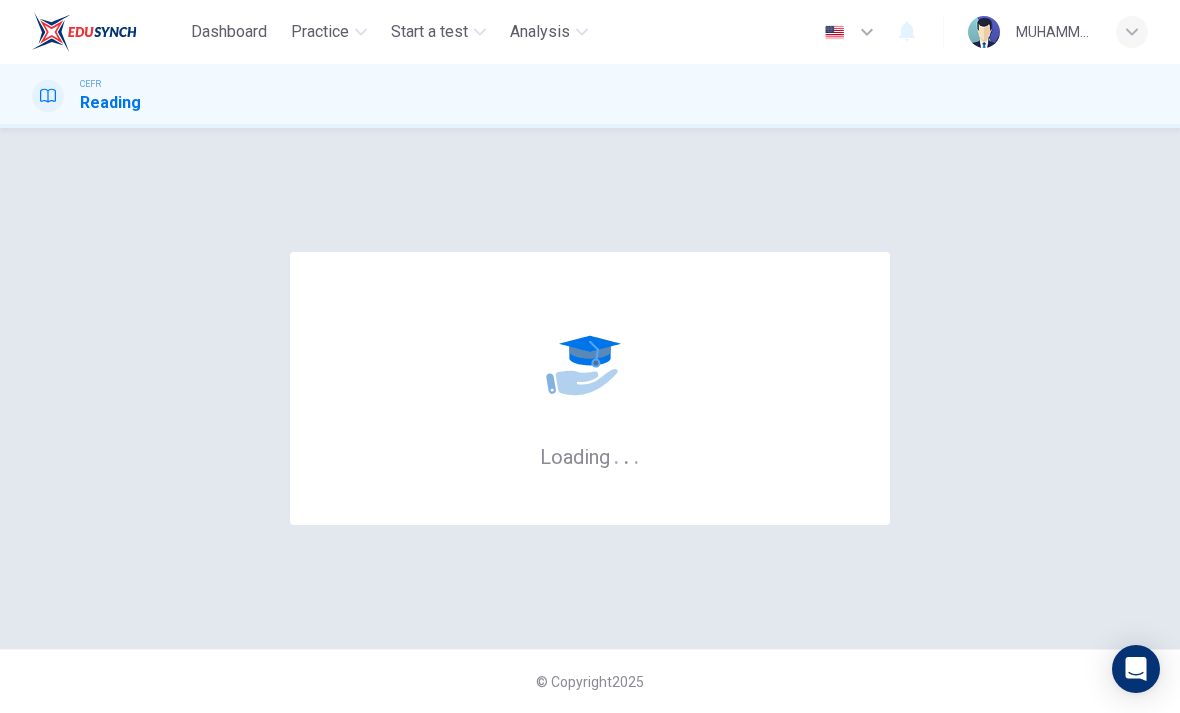 scroll, scrollTop: 0, scrollLeft: 0, axis: both 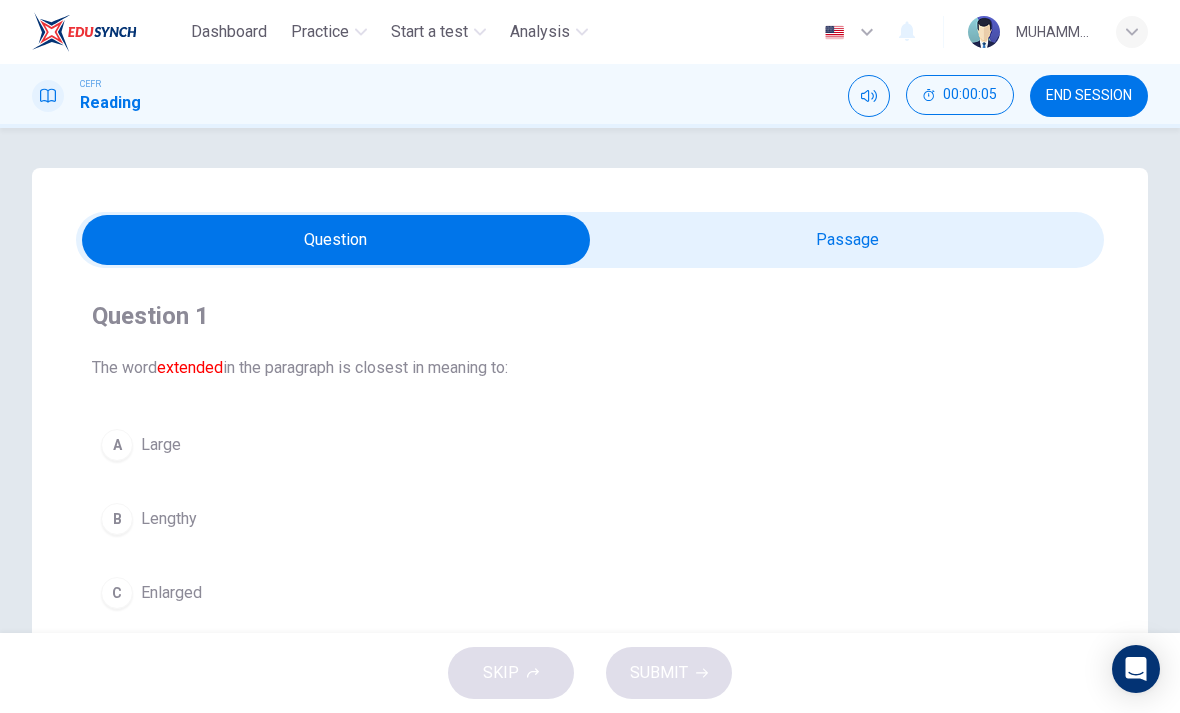 click at bounding box center (336, 240) 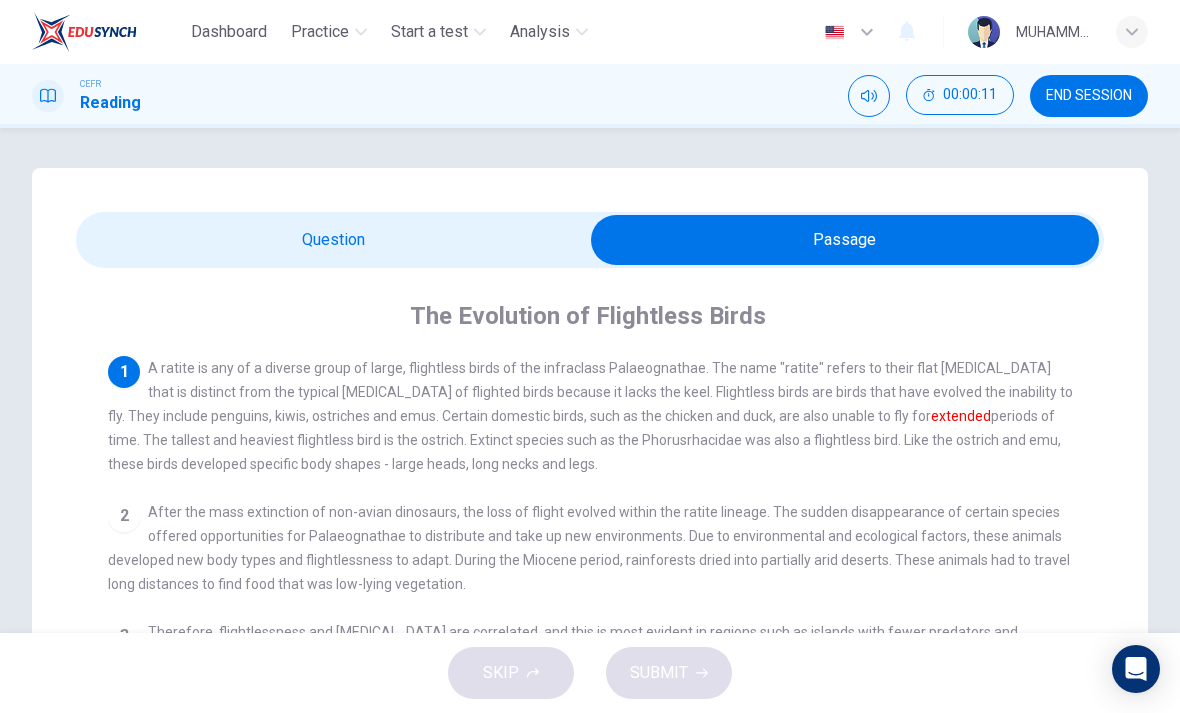 scroll, scrollTop: 0, scrollLeft: 0, axis: both 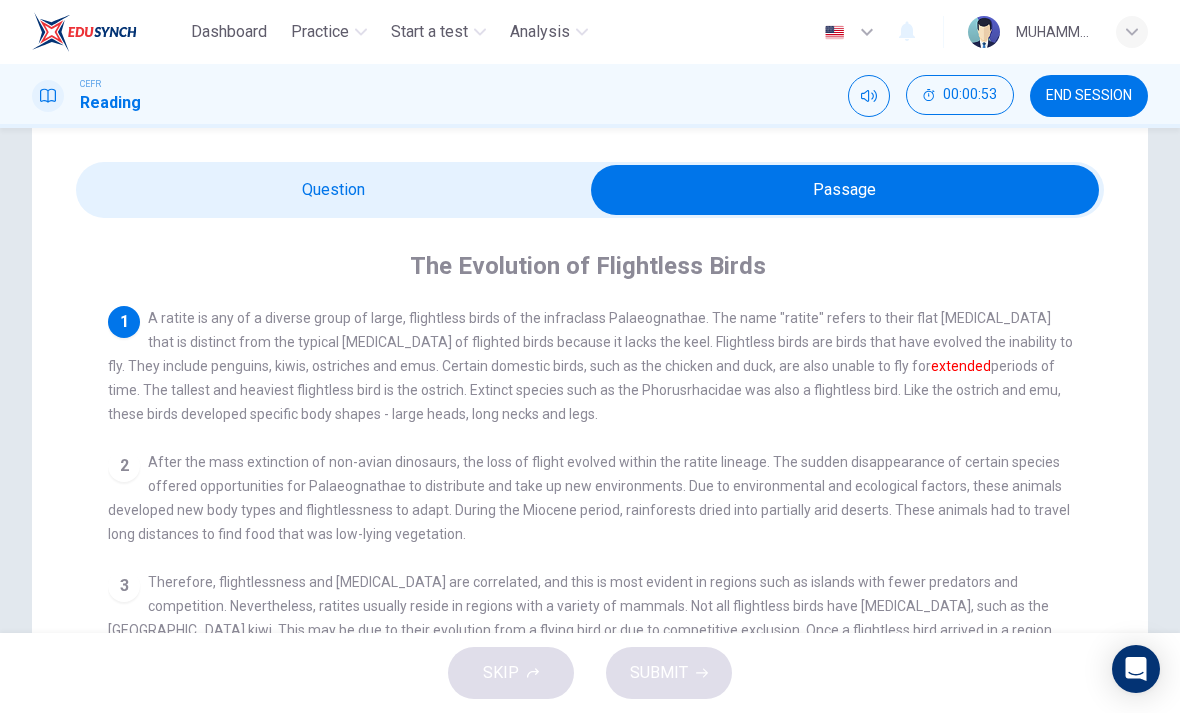 click at bounding box center [845, 190] 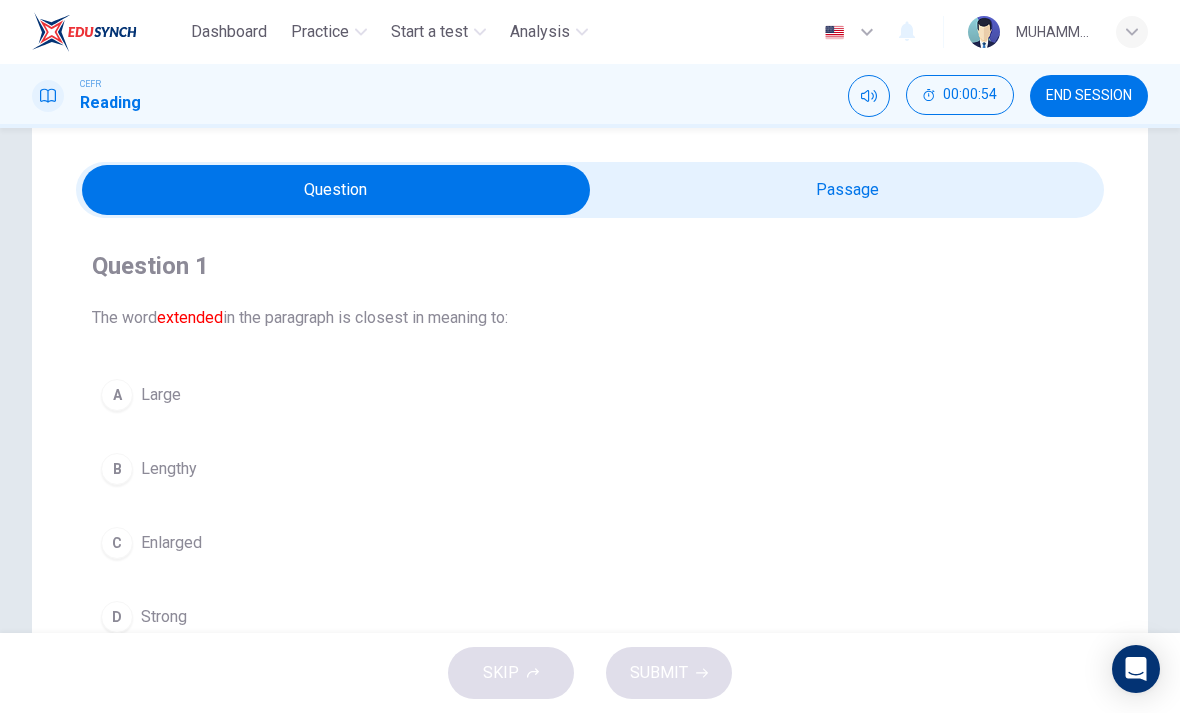 scroll, scrollTop: 113, scrollLeft: 0, axis: vertical 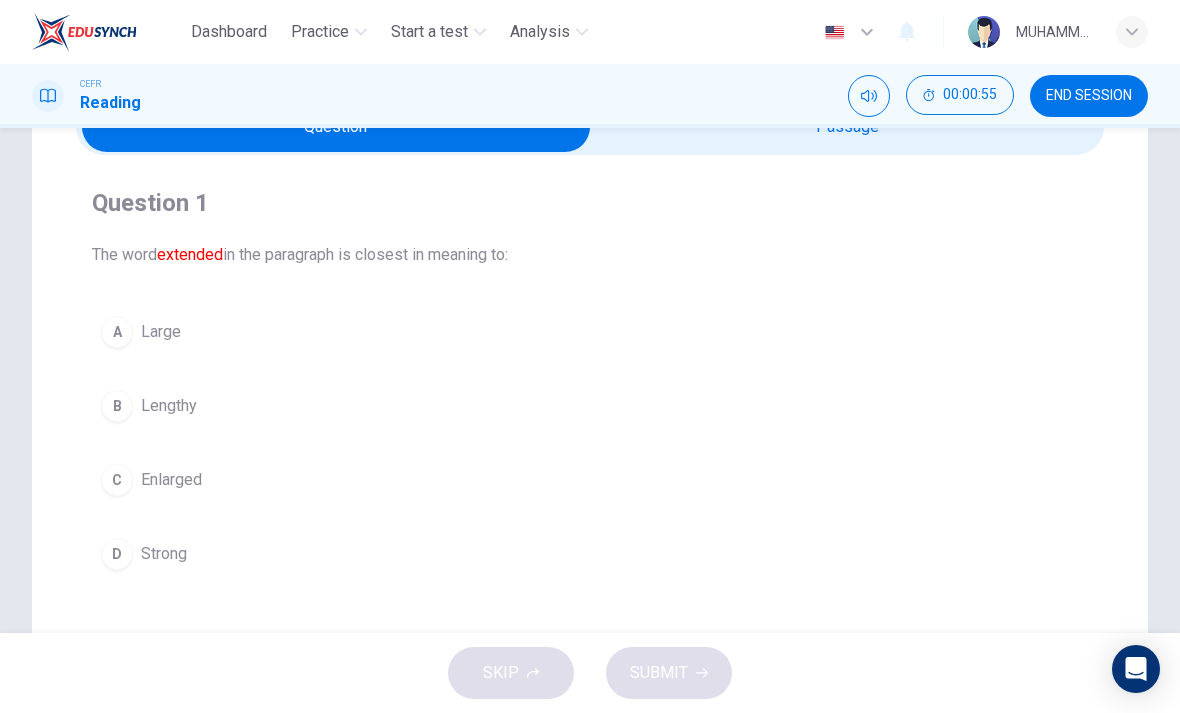 click on "B" at bounding box center (117, 406) 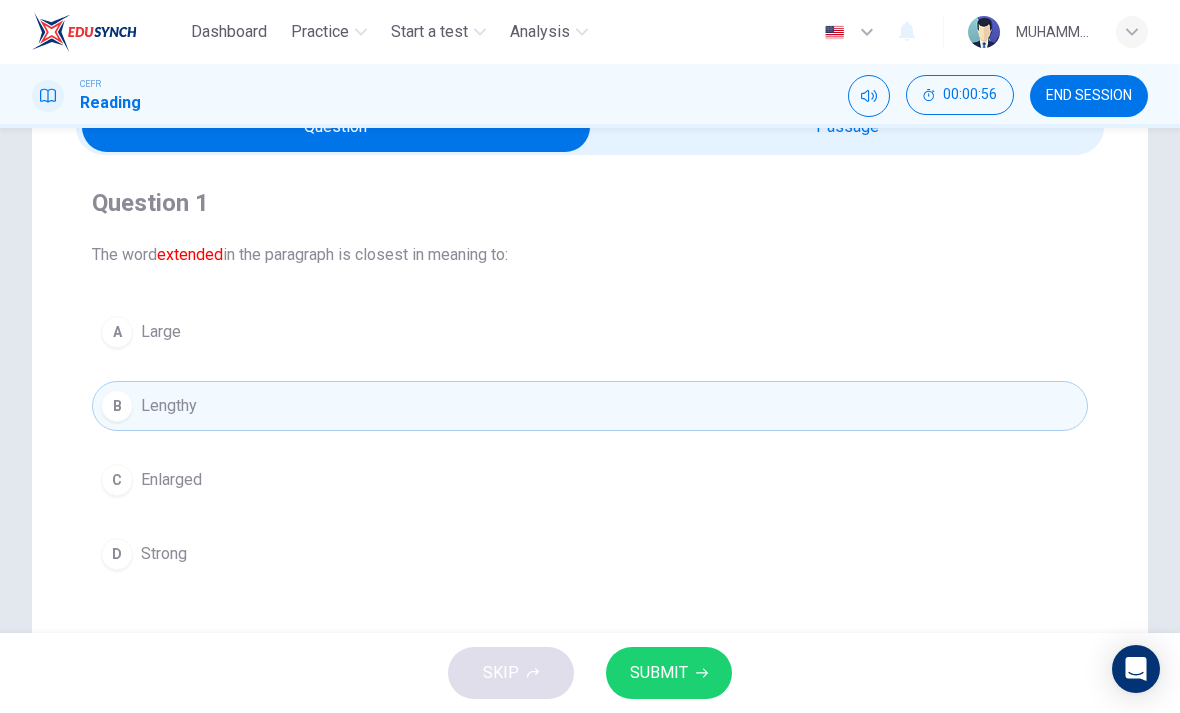 click on "SUBMIT" at bounding box center (659, 673) 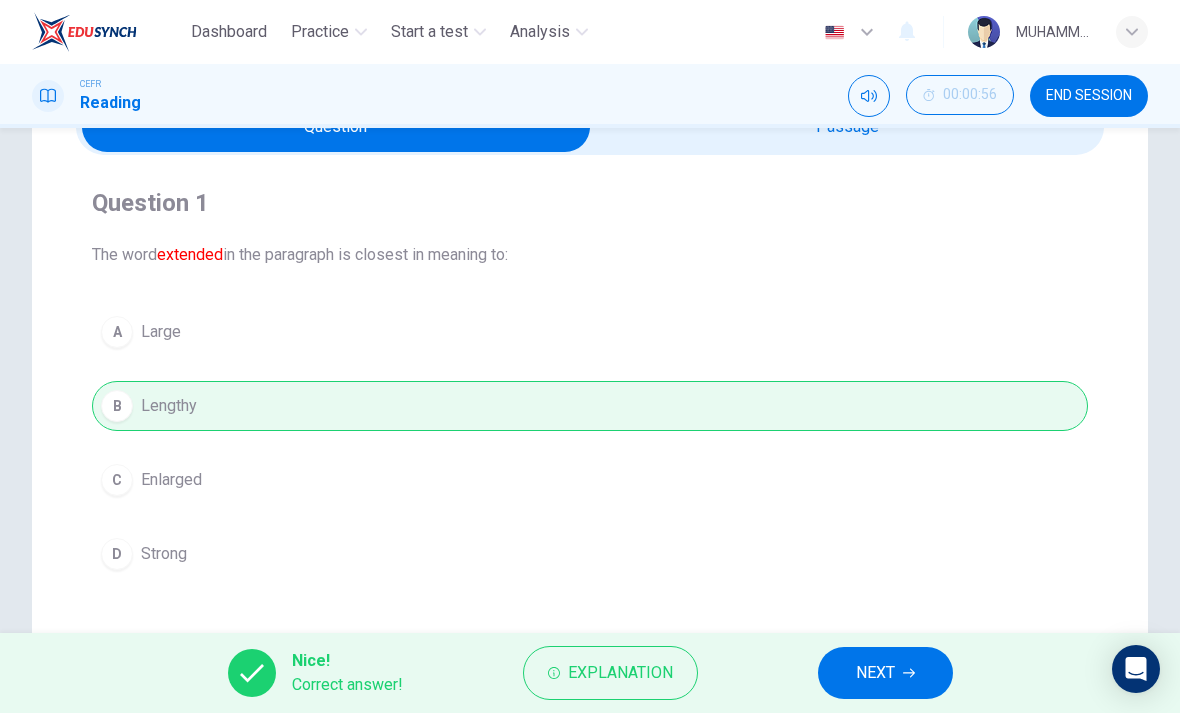 click on "NEXT" at bounding box center [885, 673] 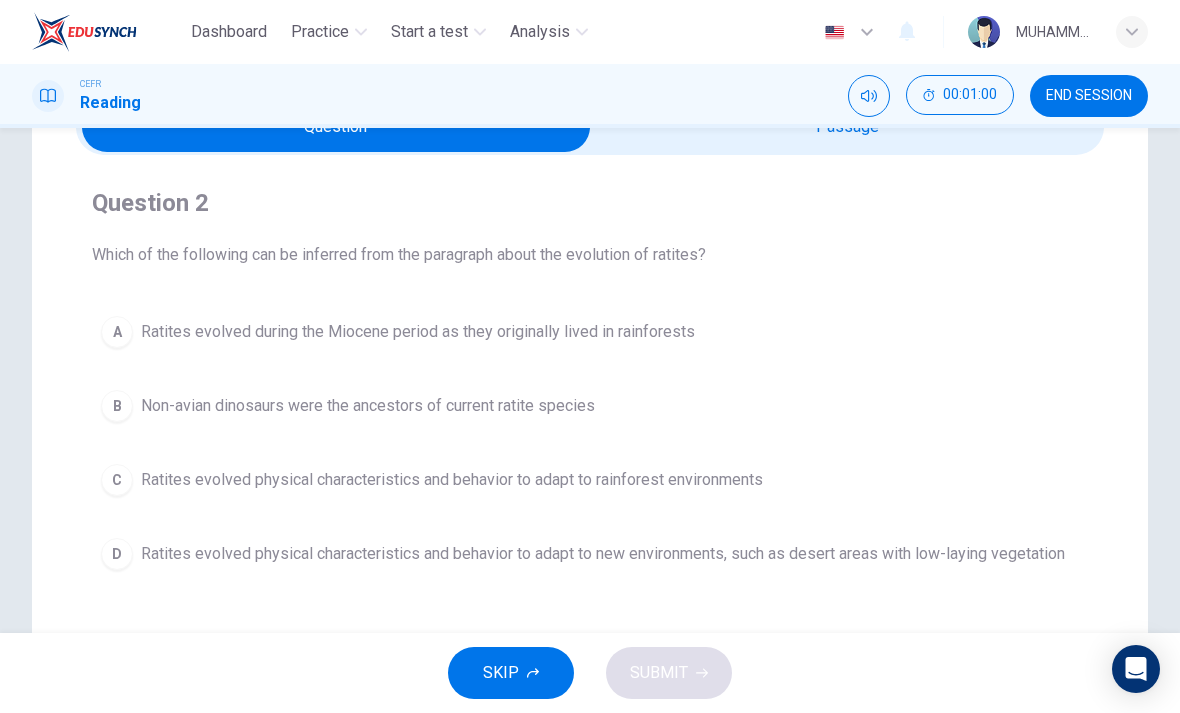 click at bounding box center [336, 127] 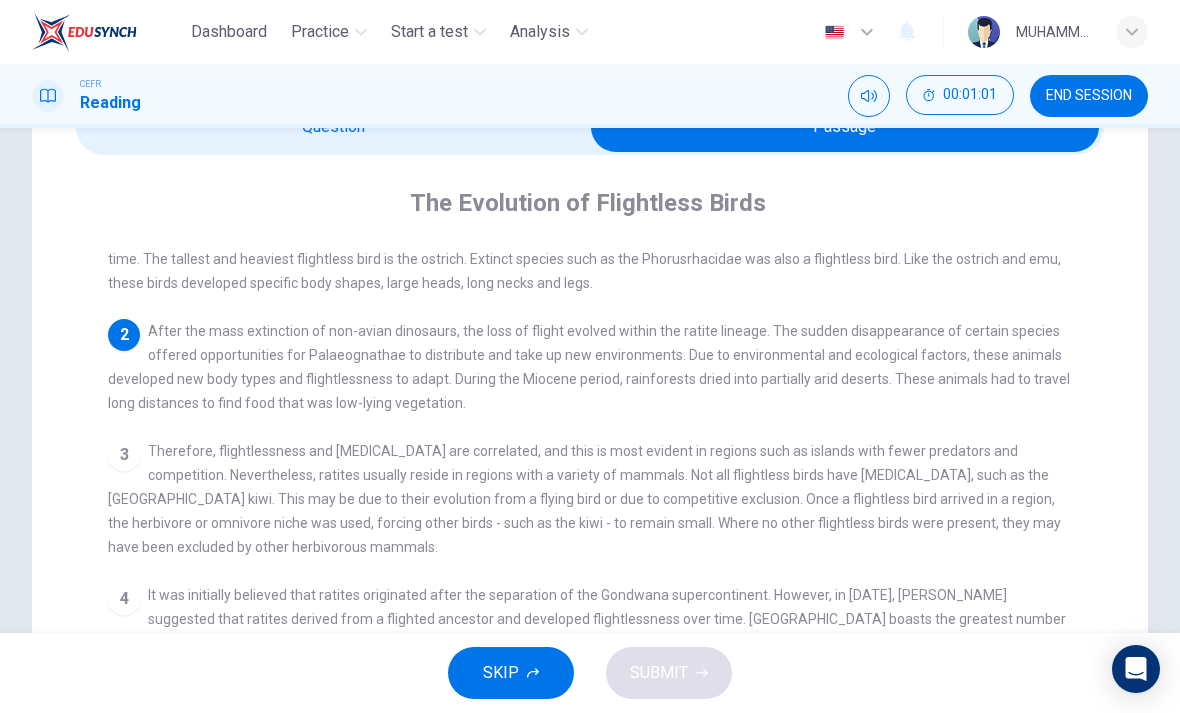 scroll, scrollTop: 120, scrollLeft: 0, axis: vertical 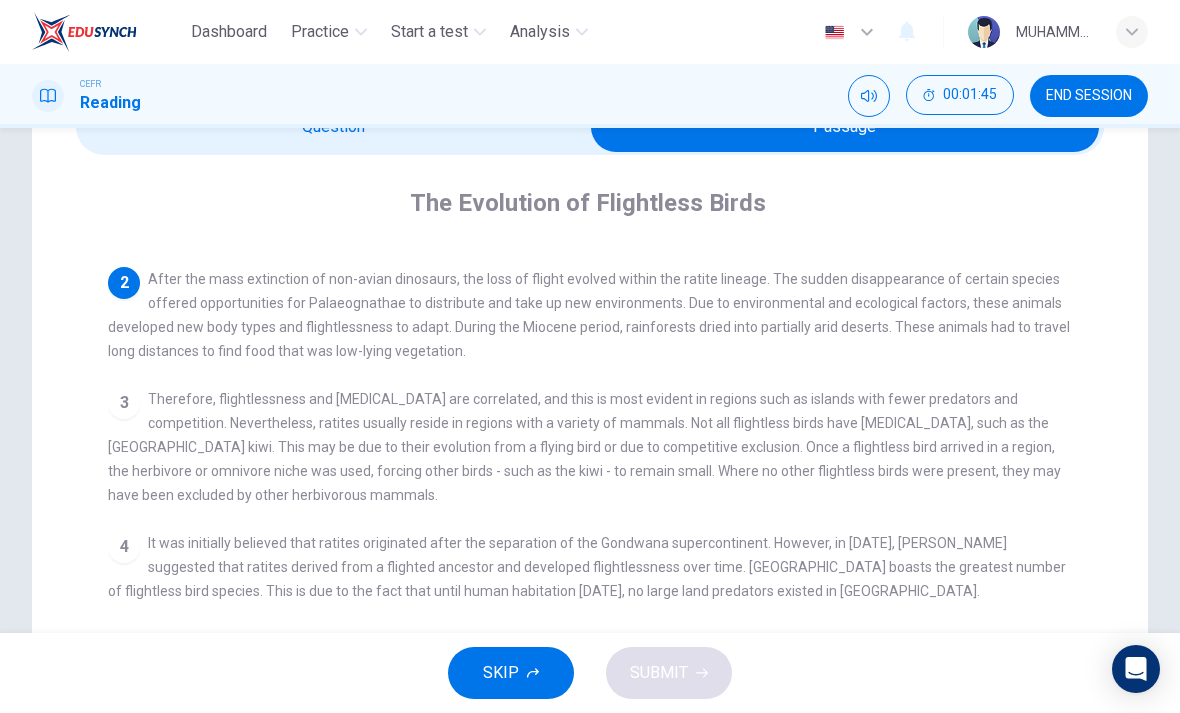 click at bounding box center (845, 127) 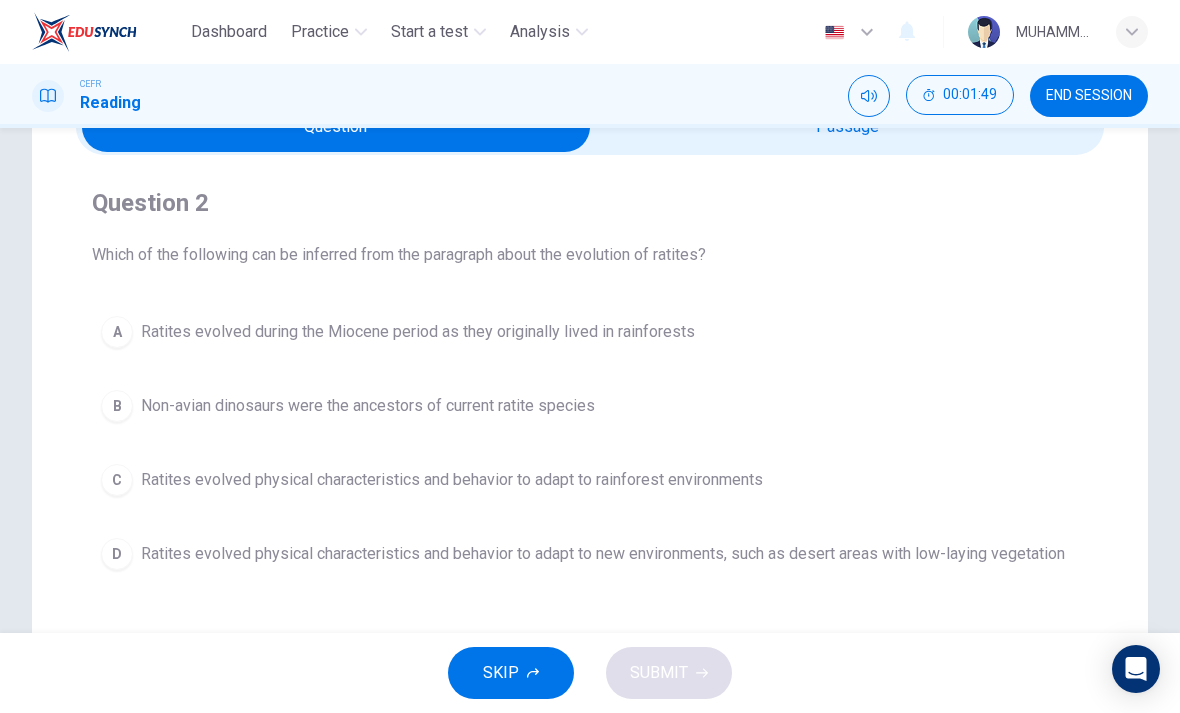 scroll, scrollTop: 139, scrollLeft: 0, axis: vertical 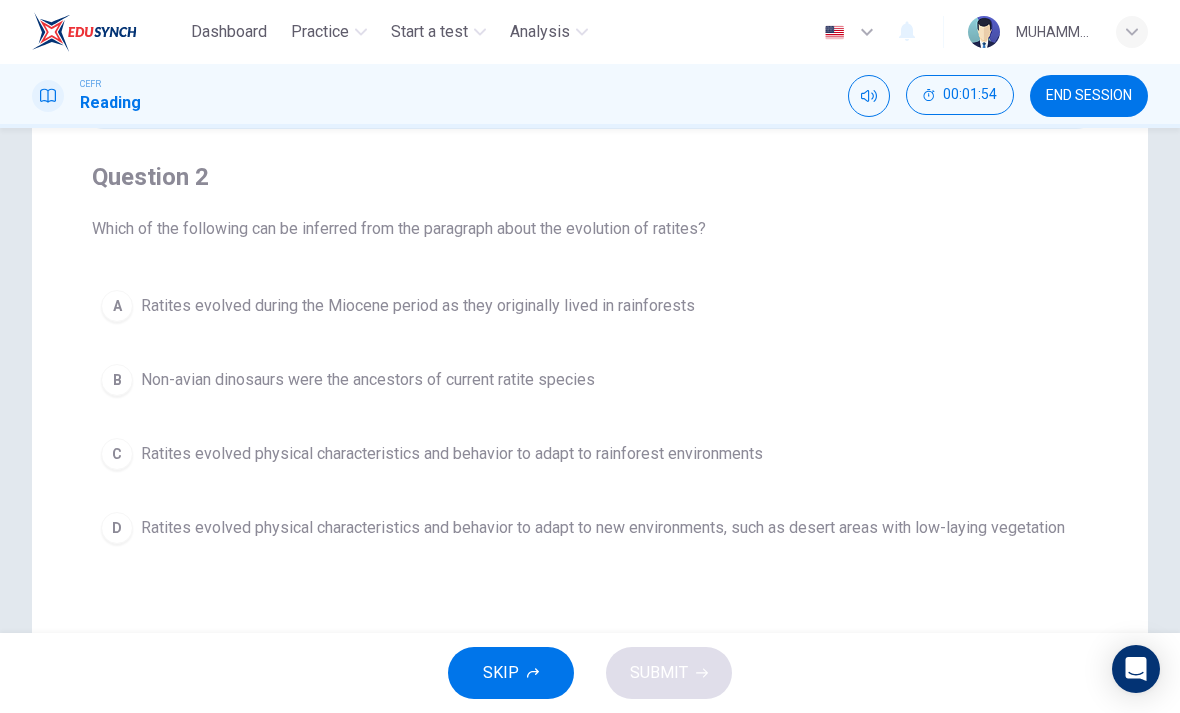 click on "Ratites evolved physical characteristics and behavior to adapt to new environments, such as desert areas with low-laying vegetation" at bounding box center (603, 528) 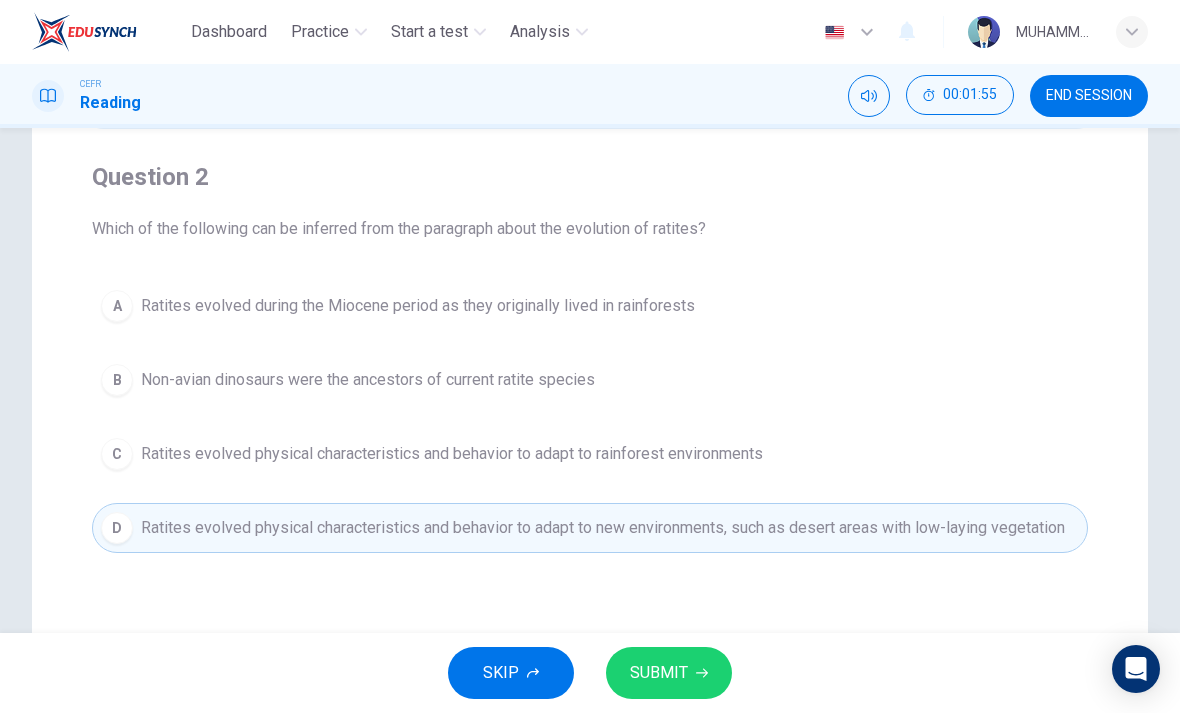 click on "SUBMIT" at bounding box center (659, 673) 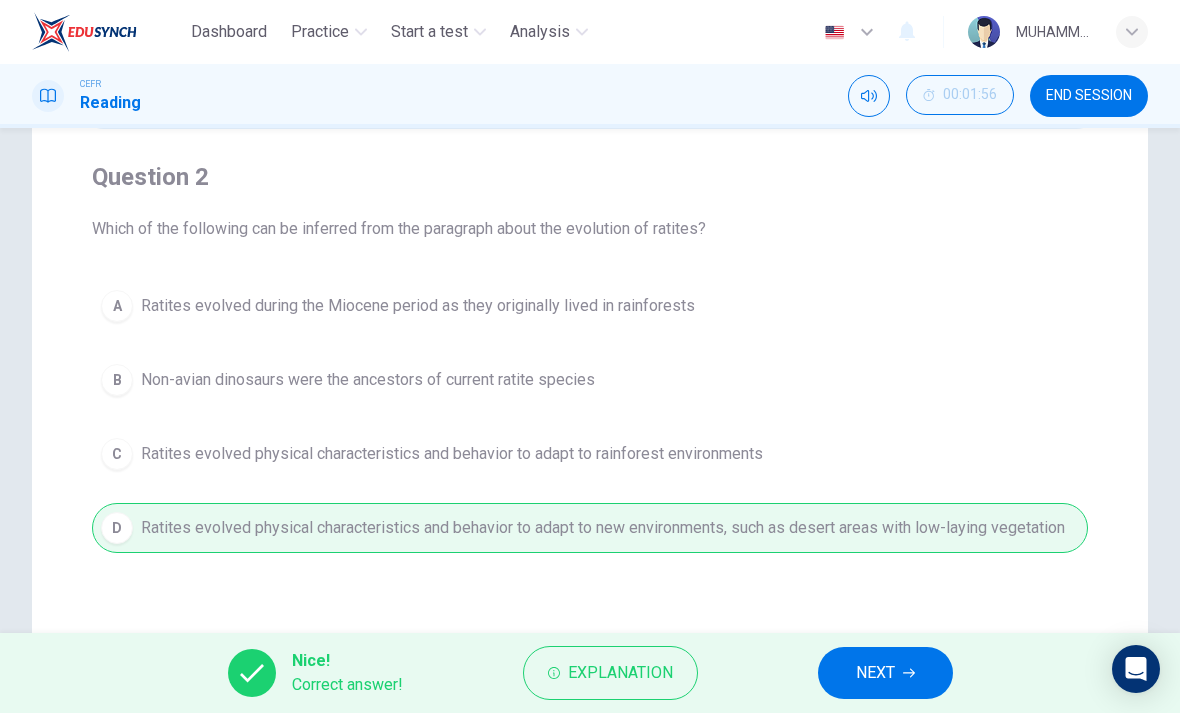 click on "Explanation" at bounding box center (620, 673) 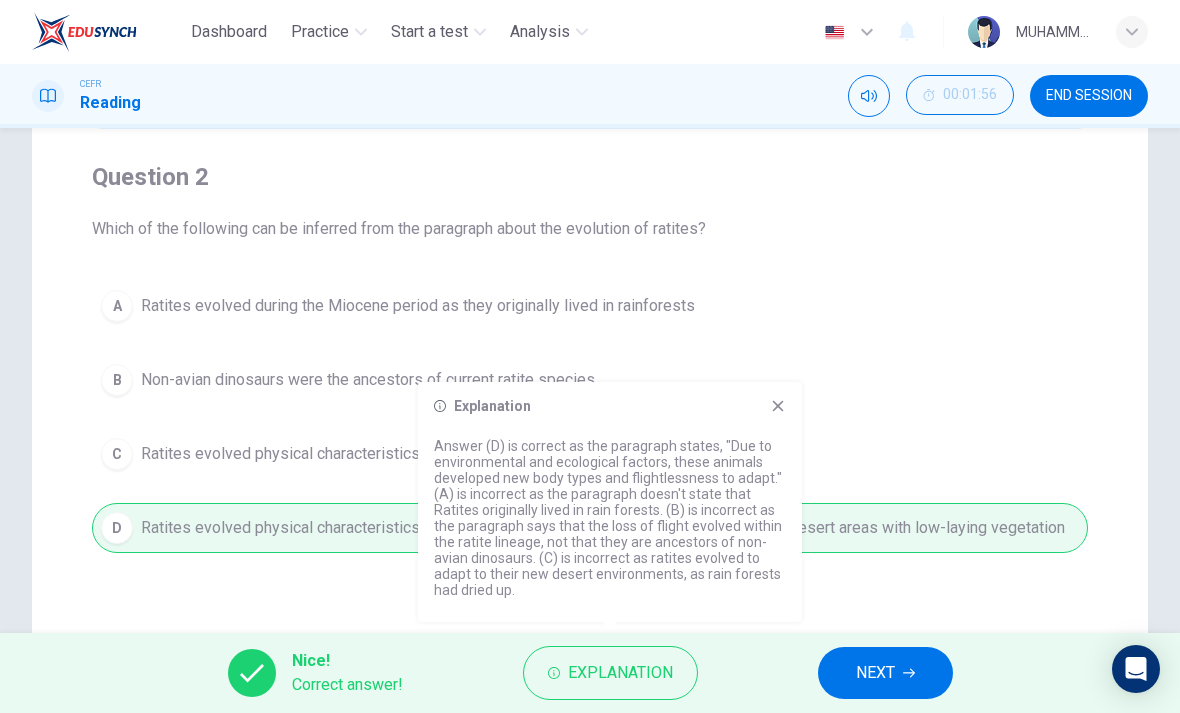 click 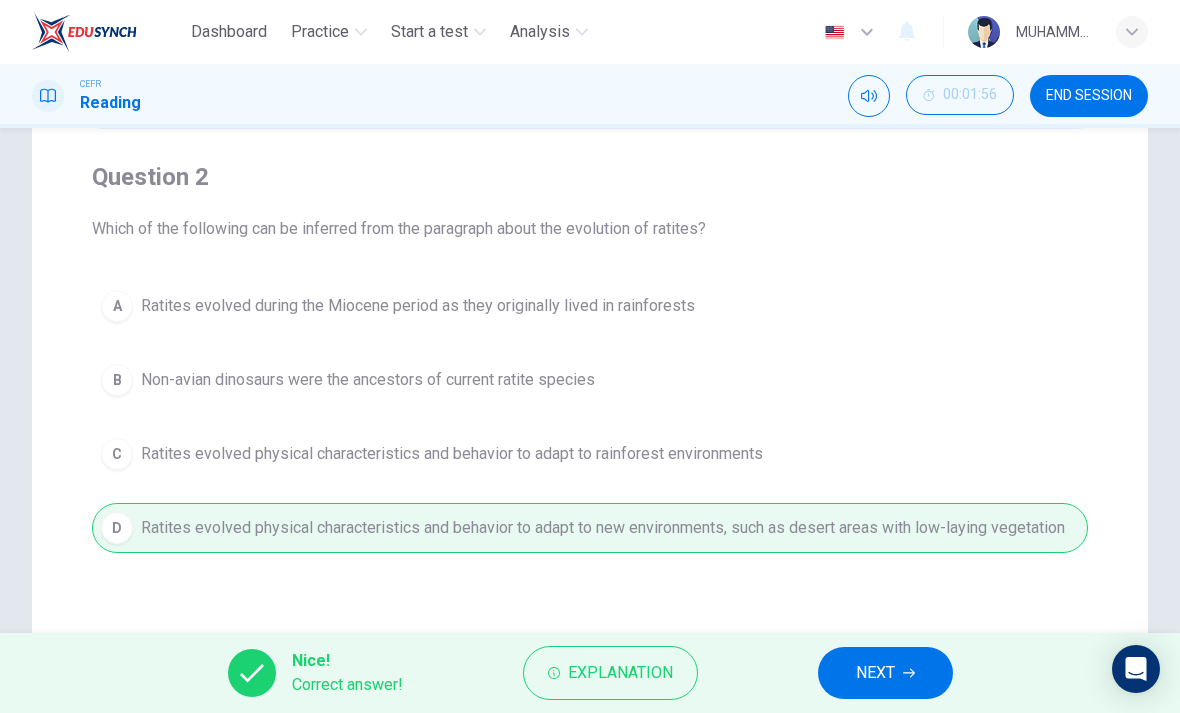click on "NEXT" at bounding box center (875, 673) 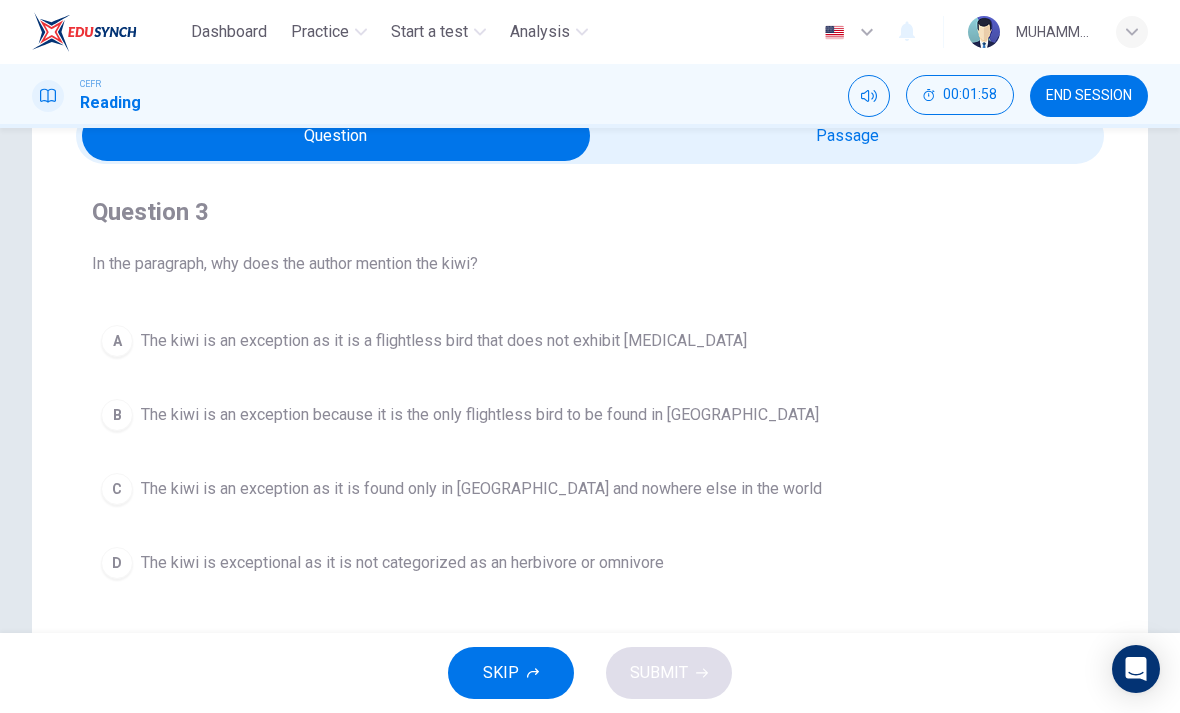 scroll, scrollTop: 101, scrollLeft: 0, axis: vertical 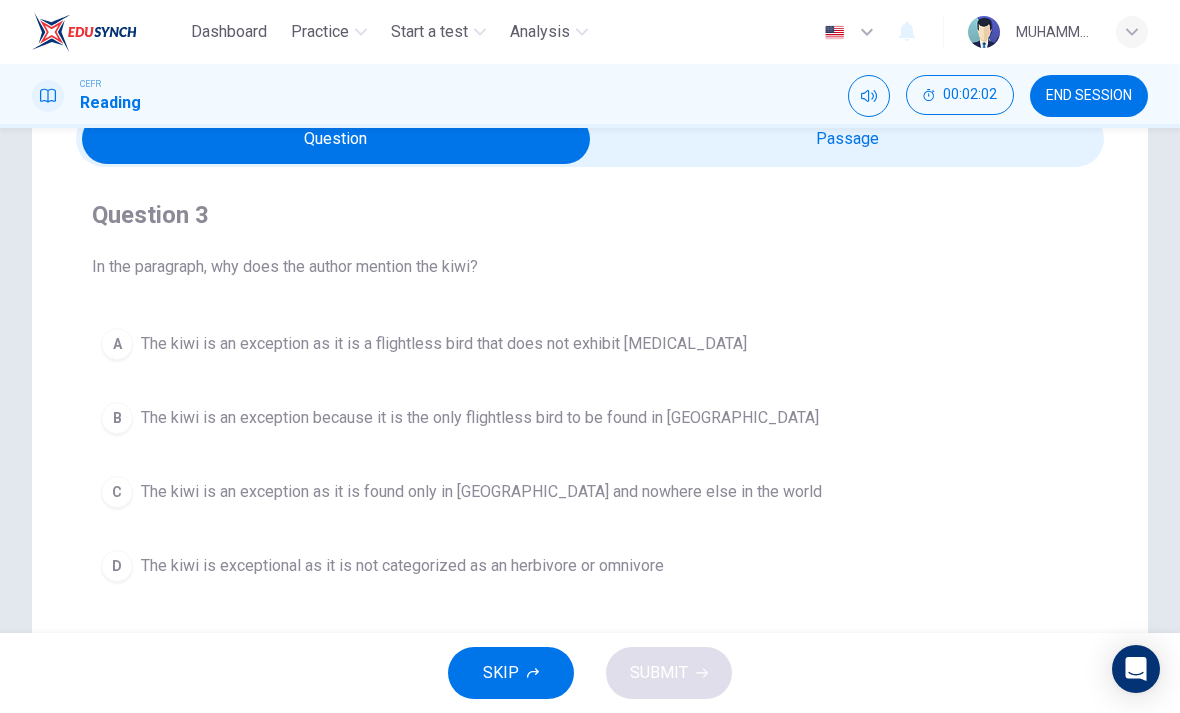 click at bounding box center (336, 139) 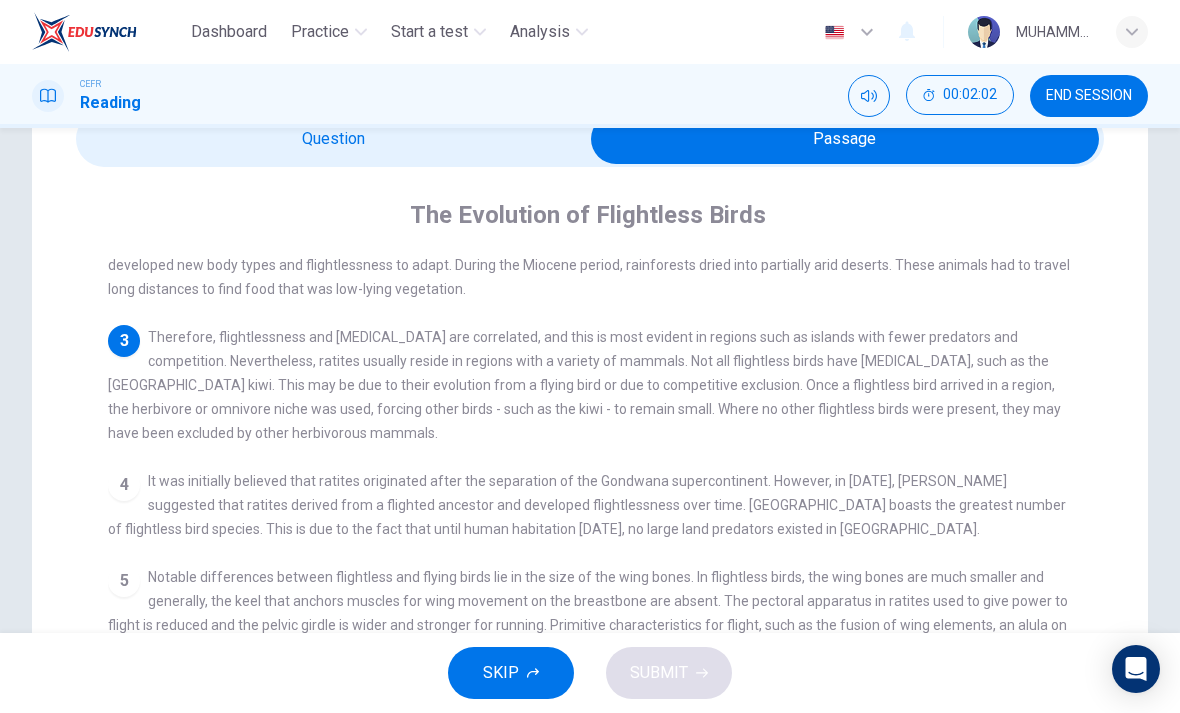 scroll, scrollTop: 202, scrollLeft: 0, axis: vertical 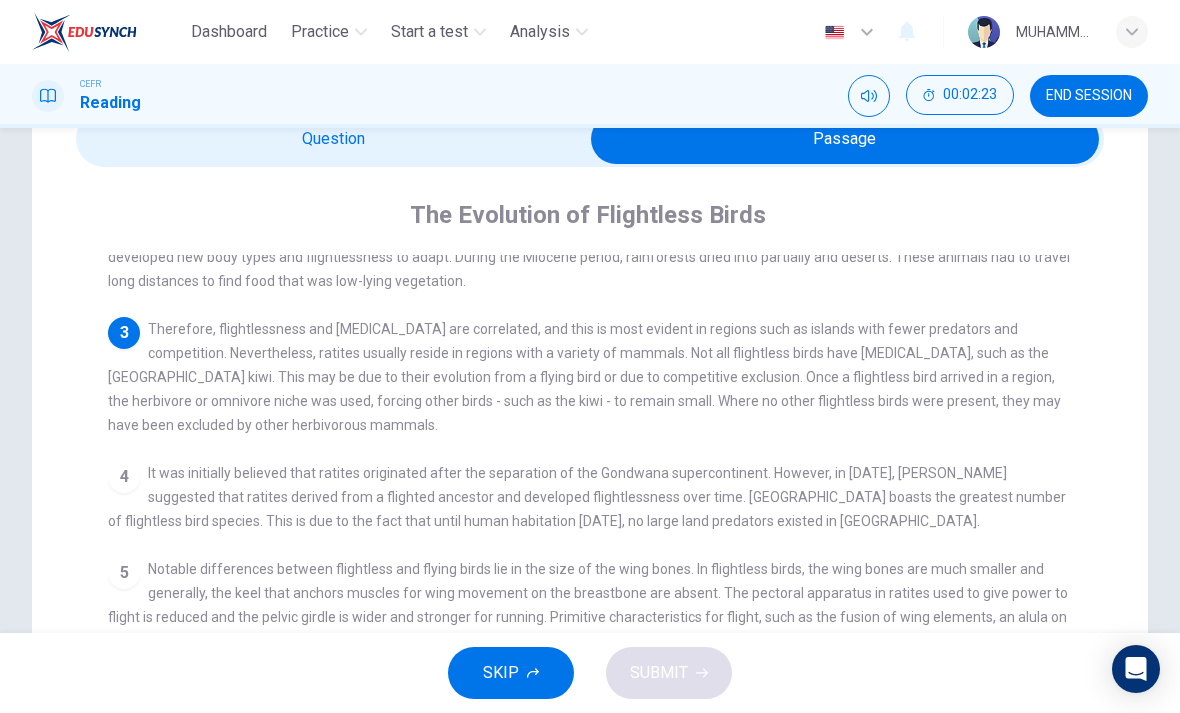 click at bounding box center [845, 139] 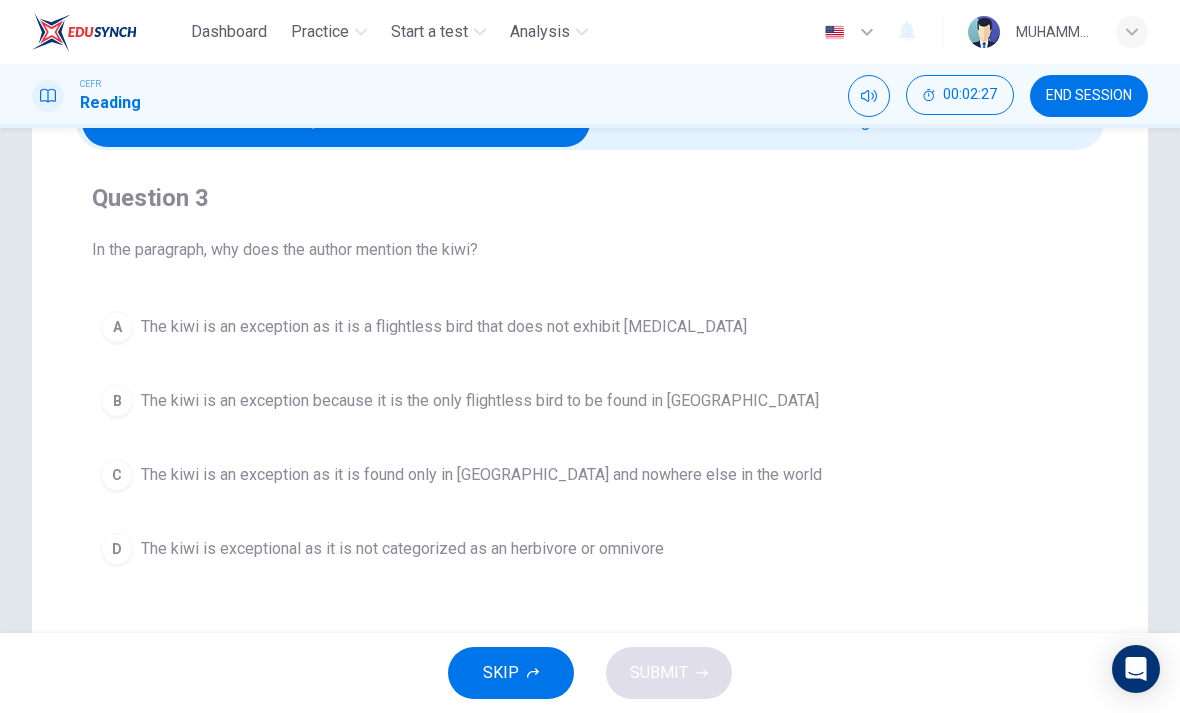 scroll, scrollTop: 117, scrollLeft: 0, axis: vertical 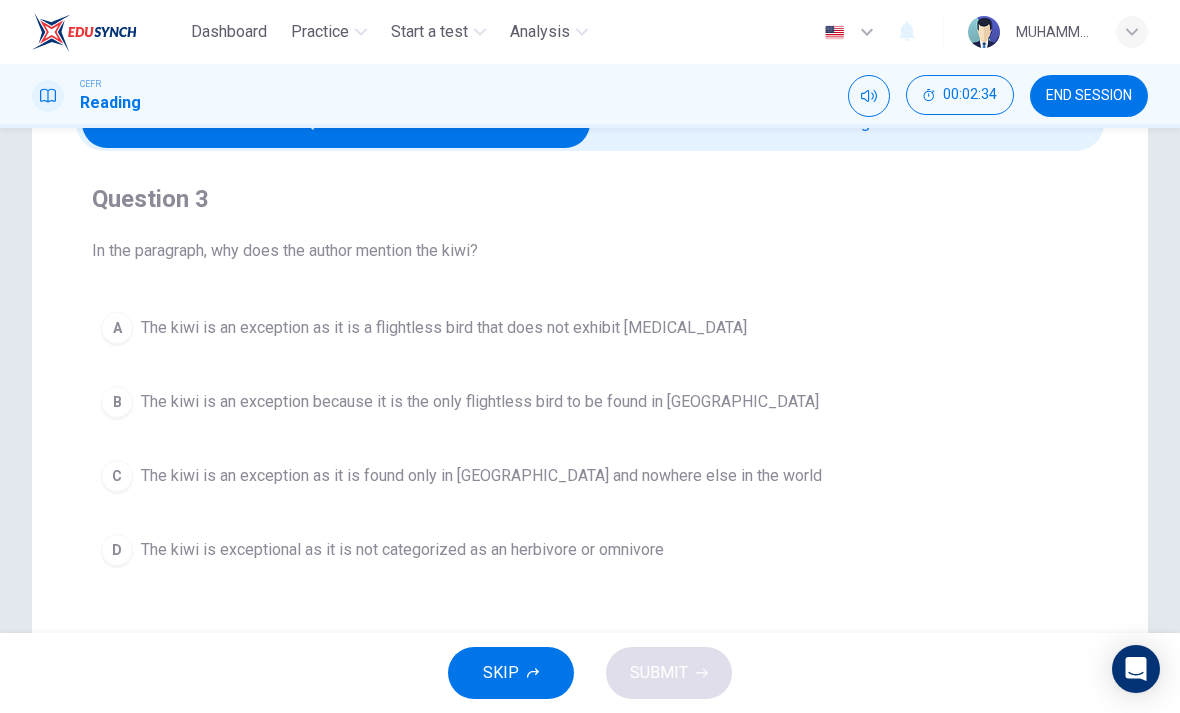 click on "A" at bounding box center (117, 328) 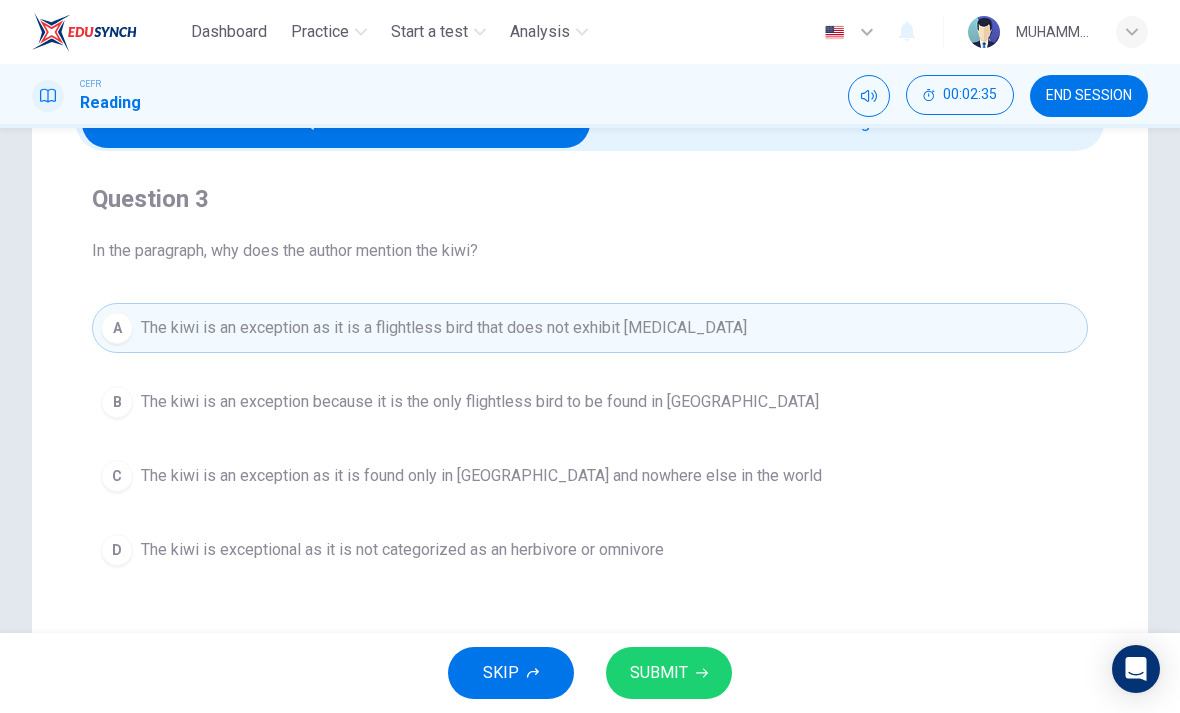 click on "SUBMIT" at bounding box center [659, 673] 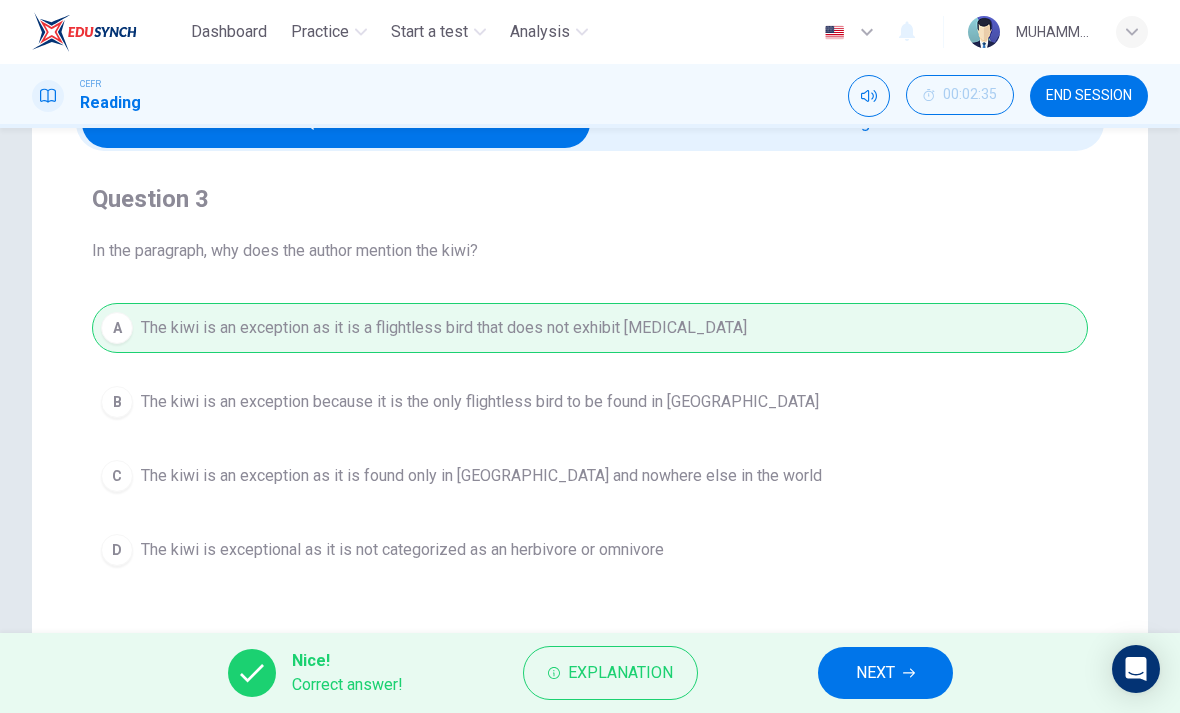 click on "NEXT" at bounding box center (885, 673) 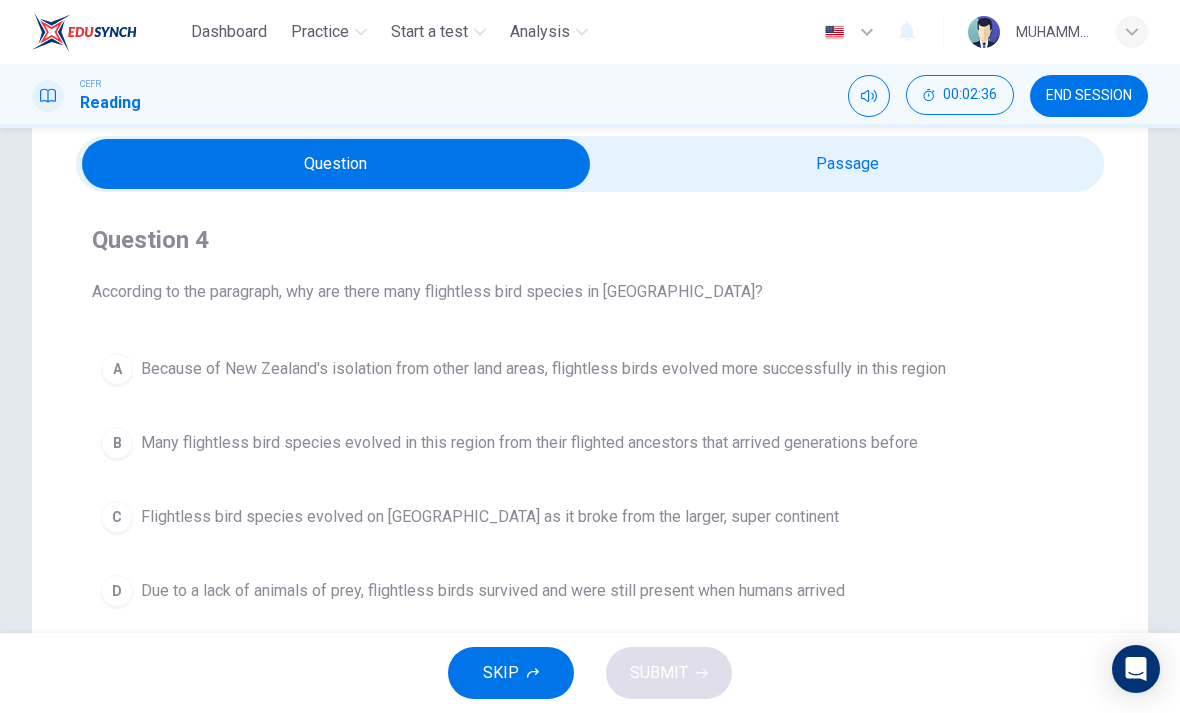 scroll, scrollTop: 70, scrollLeft: 0, axis: vertical 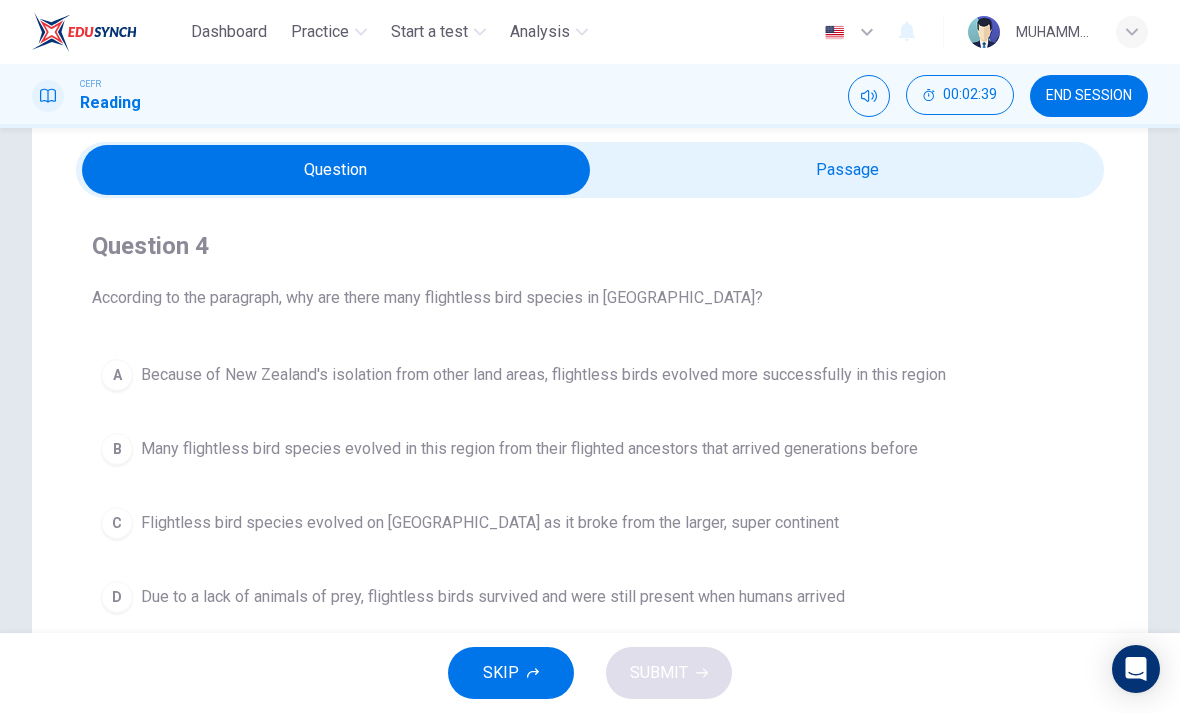 click at bounding box center [336, 170] 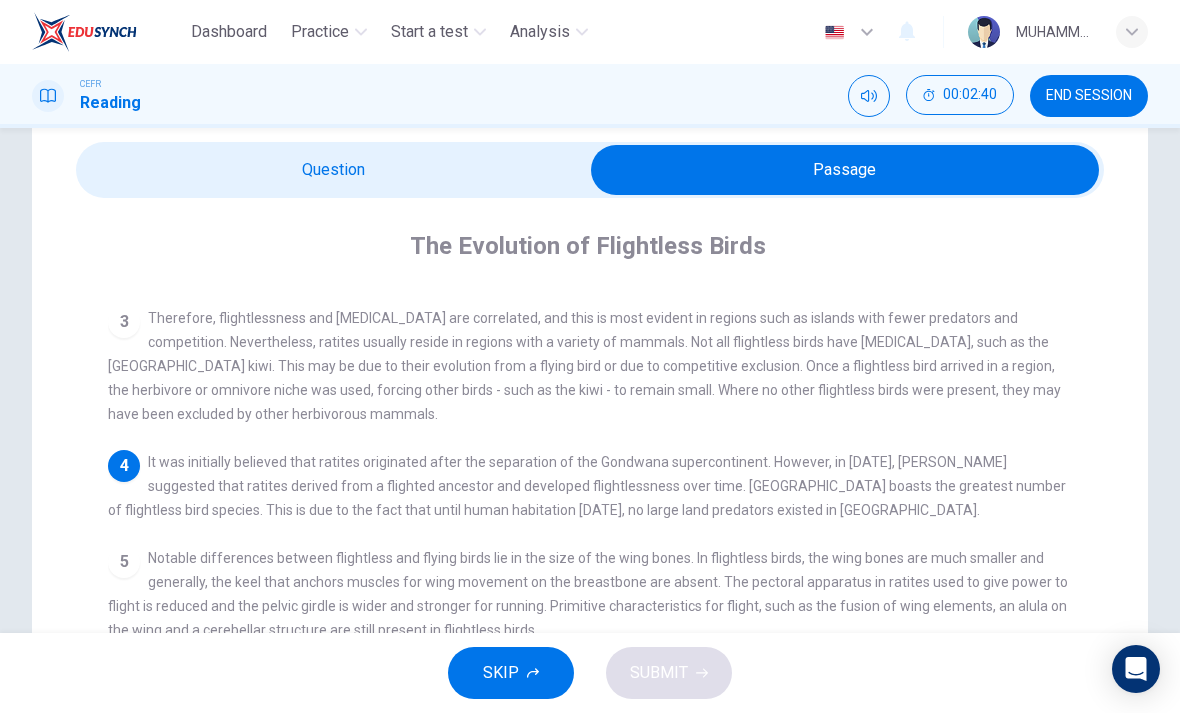 scroll, scrollTop: 252, scrollLeft: 0, axis: vertical 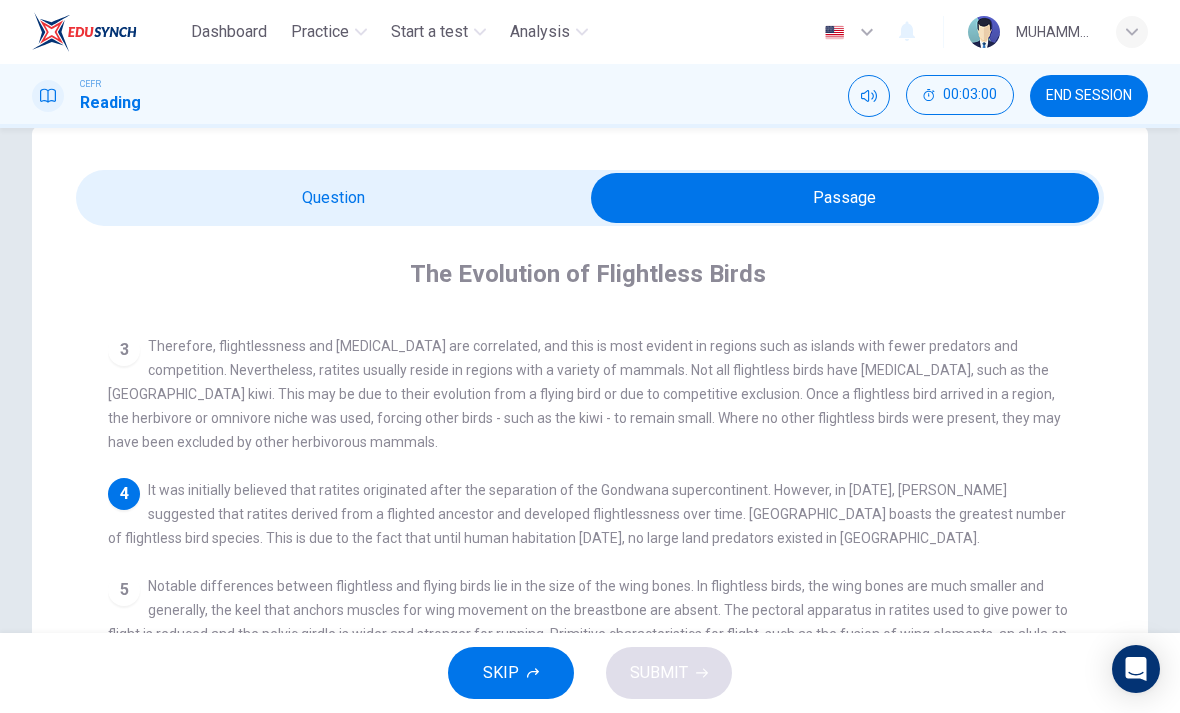 click on "Question 4 According to the paragraph, why are there many flightless bird species in New Zealand? A Because of New Zealand's isolation from other land areas, flightless birds evolved more successfully in this region B Many flightless bird species evolved in this region from their flighted ancestors that arrived generations before C Flightless bird species evolved on New Zealand as it broke from the larger, super continent D Due to a lack of animals of prey, flightless birds survived and were still present when humans arrived The Evolution of Flightless Birds 1 2 3 4 It was initially believed that ratites originated after the separation of the Gondwana supercontinent. However, in 1974, Joel Cracraft suggested that ratites derived from a flighted ancestor and developed flightlessness over time. New Zealand boasts the greatest number of flightless bird species. This is due to the fact that until human habitation one thousand years ago, no large land predators existed in New Zealand. 5 6 7" at bounding box center [590, 600] 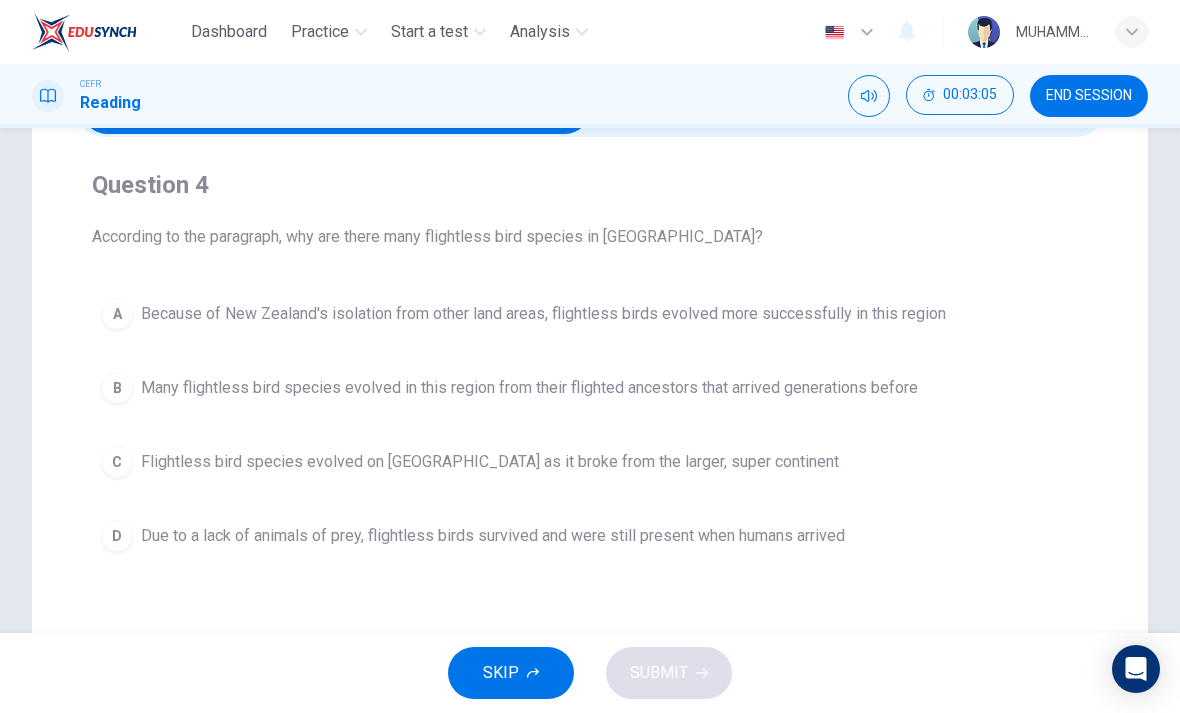 scroll, scrollTop: 133, scrollLeft: 0, axis: vertical 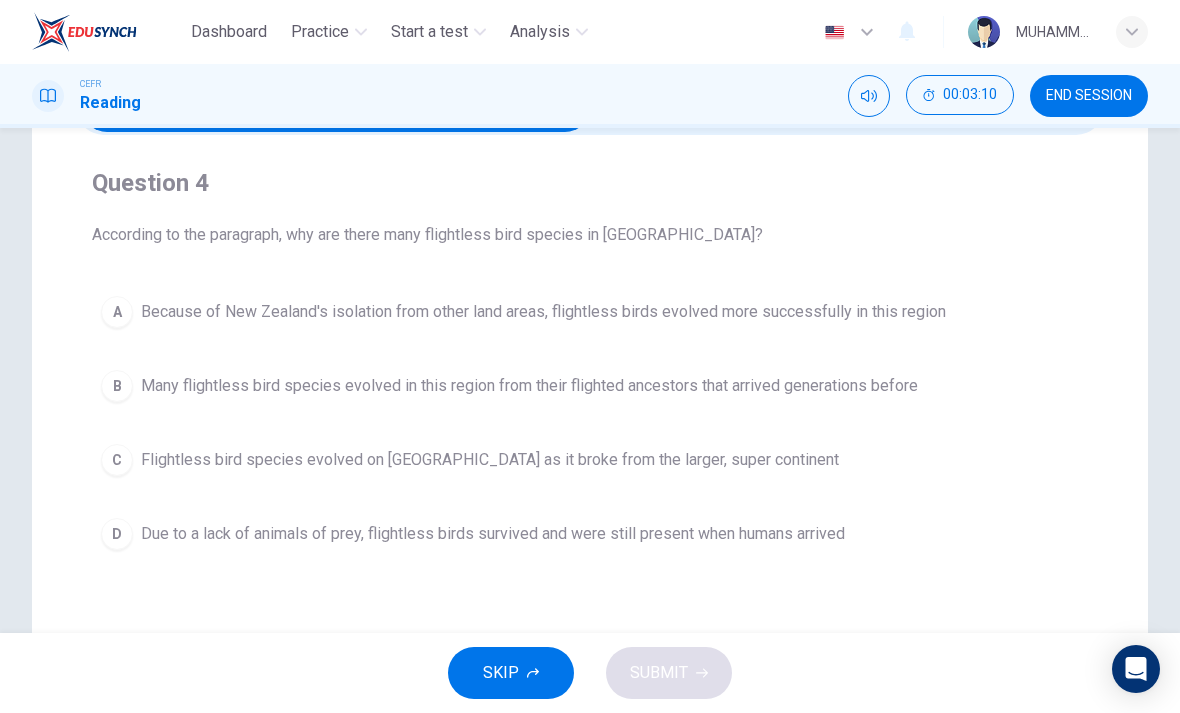 click on "Due to a lack of animals of prey, flightless birds survived and were still present when humans arrived" at bounding box center (493, 534) 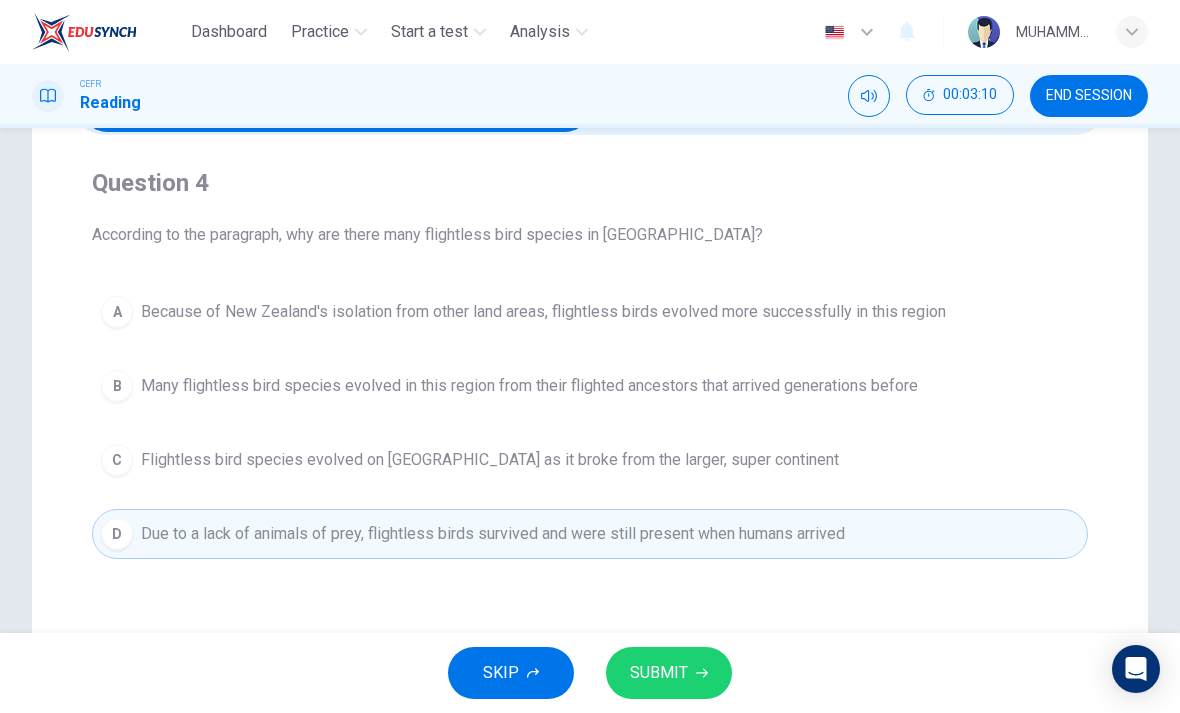 click on "SUBMIT" at bounding box center (669, 673) 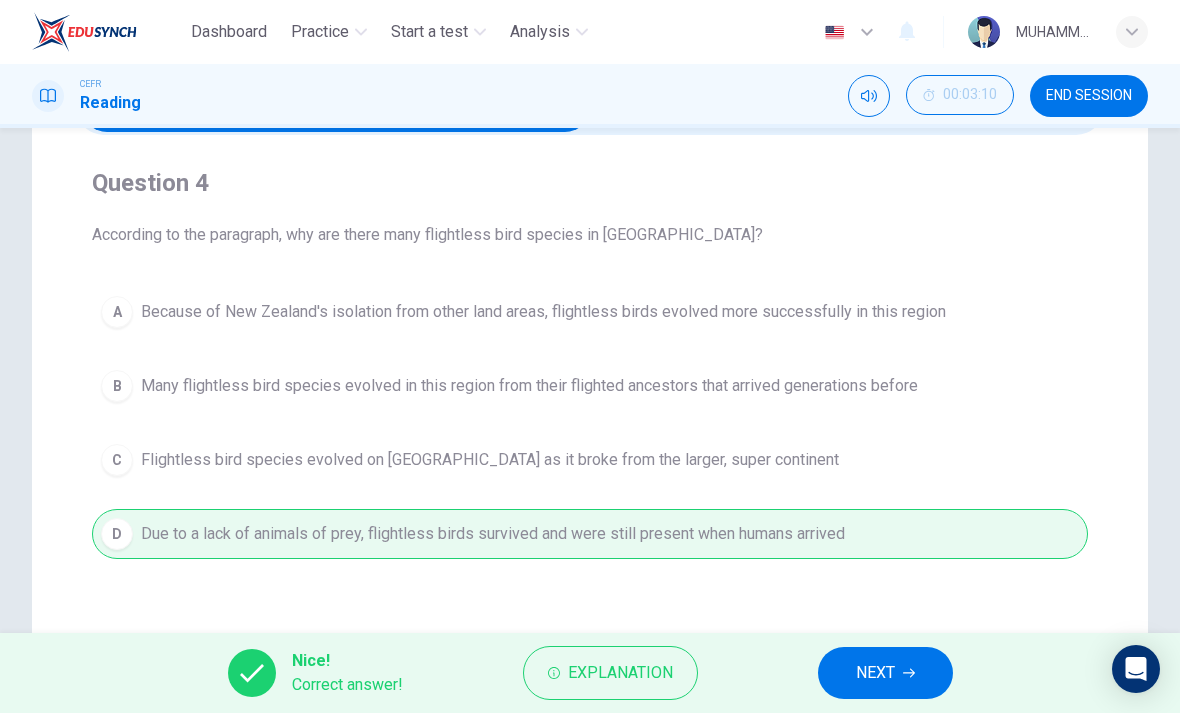 click on "NEXT" at bounding box center (885, 673) 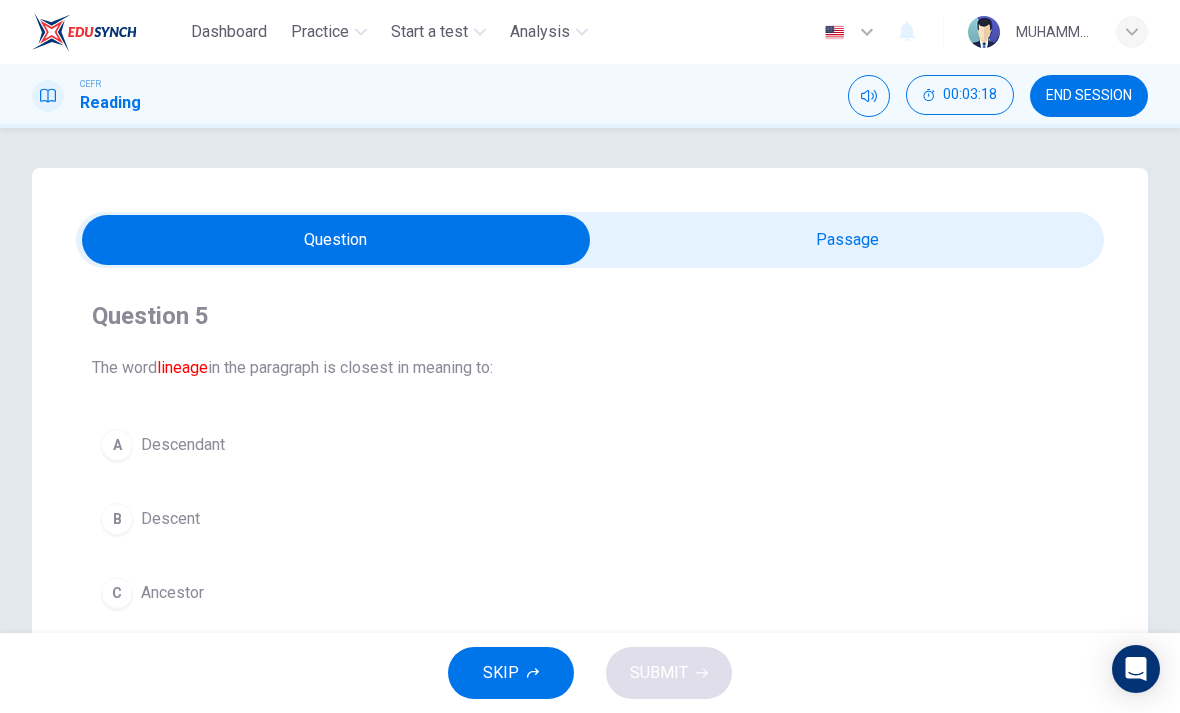 scroll, scrollTop: 0, scrollLeft: 0, axis: both 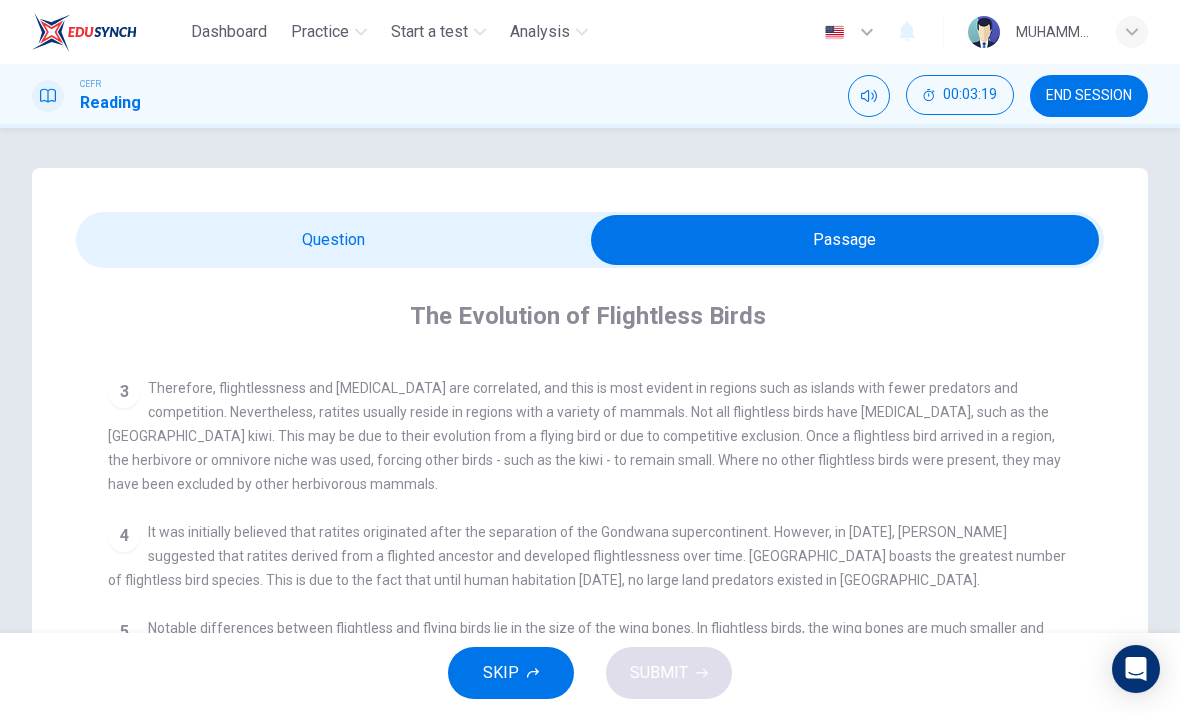 click at bounding box center [845, 240] 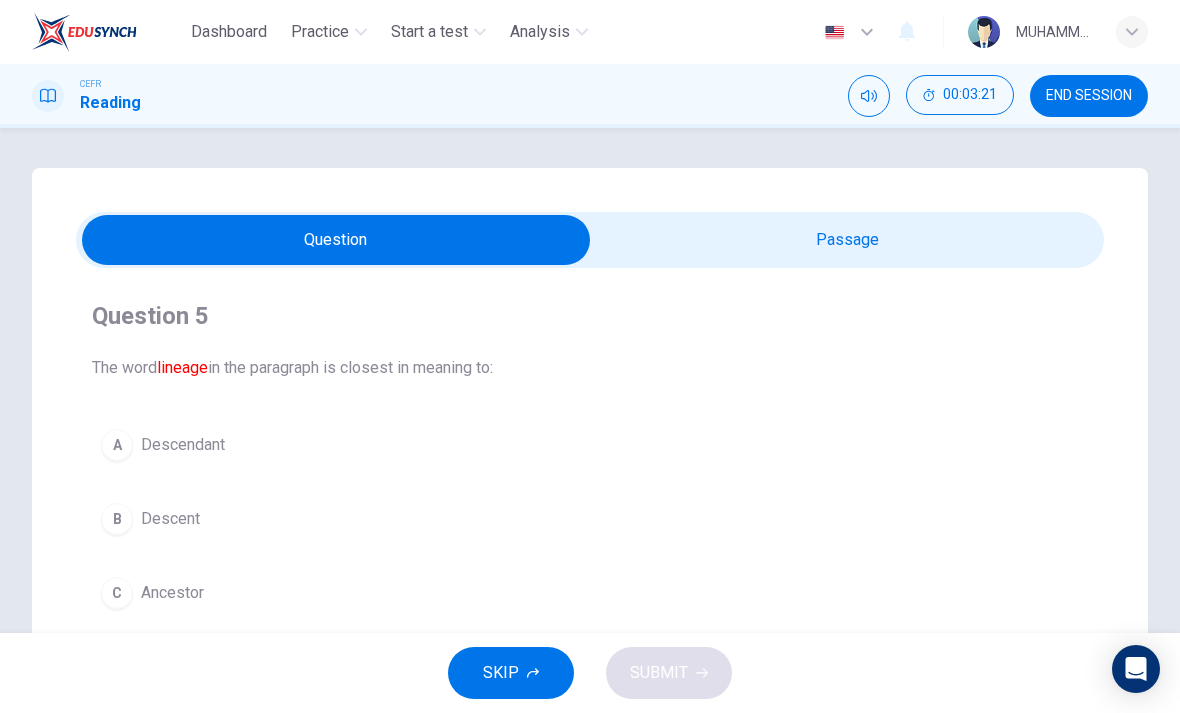 click at bounding box center [336, 240] 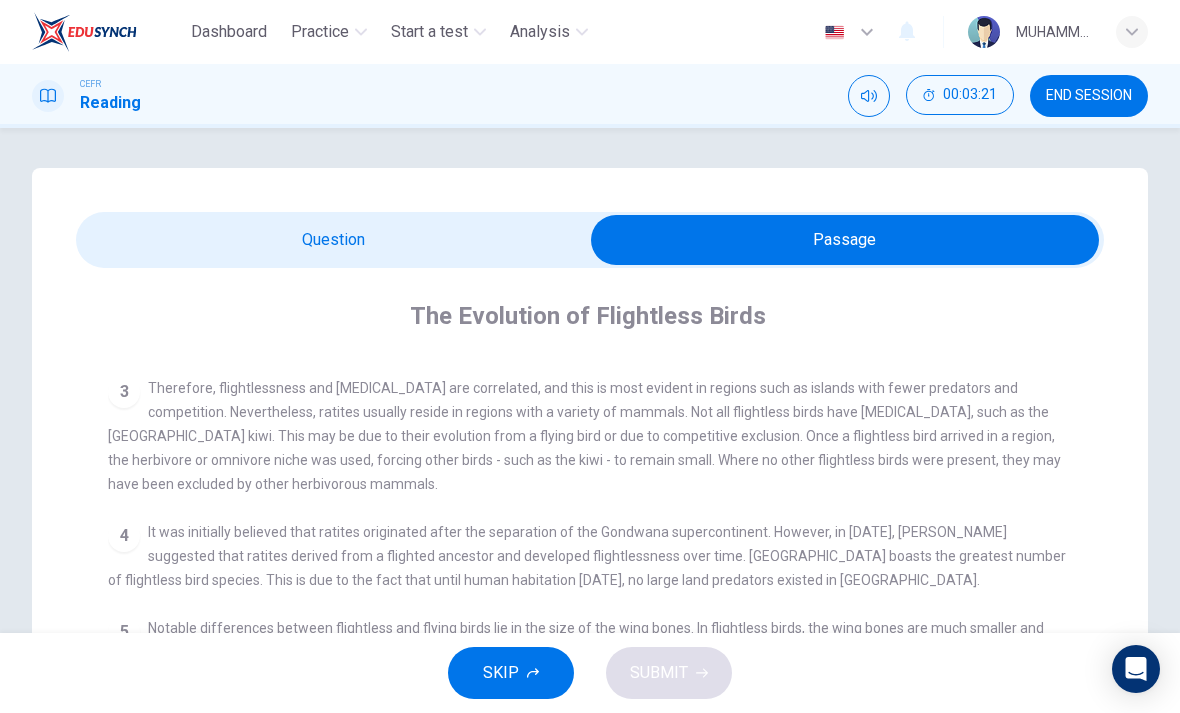 click at bounding box center [845, 240] 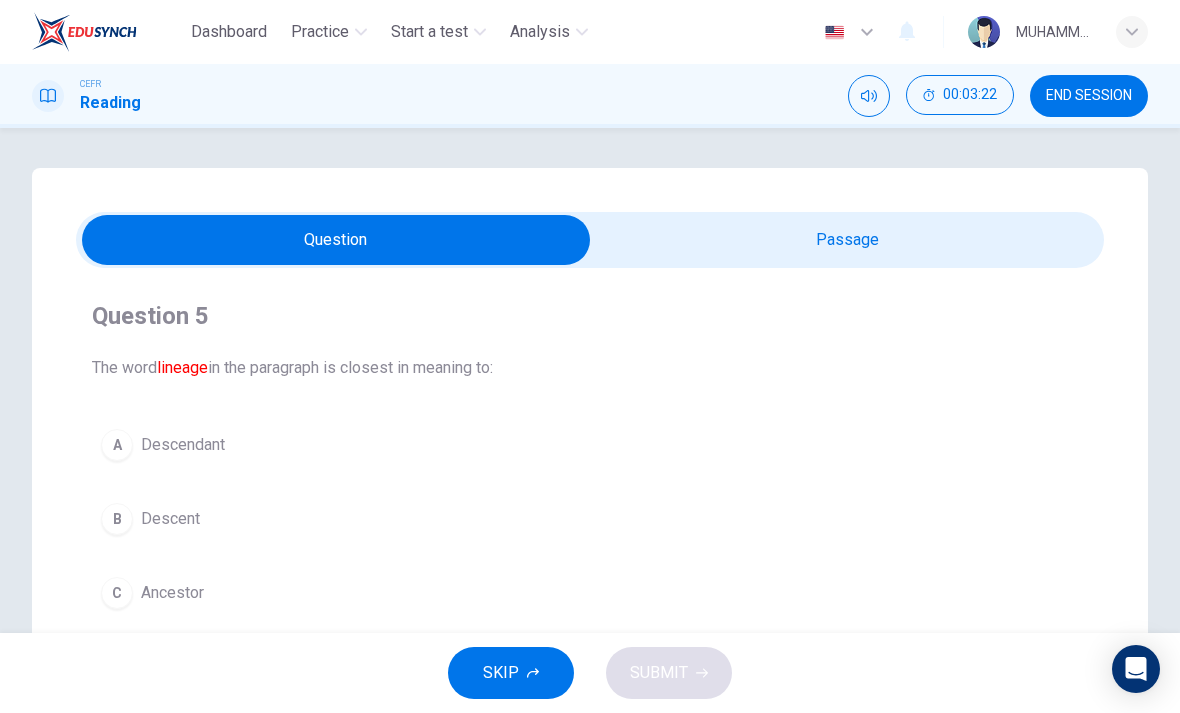 click on "B" at bounding box center [117, 519] 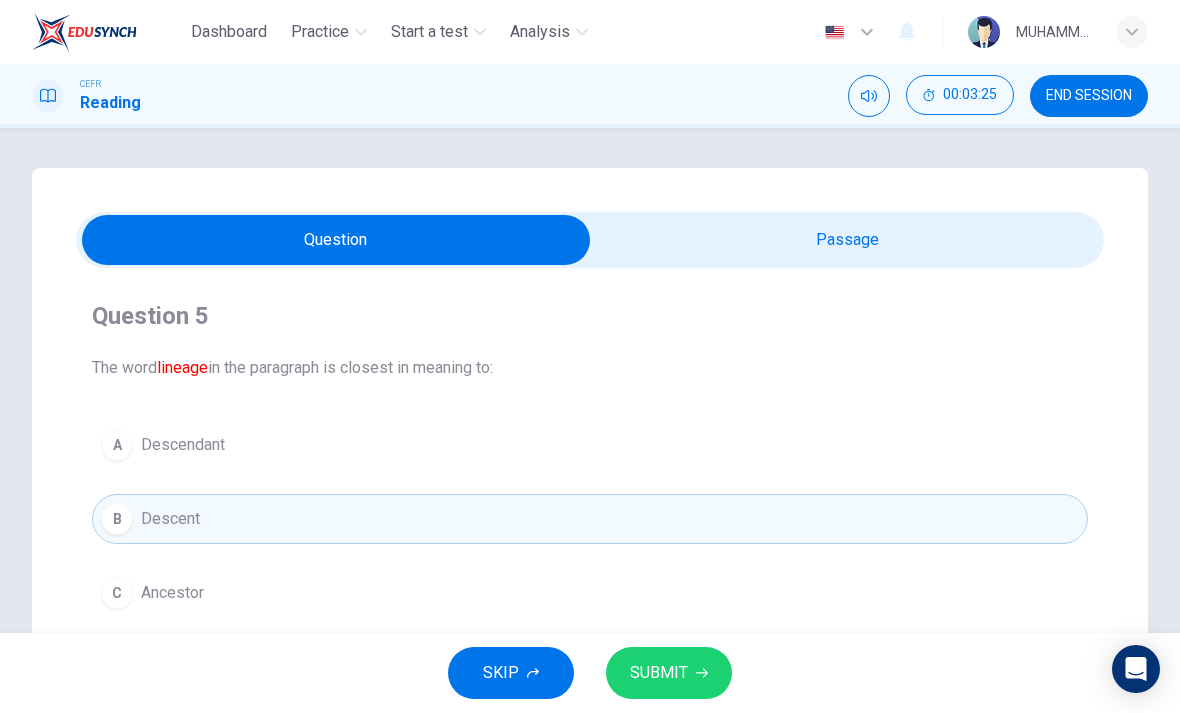 click on "SUBMIT" at bounding box center [659, 673] 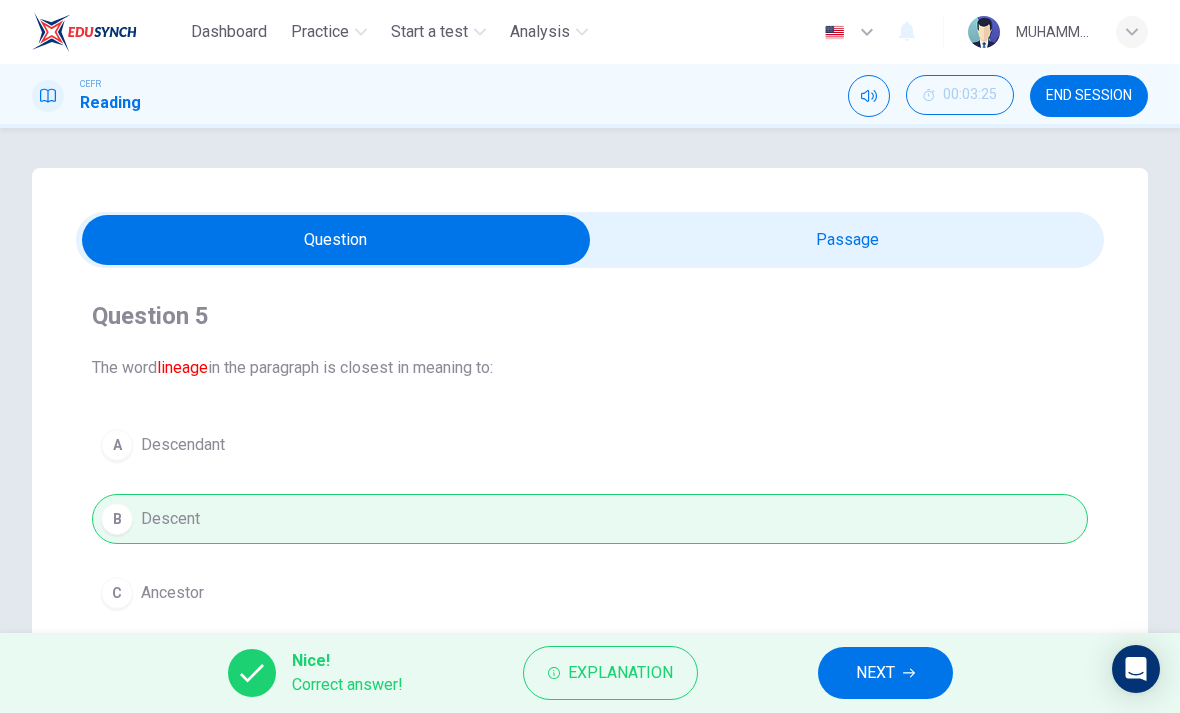 click on "NEXT" at bounding box center (875, 673) 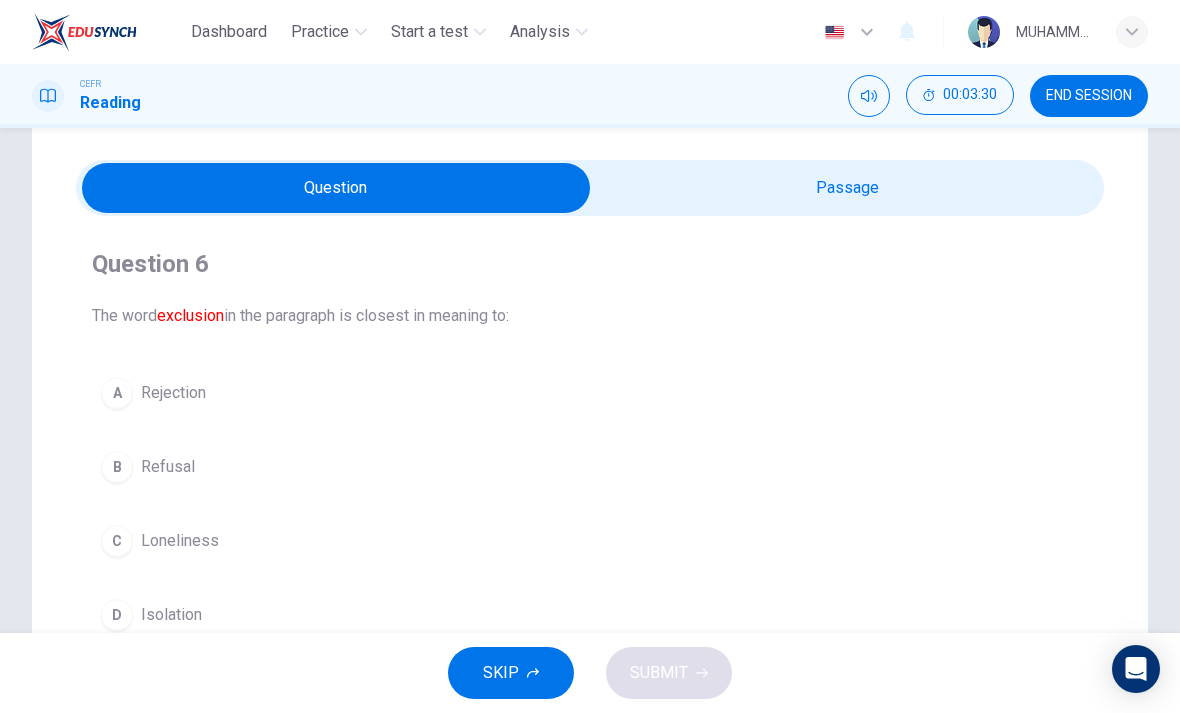 scroll, scrollTop: 50, scrollLeft: 0, axis: vertical 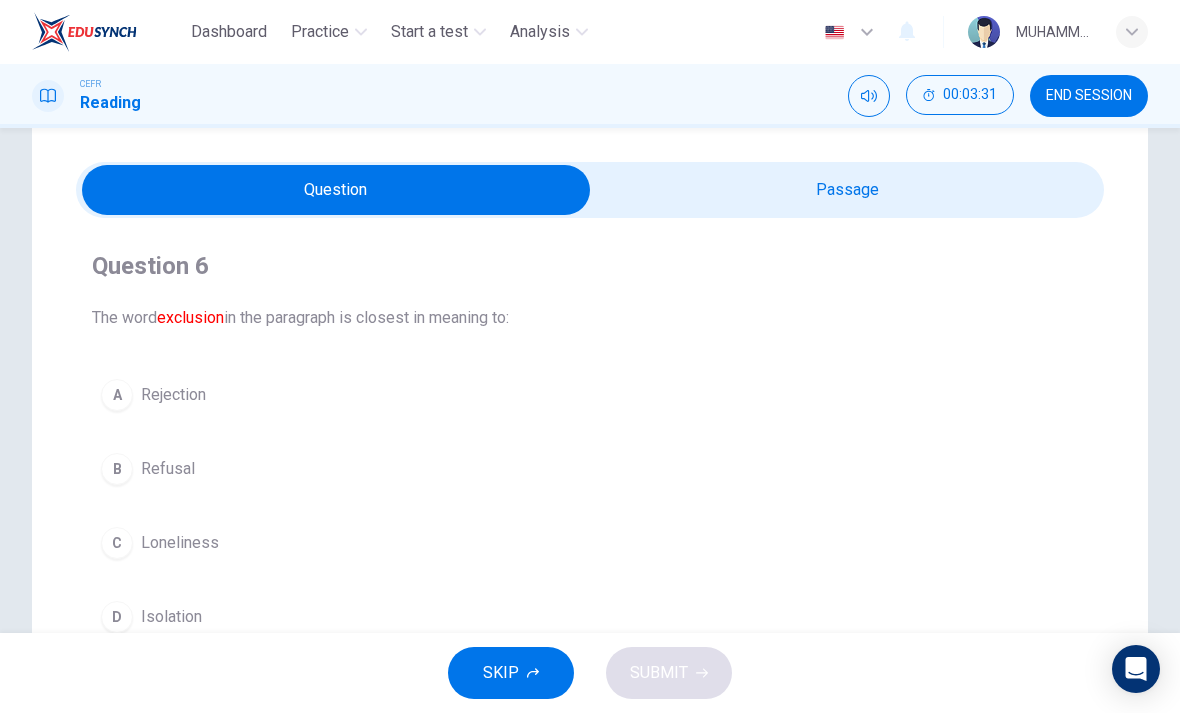 click at bounding box center [336, 190] 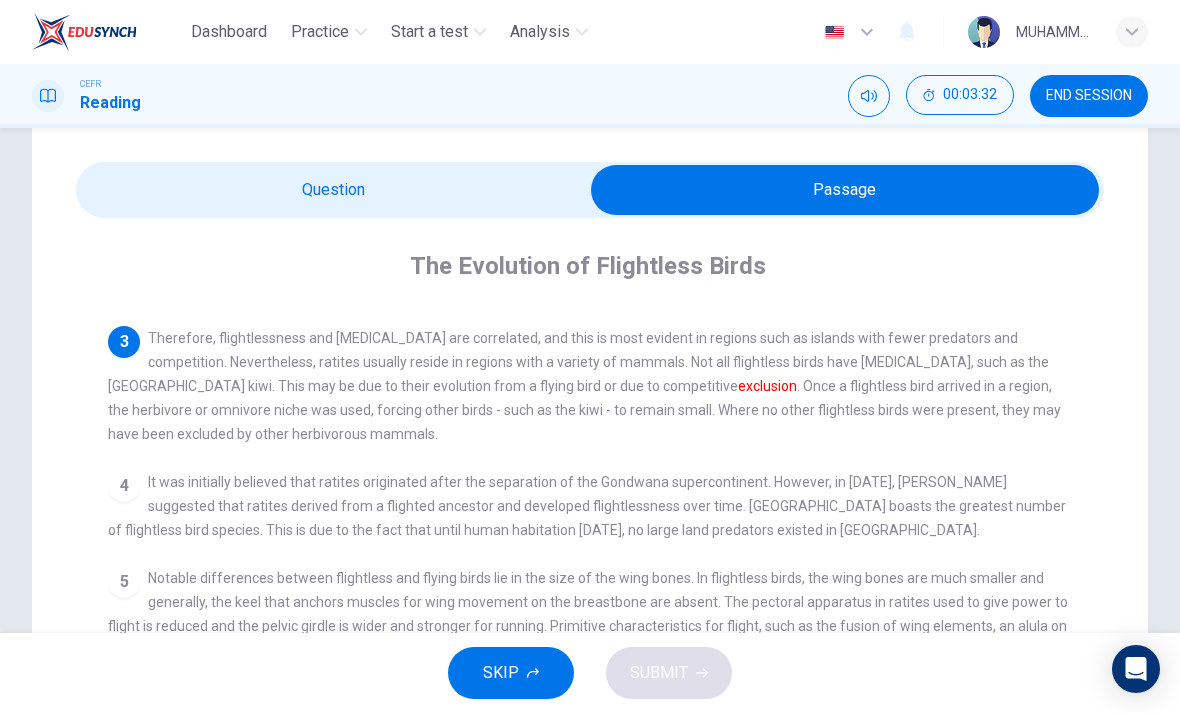 scroll, scrollTop: 81, scrollLeft: 0, axis: vertical 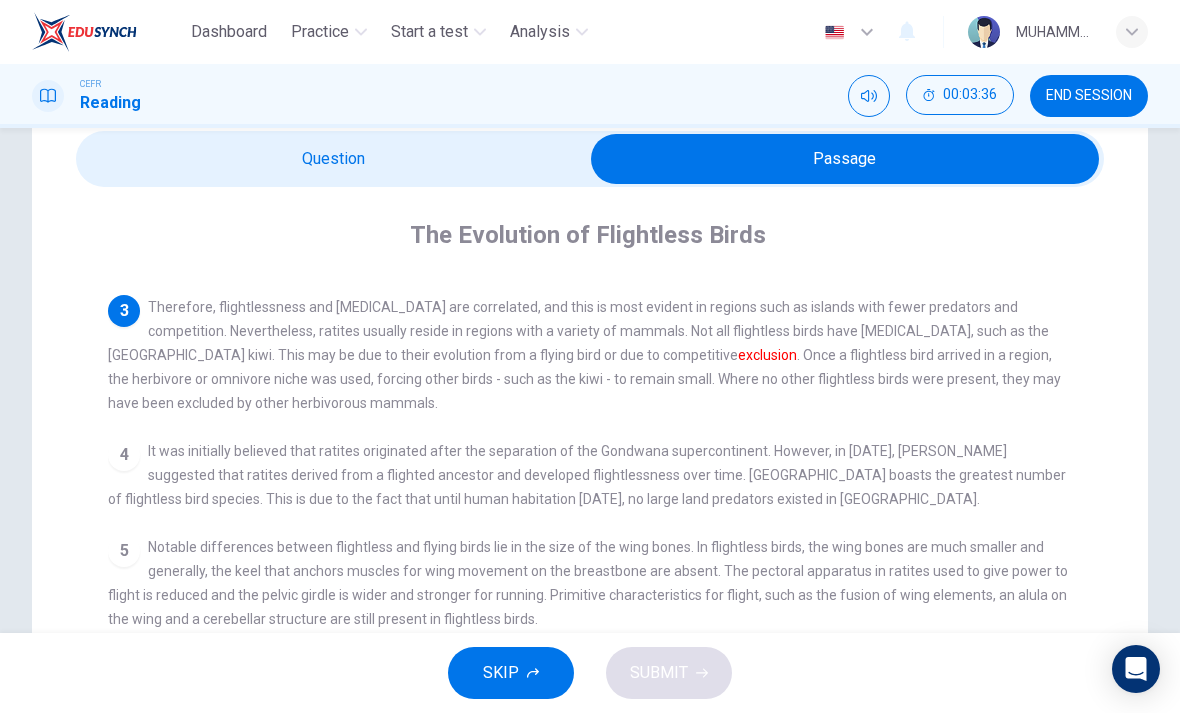 click at bounding box center (845, 159) 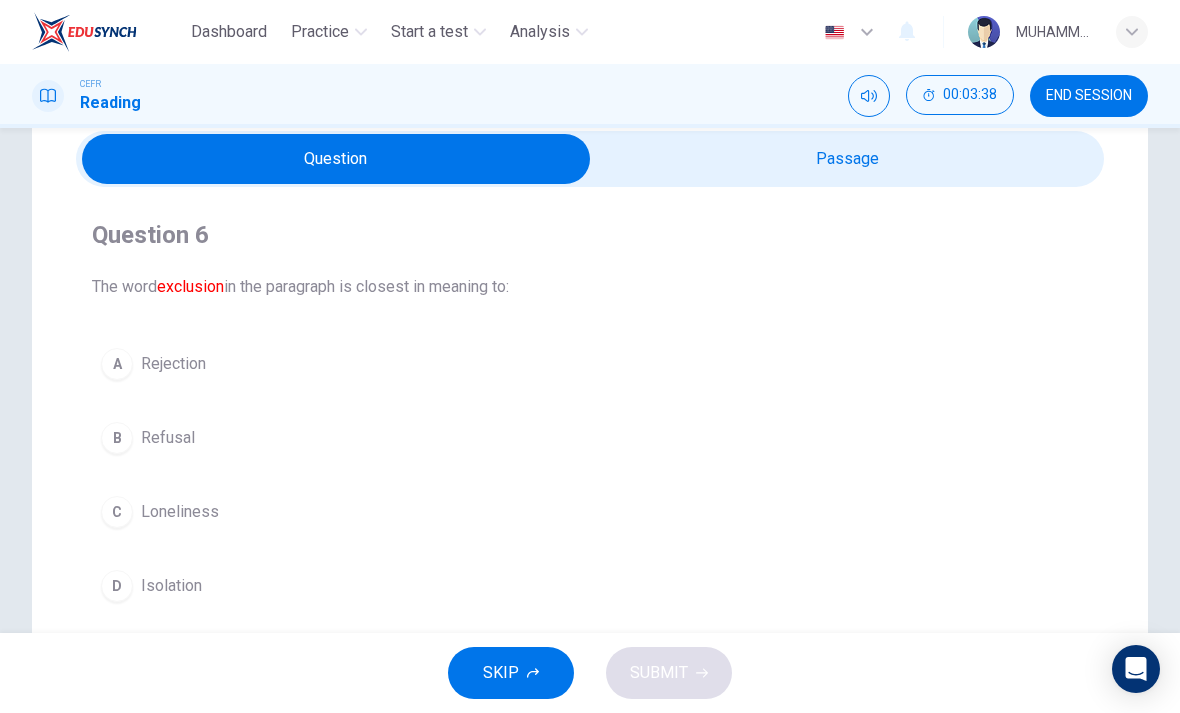 click on "D" at bounding box center (117, 586) 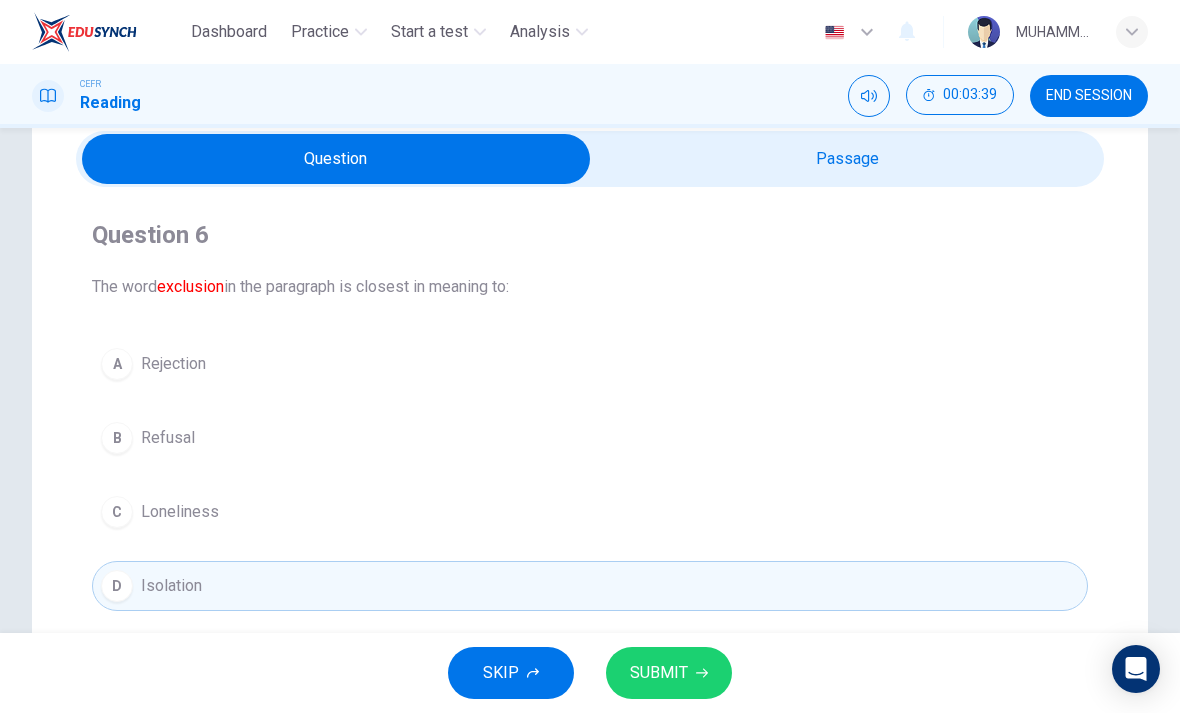 click on "SUBMIT" at bounding box center [659, 673] 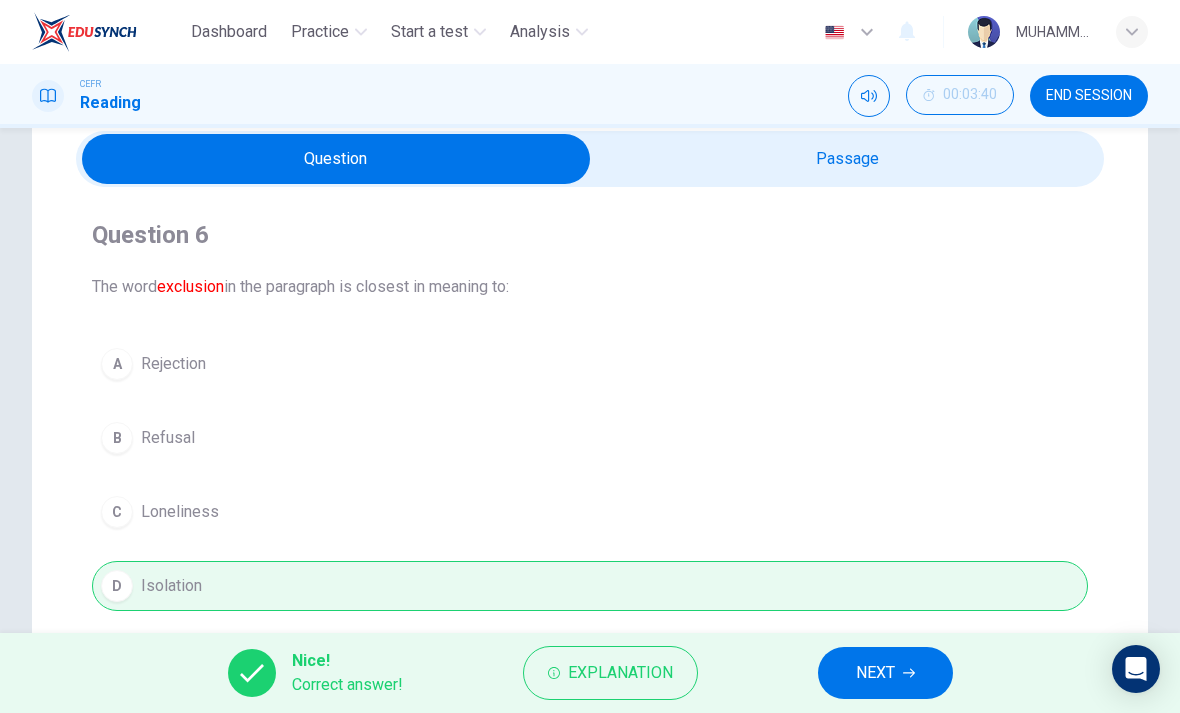click on "NEXT" at bounding box center (875, 673) 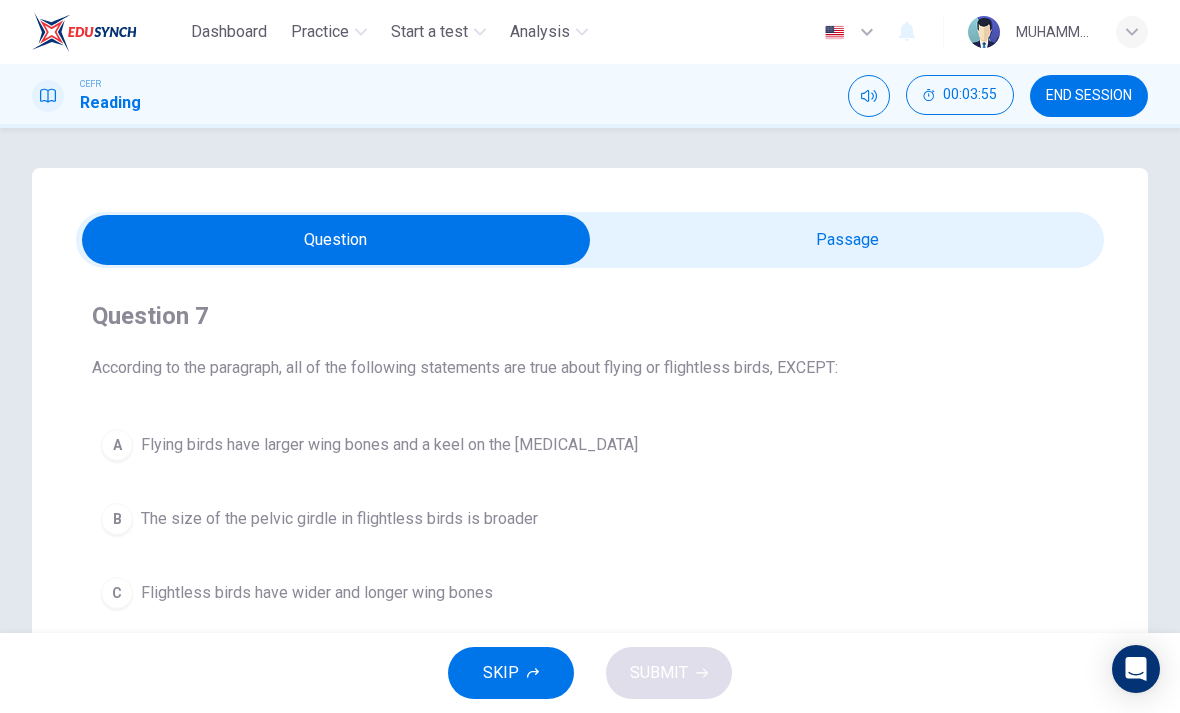 scroll, scrollTop: 0, scrollLeft: 0, axis: both 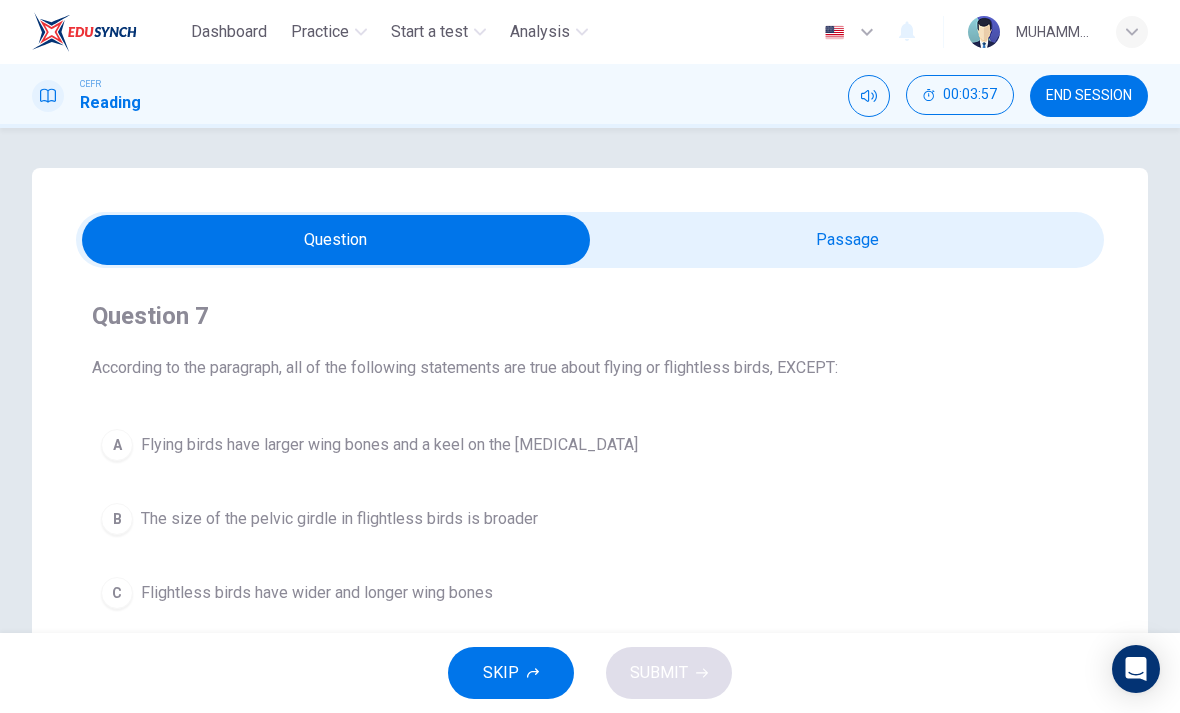 click on "C" at bounding box center (117, 593) 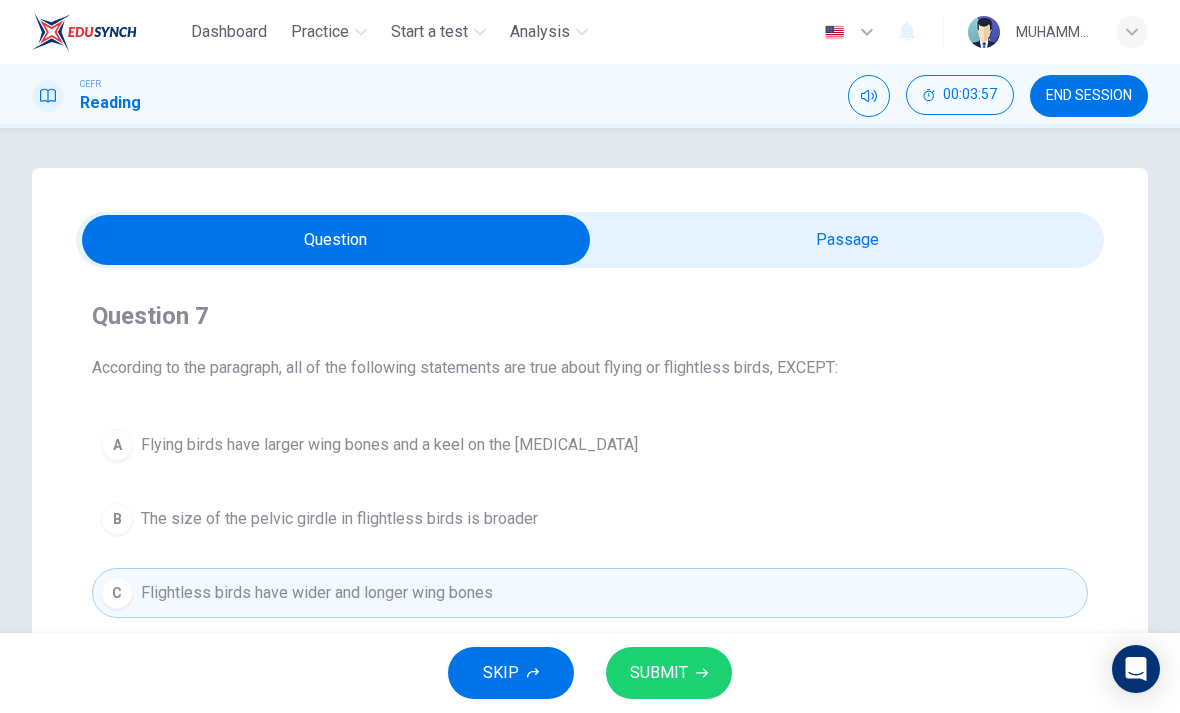 click on "C" at bounding box center (117, 593) 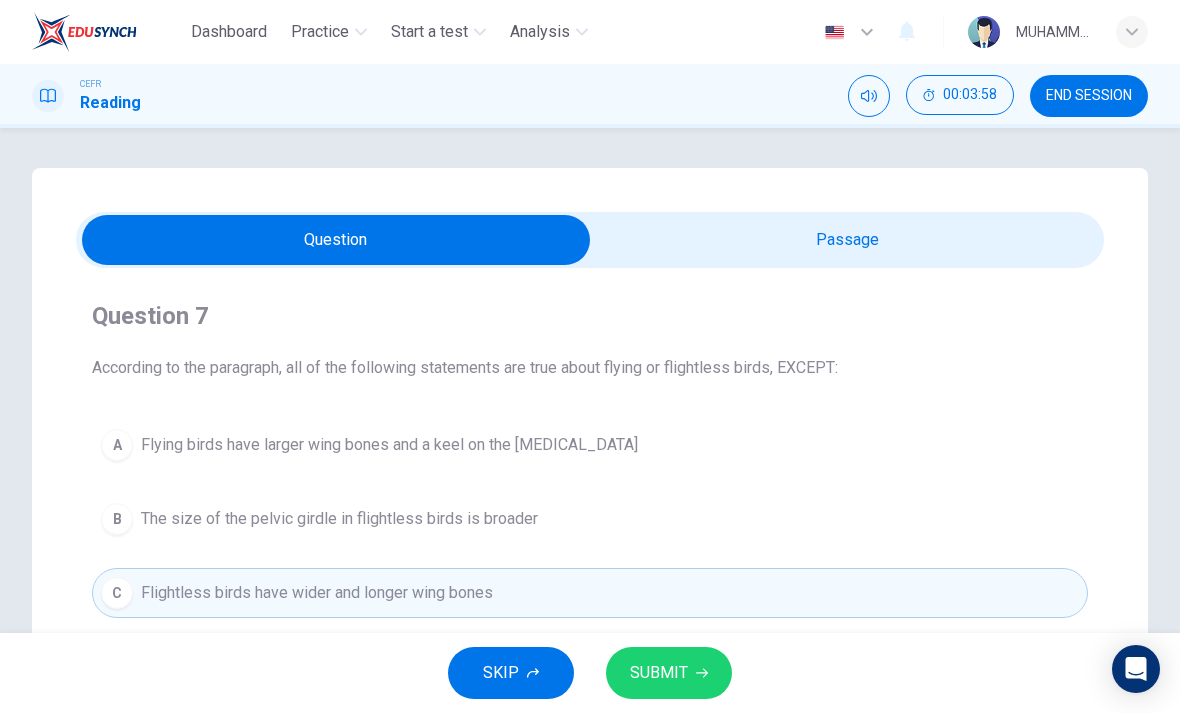click on "SUBMIT" at bounding box center (659, 673) 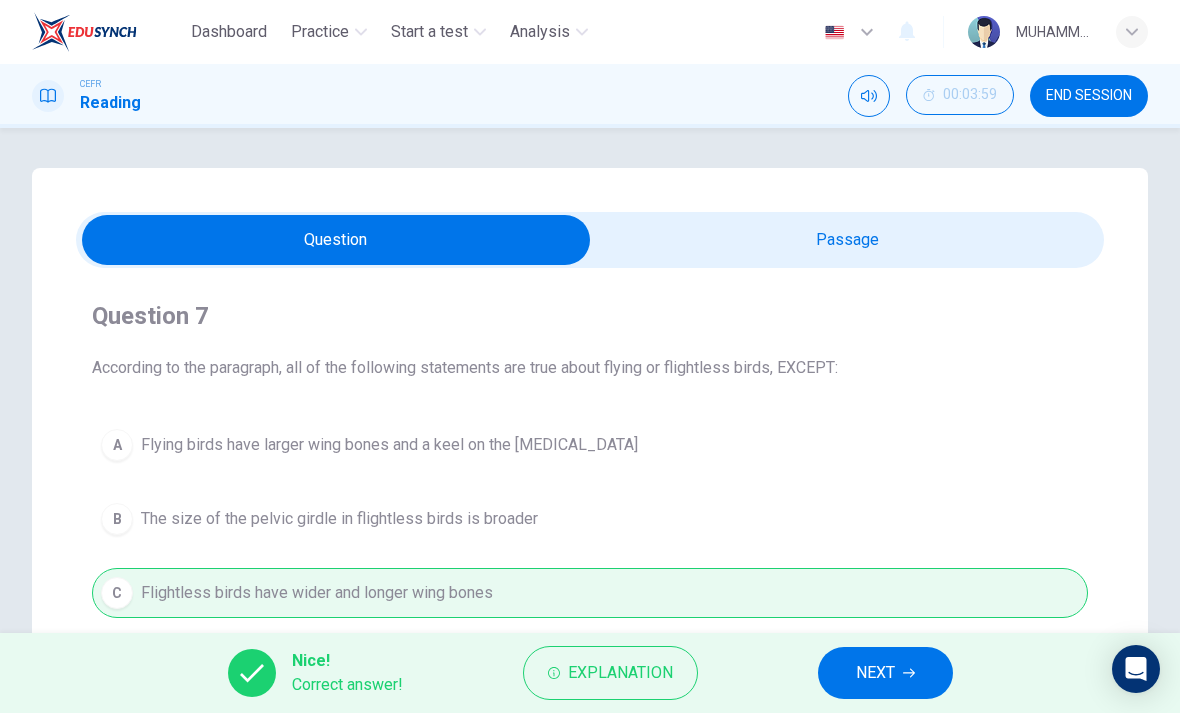 click on "NEXT" at bounding box center [875, 673] 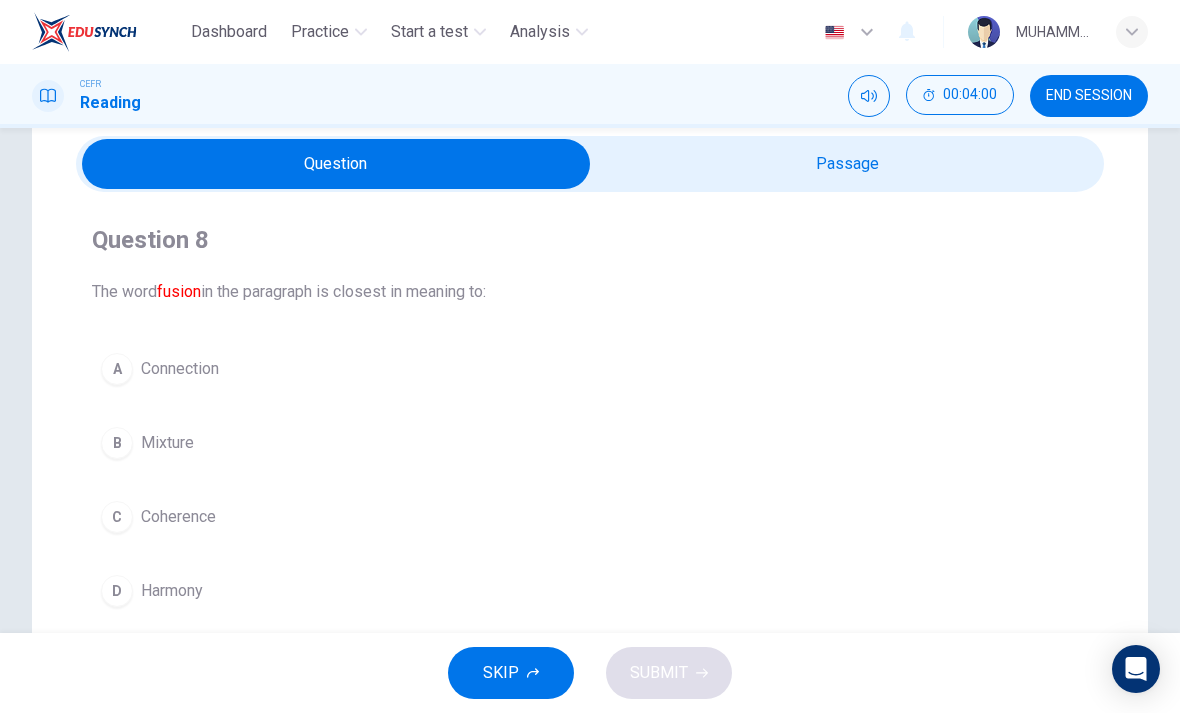 scroll, scrollTop: 80, scrollLeft: 0, axis: vertical 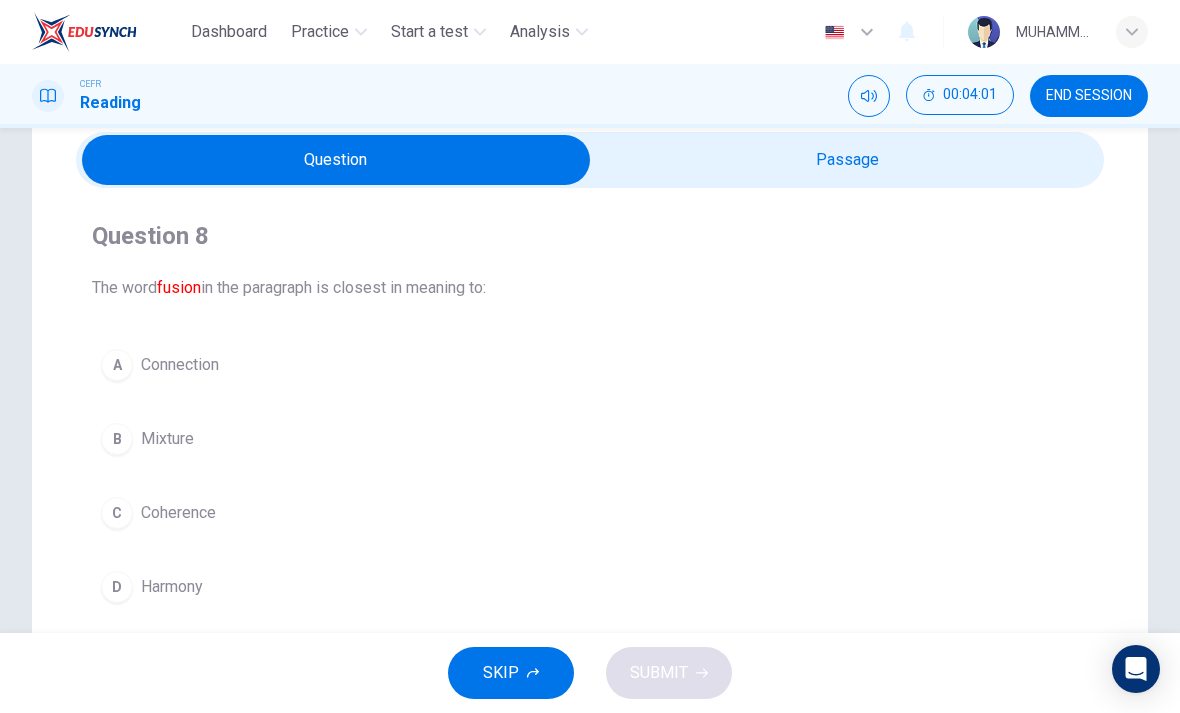 click at bounding box center [336, 160] 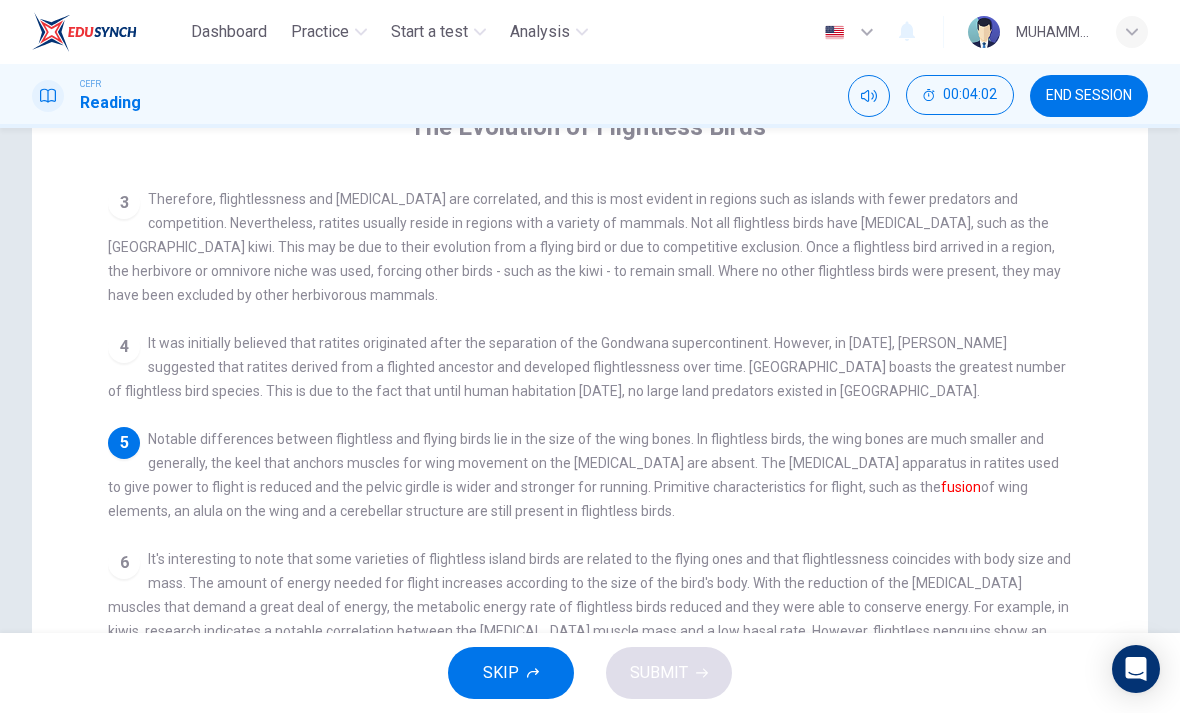 scroll, scrollTop: 190, scrollLeft: 0, axis: vertical 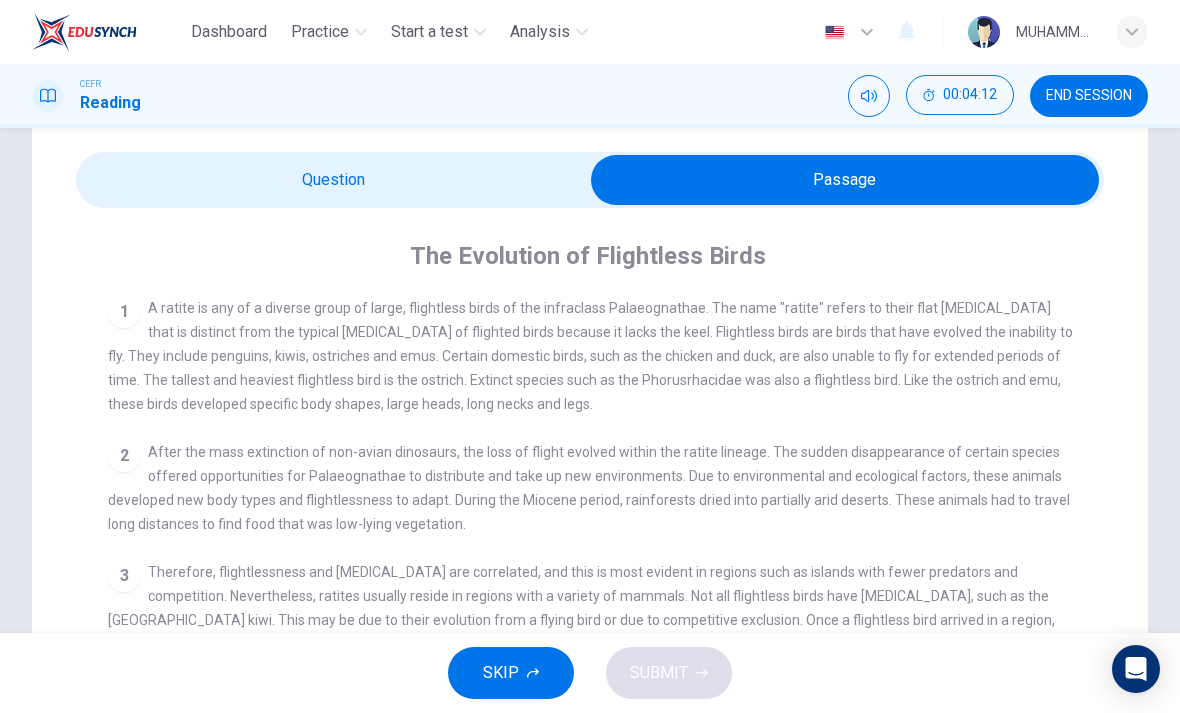 click at bounding box center [845, 180] 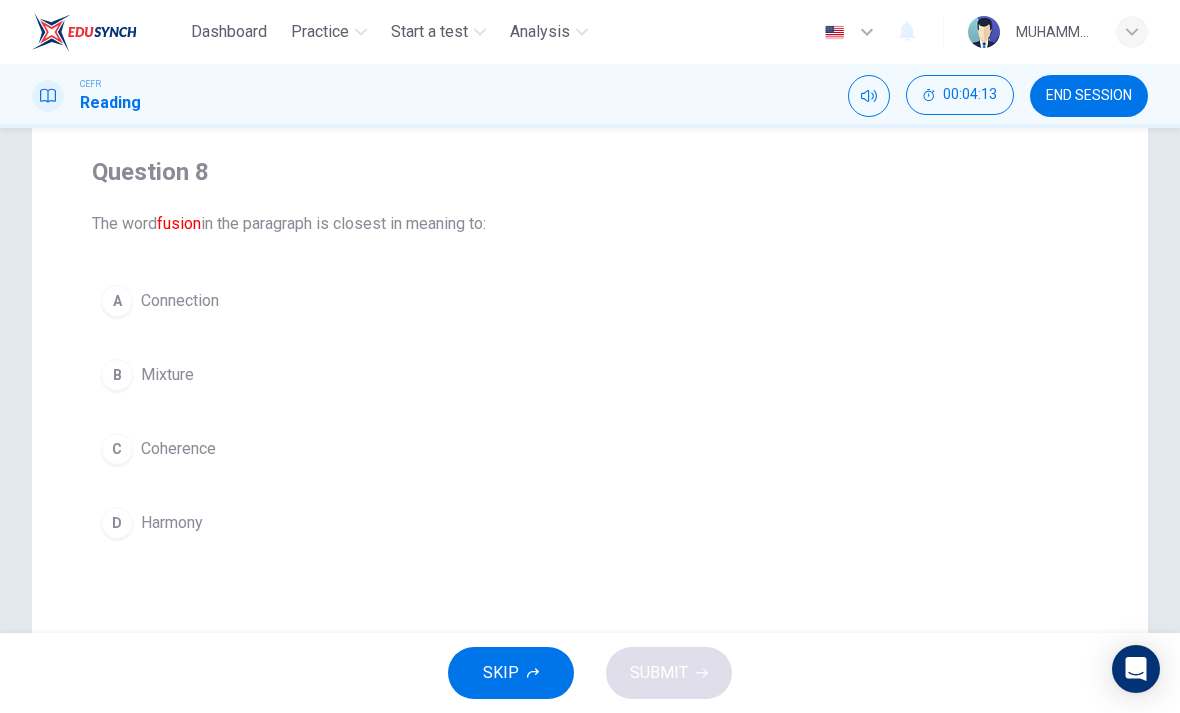 scroll, scrollTop: 143, scrollLeft: 0, axis: vertical 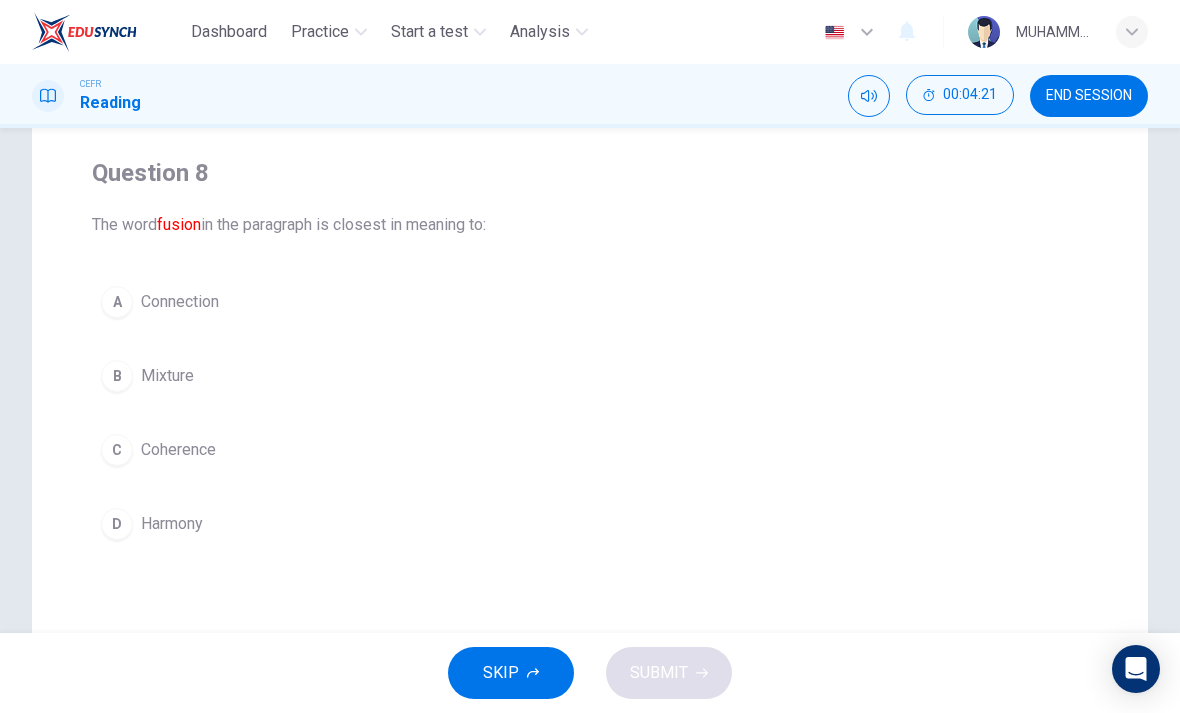 click on "B Mixture" at bounding box center [590, 376] 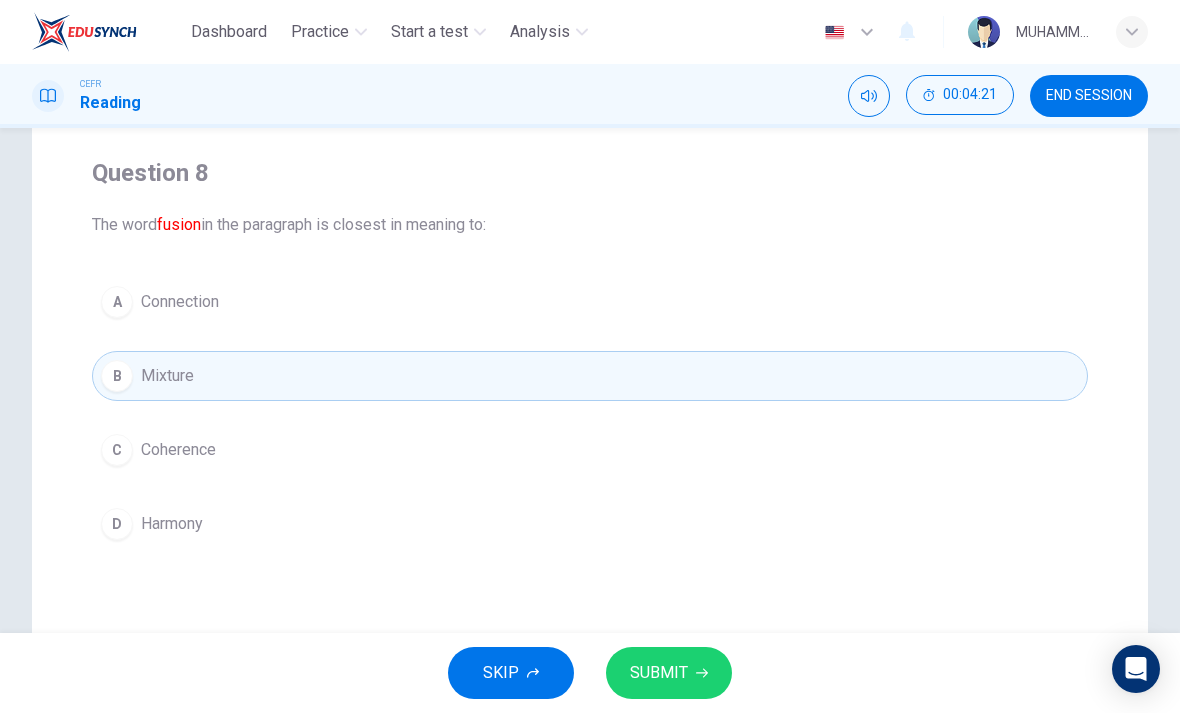 click on "B Mixture" at bounding box center [590, 376] 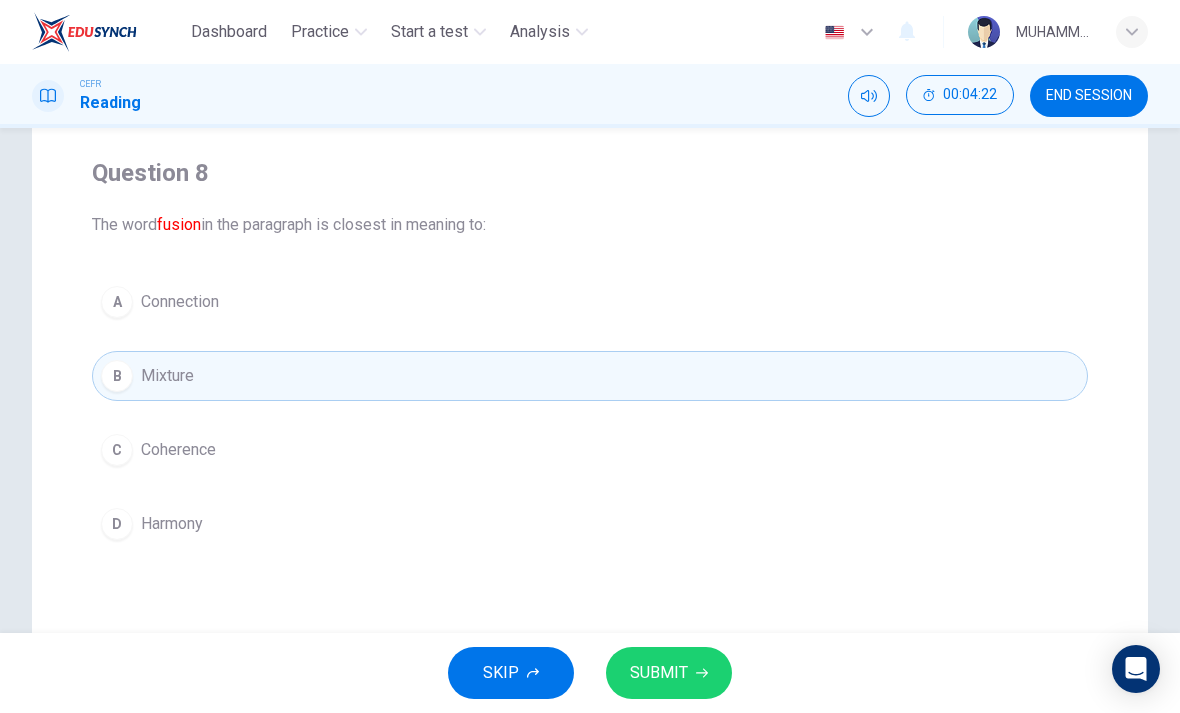 click on "SUBMIT" at bounding box center (669, 673) 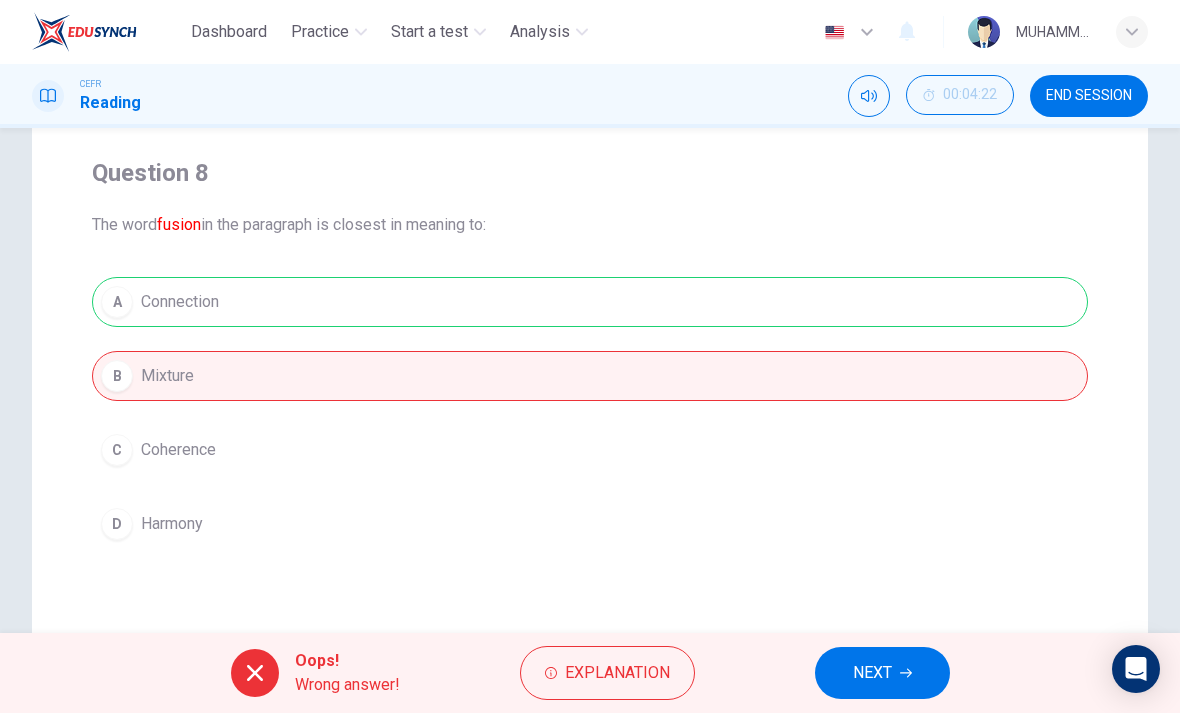 click on "Explanation" at bounding box center (617, 673) 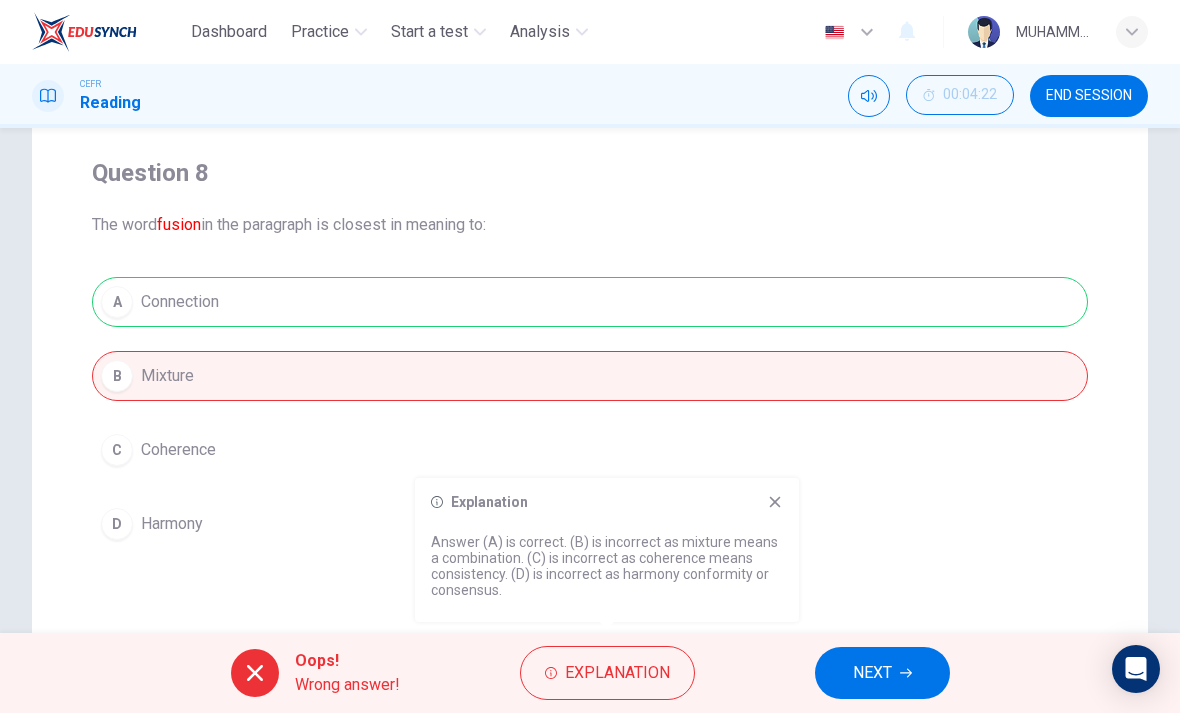 click on "NEXT" at bounding box center [882, 673] 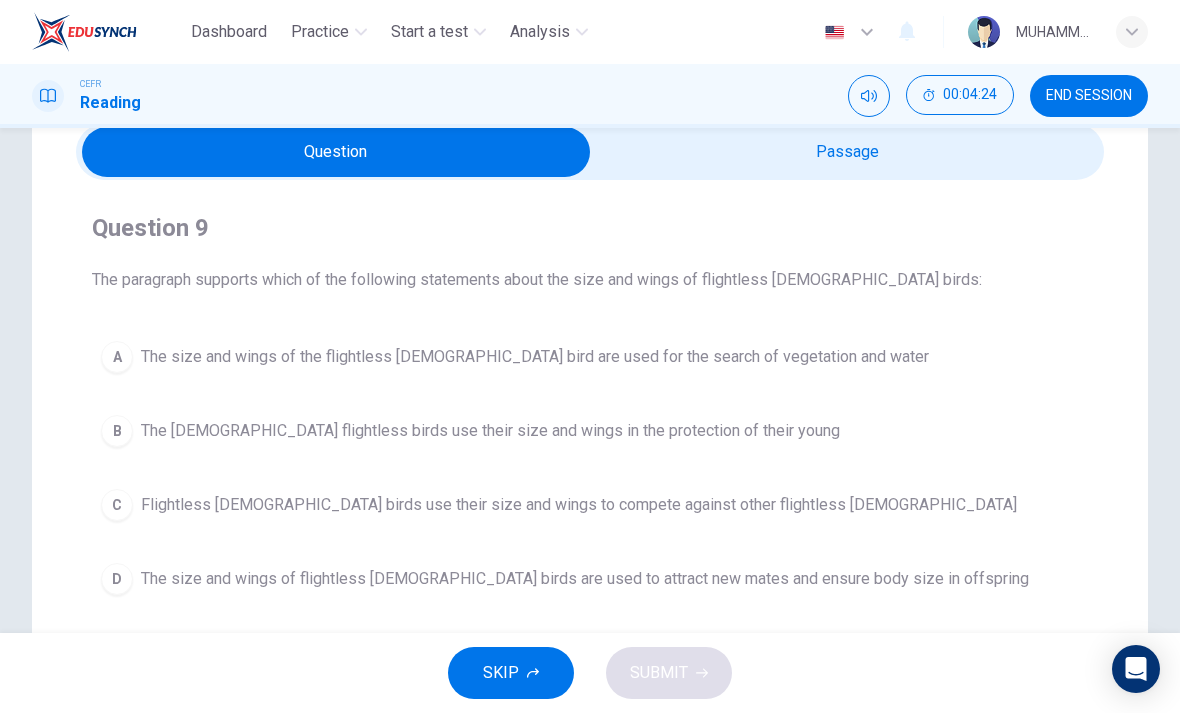 scroll, scrollTop: 112, scrollLeft: 0, axis: vertical 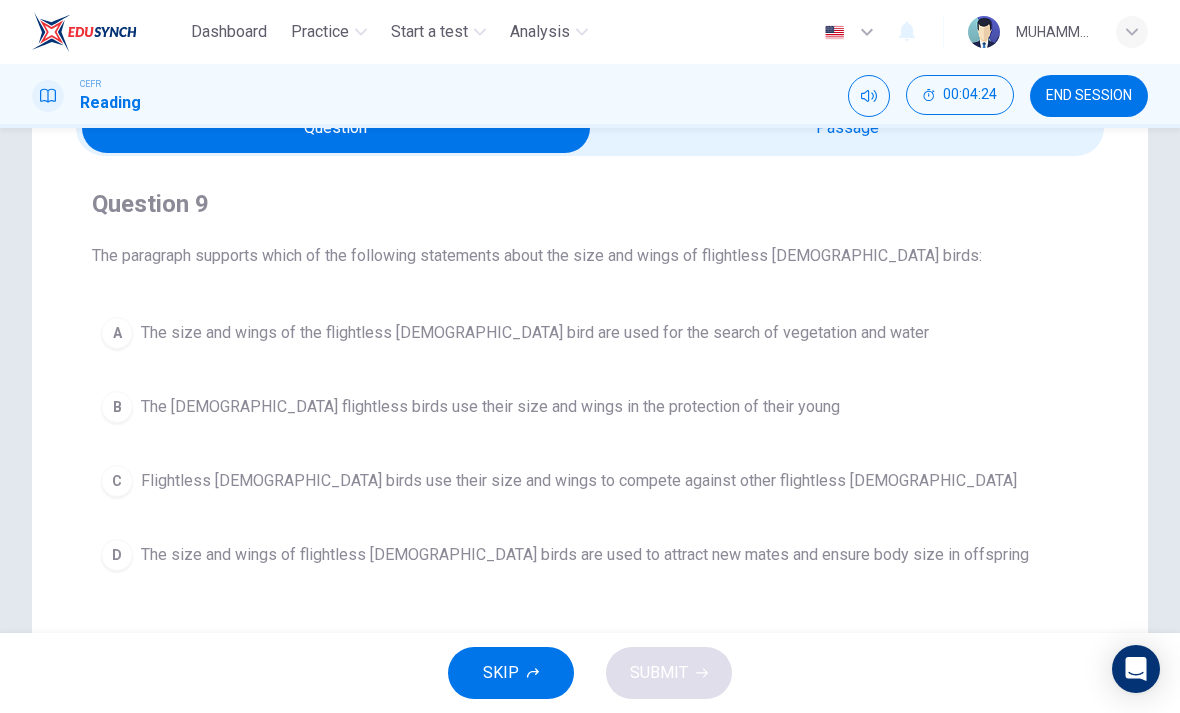 click at bounding box center [336, 128] 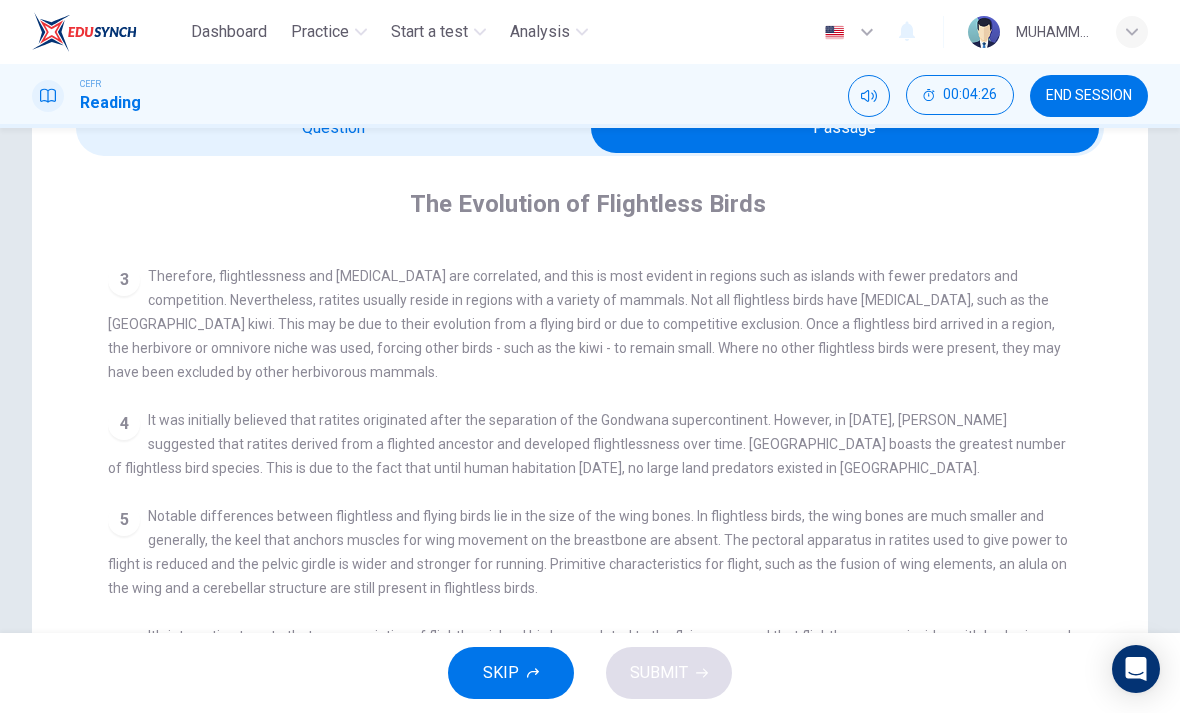 scroll, scrollTop: 253, scrollLeft: 0, axis: vertical 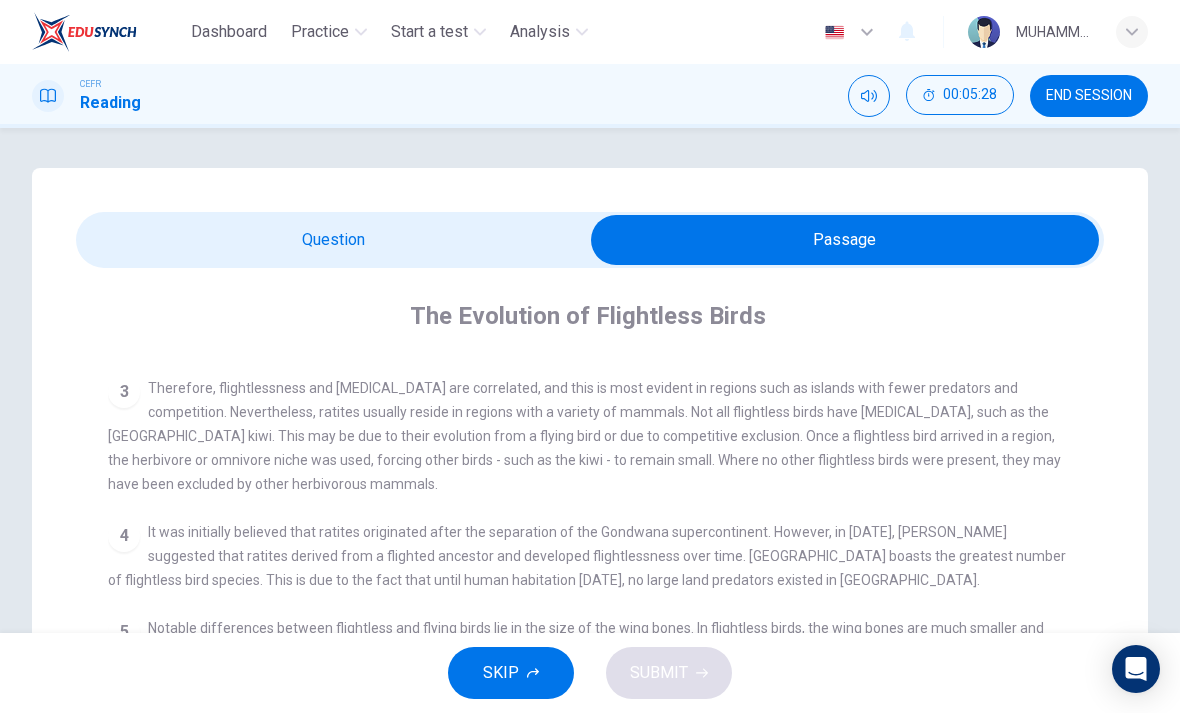 click at bounding box center [845, 240] 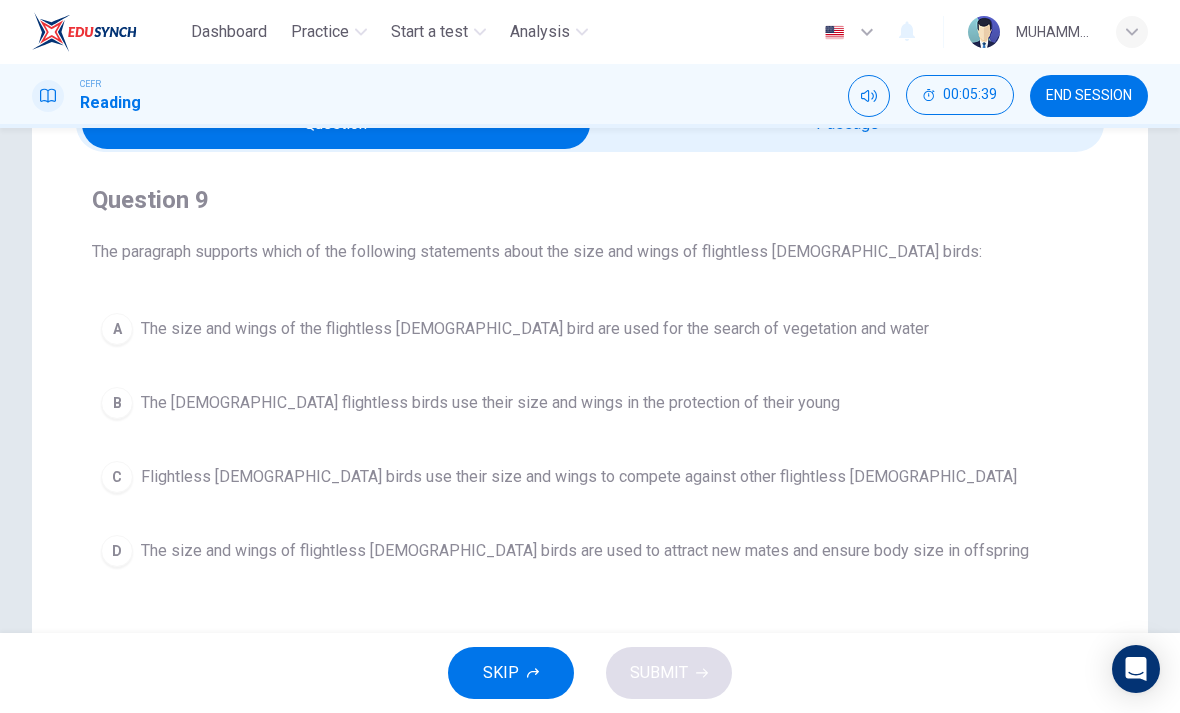 scroll, scrollTop: 119, scrollLeft: 0, axis: vertical 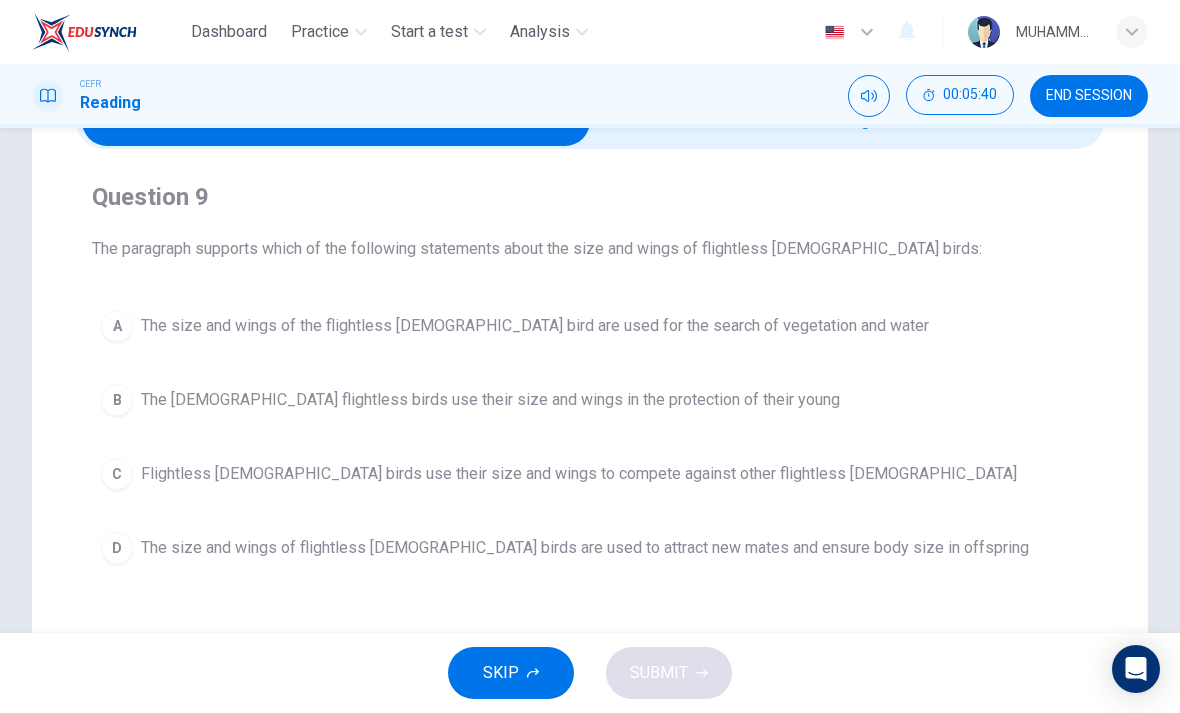click on "The size and wings of flightless male birds are used to attract new mates and ensure body size in offspring" at bounding box center (585, 548) 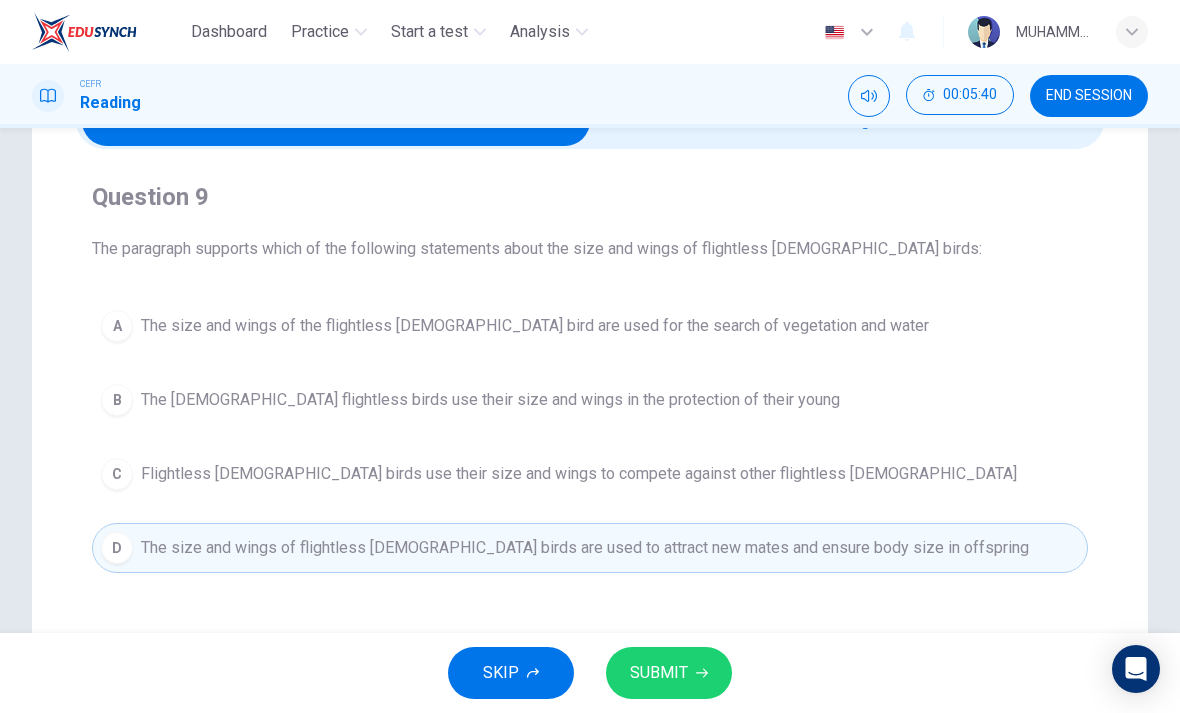 click on "The size and wings of flightless male birds are used to attract new mates and ensure body size in offspring" at bounding box center (585, 548) 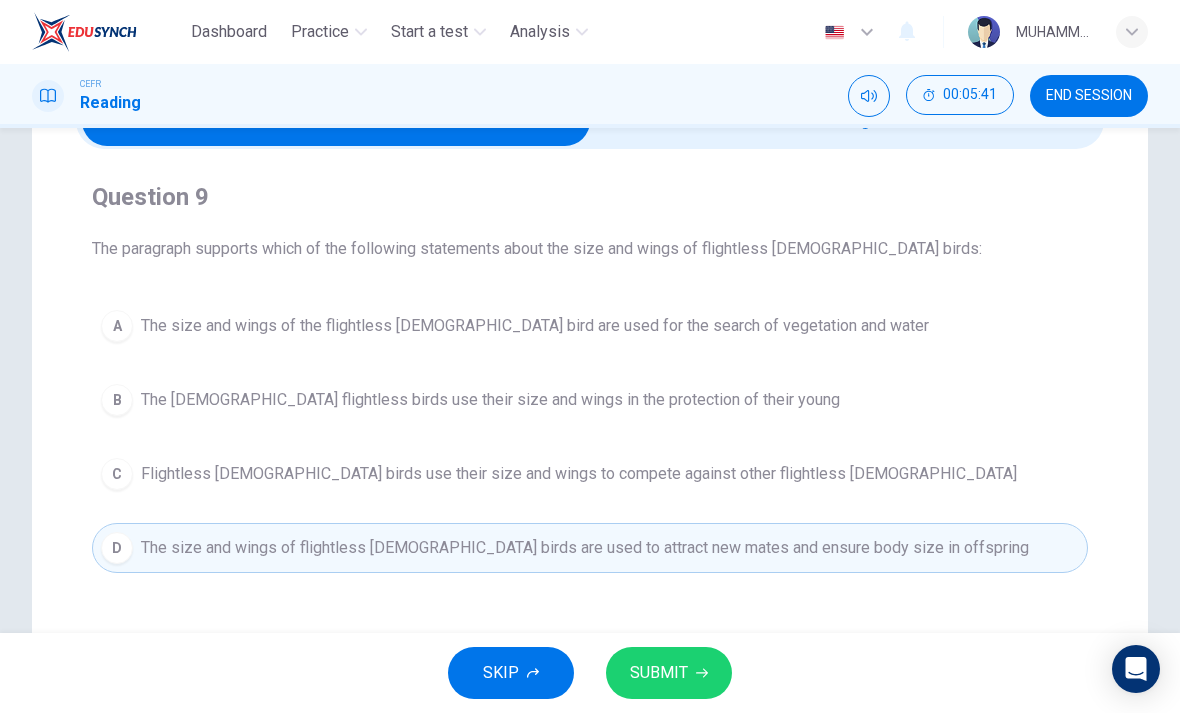 click on "SUBMIT" at bounding box center (659, 673) 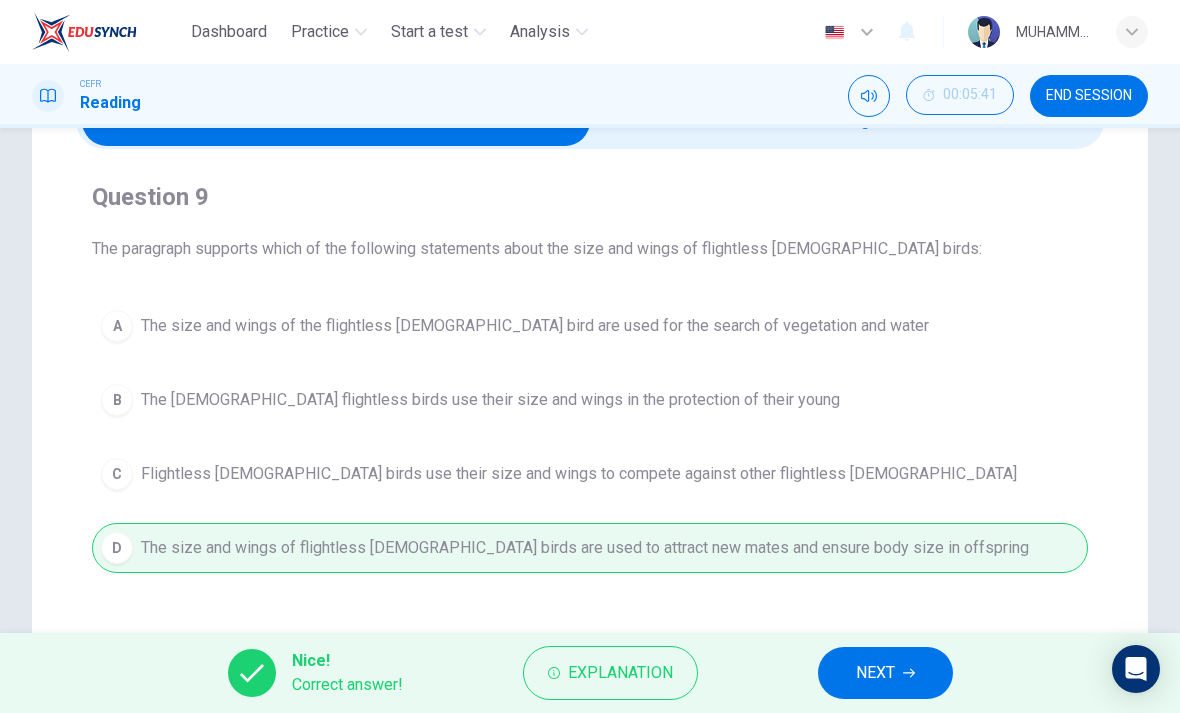 click on "NEXT" at bounding box center [875, 673] 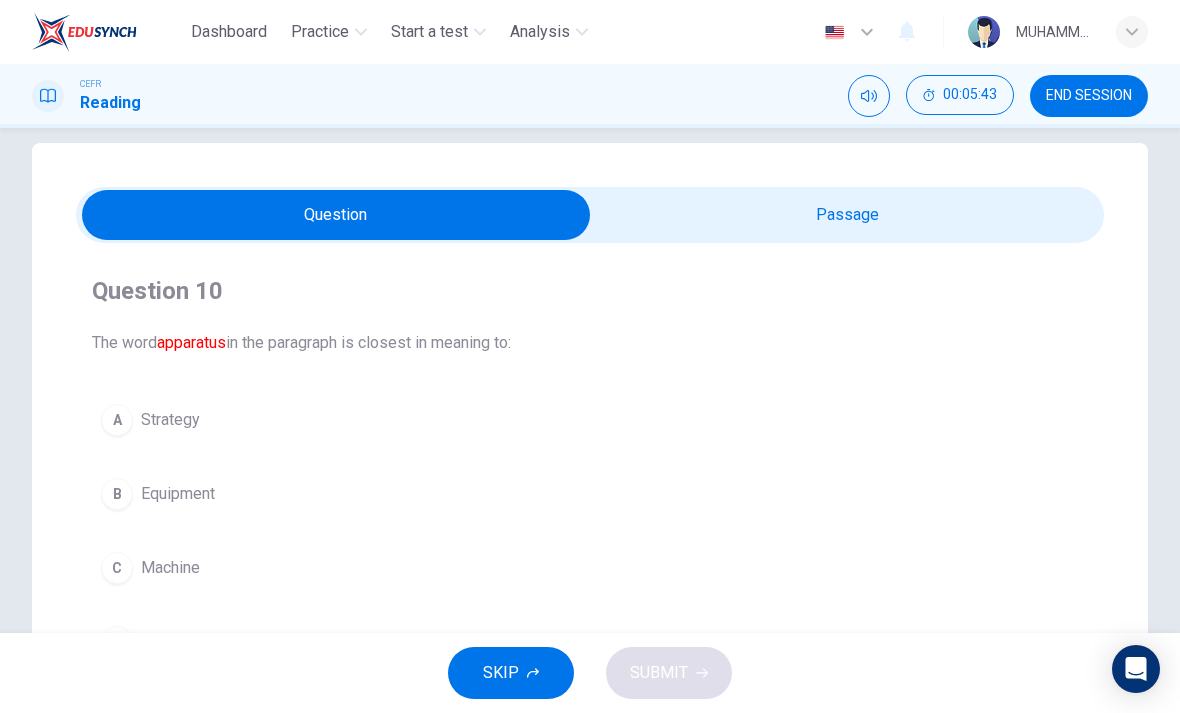 scroll, scrollTop: 8, scrollLeft: 0, axis: vertical 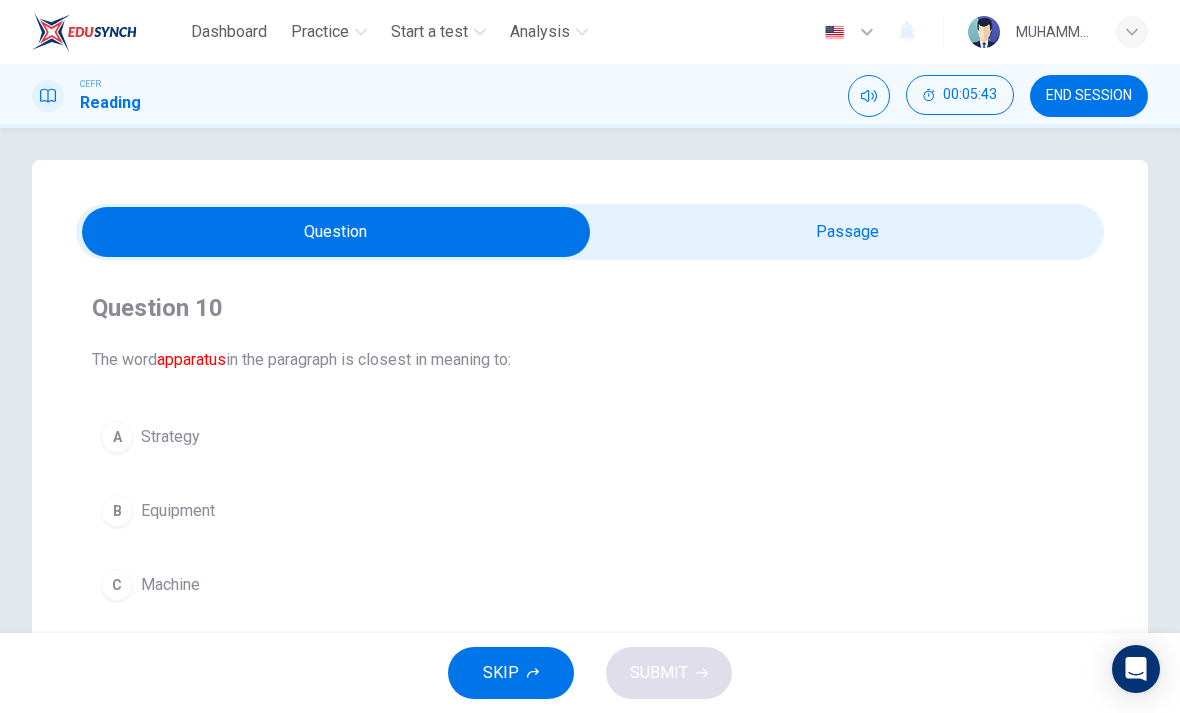 click at bounding box center [336, 232] 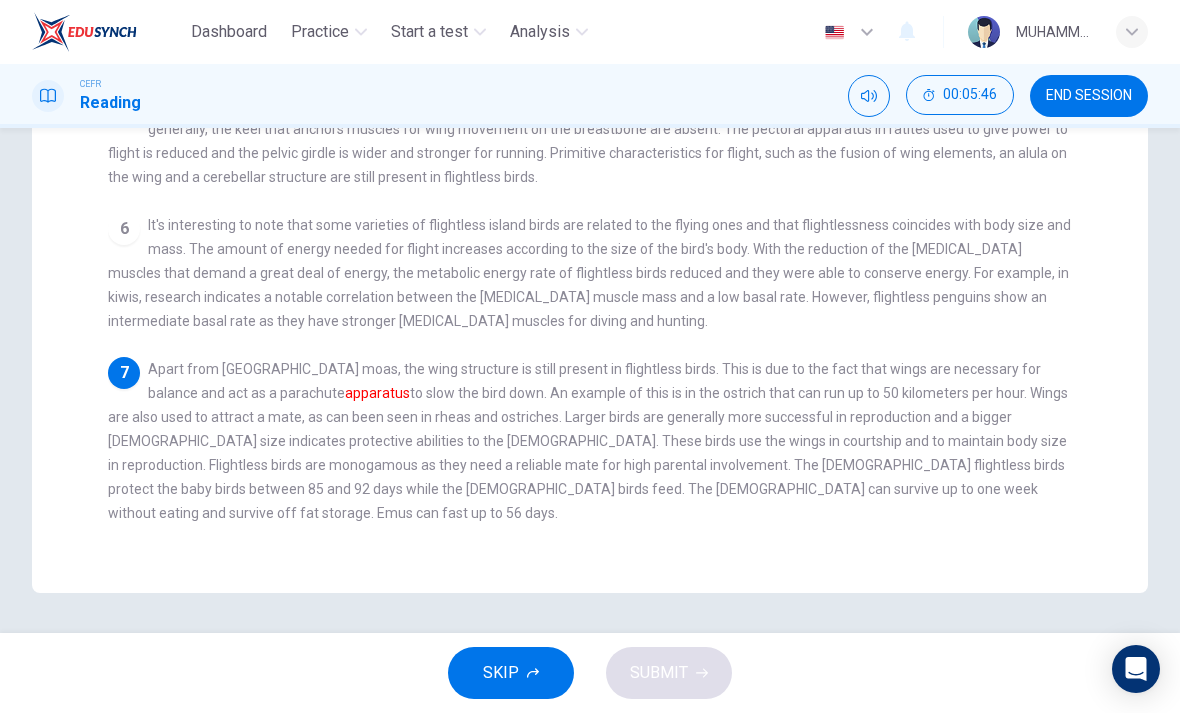 click on "Apart from New Zealand moas, the wing structure is still present in flightless birds. This is due to the fact that wings are necessary for balance and act as a parachute  apparatus  to slow the bird down. An example of this is in the ostrich that can run up to 50 kilometers per hour. Wings are also used to attract a mate, as can been seen in rheas and ostriches. Larger birds are generally more successful in reproduction and a bigger male size indicates protective abilities to the female. These birds use the wings in courtship and to maintain body size in reproduction. Flightless birds are monogamous as they need a reliable mate for high parental involvement. The male flightless birds protect the baby birds between 85 and 92 days while the female birds feed. The males can survive up to one week without eating and survive off fat storage. Emus can fast up to 56 days." at bounding box center (588, 441) 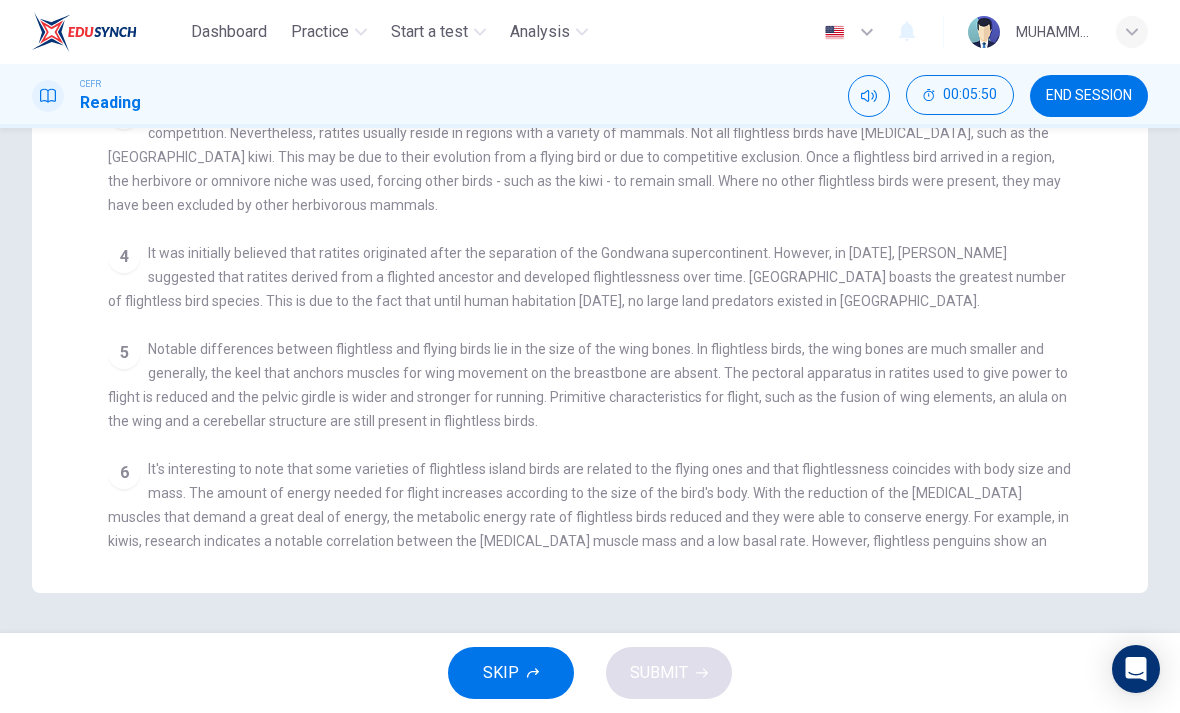 scroll, scrollTop: 0, scrollLeft: 0, axis: both 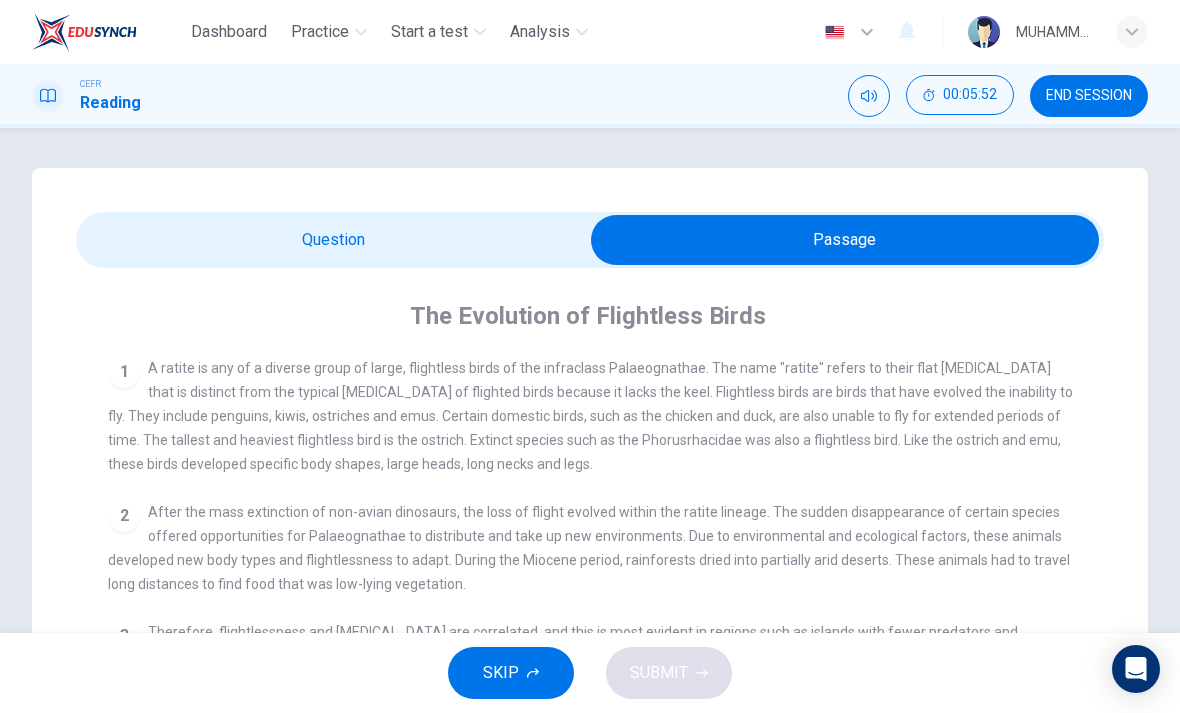 click at bounding box center (845, 240) 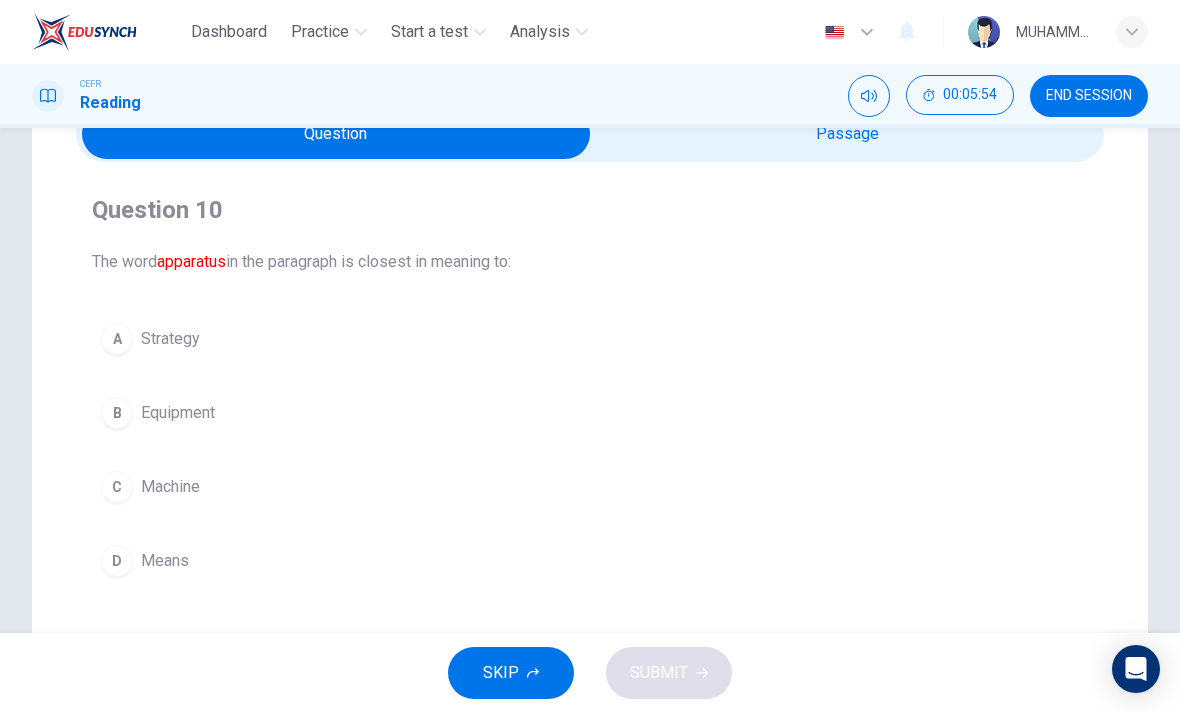 scroll, scrollTop: 116, scrollLeft: 0, axis: vertical 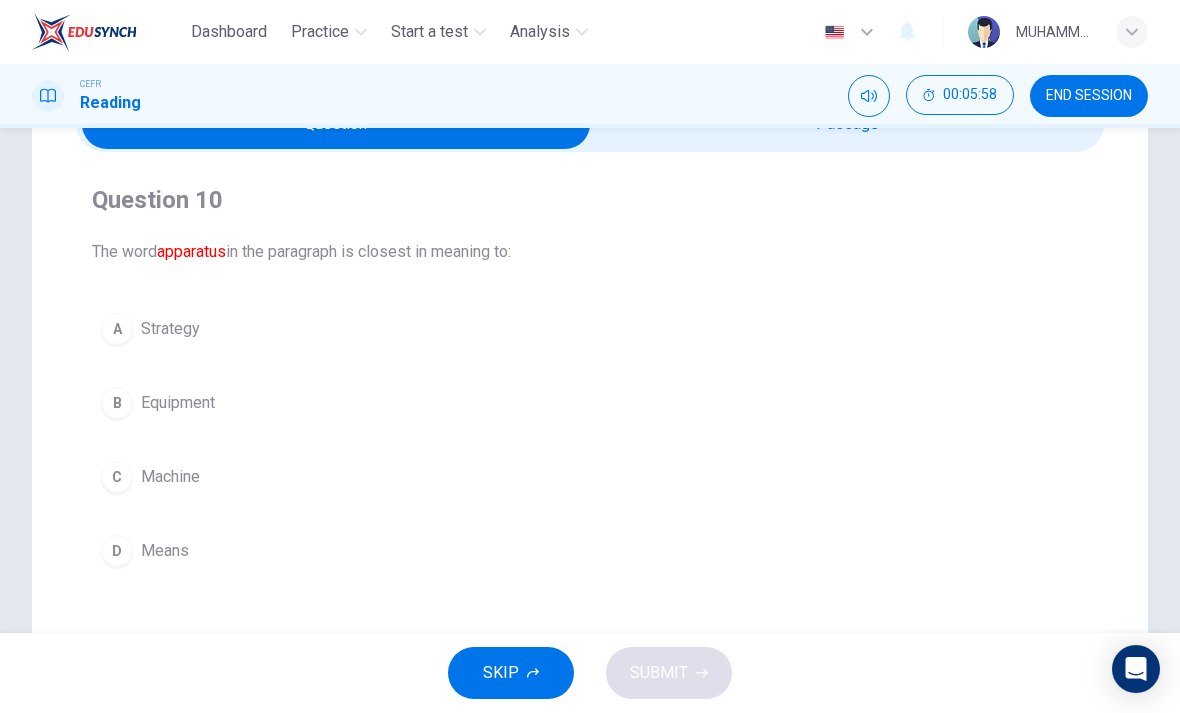 click on "Strategy" at bounding box center (170, 329) 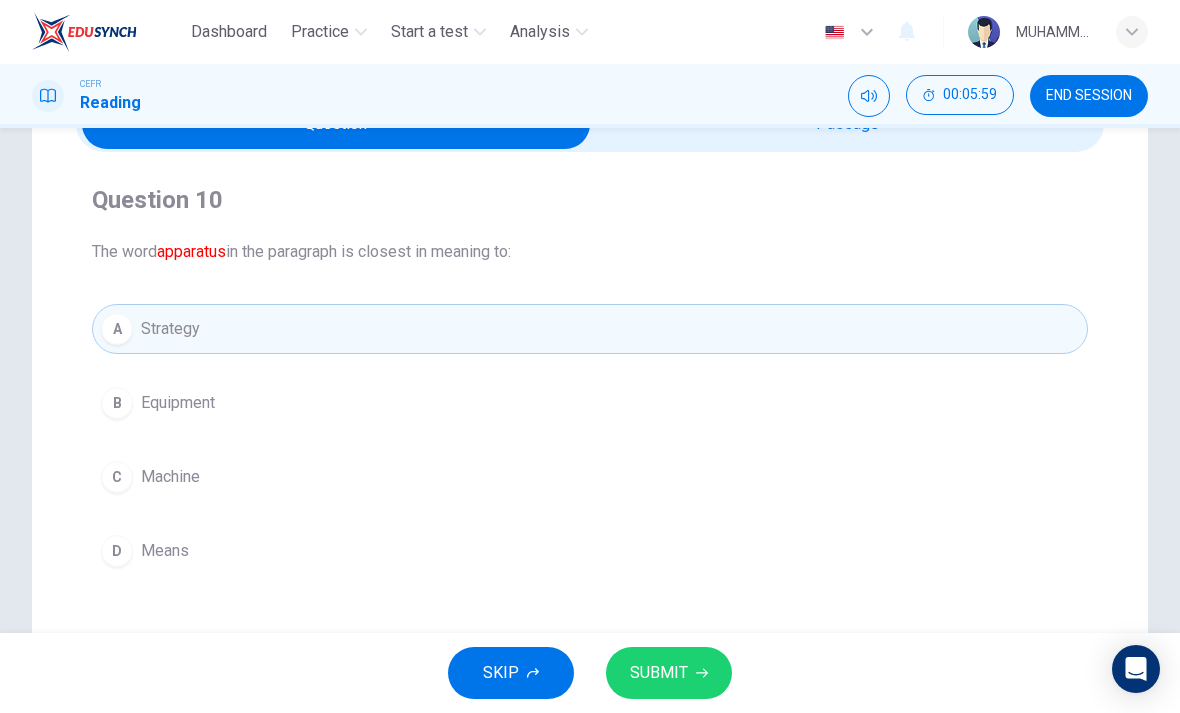 click on "SUBMIT" at bounding box center (669, 673) 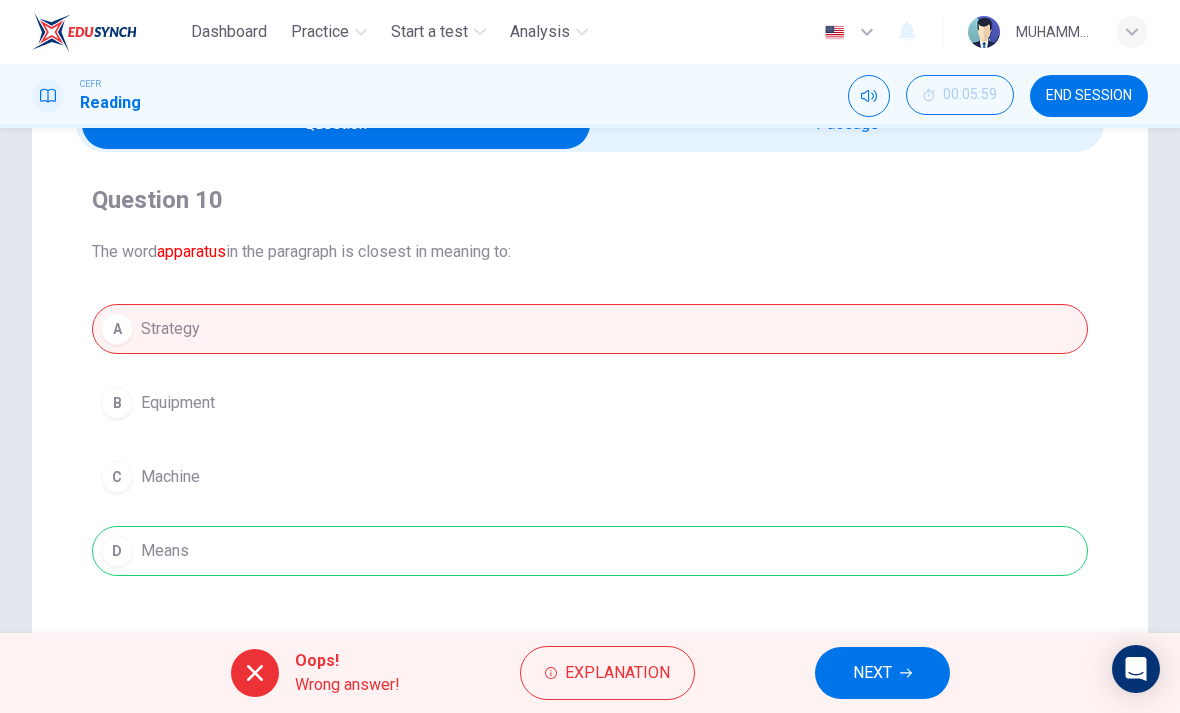click on "Explanation" at bounding box center (617, 673) 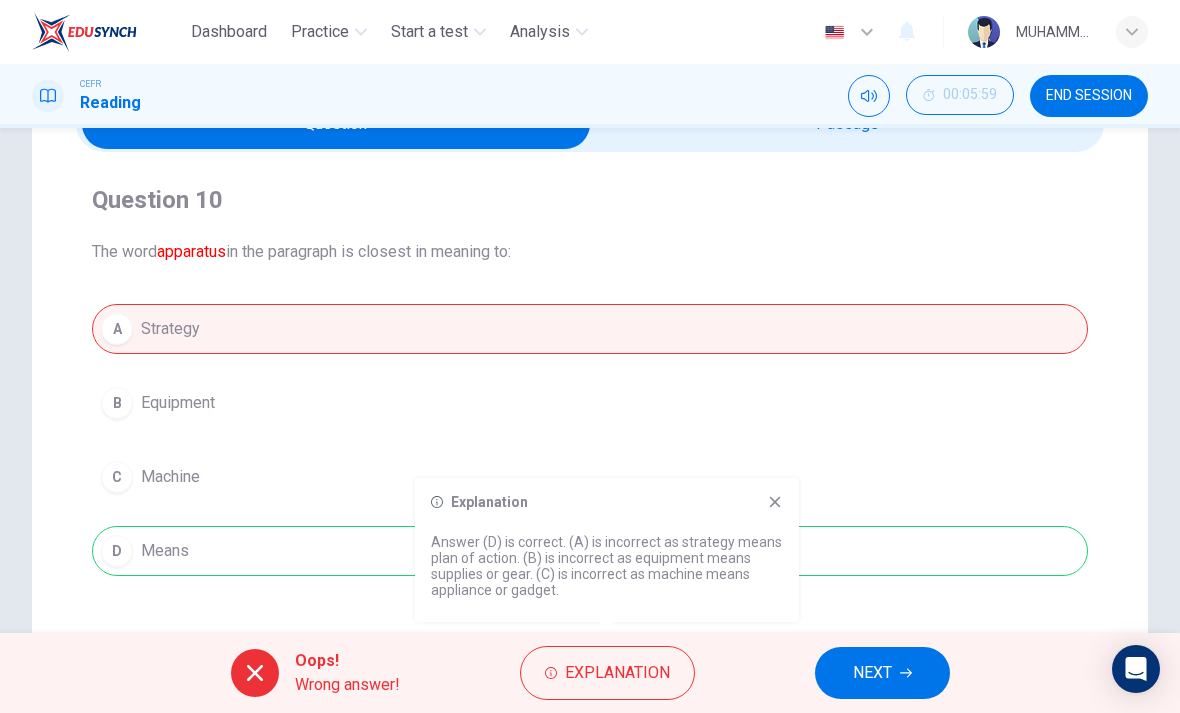 click on "NEXT" at bounding box center (872, 673) 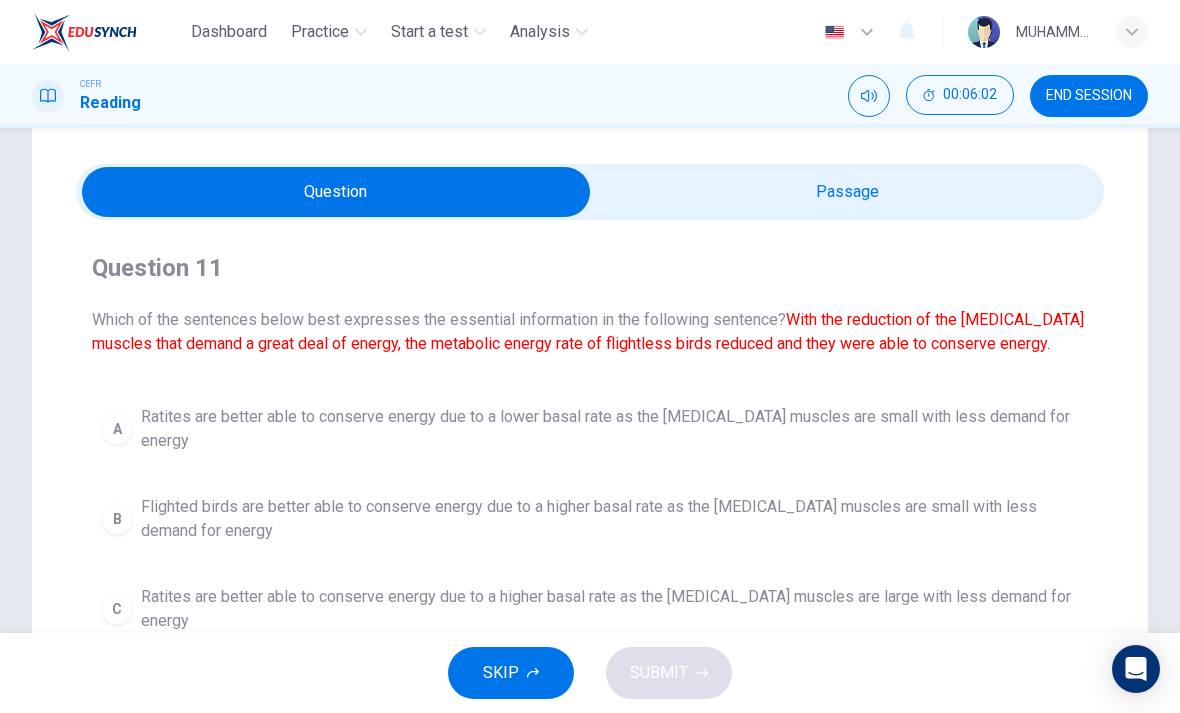 scroll, scrollTop: 51, scrollLeft: 0, axis: vertical 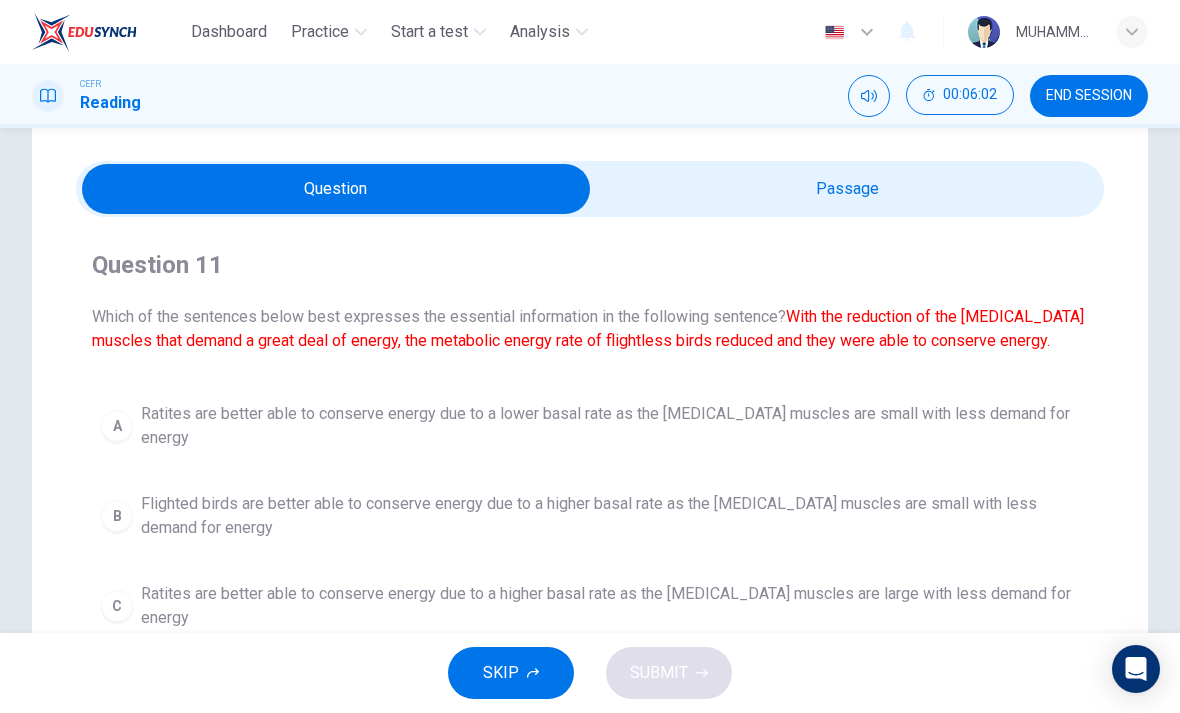 click at bounding box center [336, 189] 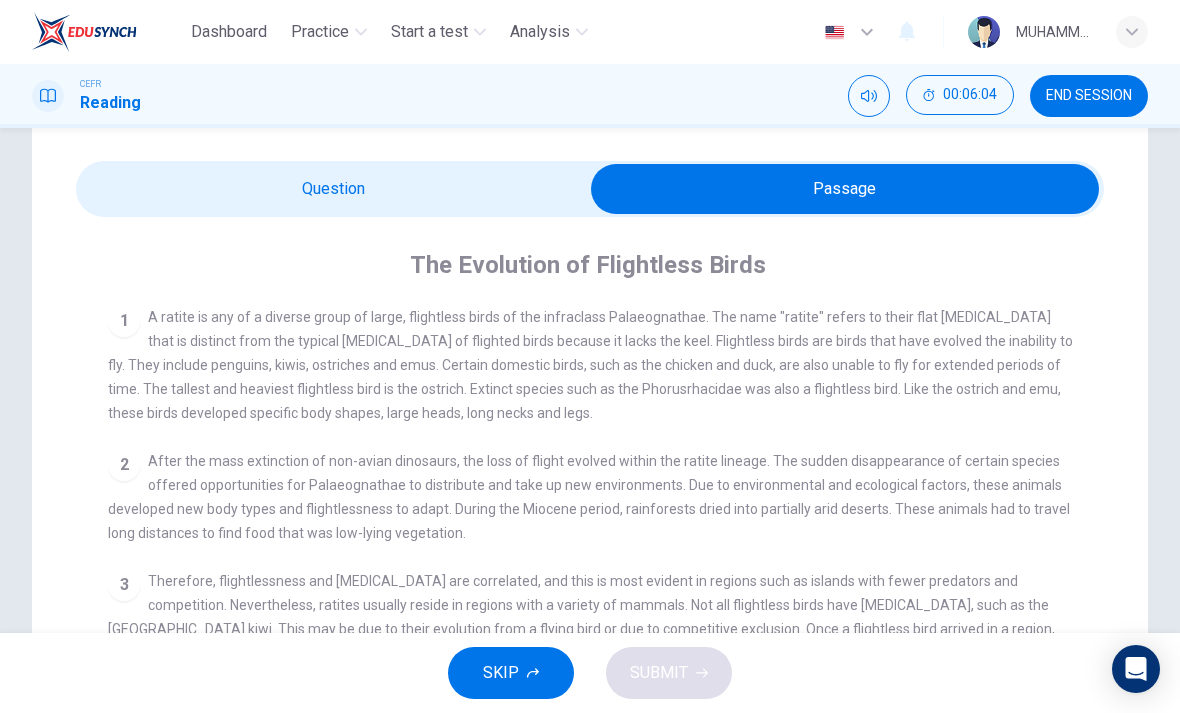 click at bounding box center (845, 189) 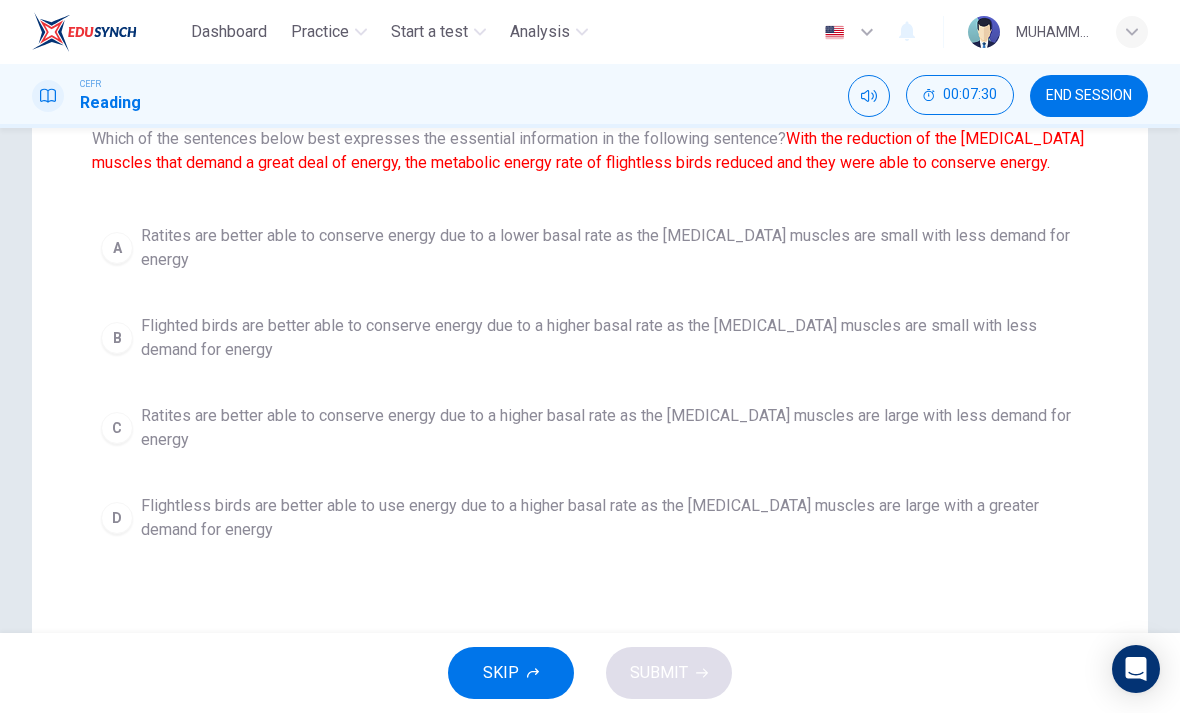 scroll, scrollTop: 229, scrollLeft: 0, axis: vertical 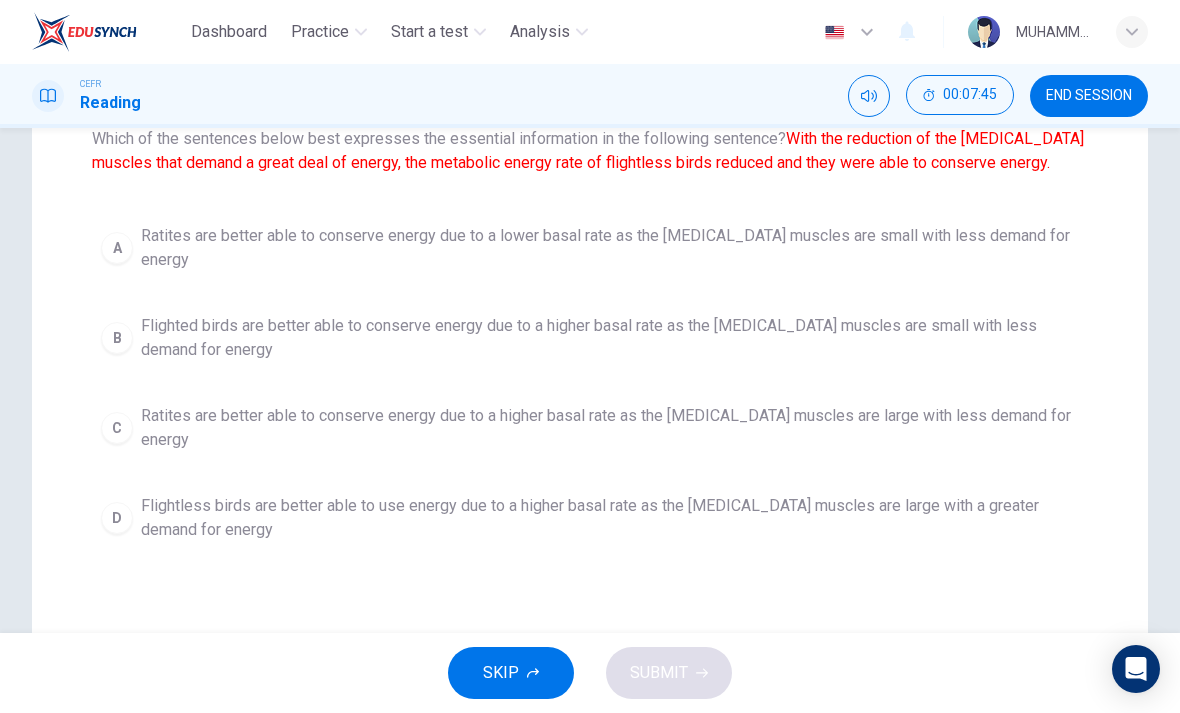 click on "Flighted birds are better able to conserve energy due to a higher basal rate as the pectoral muscles are small with less demand for energy" at bounding box center [610, 338] 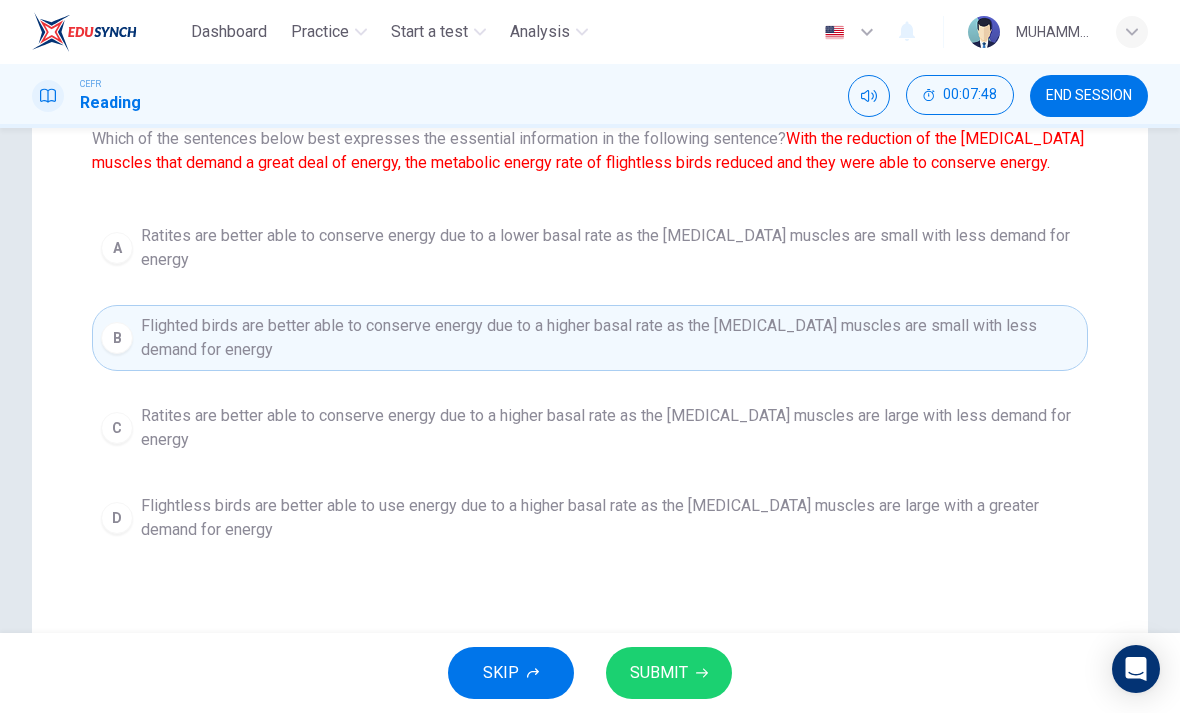 scroll, scrollTop: 230, scrollLeft: 0, axis: vertical 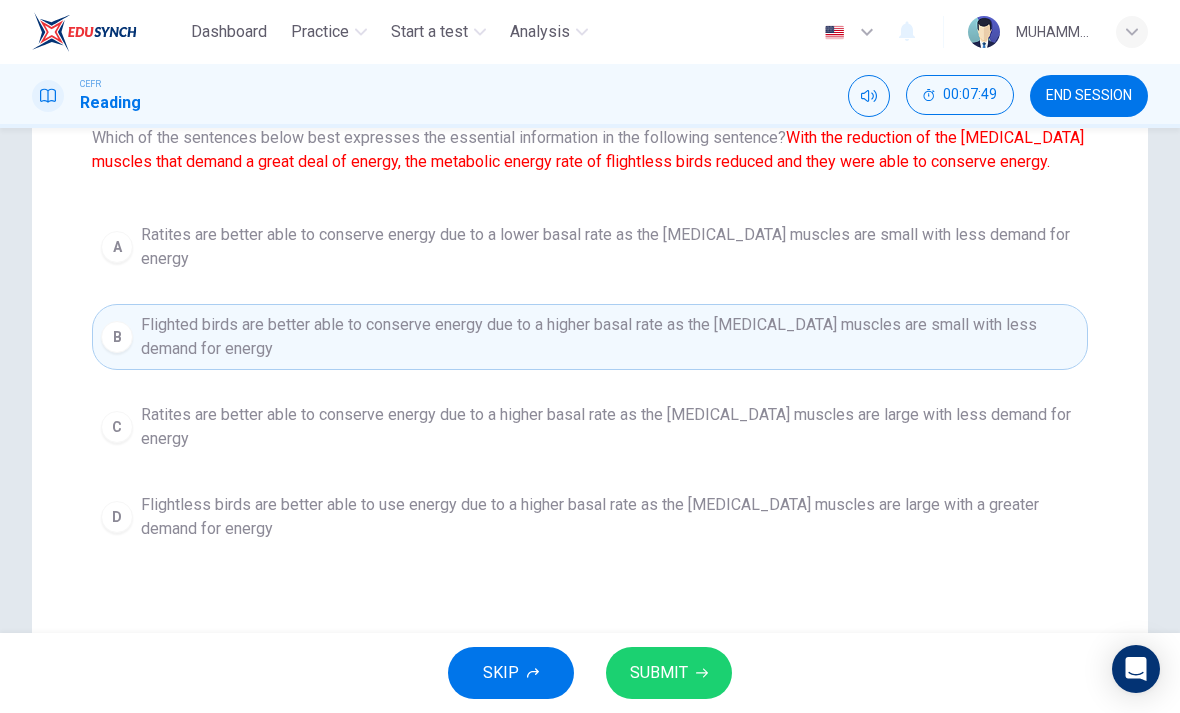 click on "Ratites are better able to conserve energy due to a lower basal rate as the pectoral muscles are small with less demand for energy" at bounding box center (610, 247) 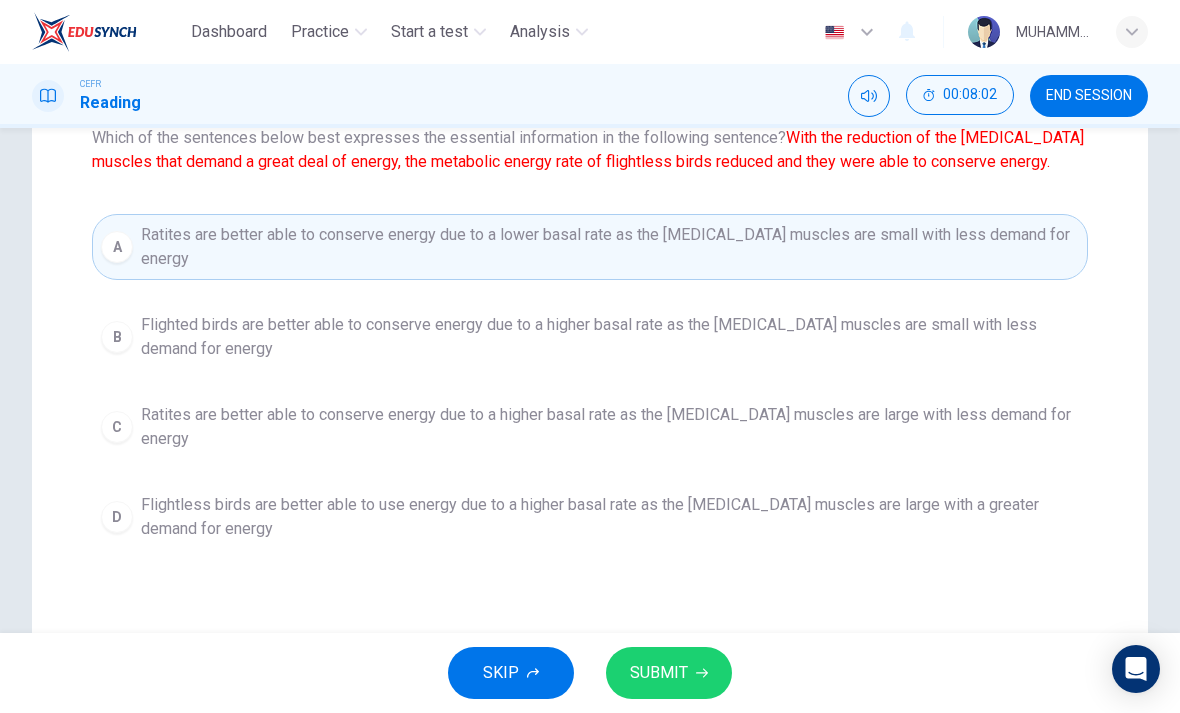 click on "SUBMIT" at bounding box center (669, 673) 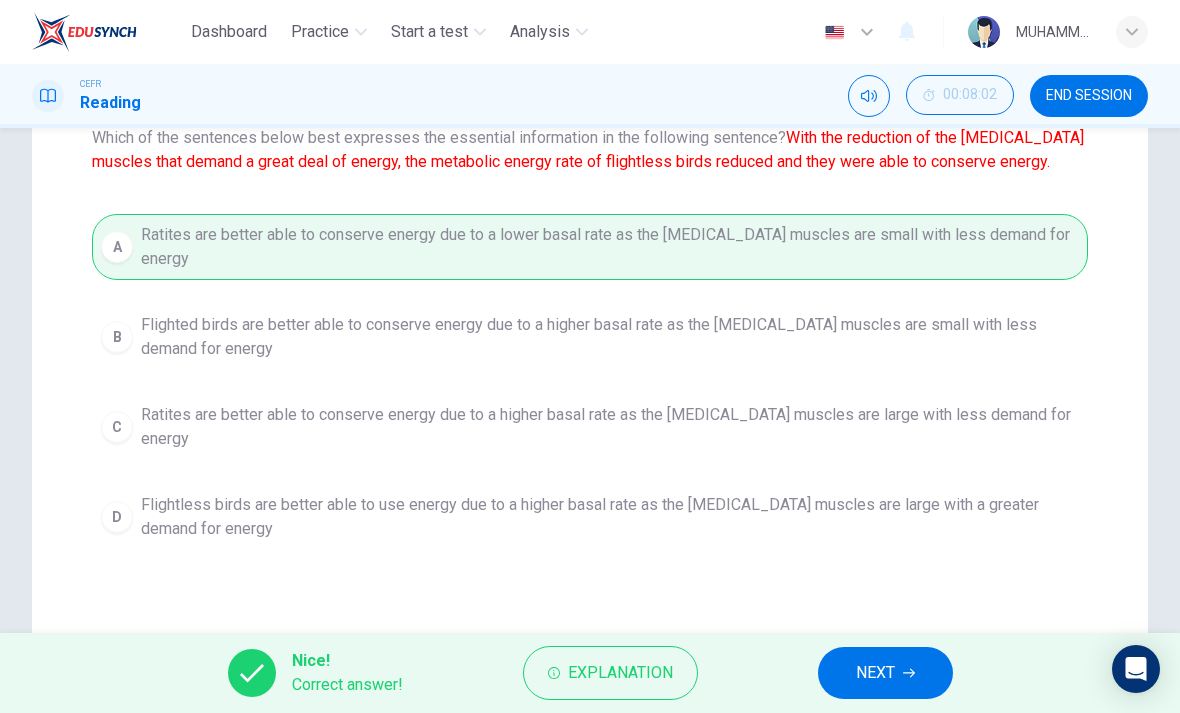 click on "NEXT" at bounding box center [875, 673] 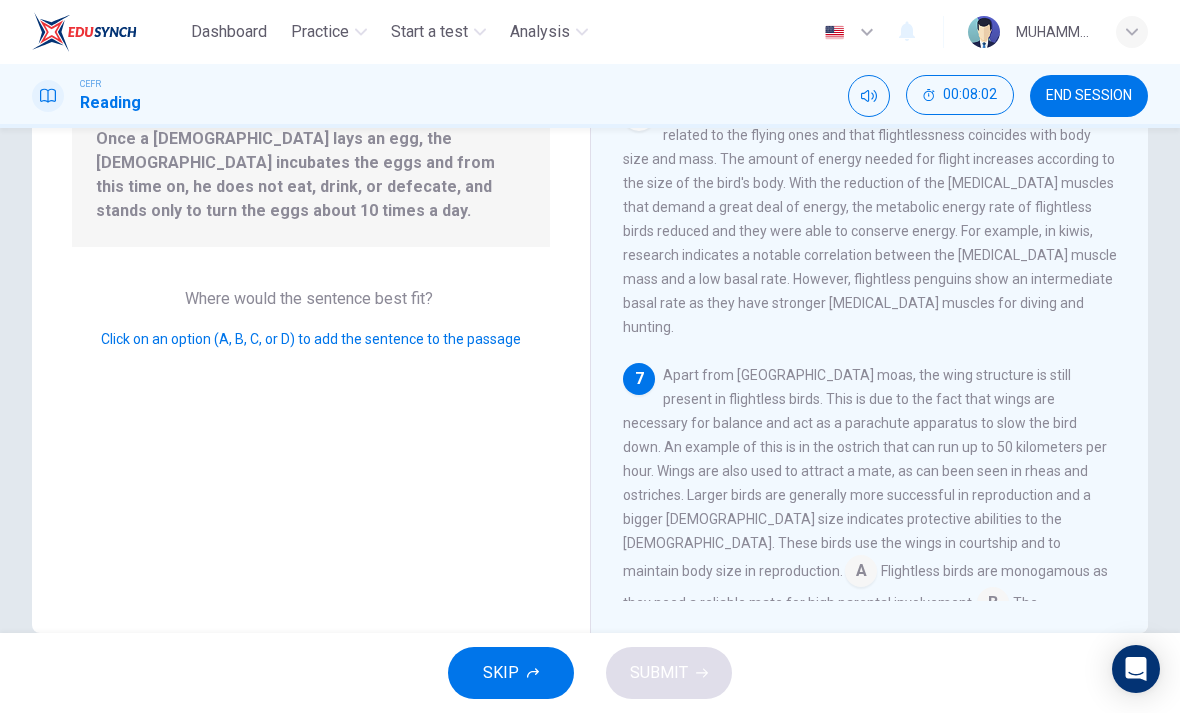 scroll, scrollTop: 1088, scrollLeft: 0, axis: vertical 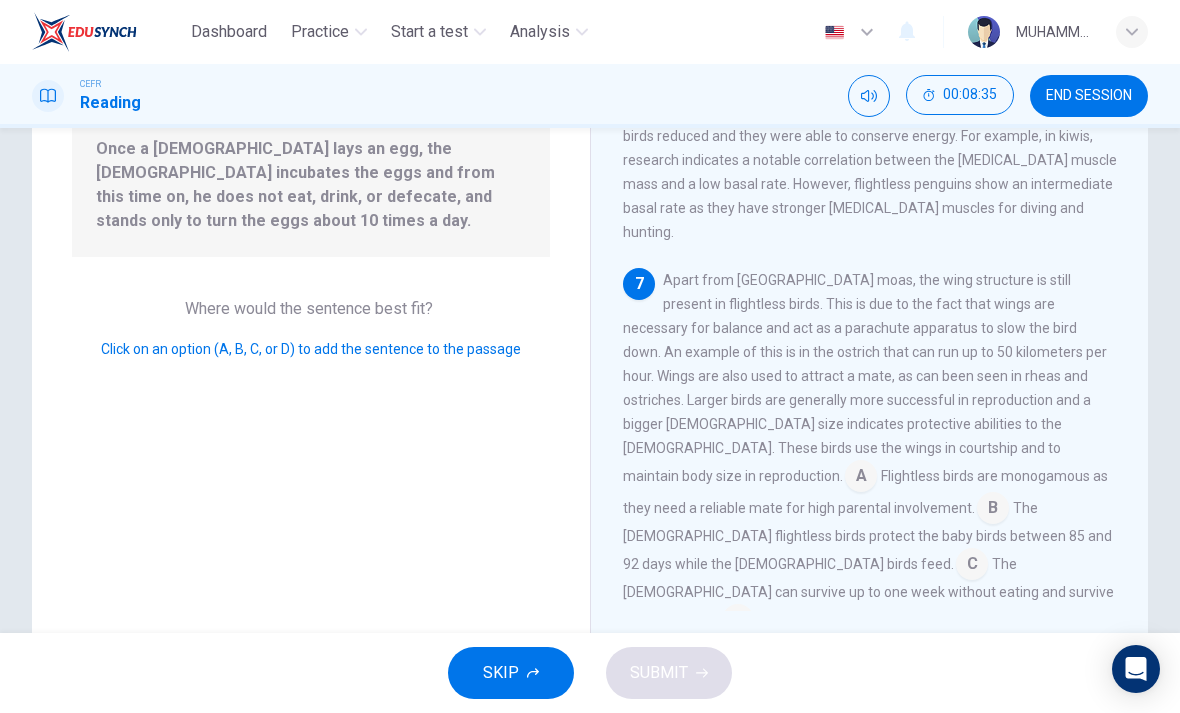 click at bounding box center [861, 478] 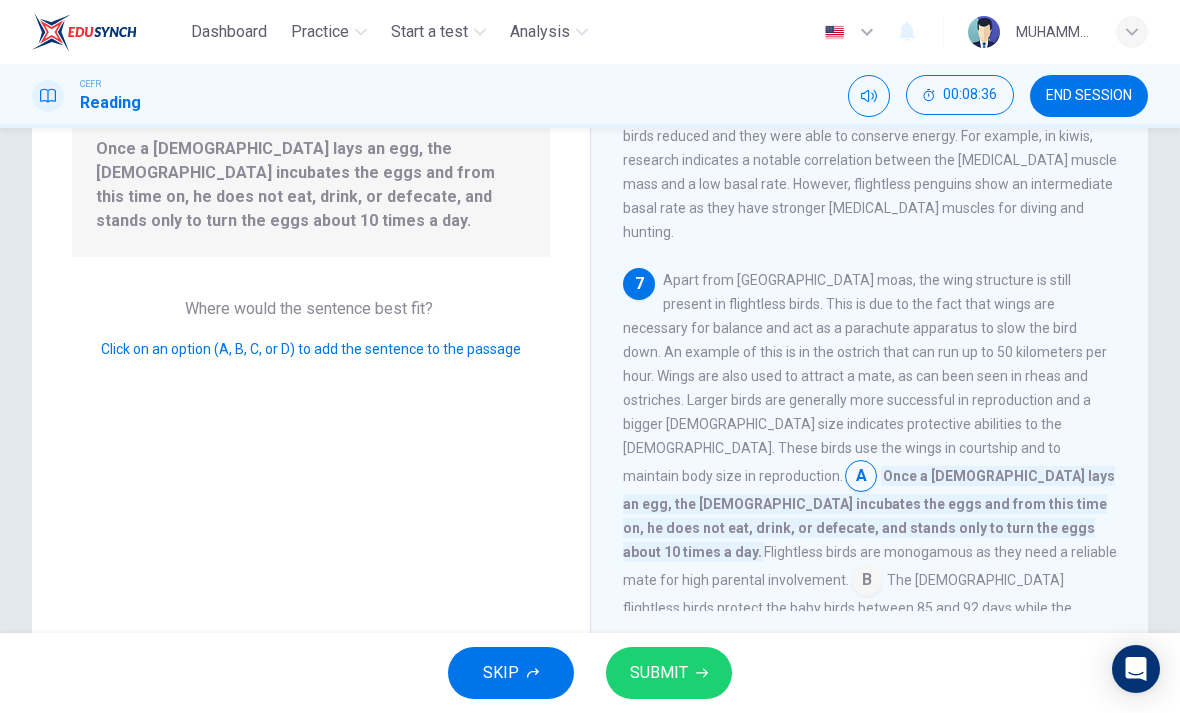 click on "SUBMIT" at bounding box center (659, 673) 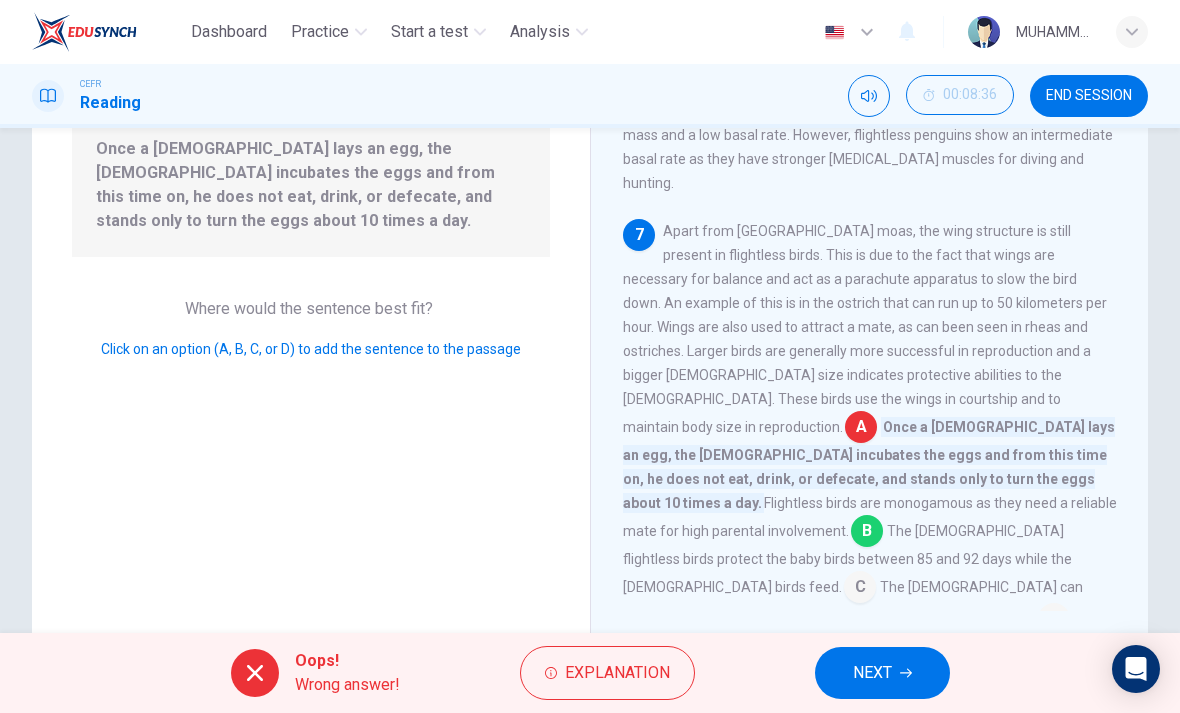 click on "Explanation" at bounding box center (617, 673) 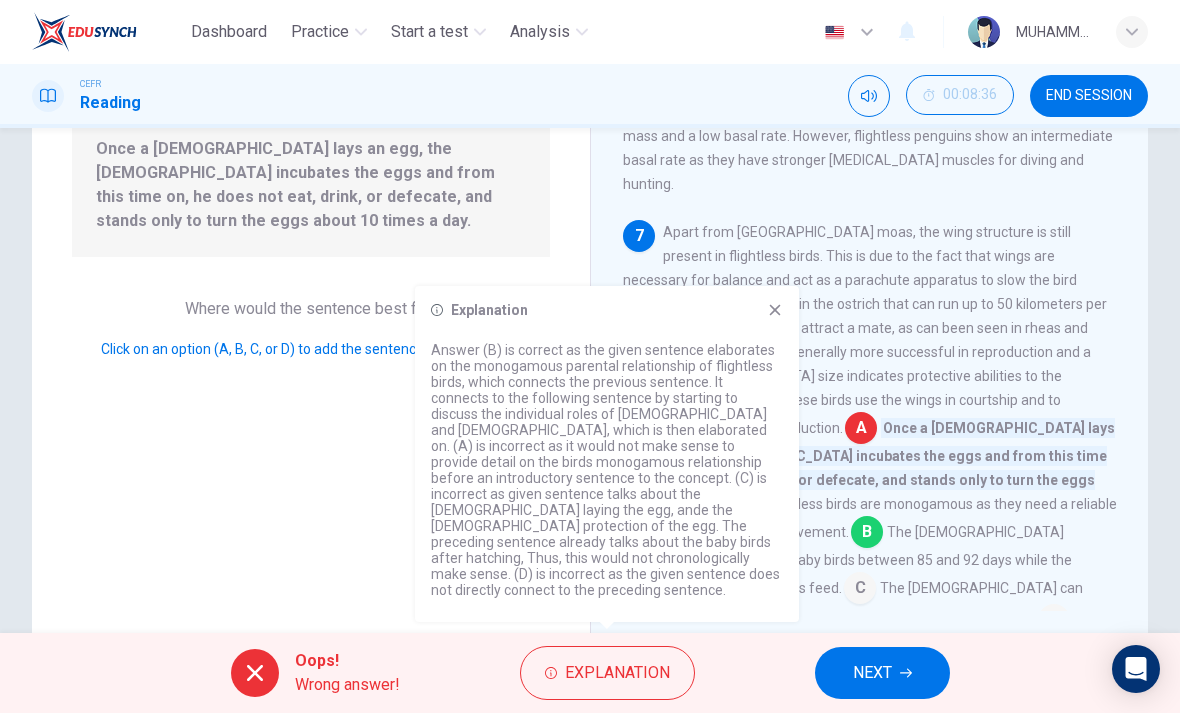 click 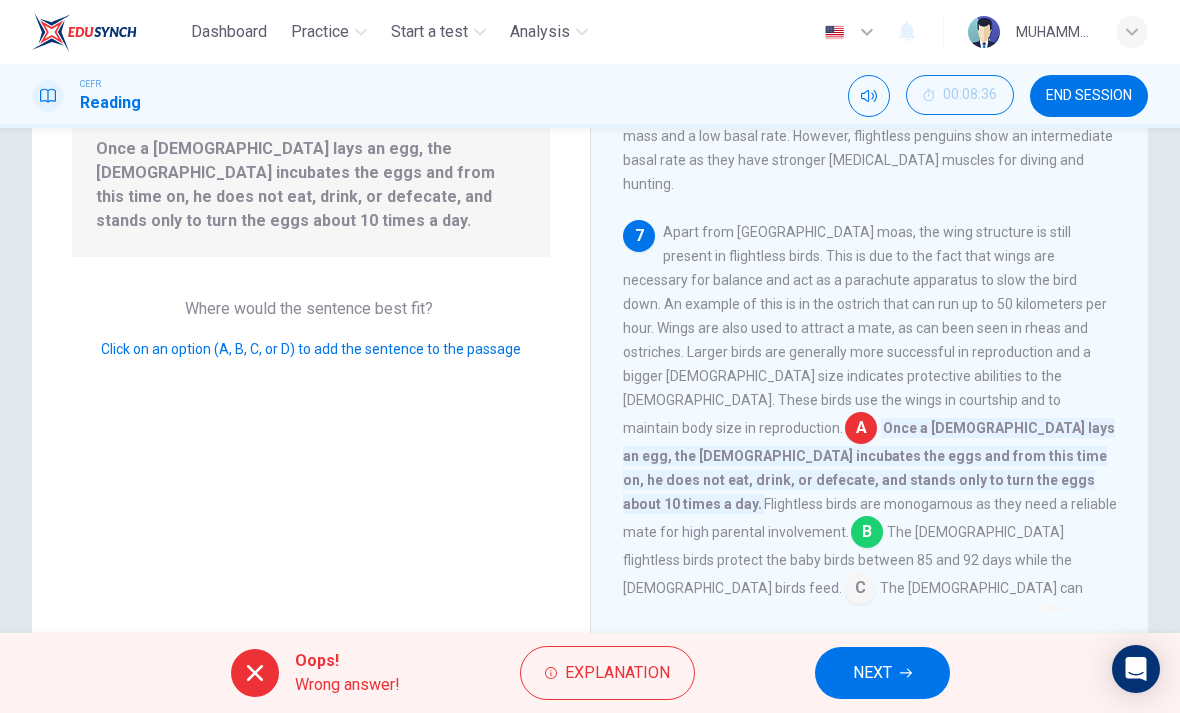 click on "NEXT" at bounding box center [872, 673] 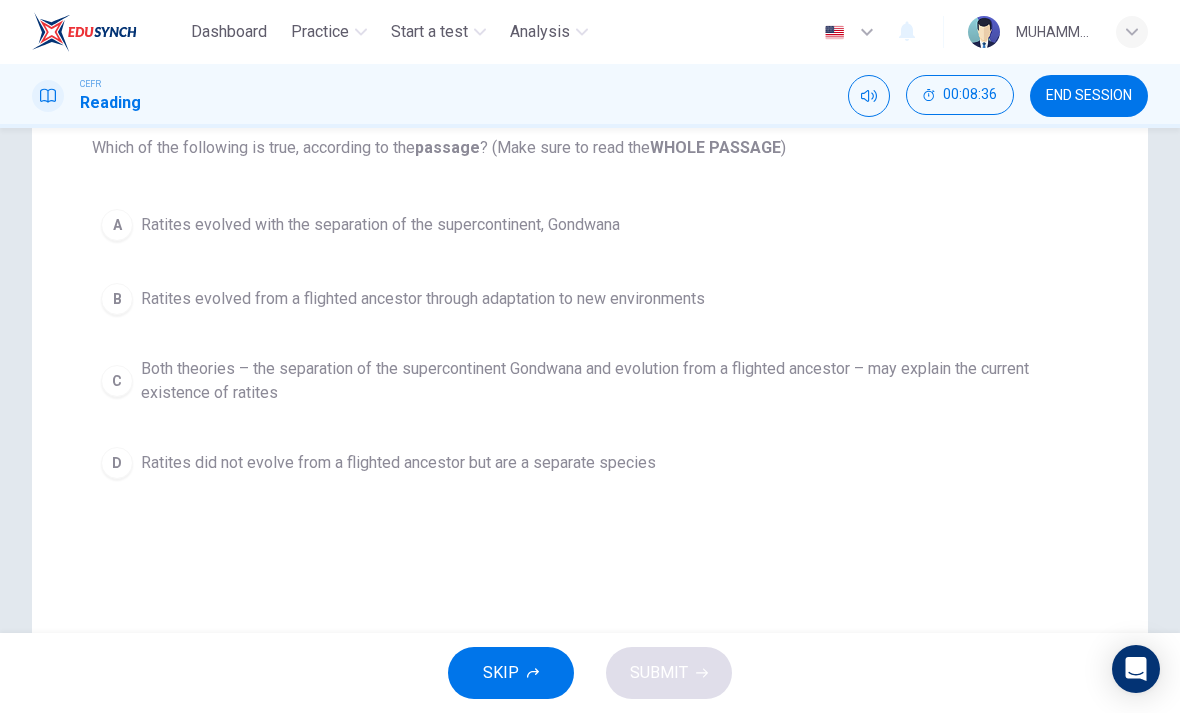 click on "SKIP SUBMIT" at bounding box center [590, 673] 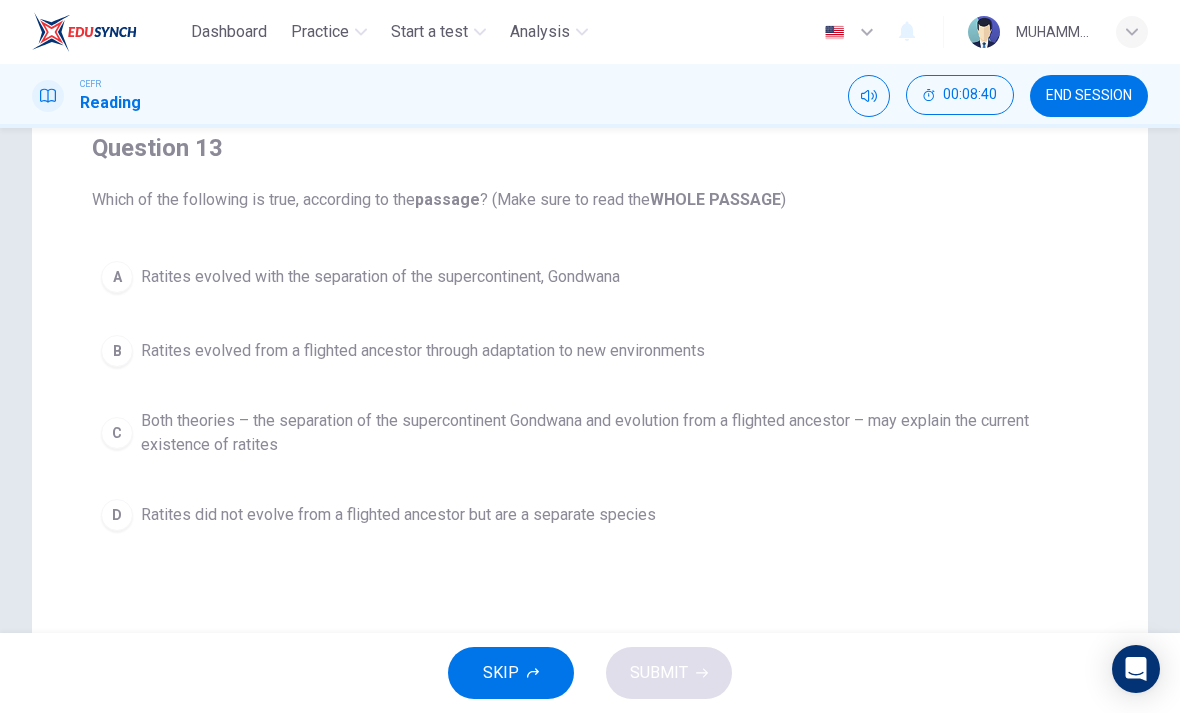 scroll, scrollTop: 176, scrollLeft: 0, axis: vertical 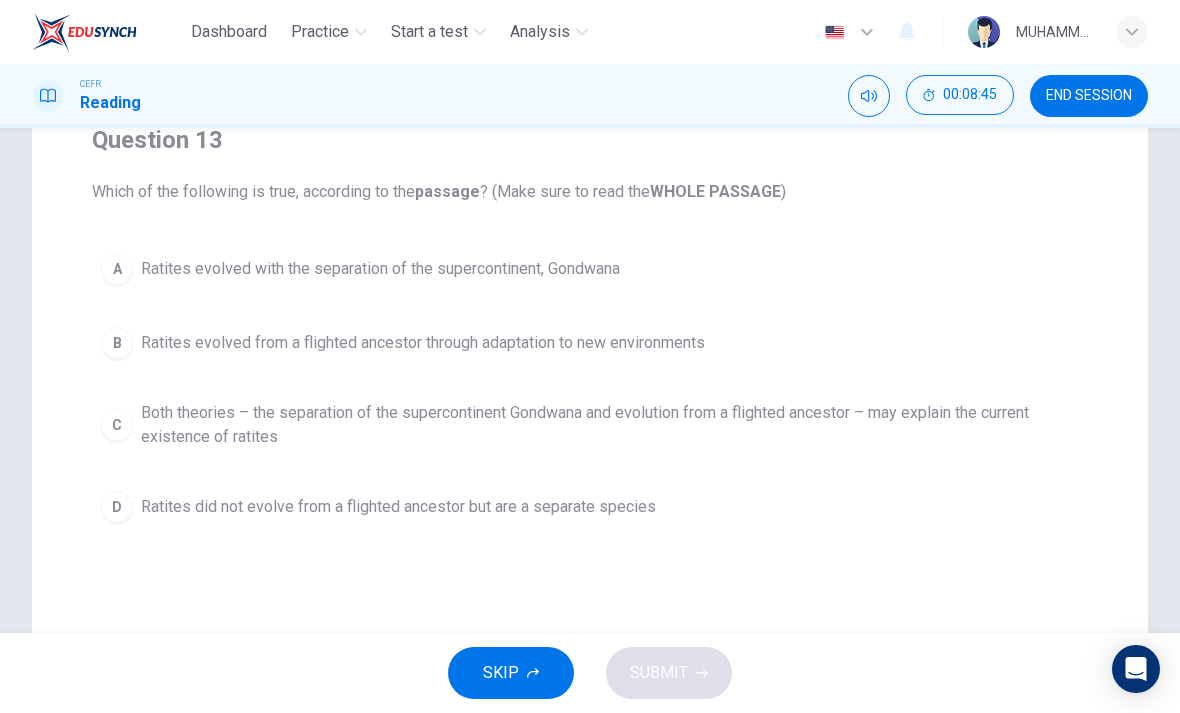 click on "Both theories – the separation of the supercontinent Gondwana and evolution from a flighted ancestor – may explain the current existence of ratites" at bounding box center (610, 425) 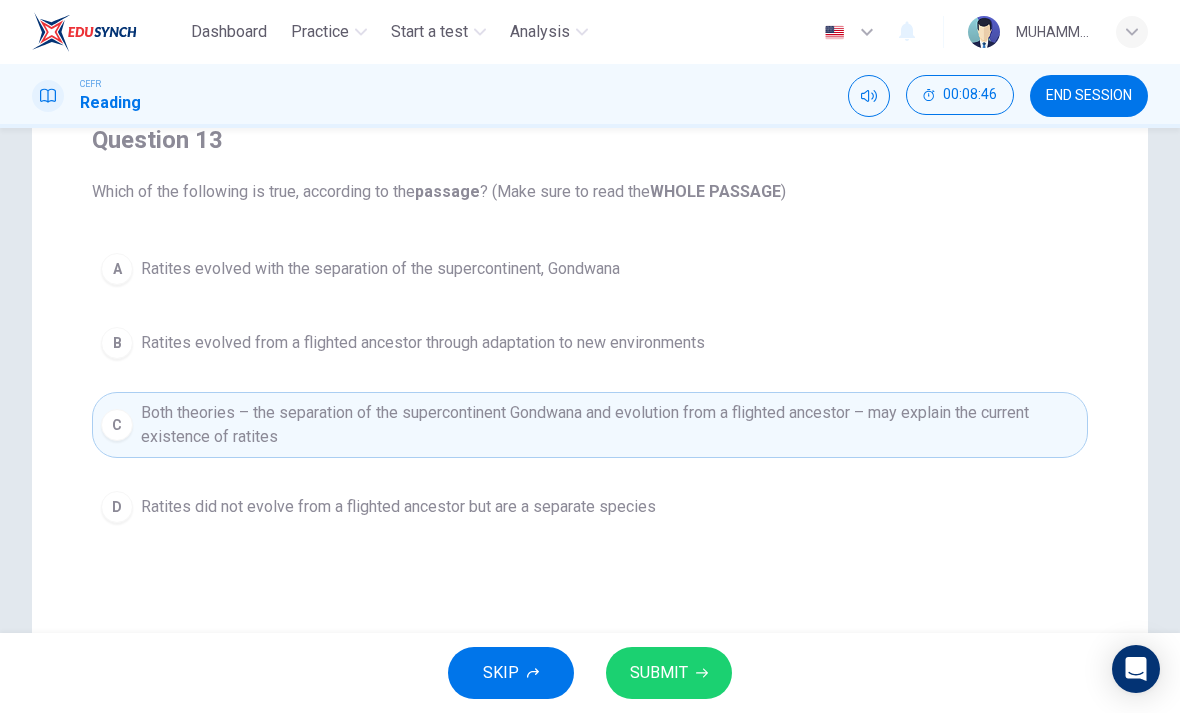 click on "SUBMIT" at bounding box center (669, 673) 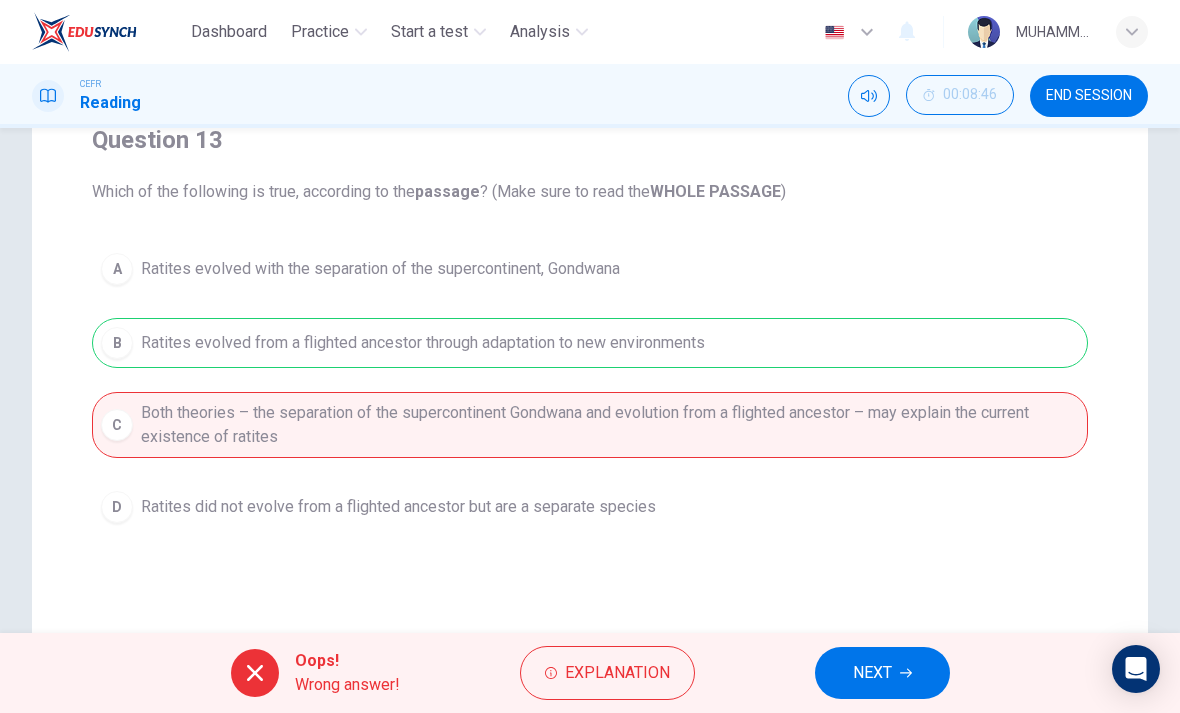 click on "Explanation" at bounding box center [617, 673] 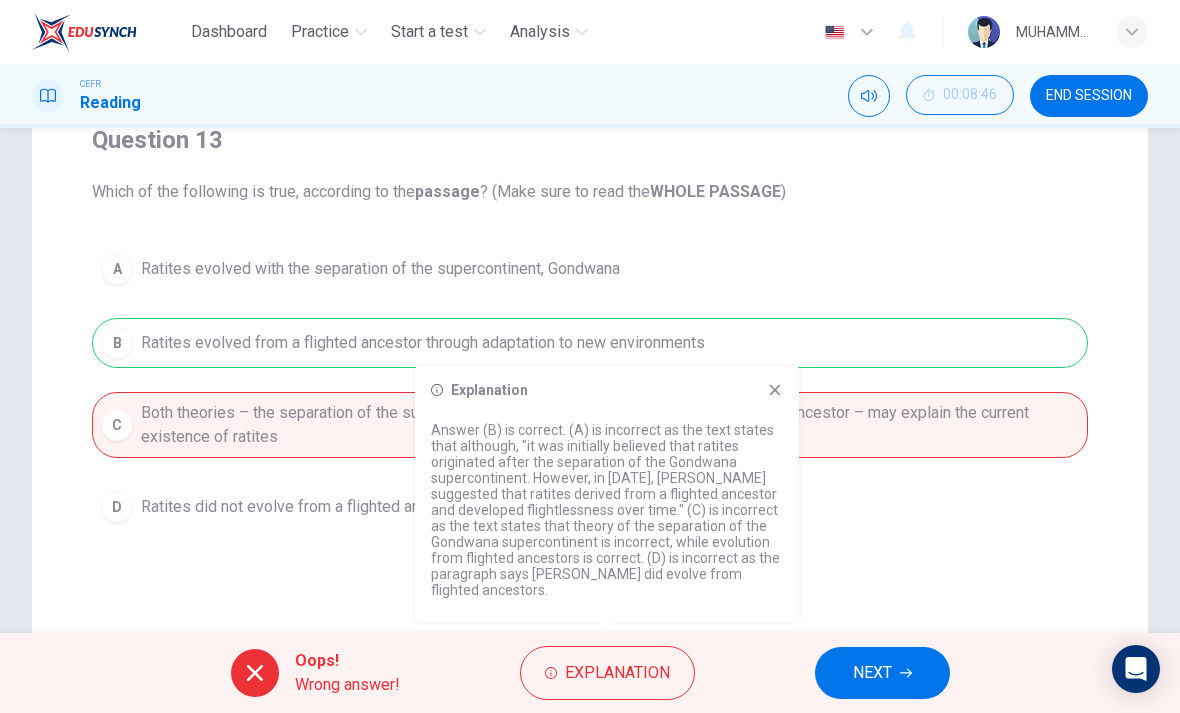 click on "NEXT" at bounding box center (882, 673) 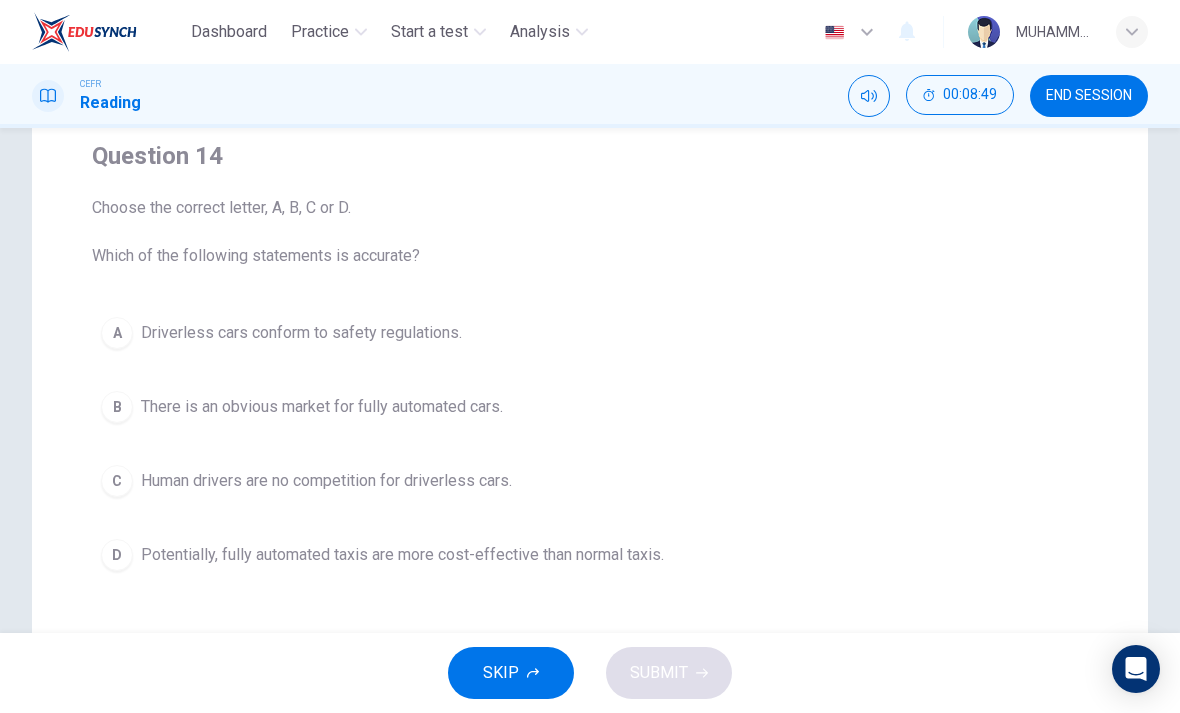 scroll, scrollTop: 101, scrollLeft: 0, axis: vertical 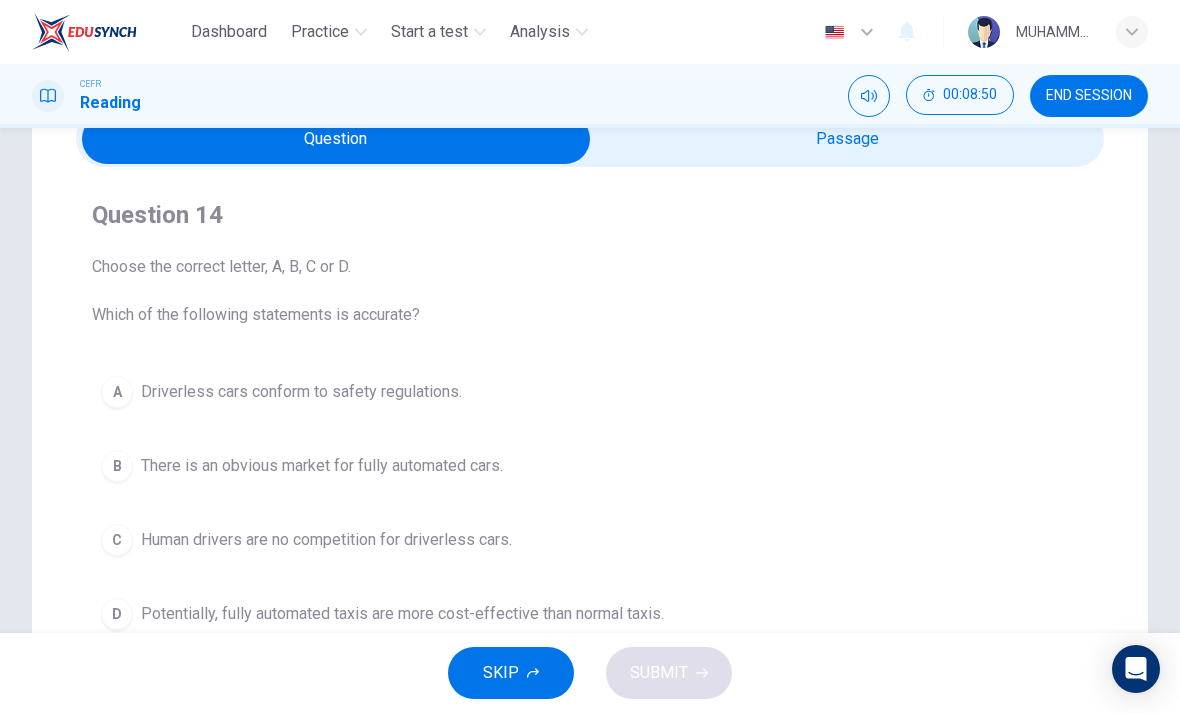 click at bounding box center (336, 139) 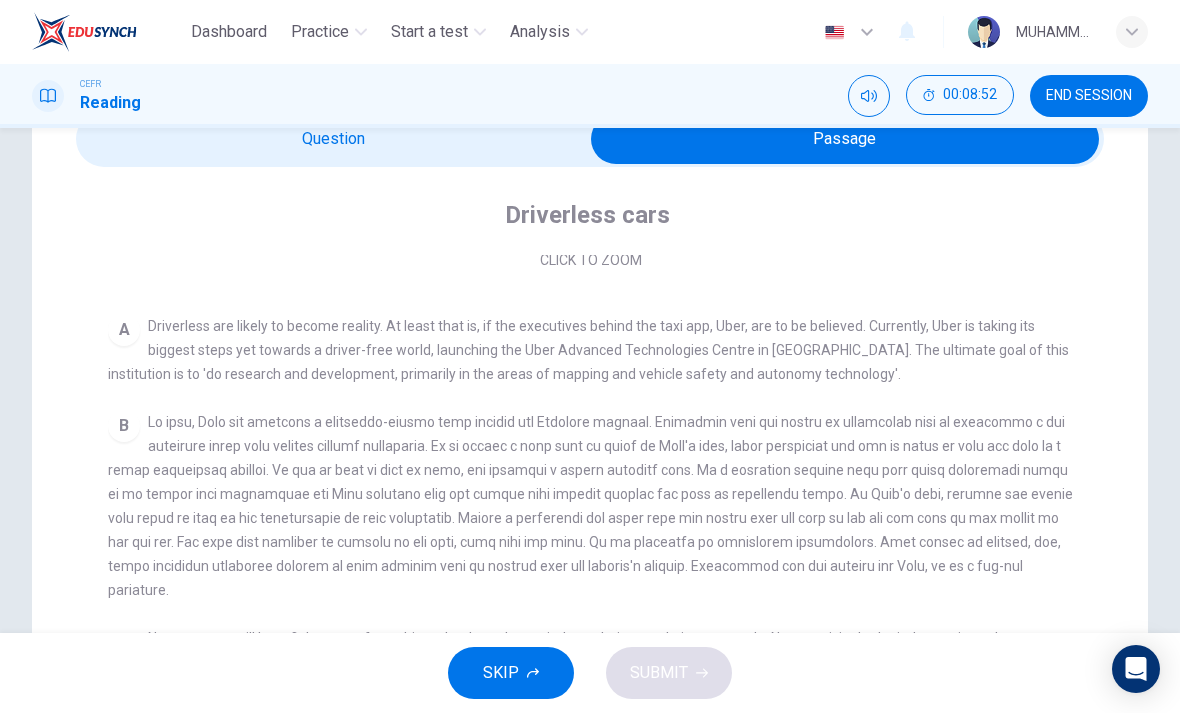 scroll, scrollTop: 348, scrollLeft: 0, axis: vertical 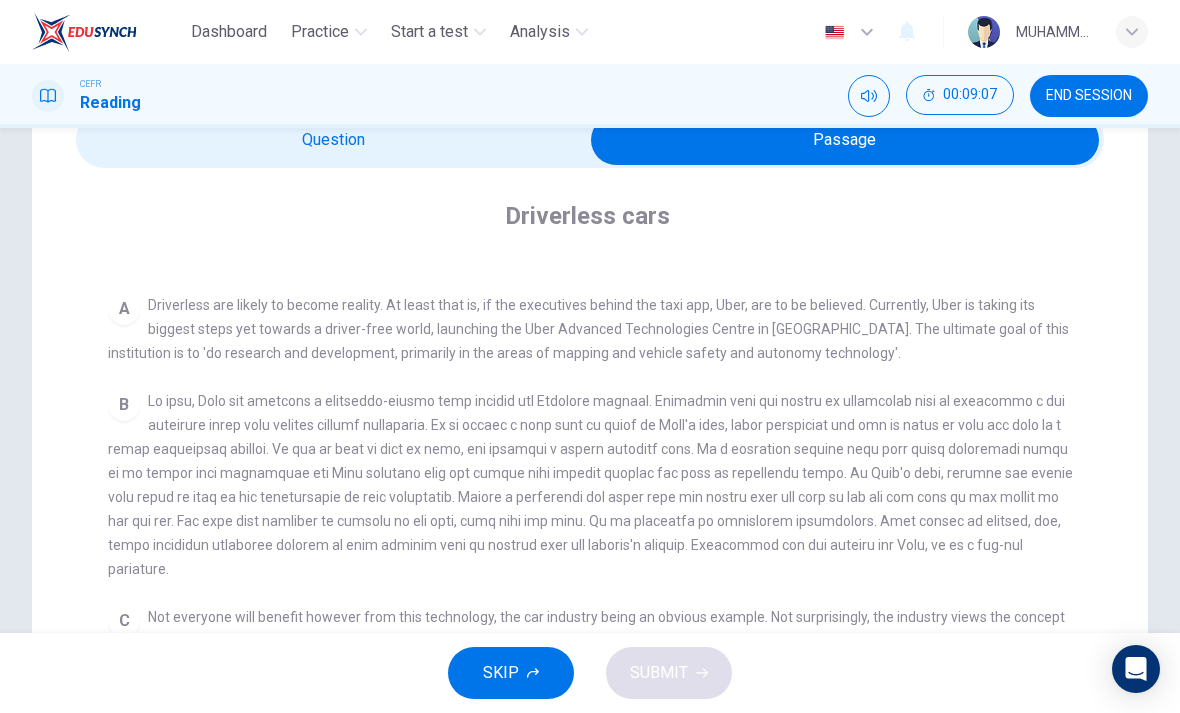 click at bounding box center [845, 140] 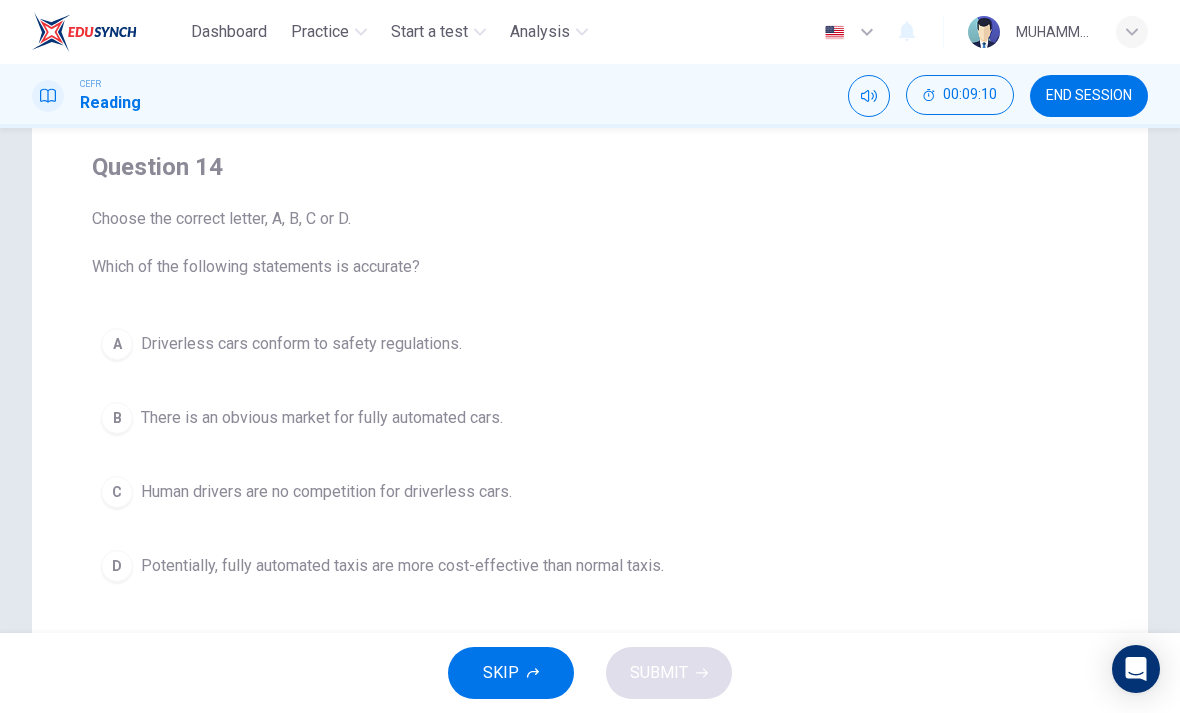 scroll, scrollTop: 156, scrollLeft: 0, axis: vertical 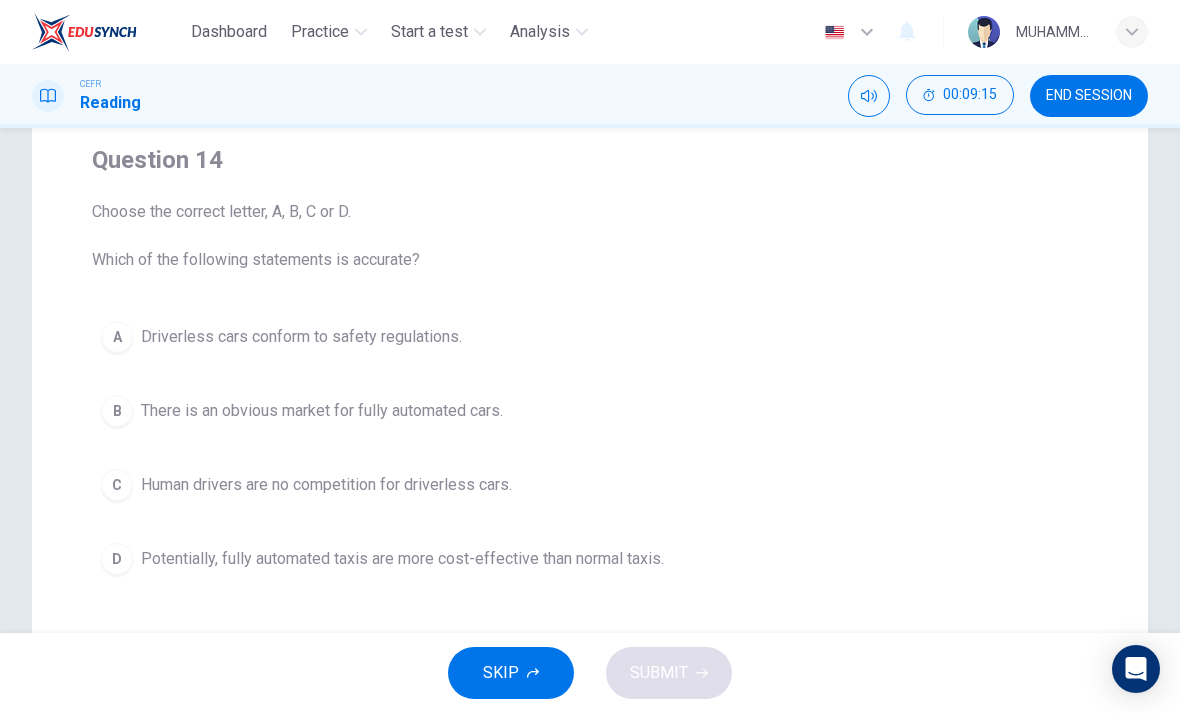 click on "Potentially, fully automated taxis are more cost-effective than normal taxis." at bounding box center (402, 559) 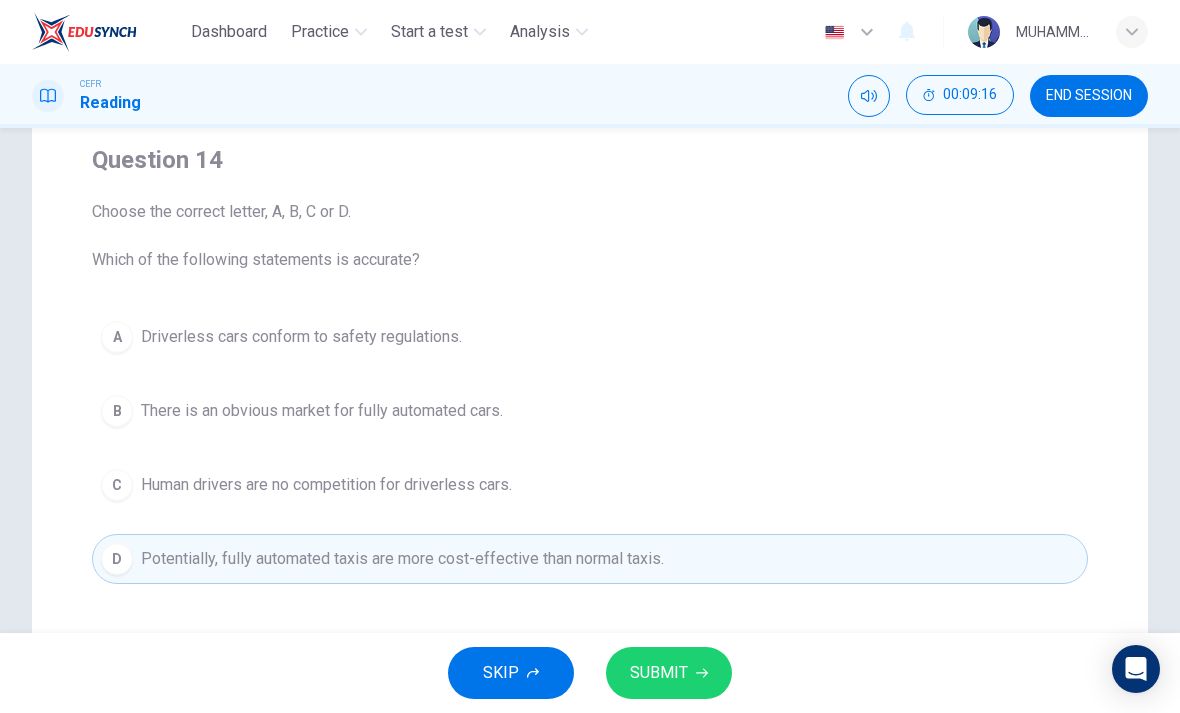 click on "SUBMIT" at bounding box center [659, 673] 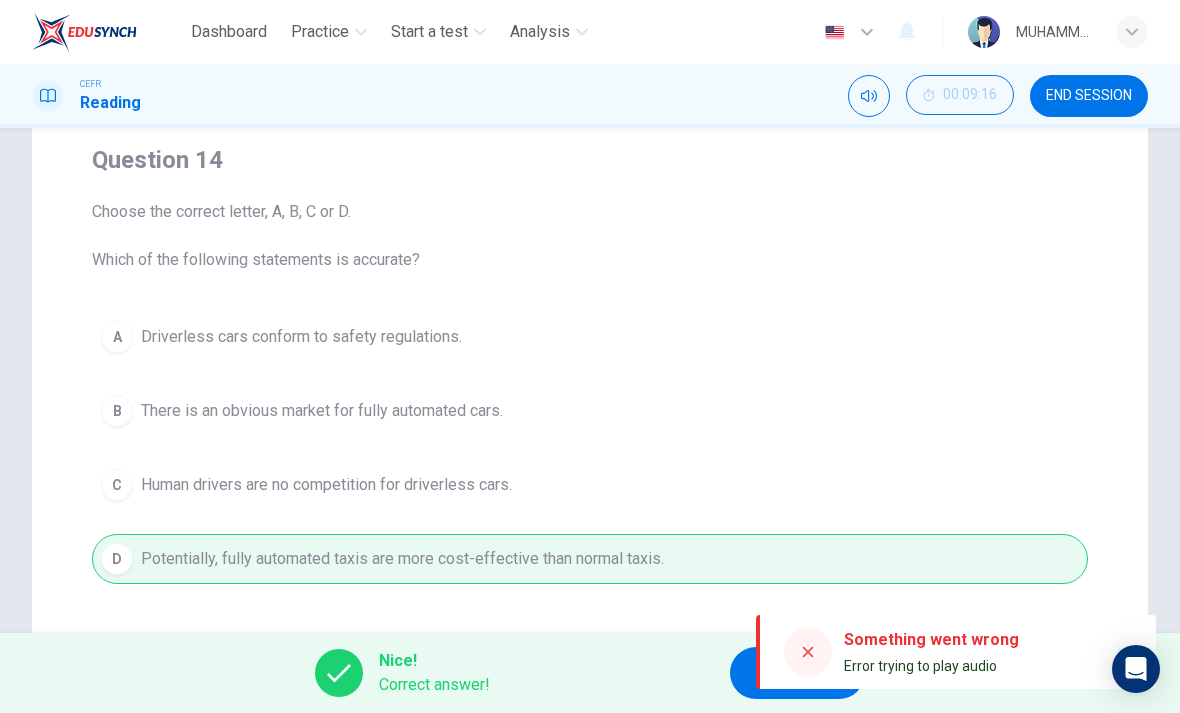 click 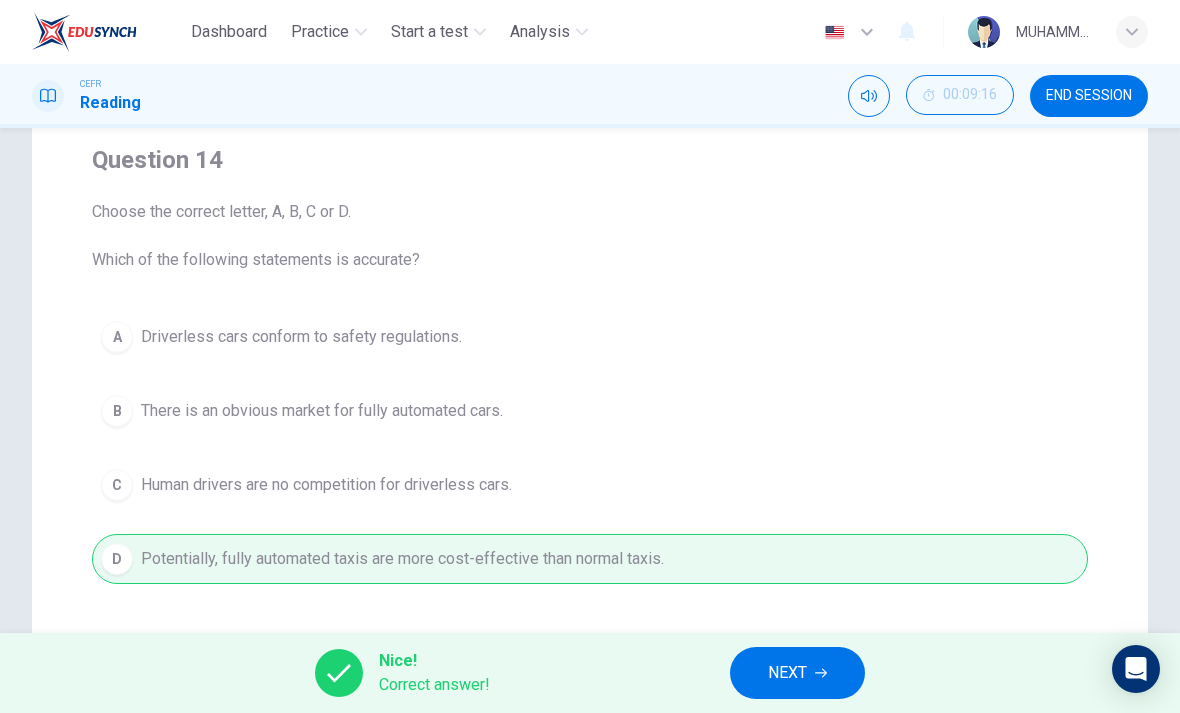 click on "Question 14 Choose the correct letter, A, B, C or D. Which of the following statements is accurate? A Driverless cars conform to safety regulations. B There is an obvious market for fully automated cars. C Human drivers are no competition for driverless cars. D Potentially, fully automated taxis are more cost-effective than normal taxis. Driverless cars CLICK TO ZOOM Click to Zoom A Driverless are likely to become reality. At least that is, if the executives behind the taxi app, Uber, are to be believed. Currently, Uber is taking its biggest steps yet towards a driver-free world, launching the Uber Advanced Technologies Centre in Pittsburgh. The ultimate goal of this institution is to 'do research and development, primarily in the areas of mapping and vehicle safety and autonomy technology'. B C D E F G H" at bounding box center [590, 414] 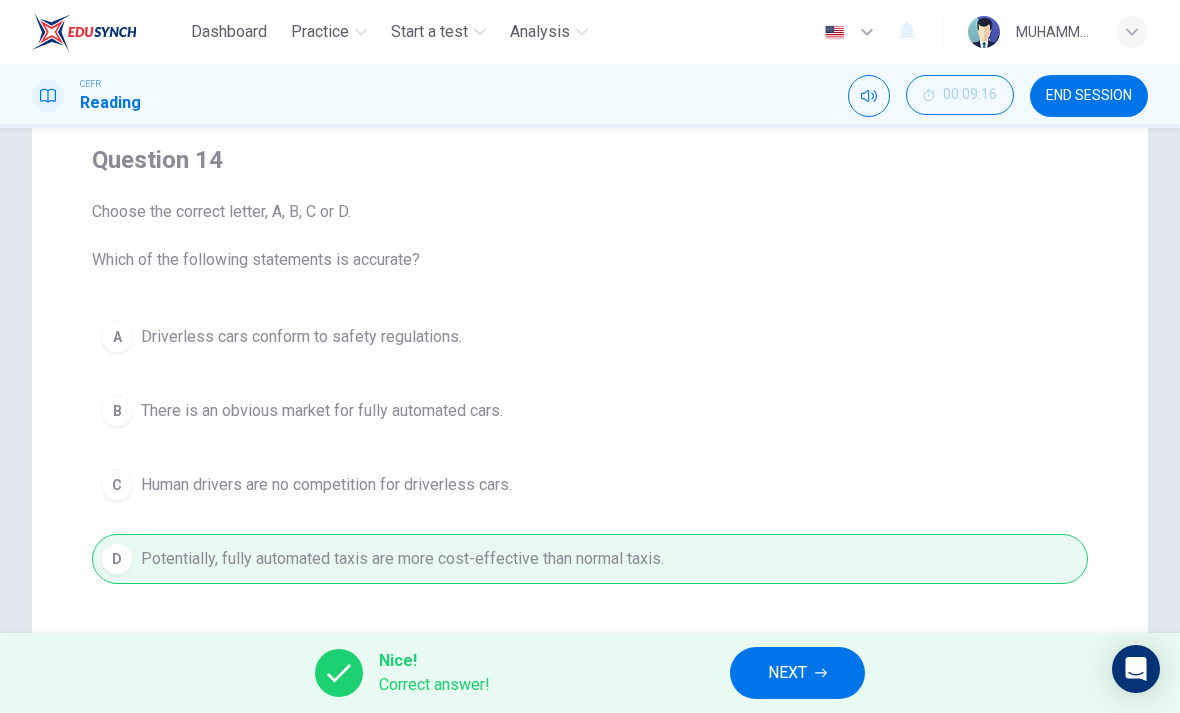 click on "NEXT" at bounding box center (787, 673) 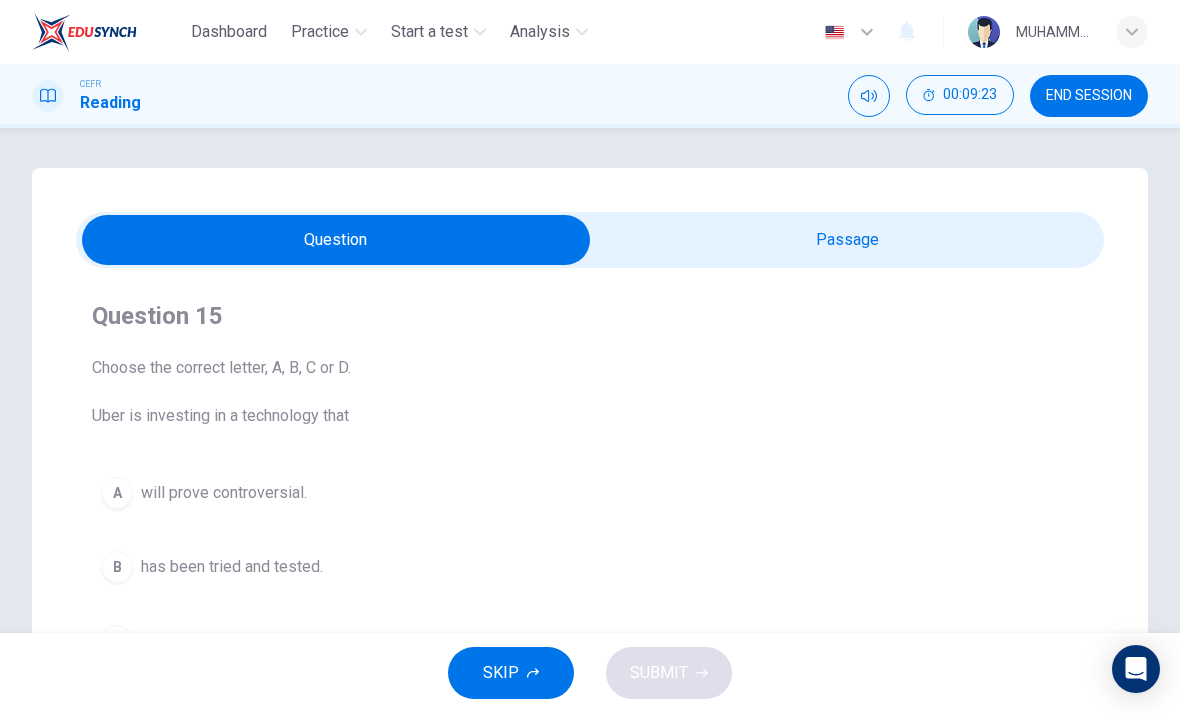 scroll, scrollTop: 0, scrollLeft: 0, axis: both 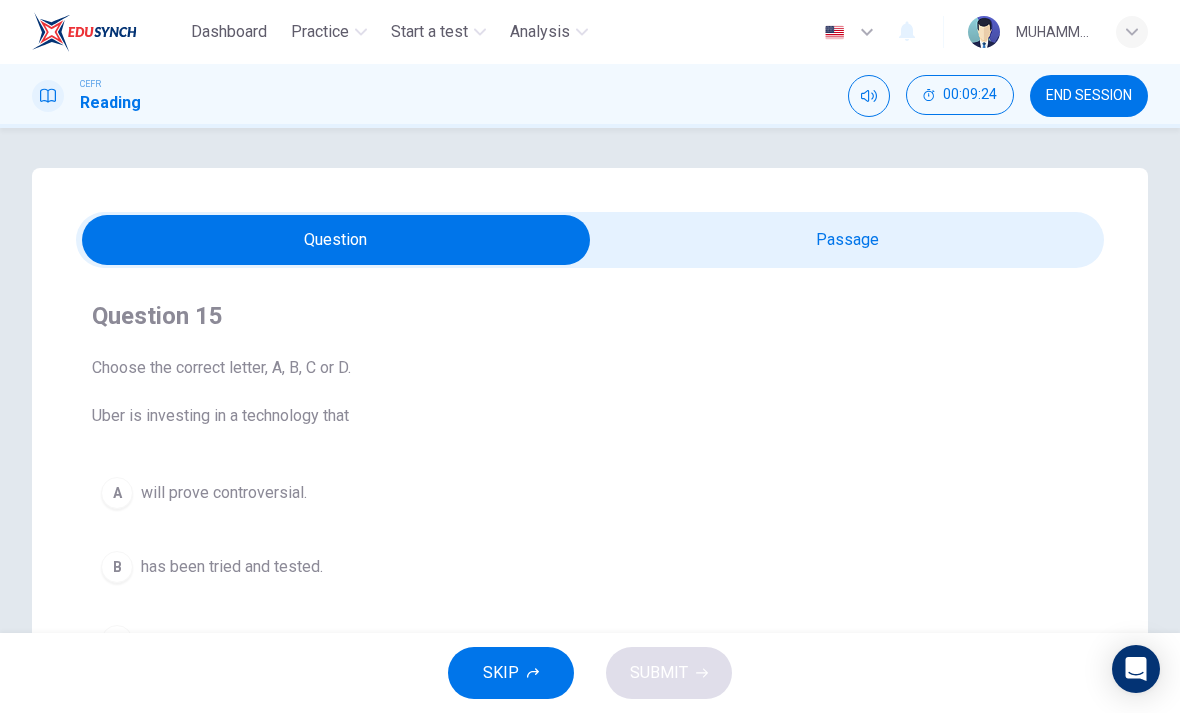 click at bounding box center [336, 240] 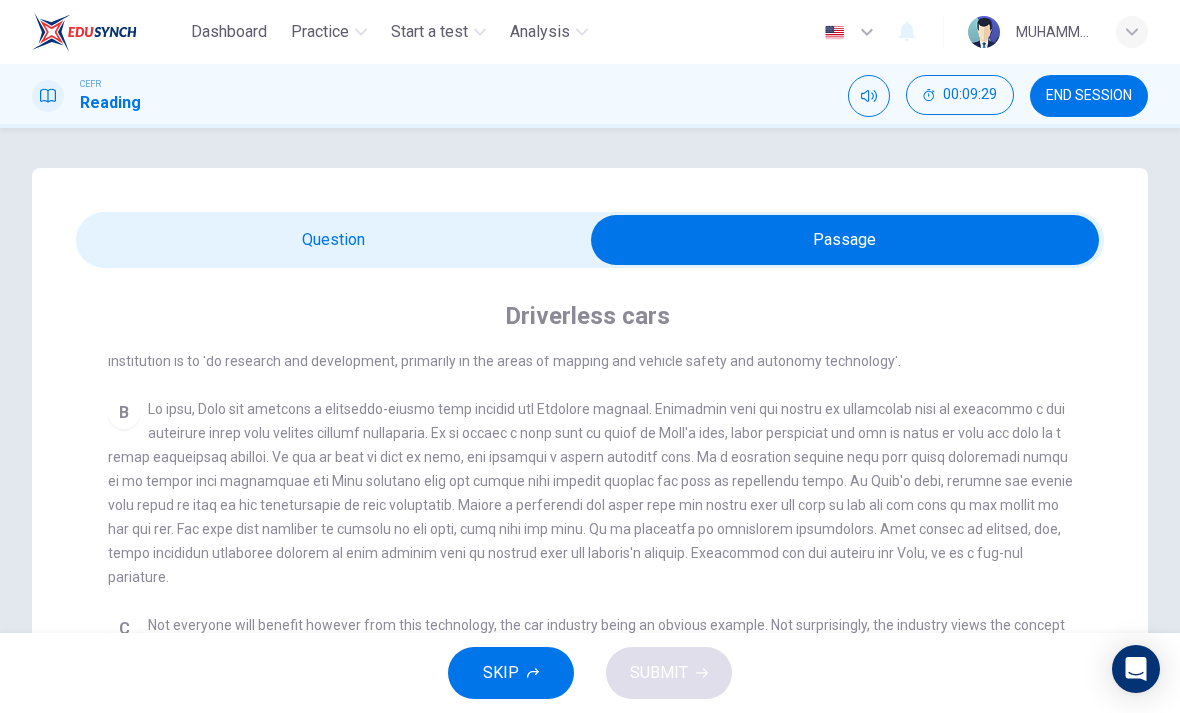 scroll, scrollTop: 441, scrollLeft: 0, axis: vertical 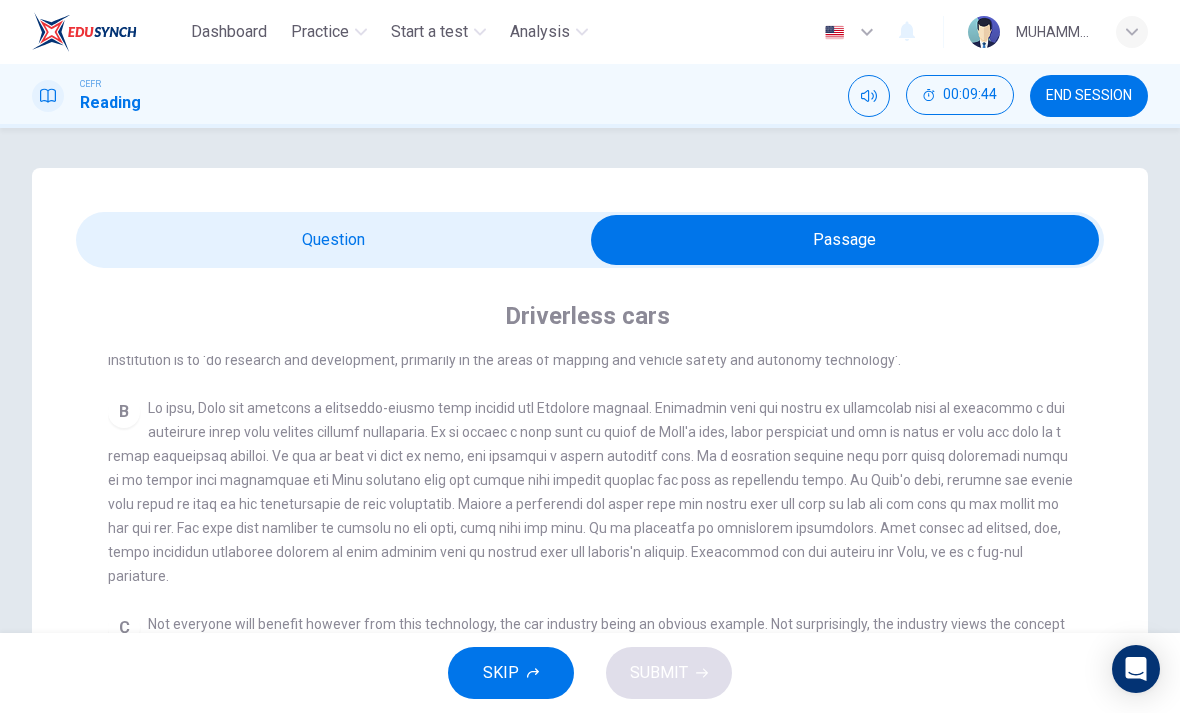 click at bounding box center (845, 240) 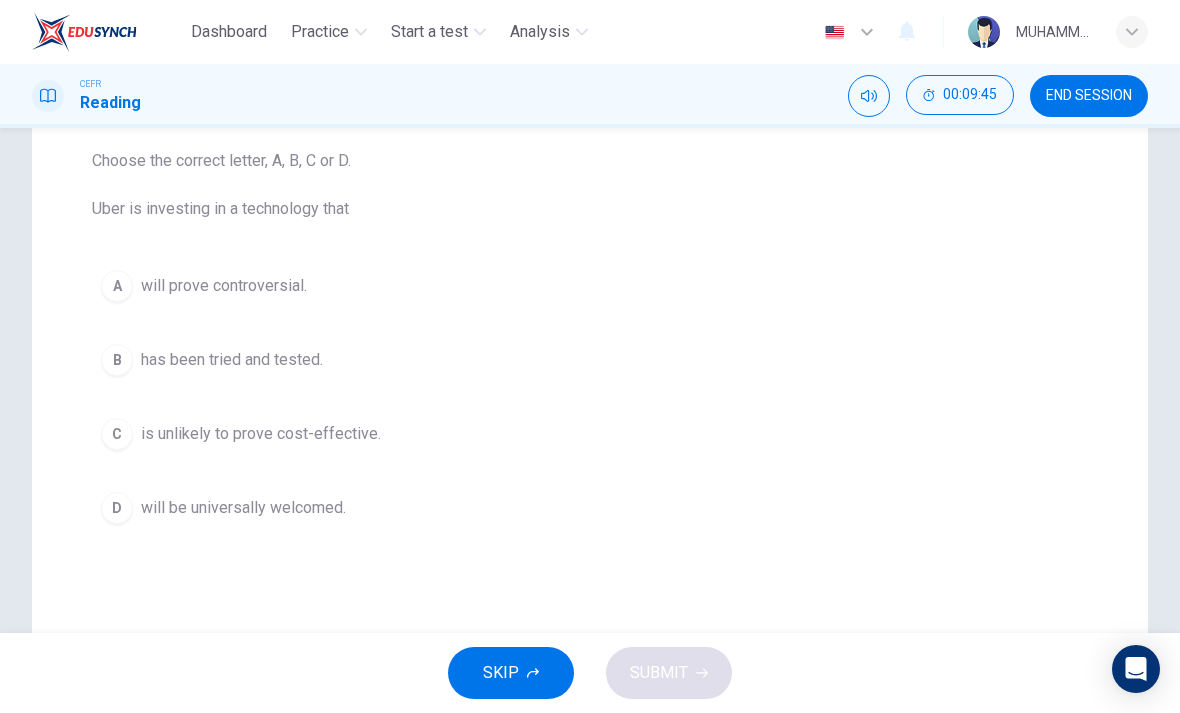 scroll, scrollTop: 215, scrollLeft: 0, axis: vertical 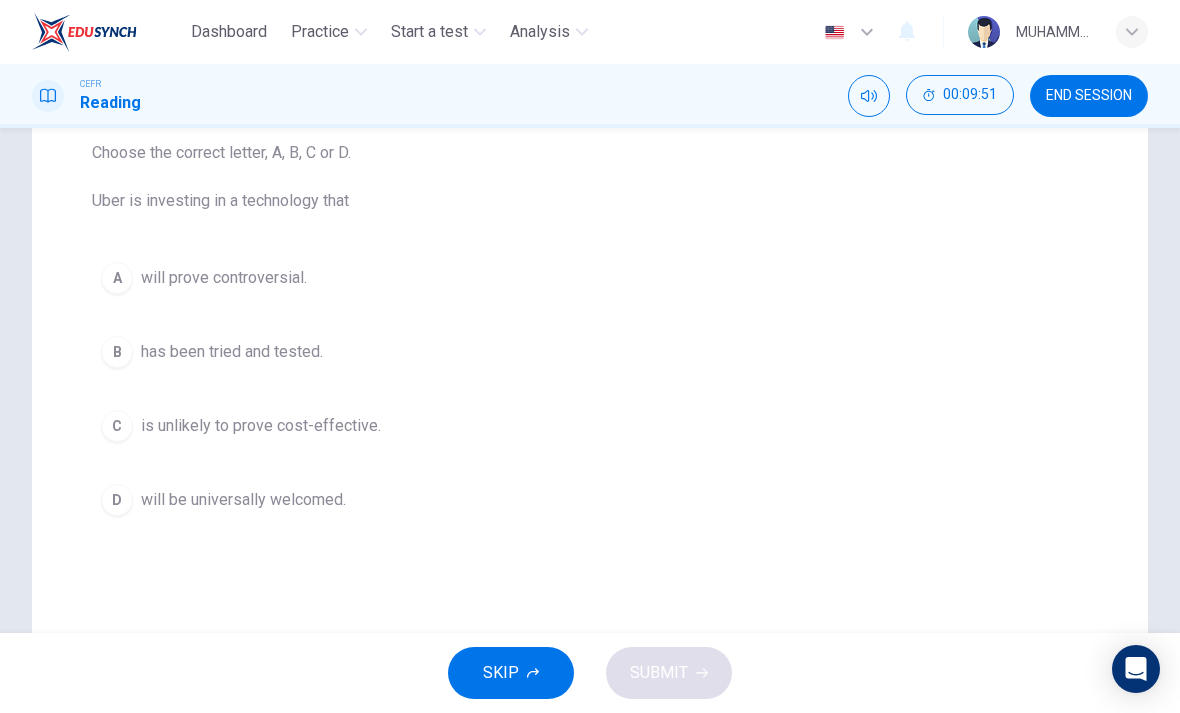 click on "is unlikely to prove cost-effective." at bounding box center [261, 426] 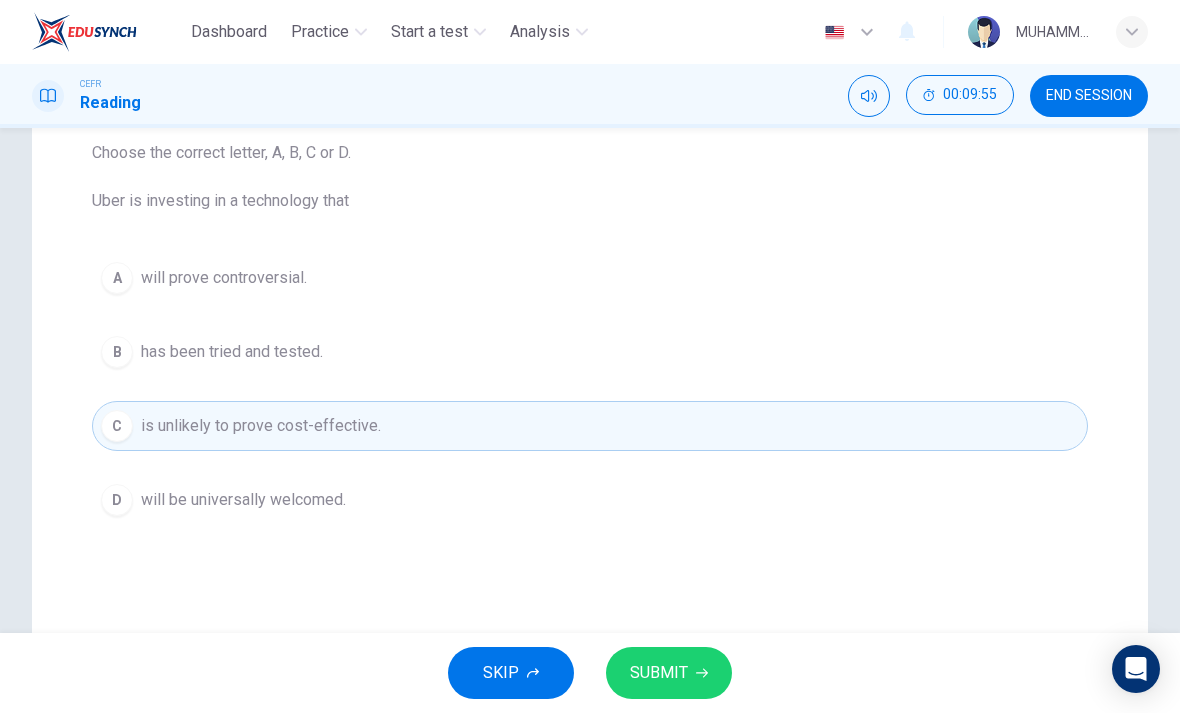 click on "will be universally welcomed." at bounding box center (243, 500) 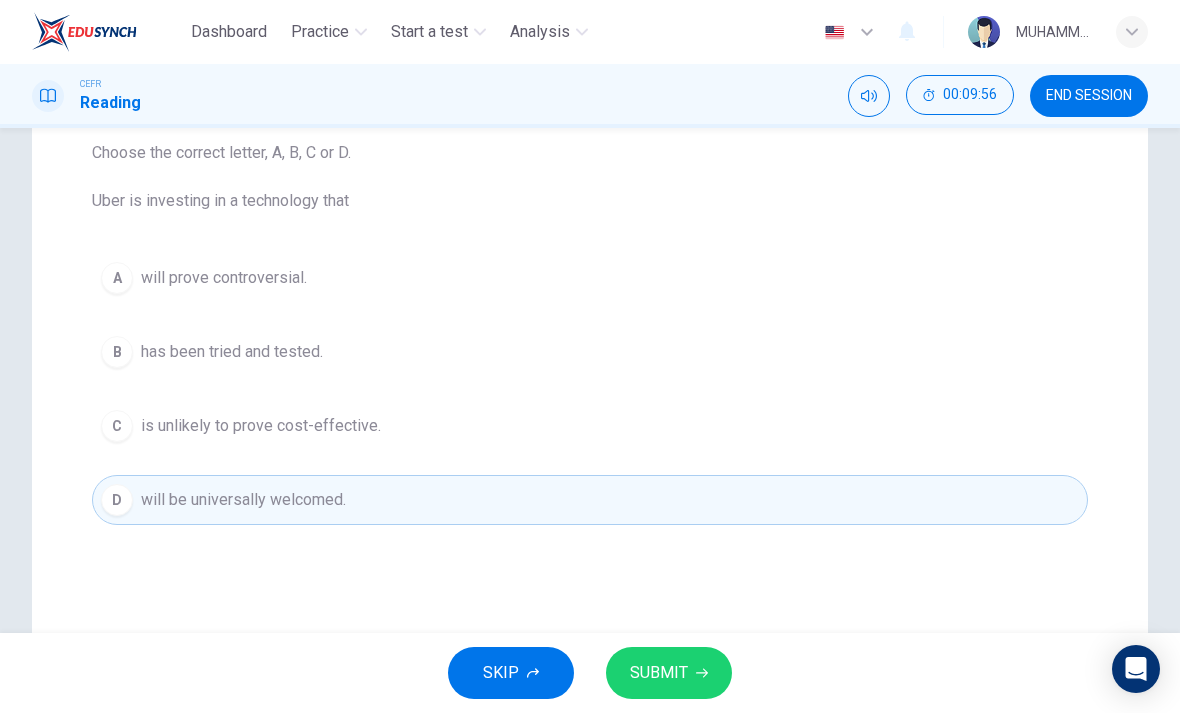 click on "SUBMIT" at bounding box center [659, 673] 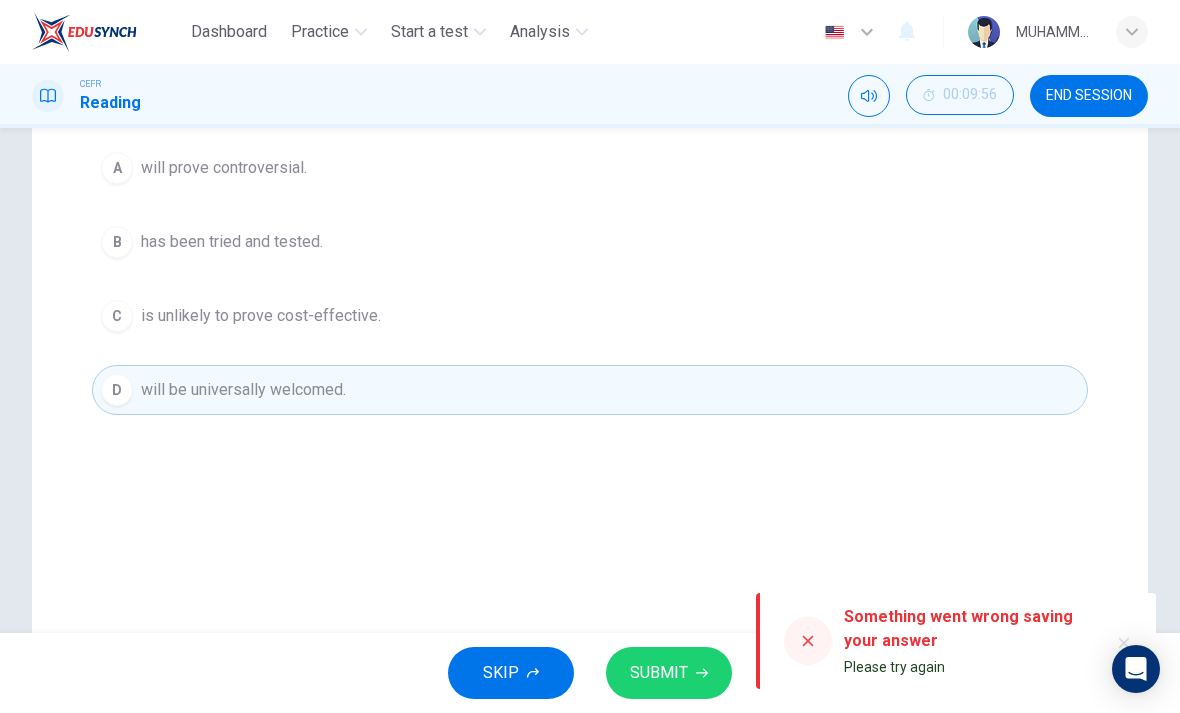 scroll, scrollTop: 340, scrollLeft: 0, axis: vertical 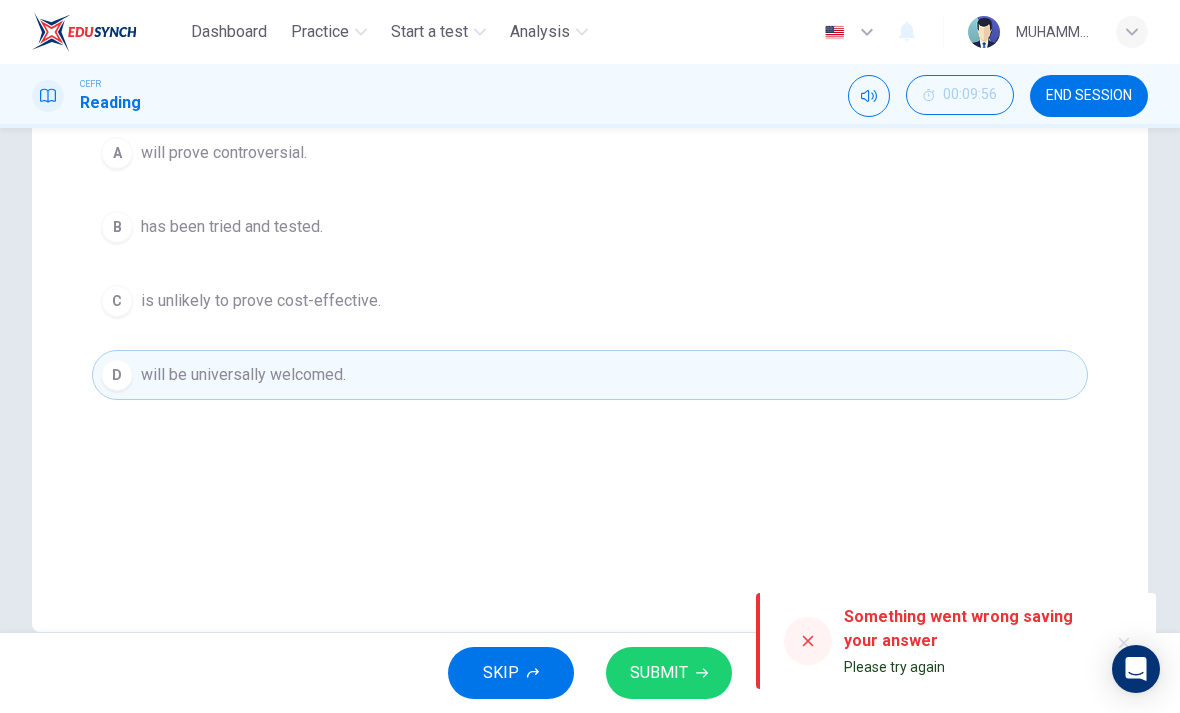 click on "SUBMIT" at bounding box center (659, 673) 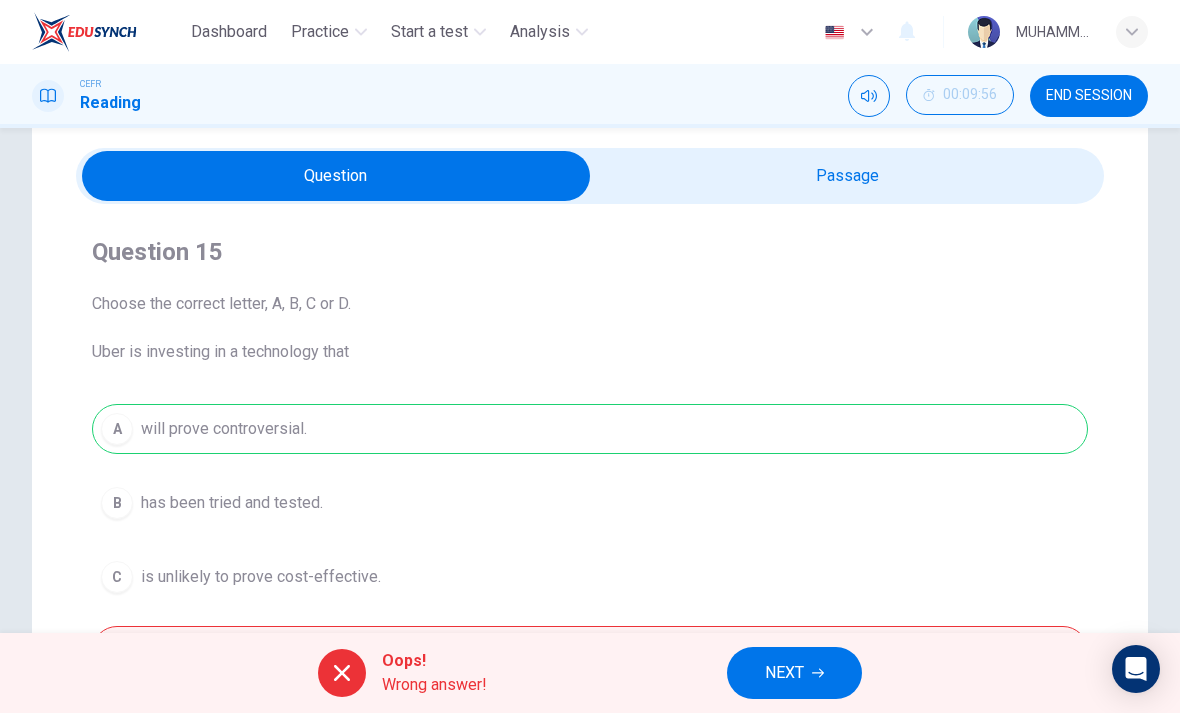 scroll, scrollTop: 196, scrollLeft: 0, axis: vertical 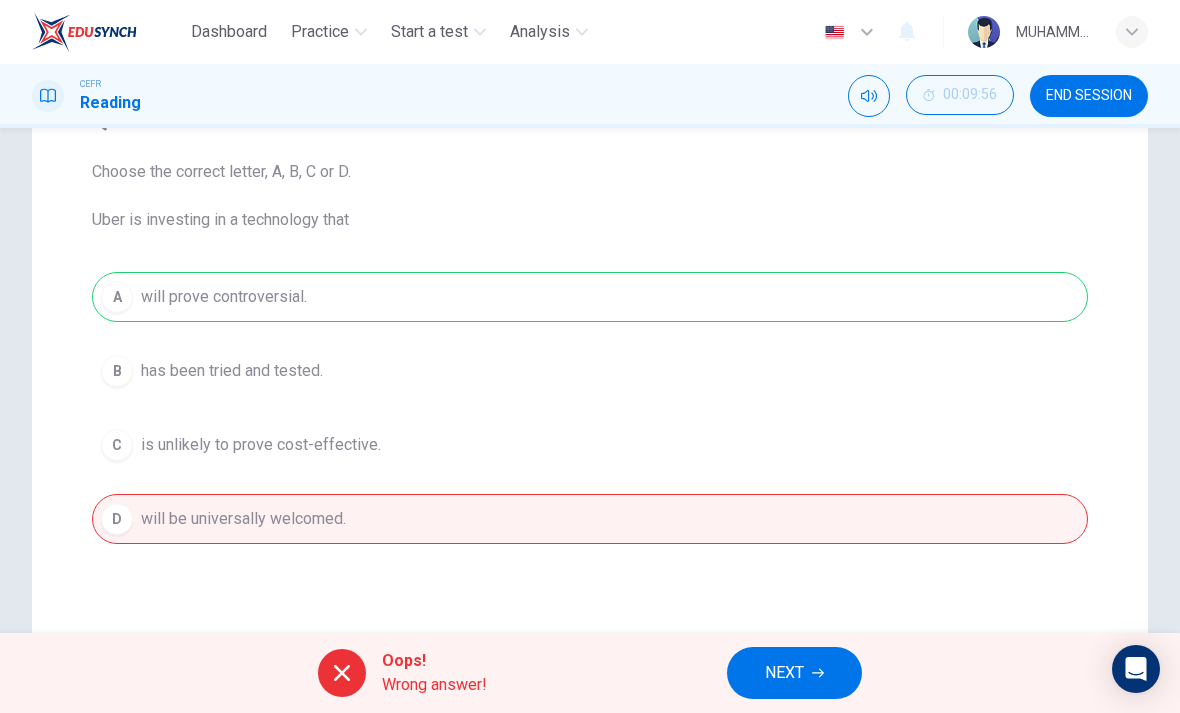 click on "Oops! Wrong answer! NEXT" at bounding box center [590, 673] 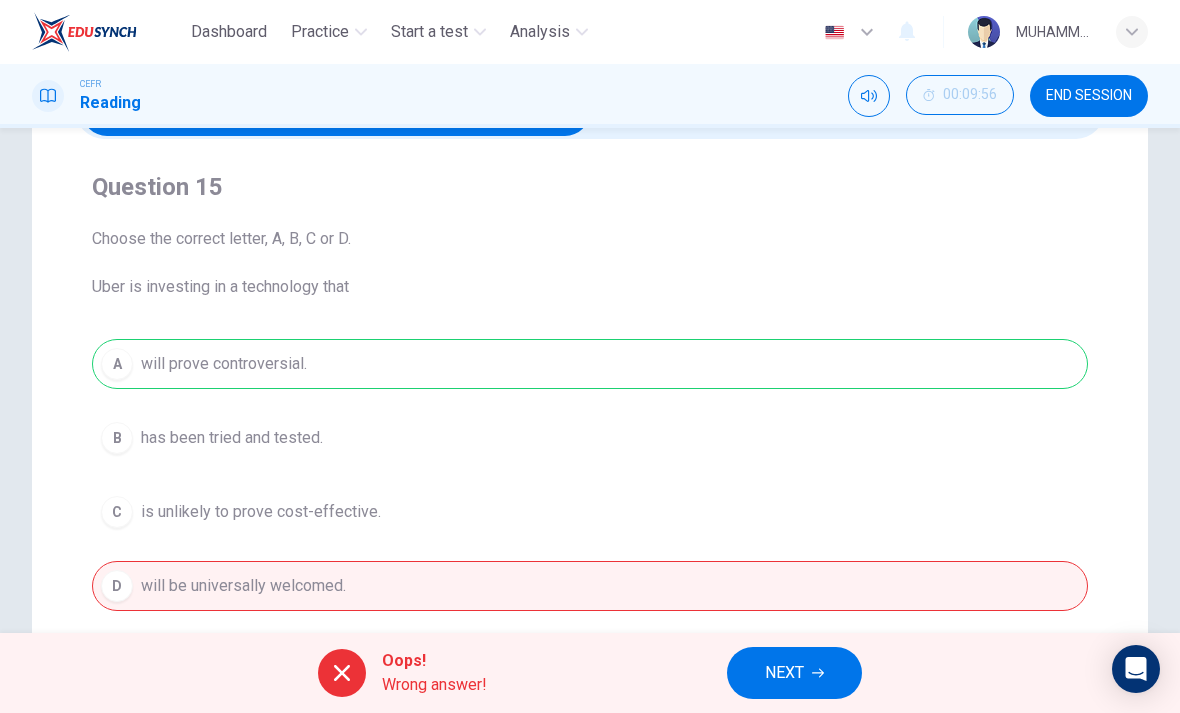 scroll, scrollTop: 133, scrollLeft: 0, axis: vertical 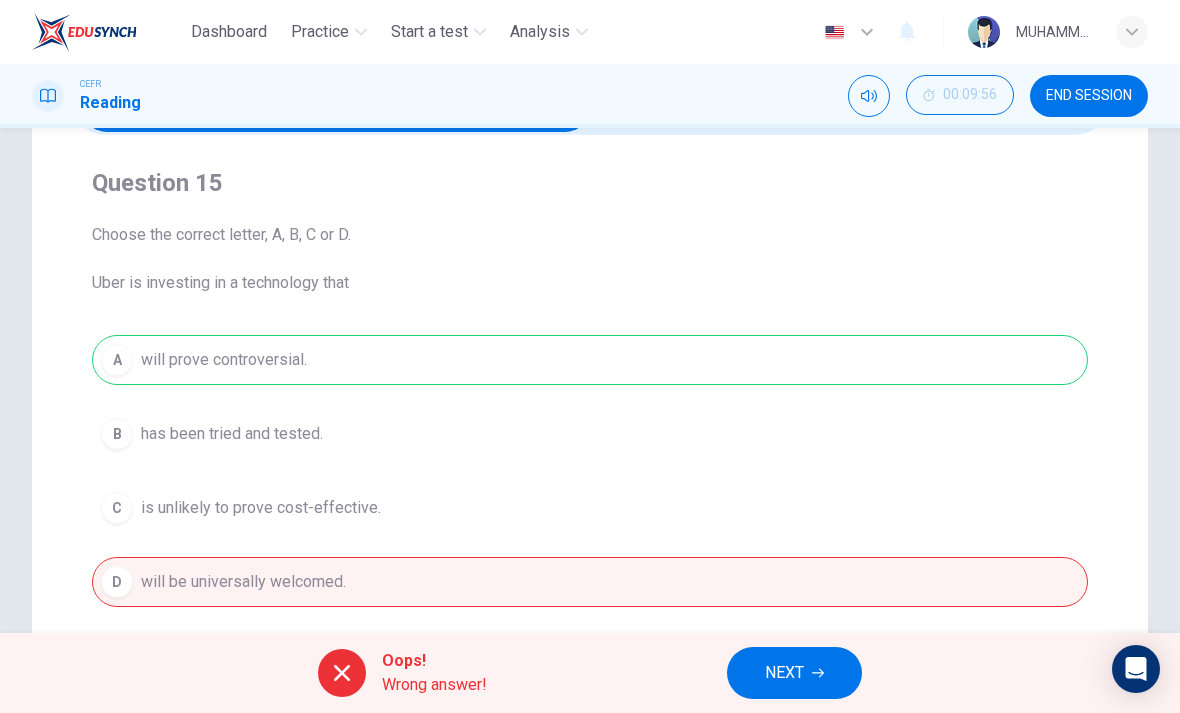 click on "NEXT" at bounding box center (784, 673) 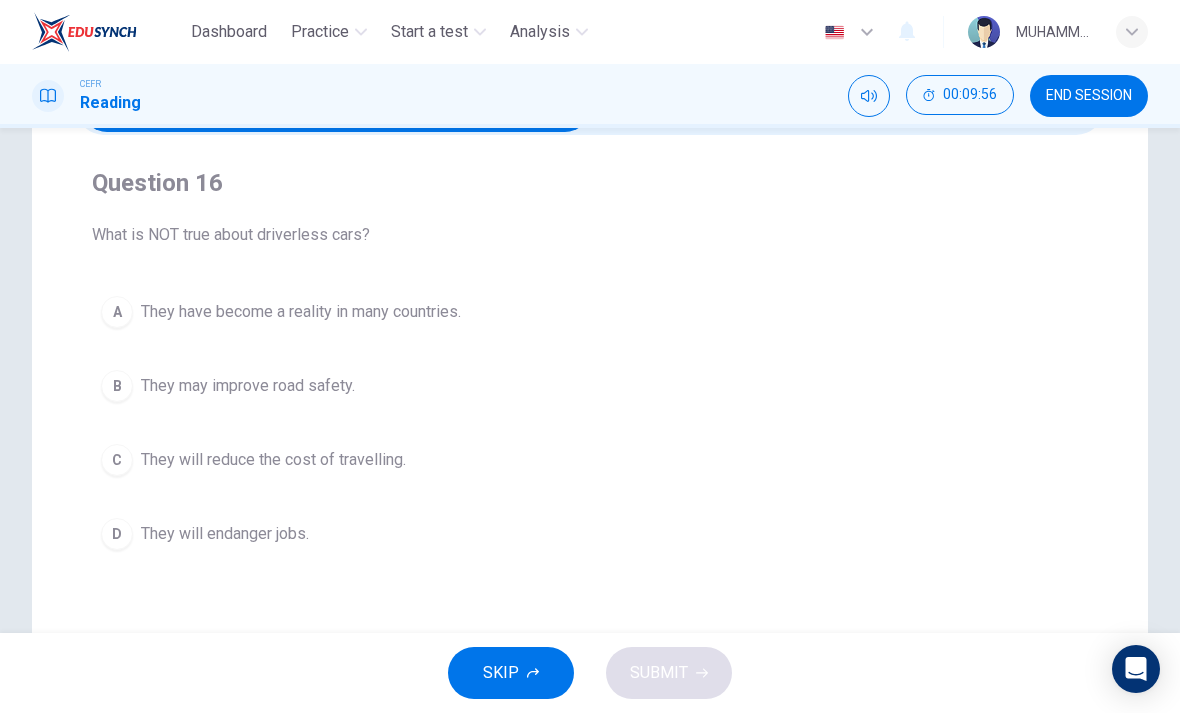 click on "SKIP SUBMIT" at bounding box center [590, 673] 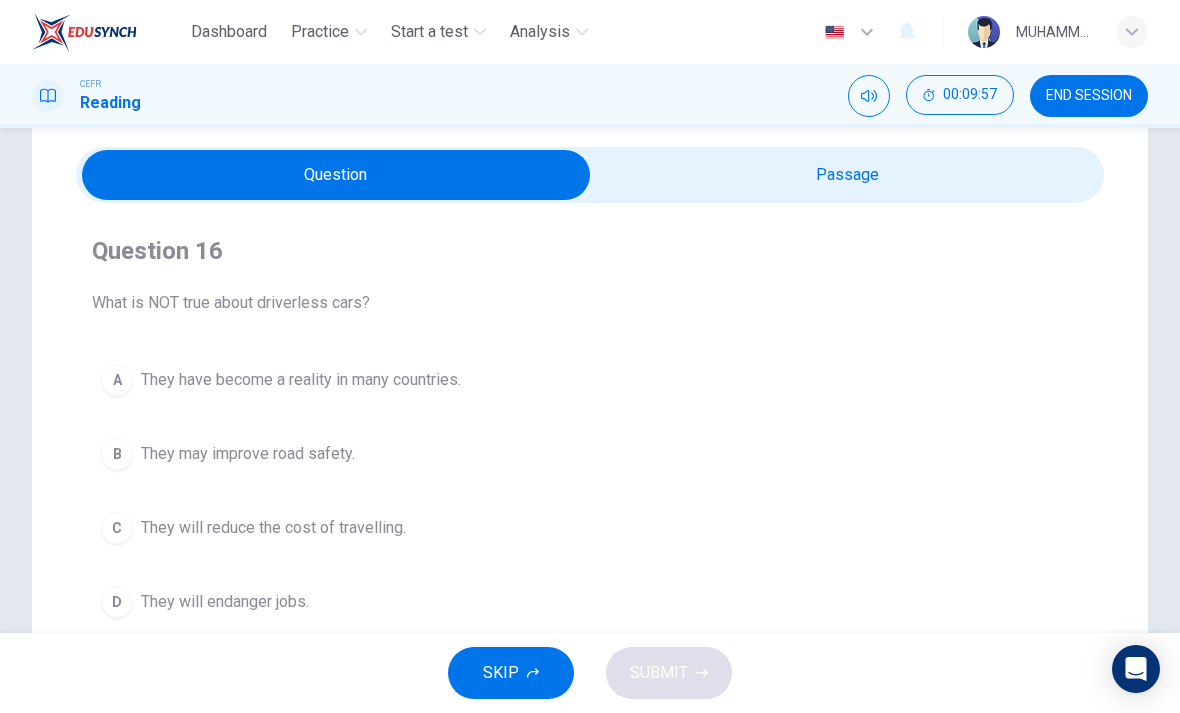scroll, scrollTop: 67, scrollLeft: 0, axis: vertical 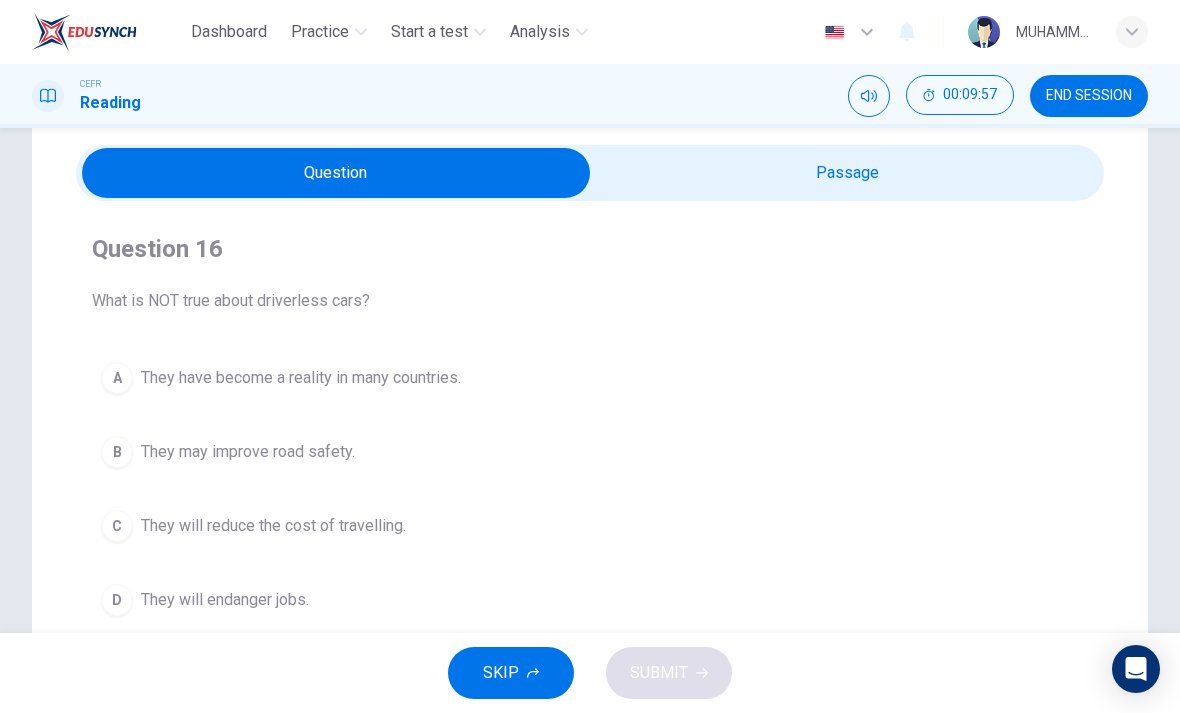 click at bounding box center (336, 173) 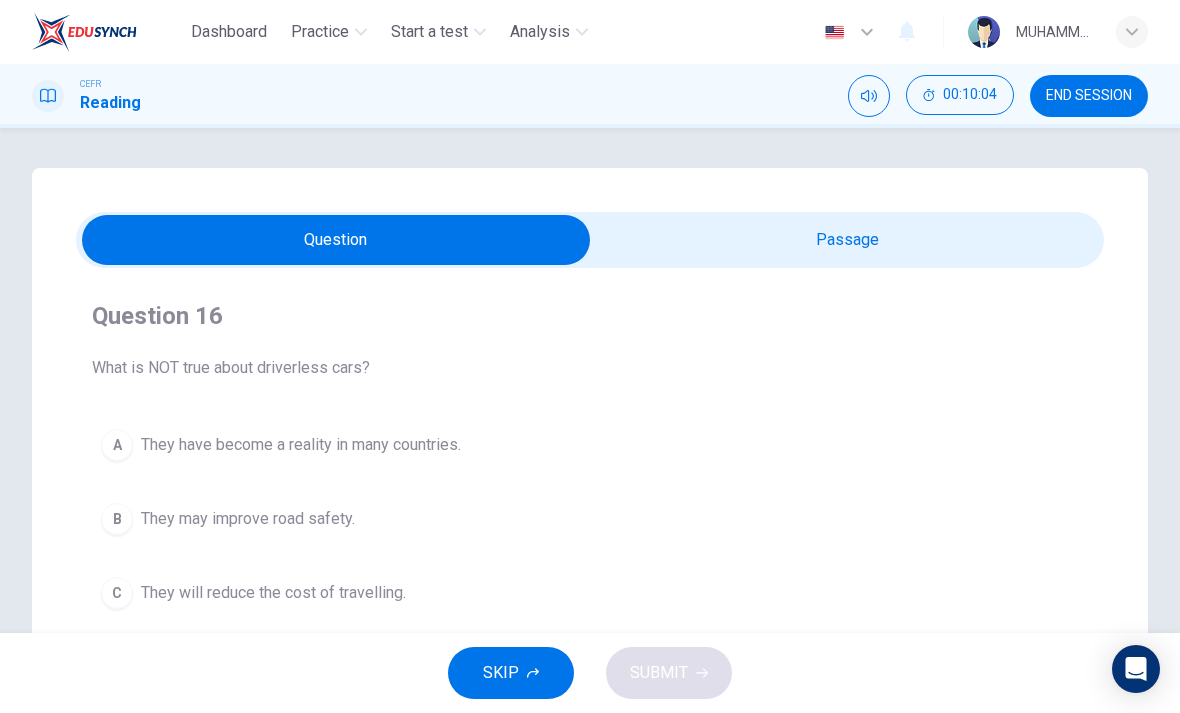 scroll, scrollTop: 2, scrollLeft: 0, axis: vertical 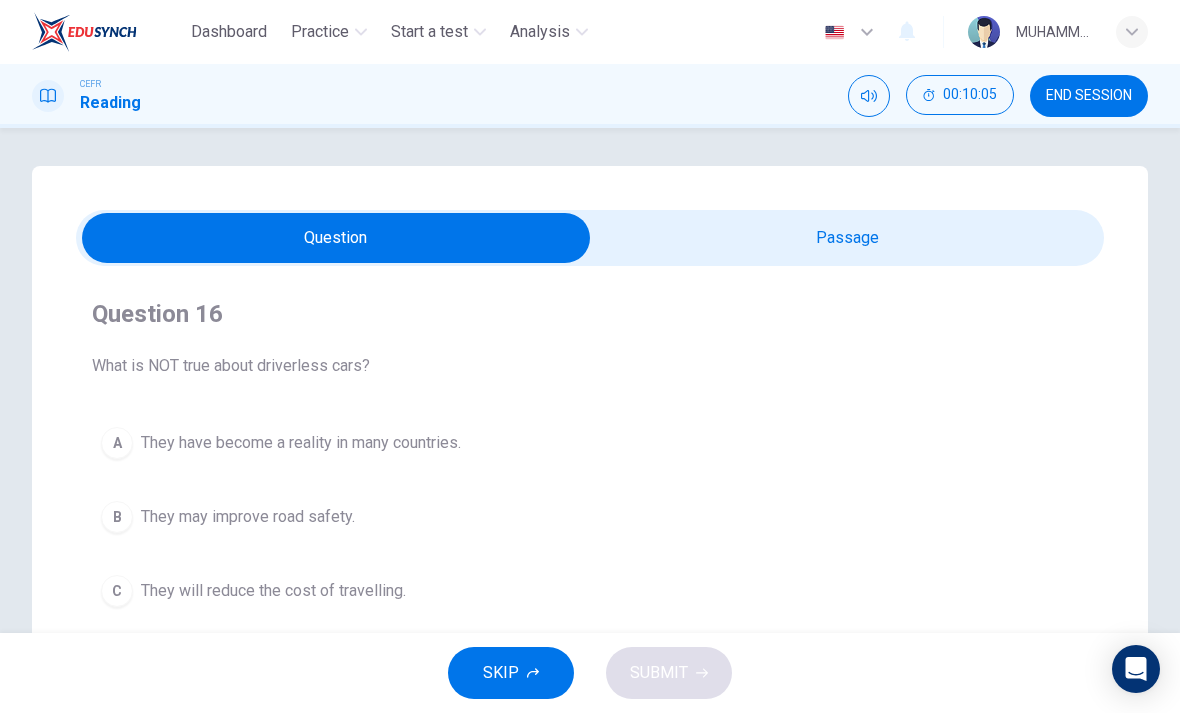 click at bounding box center (336, 238) 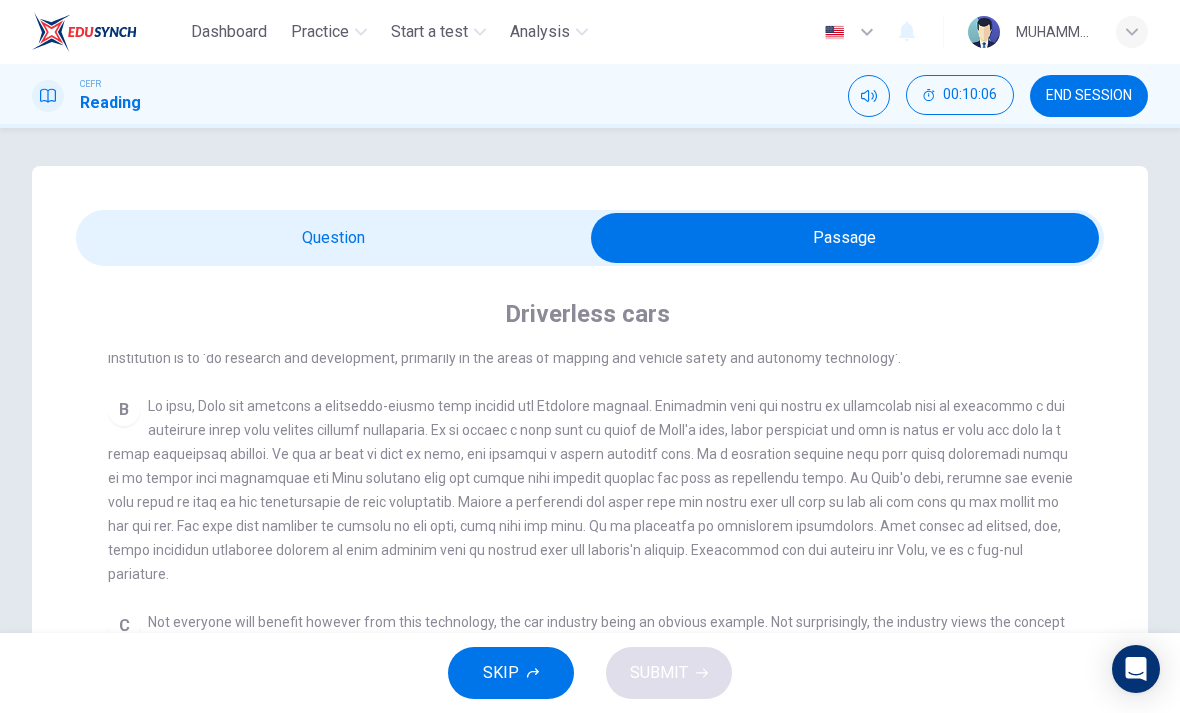 click at bounding box center [845, 238] 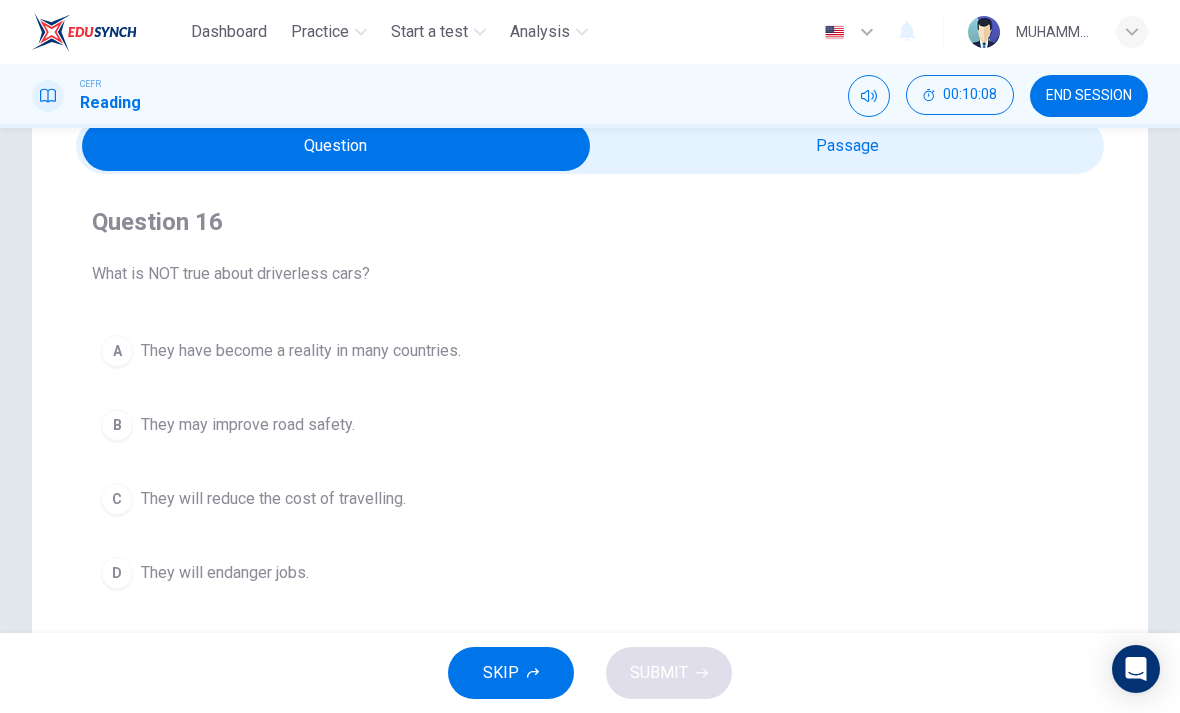 scroll, scrollTop: 98, scrollLeft: 0, axis: vertical 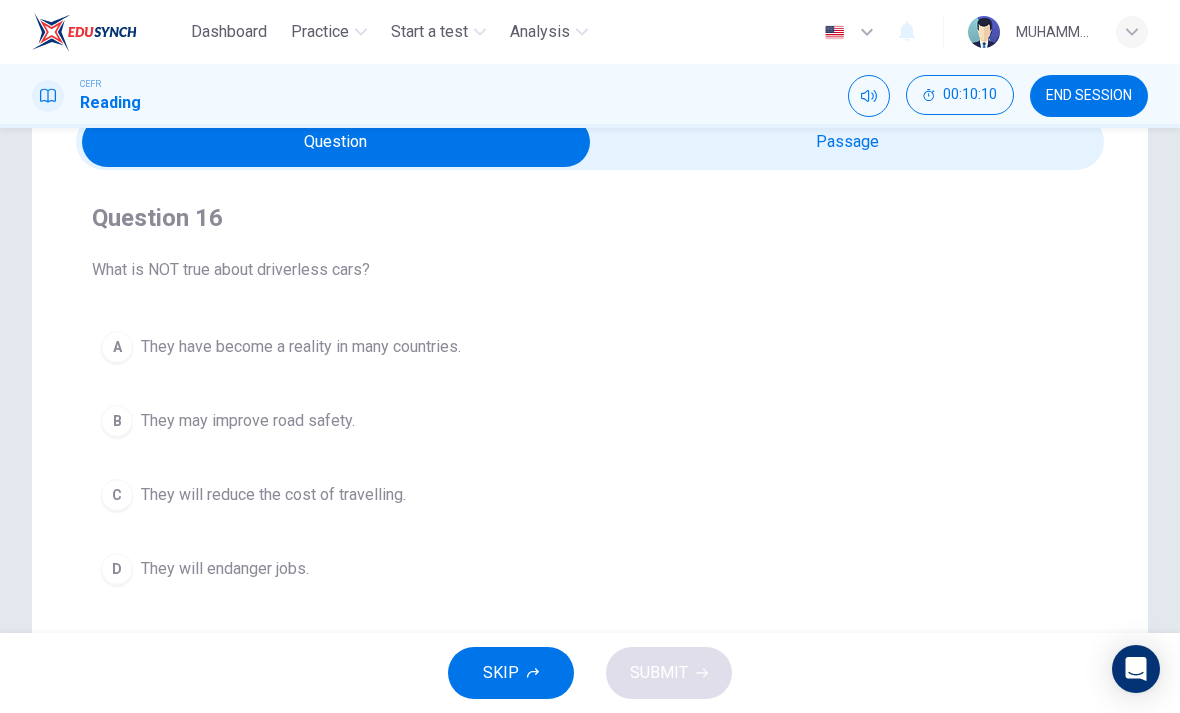 click on "They may improve road safety." at bounding box center [248, 421] 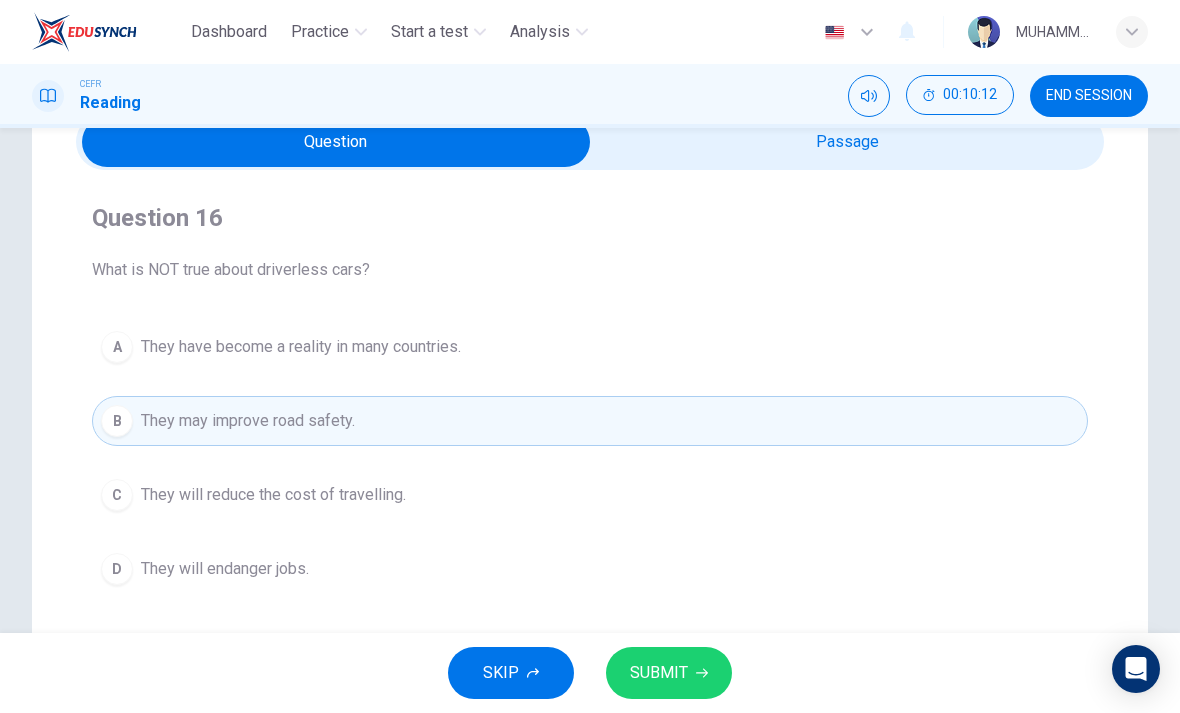 click on "SUBMIT" at bounding box center [659, 673] 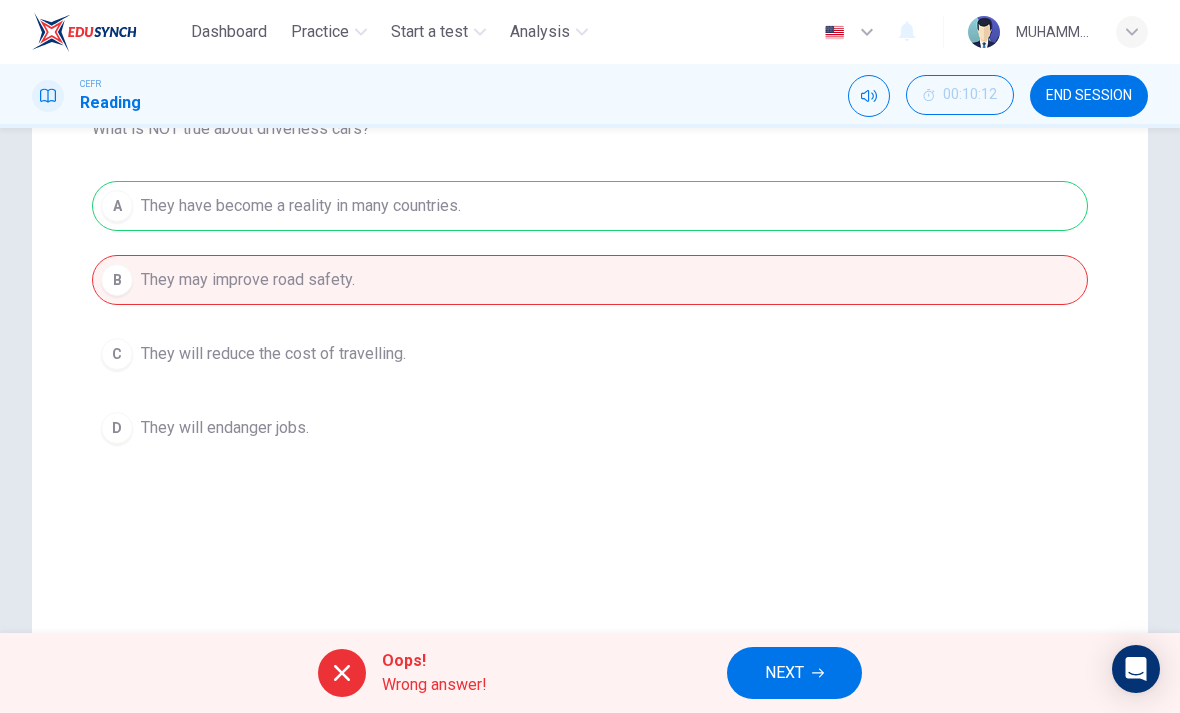 scroll, scrollTop: 240, scrollLeft: 0, axis: vertical 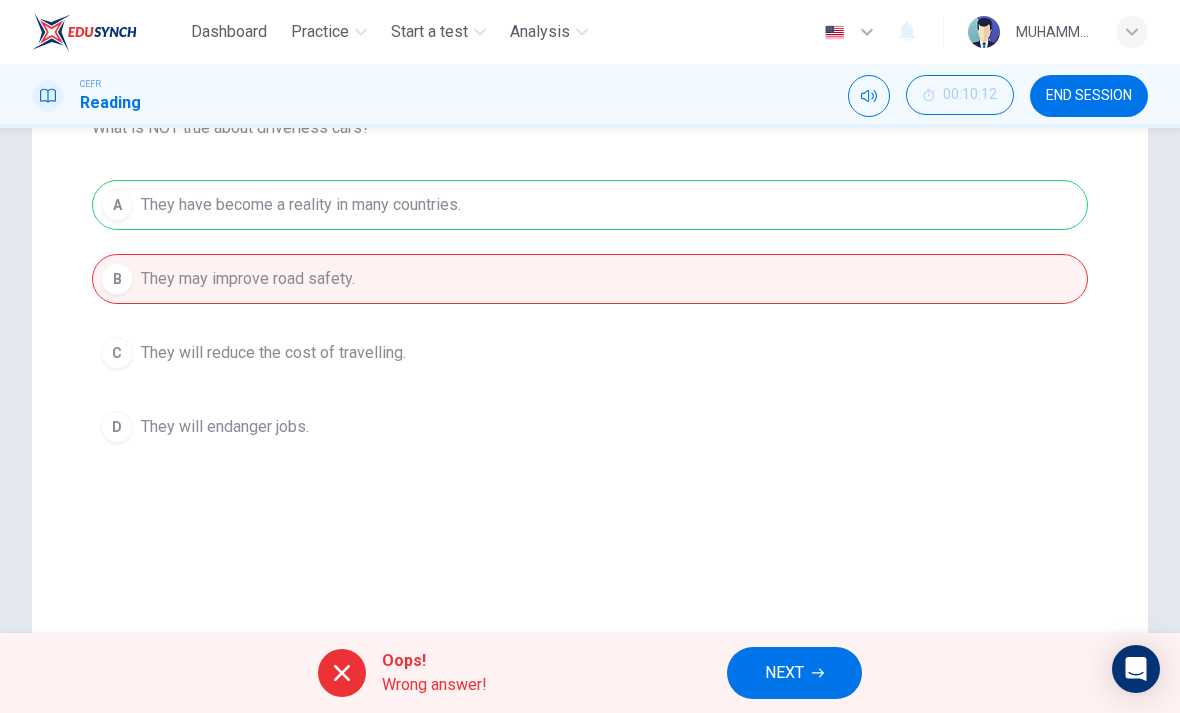 click on "NEXT" at bounding box center [784, 673] 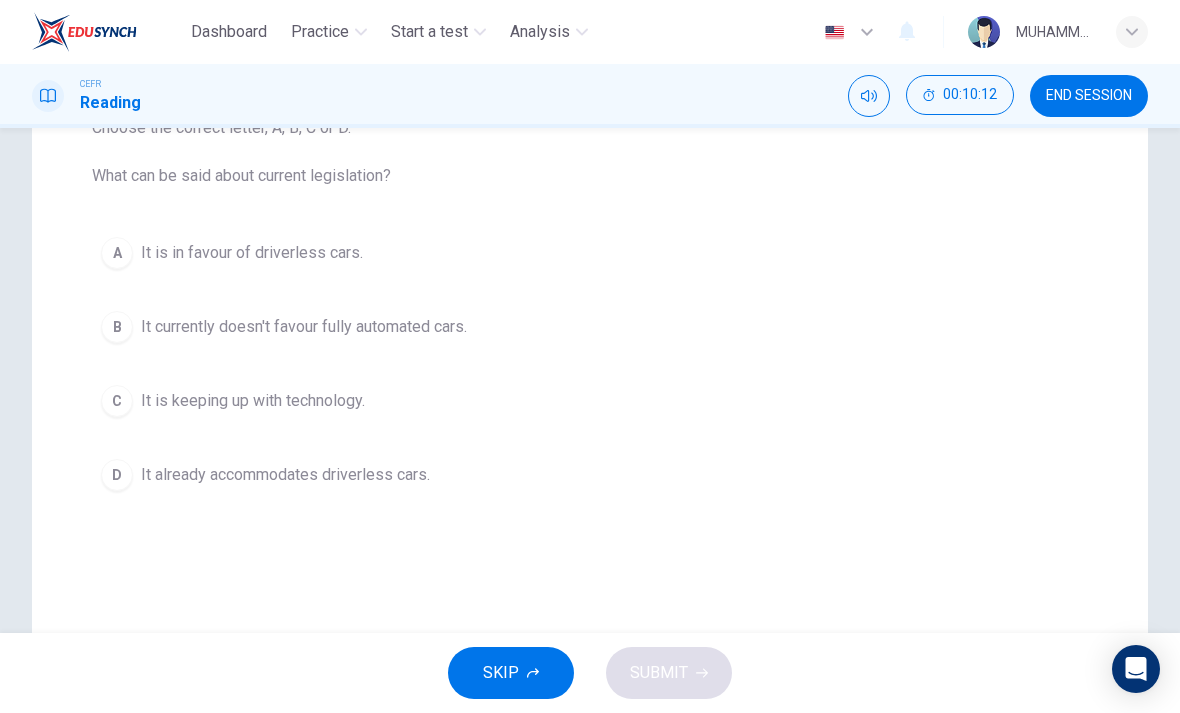 click on "END SESSION" at bounding box center (1089, 96) 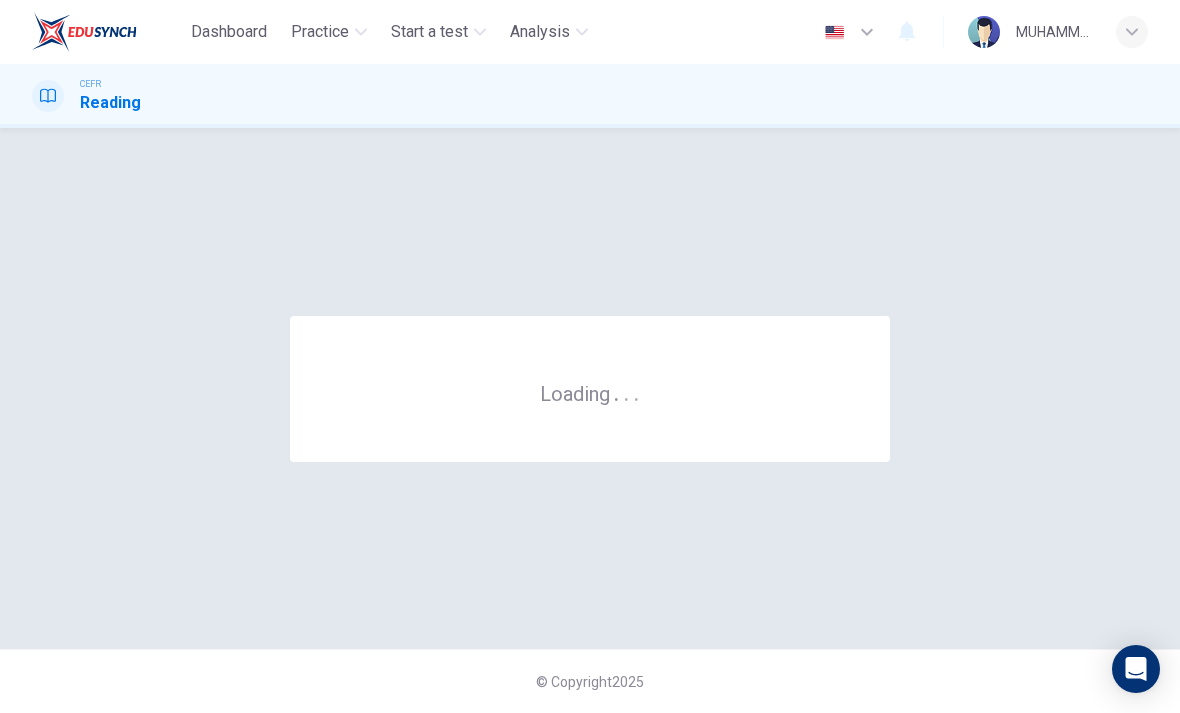 scroll, scrollTop: 0, scrollLeft: 0, axis: both 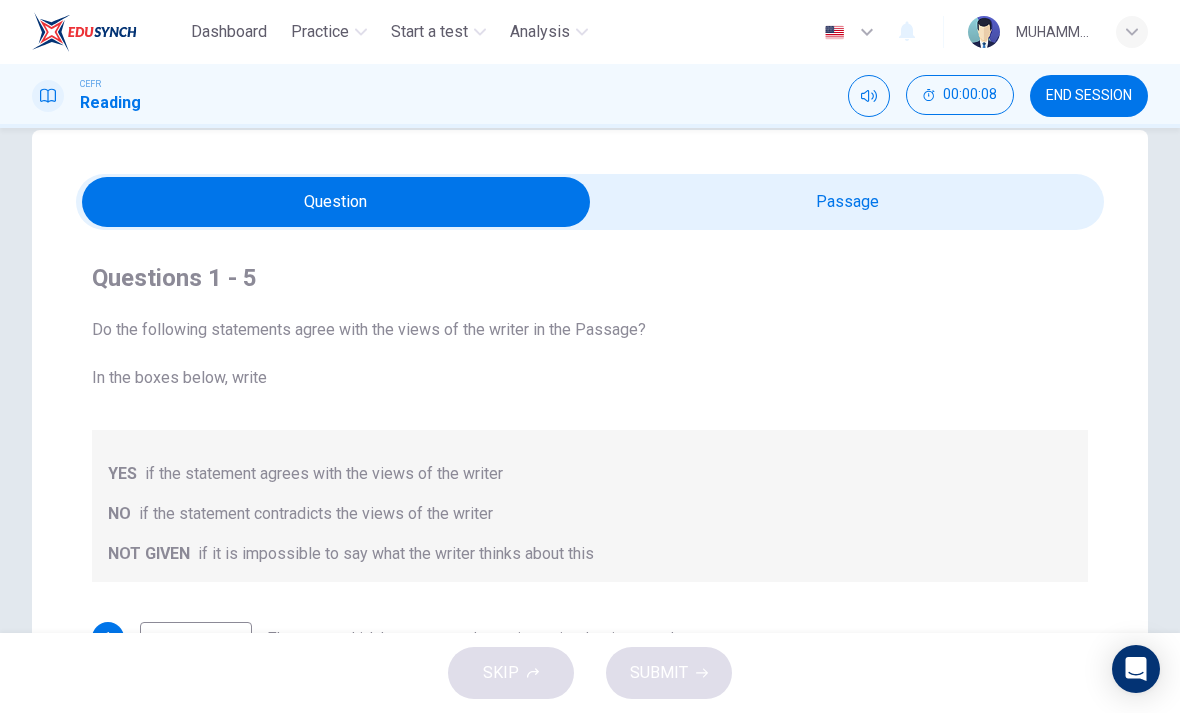 click at bounding box center [336, 202] 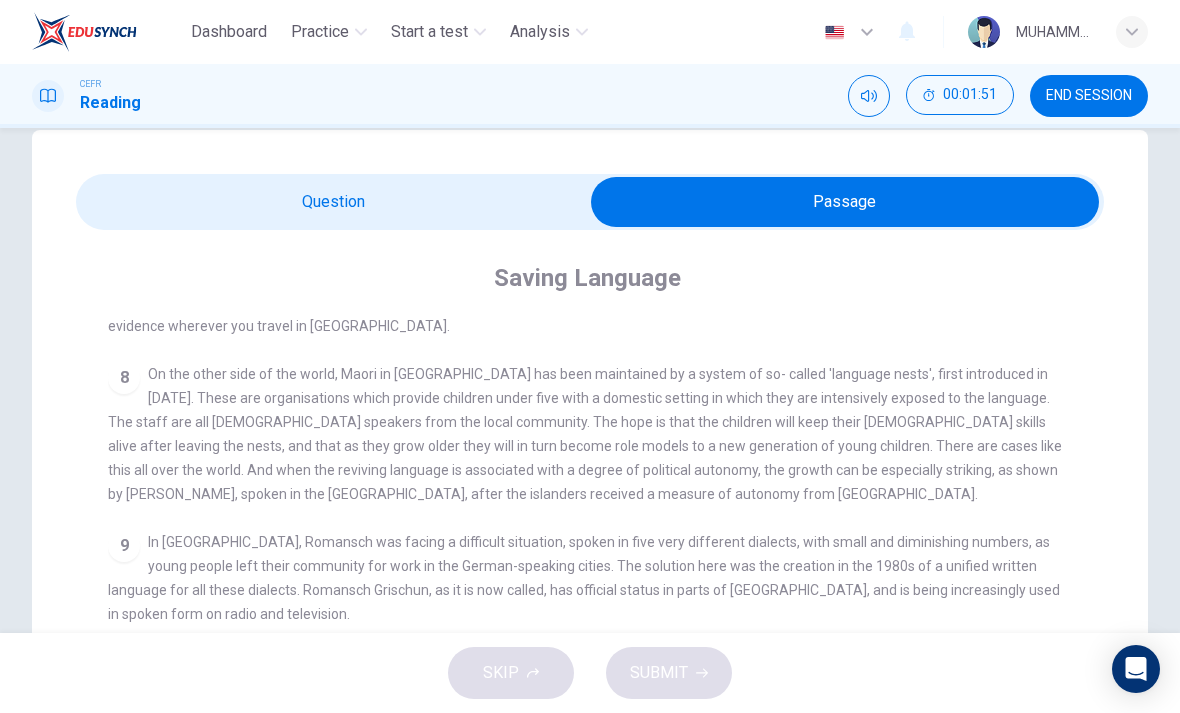 scroll, scrollTop: 1157, scrollLeft: 0, axis: vertical 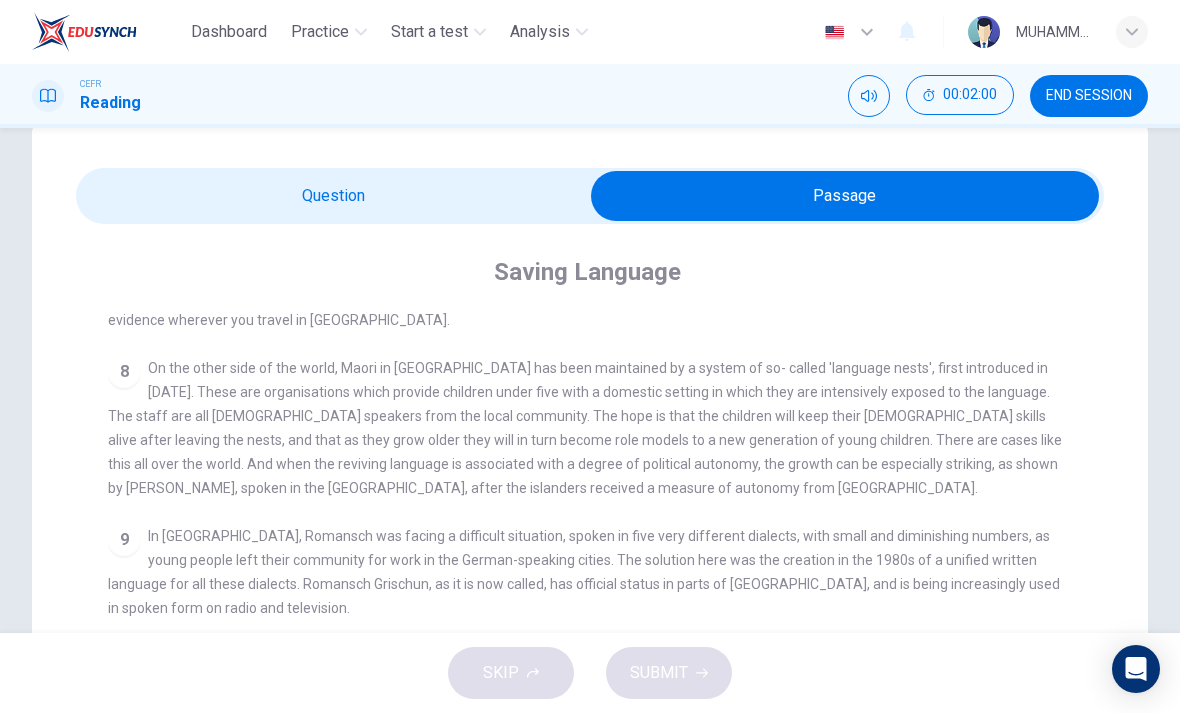 click at bounding box center [845, 196] 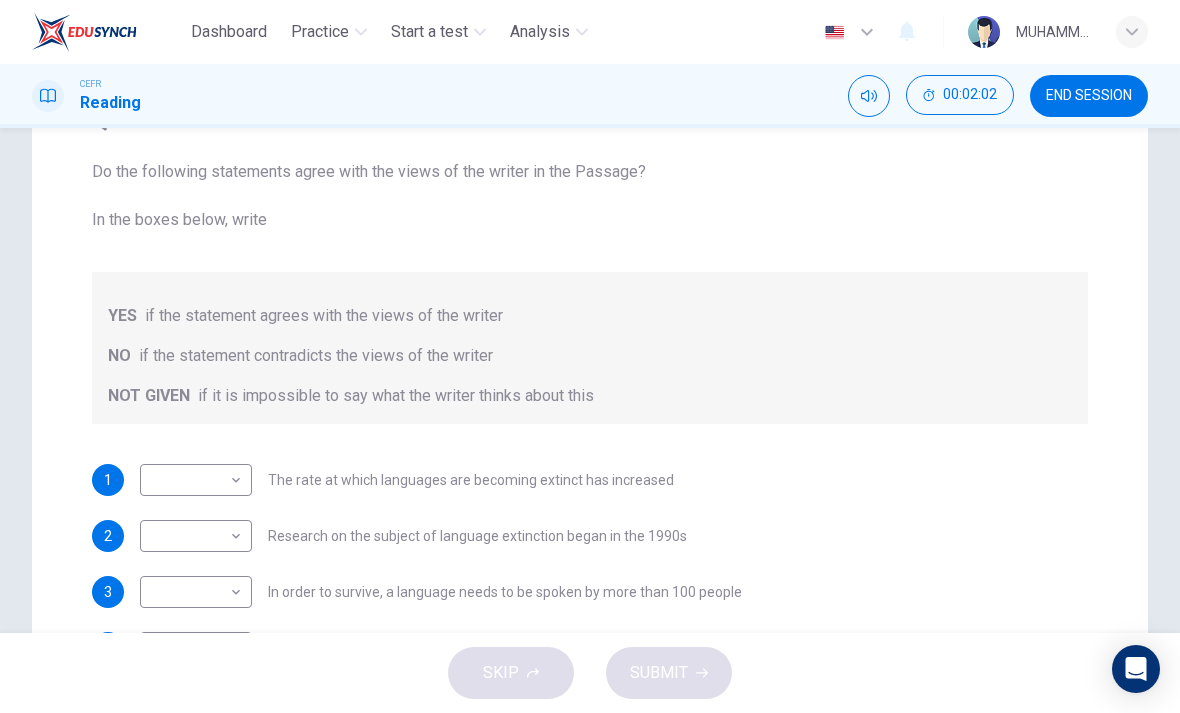 scroll, scrollTop: 210, scrollLeft: 0, axis: vertical 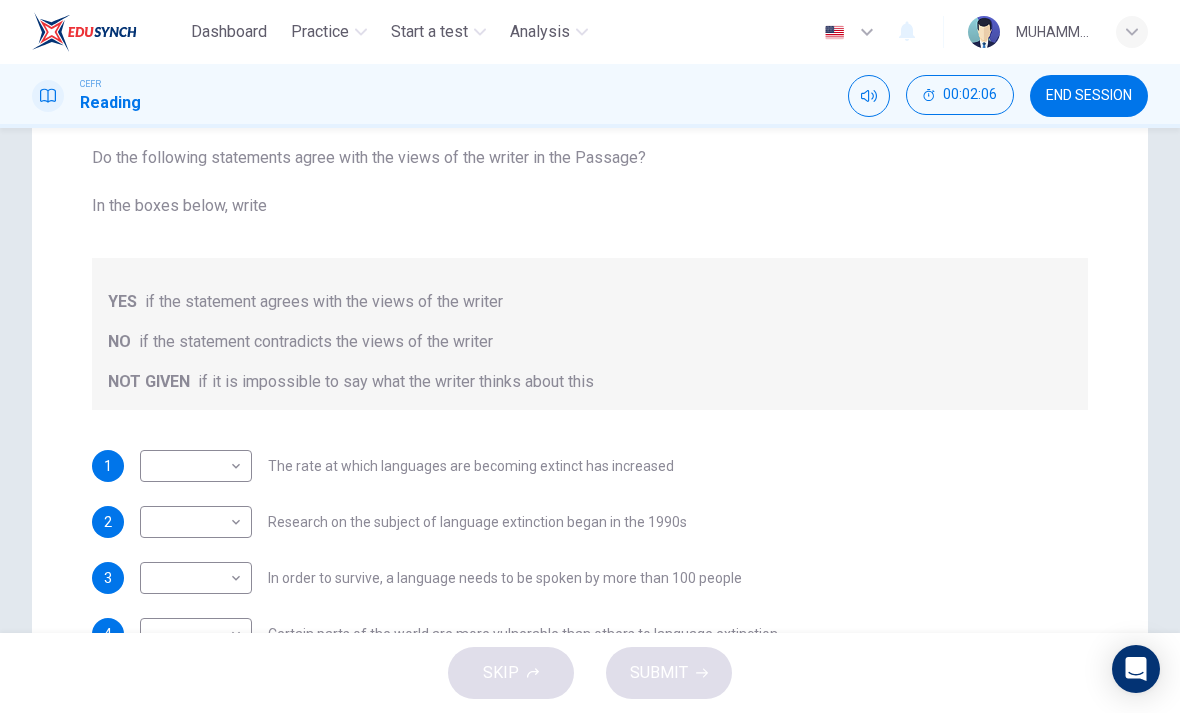 click on "Dashboard Practice Start a test Analysis English en ​ MUHAMMAD KHAIRUL AIMAN BIN KHAIRUL JAUHARI CEFR Reading 00:02:06 END SESSION Questions 1 - 5 Do the following statements agree with the views of the writer in the Passage?  In the boxes below, write YES if the statement agrees with the views of the writer NO if the statement contradicts the views of the writer NOT GIVEN if it is impossible to say what the writer thinks about this 1 ​ ​ The rate at which languages are becoming extinct has increased 2 ​ ​ Research on the subject of language extinction began in the 1990s 3 ​ ​ In order to survive, a language needs to be spoken by more than 100 people 4 ​ ​ Certain parts of the world are more vulnerable than others to language extinction 5 ​ ​ Saving language should be the major concern of any small community whose language is under threat Saving Language CLICK TO ZOOM Click to Zoom 1 2 3 4 5 6 7 8 9 10 11 12 SKIP SUBMIT EduSynch - Online Language Proficiency Testing
Dashboard" at bounding box center (590, 356) 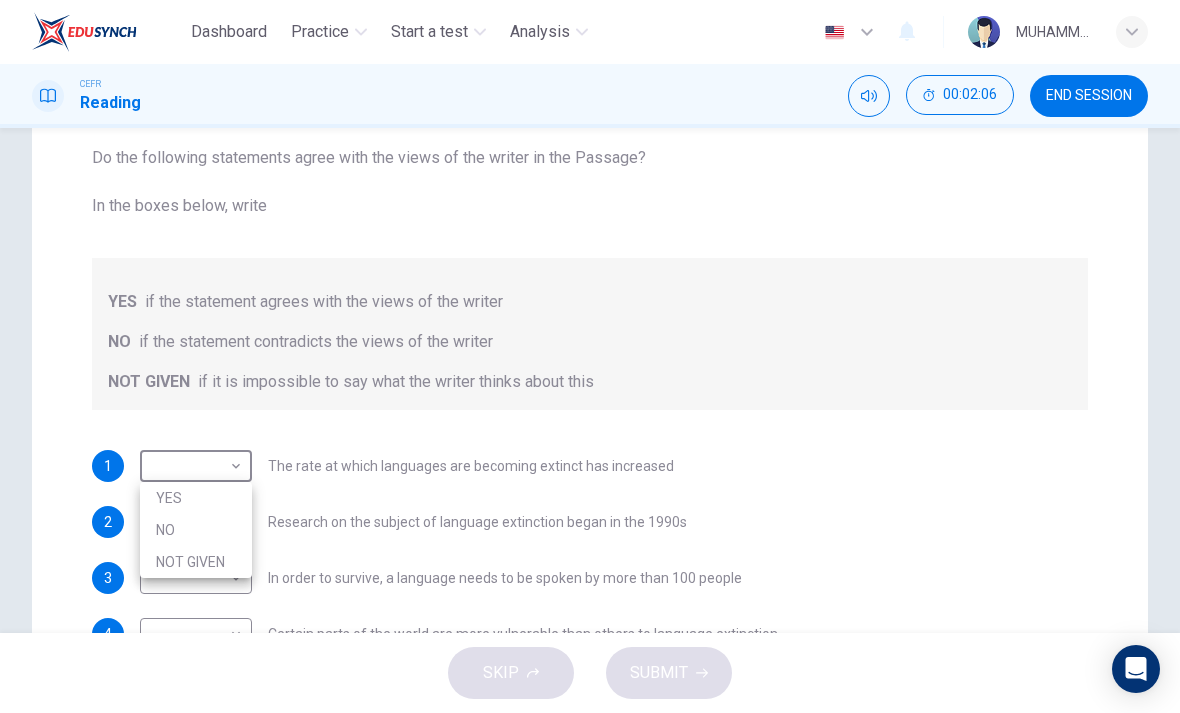 click on "YES" at bounding box center [196, 498] 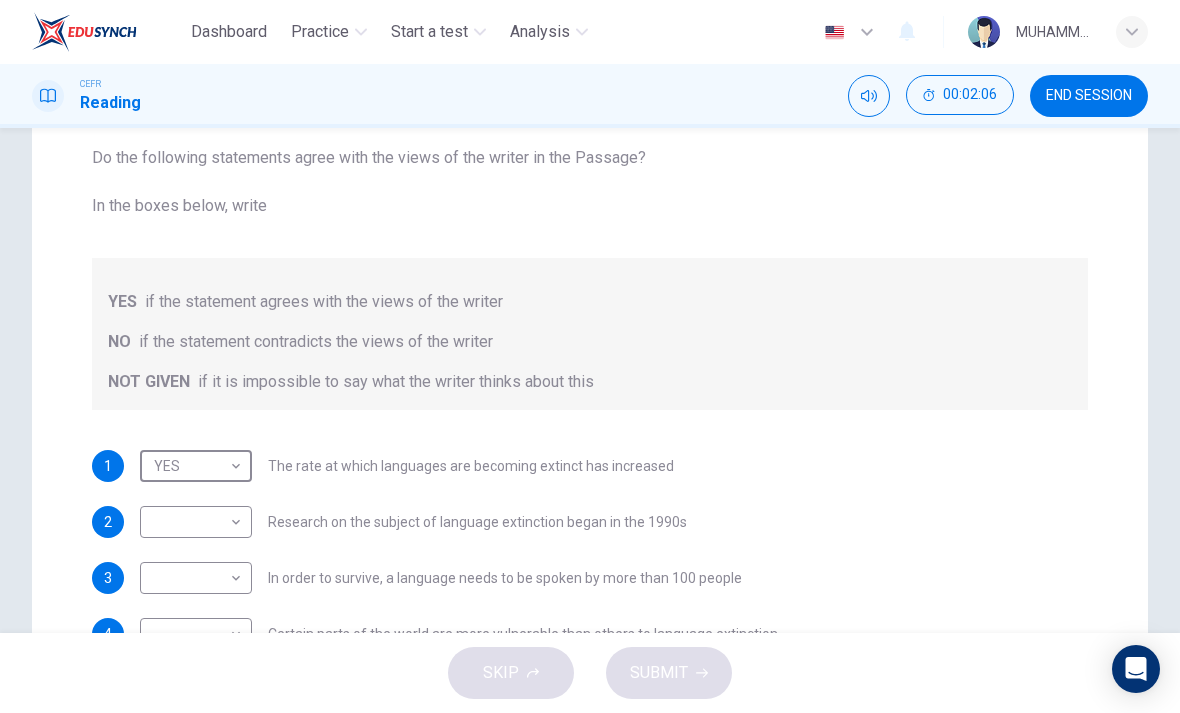 type on "YES" 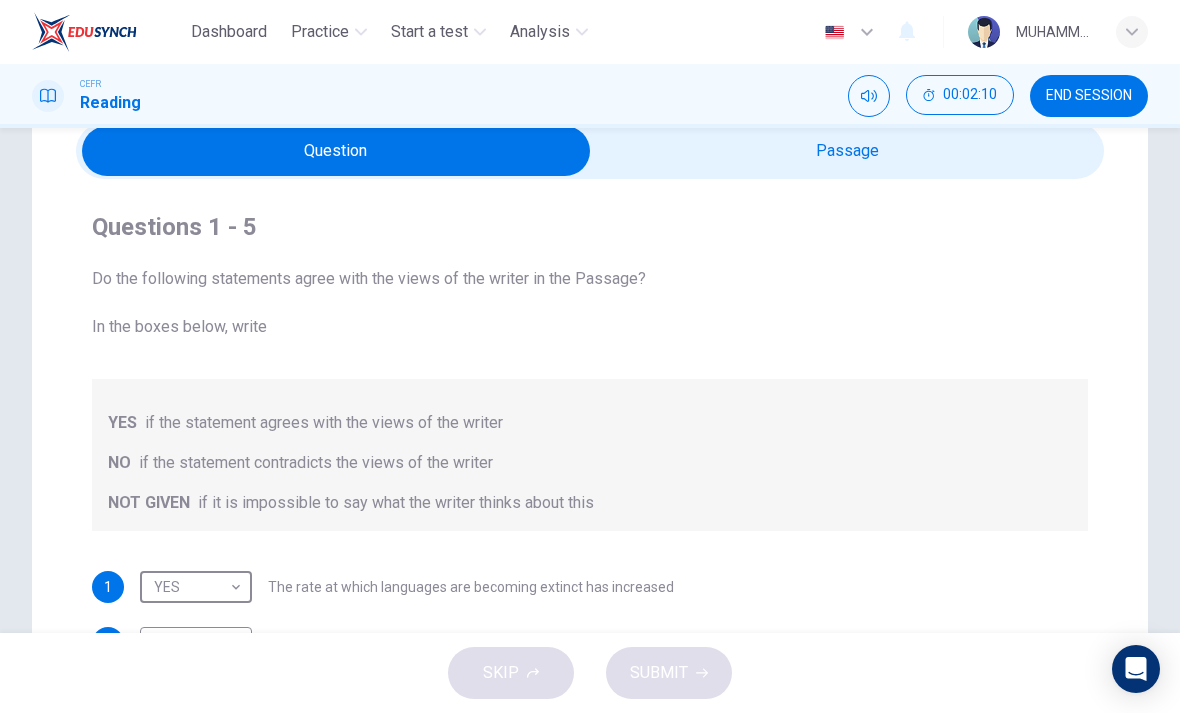 scroll, scrollTop: 89, scrollLeft: 0, axis: vertical 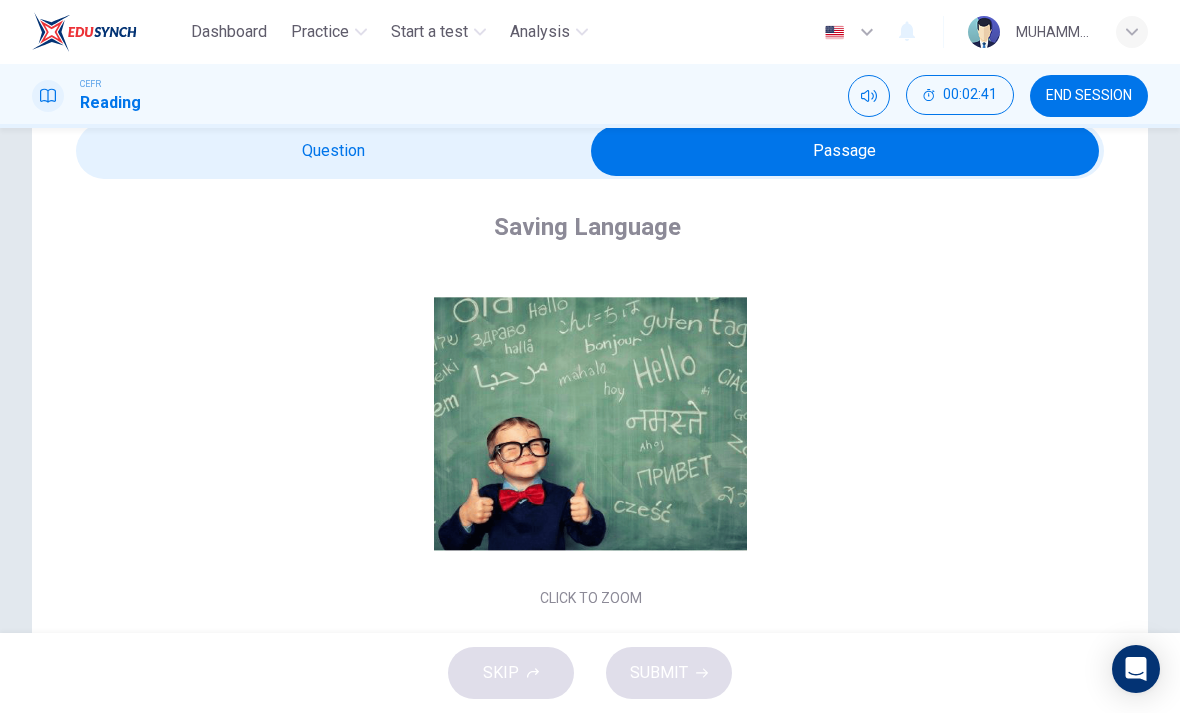 click at bounding box center [845, 151] 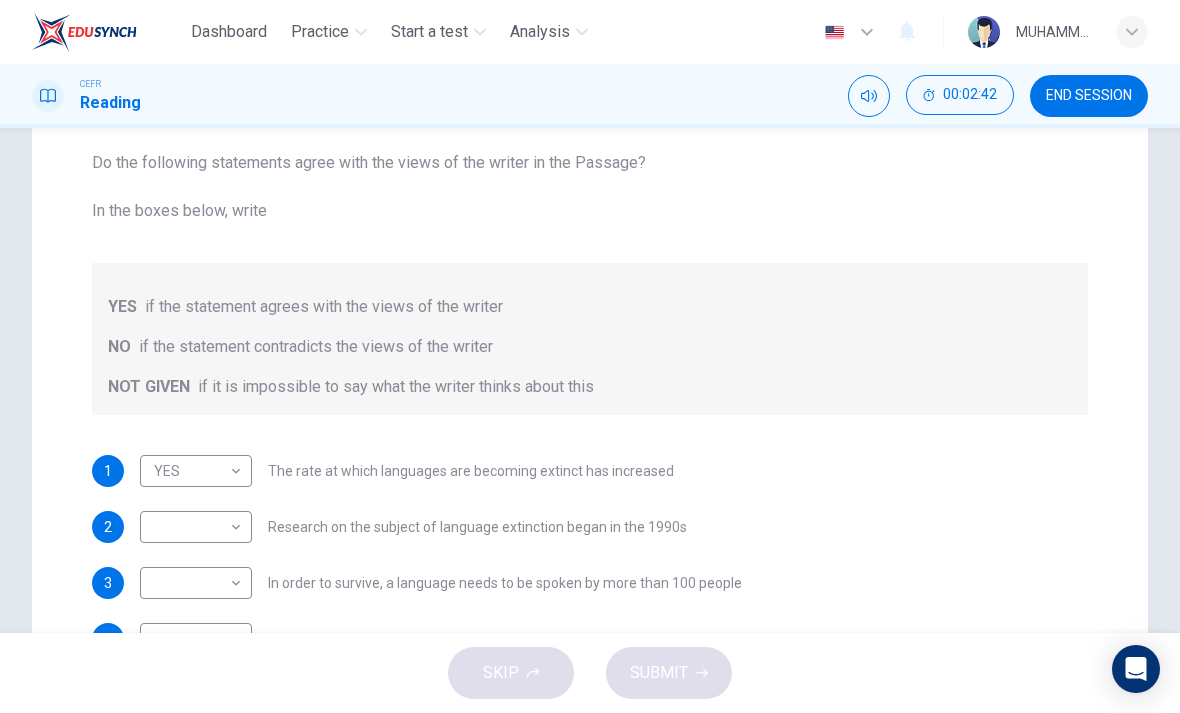 scroll, scrollTop: 217, scrollLeft: 0, axis: vertical 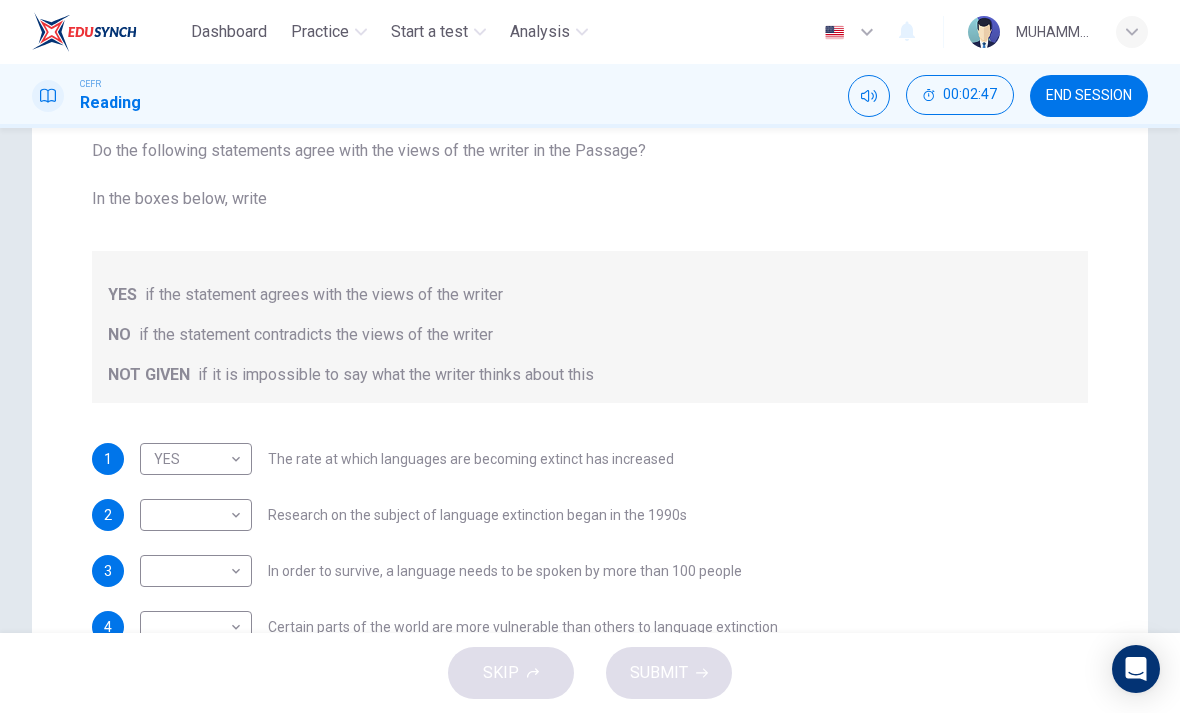 click on "Dashboard Practice Start a test Analysis English en ​ MUHAMMAD KHAIRUL AIMAN BIN KHAIRUL JAUHARI CEFR Reading 00:02:47 END SESSION Questions 1 - 5 Do the following statements agree with the views of the writer in the Passage?  In the boxes below, write YES if the statement agrees with the views of the writer NO if the statement contradicts the views of the writer NOT GIVEN if it is impossible to say what the writer thinks about this 1 YES YES ​ The rate at which languages are becoming extinct has increased 2 ​ ​ Research on the subject of language extinction began in the 1990s 3 ​ ​ In order to survive, a language needs to be spoken by more than 100 people 4 ​ ​ Certain parts of the world are more vulnerable than others to language extinction 5 ​ ​ Saving language should be the major concern of any small community whose language is under threat Saving Language CLICK TO ZOOM Click to Zoom 1 2 3 4 5 6 7 8 9 10 11 12 SKIP SUBMIT EduSynch - Online Language Proficiency Testing
Dashboard" at bounding box center (590, 356) 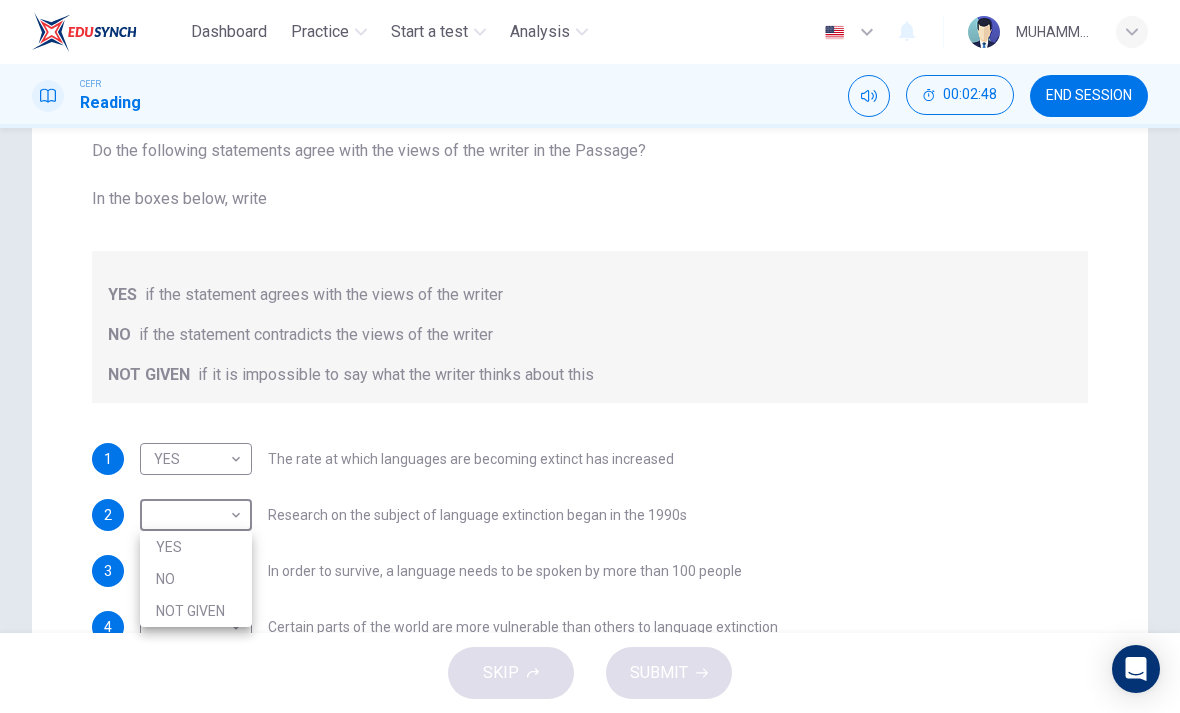 click on "NOT GIVEN" at bounding box center (196, 611) 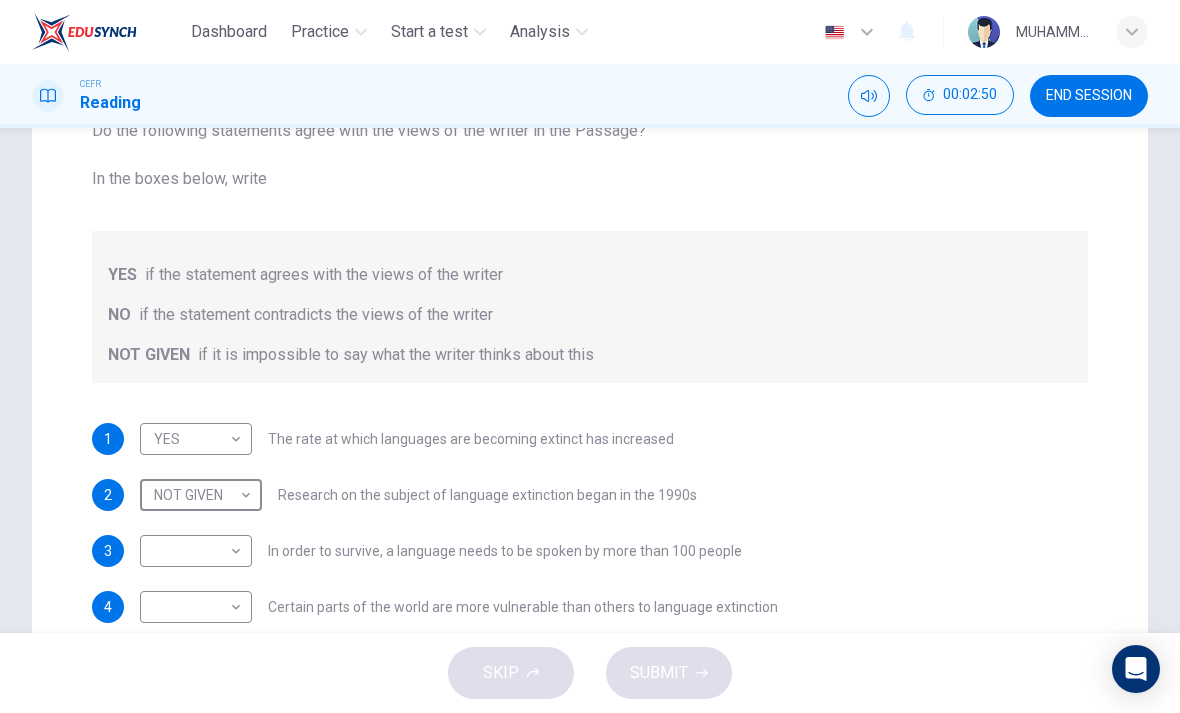 scroll, scrollTop: 241, scrollLeft: 0, axis: vertical 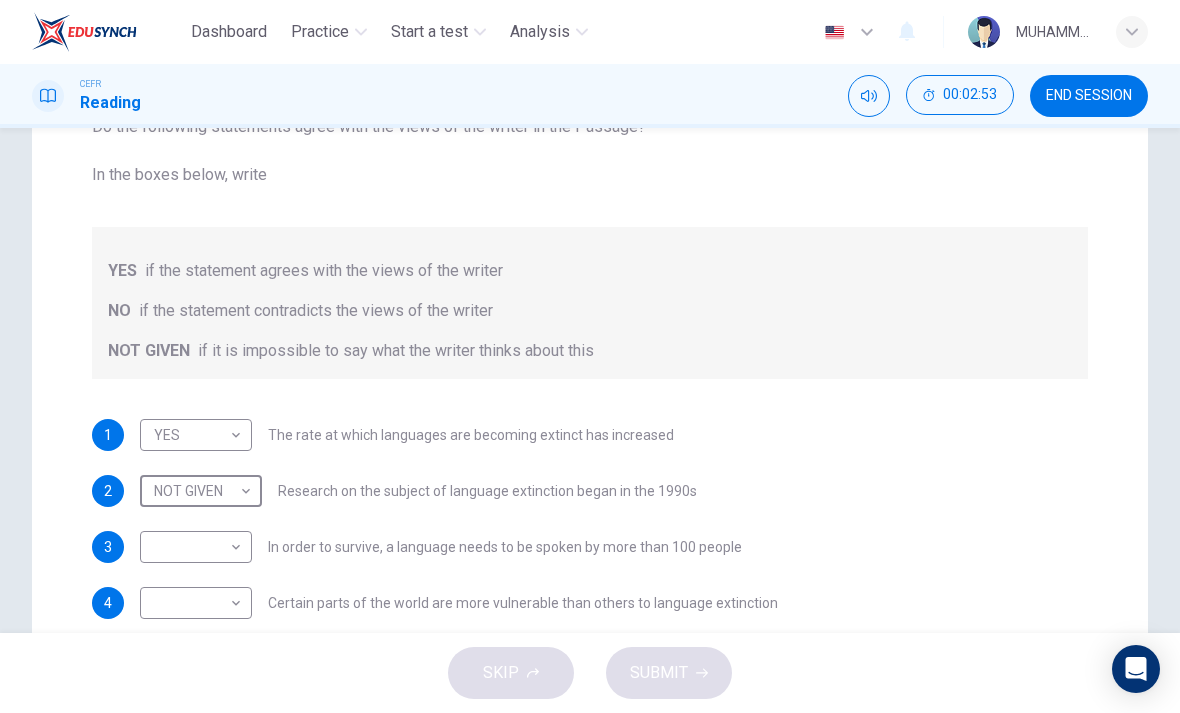 click on "Dashboard Practice Start a test Analysis English en ​ MUHAMMAD KHAIRUL AIMAN BIN KHAIRUL JAUHARI CEFR Reading 00:02:53 END SESSION Questions 1 - 5 Do the following statements agree with the views of the writer in the Passage?  In the boxes below, write YES if the statement agrees with the views of the writer NO if the statement contradicts the views of the writer NOT GIVEN if it is impossible to say what the writer thinks about this 1 YES YES ​ The rate at which languages are becoming extinct has increased 2 NOT GIVEN NOT GIVEN ​ Research on the subject of language extinction began in the 1990s 3 ​ ​ In order to survive, a language needs to be spoken by more than 100 people 4 ​ ​ Certain parts of the world are more vulnerable than others to language extinction 5 ​ ​ Saving language should be the major concern of any small community whose language is under threat Saving Language CLICK TO ZOOM Click to Zoom 1 2 3 4 5 6 7 8 9 10 11 12 SKIP SUBMIT EduSynch - Online Language Proficiency Testing" at bounding box center (590, 356) 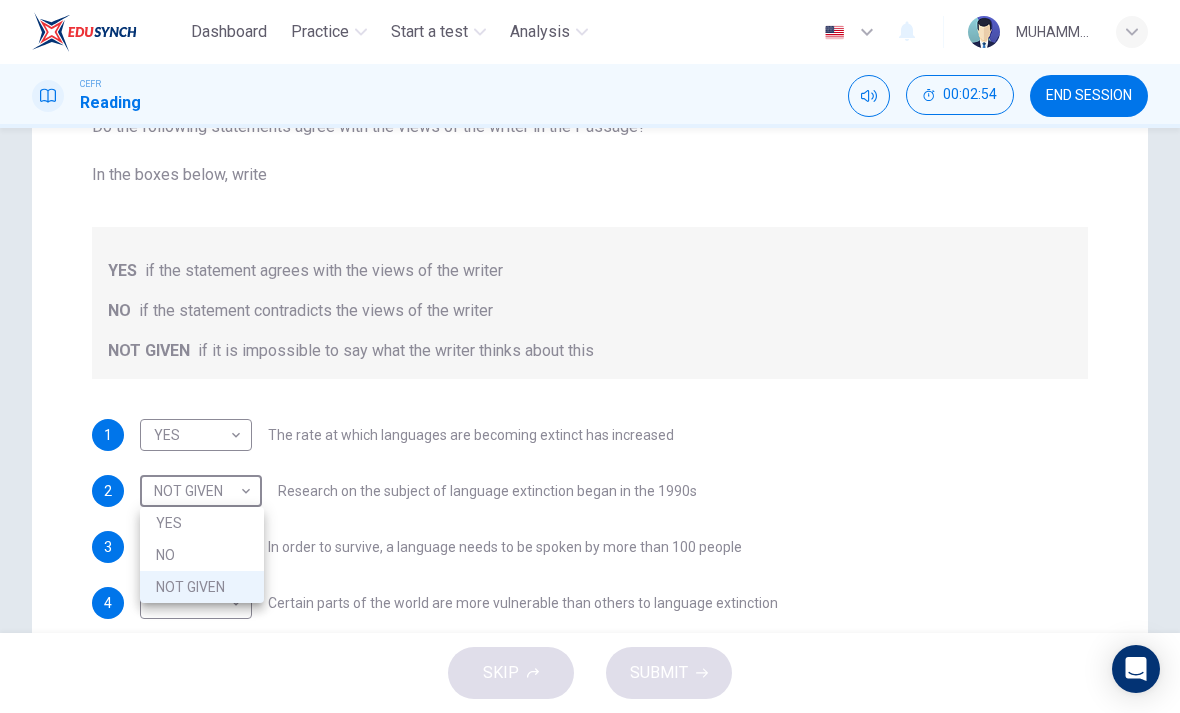 click on "YES" at bounding box center [202, 523] 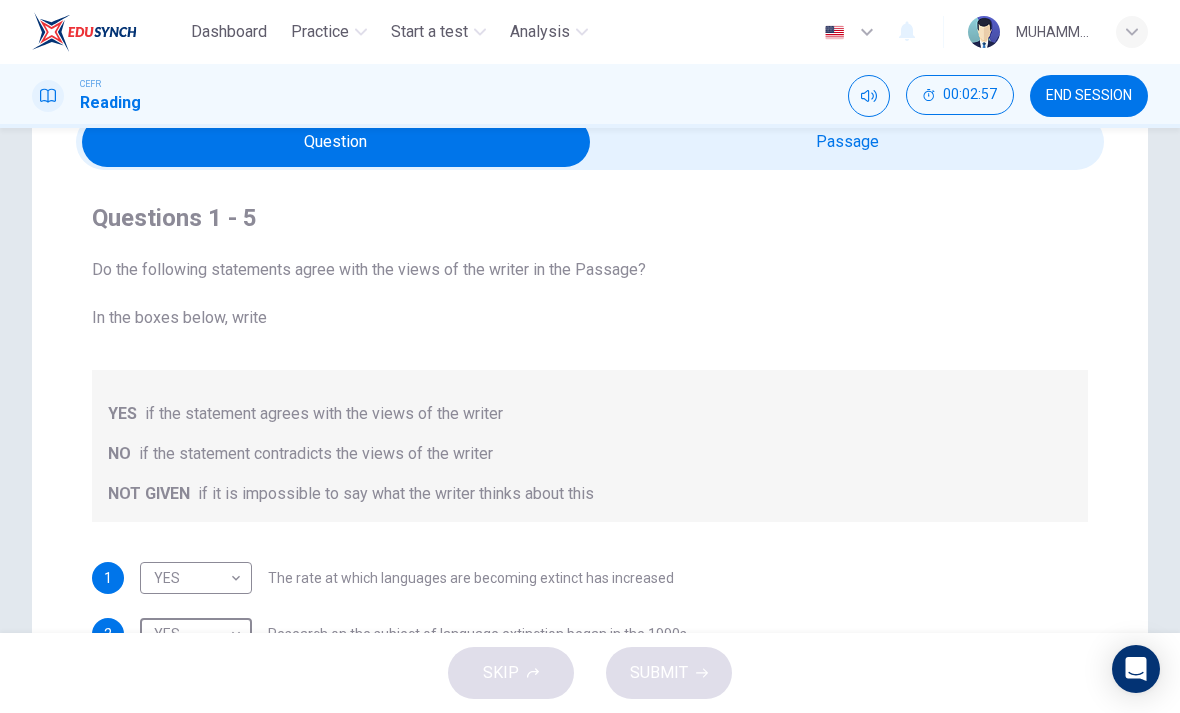 scroll, scrollTop: 99, scrollLeft: 0, axis: vertical 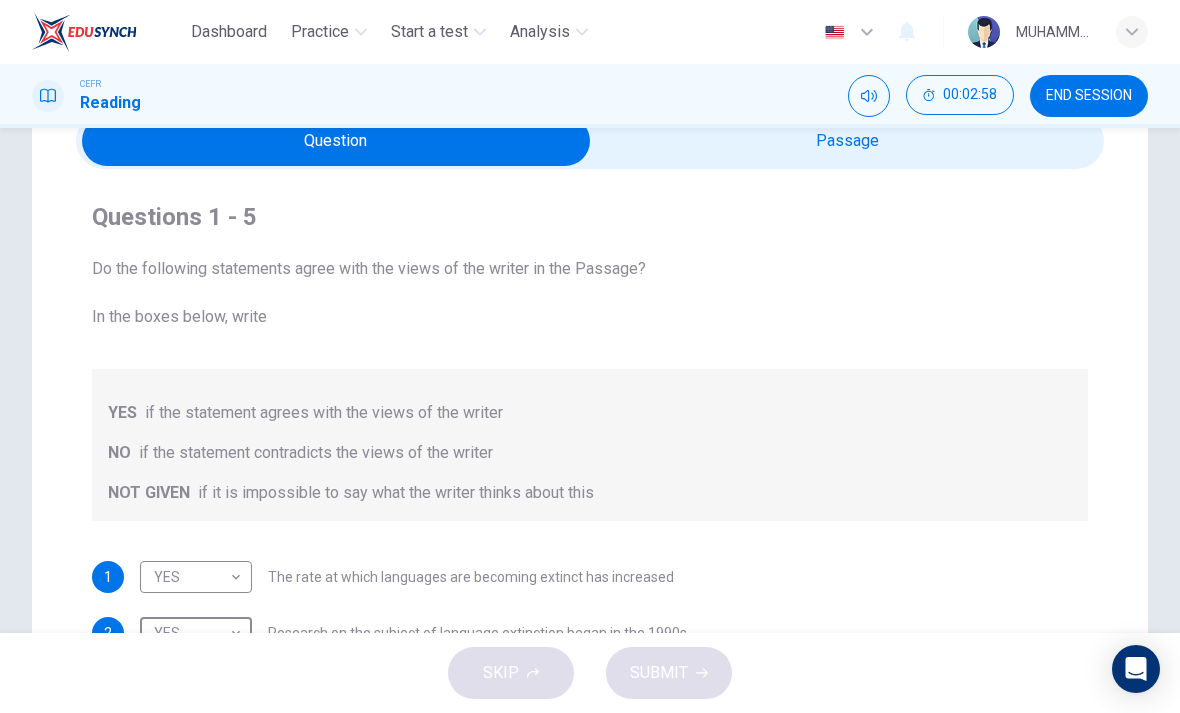 click at bounding box center (336, 141) 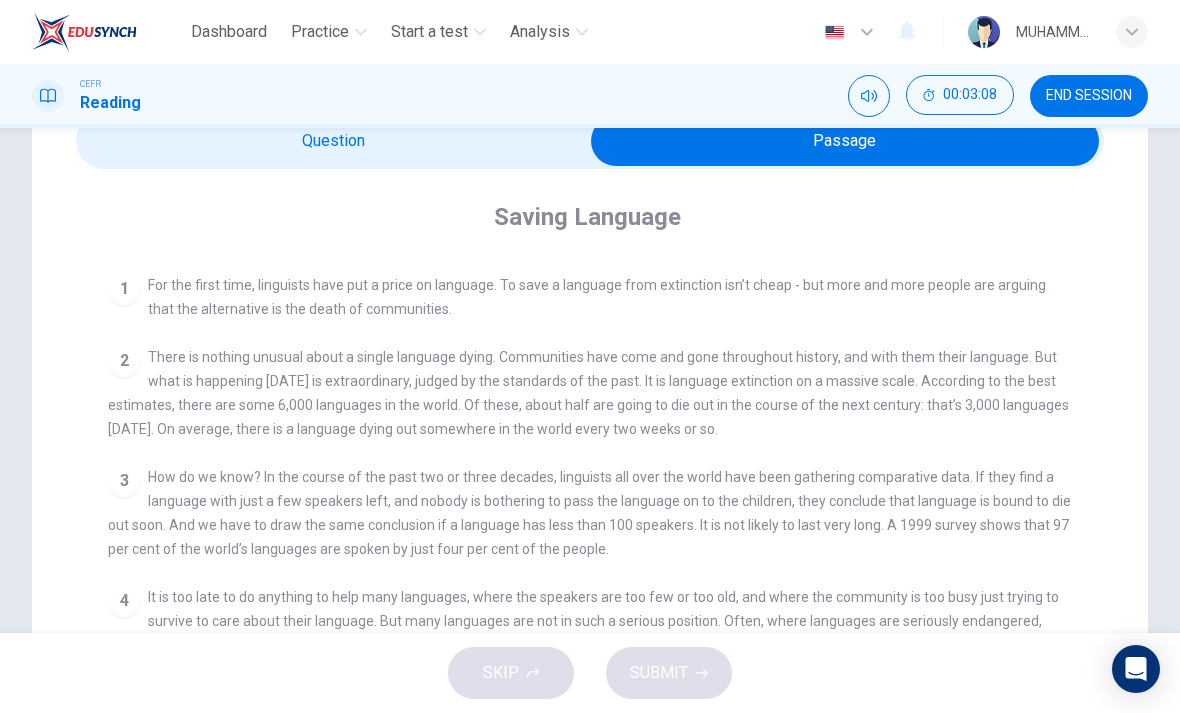 scroll, scrollTop: 369, scrollLeft: 0, axis: vertical 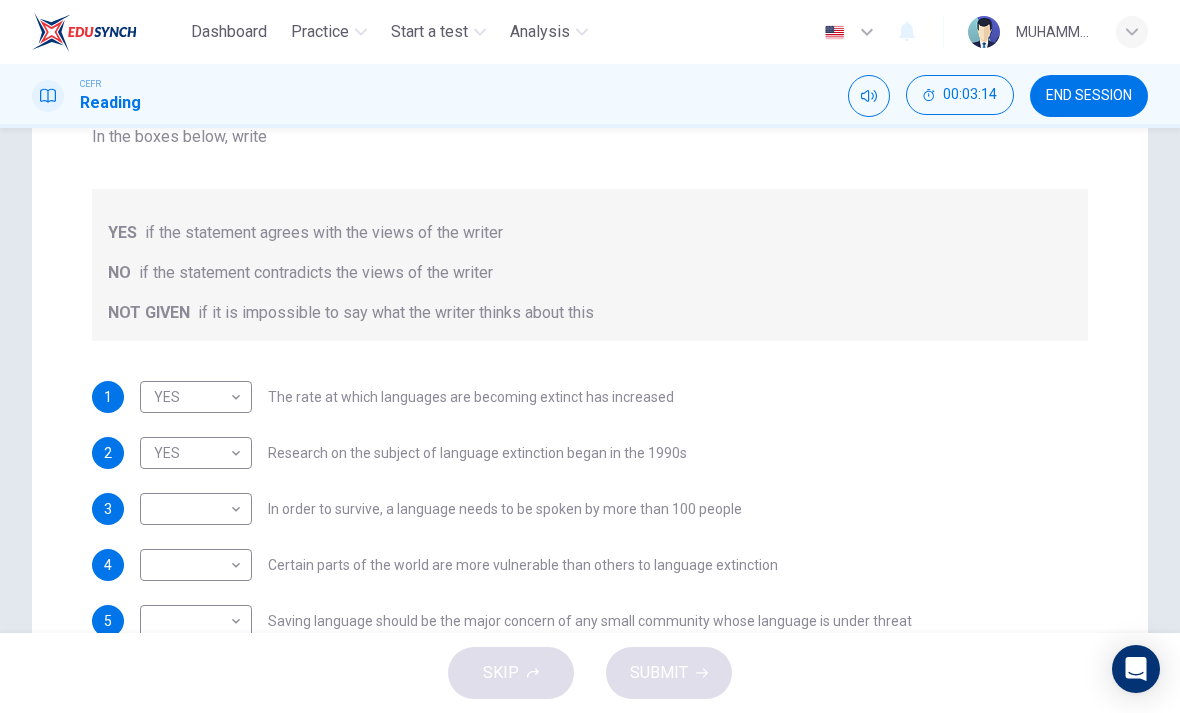 click on "Dashboard Practice Start a test Analysis English en ​ MUHAMMAD KHAIRUL AIMAN BIN KHAIRUL JAUHARI CEFR Reading 00:03:14 END SESSION Questions 1 - 5 Do the following statements agree with the views of the writer in the Passage?  In the boxes below, write YES if the statement agrees with the views of the writer NO if the statement contradicts the views of the writer NOT GIVEN if it is impossible to say what the writer thinks about this 1 YES YES ​ The rate at which languages are becoming extinct has increased 2 YES YES ​ Research on the subject of language extinction began in the 1990s 3 ​ ​ In order to survive, a language needs to be spoken by more than 100 people 4 ​ ​ Certain parts of the world are more vulnerable than others to language extinction 5 ​ ​ Saving language should be the major concern of any small community whose language is under threat Saving Language CLICK TO ZOOM Click to Zoom 1 2 3 4 5 6 7 8 9 10 11 12 SKIP SUBMIT EduSynch - Online Language Proficiency Testing
2025" at bounding box center [590, 356] 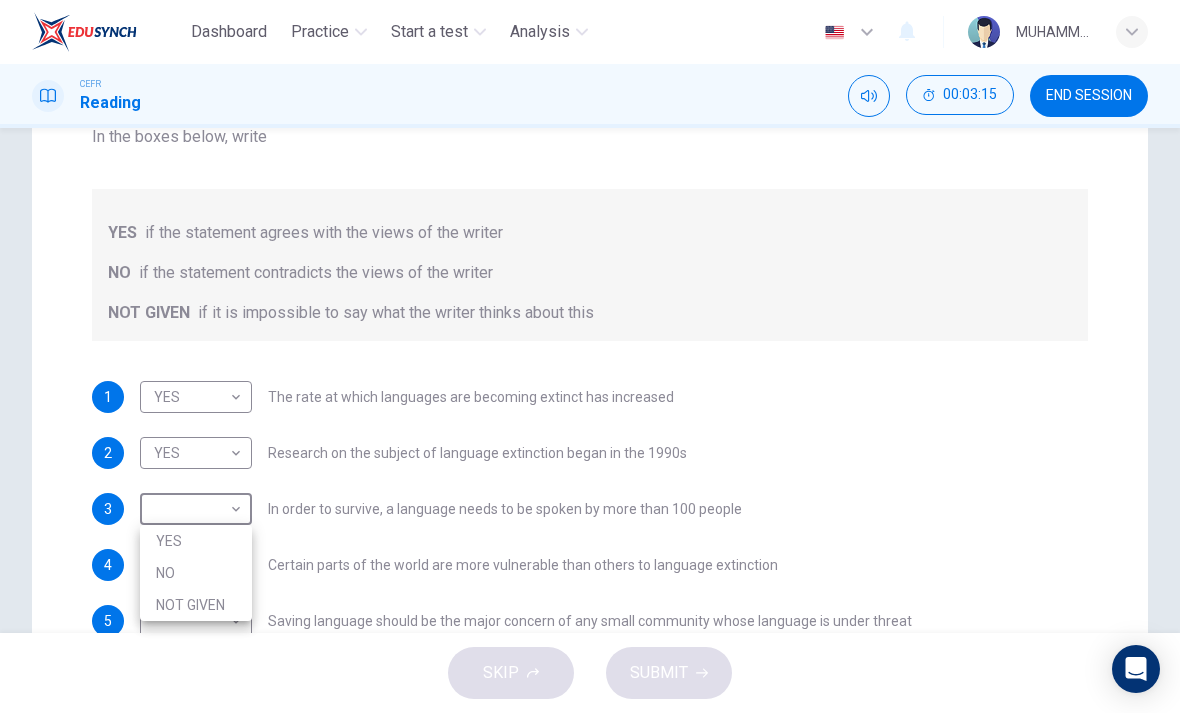 click on "YES" at bounding box center [196, 541] 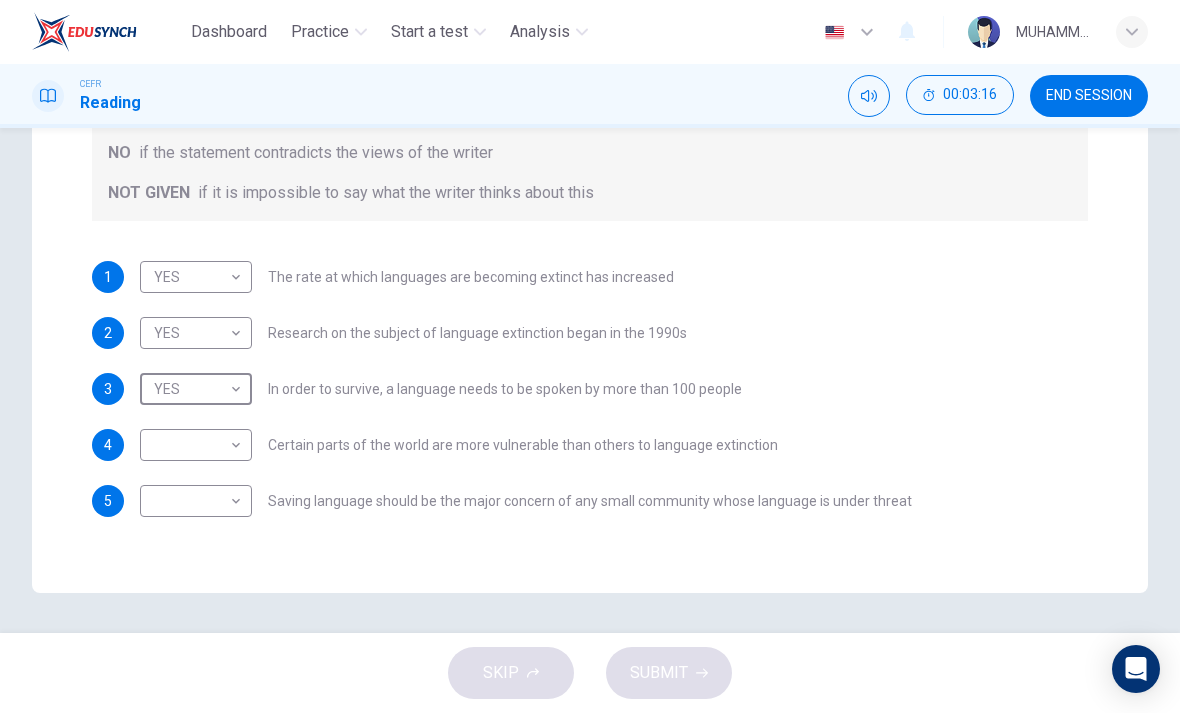 scroll, scrollTop: 399, scrollLeft: 0, axis: vertical 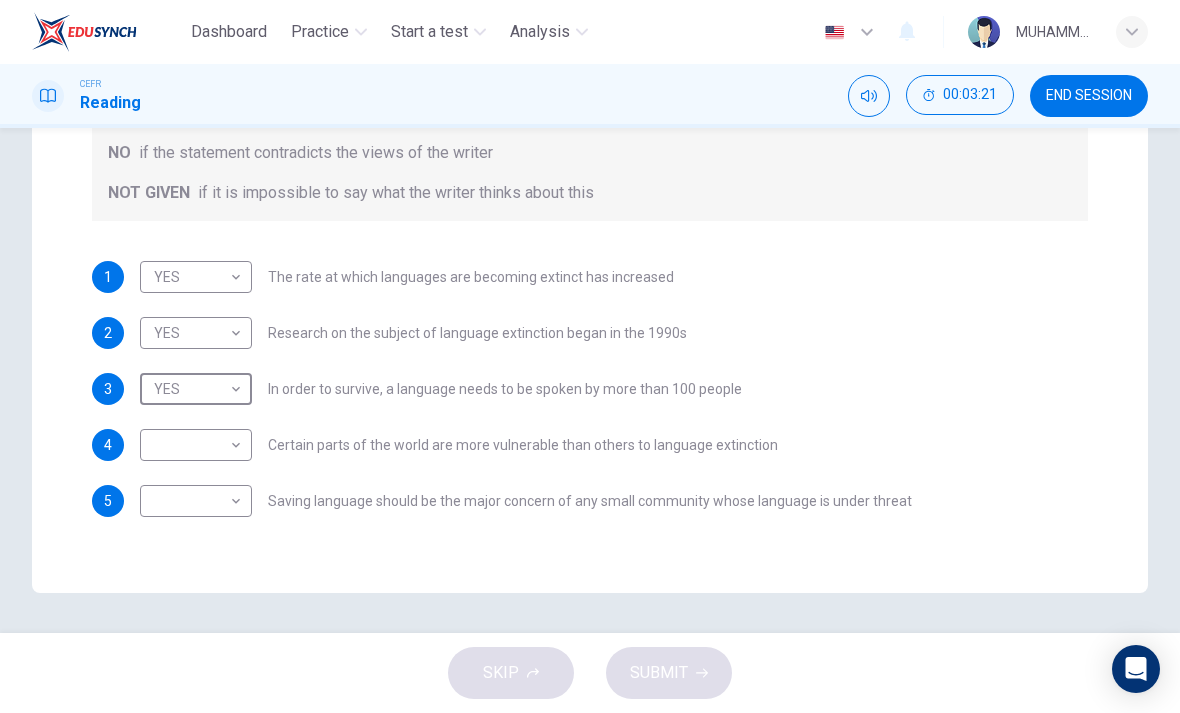 click on "Dashboard Practice Start a test Analysis English en ​ MUHAMMAD KHAIRUL AIMAN BIN KHAIRUL JAUHARI CEFR Reading 00:03:21 END SESSION Questions 1 - 5 Do the following statements agree with the views of the writer in the Passage?  In the boxes below, write YES if the statement agrees with the views of the writer NO if the statement contradicts the views of the writer NOT GIVEN if it is impossible to say what the writer thinks about this 1 YES YES ​ The rate at which languages are becoming extinct has increased 2 YES YES ​ Research on the subject of language extinction began in the 1990s 3 YES YES ​ In order to survive, a language needs to be spoken by more than 100 people 4 ​ ​ Certain parts of the world are more vulnerable than others to language extinction 5 ​ ​ Saving language should be the major concern of any small community whose language is under threat Saving Language CLICK TO ZOOM Click to Zoom 1 2 3 4 5 6 7 8 9 10 11 12 SKIP SUBMIT EduSynch - Online Language Proficiency Testing" at bounding box center (590, 356) 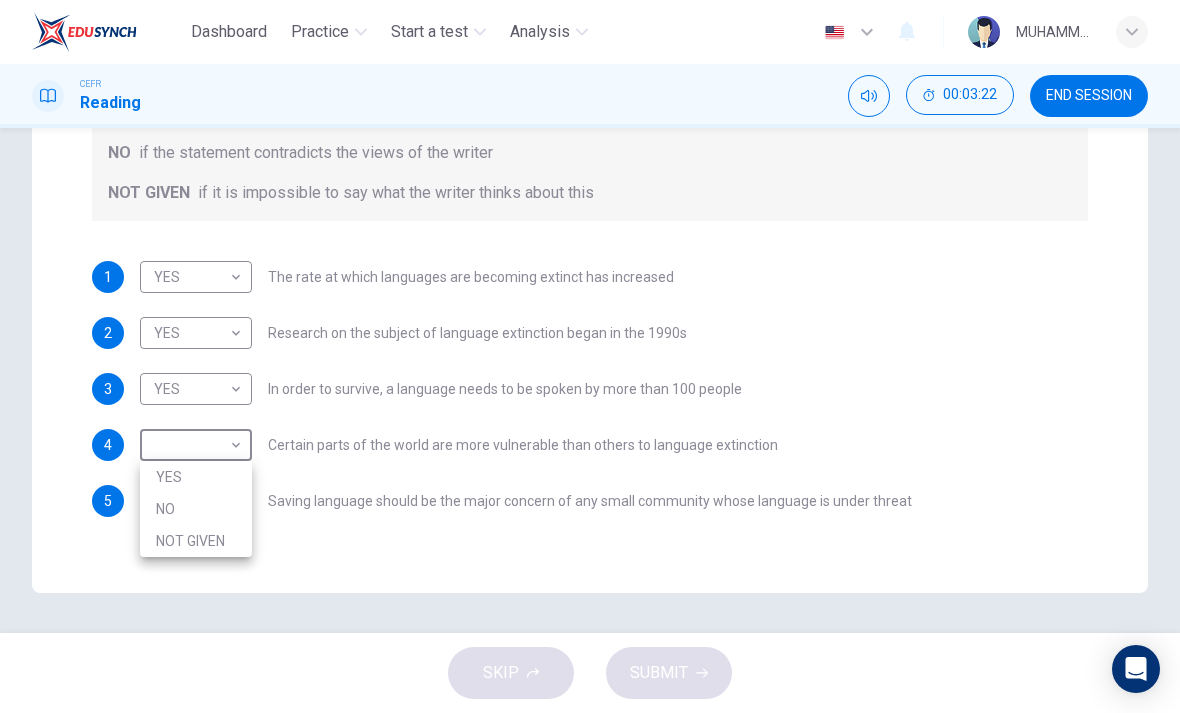 click on "NOT GIVEN" at bounding box center [196, 541] 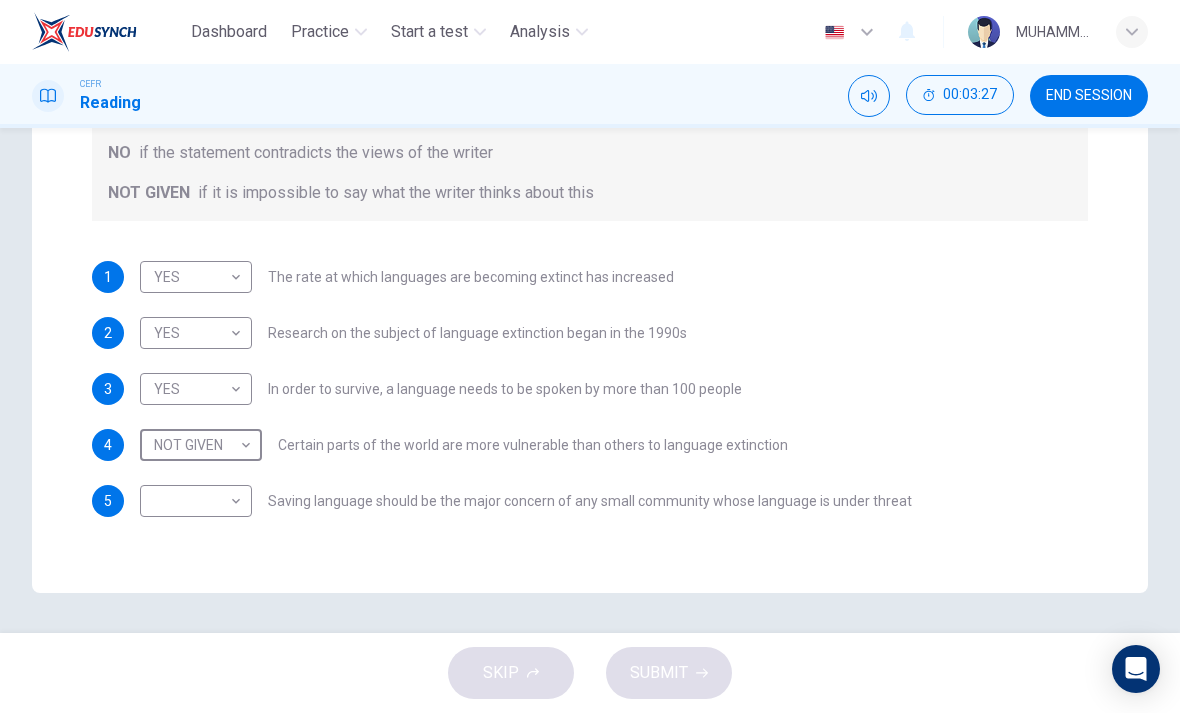 click on "Dashboard Practice Start a test Analysis English en ​ MUHAMMAD KHAIRUL AIMAN BIN KHAIRUL JAUHARI CEFR Reading 00:03:27 END SESSION Questions 1 - 5 Do the following statements agree with the views of the writer in the Passage?  In the boxes below, write YES if the statement agrees with the views of the writer NO if the statement contradicts the views of the writer NOT GIVEN if it is impossible to say what the writer thinks about this 1 YES YES ​ The rate at which languages are becoming extinct has increased 2 YES YES ​ Research on the subject of language extinction began in the 1990s 3 YES YES ​ In order to survive, a language needs to be spoken by more than 100 people 4 NOT GIVEN NOT GIVEN ​ Certain parts of the world are more vulnerable than others to language extinction 5 ​ ​ Saving language should be the major concern of any small community whose language is under threat Saving Language CLICK TO ZOOM Click to Zoom 1 2 3 4 5 6 7 8 9 10 11 12 SKIP SUBMIT
Dashboard Practice Start a test" at bounding box center (590, 356) 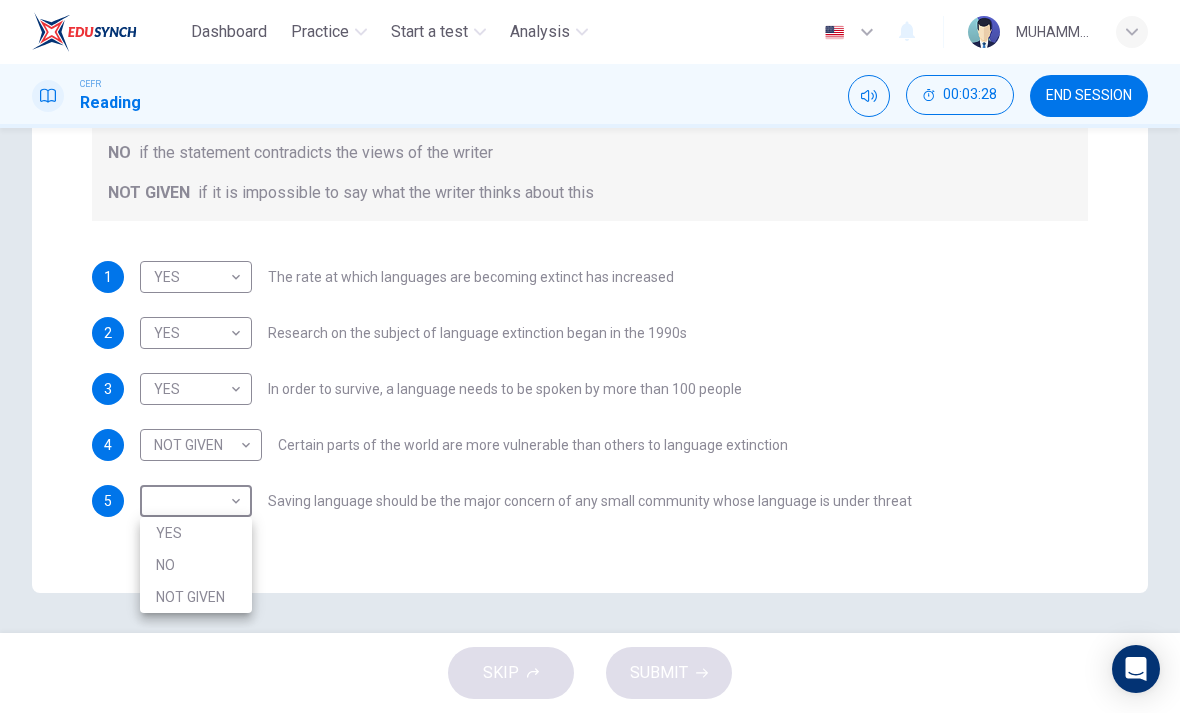 click on "YES" at bounding box center (196, 533) 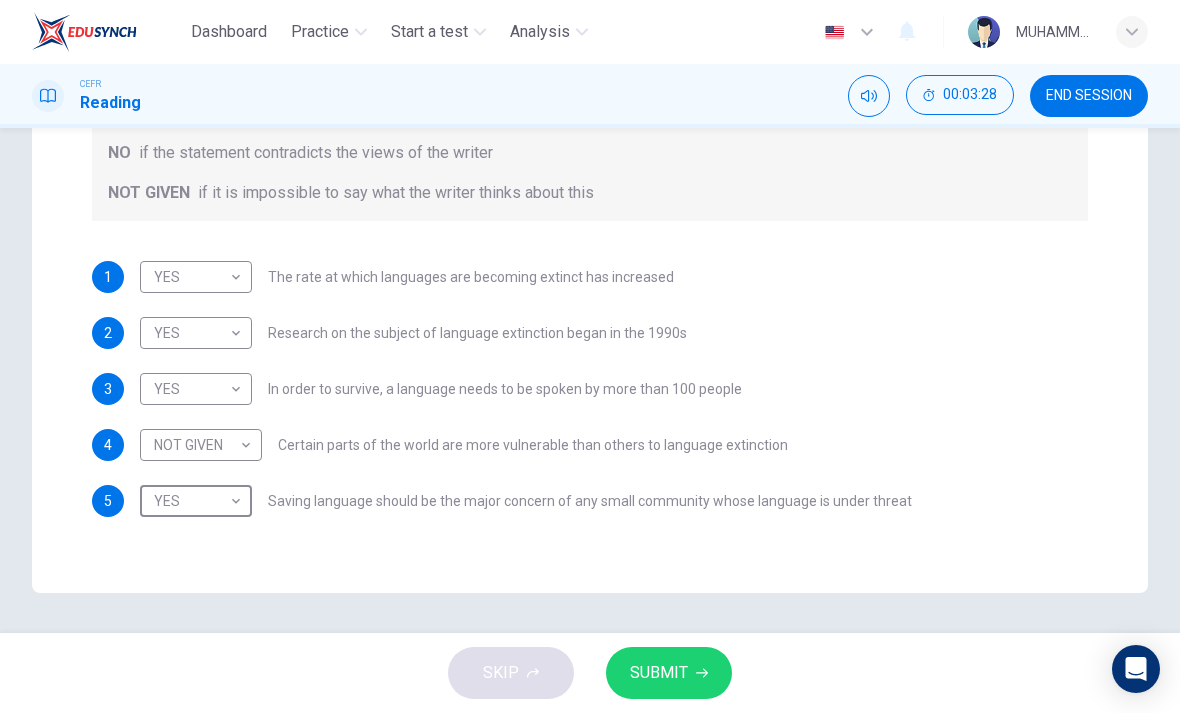 click on "SUBMIT" at bounding box center [659, 673] 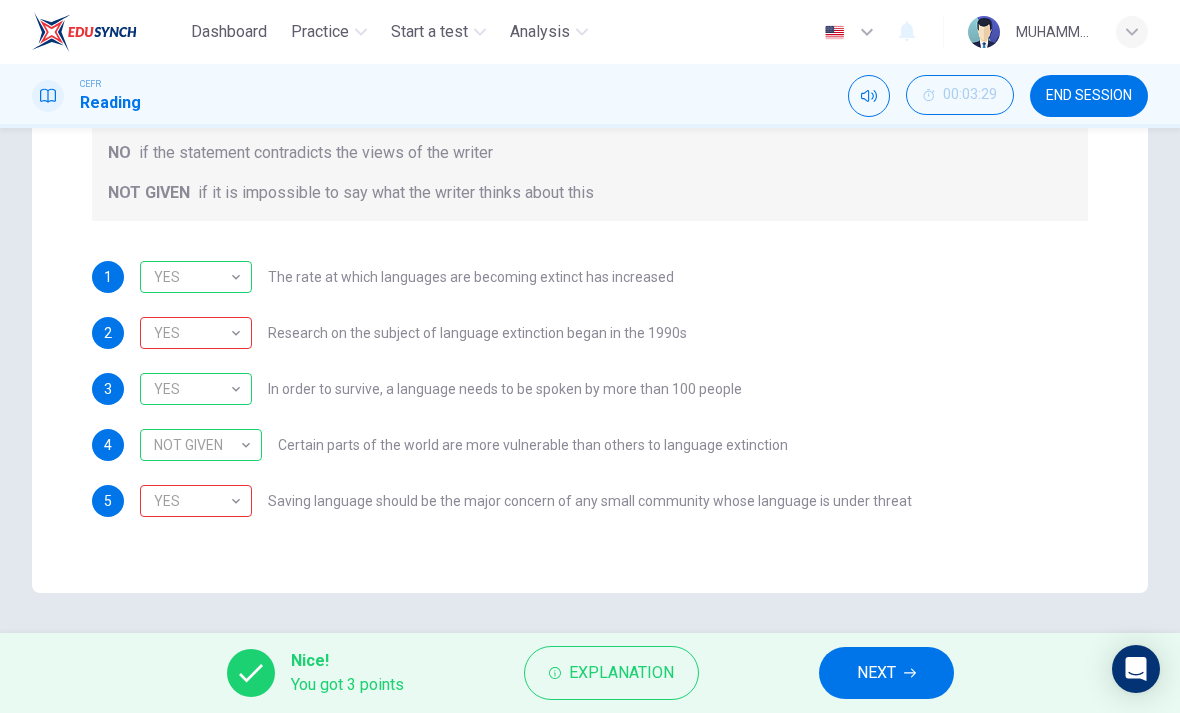 click on "Explanation" at bounding box center (621, 673) 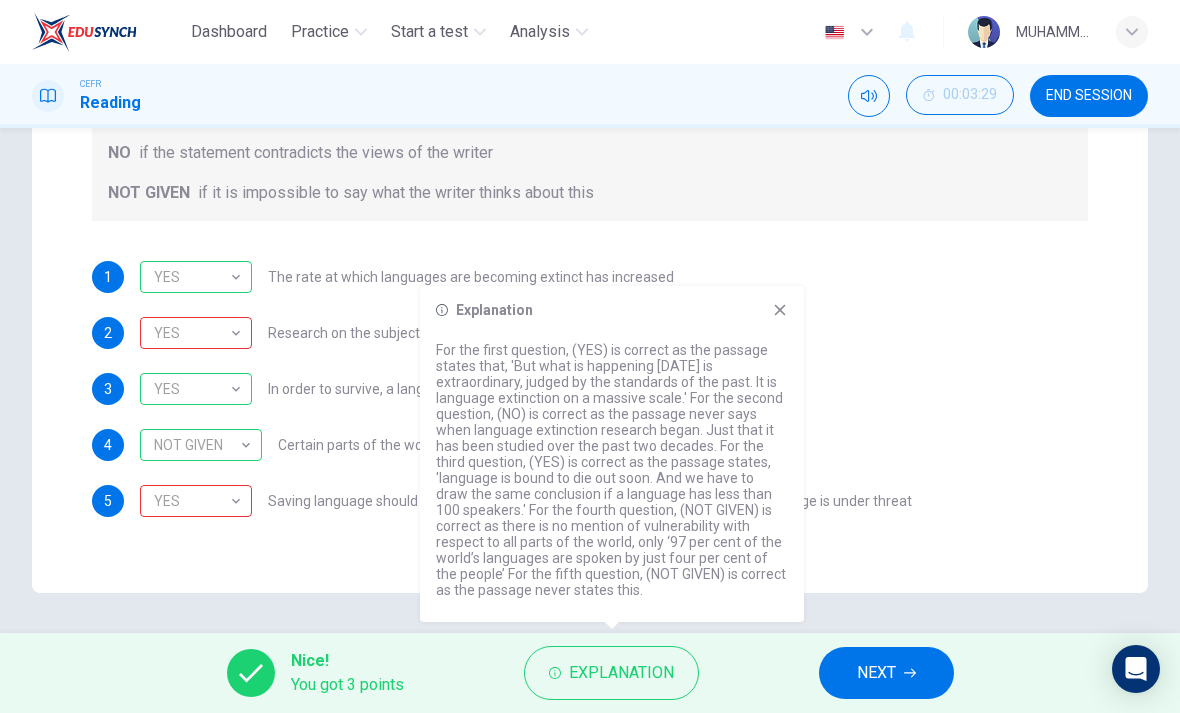 click on "Explanation For the first question, (YES) is correct as the passage states that, 'But what is happening today is extraordinary, judged by the standards of the past. It is language extinction on a massive scale.'
For the second question, (NO) is correct as the passage never says when language extinction research began. Just that it has been studied over the past two decades.
For the third question, (YES) is correct as the passage states, 'language is bound to die out soon. And we have to draw the same conclusion if a language has less than 100 speakers.'
For the fourth question, (NOT GIVEN) is correct as there is no mention of vulnerability with respect to all parts of the world, only ‘97 per cent of the world’s languages are spoken by just four per cent of the people’
For the fifth question, (NOT GIVEN) is correct as the passage never states this." at bounding box center [612, 454] 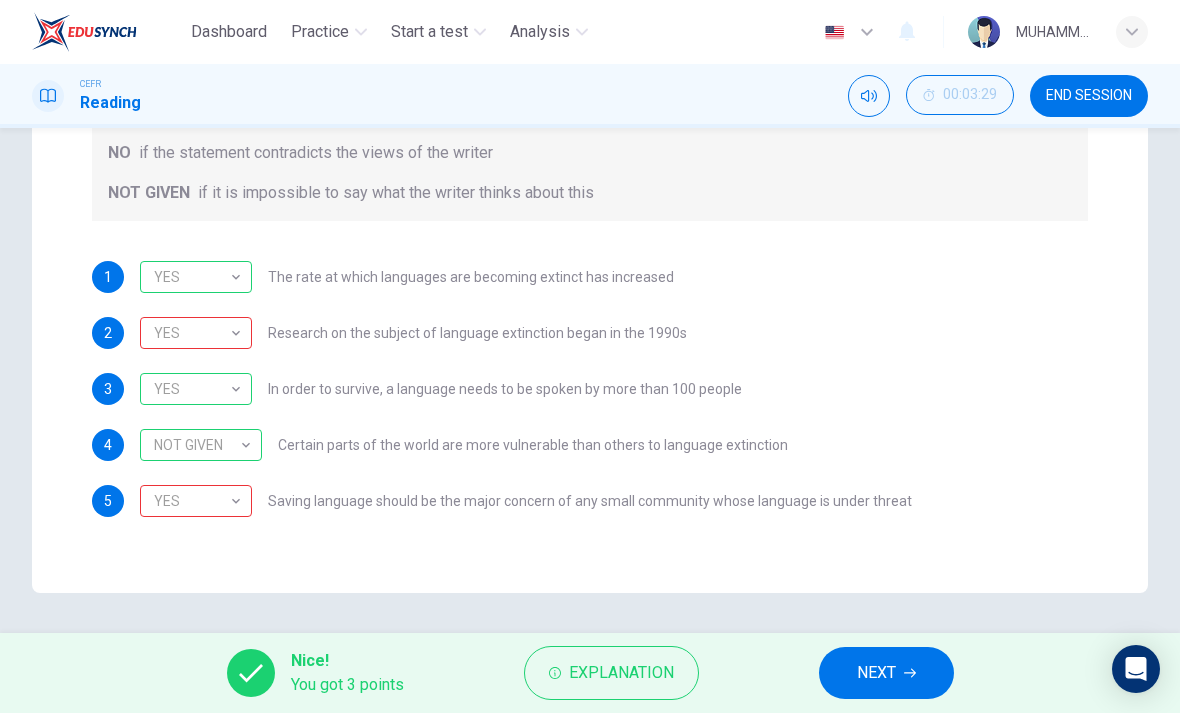 click on "NEXT" at bounding box center (876, 673) 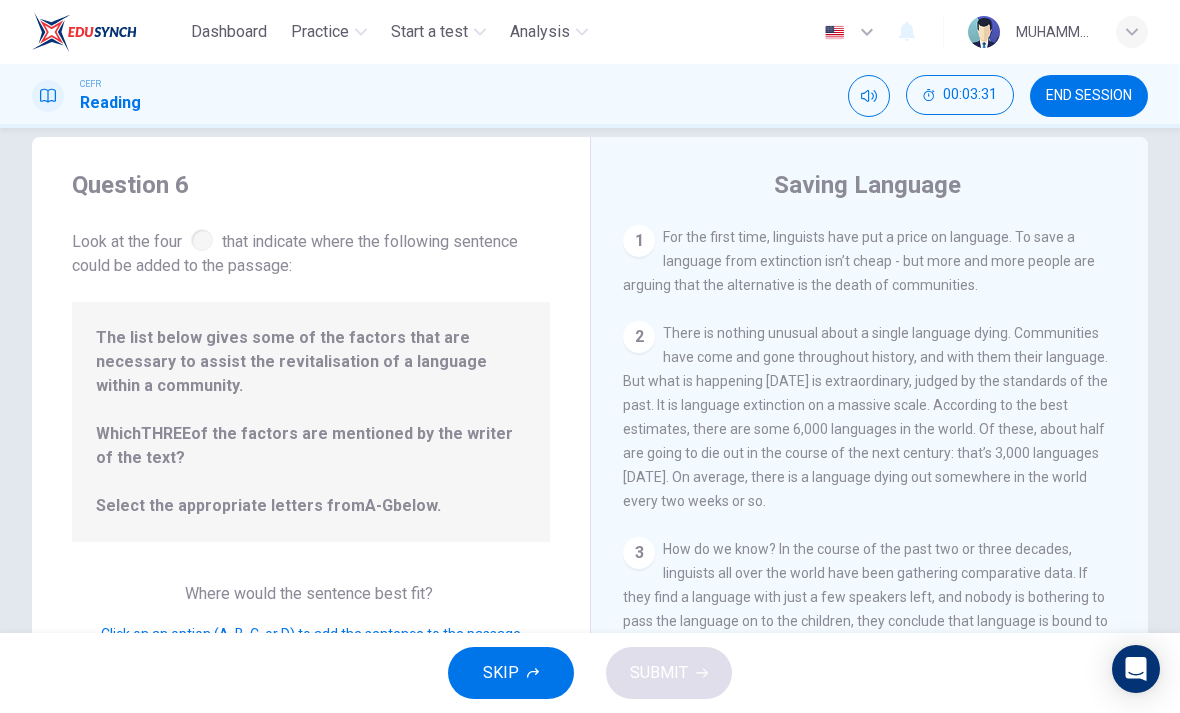 scroll, scrollTop: 34, scrollLeft: 0, axis: vertical 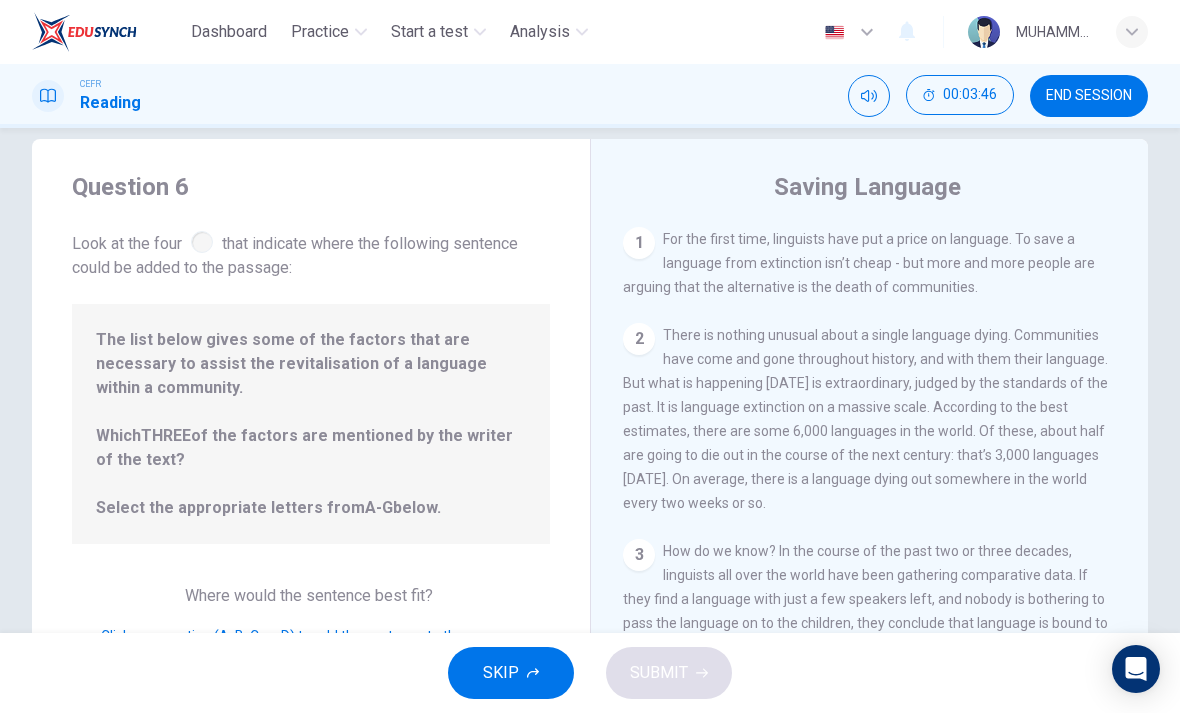 click on "The list below gives some of the factors that are necessary to assist the revitalisation of a language within a community.
Which  THREE  of the factors are mentioned by the writer of the text?
Select the appropriate letters from  A-G  below." at bounding box center [311, 424] 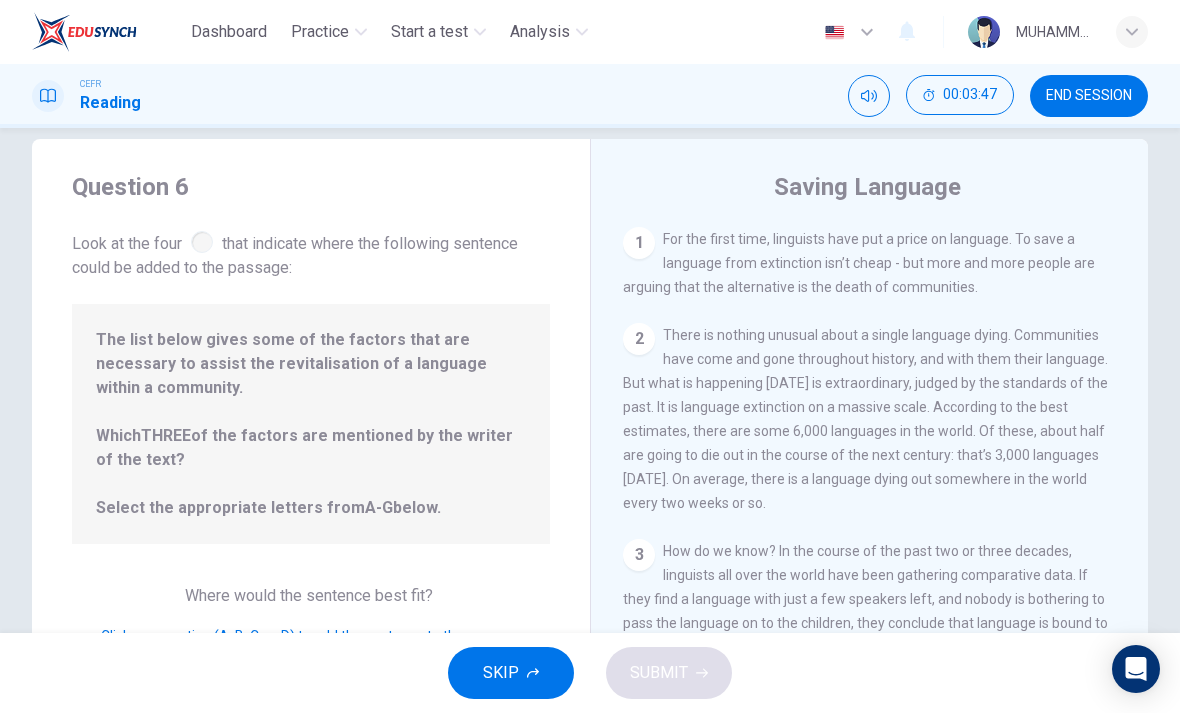 click on "2" at bounding box center (639, 339) 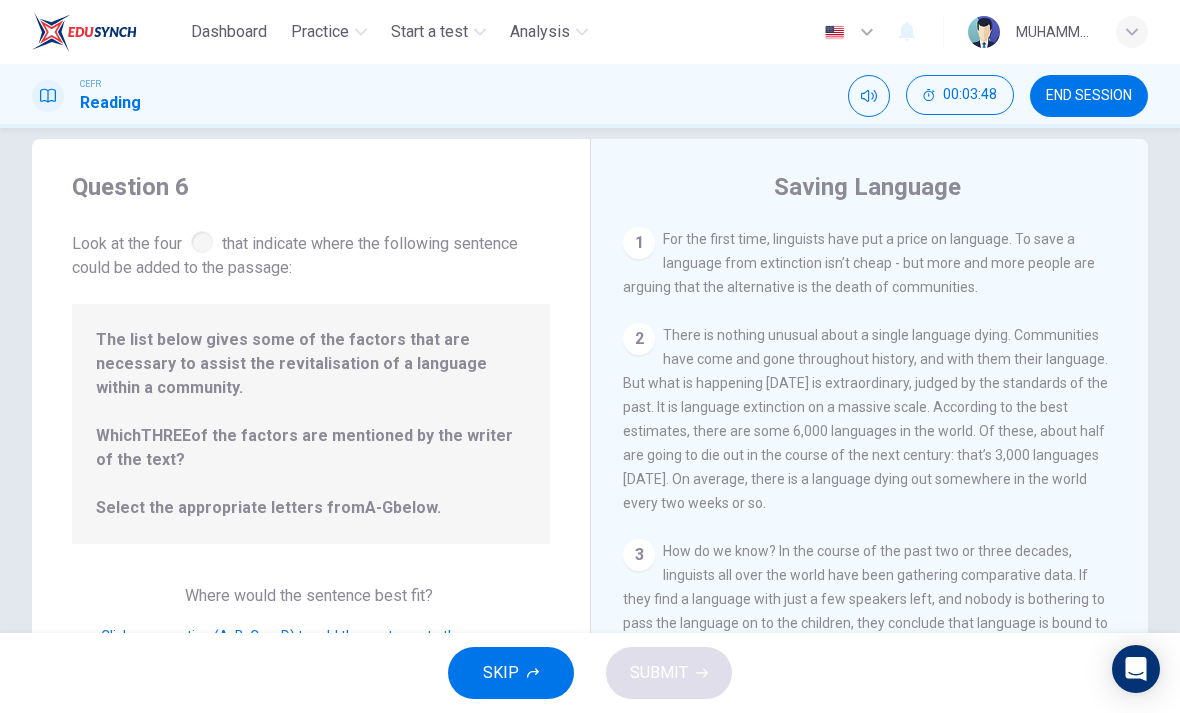 click on "There is nothing unusual about a single language dying. Communities have come and gone throughout history, and with them their language. But what is happening today is extraordinary, judged by the standards of the past. It is language extinction on a massive scale. According to the best estimates, there are some 6,000 languages in the world. Of these, about half are going to die out in the course of the next century: that’s 3,000 languages in 1,200 months. On average, there is a language dying out somewhere in the world every two weeks or so." at bounding box center (865, 419) 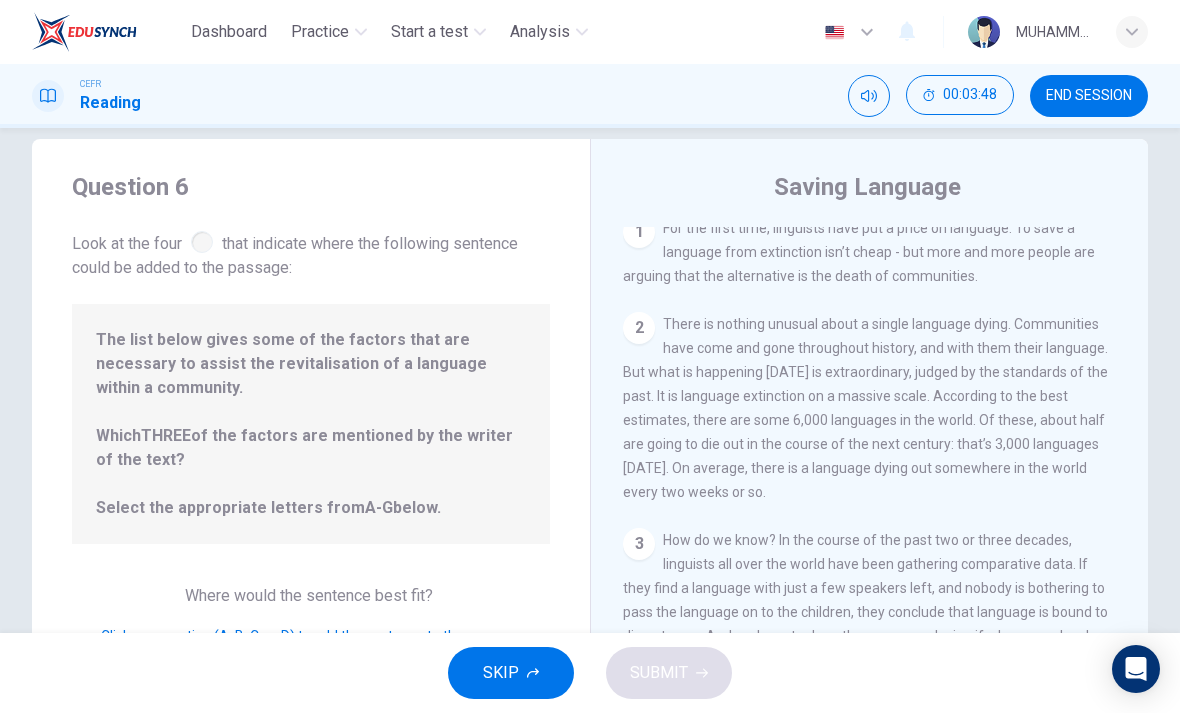 scroll, scrollTop: 16, scrollLeft: 0, axis: vertical 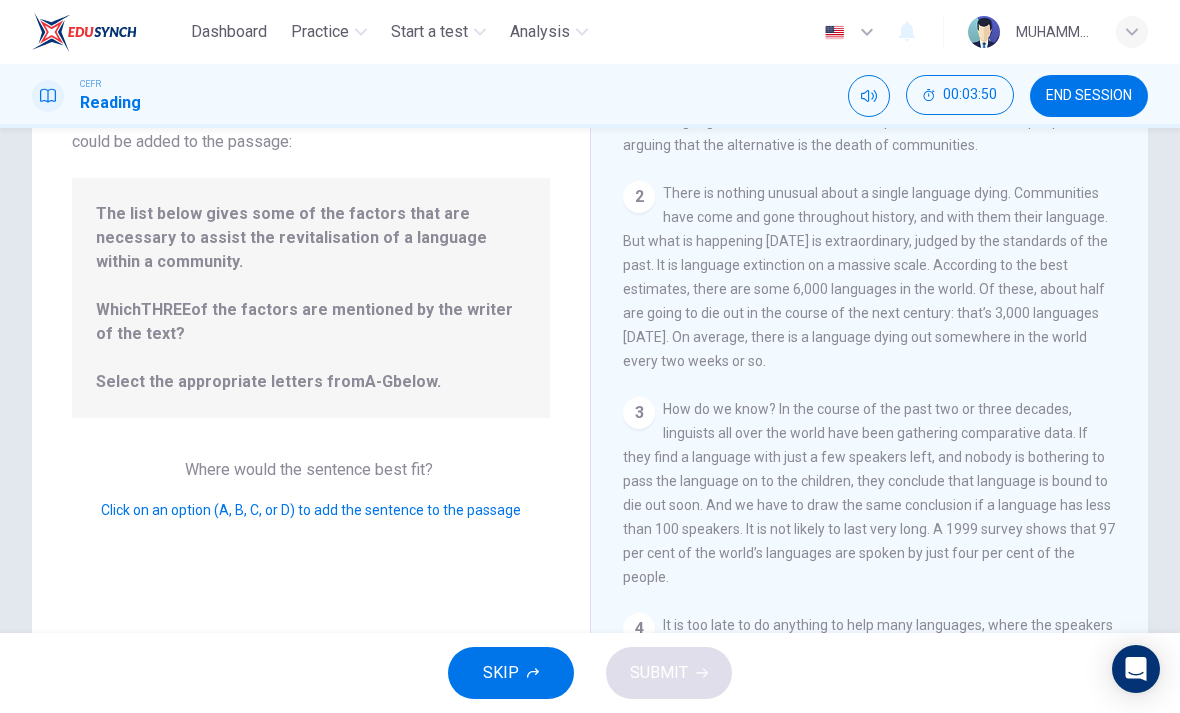 click on "The list below gives some of the factors that are necessary to assist the revitalisation of a language within a community.
Which  THREE  of the factors are mentioned by the writer of the text?
Select the appropriate letters from  A-G  below." at bounding box center [311, 298] 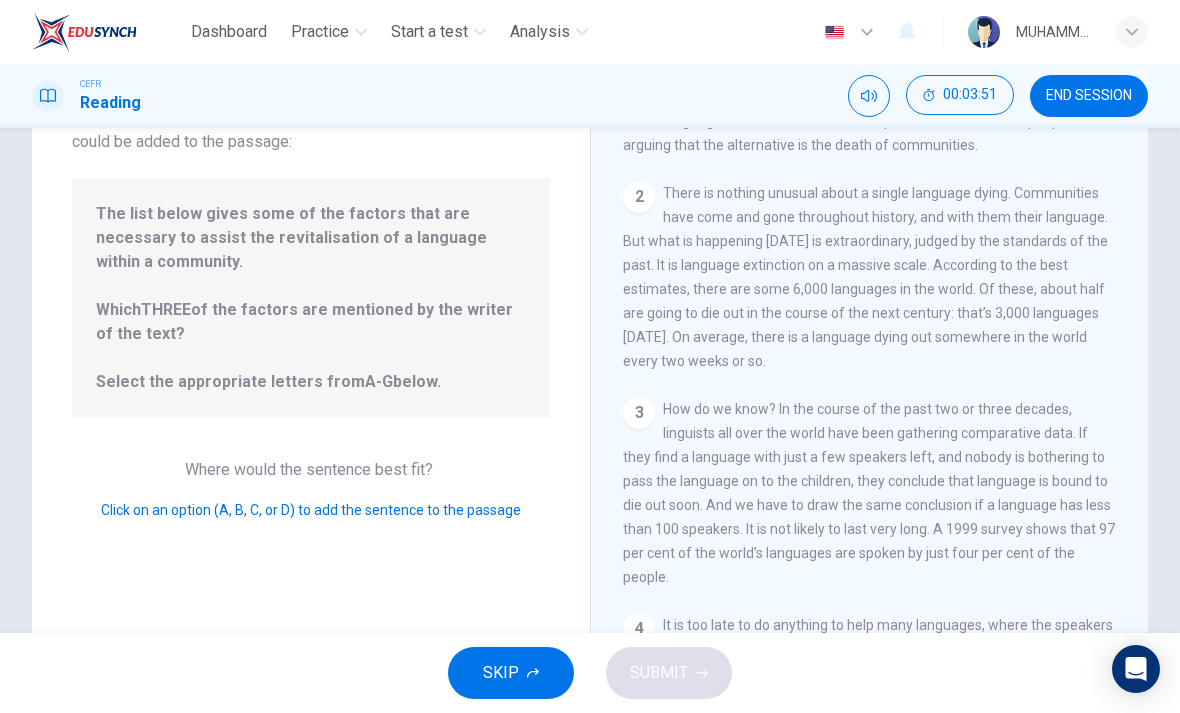 click on "Question 6 Look at the four     that indicate where the following sentence could be added to the passage: The list below gives some of the factors that are necessary to assist the revitalisation of a language within a community.
Which  THREE  of the factors are mentioned by the writer of the text?
Select the appropriate letters from  A-G  below. Where would the sentence best fit?   Click on an option (A, B, C, or D) to add the sentence to the passage" at bounding box center [311, 360] 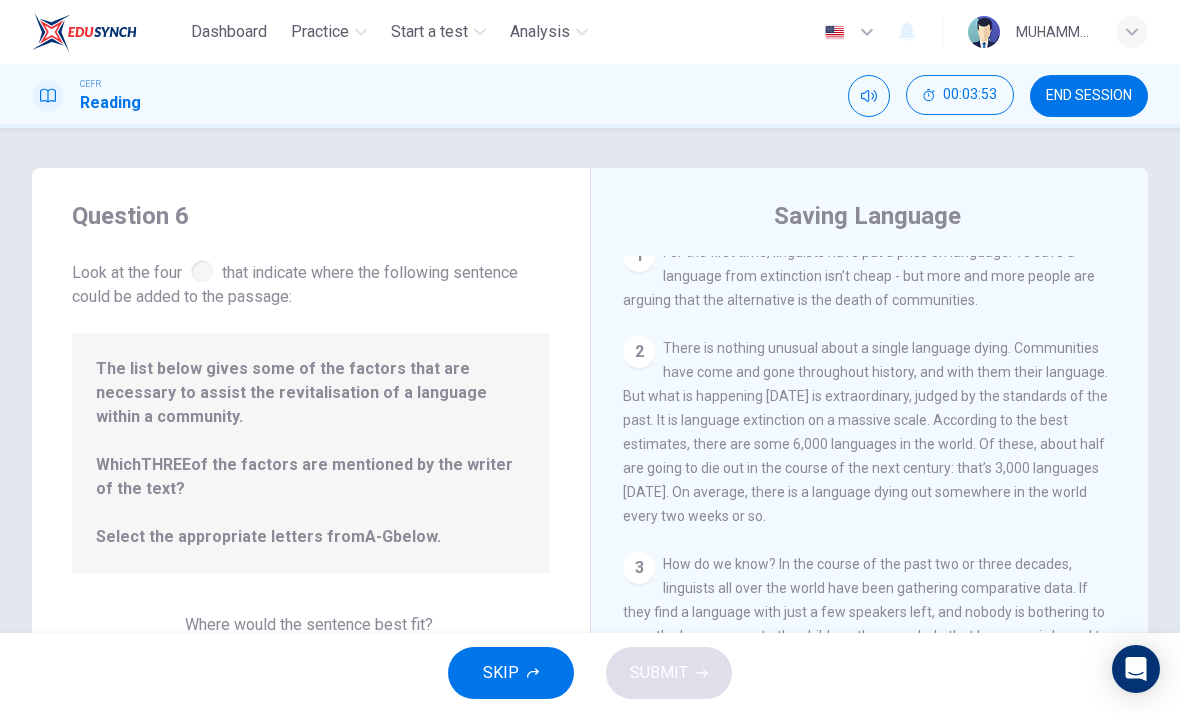 scroll, scrollTop: 0, scrollLeft: 0, axis: both 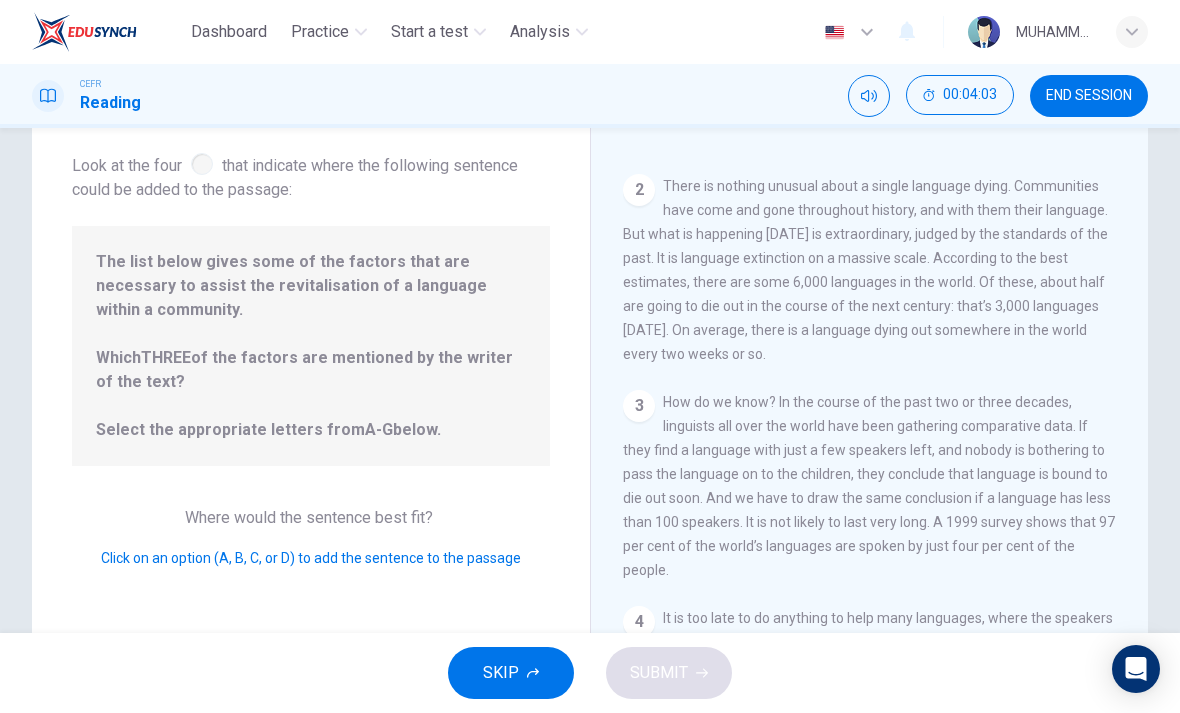 click on "2 There is nothing unusual about a single language dying. Communities have come and gone throughout history, and with them their language. But what is happening today is extraordinary, judged by the standards of the past. It is language extinction on a massive scale. According to the best estimates, there are some 6,000 languages in the world. Of these, about half are going to die out in the course of the next century: that’s 3,000 languages in 1,200 months. On average, there is a language dying out somewhere in the world every two weeks or so." at bounding box center (870, 270) 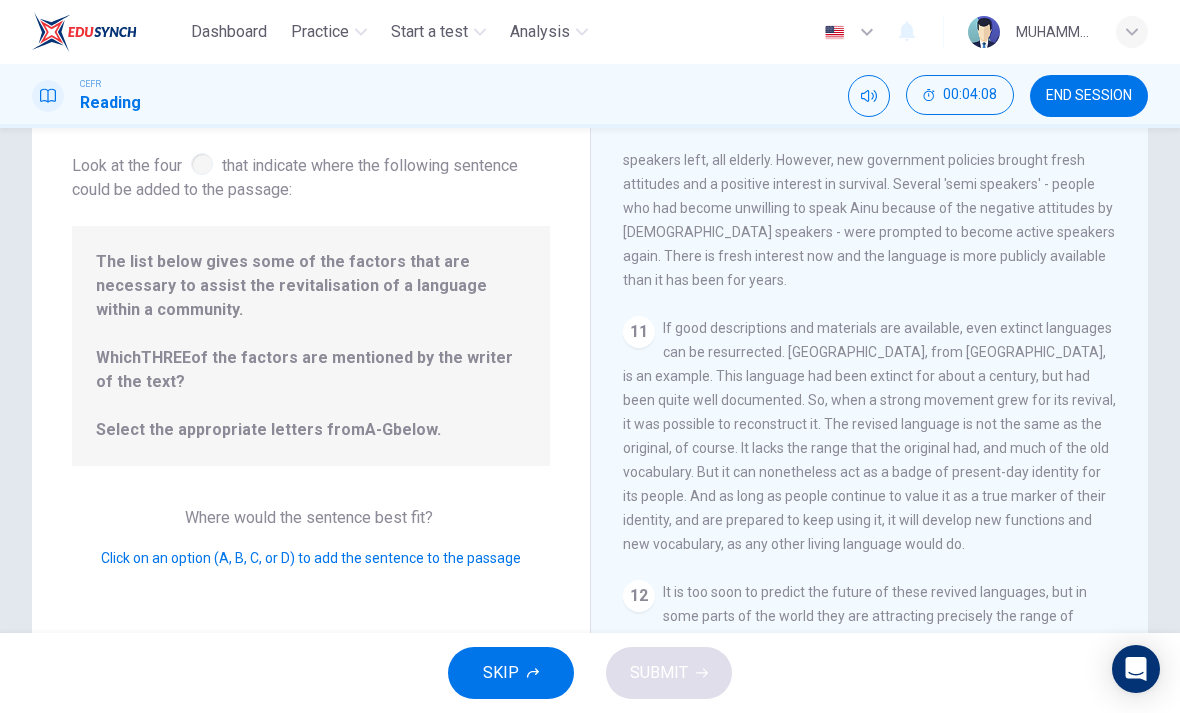 click on "Click on an option (A, B, C, or D) to add the sentence to the passage" at bounding box center [311, 558] 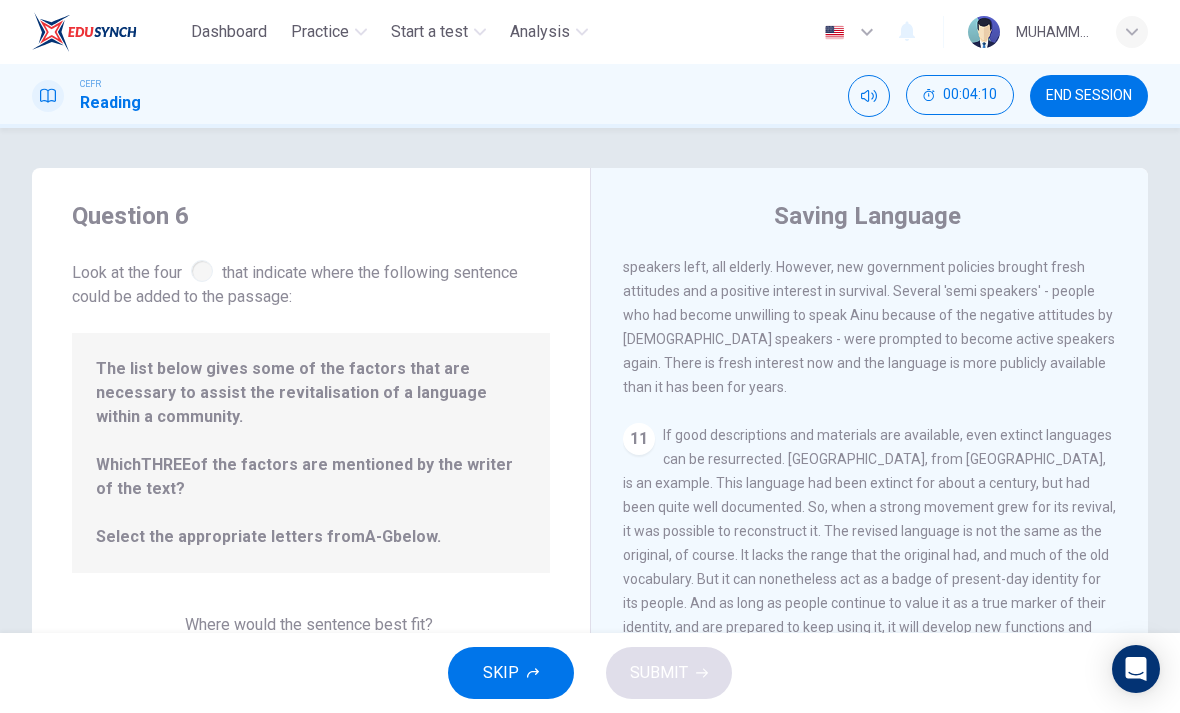 scroll, scrollTop: 0, scrollLeft: 0, axis: both 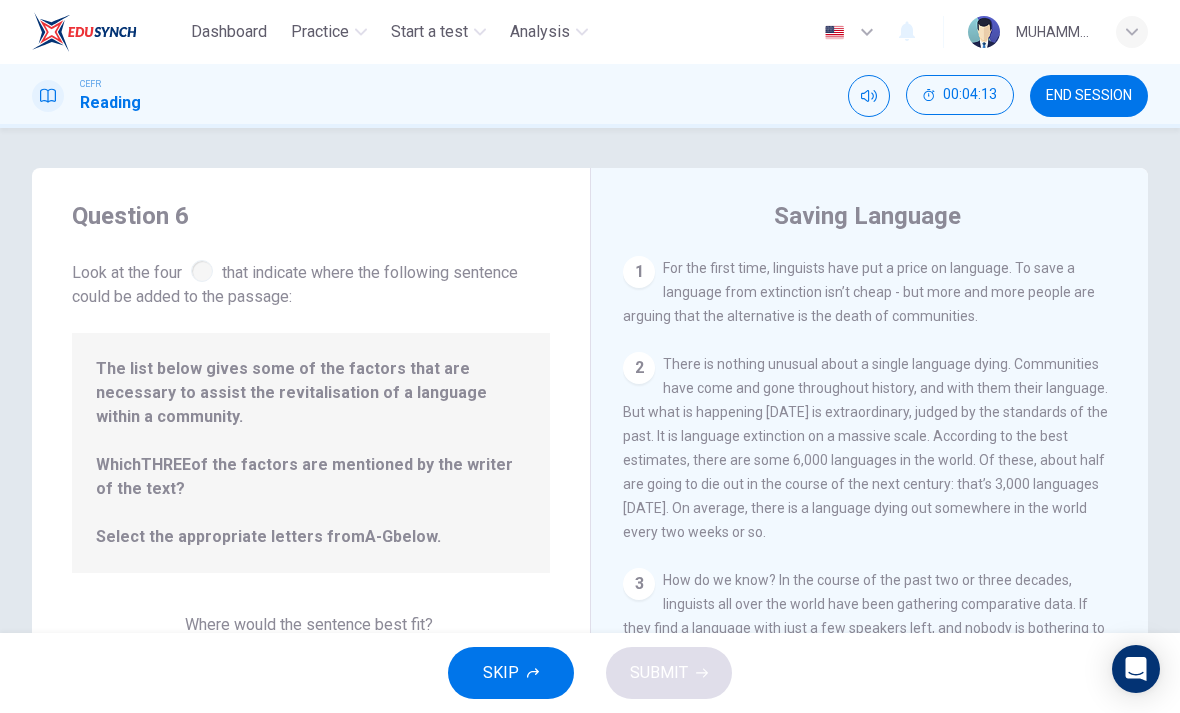 click on "SKIP" at bounding box center [511, 673] 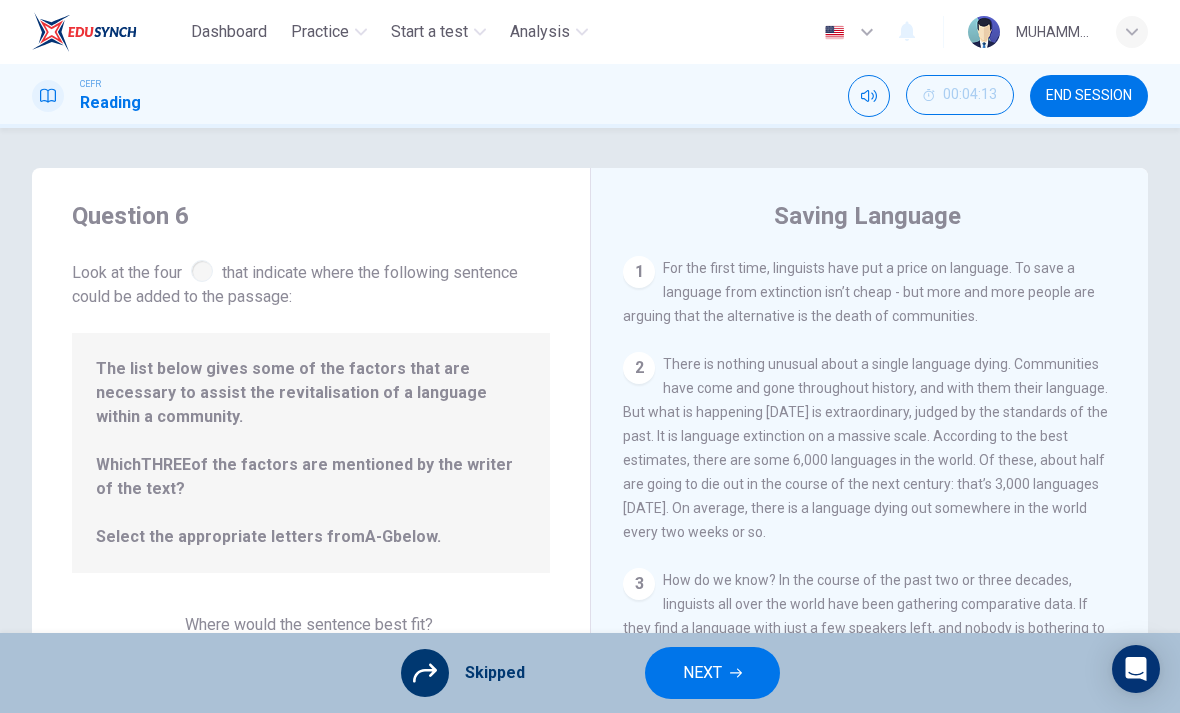 click on "NEXT" at bounding box center (712, 673) 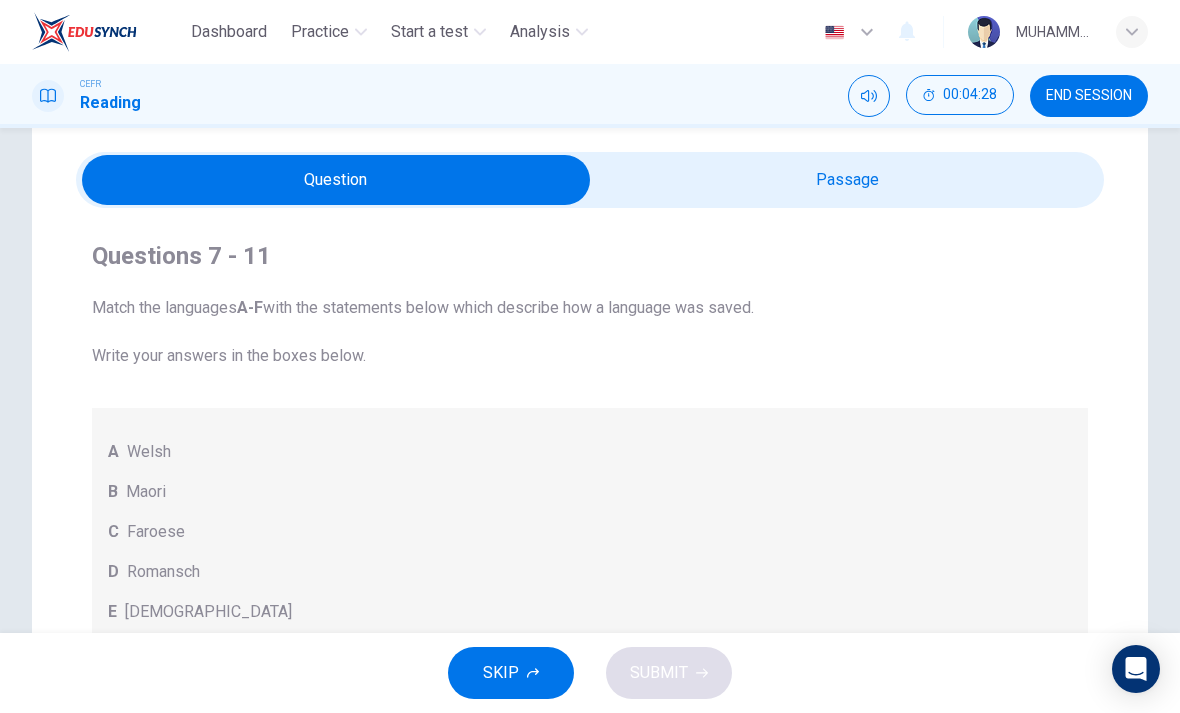 scroll, scrollTop: 59, scrollLeft: 0, axis: vertical 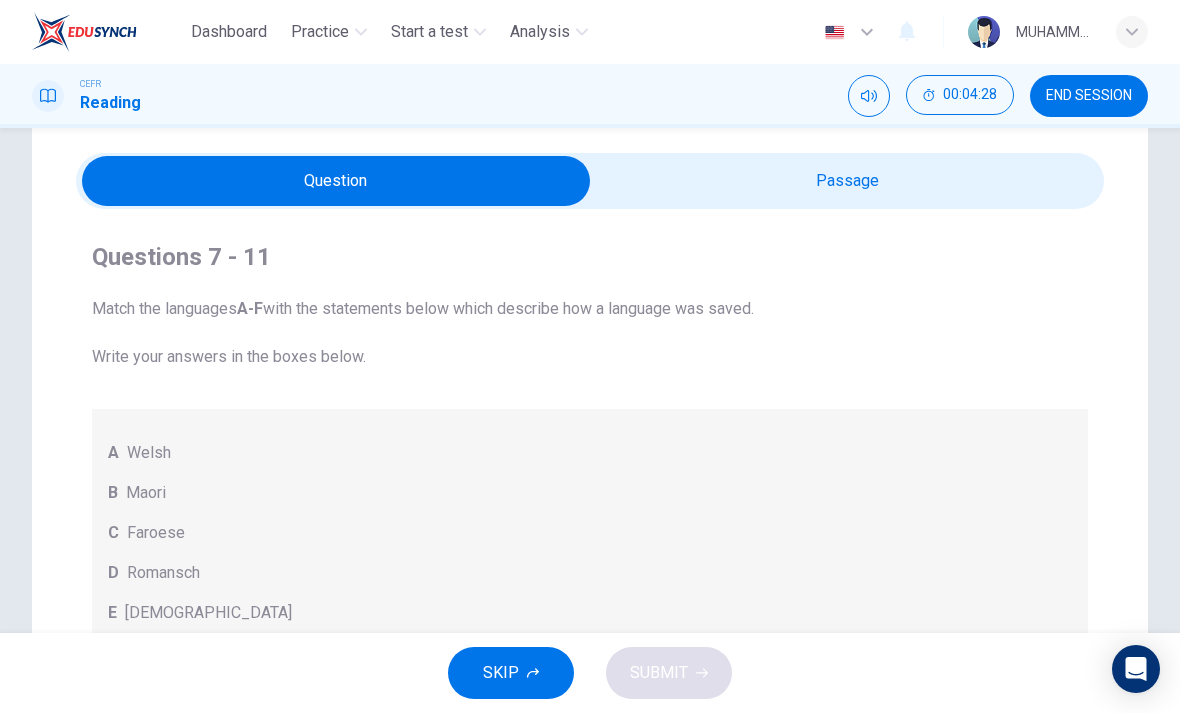 click at bounding box center [336, 181] 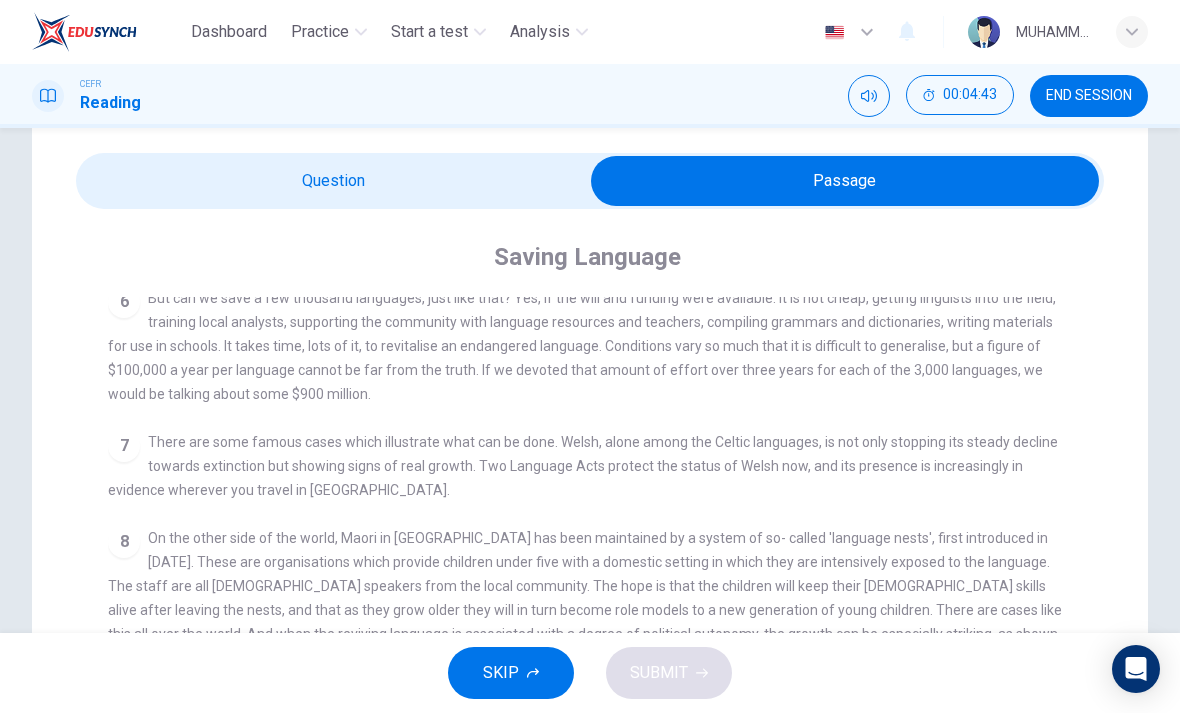 scroll, scrollTop: 951, scrollLeft: 0, axis: vertical 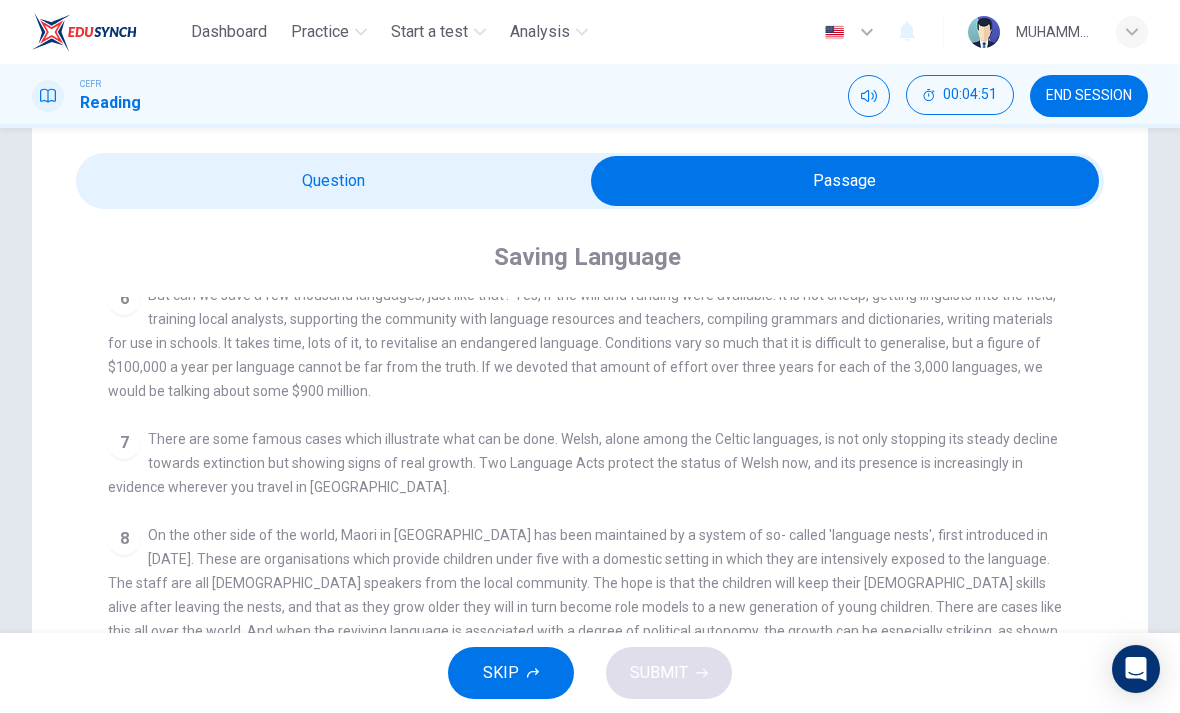 click at bounding box center (845, 181) 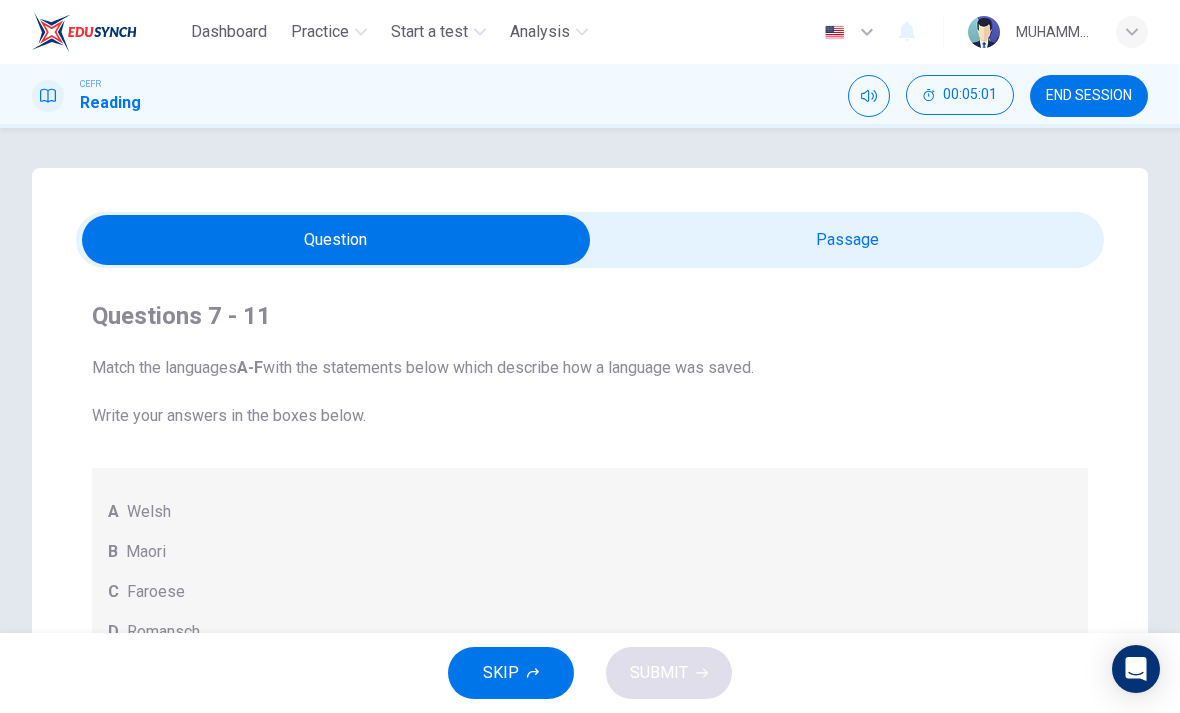 scroll, scrollTop: 0, scrollLeft: 0, axis: both 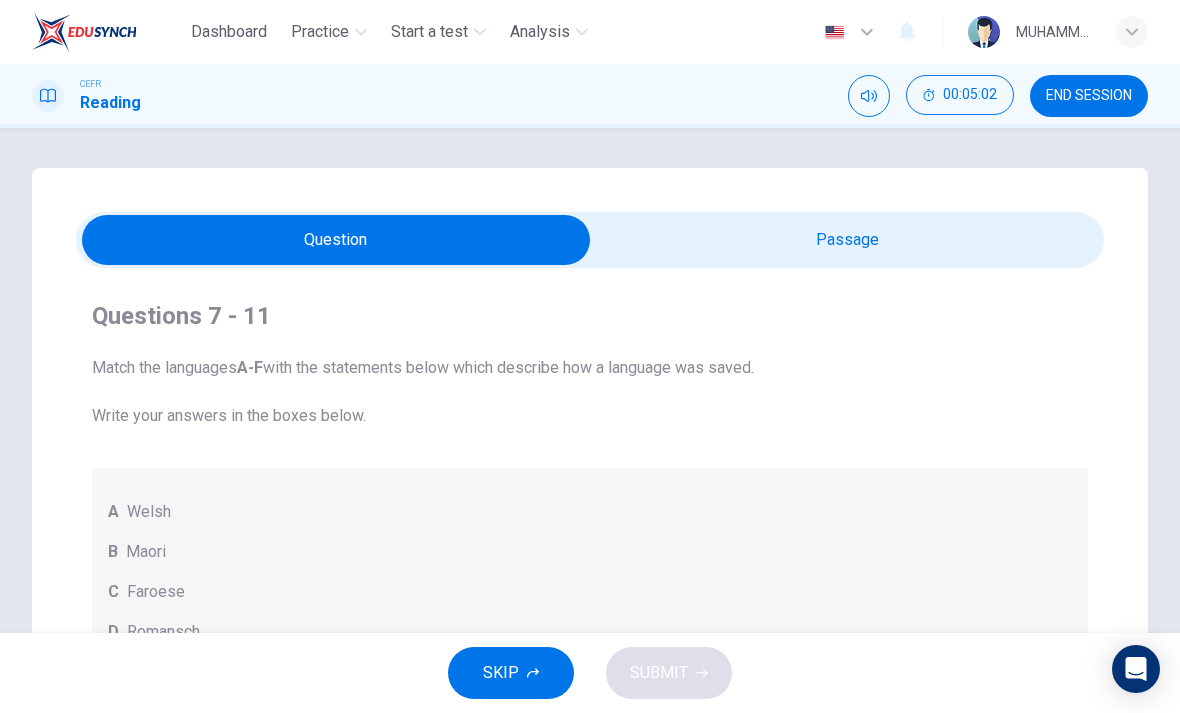 click at bounding box center (336, 240) 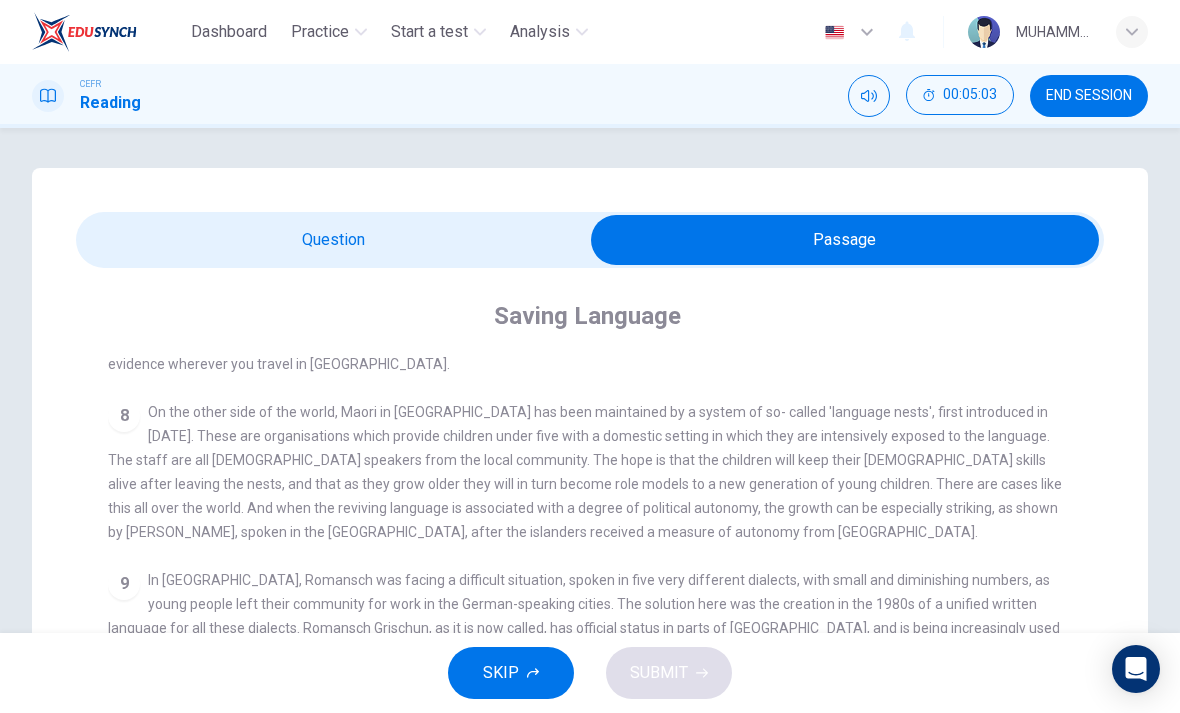 scroll, scrollTop: 1157, scrollLeft: 0, axis: vertical 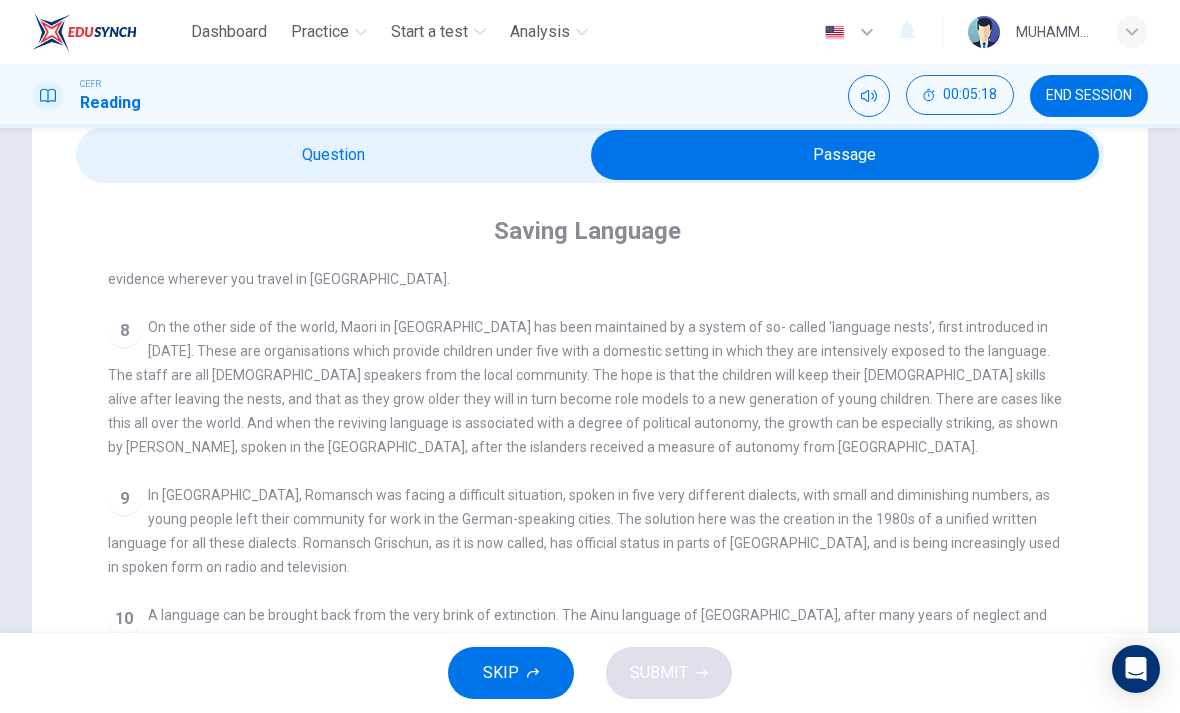 click at bounding box center (845, 155) 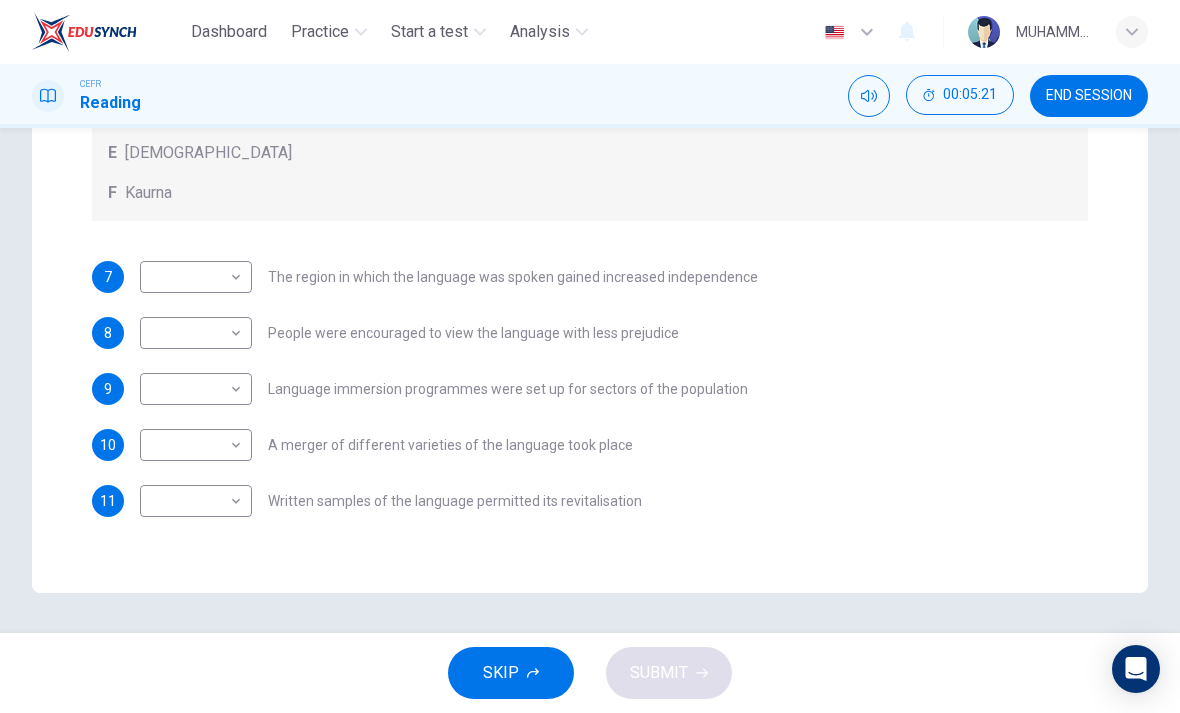 scroll, scrollTop: 519, scrollLeft: 0, axis: vertical 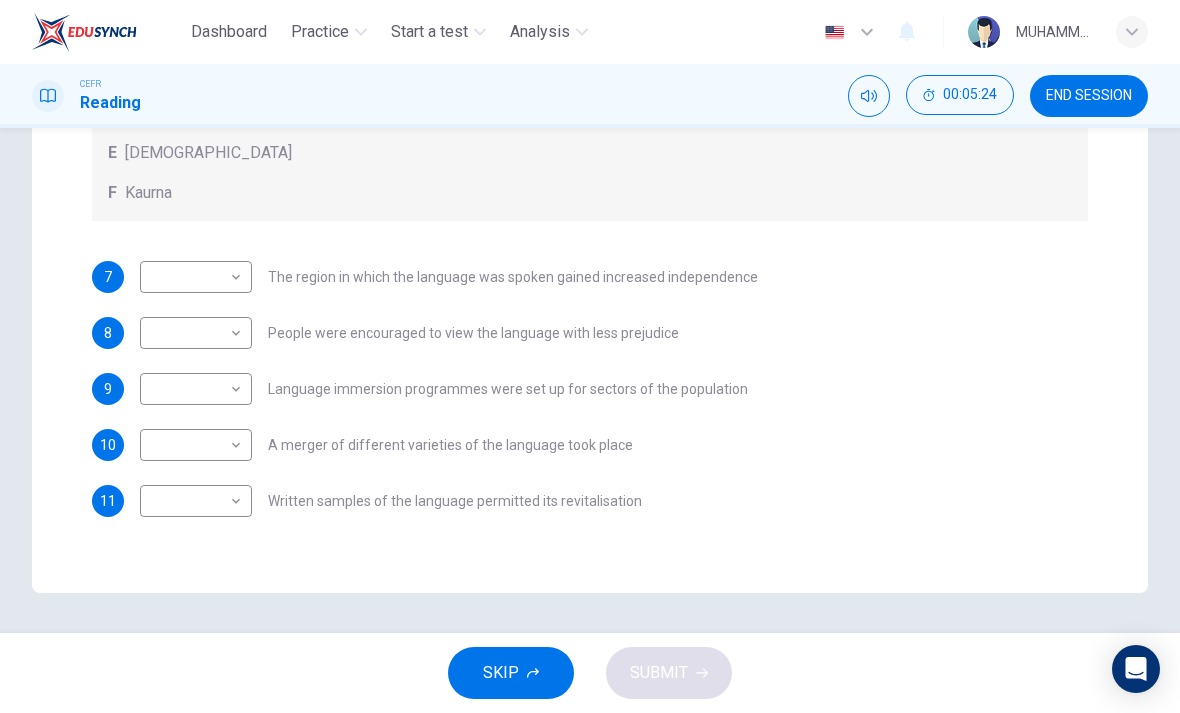 click on "Dashboard Practice Start a test Analysis English en ​ MUHAMMAD KHAIRUL AIMAN BIN KHAIRUL JAUHARI CEFR Reading 00:05:24 END SESSION Questions 7 - 11 Match the languages  A-F  with the statements below which describe how a language was saved.
Write your answers in the boxes below. A Welsh B Maori C Faroese D Romansch E Ainu F Kaurna 7 ​ ​ The region in which the language was spoken gained increased independence 8 ​ ​ People were encouraged to view the language with less prejudice 9 ​ ​ Language immersion programmes were set up for sectors of the population 10 ​ ​ A merger of different varieties of the language took place 11 ​ ​ Written samples of the language permitted its revitalisation Saving Language CLICK TO ZOOM Click to Zoom 1 For the first time, linguists have put a price on language. To save a language from extinction isn’t cheap - but more and more people are arguing that the alternative is the death of communities. 2 3 4 5 6 7 8 9 10 11 12 SKIP SUBMIT
Dashboard 2025" at bounding box center (590, 356) 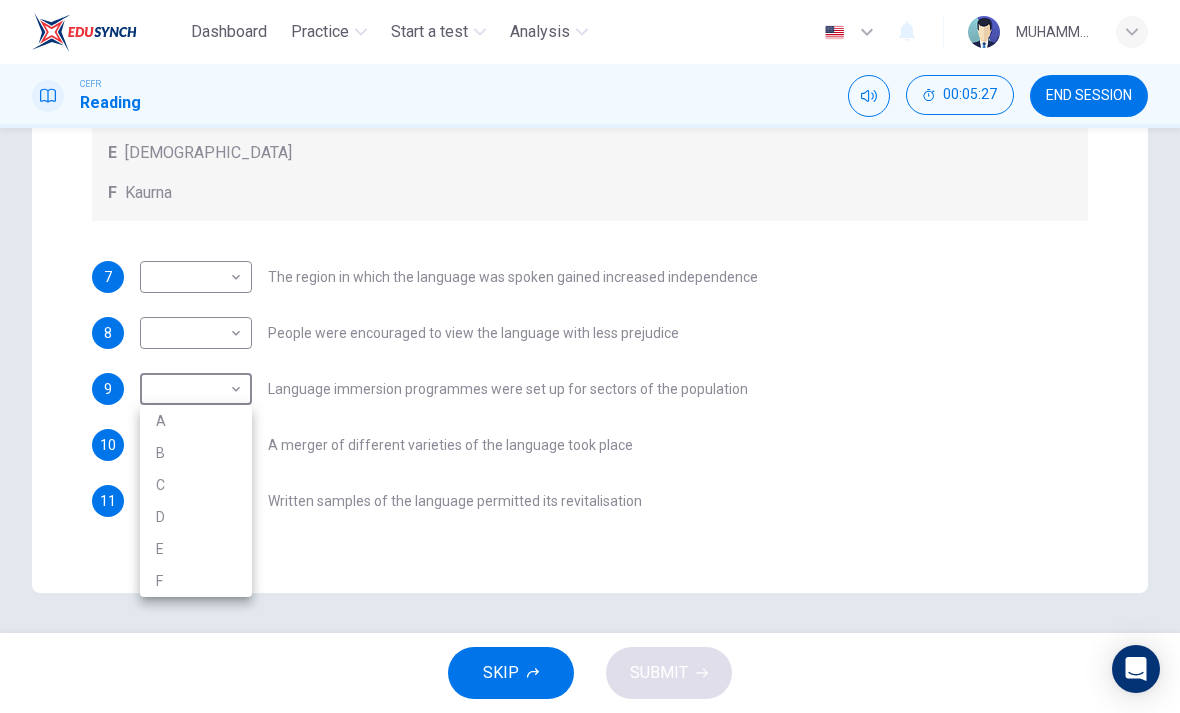click at bounding box center [590, 356] 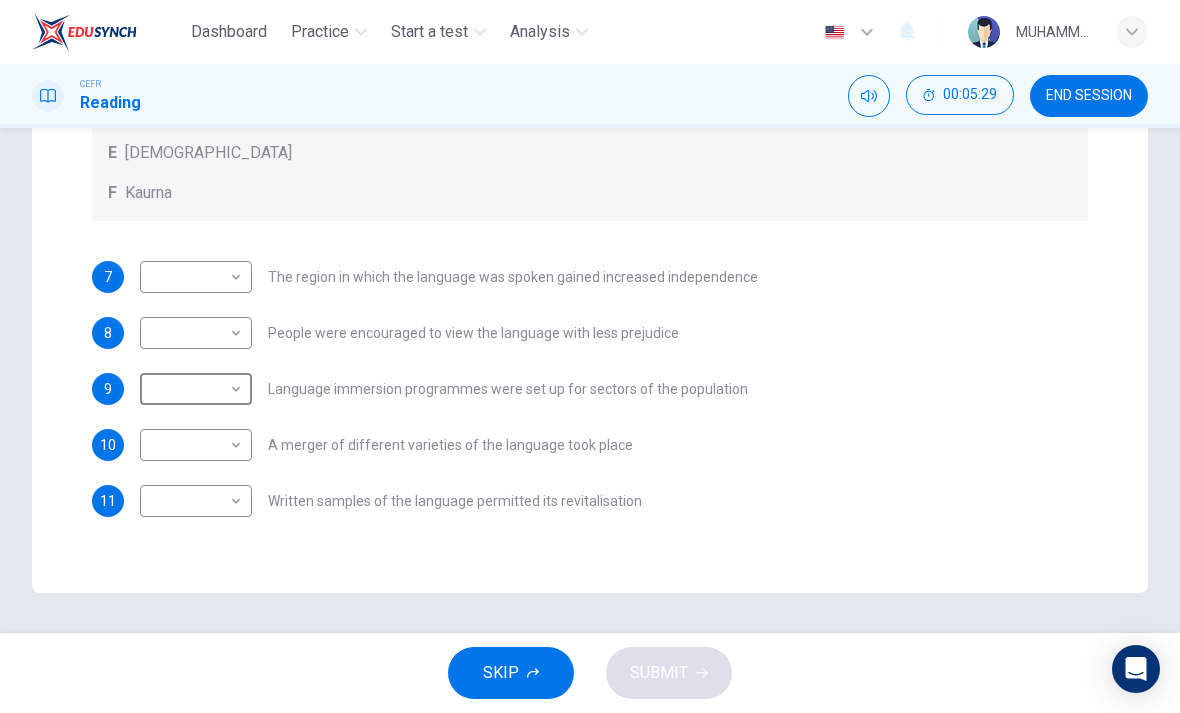 scroll, scrollTop: 519, scrollLeft: 0, axis: vertical 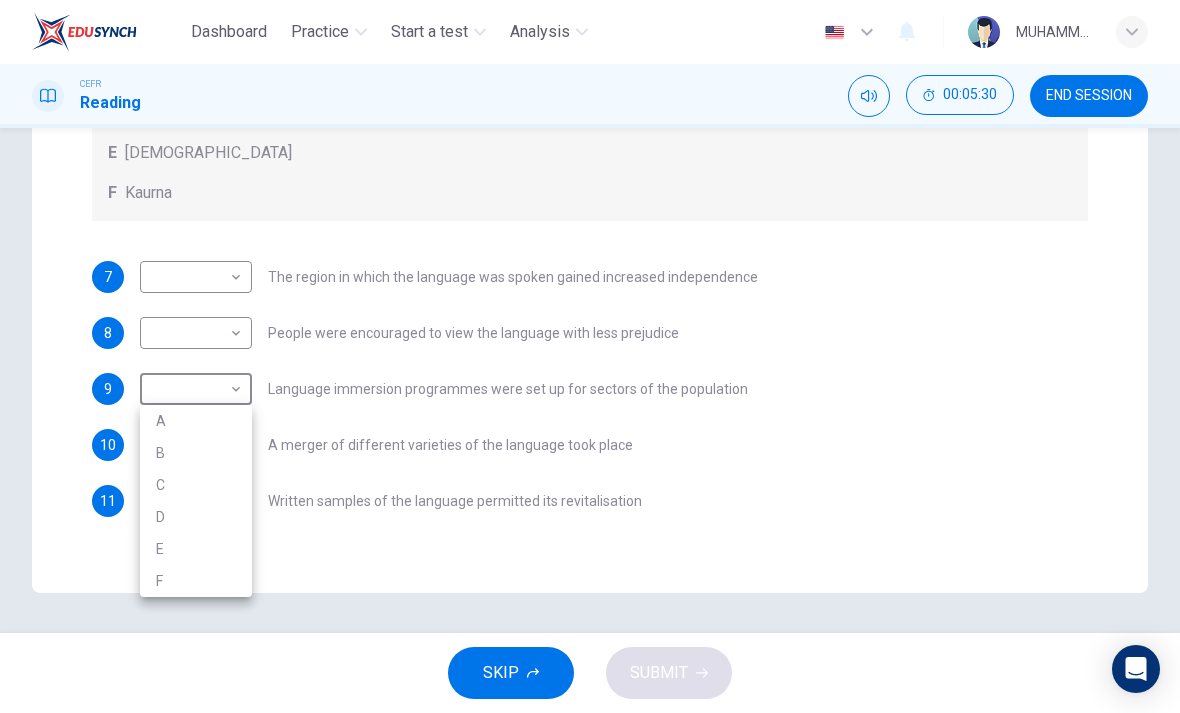 click on "D" at bounding box center (196, 517) 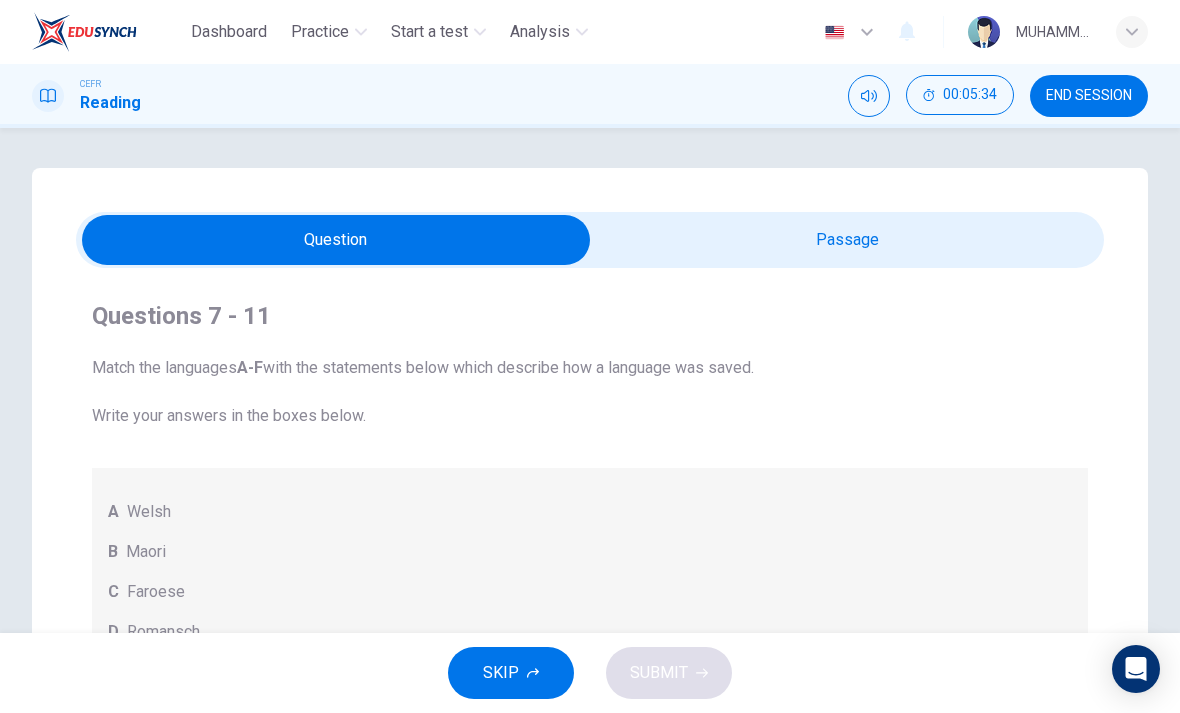 scroll, scrollTop: 0, scrollLeft: 0, axis: both 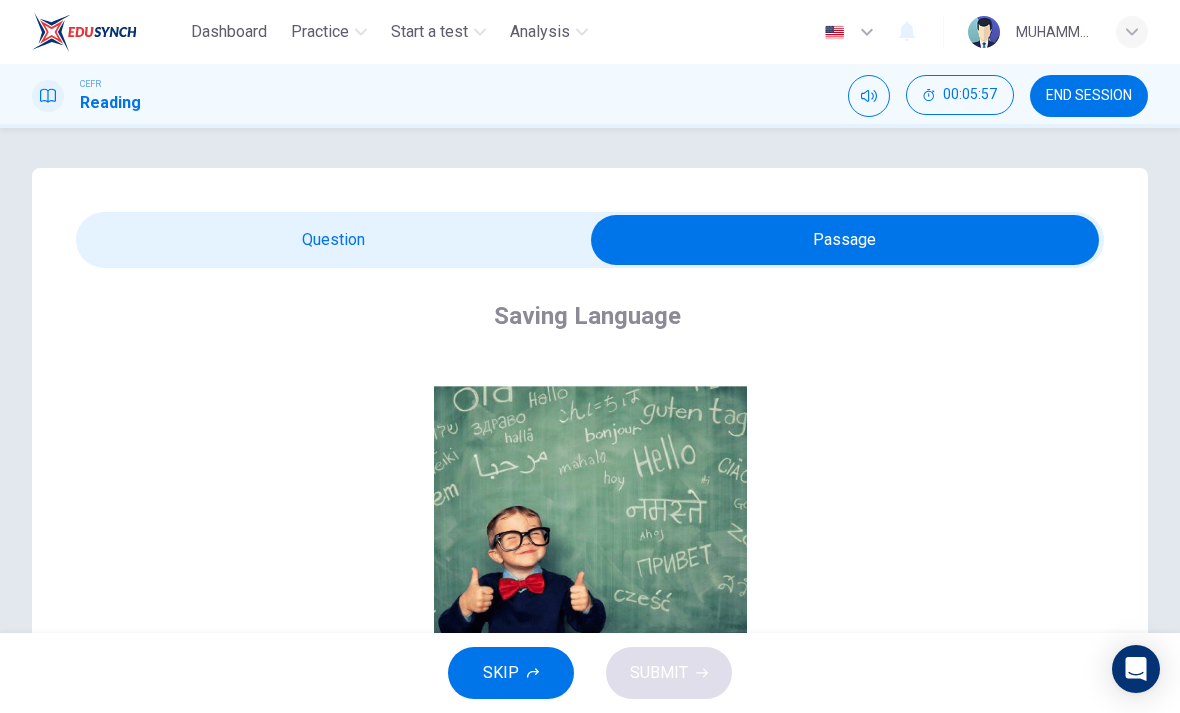 click at bounding box center [845, 240] 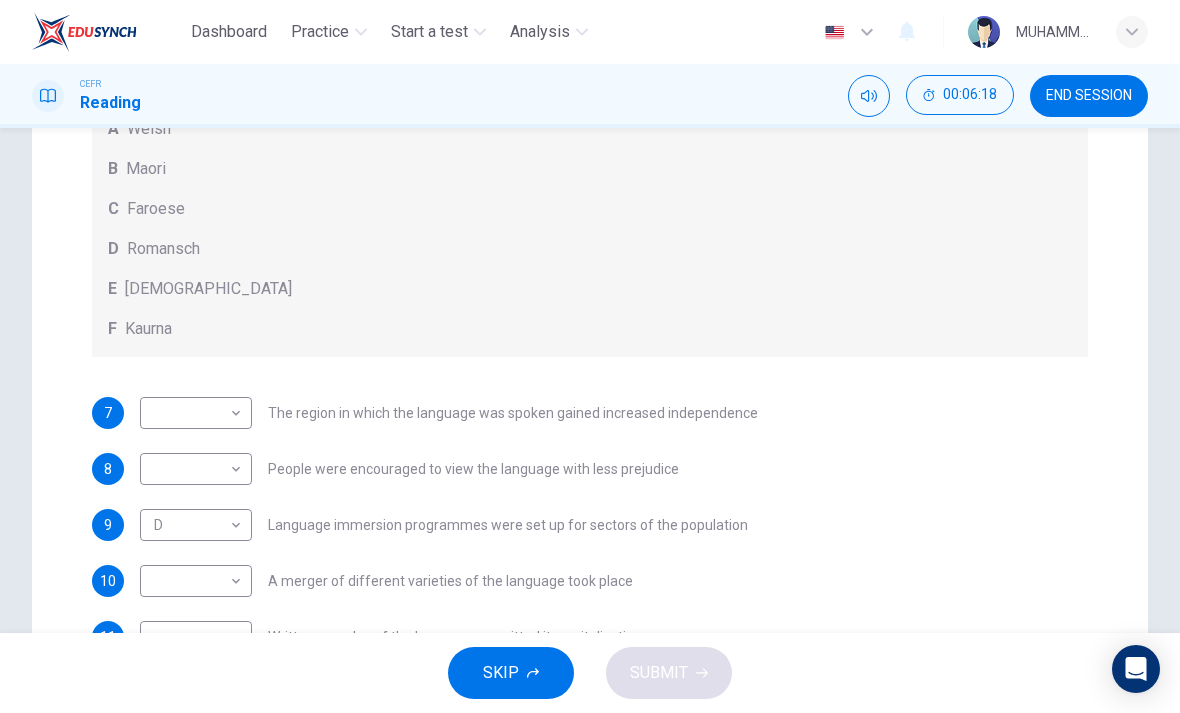 scroll, scrollTop: 378, scrollLeft: 0, axis: vertical 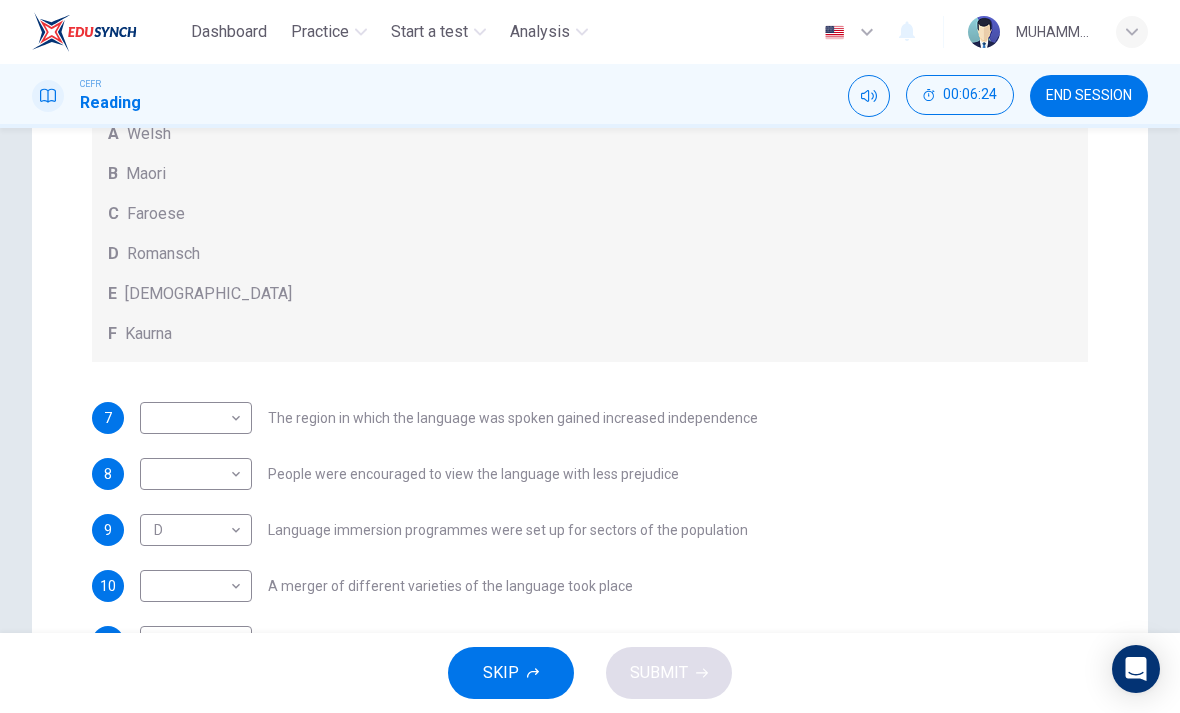 click on "Dashboard Practice Start a test Analysis English en ​ MUHAMMAD KHAIRUL AIMAN BIN KHAIRUL JAUHARI CEFR Reading 00:06:24 END SESSION Questions 7 - 11 Match the languages  A-F  with the statements below which describe how a language was saved.
Write your answers in the boxes below. A Welsh B Maori C Faroese D Romansch E Ainu F Kaurna 7 ​ ​ The region in which the language was spoken gained increased independence 8 ​ ​ People were encouraged to view the language with less prejudice 9 D D ​ Language immersion programmes were set up for sectors of the population 10 ​ ​ A merger of different varieties of the language took place 11 ​ ​ Written samples of the language permitted its revitalisation Saving Language CLICK TO ZOOM Click to Zoom 1 For the first time, linguists have put a price on language. To save a language from extinction isn’t cheap - but more and more people are arguing that the alternative is the death of communities. 2 3 4 5 6 7 8 9 10 11 12 SKIP SUBMIT
Dashboard 2025" at bounding box center [590, 356] 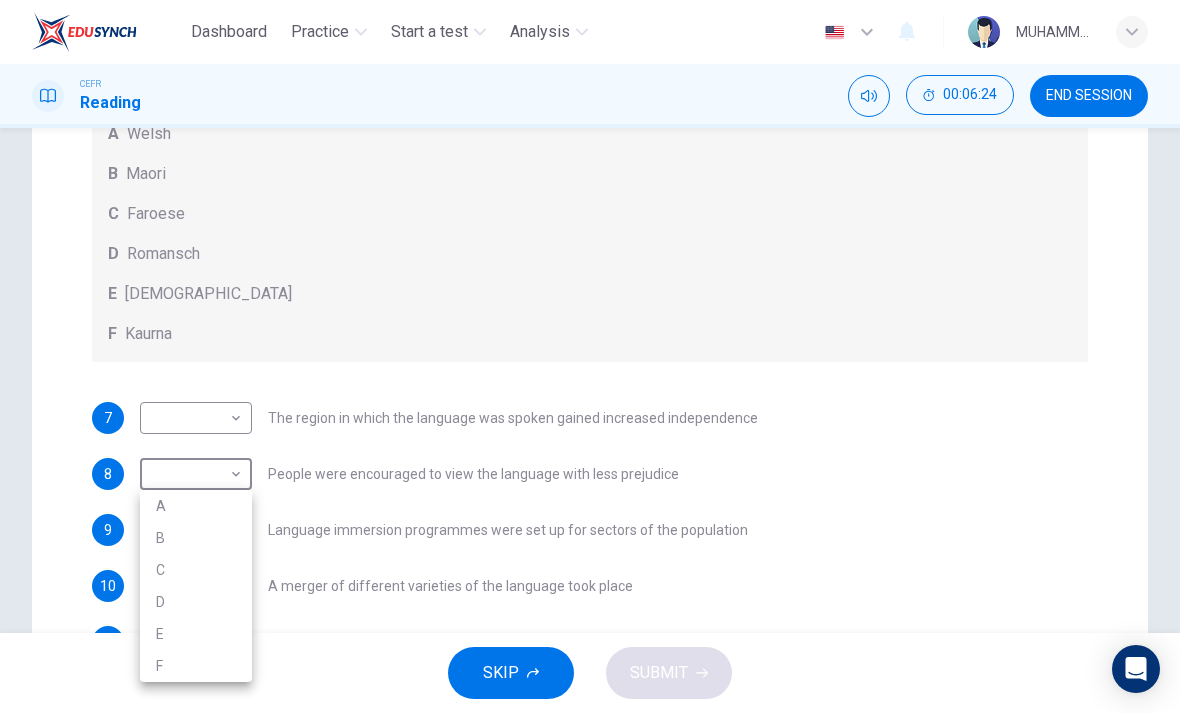 click at bounding box center (590, 356) 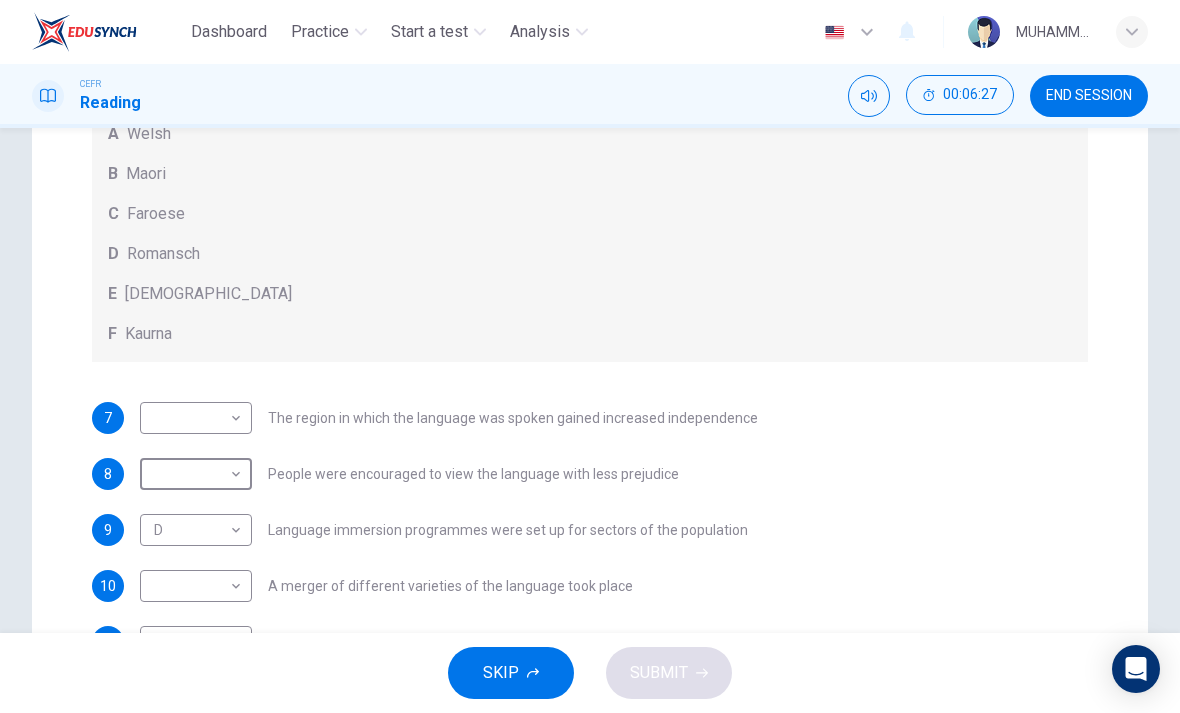 click on "Dashboard Practice Start a test Analysis English en ​ MUHAMMAD KHAIRUL AIMAN BIN KHAIRUL JAUHARI CEFR Reading 00:06:27 END SESSION Questions 7 - 11 Match the languages  A-F  with the statements below which describe how a language was saved.
Write your answers in the boxes below. A Welsh B Maori C Faroese D Romansch E Ainu F Kaurna 7 ​ ​ The region in which the language was spoken gained increased independence 8 ​ ​ People were encouraged to view the language with less prejudice 9 D D ​ Language immersion programmes were set up for sectors of the population 10 ​ ​ A merger of different varieties of the language took place 11 ​ ​ Written samples of the language permitted its revitalisation Saving Language CLICK TO ZOOM Click to Zoom 1 For the first time, linguists have put a price on language. To save a language from extinction isn’t cheap - but more and more people are arguing that the alternative is the death of communities. 2 3 4 5 6 7 8 9 10 11 12 SKIP SUBMIT
Dashboard 2025" at bounding box center (590, 356) 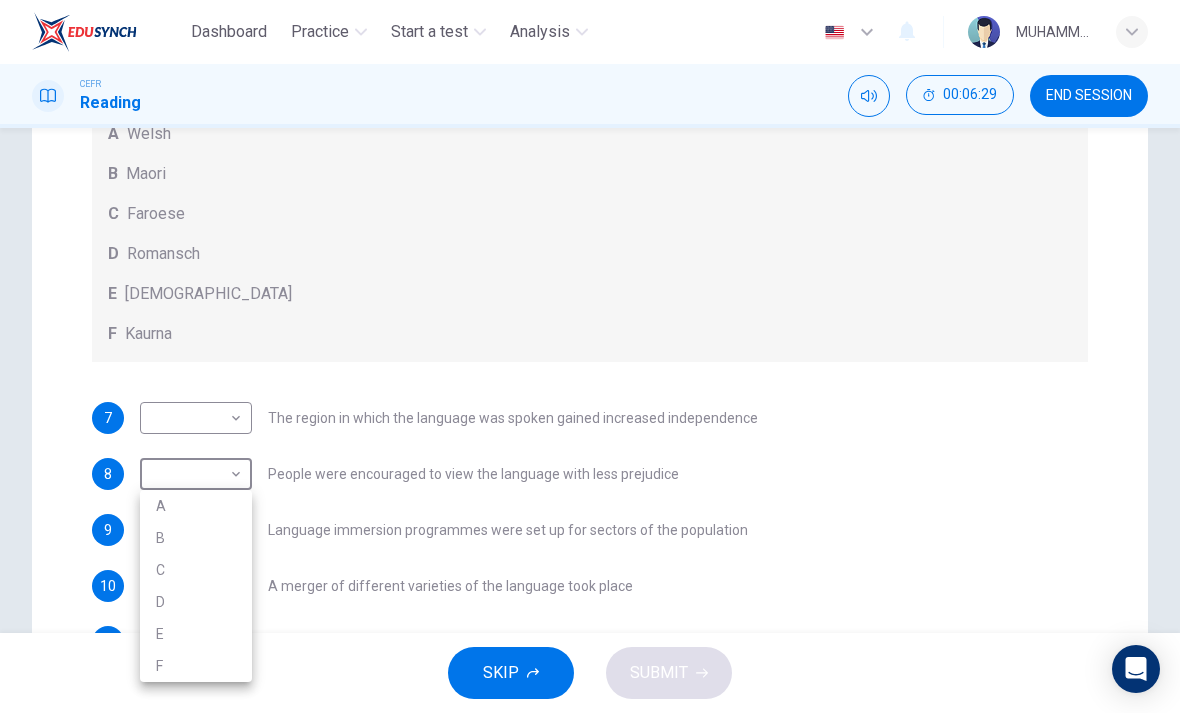click on "E" at bounding box center [196, 634] 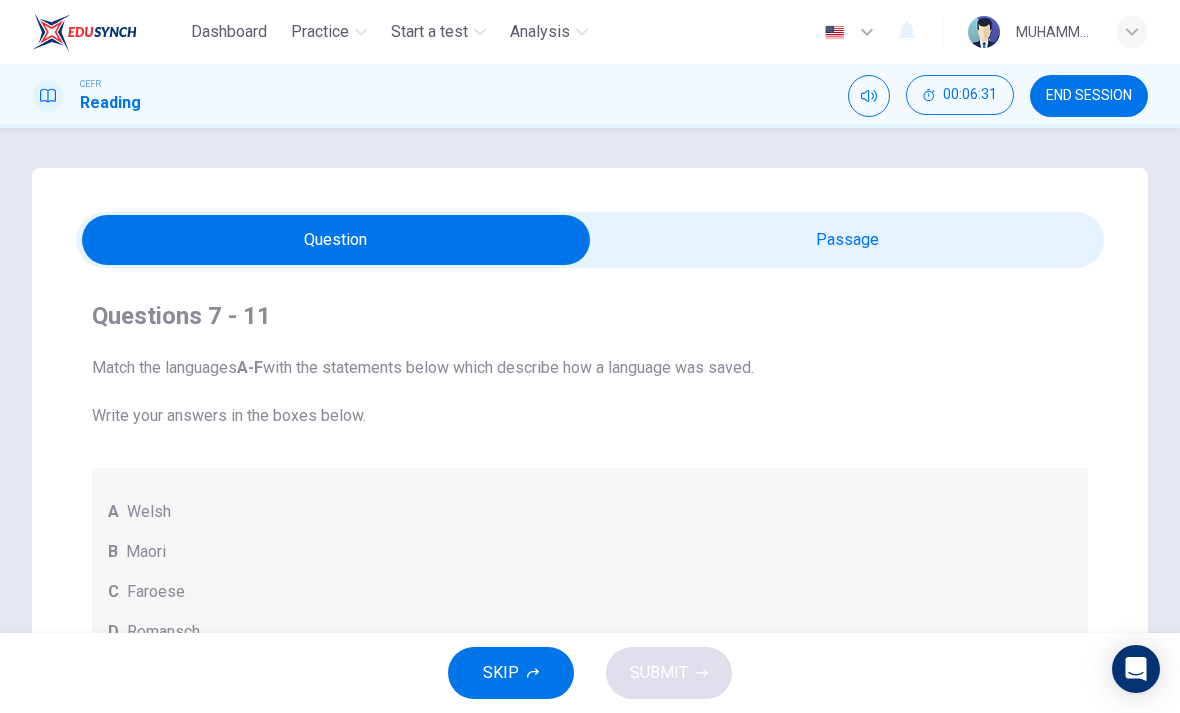 scroll, scrollTop: 0, scrollLeft: 0, axis: both 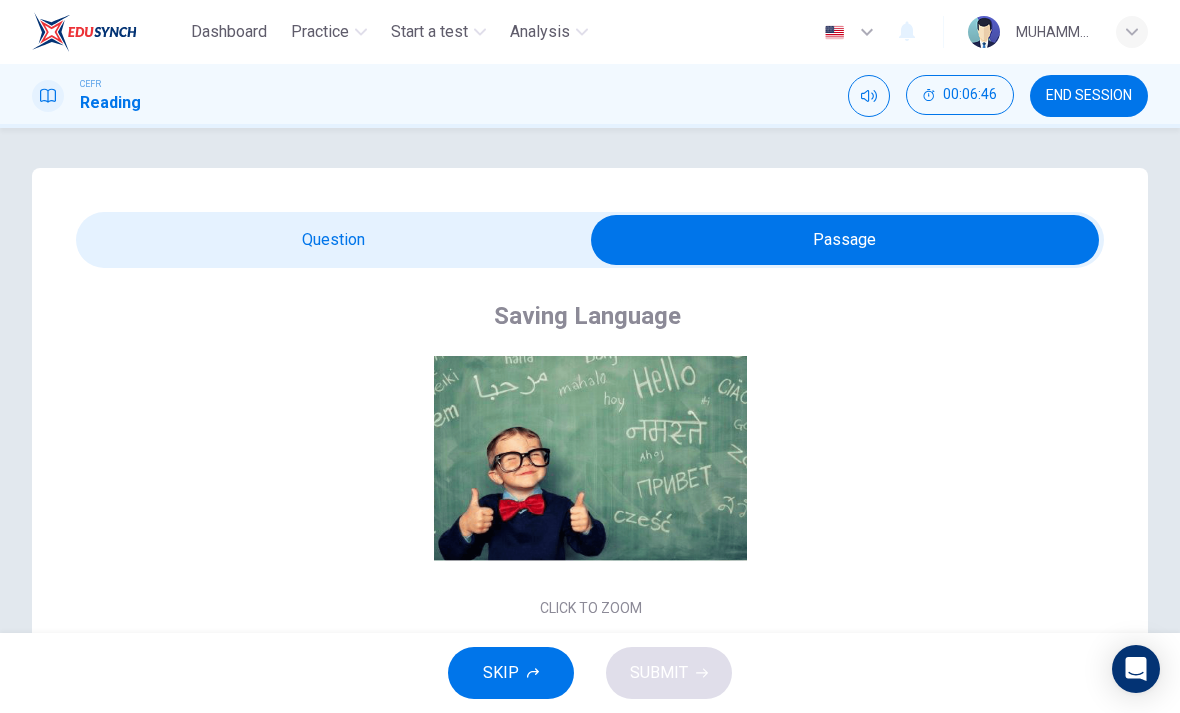 click at bounding box center (845, 240) 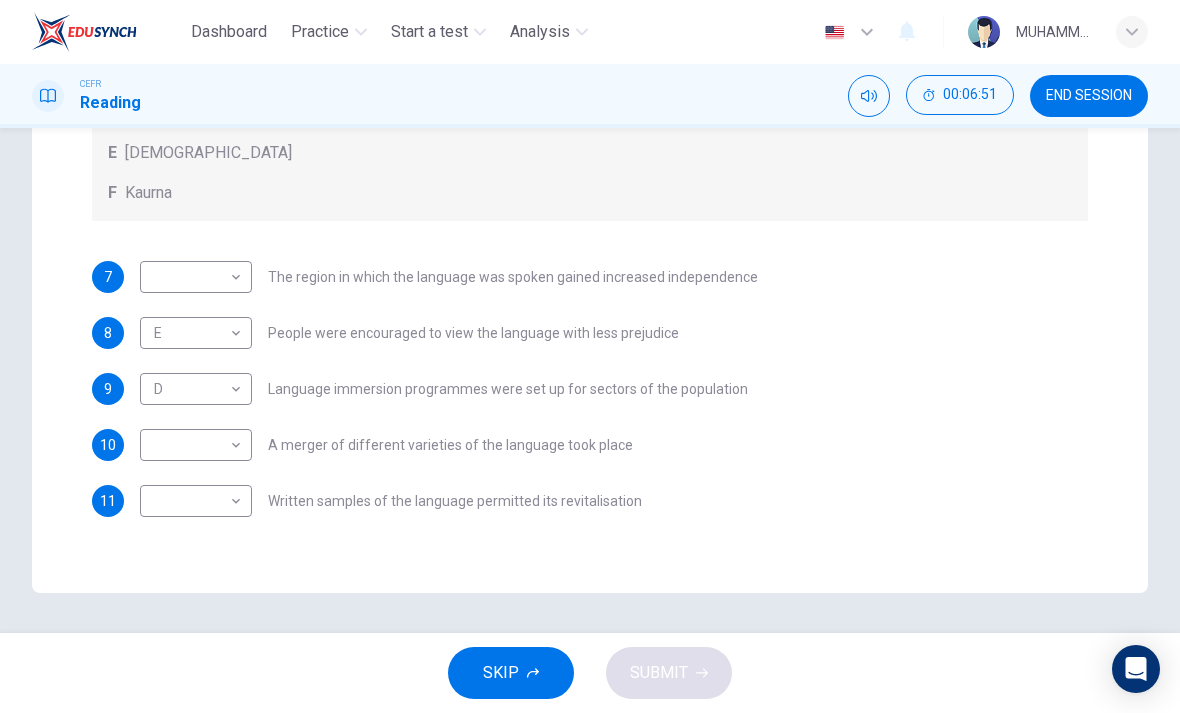 click on "Dashboard Practice Start a test Analysis English en ​ MUHAMMAD KHAIRUL AIMAN BIN KHAIRUL JAUHARI CEFR Reading 00:06:51 END SESSION Questions 7 - 11 Match the languages  A-F  with the statements below which describe how a language was saved.
Write your answers in the boxes below. A Welsh B Maori C Faroese D Romansch E Ainu F Kaurna 7 ​ ​ The region in which the language was spoken gained increased independence 8 E E ​ People were encouraged to view the language with less prejudice 9 D D ​ Language immersion programmes were set up for sectors of the population 10 ​ ​ A merger of different varieties of the language took place 11 ​ ​ Written samples of the language permitted its revitalisation Saving Language CLICK TO ZOOM Click to Zoom 1 For the first time, linguists have put a price on language. To save a language from extinction isn’t cheap - but more and more people are arguing that the alternative is the death of communities. 2 3 4 5 6 7 8 9 10 11 12 SKIP SUBMIT
Dashboard 2025" at bounding box center (590, 356) 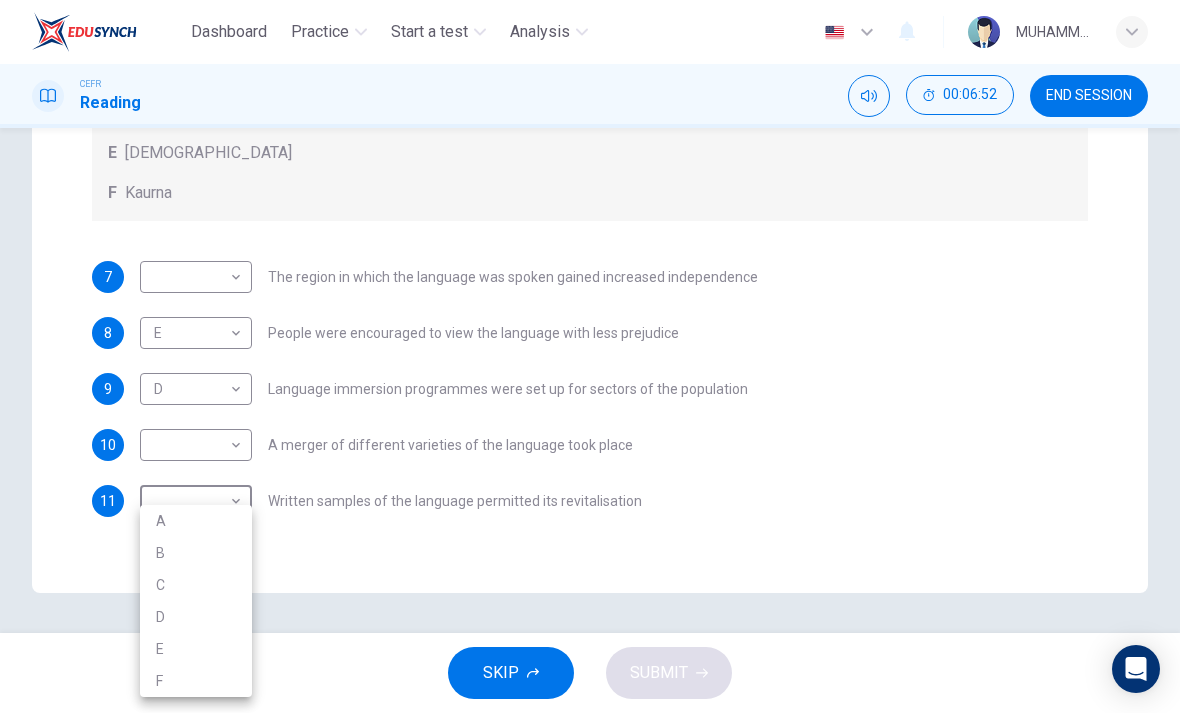 click on "F" at bounding box center [196, 681] 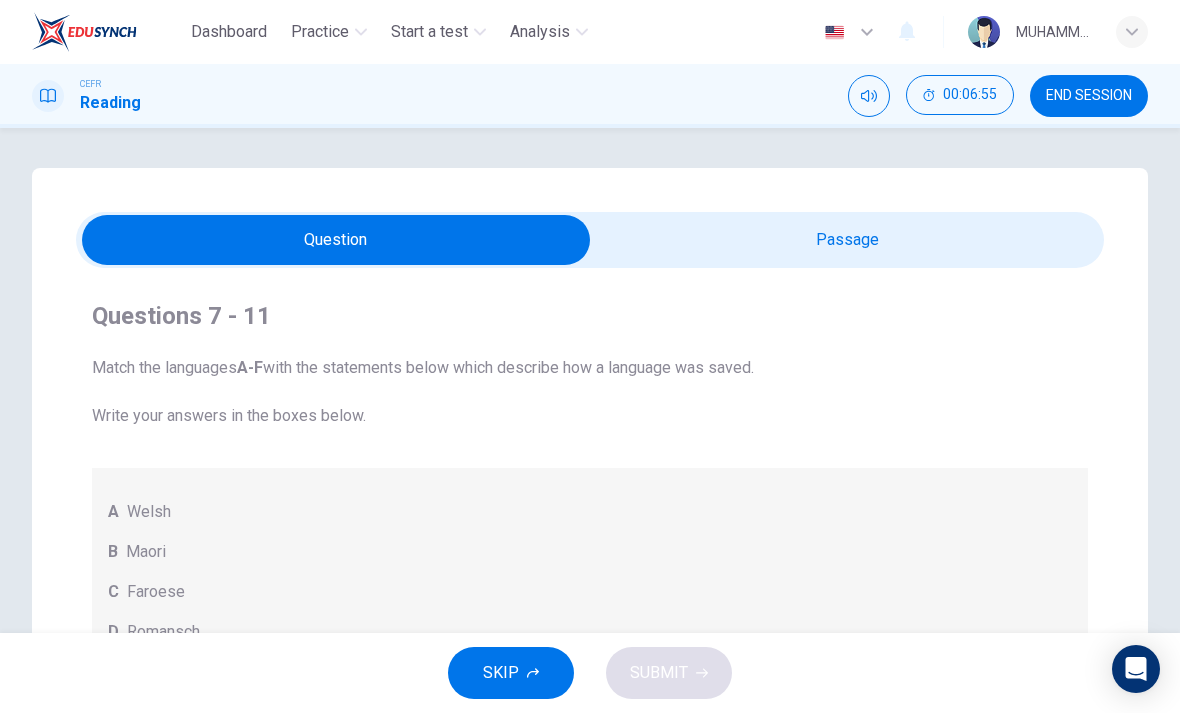 click at bounding box center (336, 240) 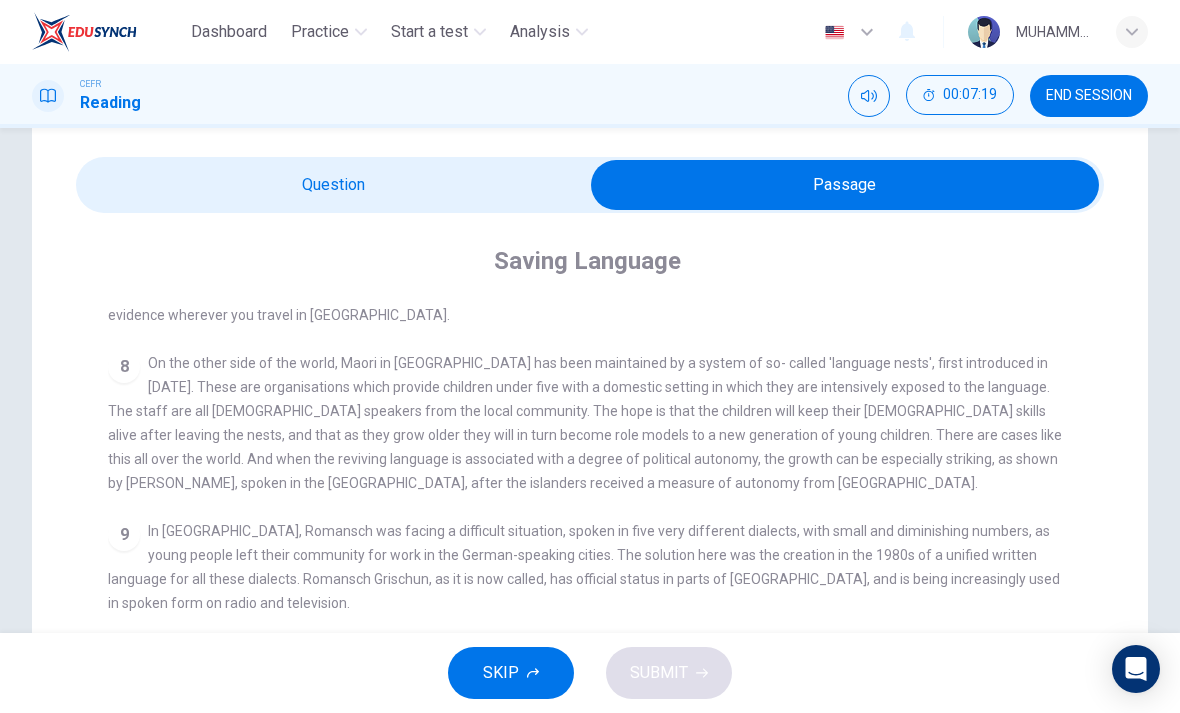 click at bounding box center [845, 185] 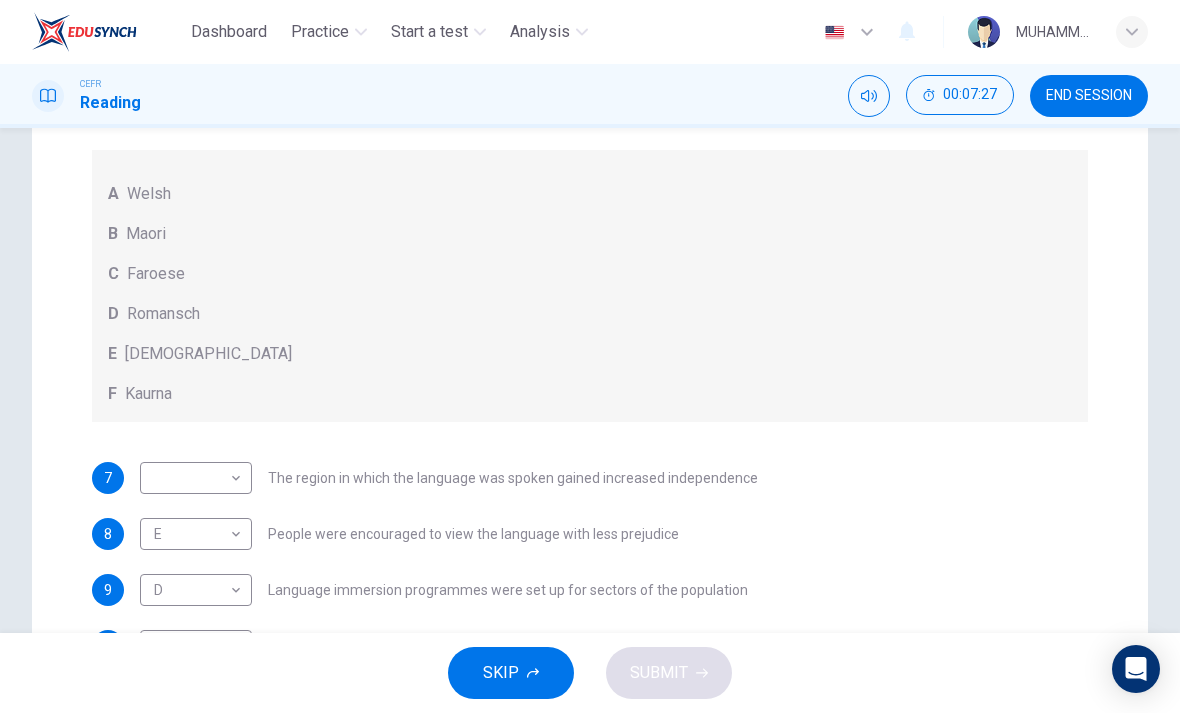 click on "Dashboard Practice Start a test Analysis English en ​ MUHAMMAD KHAIRUL AIMAN BIN KHAIRUL JAUHARI CEFR Reading 00:07:27 END SESSION Questions 7 - 11 Match the languages  A-F  with the statements below which describe how a language was saved.
Write your answers in the boxes below. A Welsh B Maori C Faroese D Romansch E Ainu F Kaurna 7 ​ ​ The region in which the language was spoken gained increased independence 8 E E ​ People were encouraged to view the language with less prejudice 9 D D ​ Language immersion programmes were set up for sectors of the population 10 ​ ​ A merger of different varieties of the language took place 11 F F ​ Written samples of the language permitted its revitalisation Saving Language CLICK TO ZOOM Click to Zoom 1 For the first time, linguists have put a price on language. To save a language from extinction isn’t cheap - but more and more people are arguing that the alternative is the death of communities. 2 3 4 5 6 7 8 9 10 11 12 SKIP SUBMIT
Dashboard 2025" at bounding box center [590, 356] 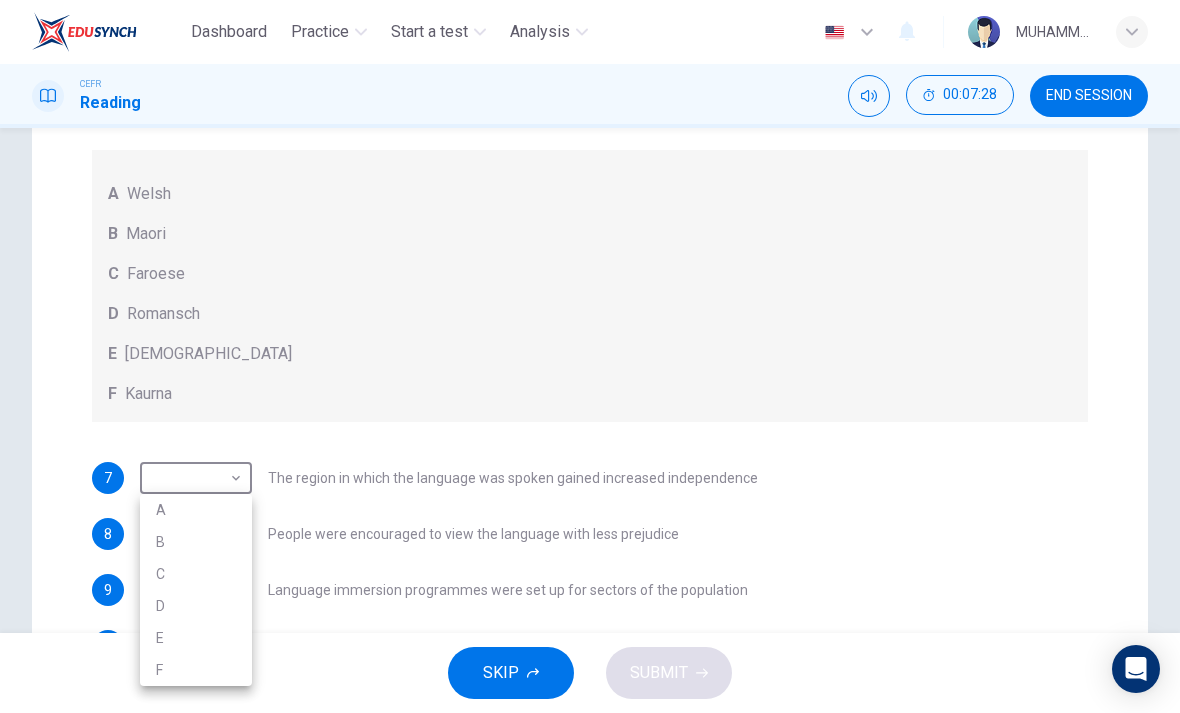 click on "B" at bounding box center (196, 542) 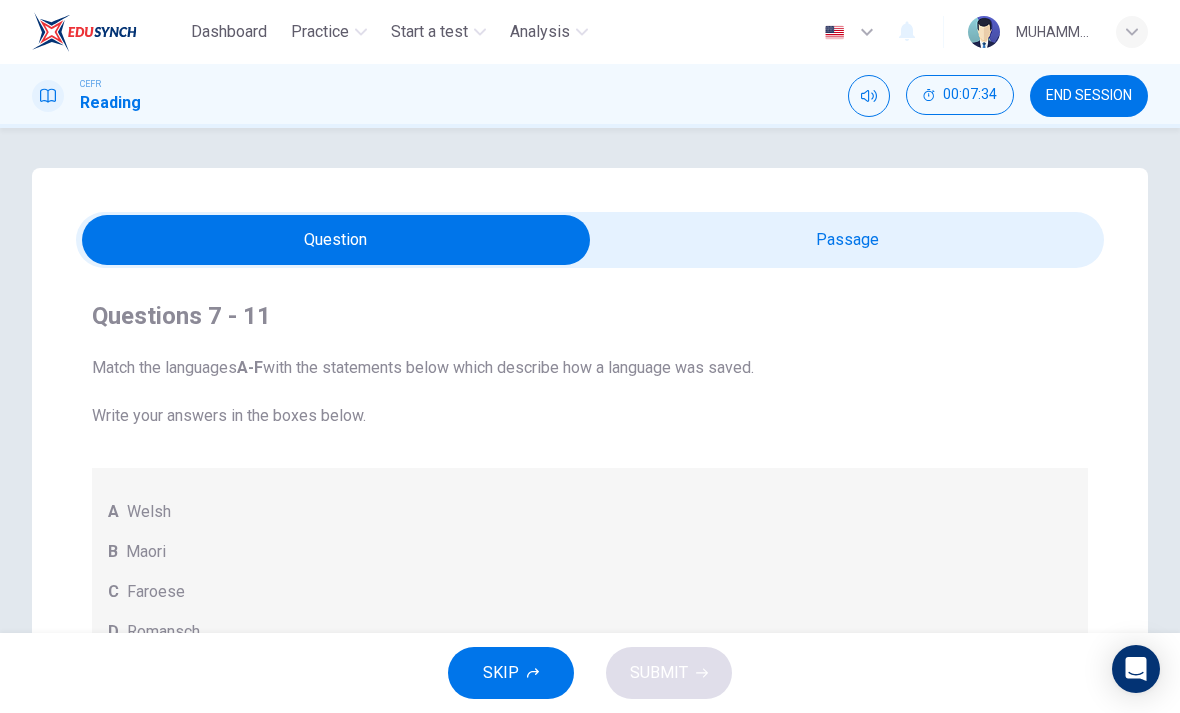 click at bounding box center [336, 240] 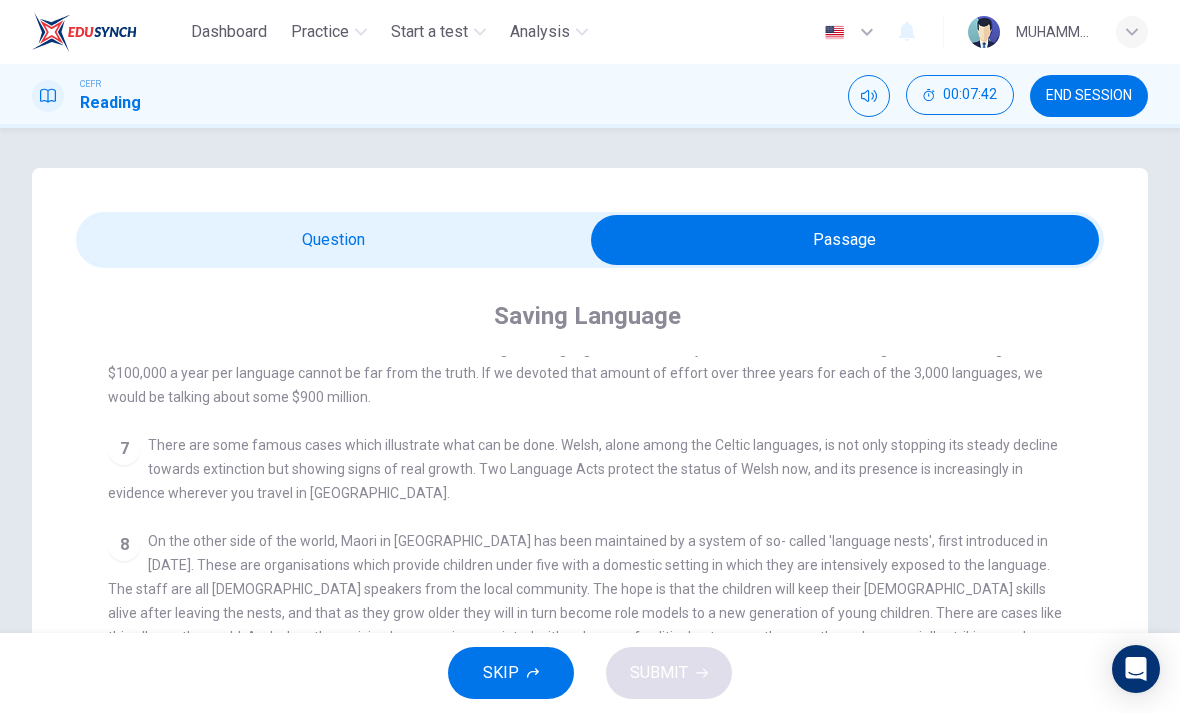 click at bounding box center [845, 240] 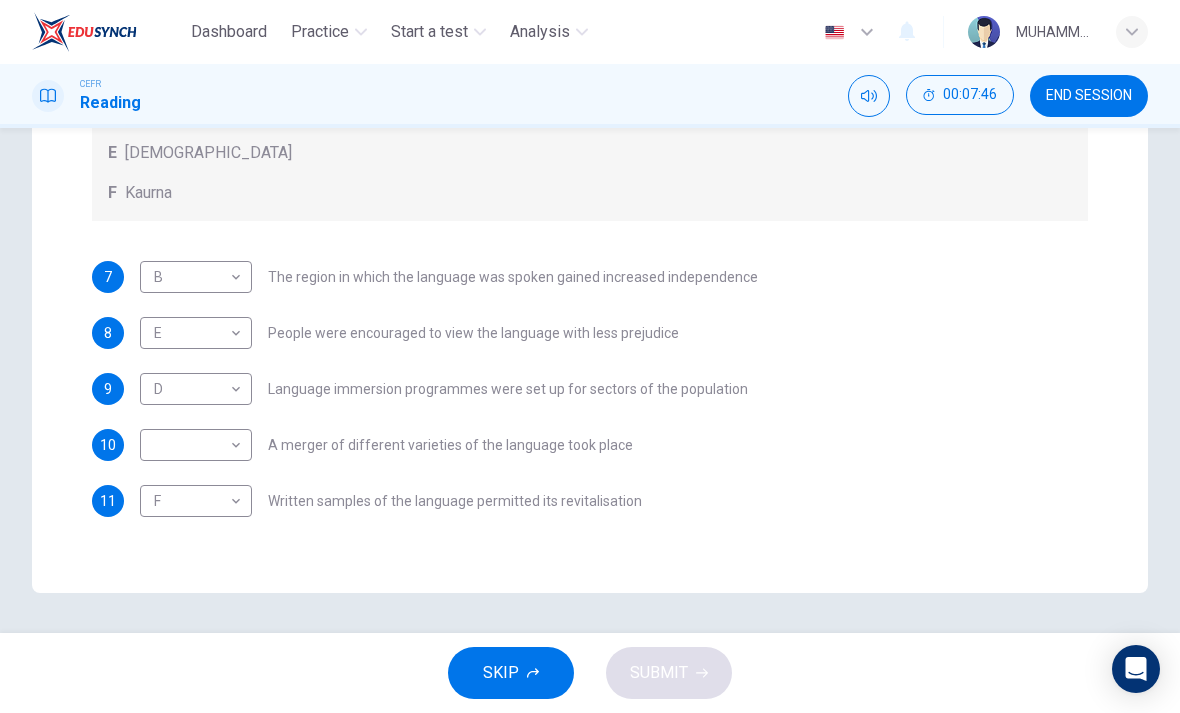 click on "Dashboard Practice Start a test Analysis English en ​ MUHAMMAD KHAIRUL AIMAN BIN KHAIRUL JAUHARI CEFR Reading 00:07:46 END SESSION Questions 7 - 11 Match the languages  A-F  with the statements below which describe how a language was saved.
Write your answers in the boxes below. A Welsh B Maori C Faroese D Romansch E Ainu F Kaurna 7 B B ​ The region in which the language was spoken gained increased independence 8 E E ​ People were encouraged to view the language with less prejudice 9 D D ​ Language immersion programmes were set up for sectors of the population 10 ​ ​ A merger of different varieties of the language took place 11 F F ​ Written samples of the language permitted its revitalisation Saving Language CLICK TO ZOOM Click to Zoom 1 For the first time, linguists have put a price on language. To save a language from extinction isn’t cheap - but more and more people are arguing that the alternative is the death of communities. 2 3 4 5 6 7 8 9 10 11 12 SKIP SUBMIT
Dashboard 2025" at bounding box center (590, 356) 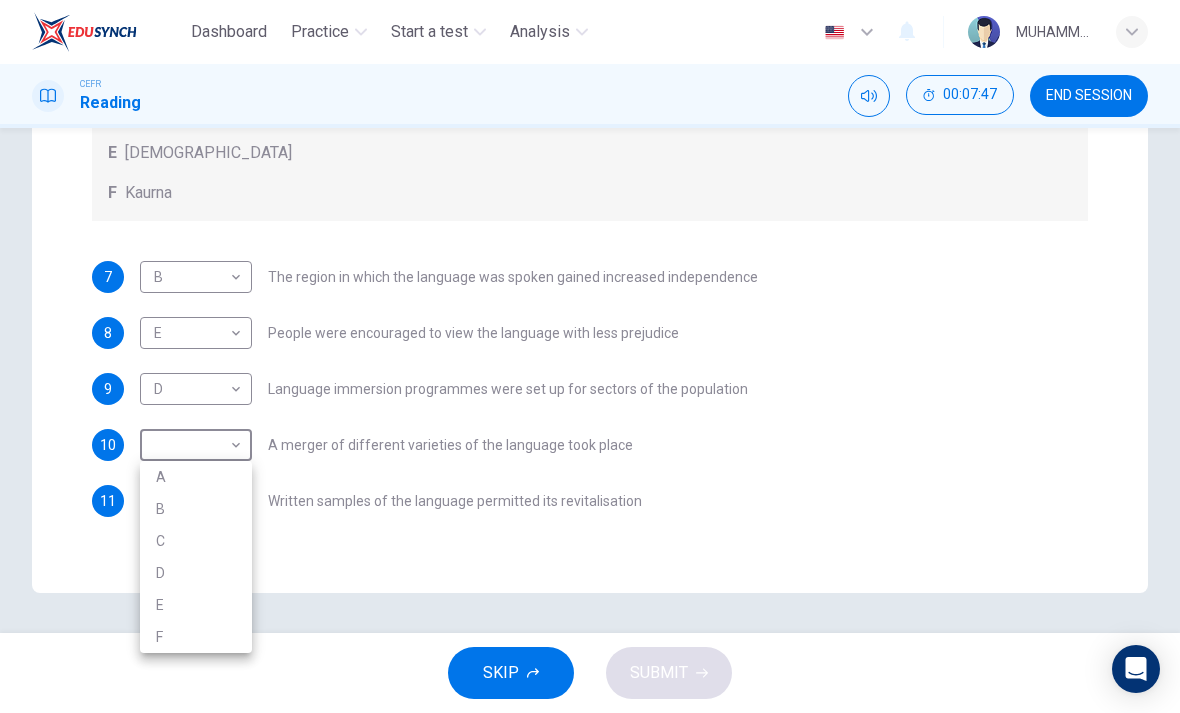click on "A" at bounding box center [196, 477] 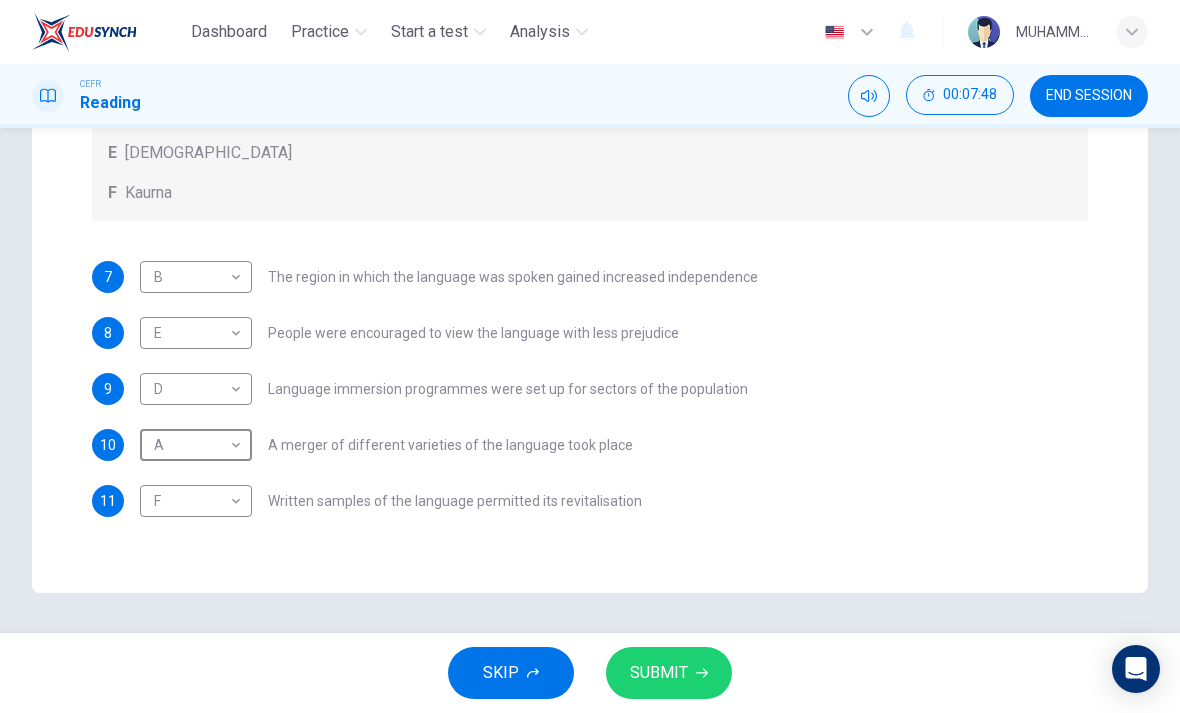 click on "SUBMIT" at bounding box center (659, 673) 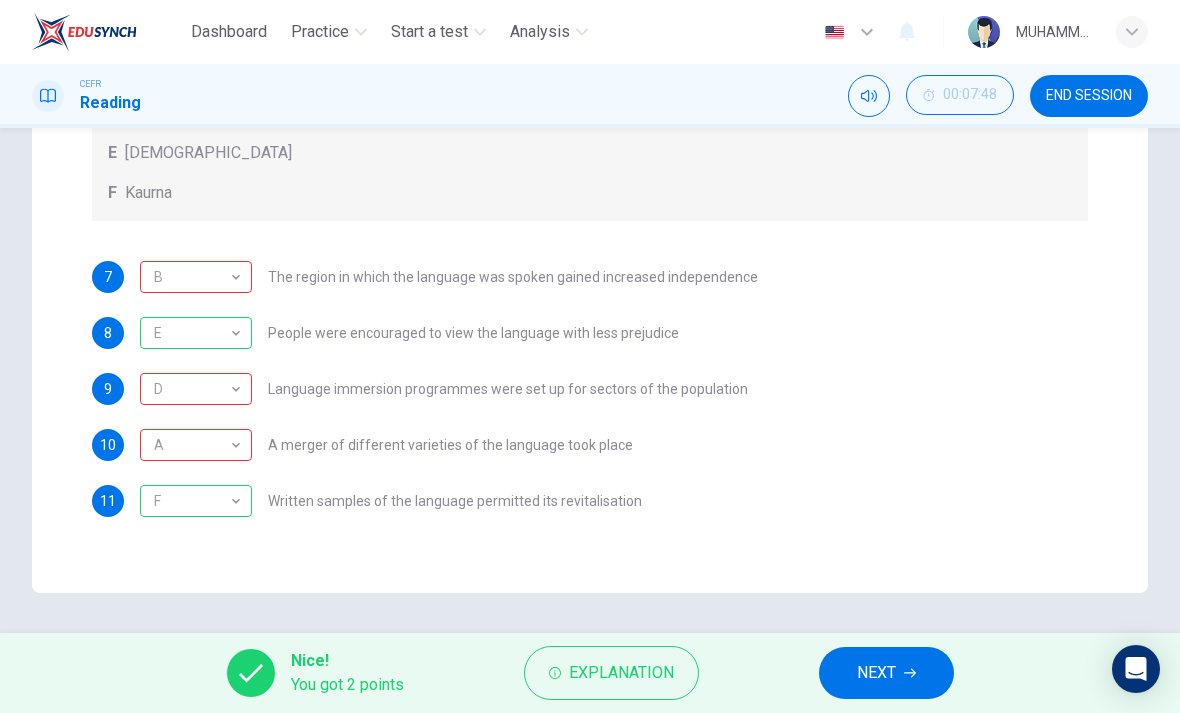 click on "Explanation" at bounding box center [621, 673] 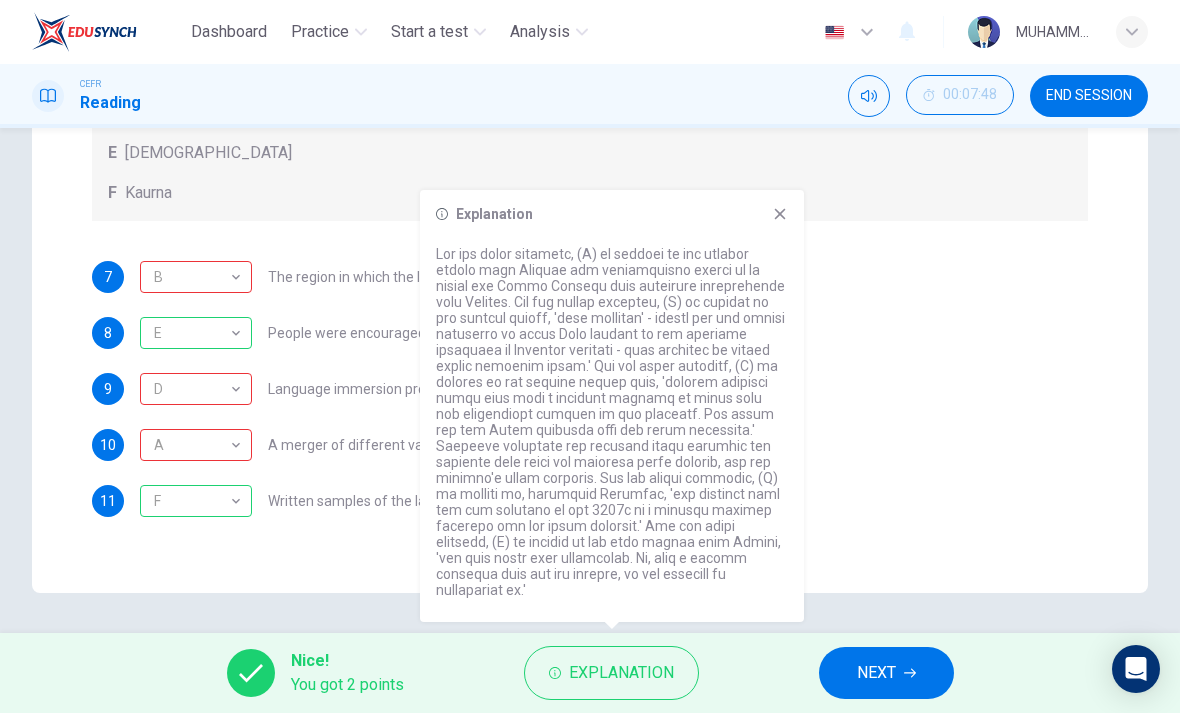 click on "NEXT" at bounding box center (886, 673) 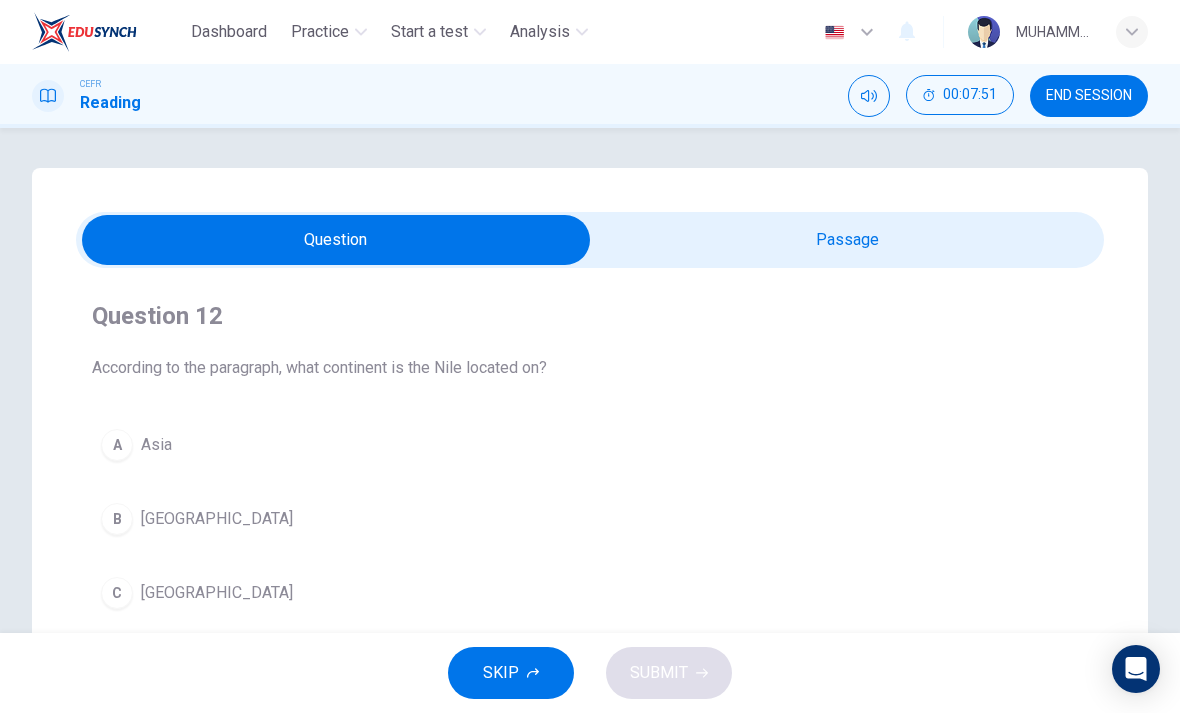 click at bounding box center (336, 240) 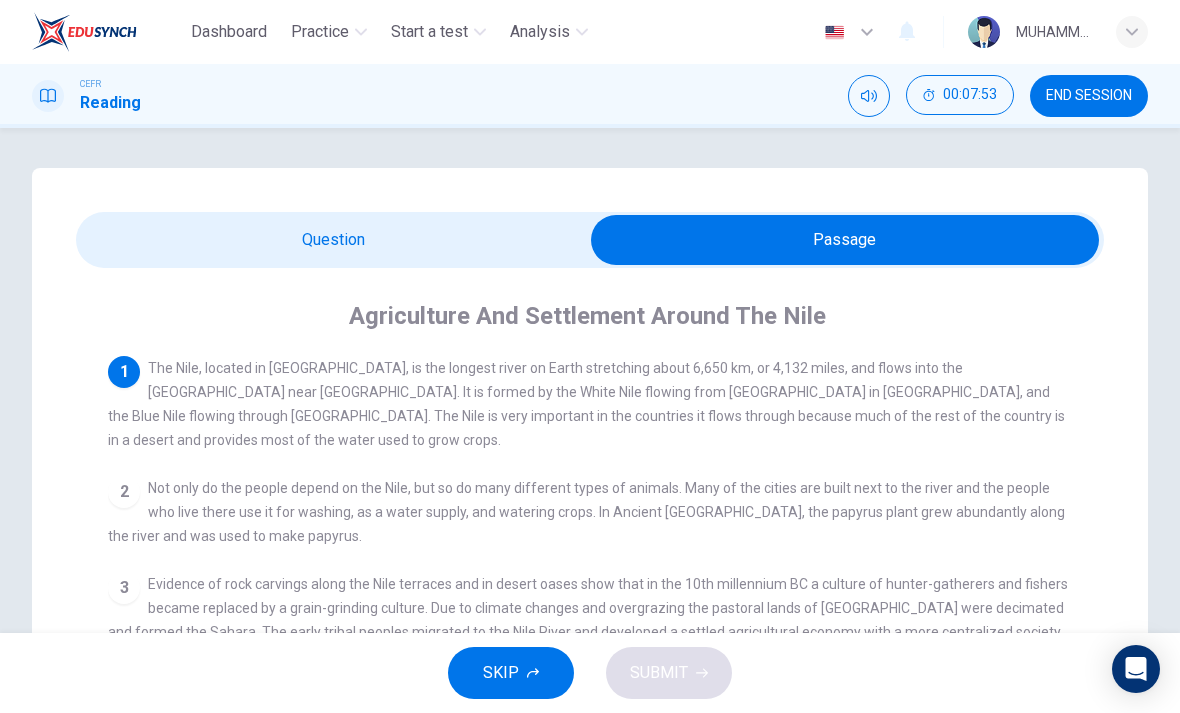 click at bounding box center (845, 240) 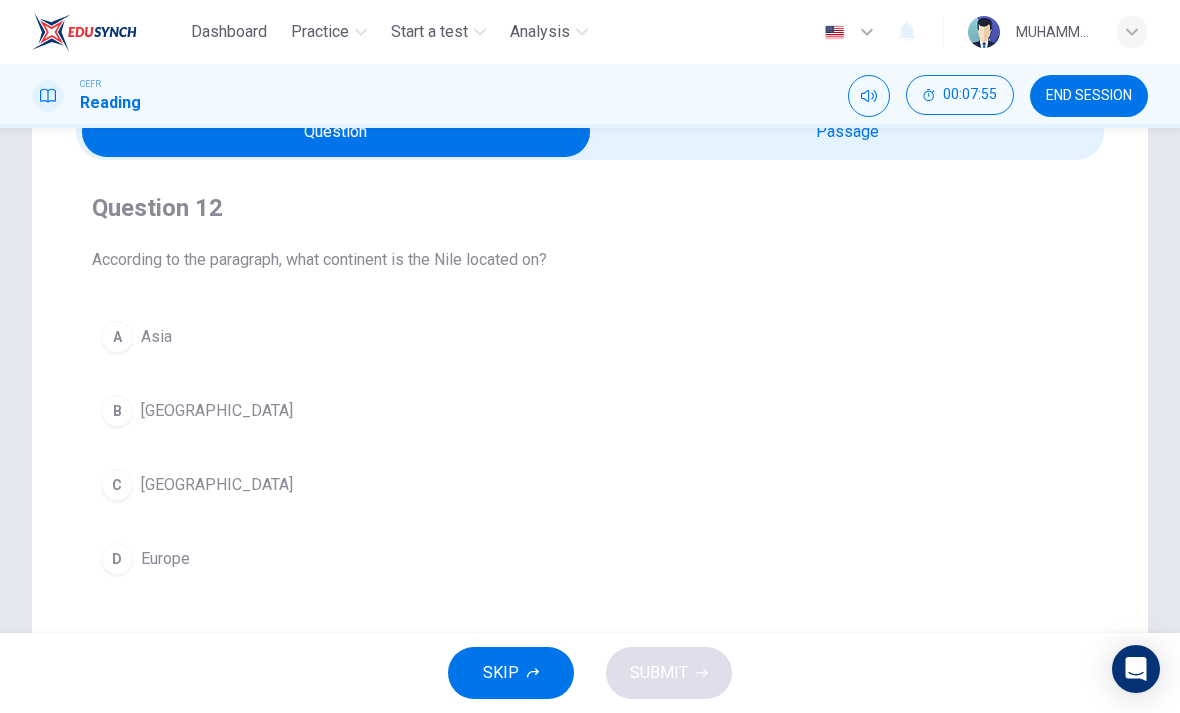 scroll, scrollTop: 109, scrollLeft: 0, axis: vertical 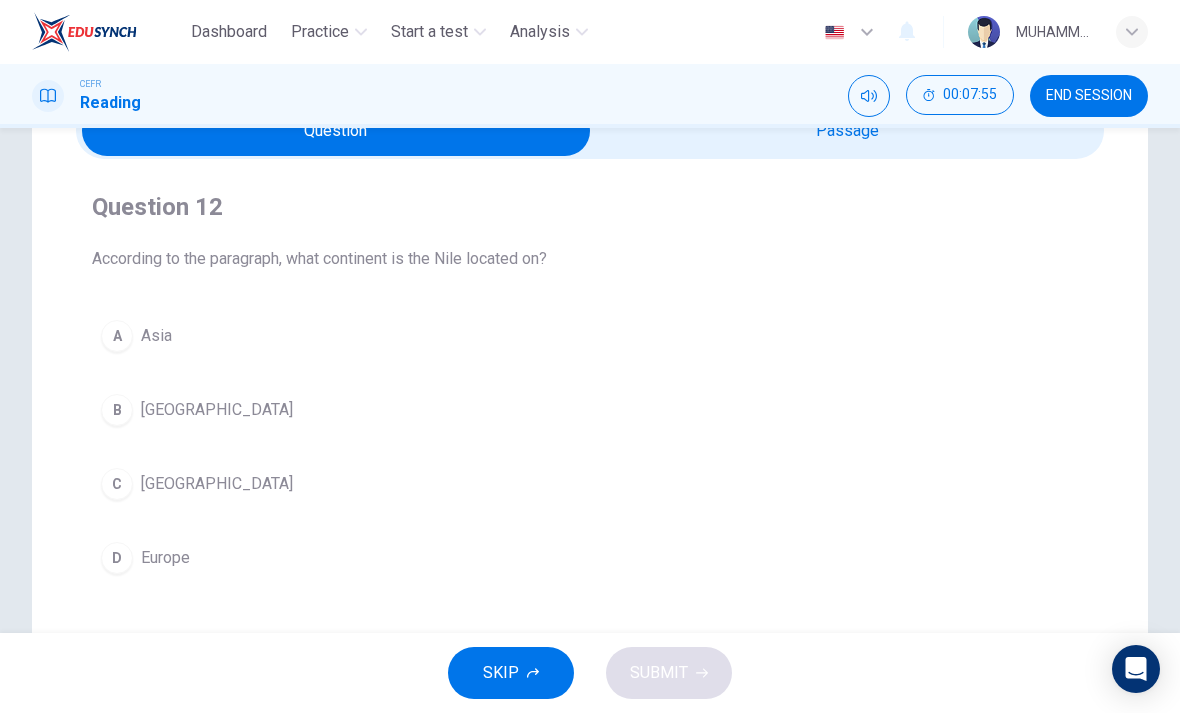 click on "C" at bounding box center [117, 484] 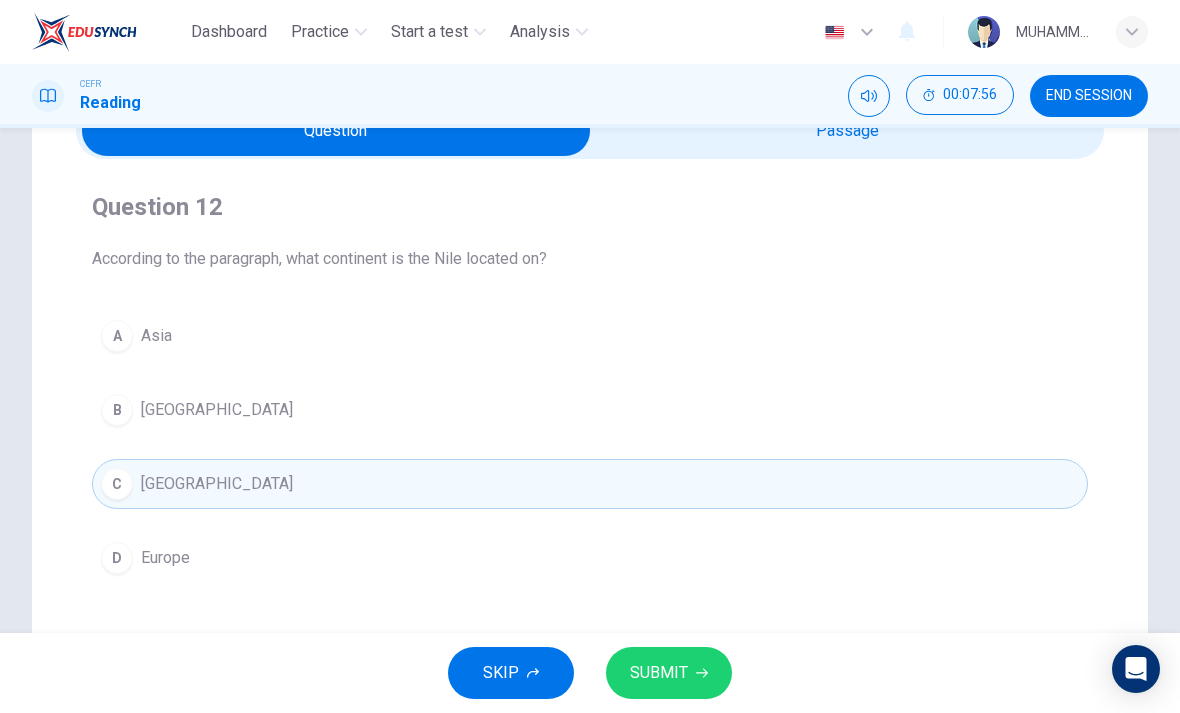 click on "SUBMIT" at bounding box center (659, 673) 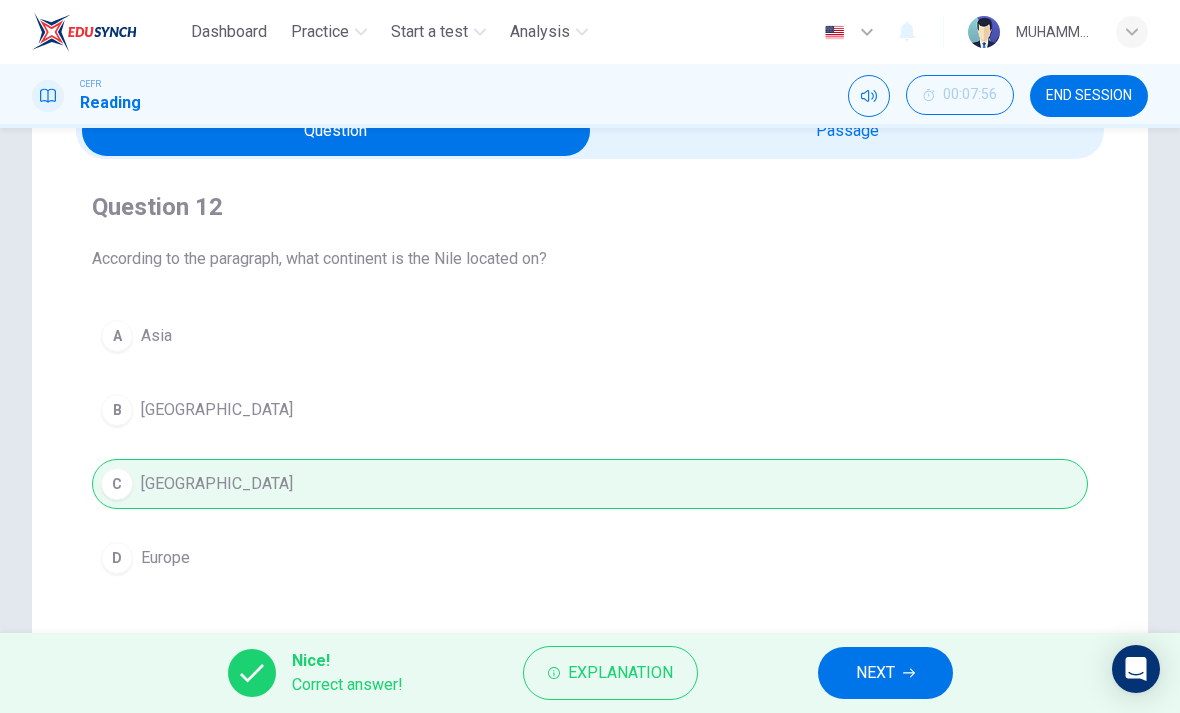 click on "NEXT" at bounding box center [875, 673] 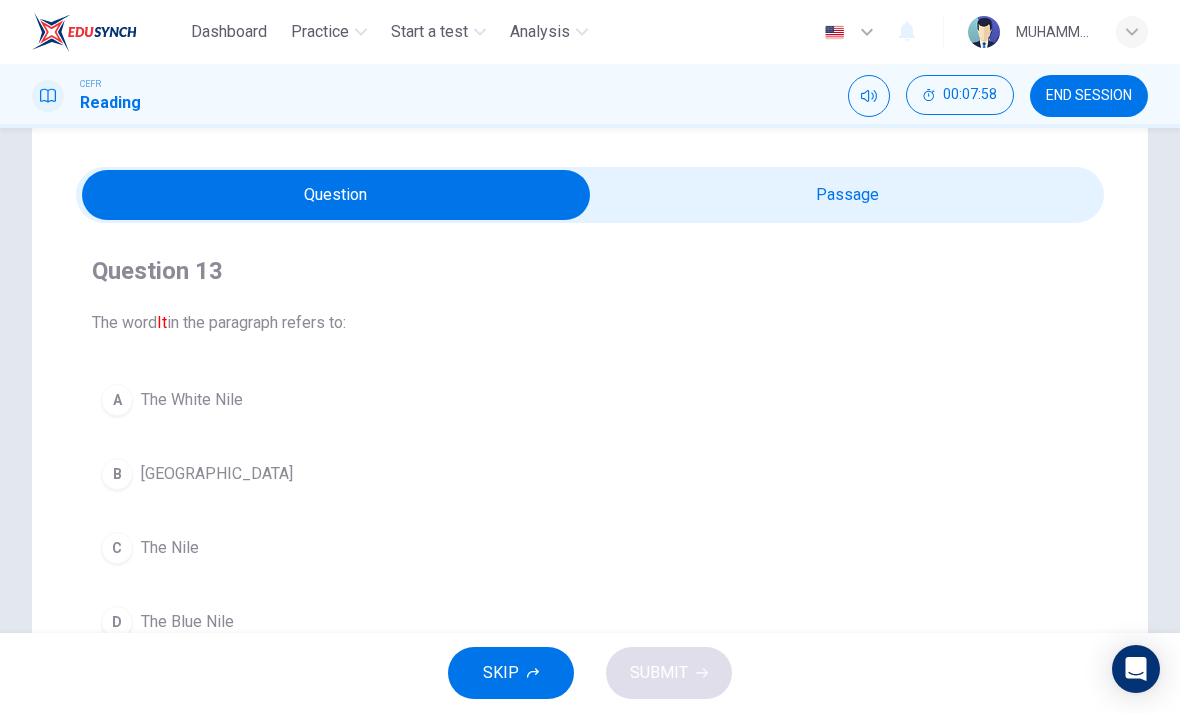 scroll, scrollTop: 32, scrollLeft: 0, axis: vertical 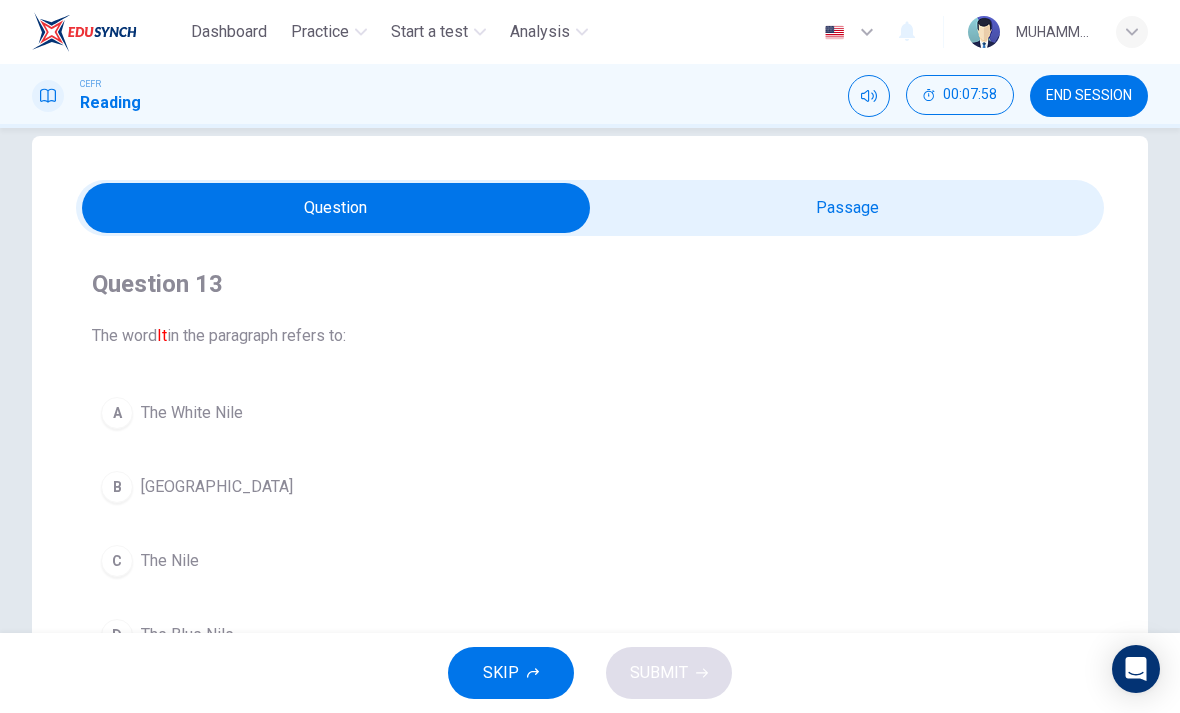 click at bounding box center [336, 208] 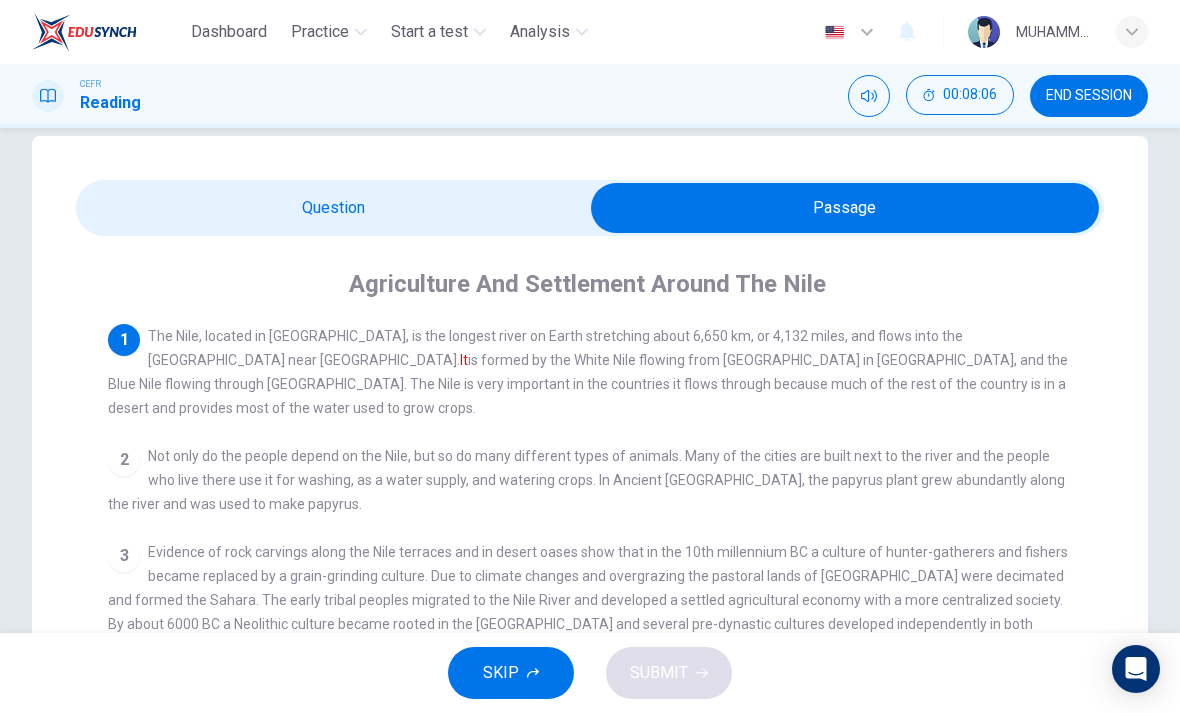 click at bounding box center (845, 208) 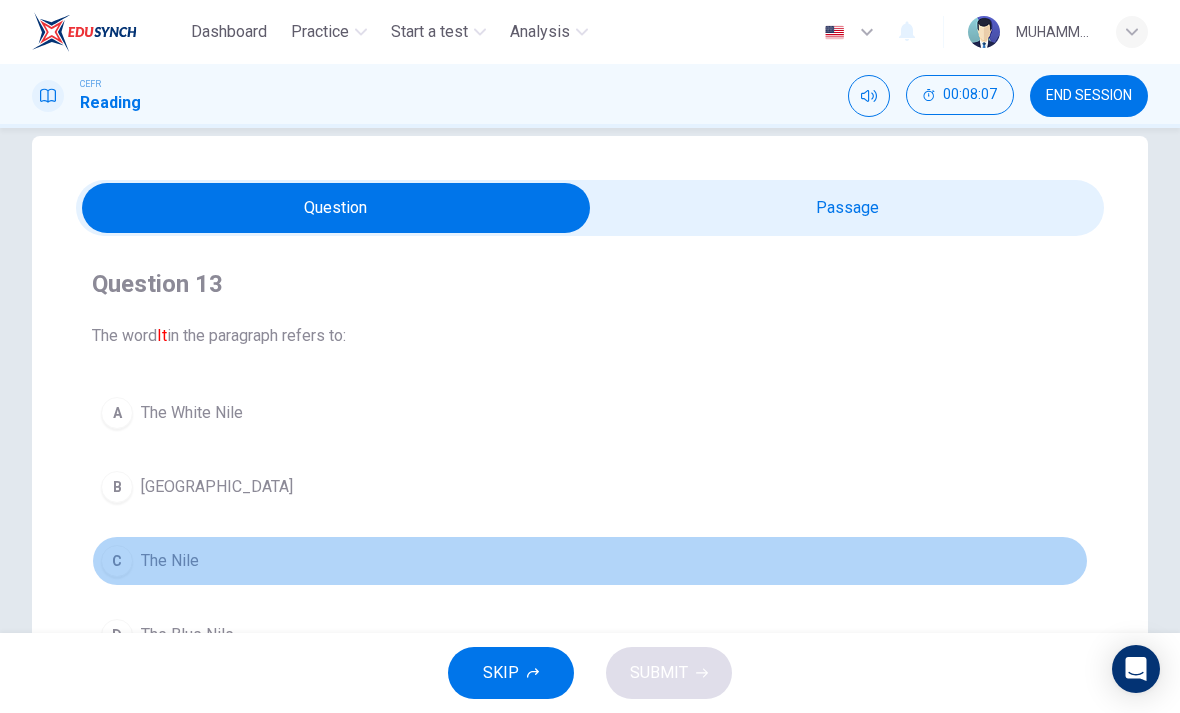 click on "C" at bounding box center [117, 561] 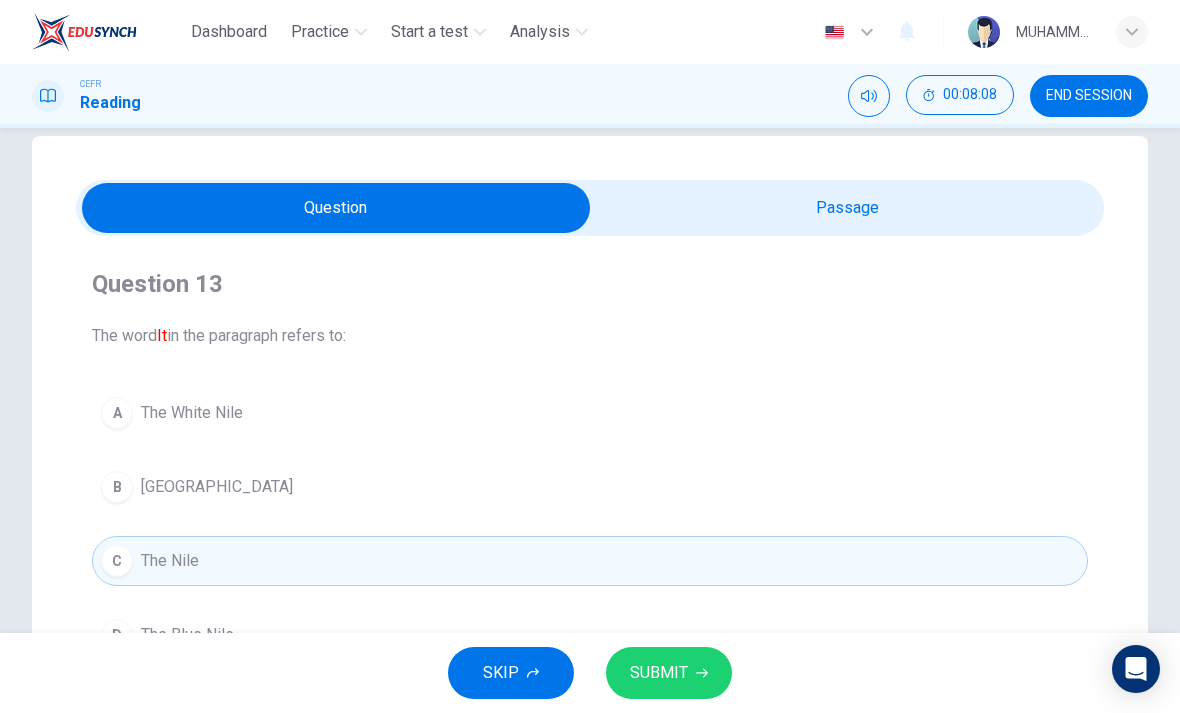 click on "SUBMIT" at bounding box center (659, 673) 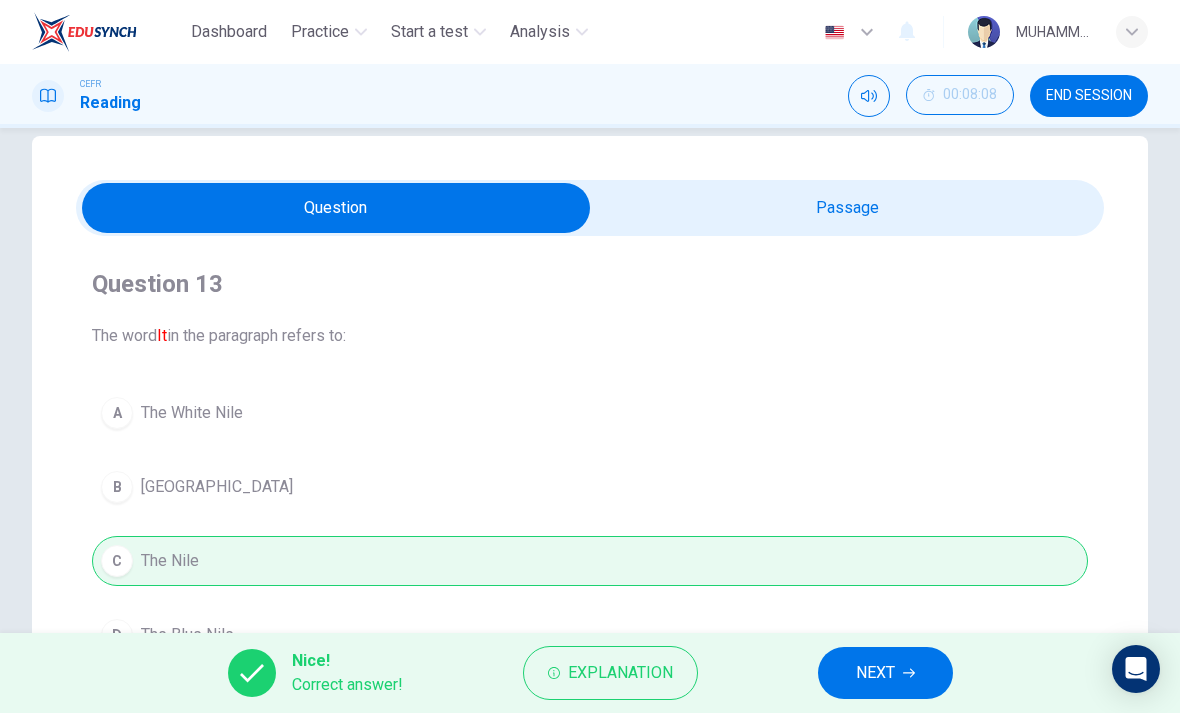 click on "NEXT" at bounding box center [875, 673] 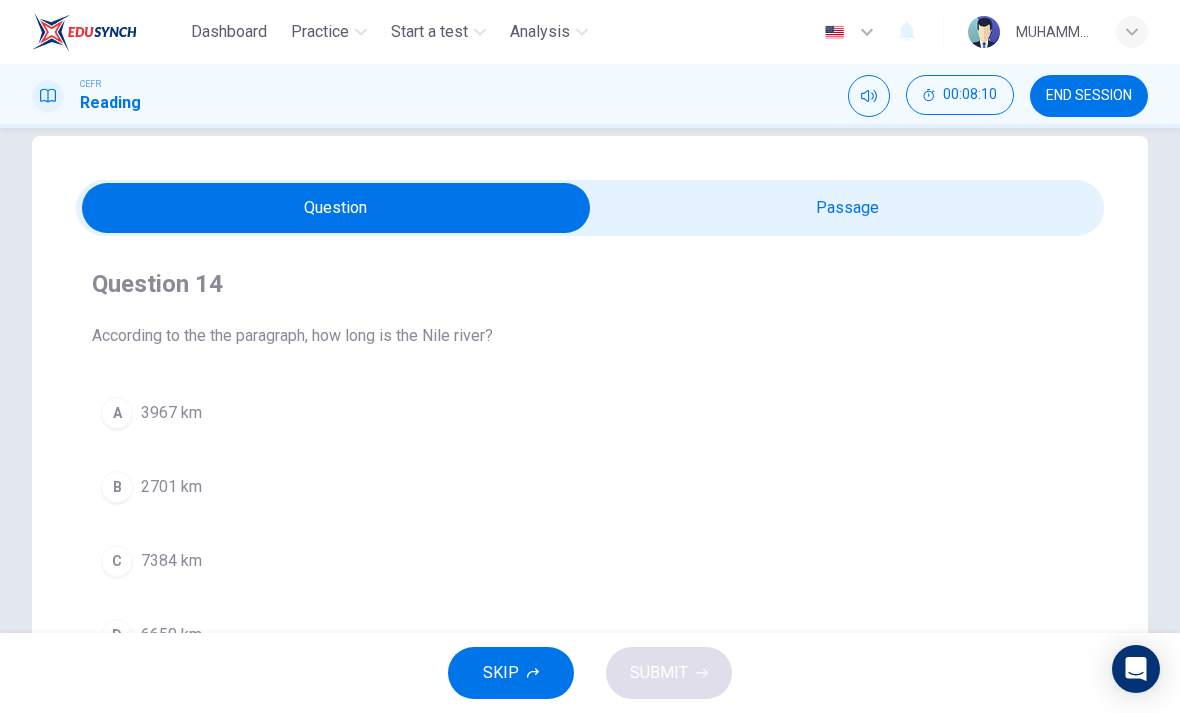 click at bounding box center [336, 208] 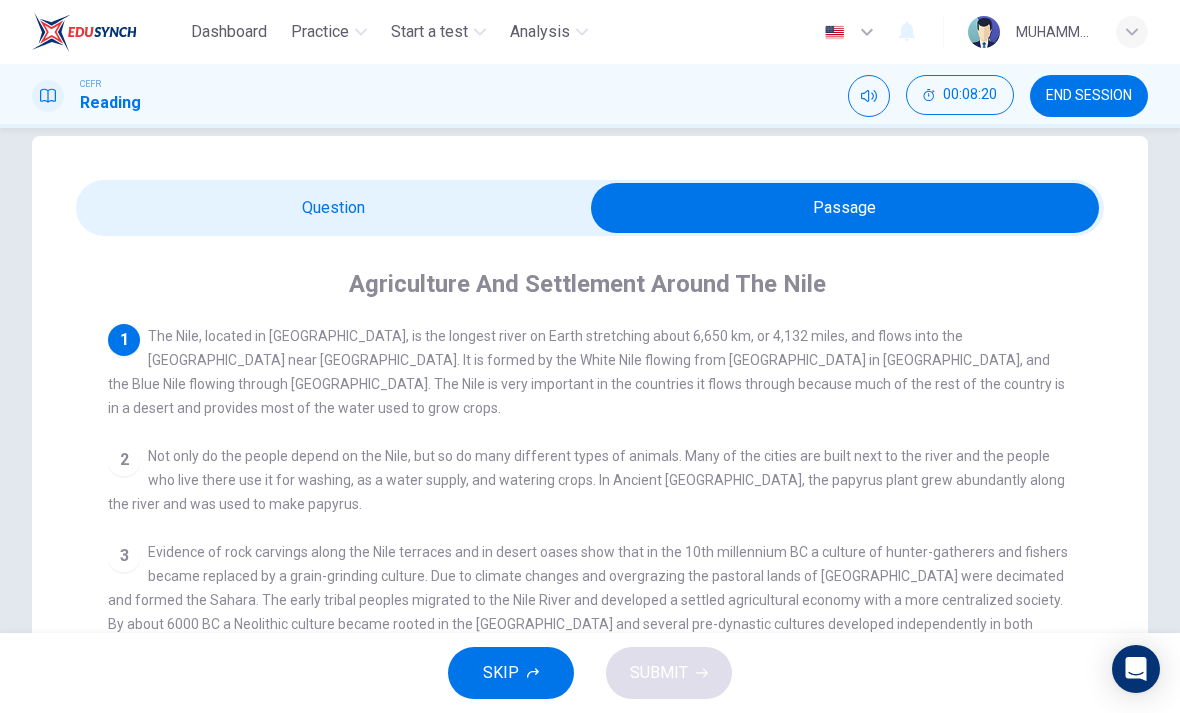 click at bounding box center [845, 208] 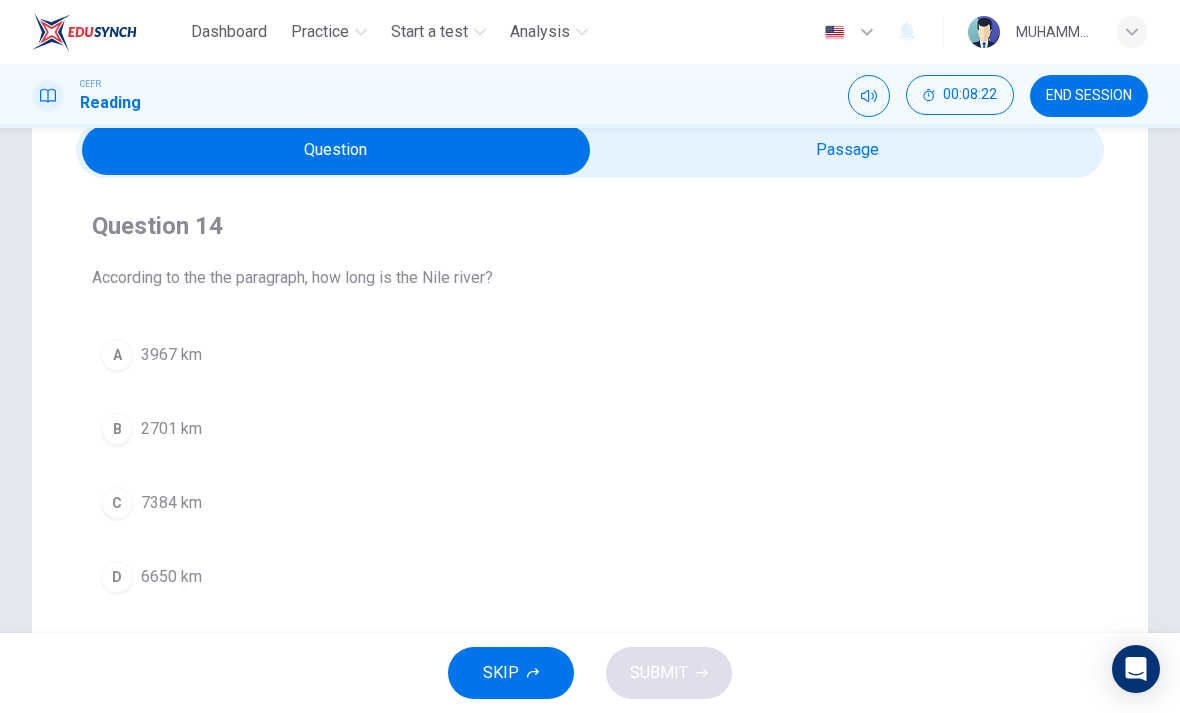 scroll, scrollTop: 91, scrollLeft: 0, axis: vertical 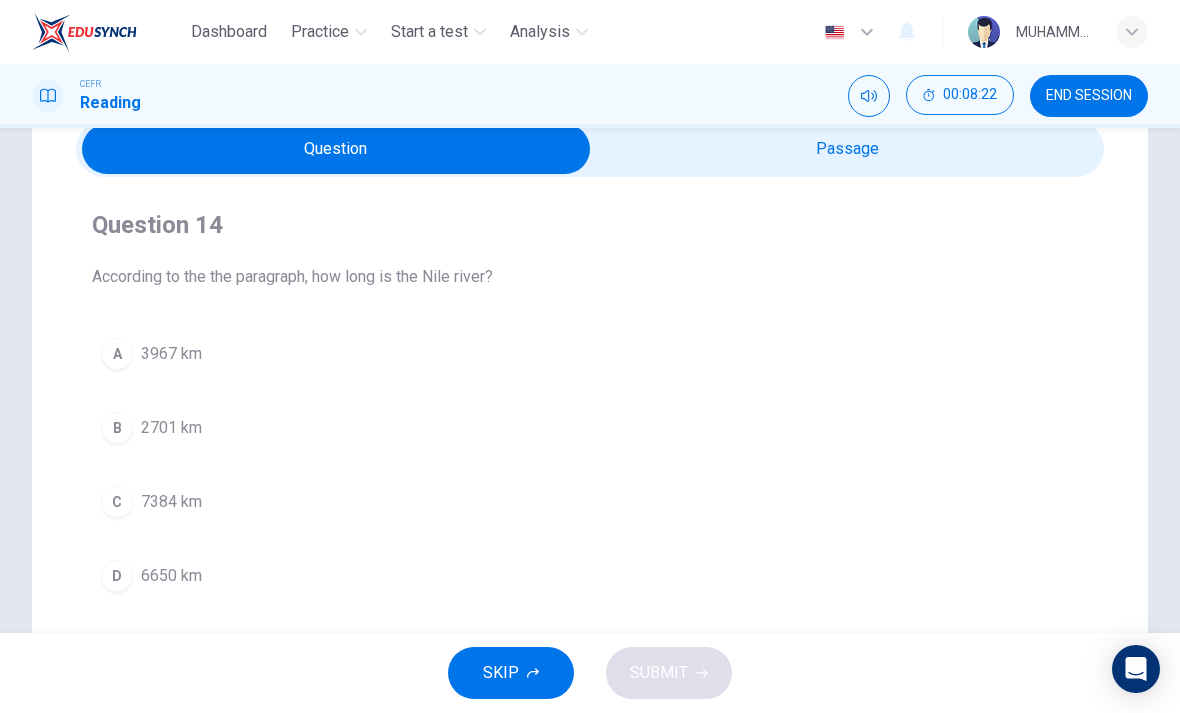 click on "D 6650 km" at bounding box center [590, 576] 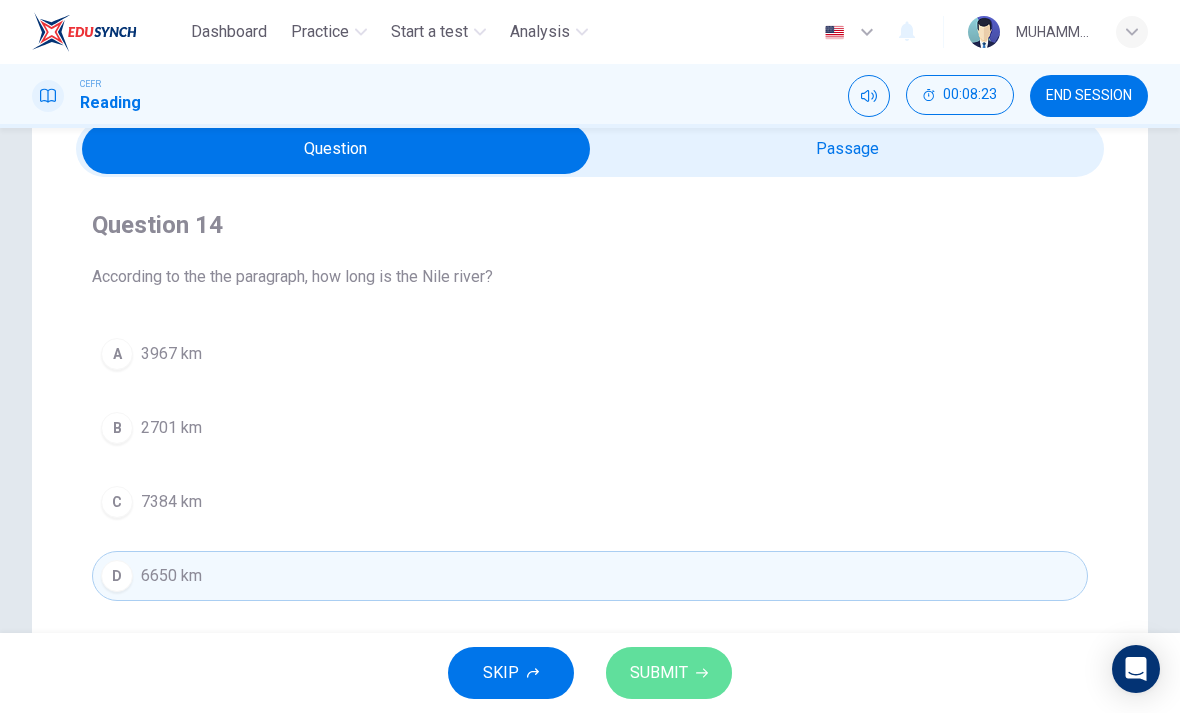 click 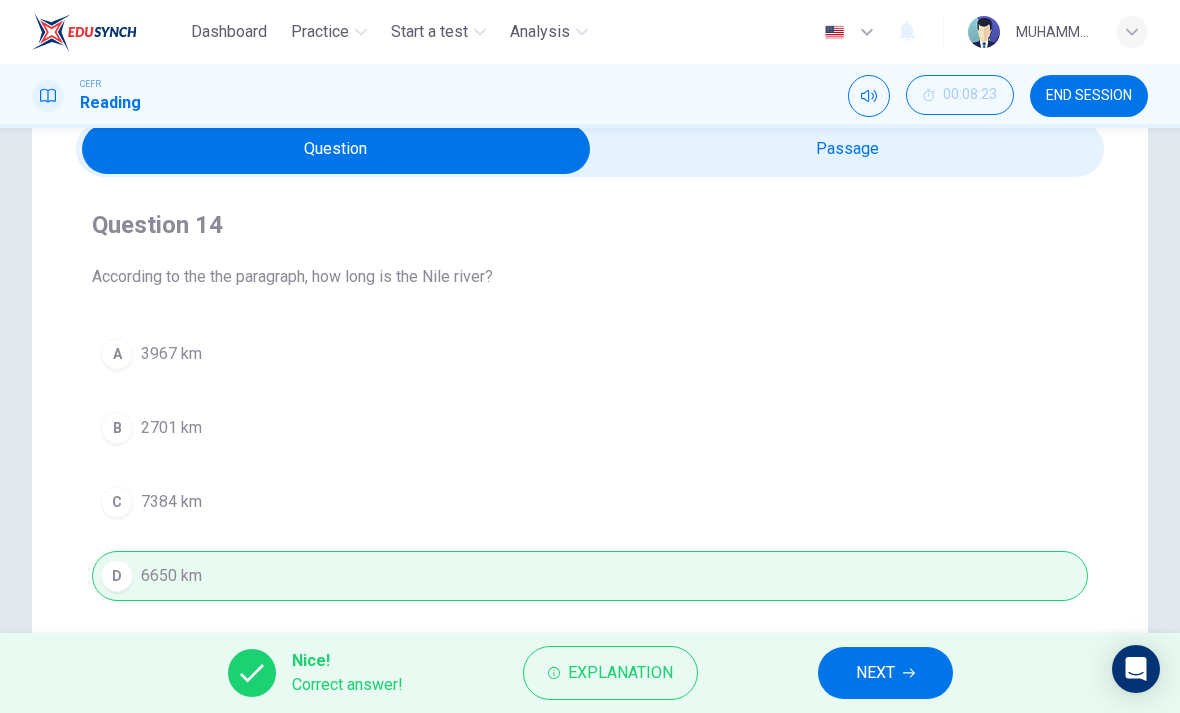click on "NEXT" at bounding box center (875, 673) 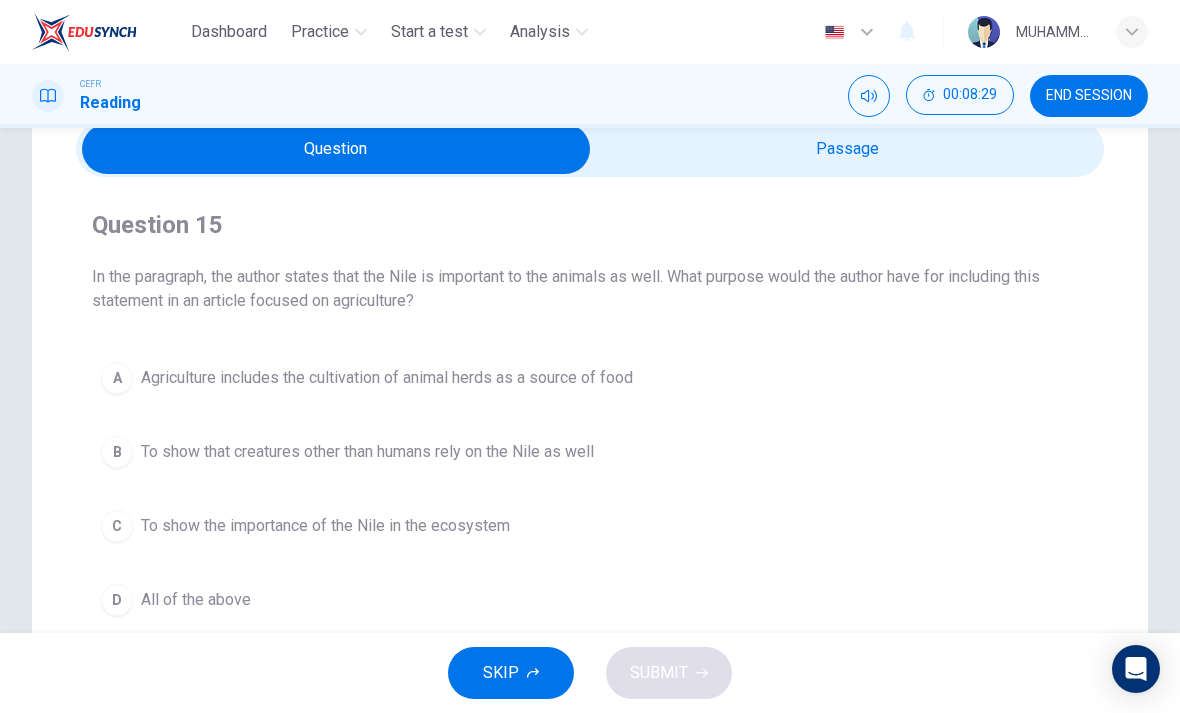 click at bounding box center (336, 149) 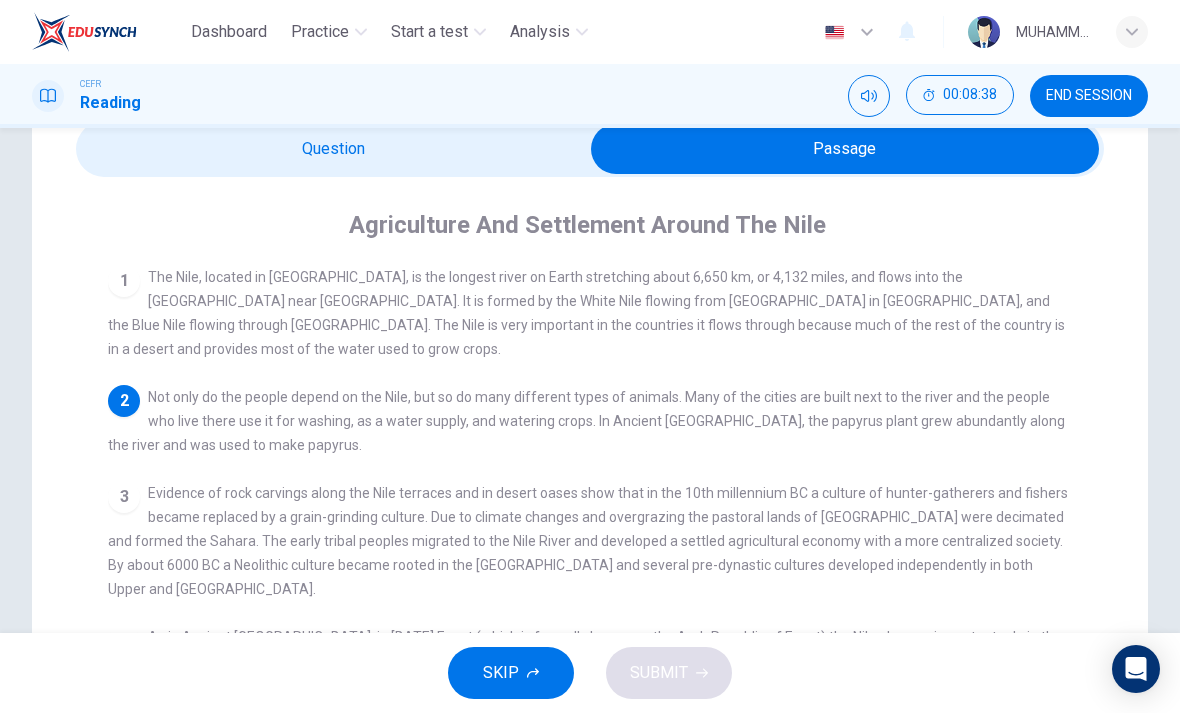 click at bounding box center (845, 149) 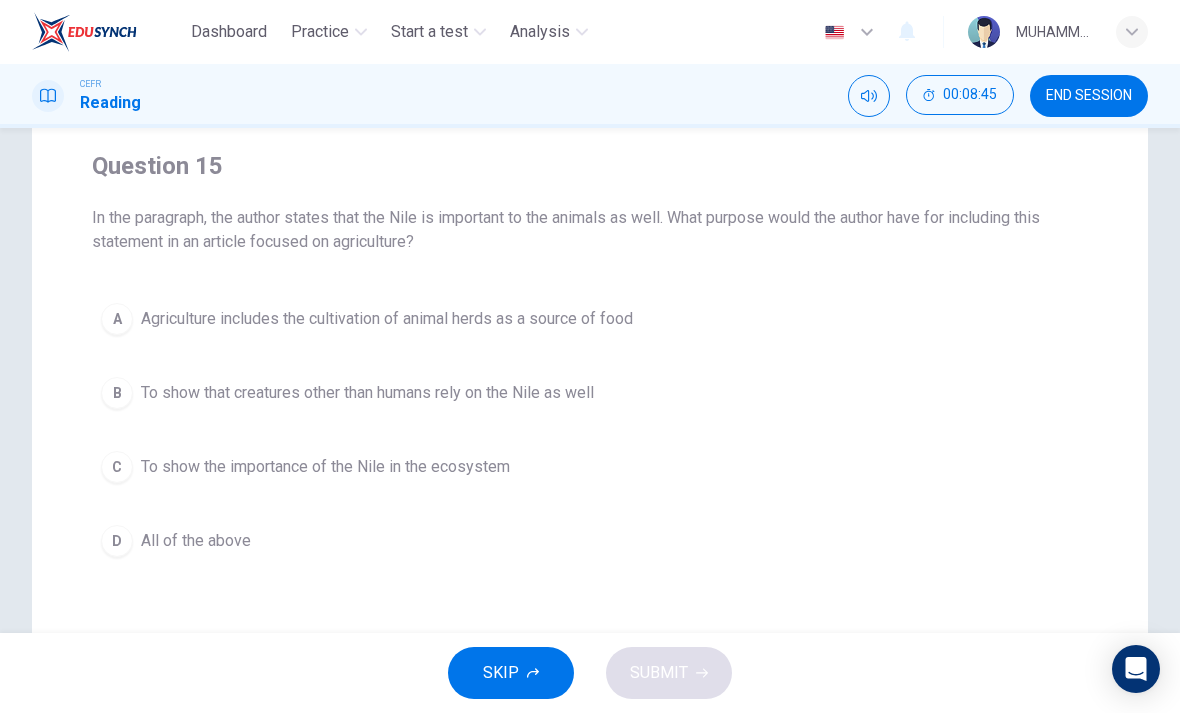 scroll, scrollTop: 151, scrollLeft: 0, axis: vertical 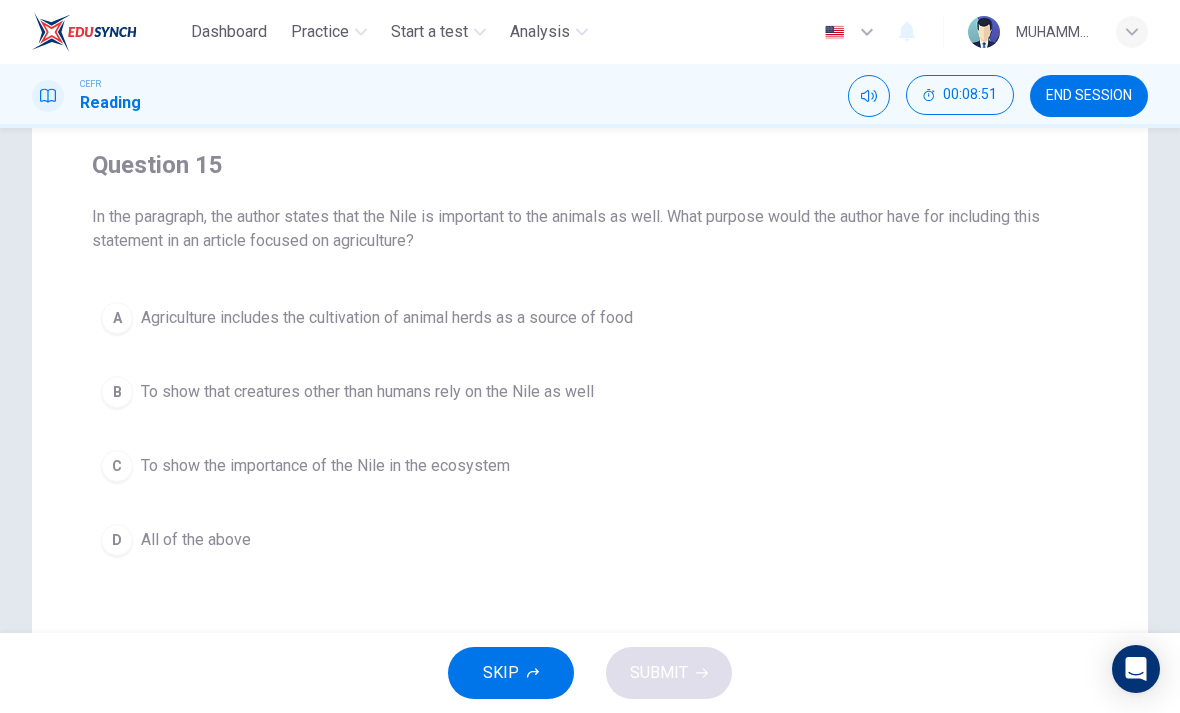 click on "C To show the importance of the Nile in the ecosystem" at bounding box center (590, 466) 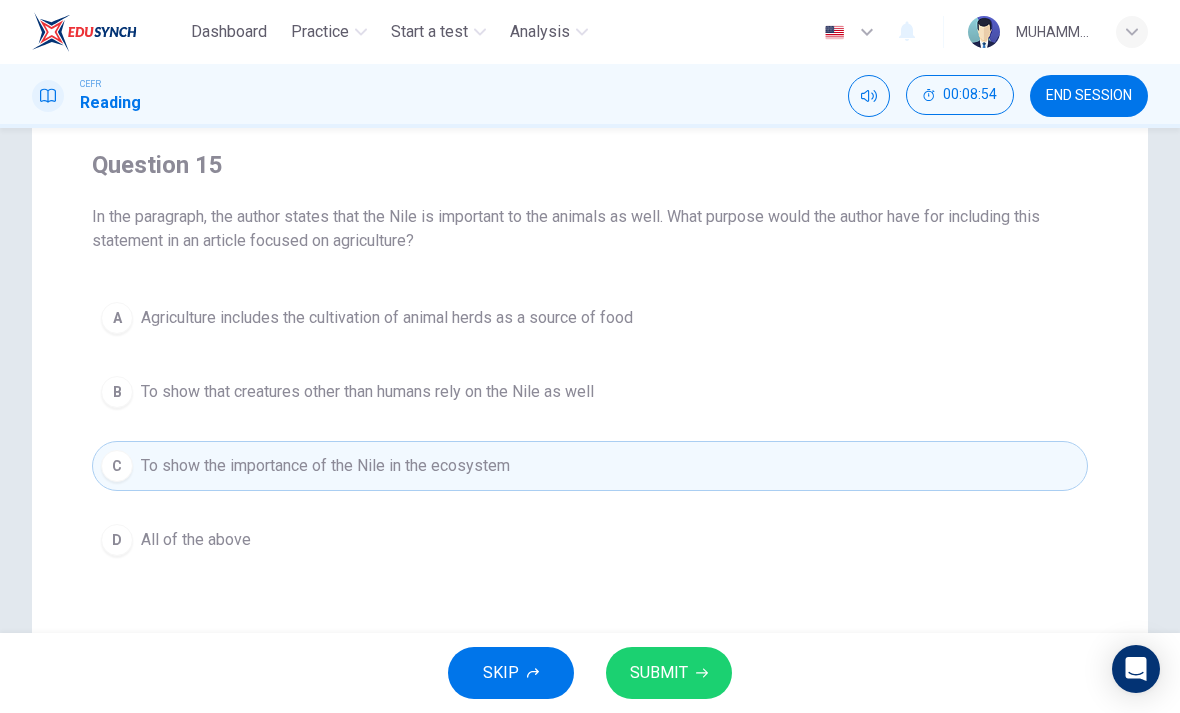 click on "D" at bounding box center [117, 540] 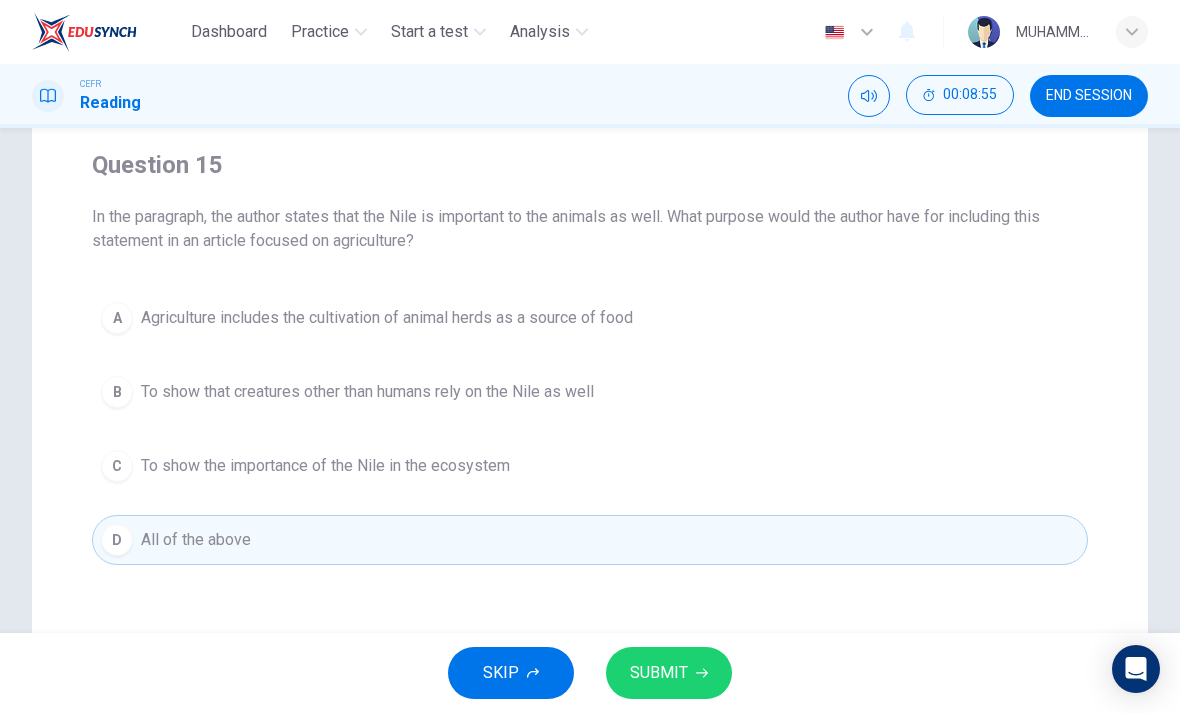 click on "SUBMIT" at bounding box center (669, 673) 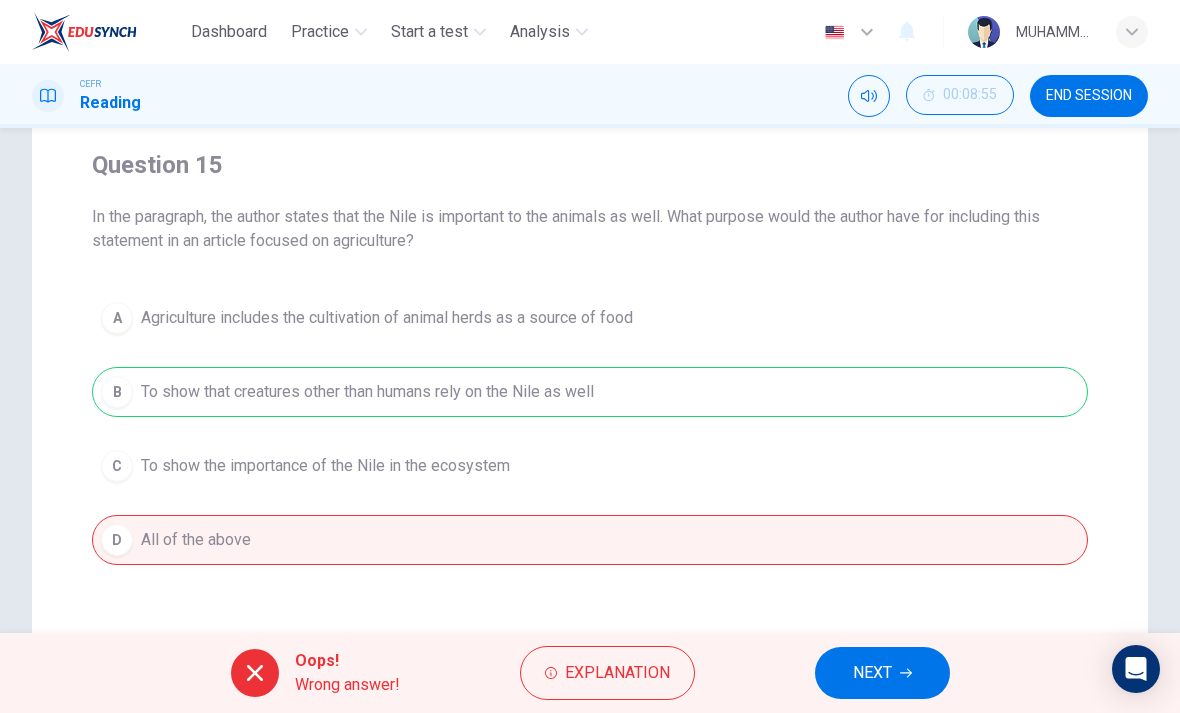 click on "Explanation" at bounding box center (617, 673) 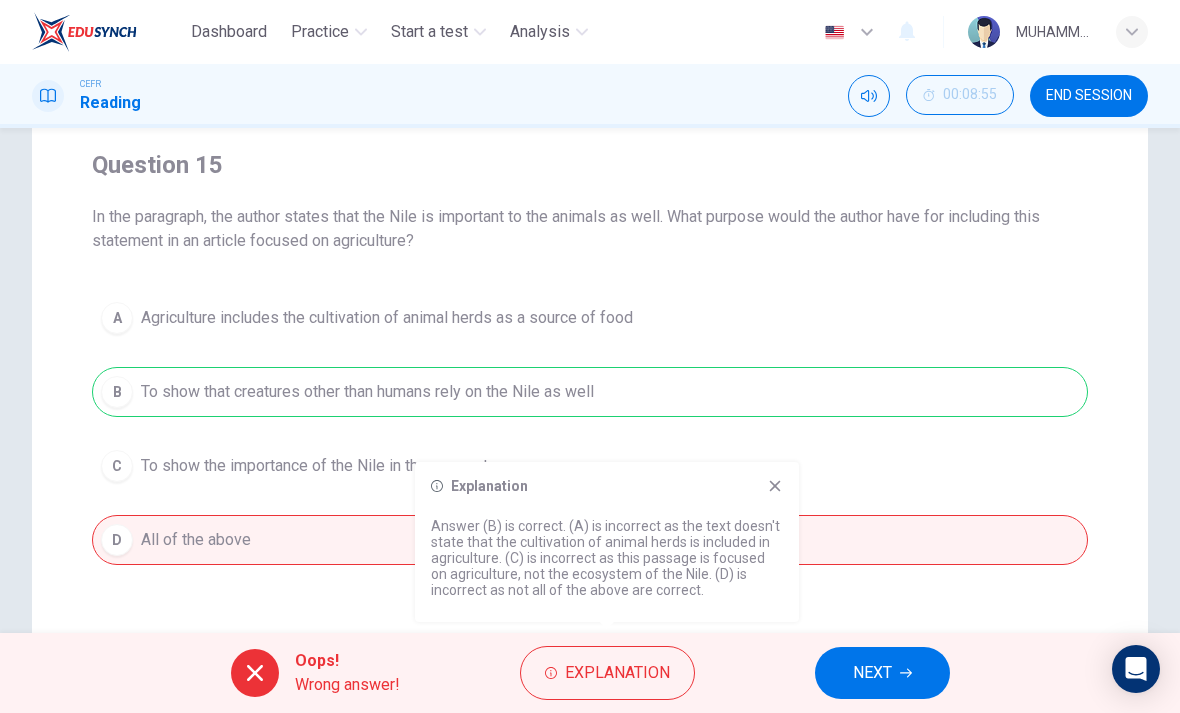 click on "A Agriculture includes the cultivation of animal herds as a source of food B To show that creatures other than humans rely on the Nile as well C To show the importance of the Nile in the ecosystem D All of the above" at bounding box center (590, 429) 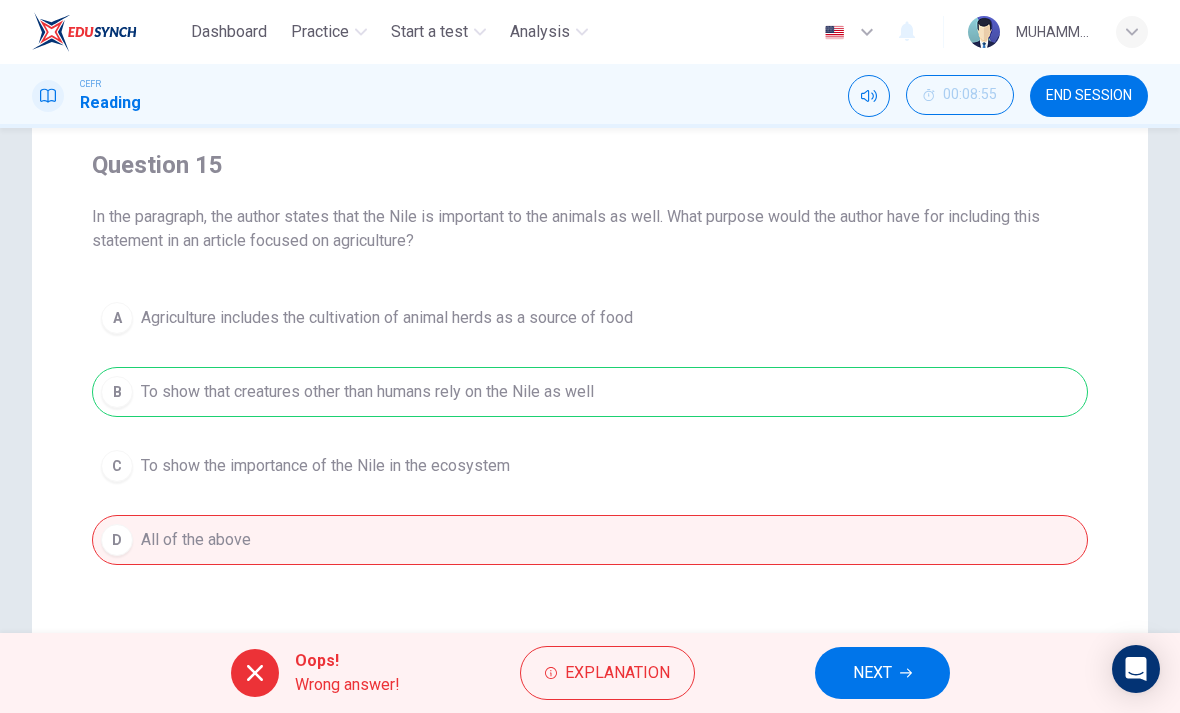 click on "NEXT" at bounding box center [882, 673] 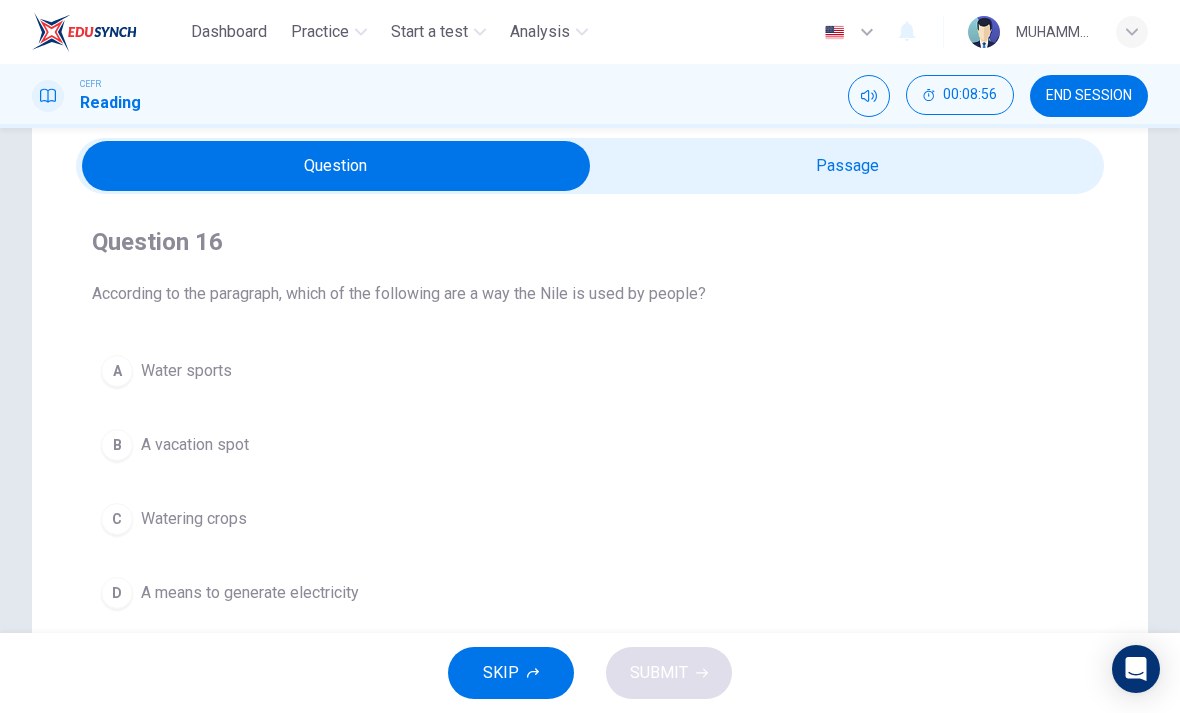 scroll, scrollTop: 73, scrollLeft: 0, axis: vertical 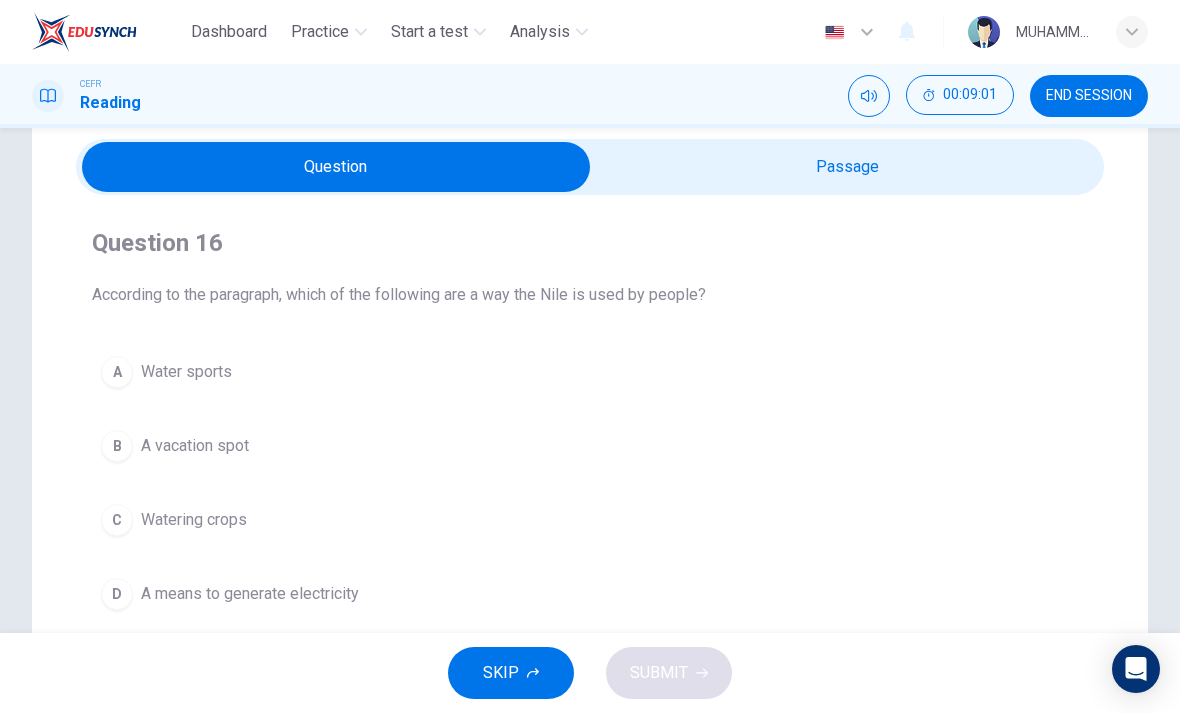 click at bounding box center (336, 167) 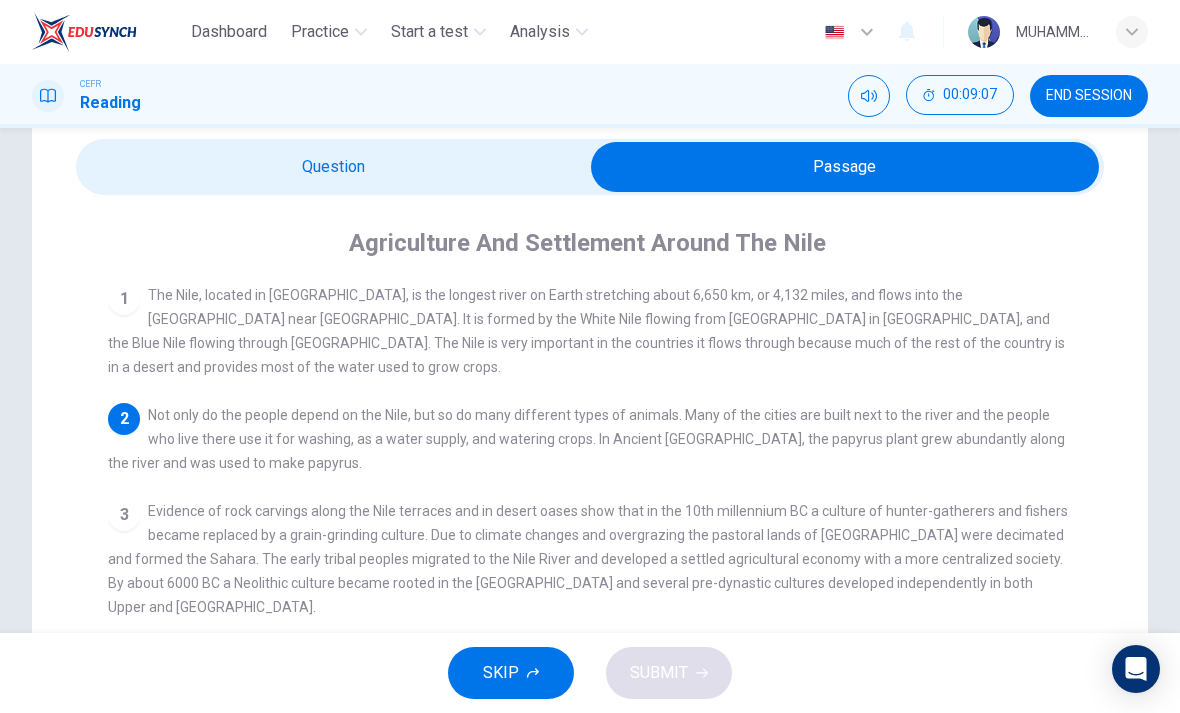 click at bounding box center (845, 167) 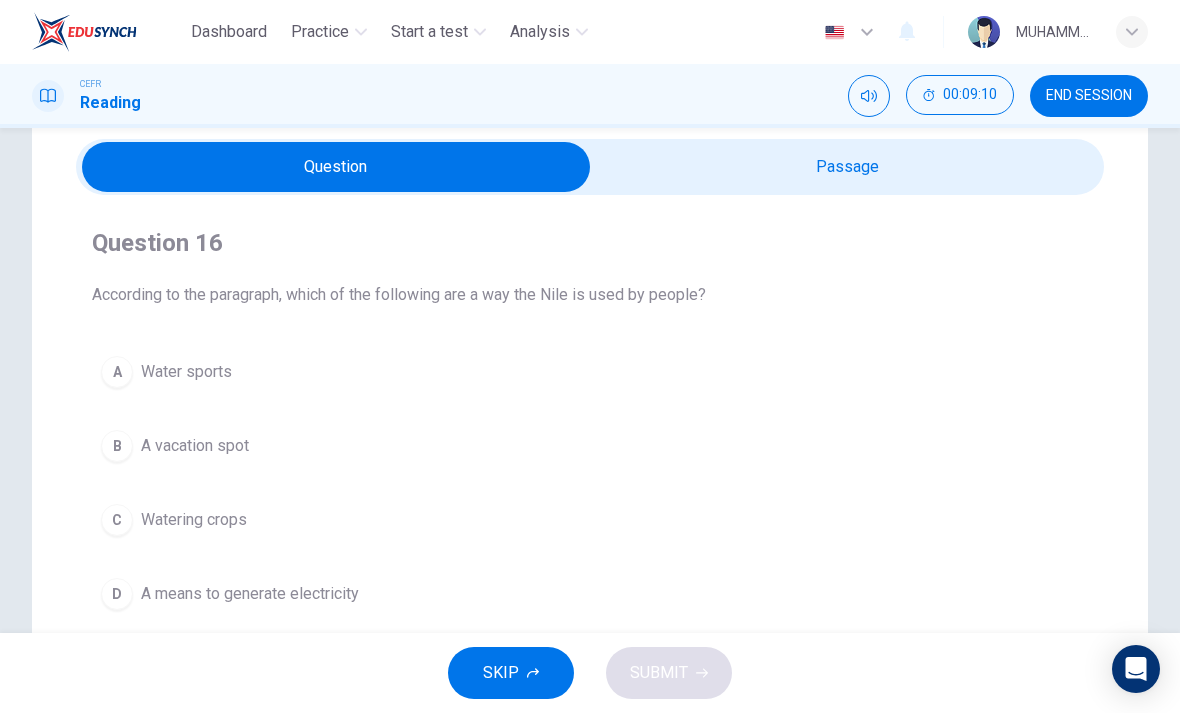 click on "C Watering crops" at bounding box center (590, 520) 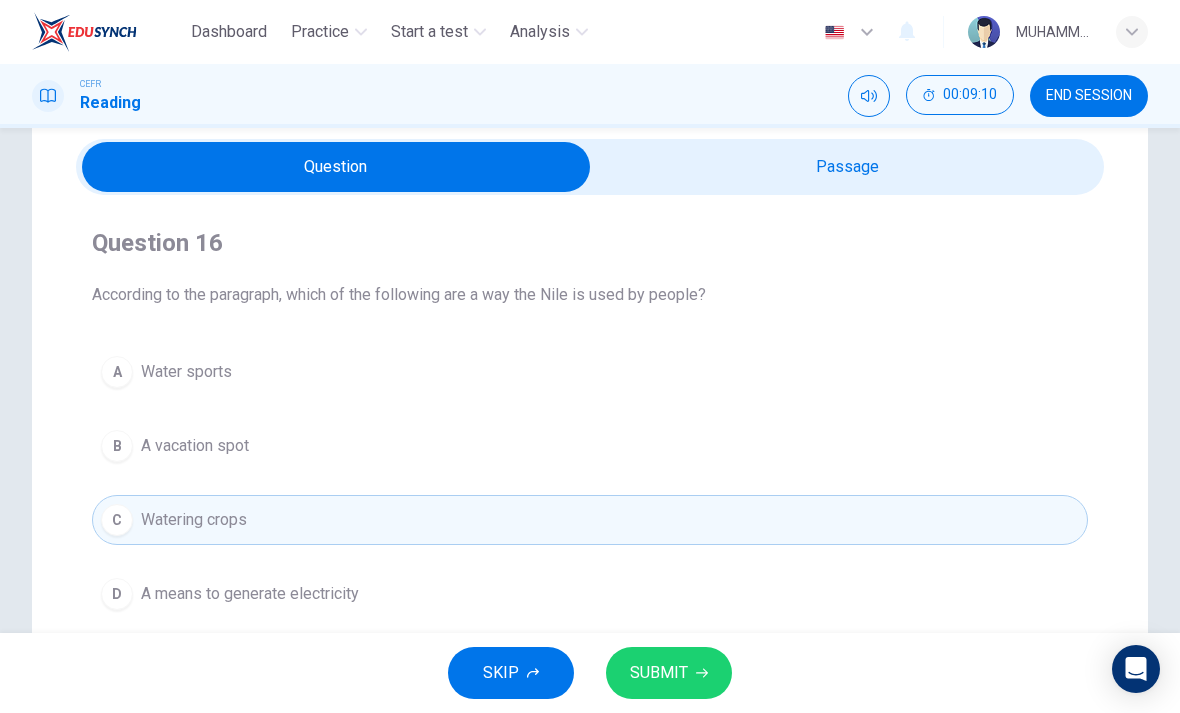click on "SUBMIT" at bounding box center [669, 673] 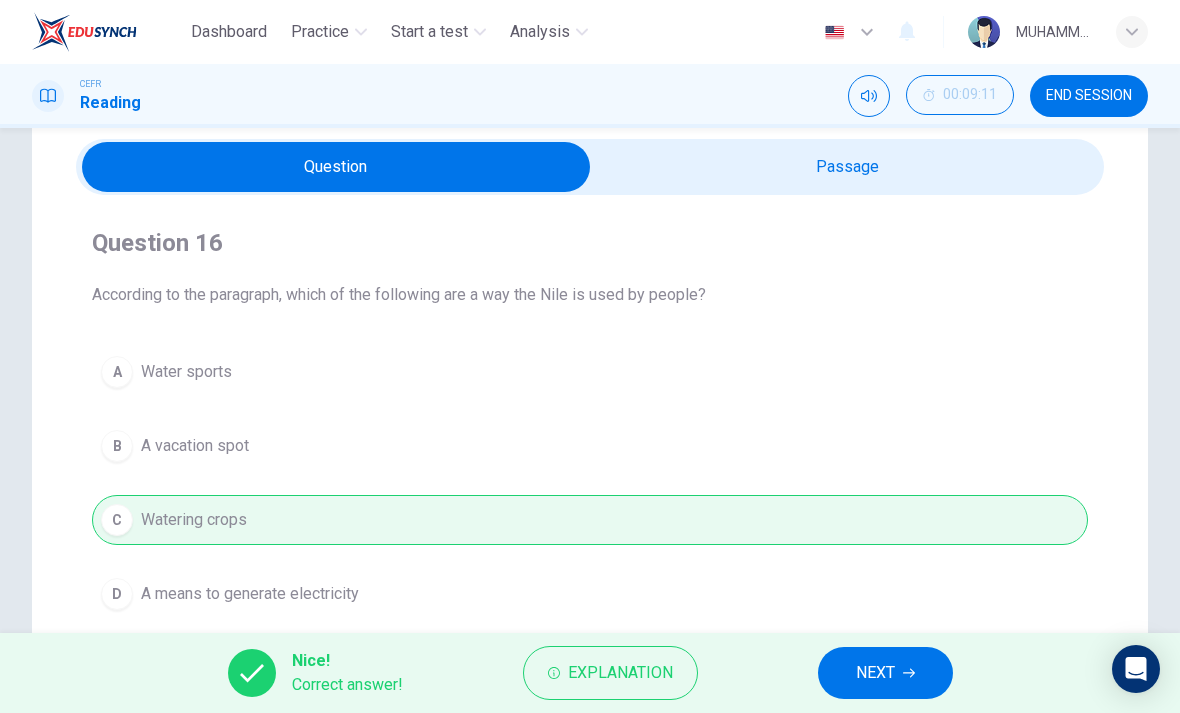 click on "Nice! Correct answer! Explanation NEXT" at bounding box center [590, 673] 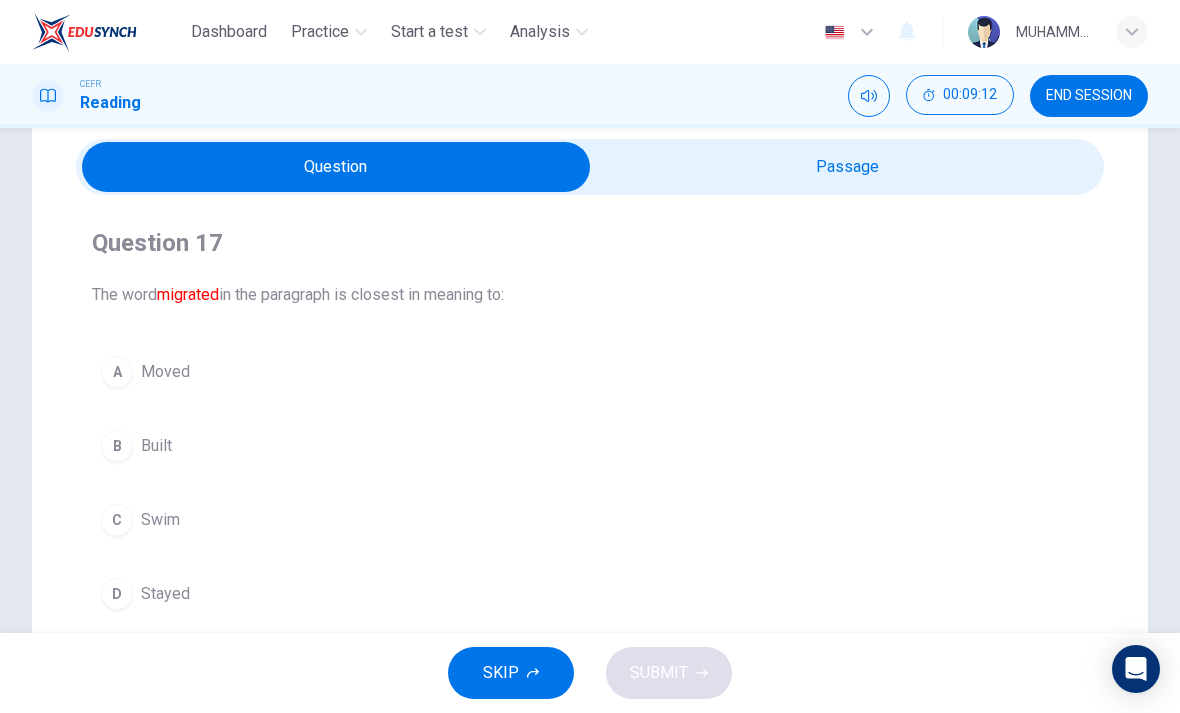 click at bounding box center [336, 167] 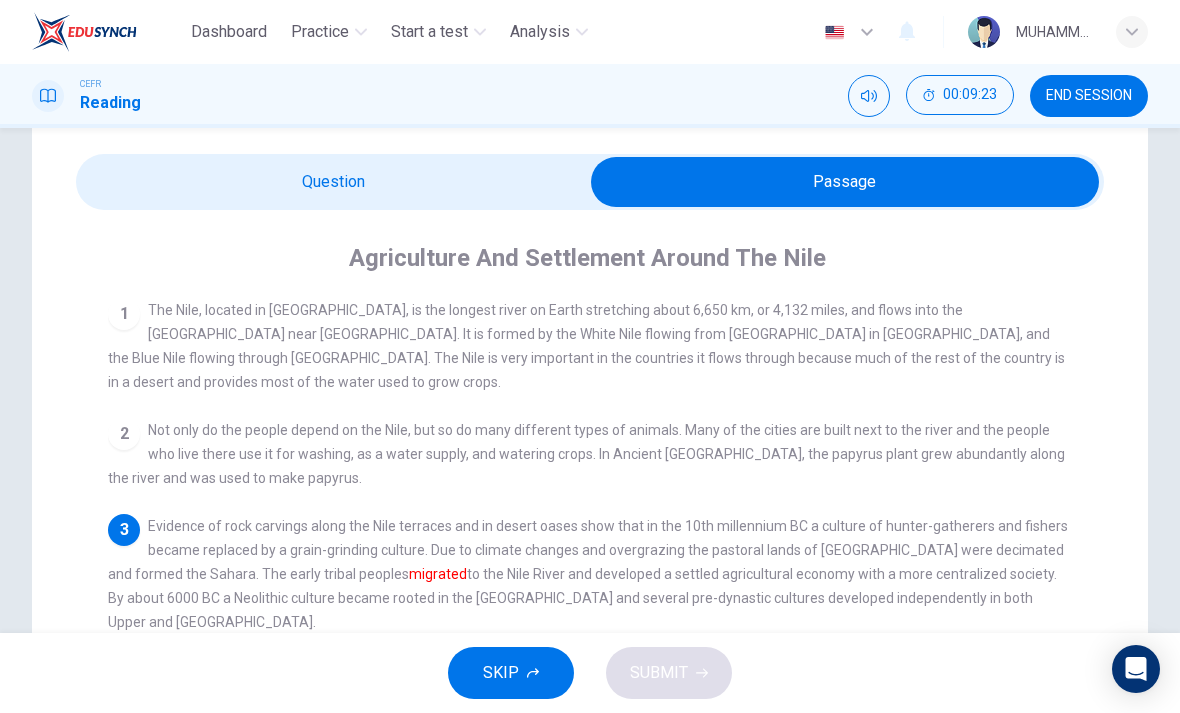 scroll, scrollTop: 54, scrollLeft: 0, axis: vertical 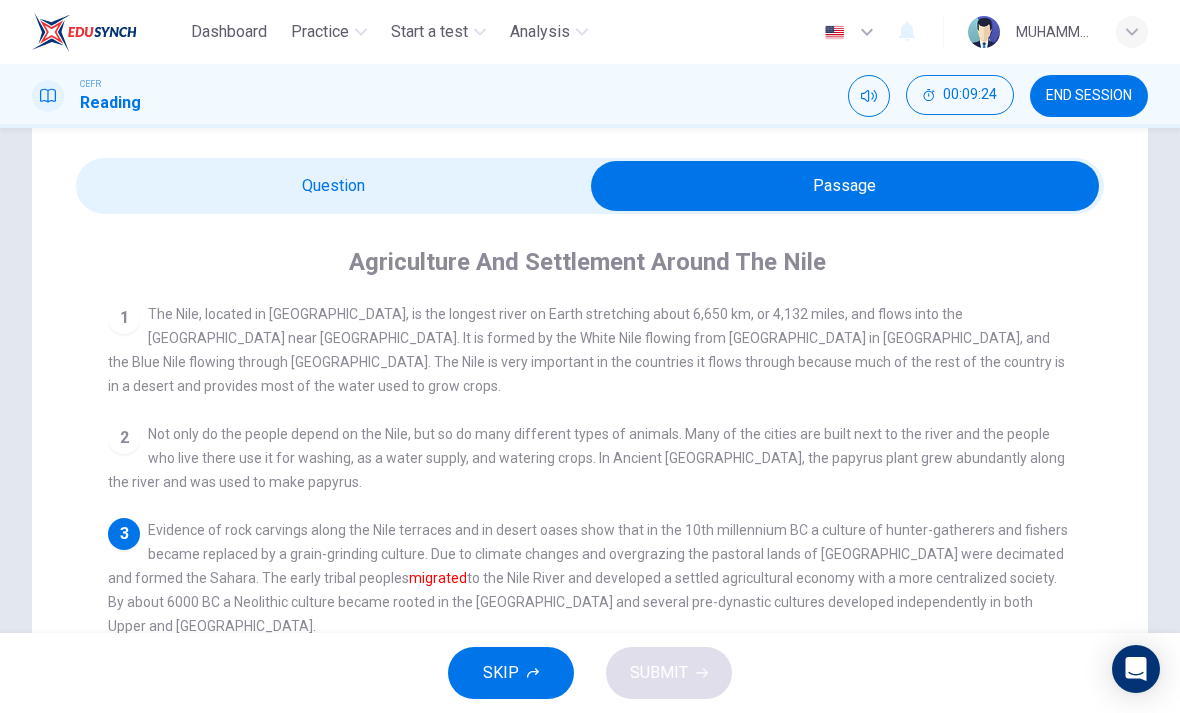click at bounding box center [845, 186] 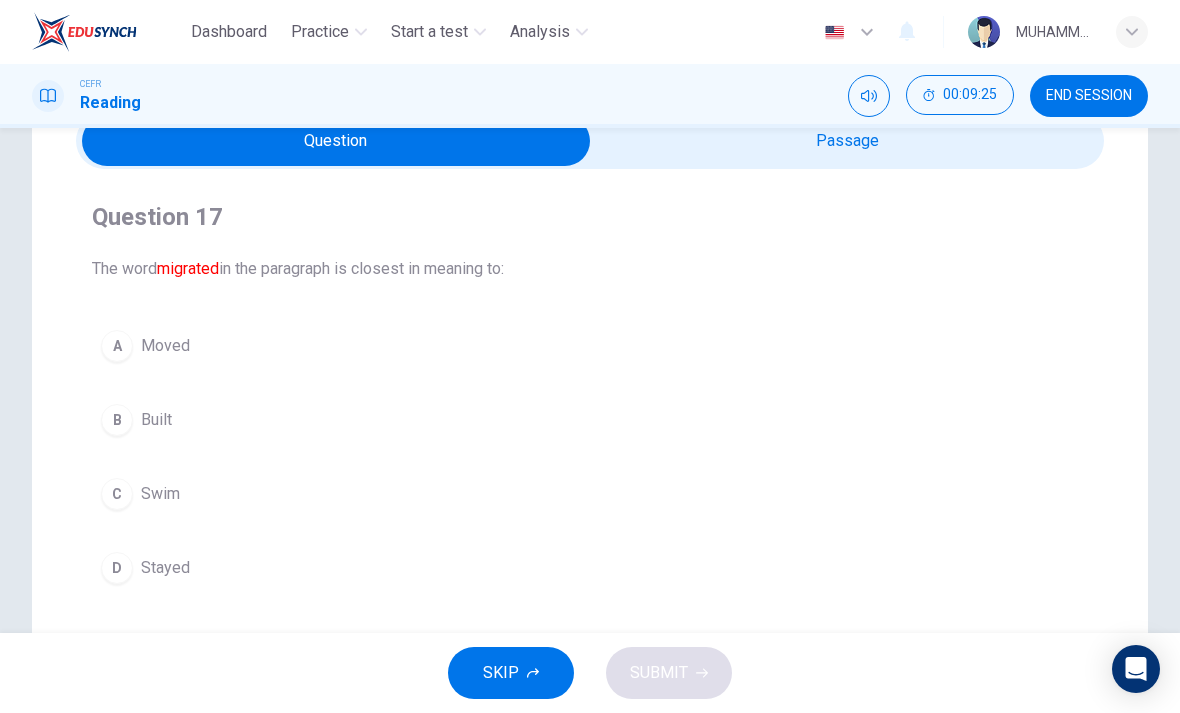 scroll, scrollTop: 101, scrollLeft: 0, axis: vertical 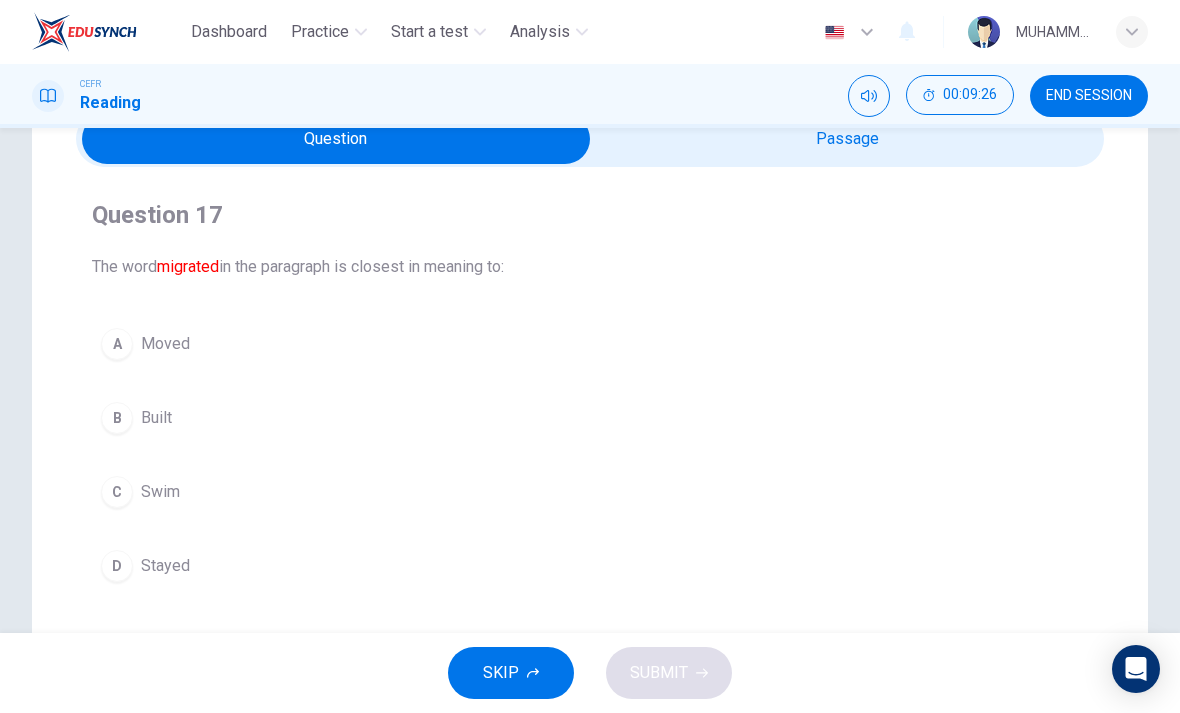 click on "A Moved" at bounding box center [590, 344] 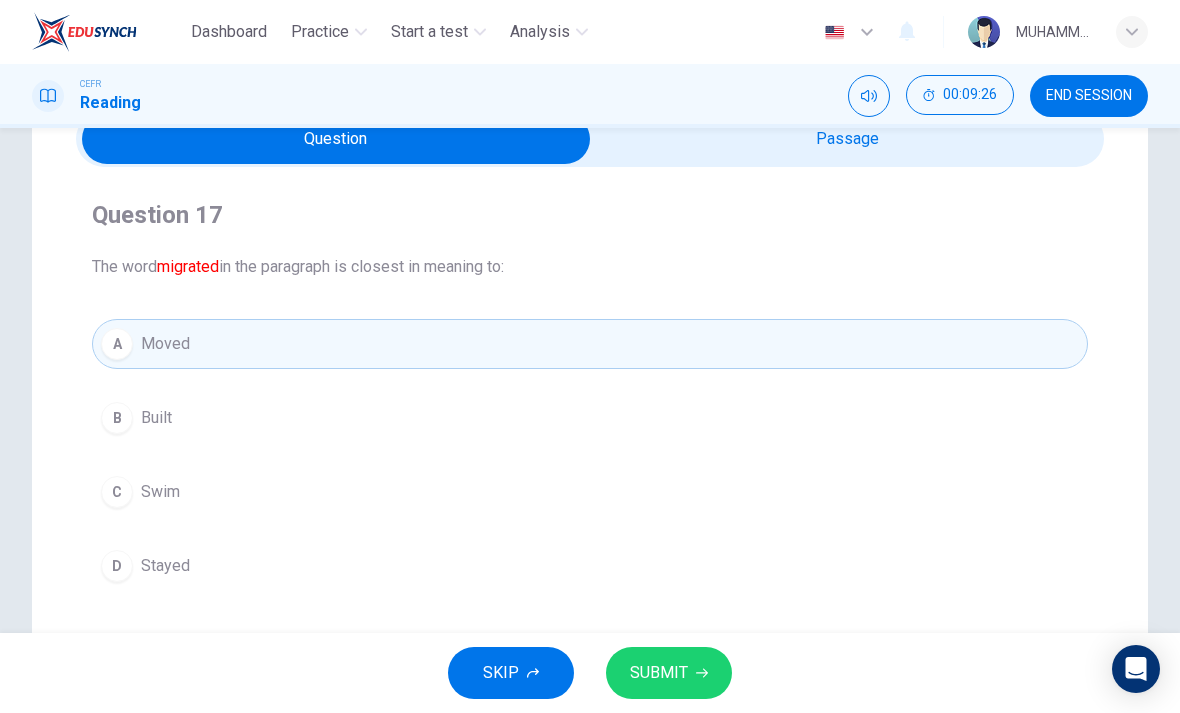 click on "SUBMIT" at bounding box center [669, 673] 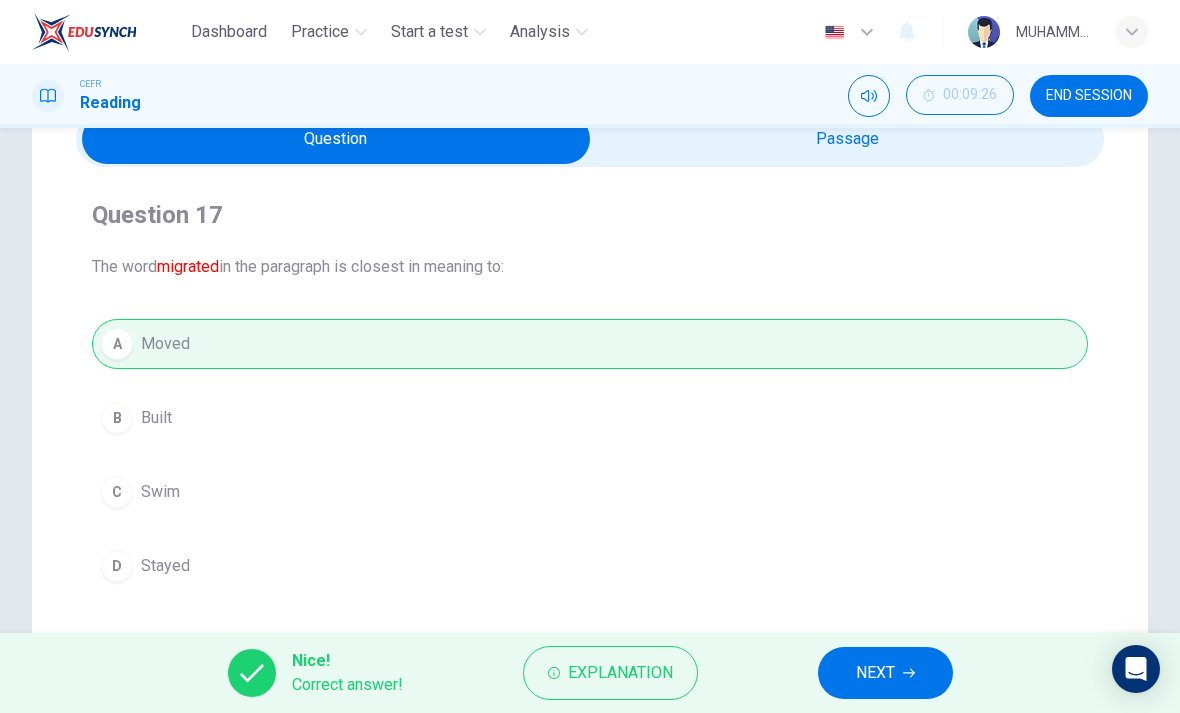click on "NEXT" at bounding box center (875, 673) 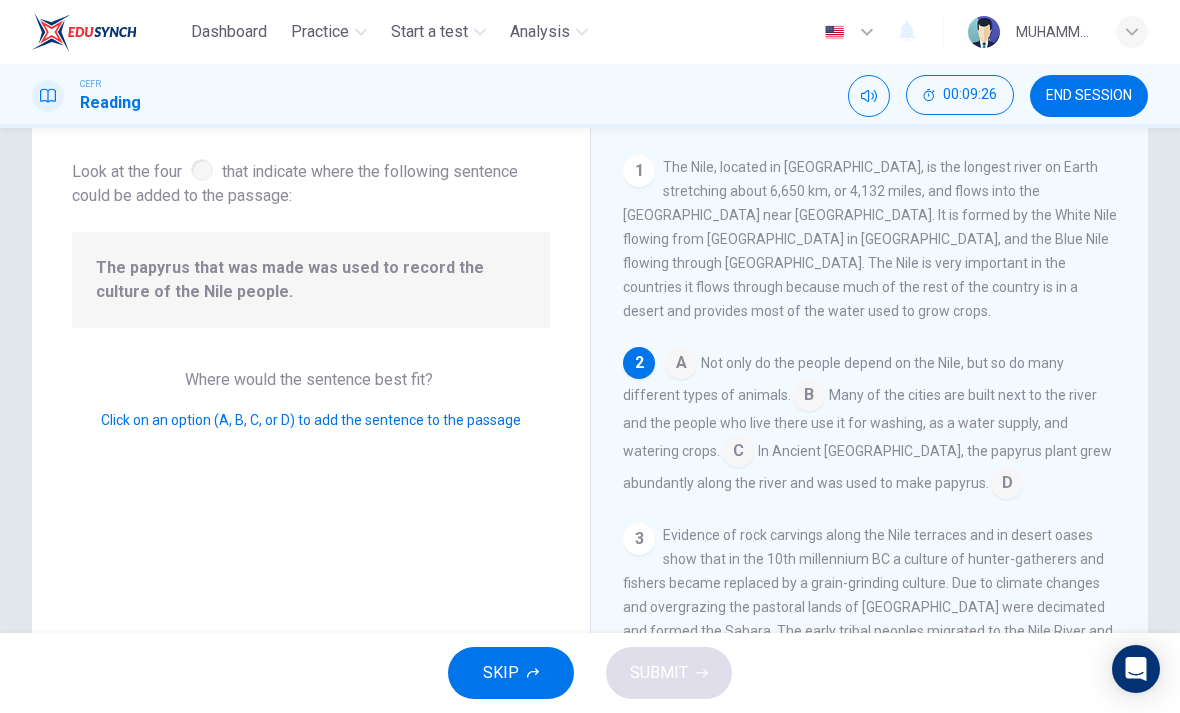 scroll, scrollTop: 174, scrollLeft: 0, axis: vertical 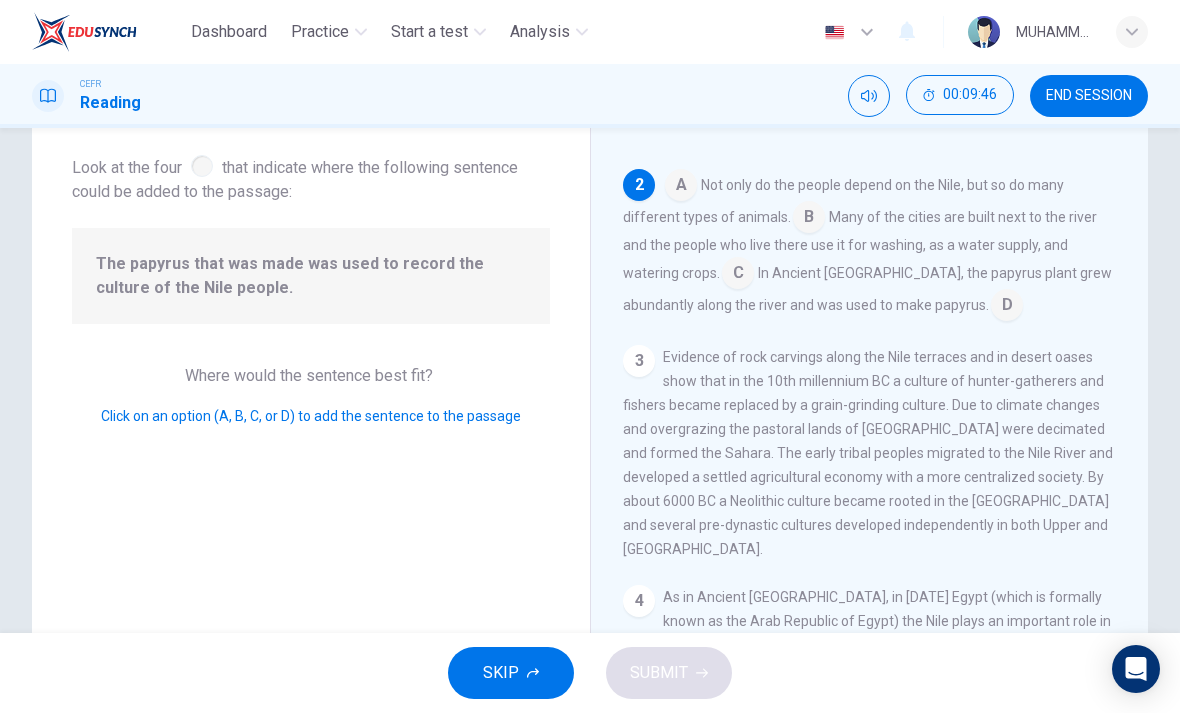 click at bounding box center [1007, 307] 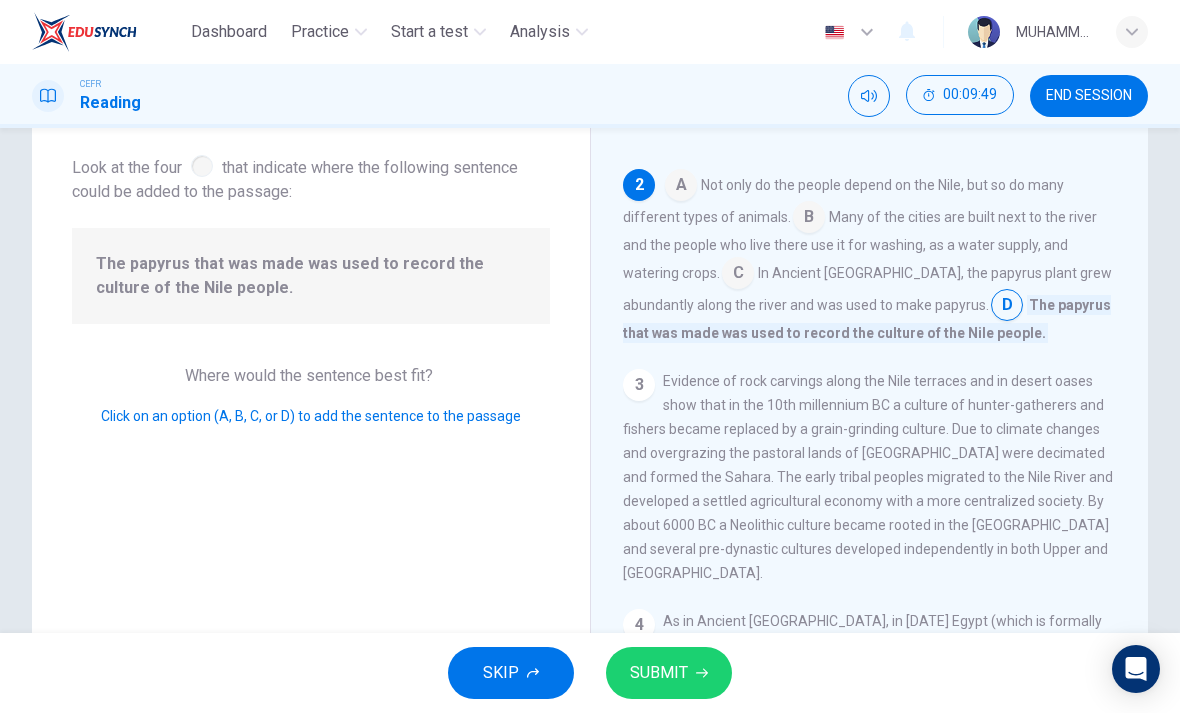 click at bounding box center [1007, 307] 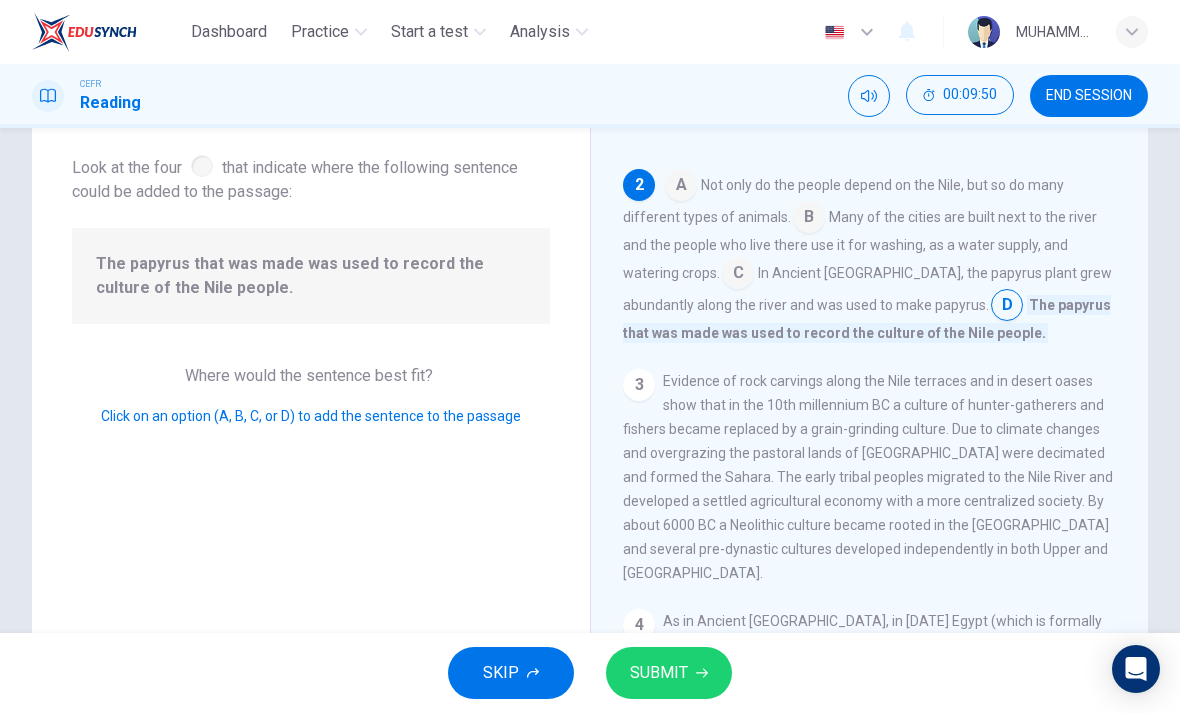 click at bounding box center (738, 275) 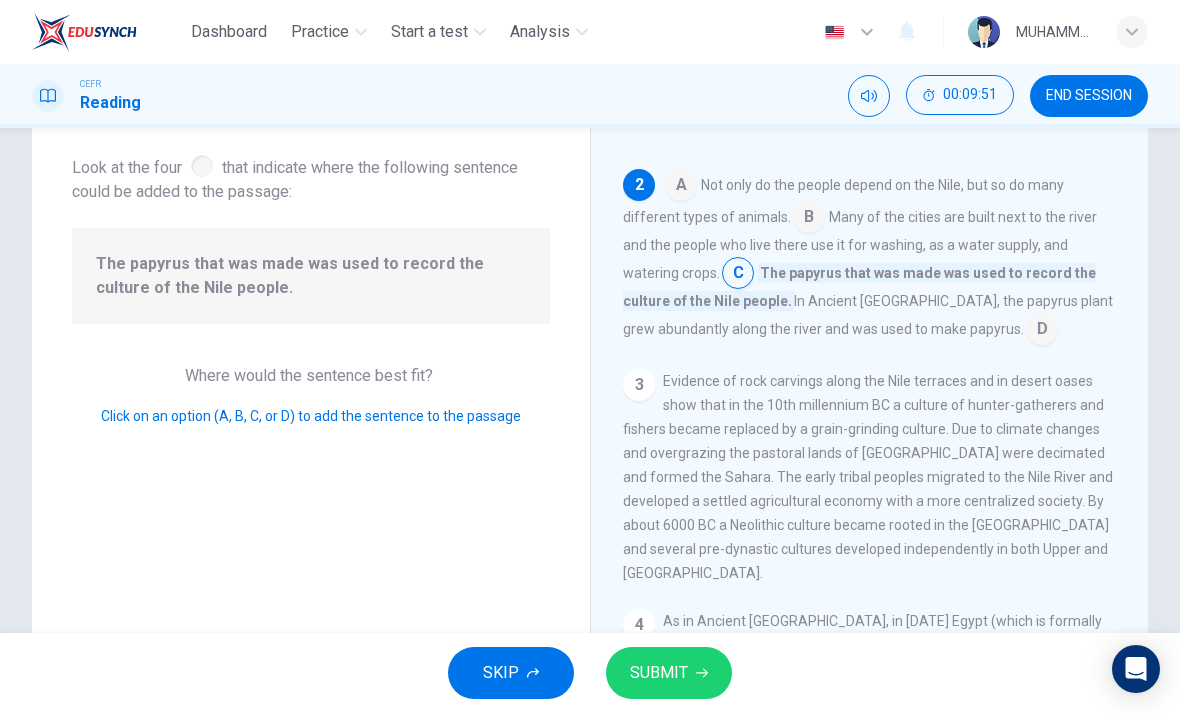 click at bounding box center [1042, 331] 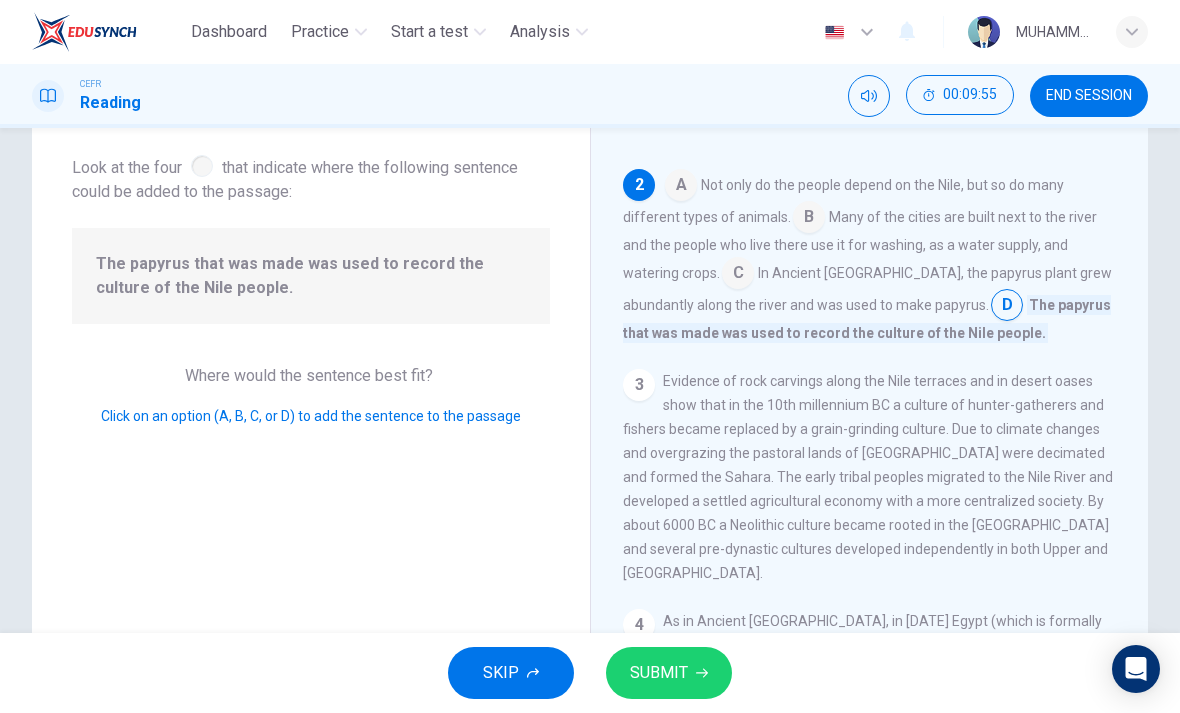 click on "SUBMIT" at bounding box center [669, 673] 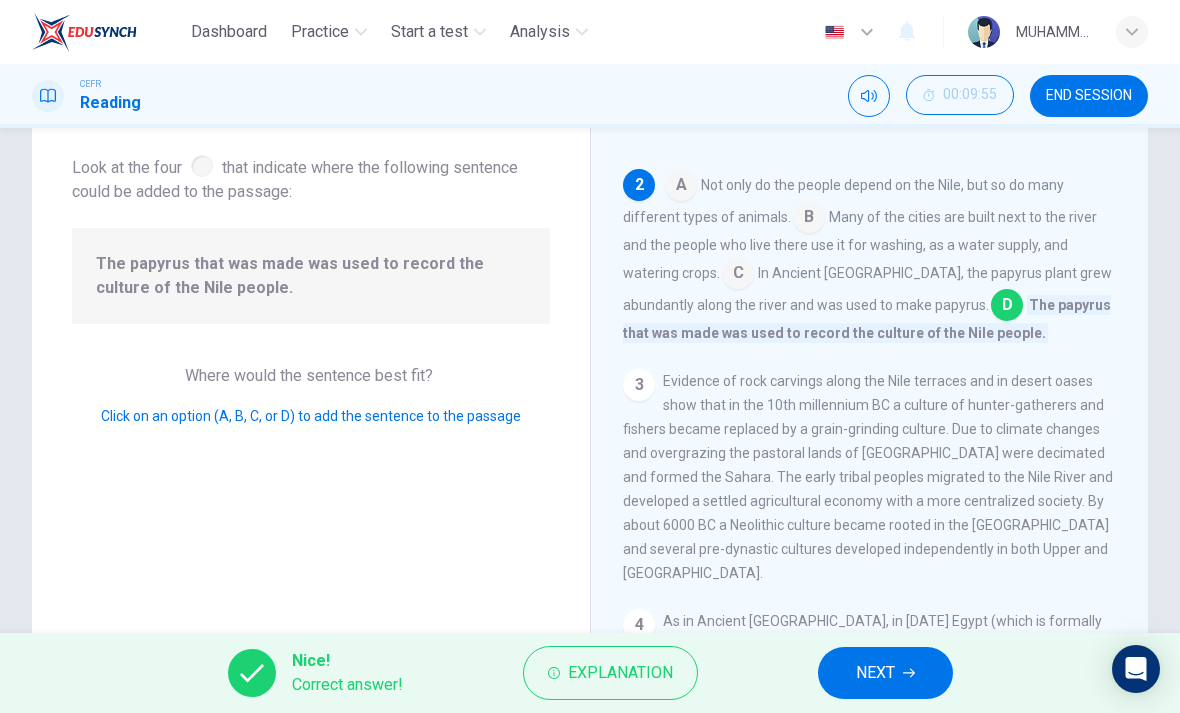click on "NEXT" at bounding box center [885, 673] 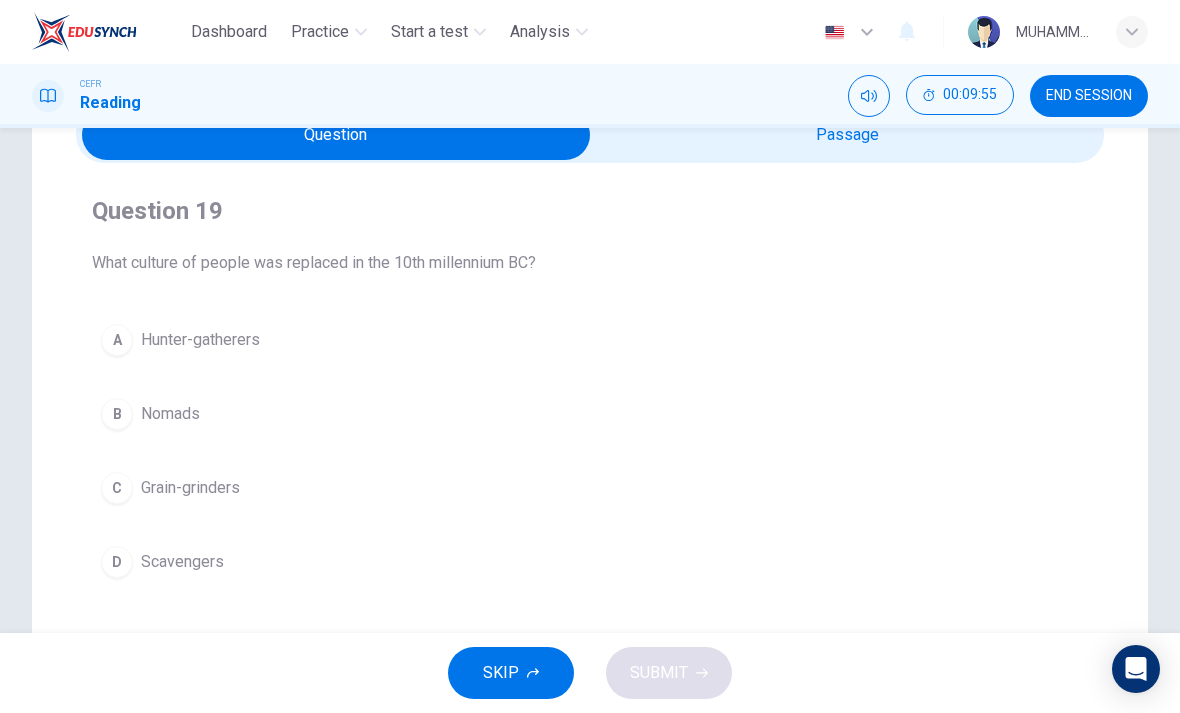 click on "SKIP SUBMIT" at bounding box center (590, 673) 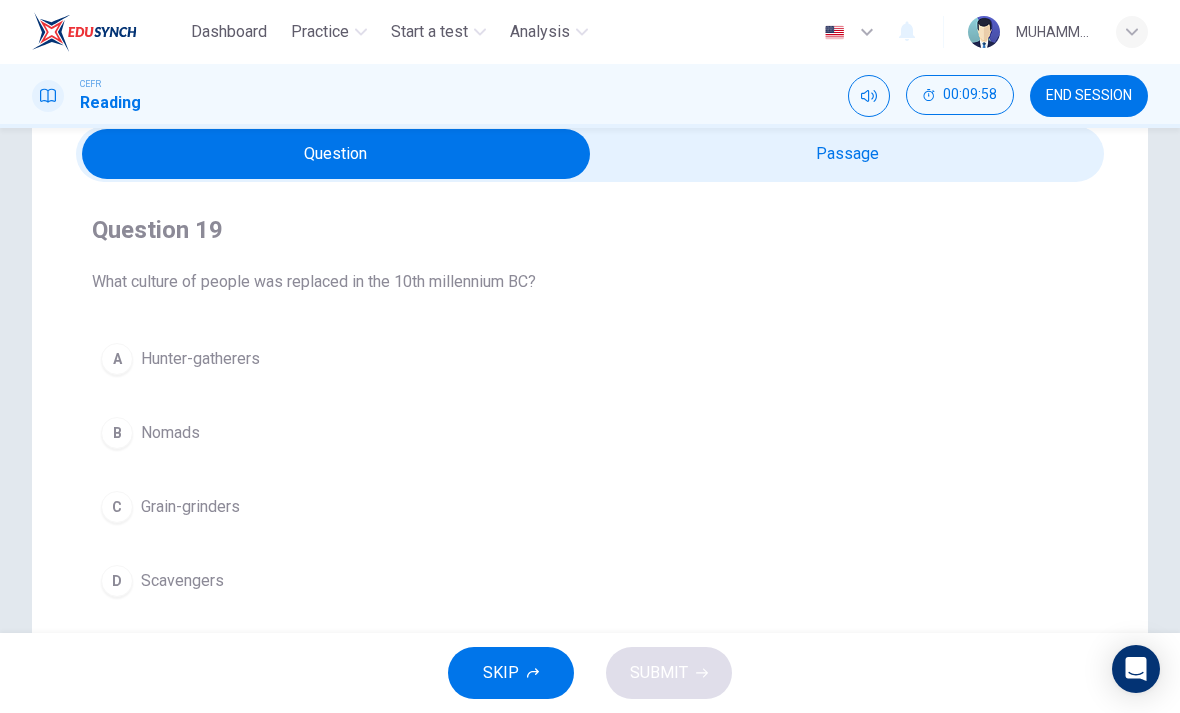 click at bounding box center [336, 154] 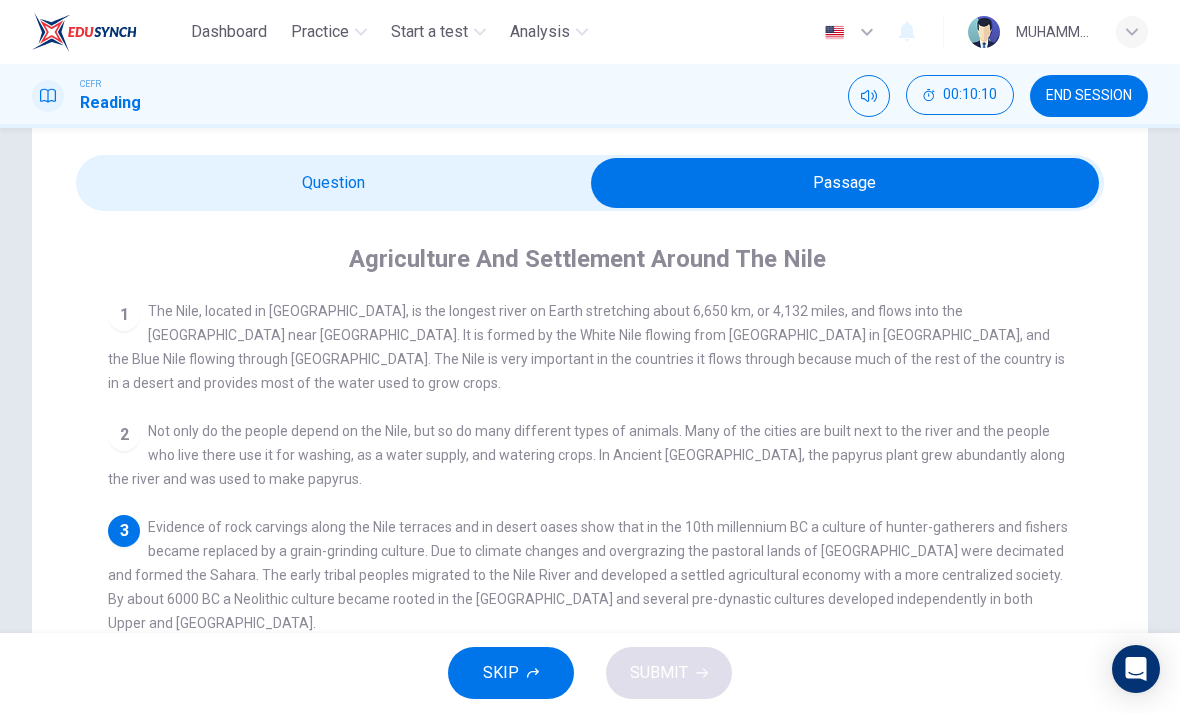 scroll, scrollTop: 56, scrollLeft: 0, axis: vertical 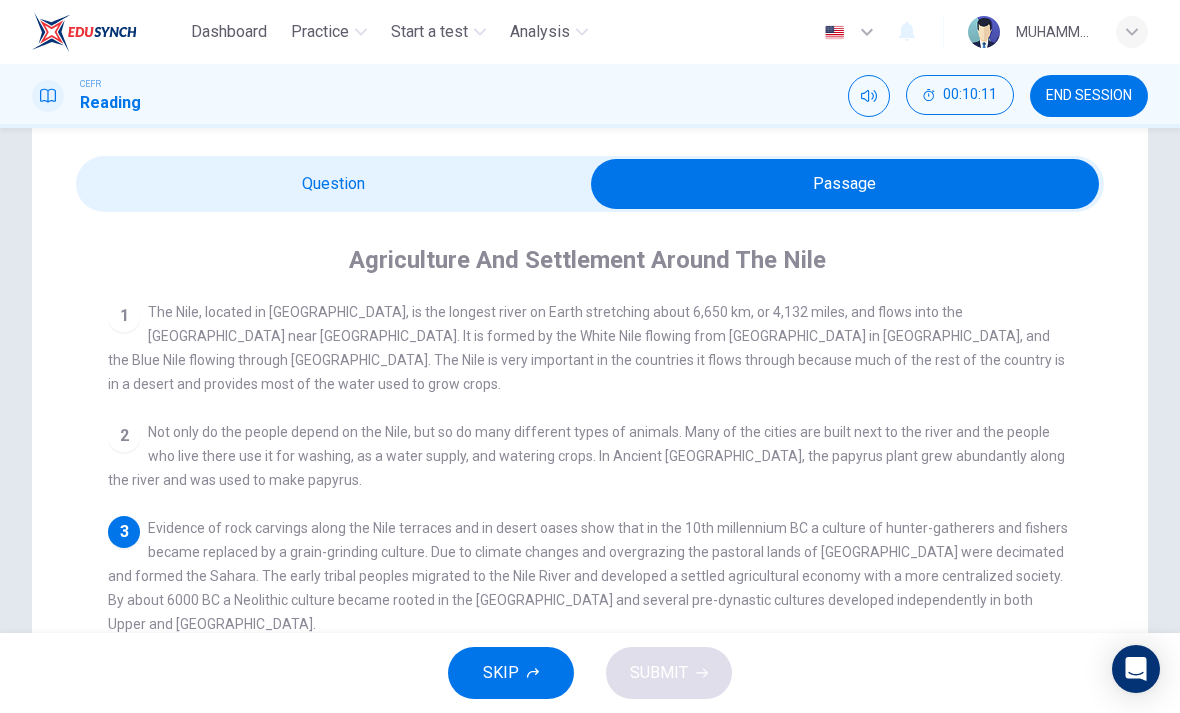 click at bounding box center (845, 184) 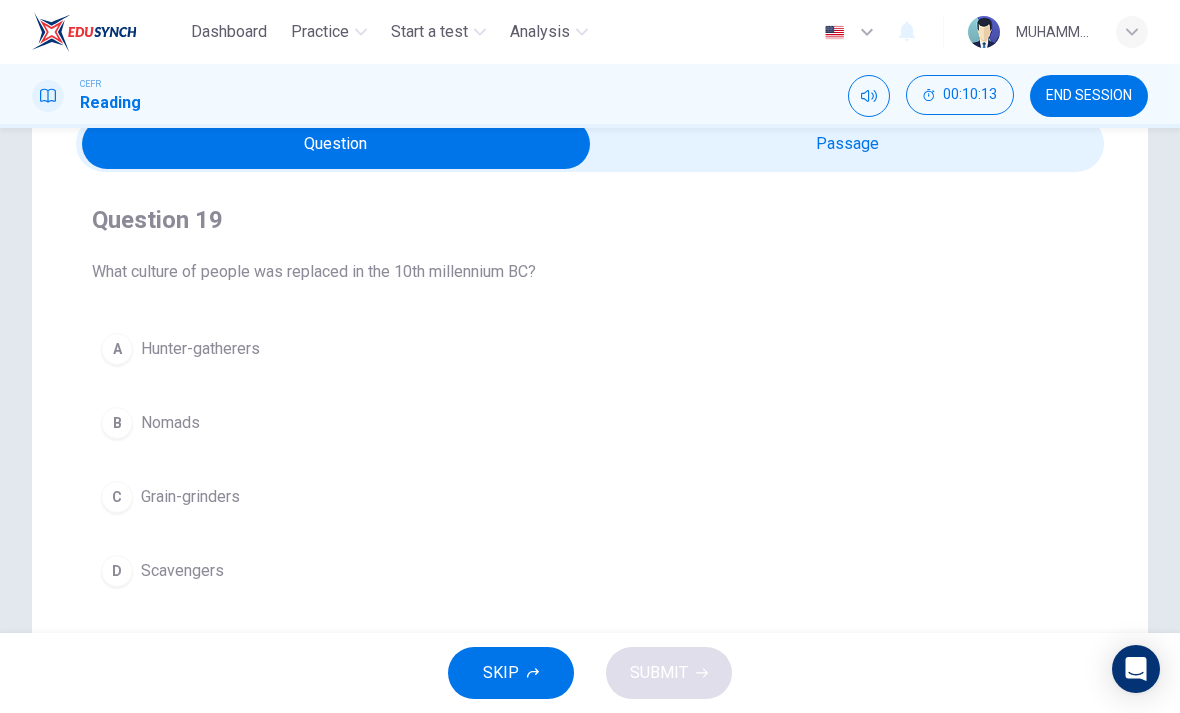 scroll, scrollTop: 99, scrollLeft: 0, axis: vertical 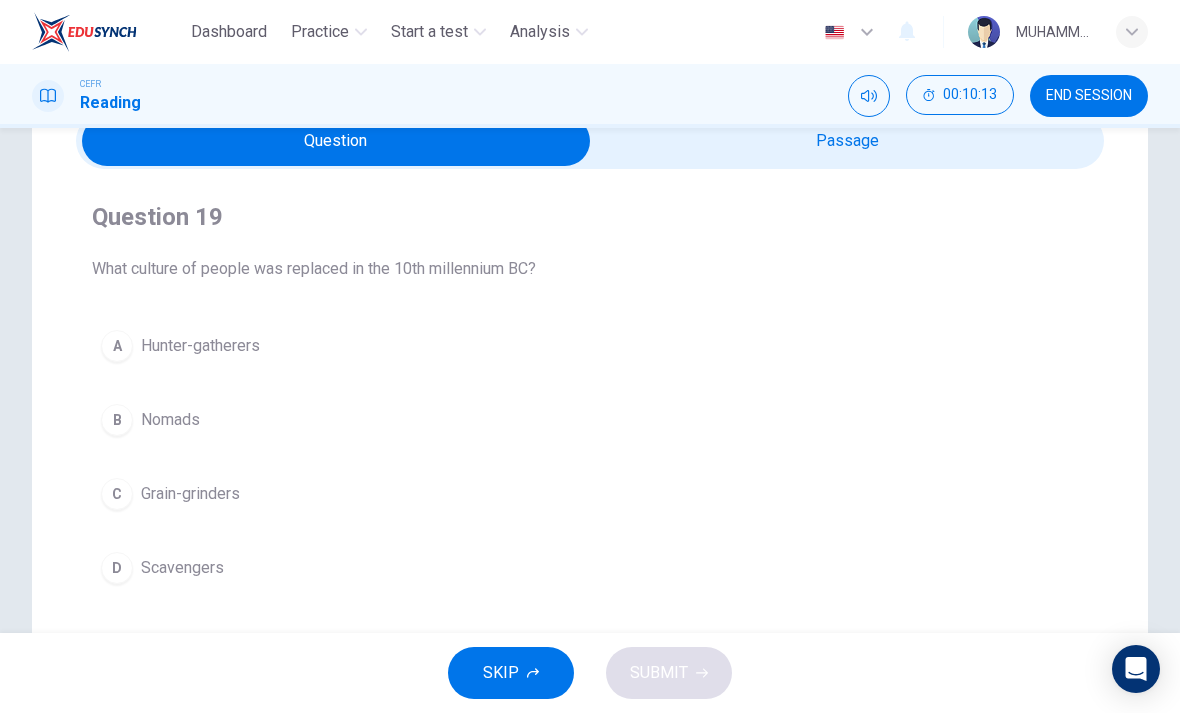 click on "A" at bounding box center [117, 346] 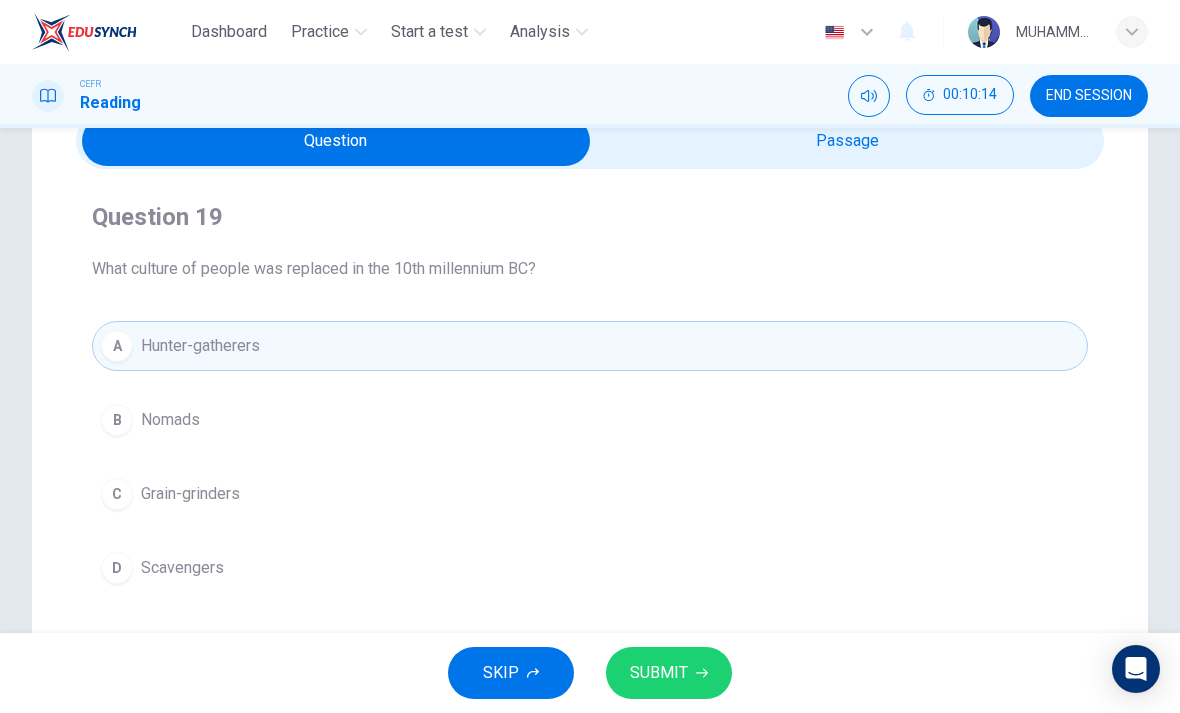 click 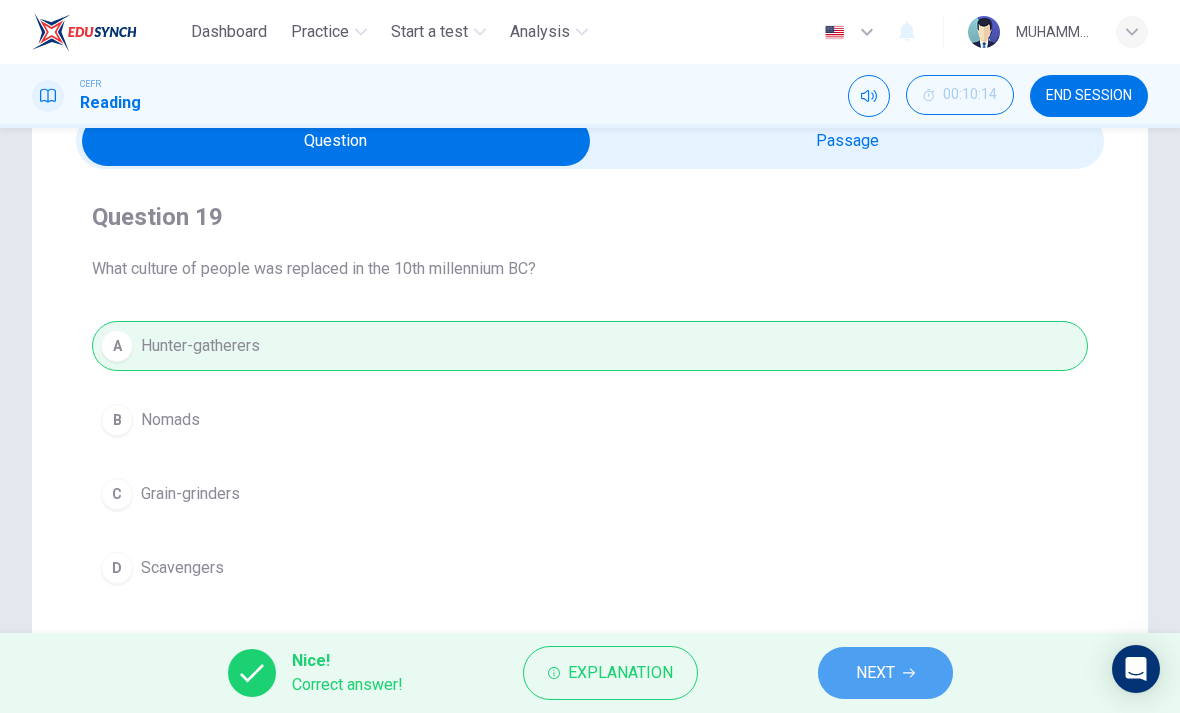 click on "NEXT" at bounding box center (875, 673) 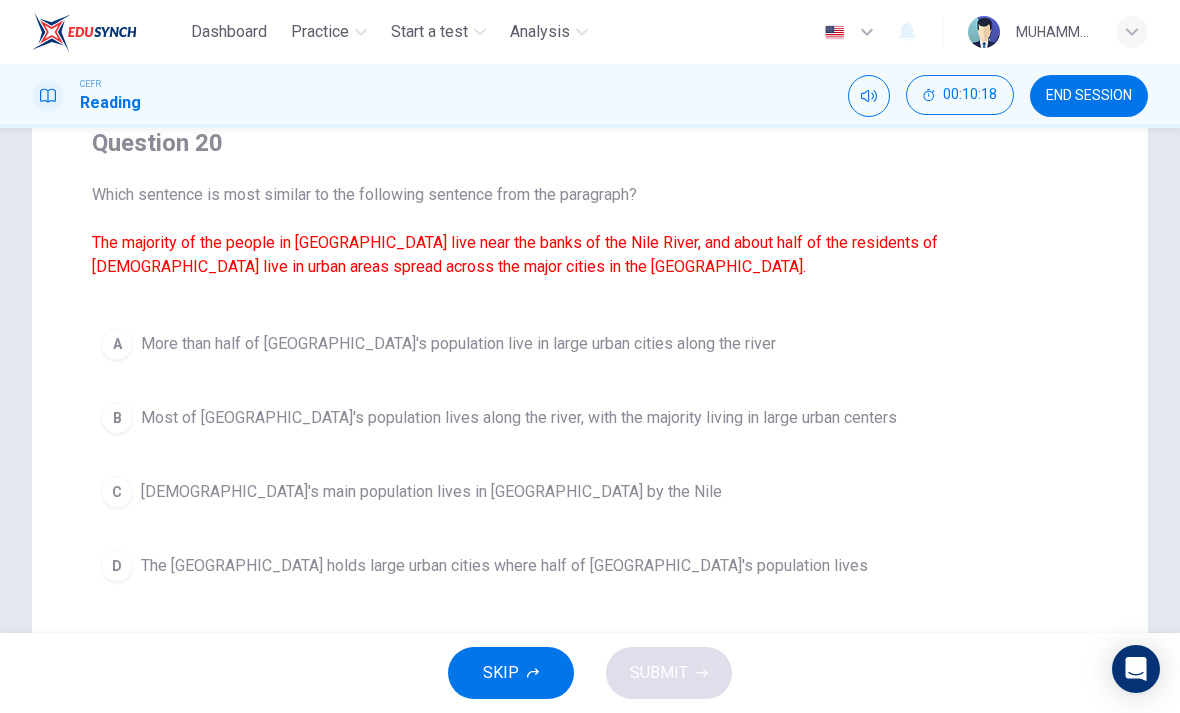 scroll, scrollTop: 175, scrollLeft: 0, axis: vertical 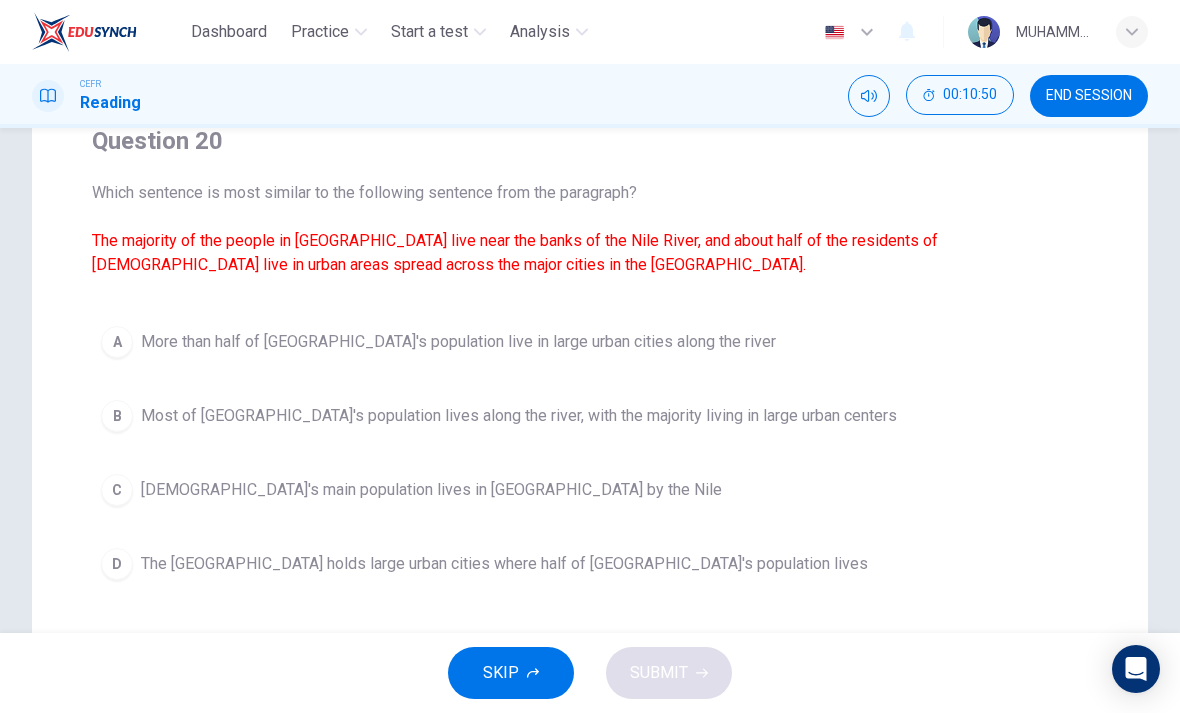 click on "The Nile Delta holds large urban cities where half of Egypt's population lives" at bounding box center (504, 564) 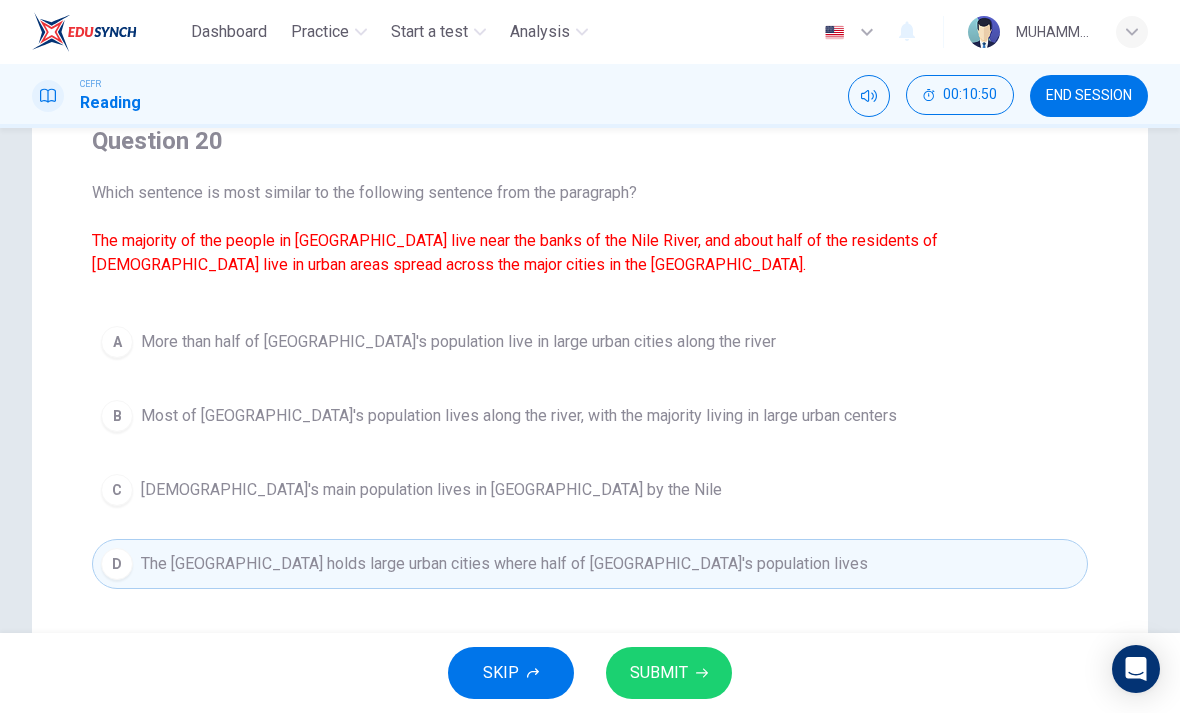 click on "SUBMIT" at bounding box center (669, 673) 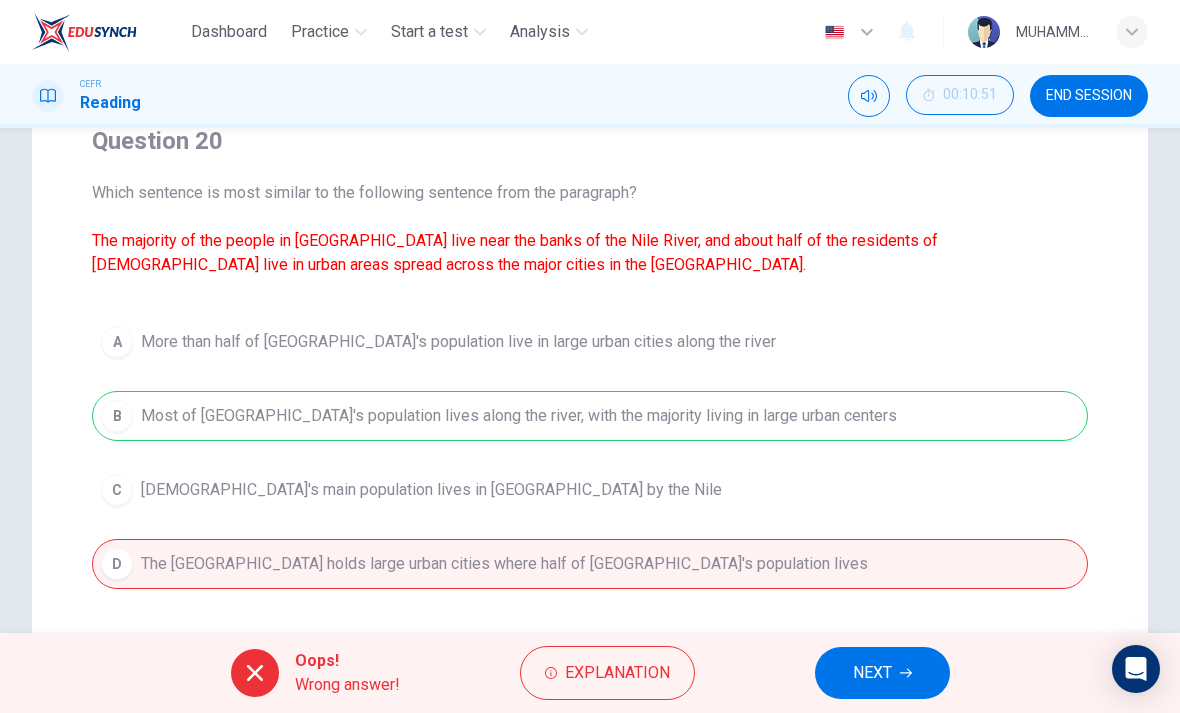 click on "Explanation" at bounding box center [617, 673] 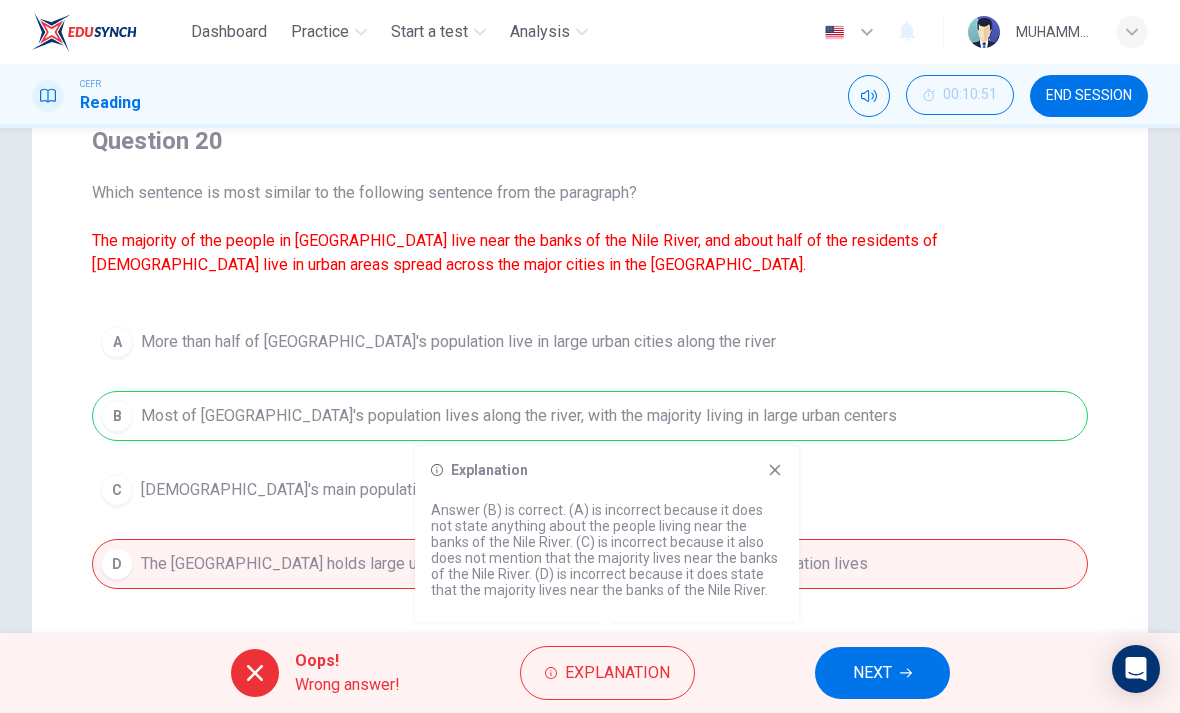 click on "NEXT" at bounding box center [882, 673] 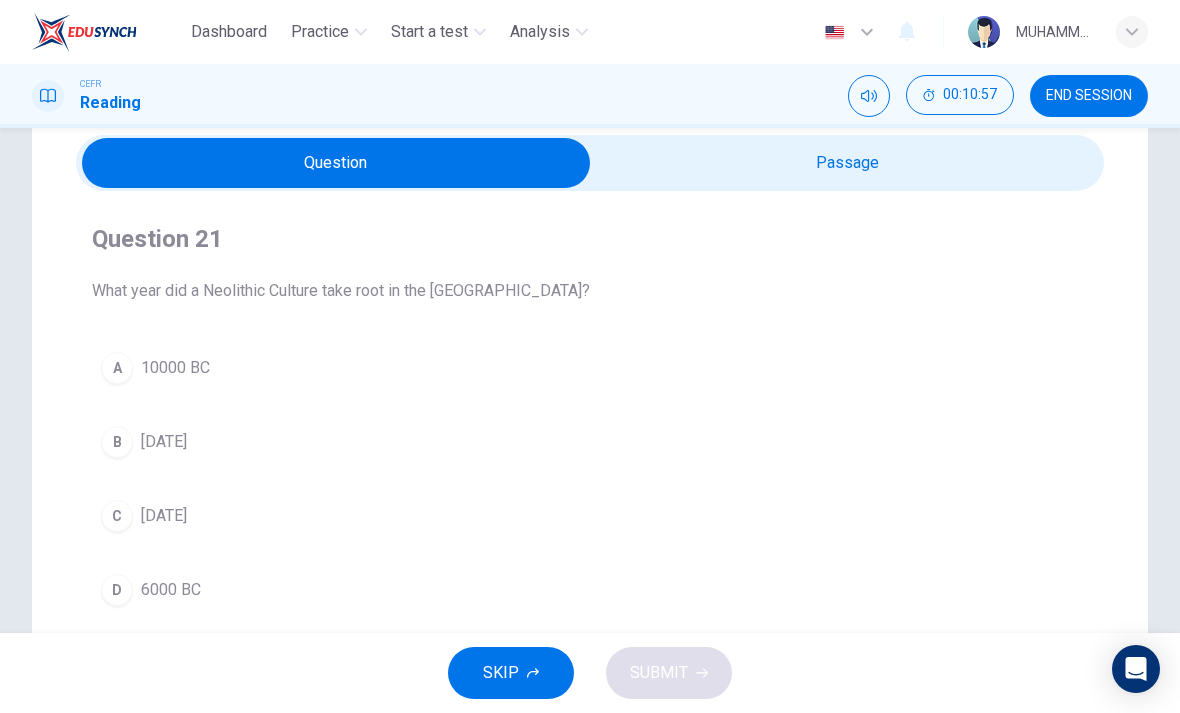 scroll, scrollTop: 76, scrollLeft: 0, axis: vertical 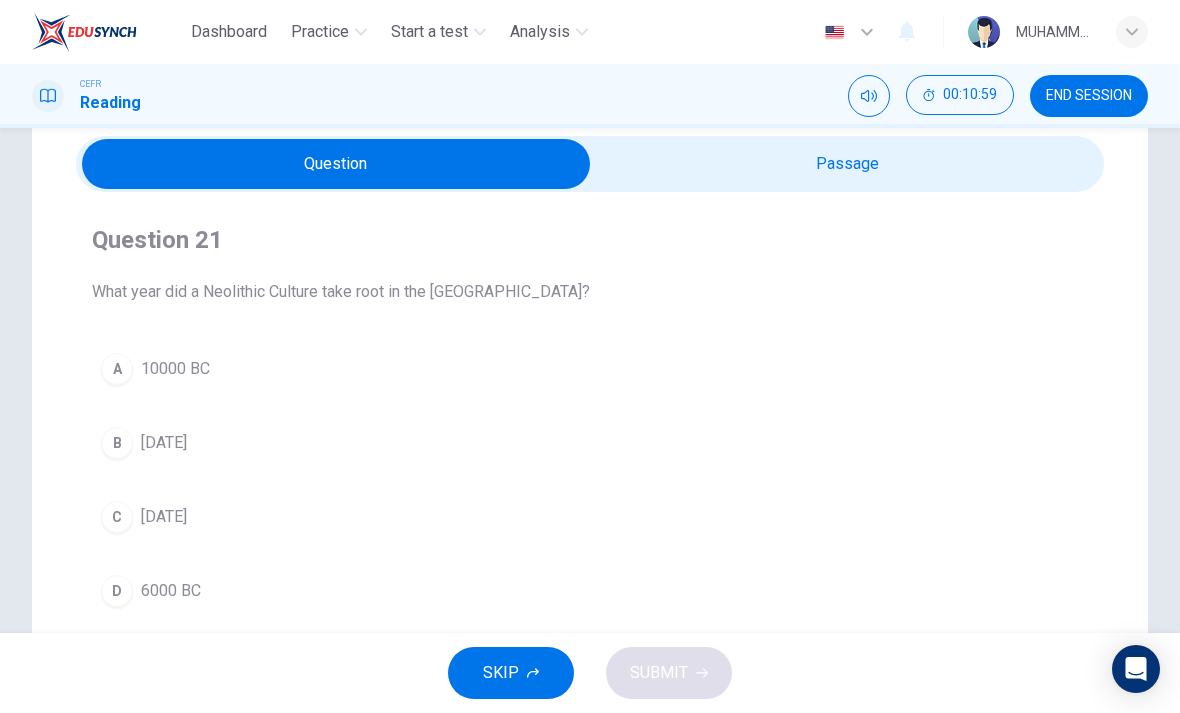 click at bounding box center (336, 164) 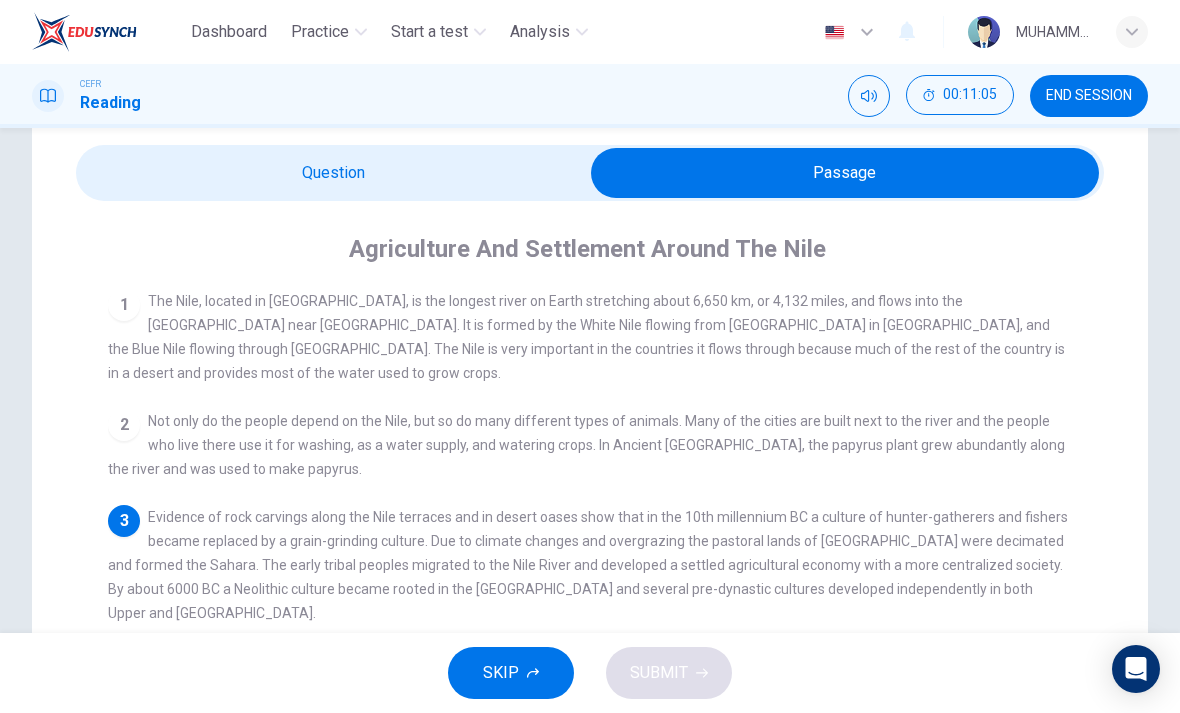 scroll, scrollTop: 65, scrollLeft: 0, axis: vertical 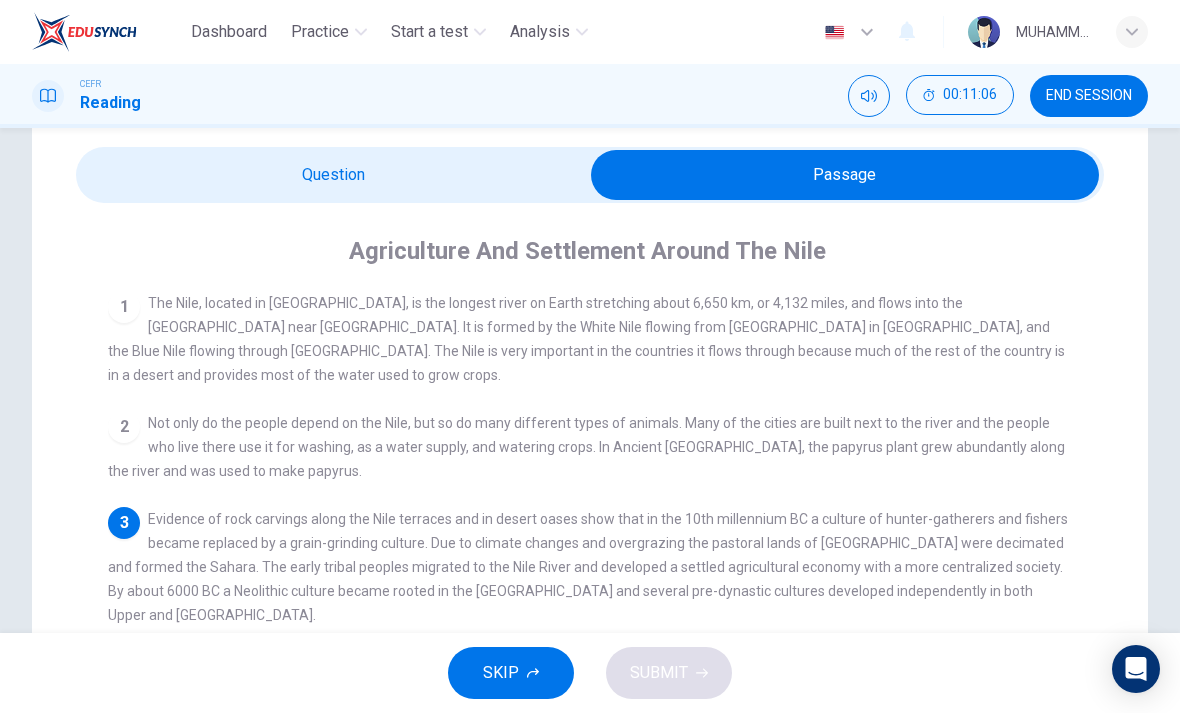 click at bounding box center [845, 175] 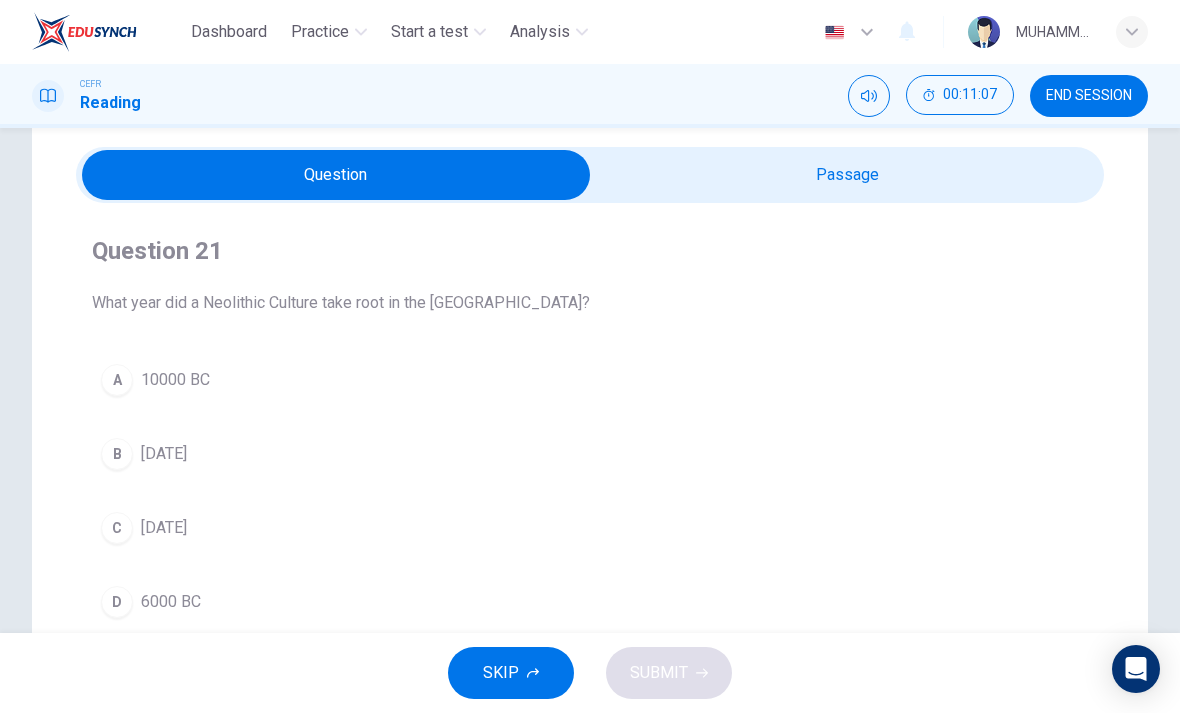 click on "D" at bounding box center [117, 602] 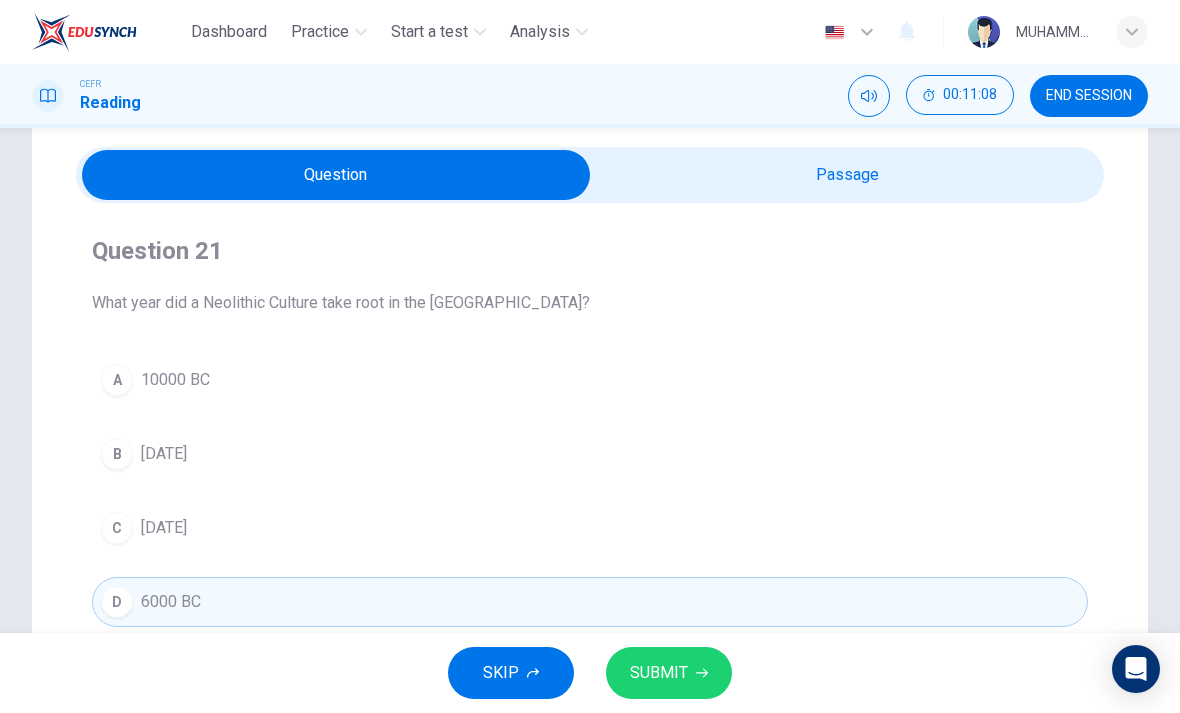 click on "SUBMIT" at bounding box center (659, 673) 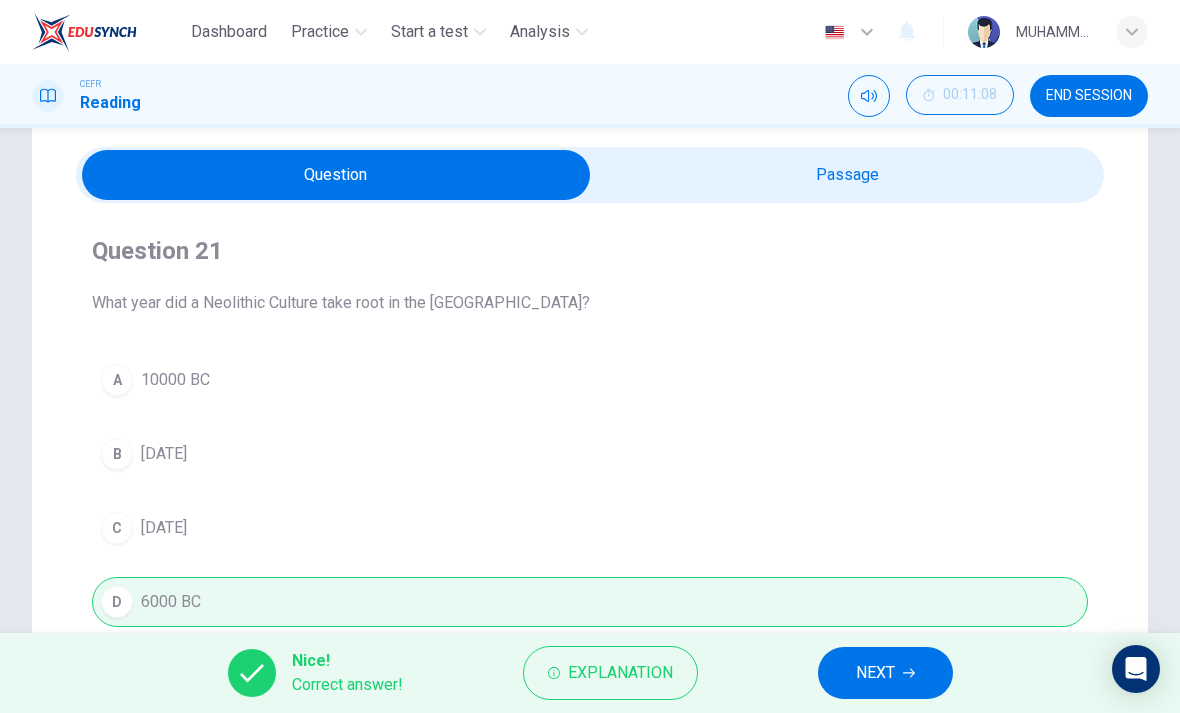 click on "NEXT" at bounding box center (885, 673) 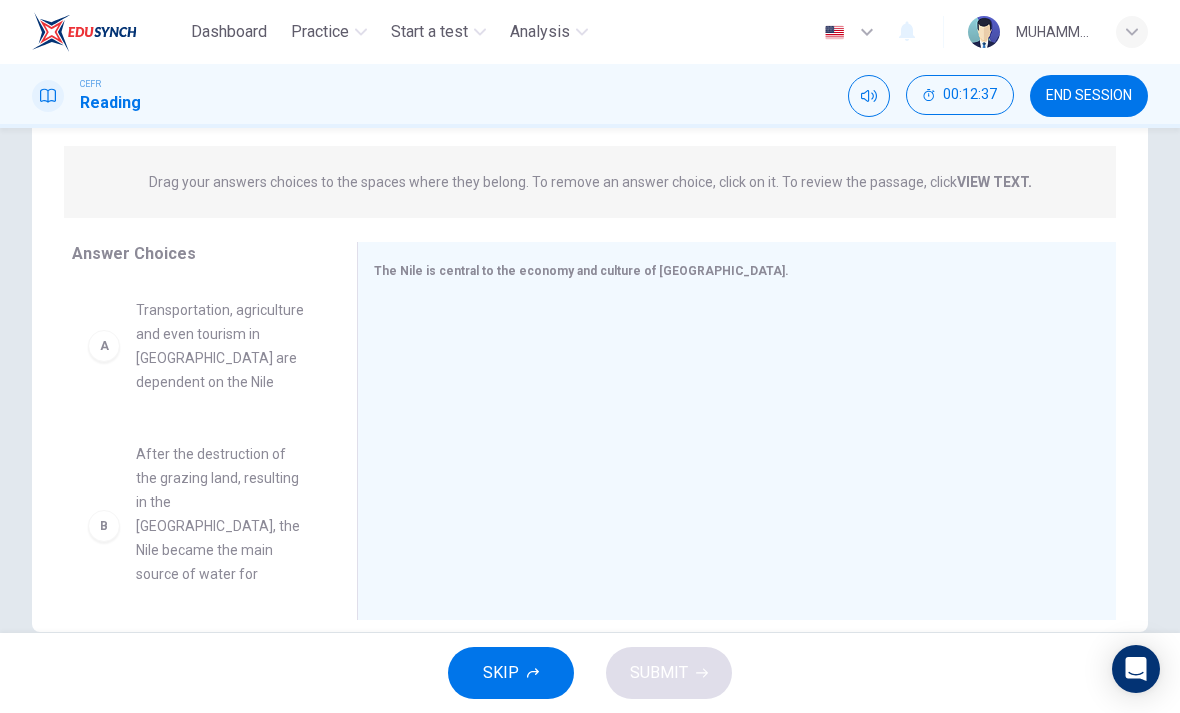 scroll, scrollTop: 263, scrollLeft: 0, axis: vertical 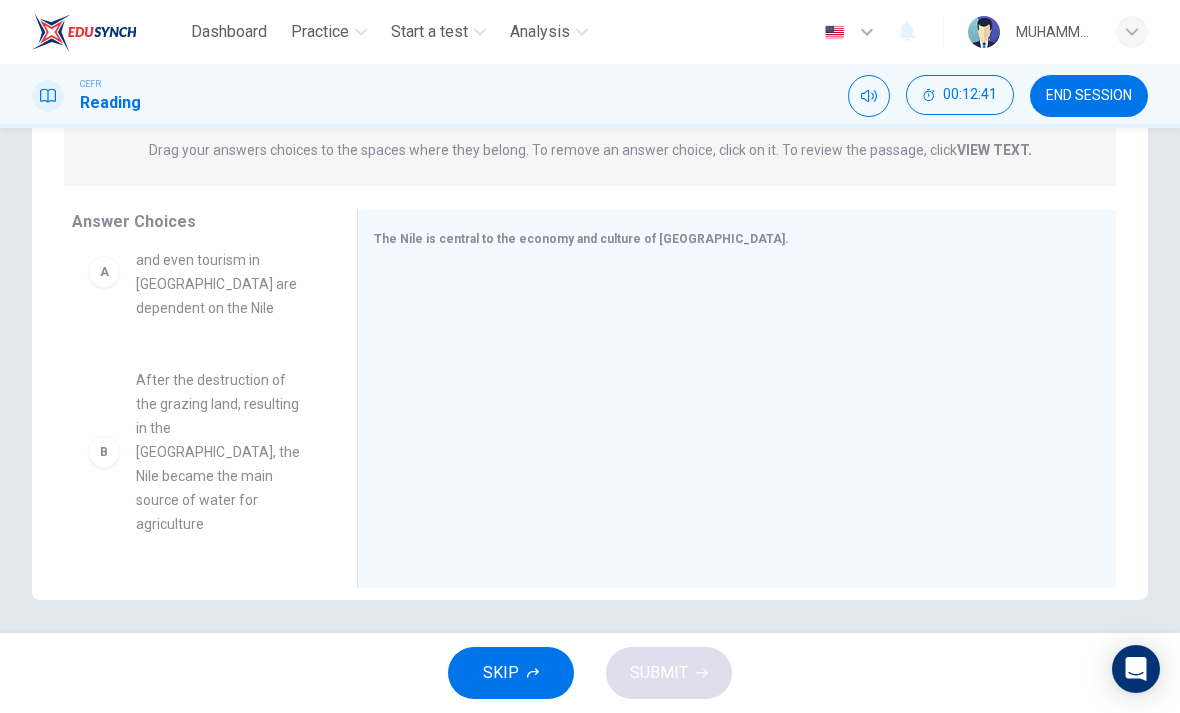 click on "A" at bounding box center [104, 272] 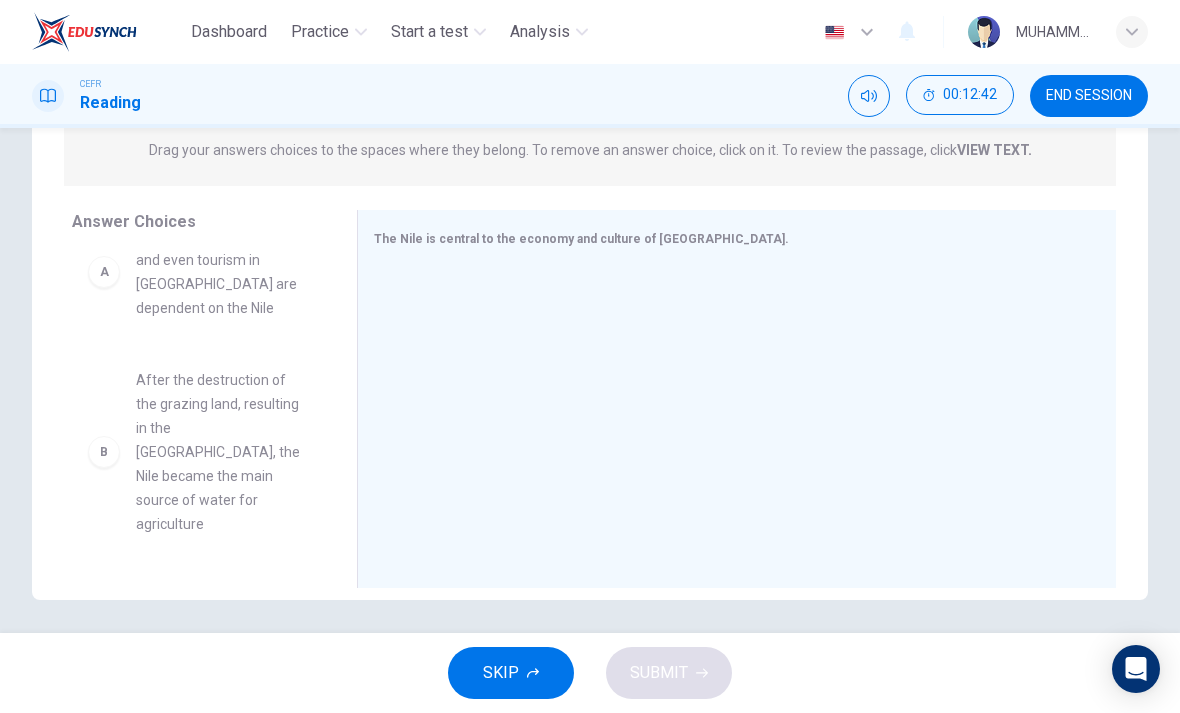 click on "A" at bounding box center (104, 272) 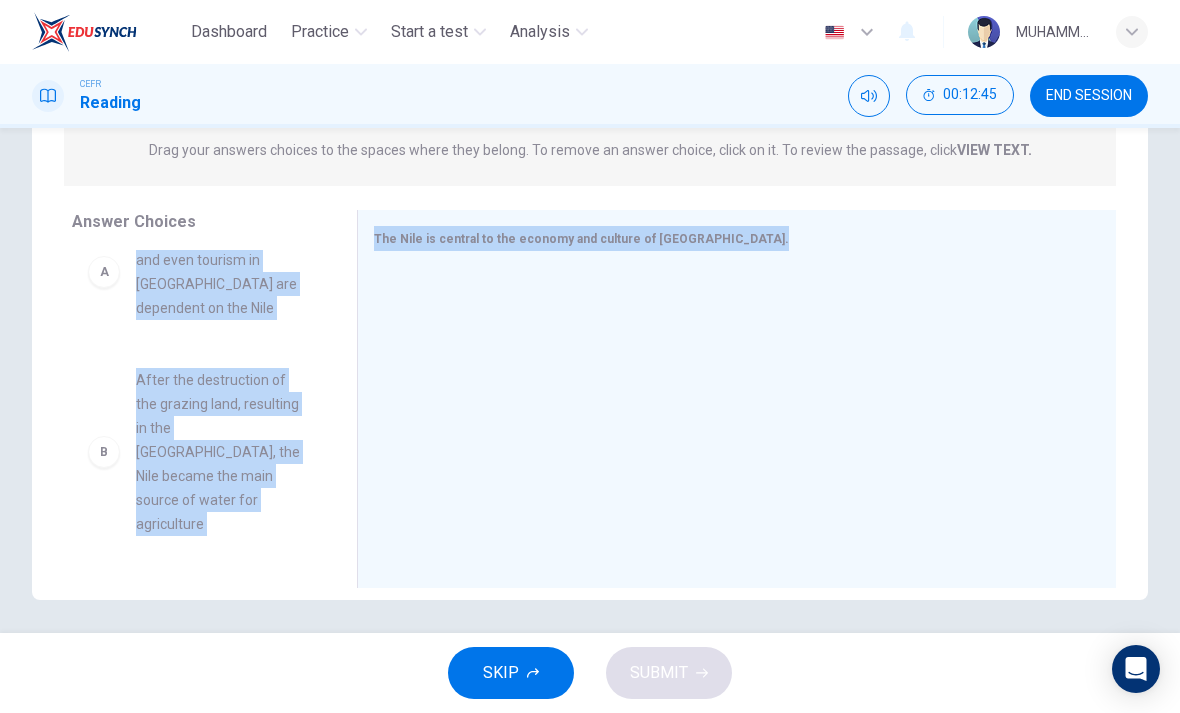 click on "Drag your answers choices to the spaces where they belong. To remove an answer choice, click on it. To review the passage, click   VIEW TEXT. Click on the answer choices below to select your answers. To remove an answer choice, go to the Answers tab and click on it. To review the passage, click the PASSAGE tab." at bounding box center (590, 150) 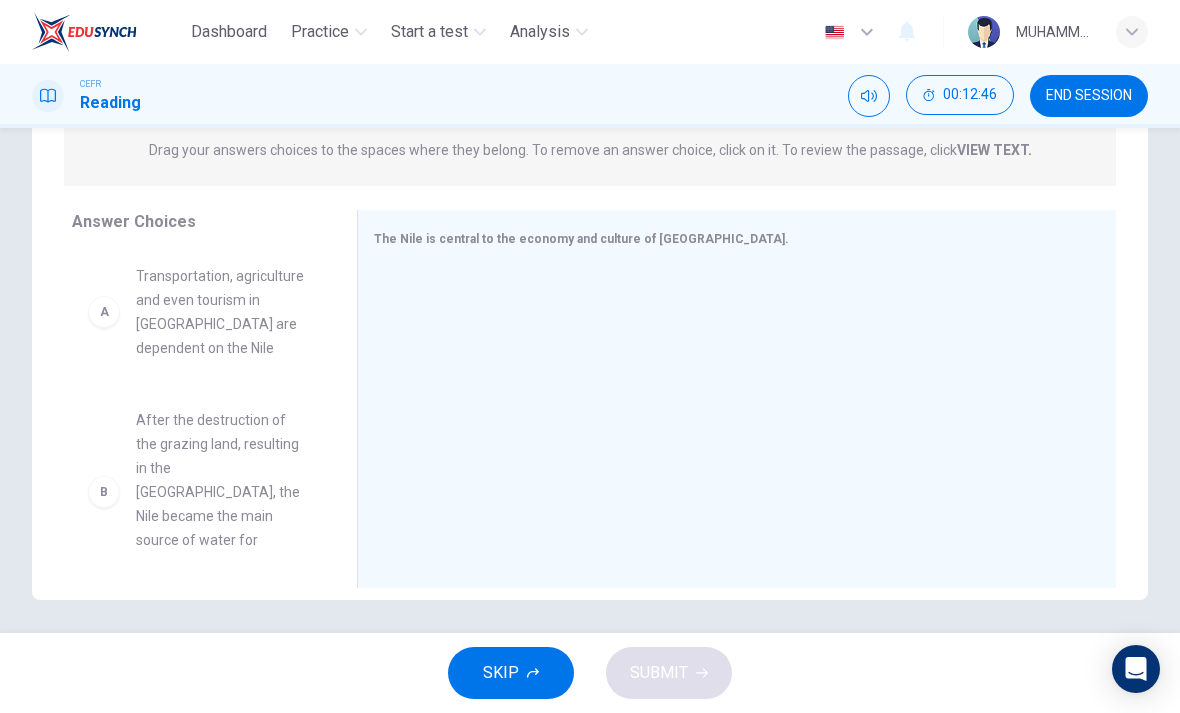scroll, scrollTop: 1, scrollLeft: 0, axis: vertical 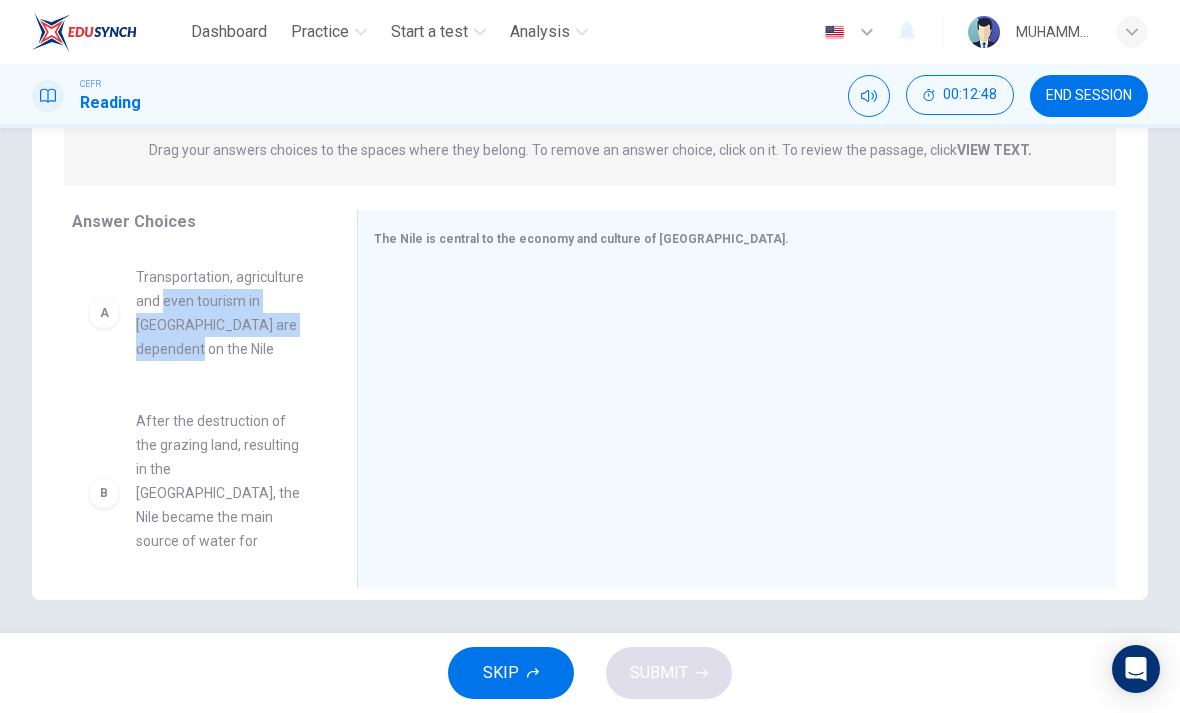 click on "A Transportation, agriculture and even tourism in Egypt are dependent on the Nile" at bounding box center [198, 313] 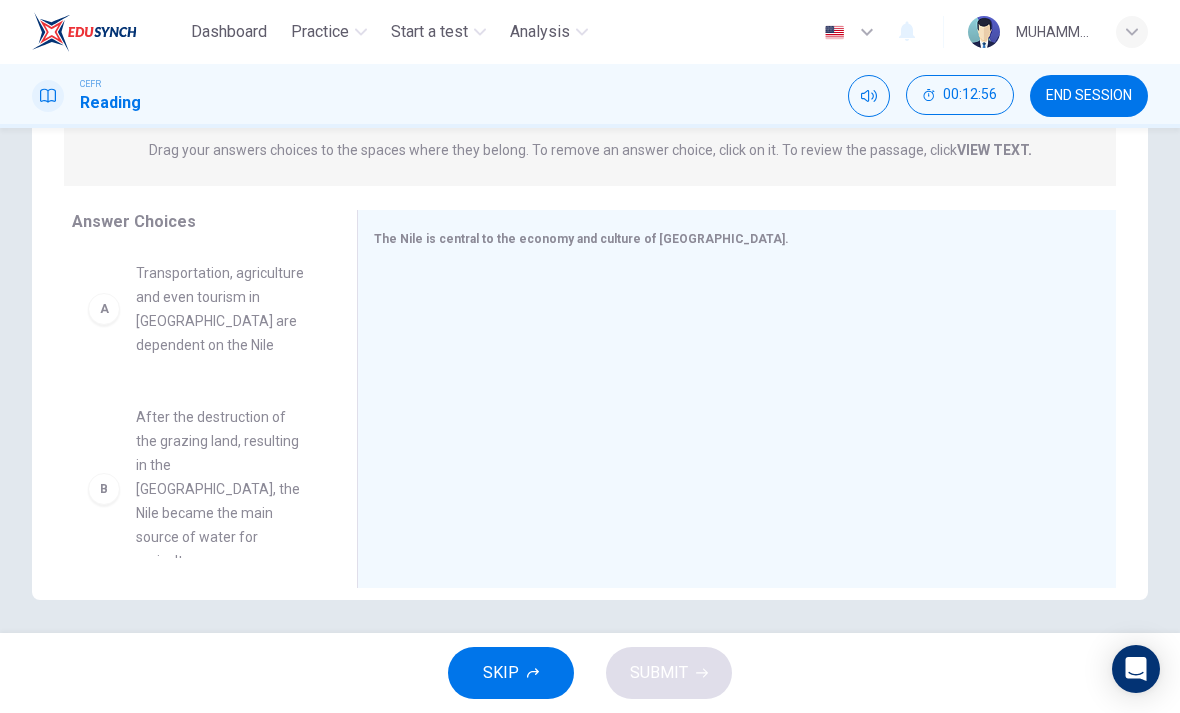 scroll, scrollTop: 0, scrollLeft: 0, axis: both 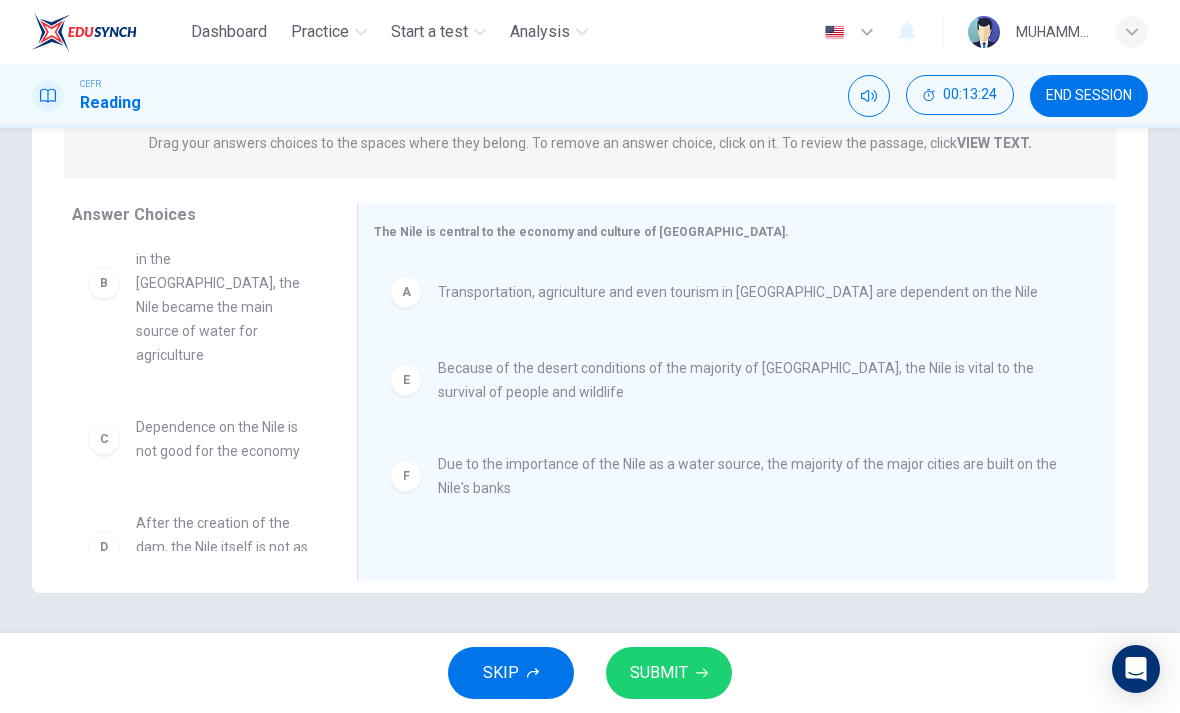 click on "SUBMIT" at bounding box center [659, 673] 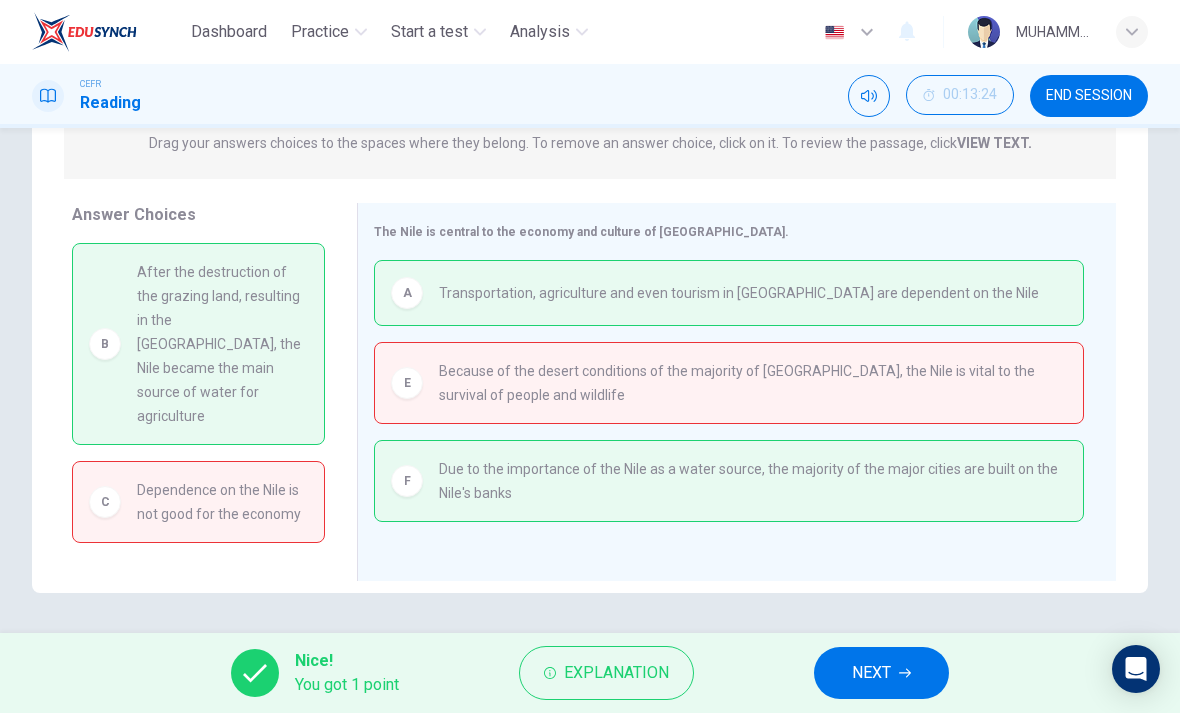 scroll, scrollTop: 0, scrollLeft: 0, axis: both 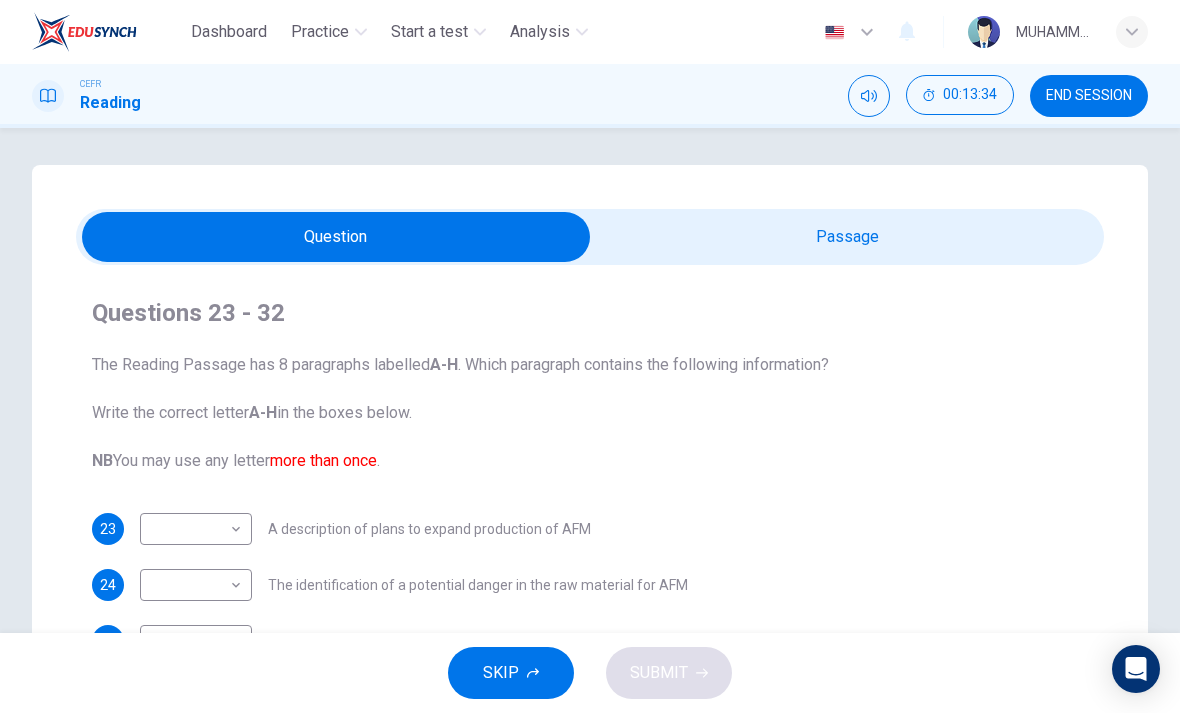 click at bounding box center (336, 237) 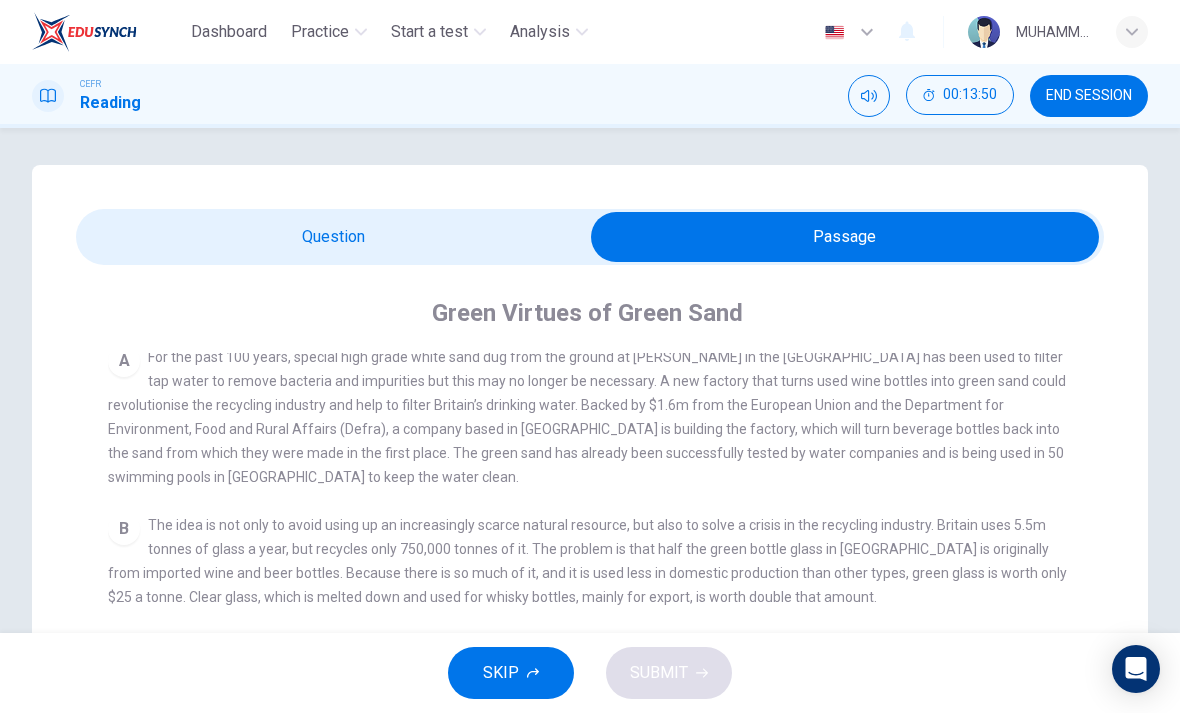 scroll, scrollTop: 399, scrollLeft: 0, axis: vertical 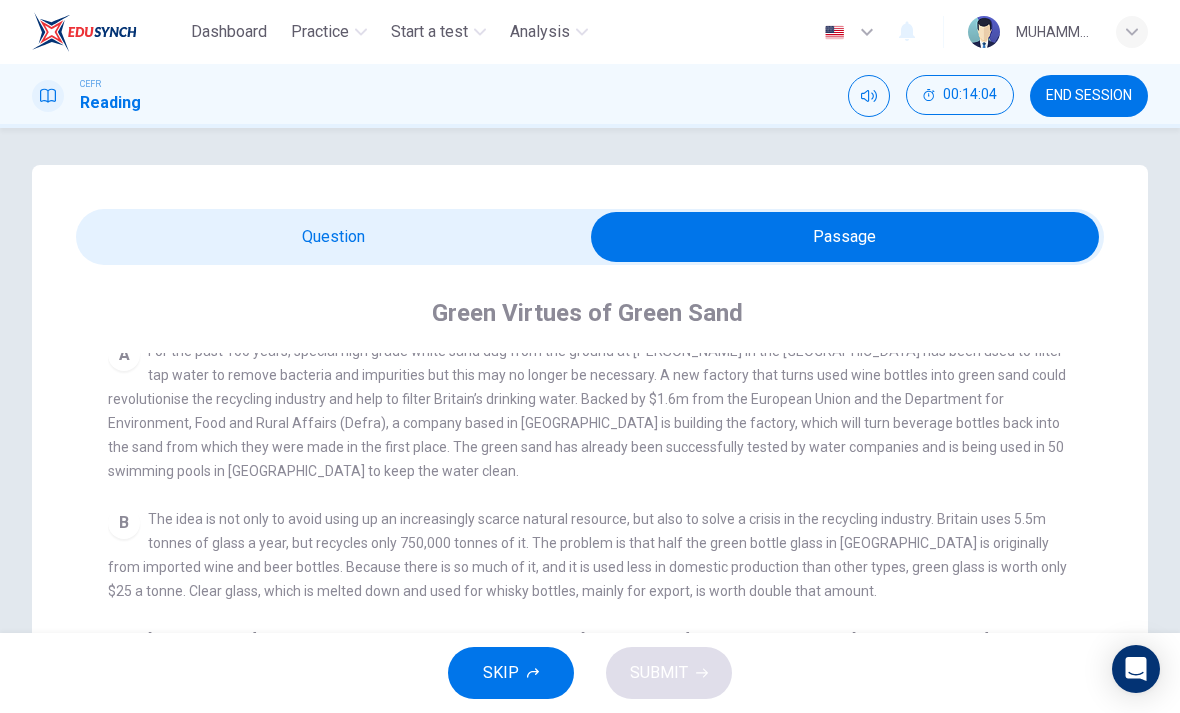 click at bounding box center (845, 237) 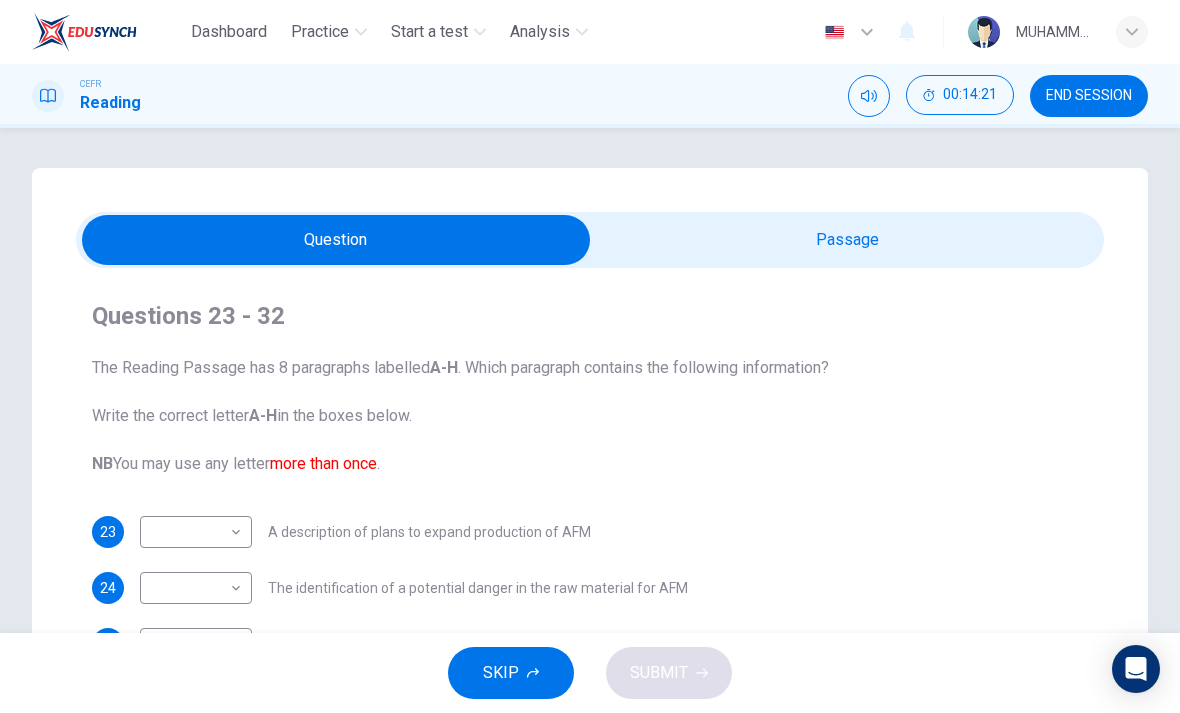 scroll, scrollTop: 0, scrollLeft: 0, axis: both 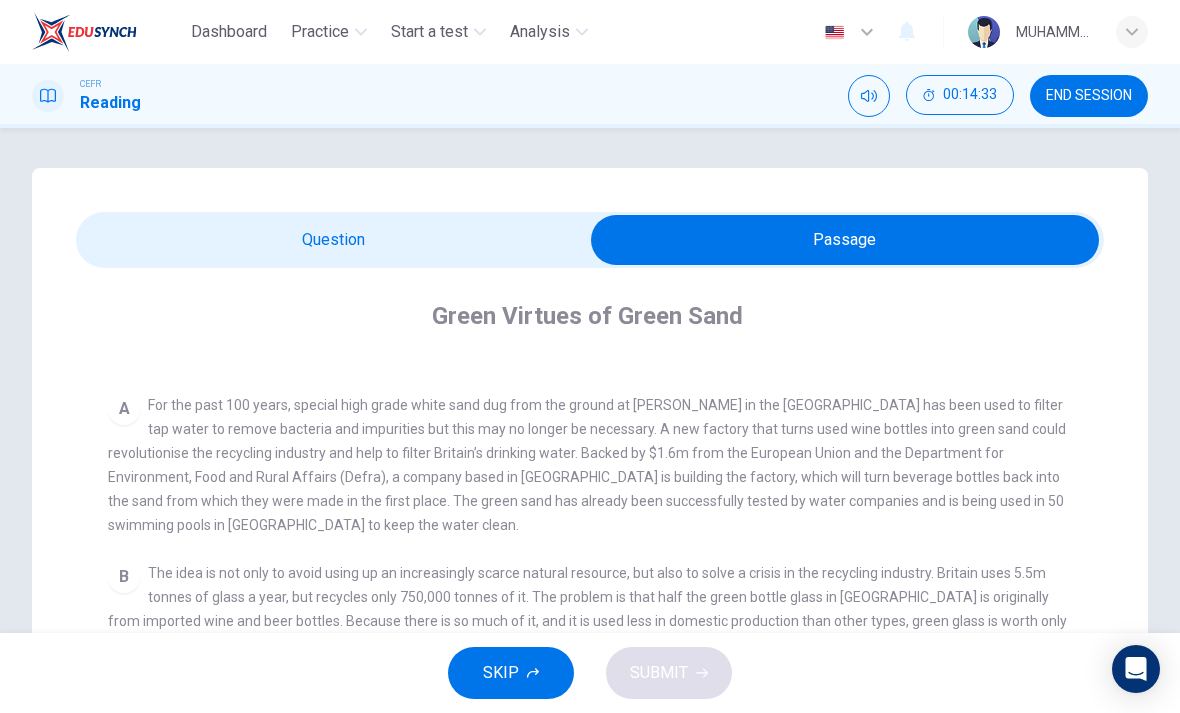 click at bounding box center [845, 240] 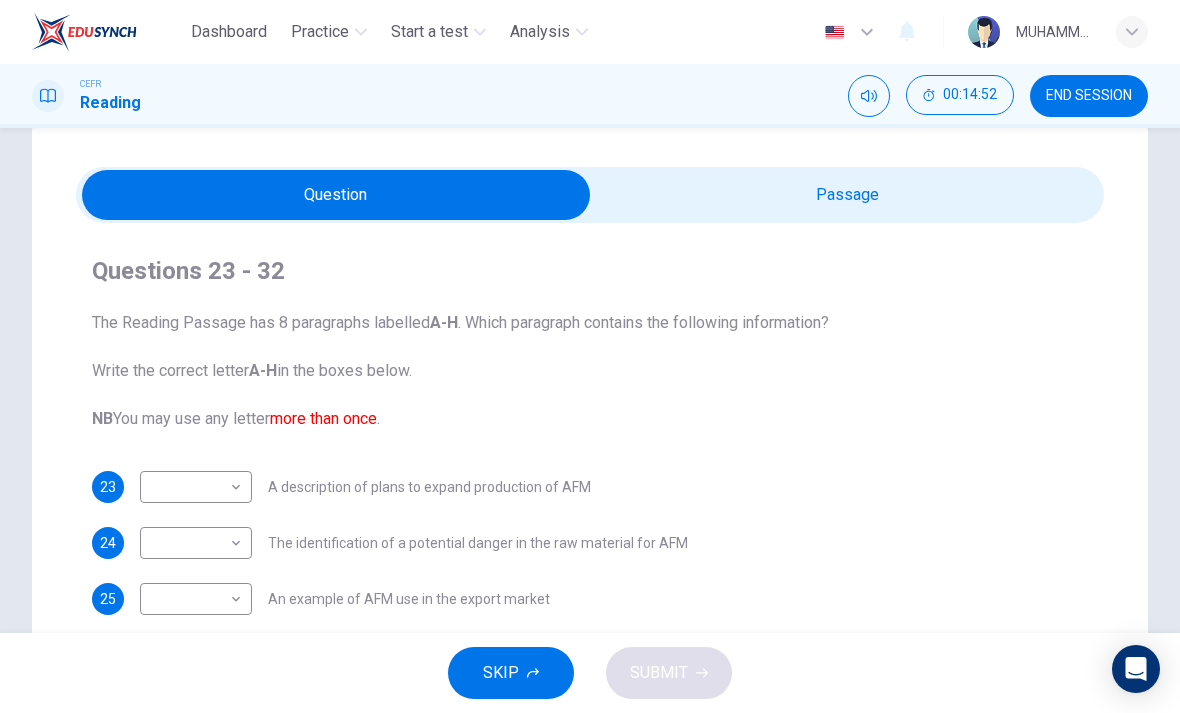 scroll, scrollTop: 47, scrollLeft: 0, axis: vertical 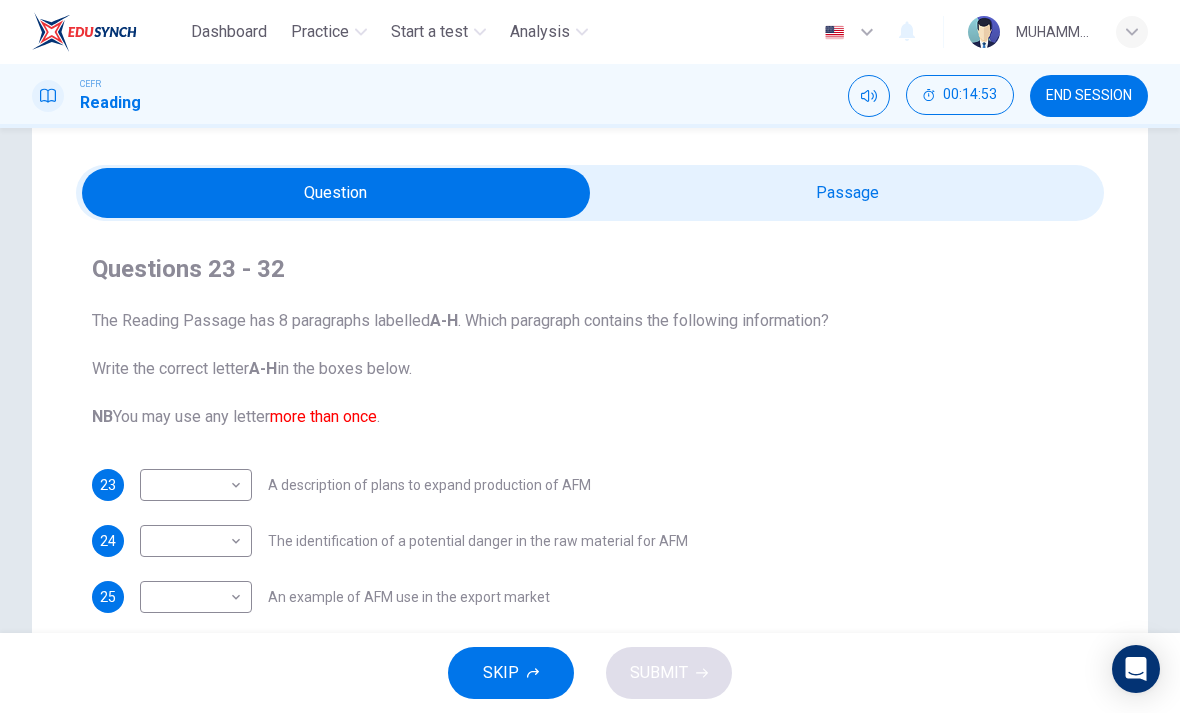 click at bounding box center [336, 193] 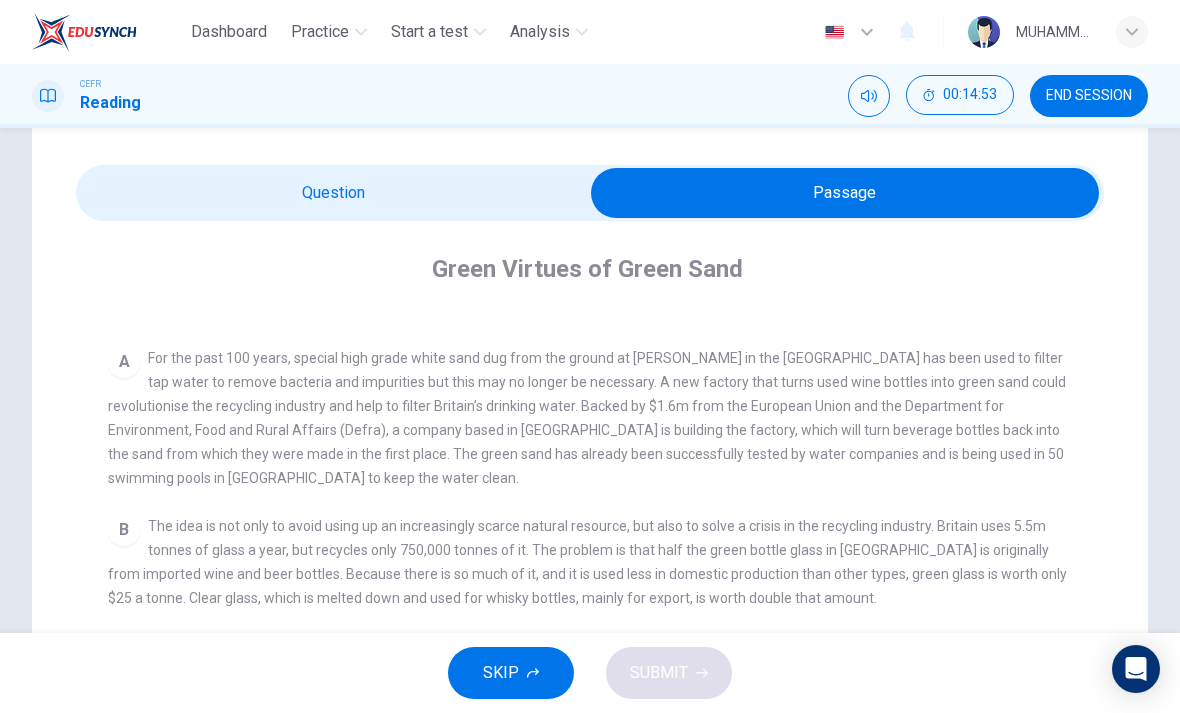 click at bounding box center [845, 193] 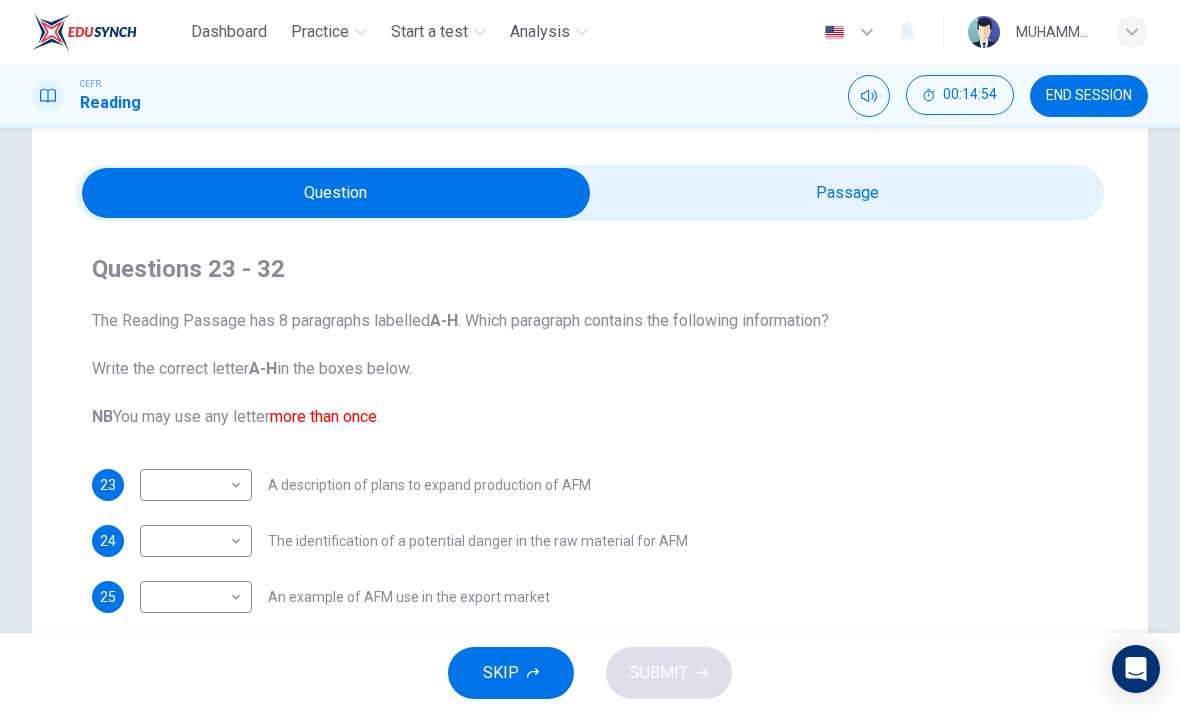 click at bounding box center (336, 193) 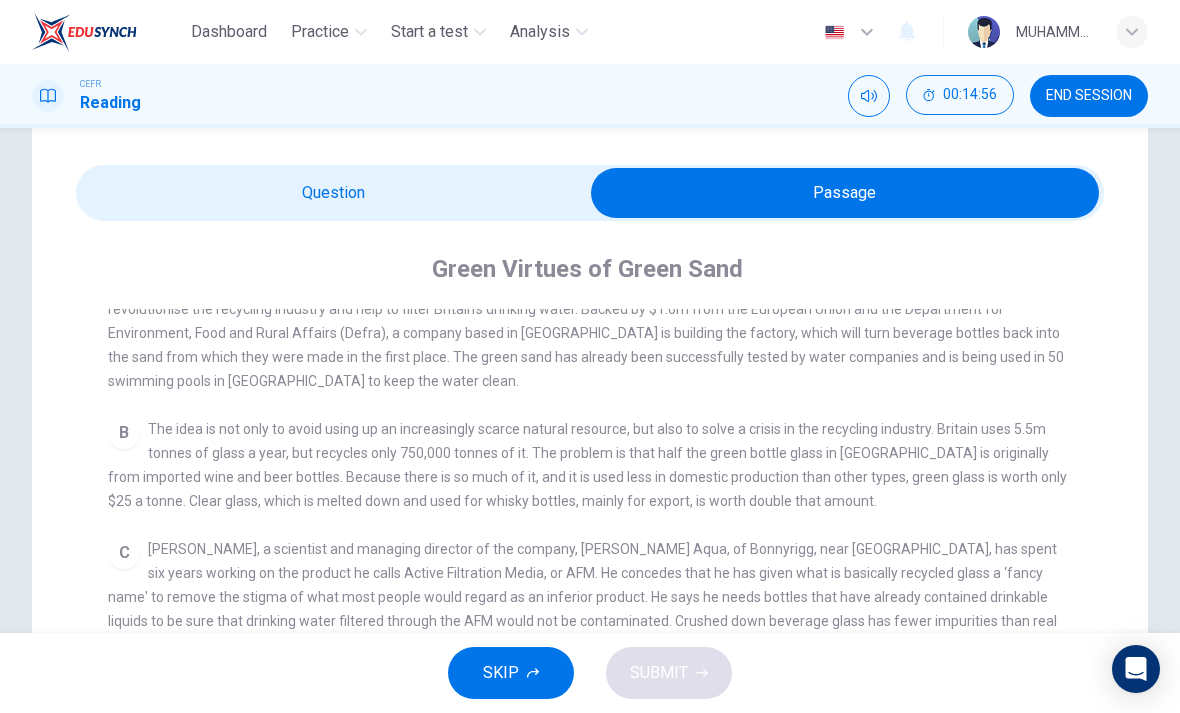 scroll, scrollTop: 454, scrollLeft: 0, axis: vertical 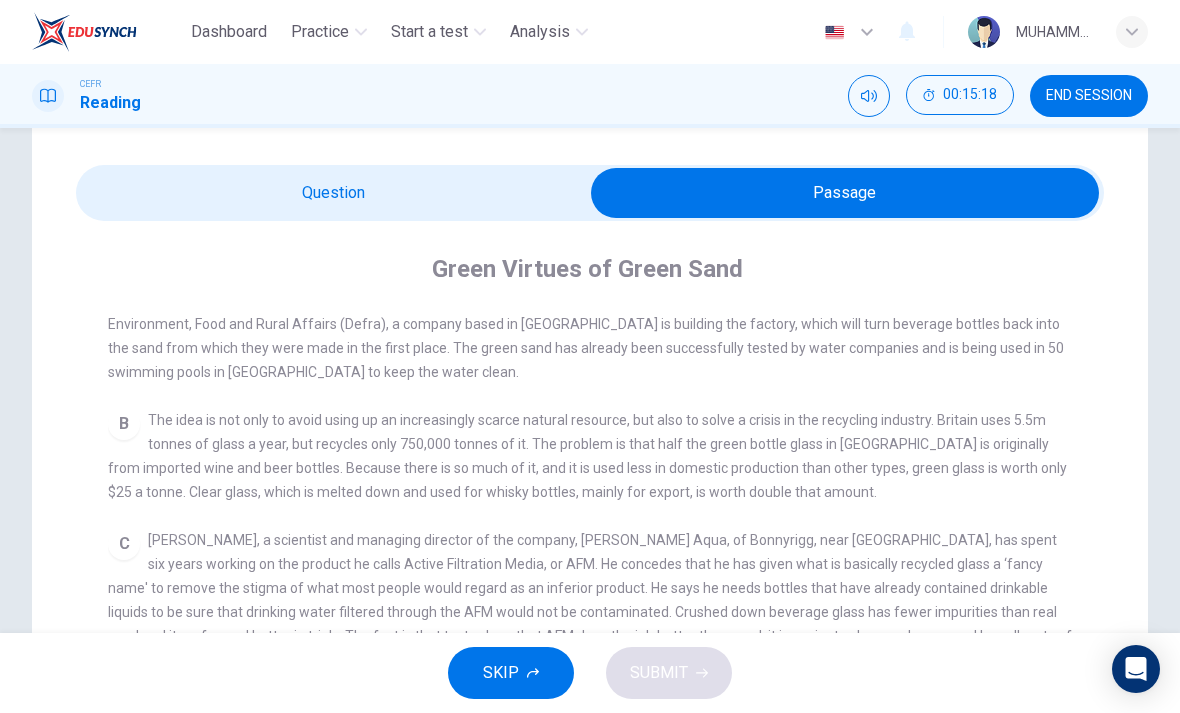 click at bounding box center (845, 193) 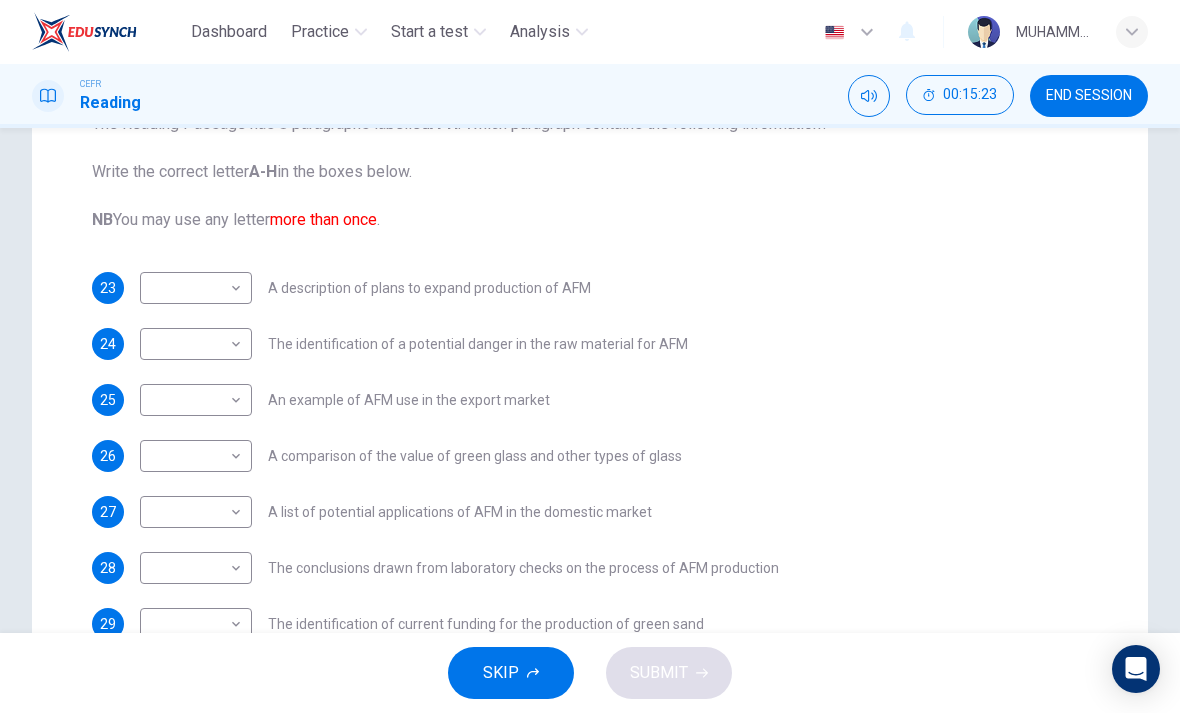 scroll, scrollTop: 264, scrollLeft: 0, axis: vertical 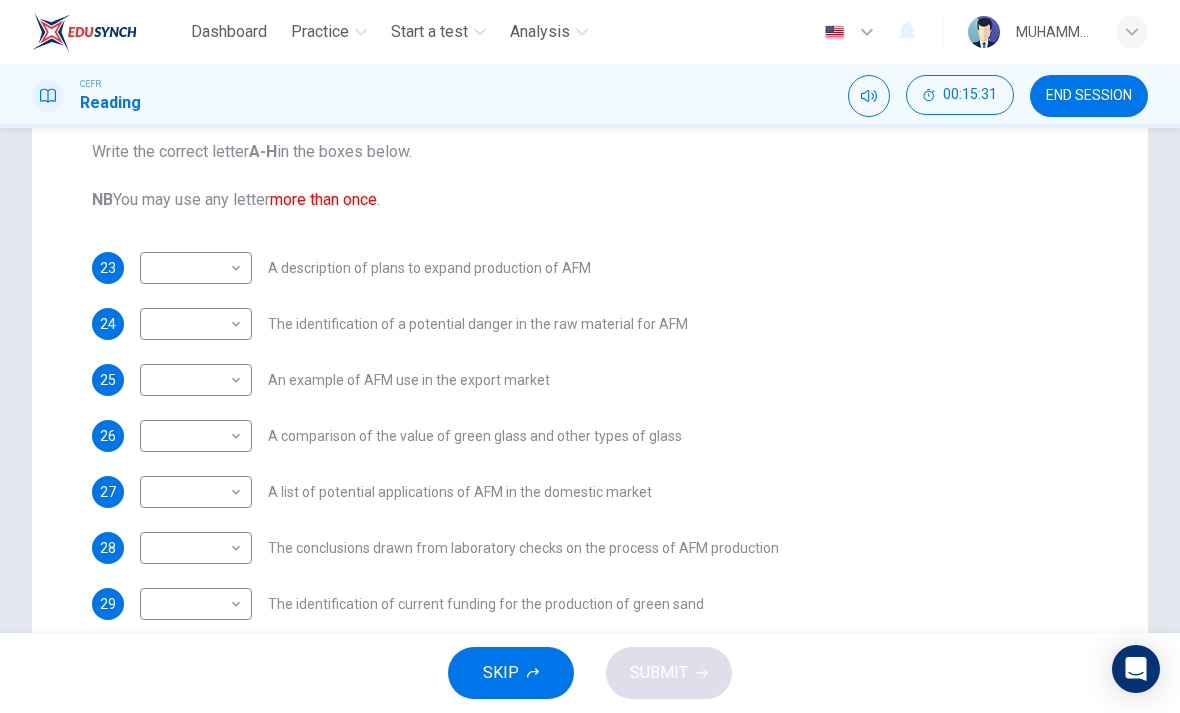click on "Dashboard Practice Start a test Analysis English en ​ MUHAMMAD KHAIRUL AIMAN BIN KHAIRUL JAUHARI CEFR Reading 00:15:31 END SESSION Questions 23 - 32 The Reading Passage has 8 paragraphs labelled  A-H . Which paragraph contains the following information?
Write the correct letter  A-H  in the boxes below.
NB  You may use any letter  more than once . 23 ​ ​ A description of plans to expand production of AFM 24 ​ ​ The identification of a potential danger in the raw material for AFM 25 ​ ​ An example of AFM use in the export market 26 ​ ​ A comparison of the value of green glass and other types of glass 27 ​ ​ A list of potential applications of AFM in the domestic market 28 ​ ​ The conclusions drawn from laboratory checks on the process of AFM production 29 ​ ​ The identification of current funding for the production of green sand 30 ​ ​ An explanation of the chosen brand name for crushed green glass 31 ​ ​ A description of plans for exporting AFM 32 ​ ​ CLICK TO ZOOM" at bounding box center [590, 356] 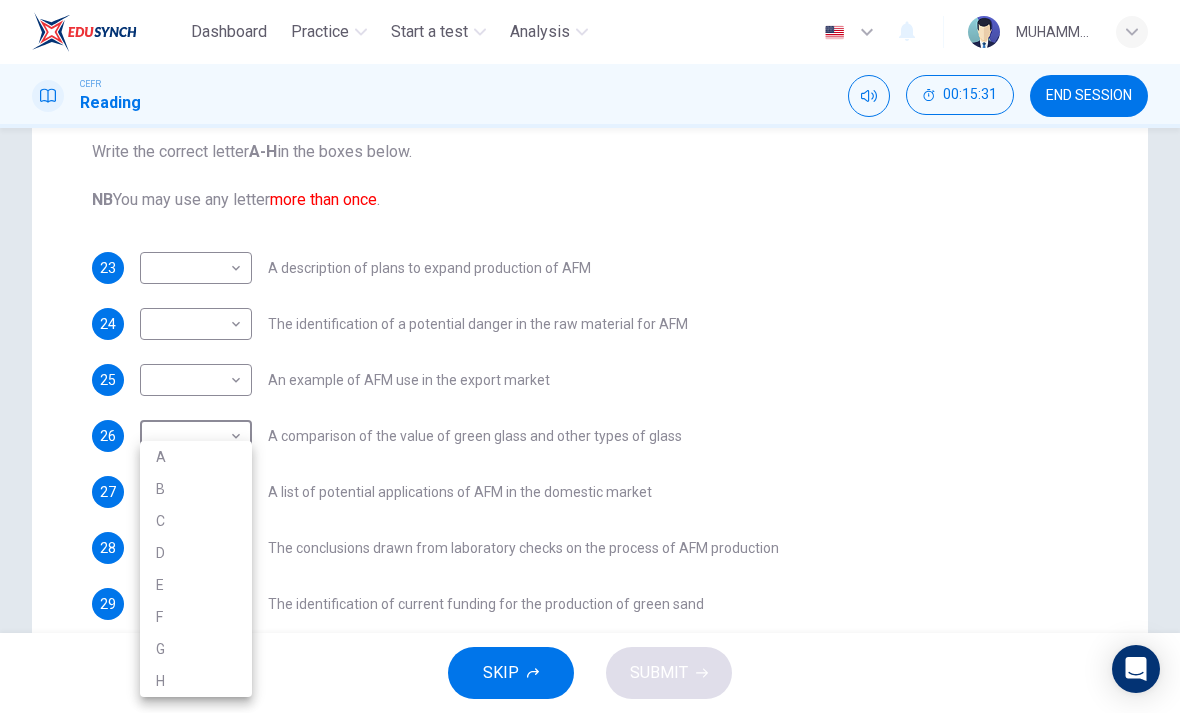 click on "B" at bounding box center (196, 489) 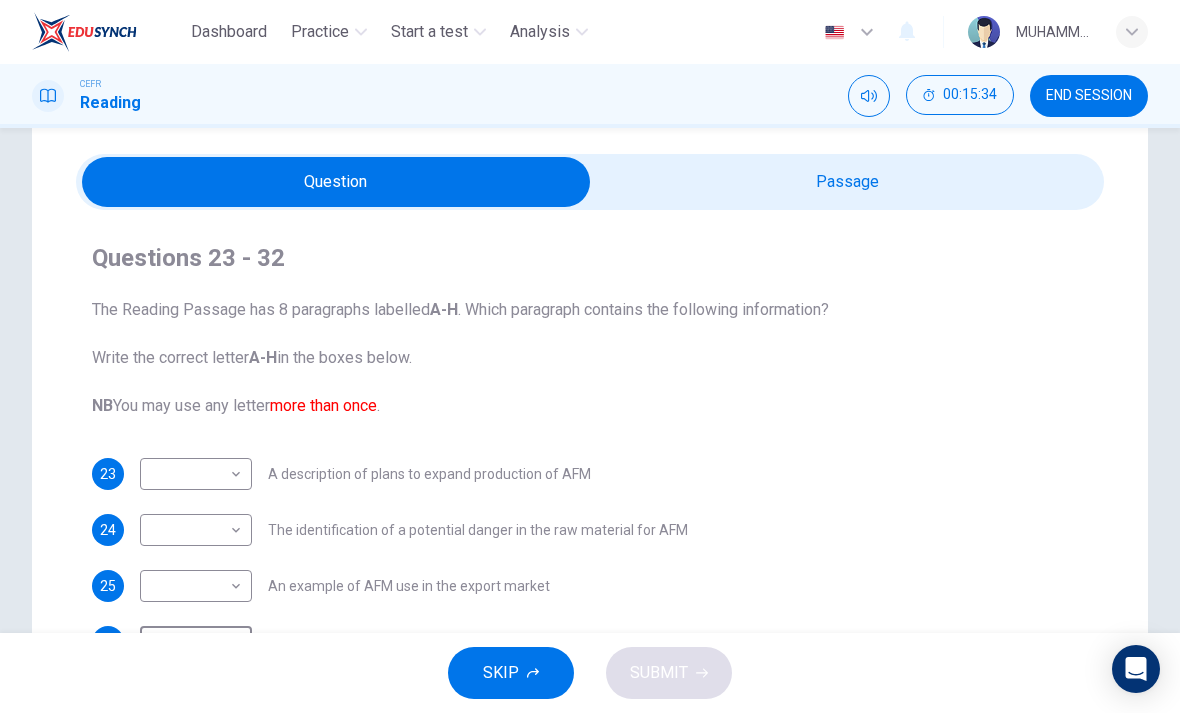 scroll, scrollTop: 59, scrollLeft: 0, axis: vertical 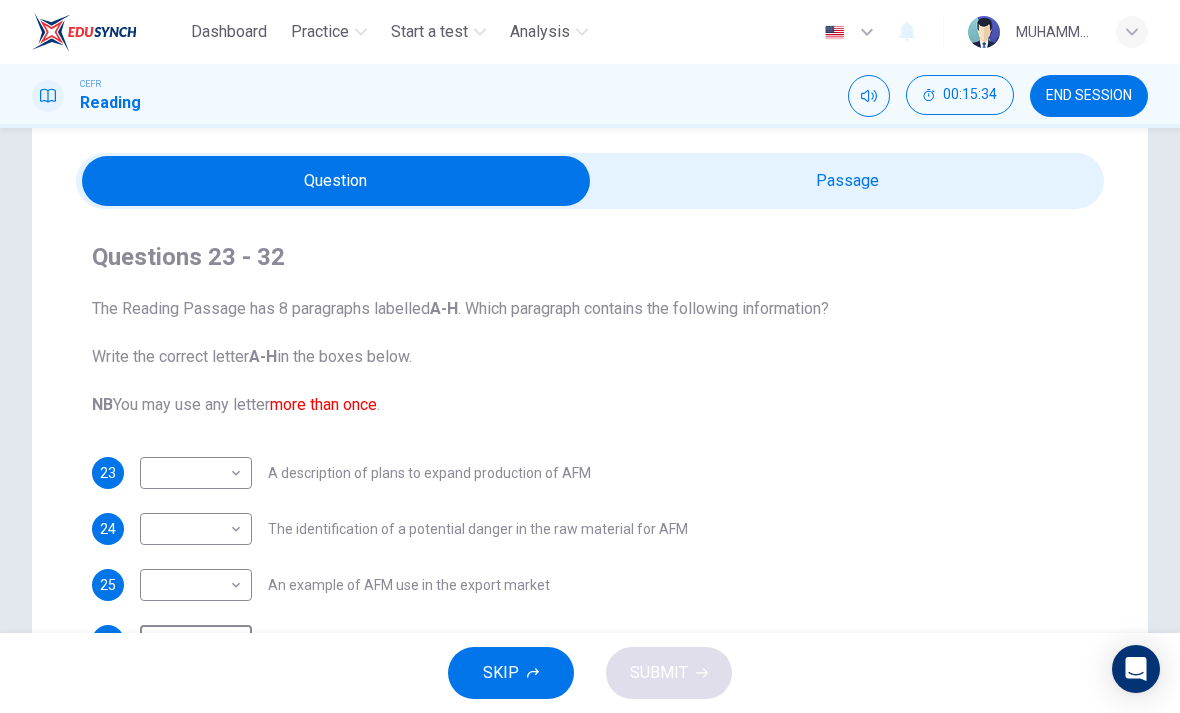 click at bounding box center [336, 181] 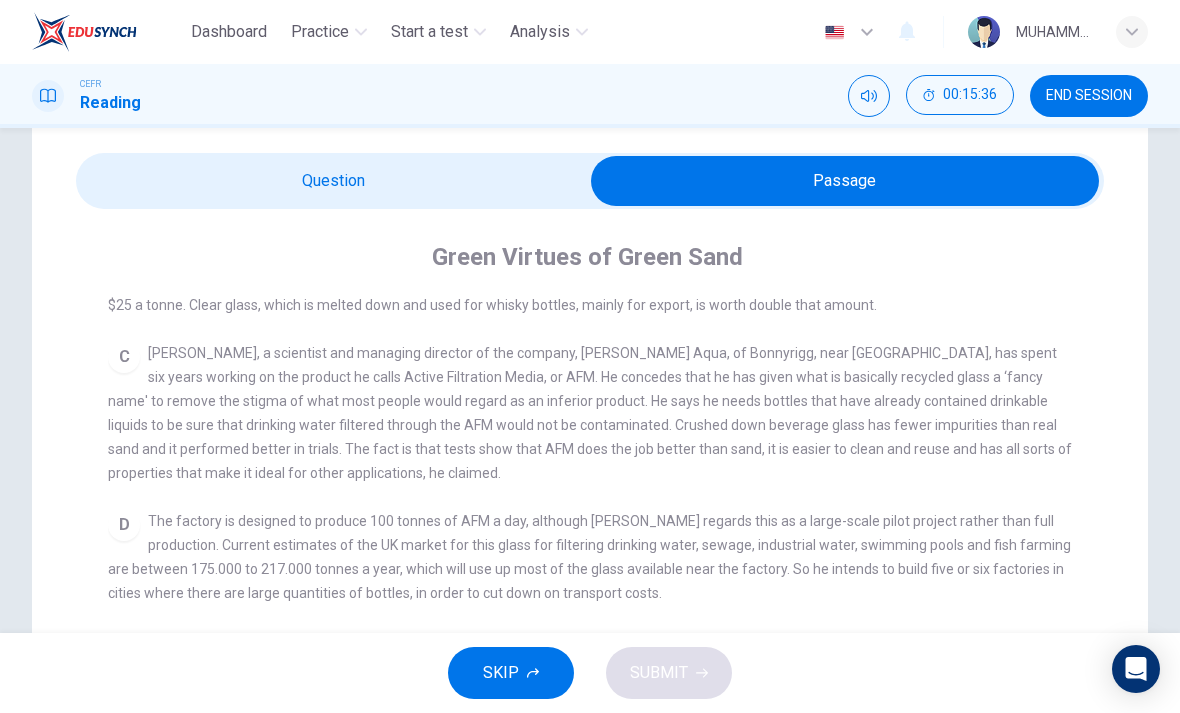 scroll, scrollTop: 628, scrollLeft: 0, axis: vertical 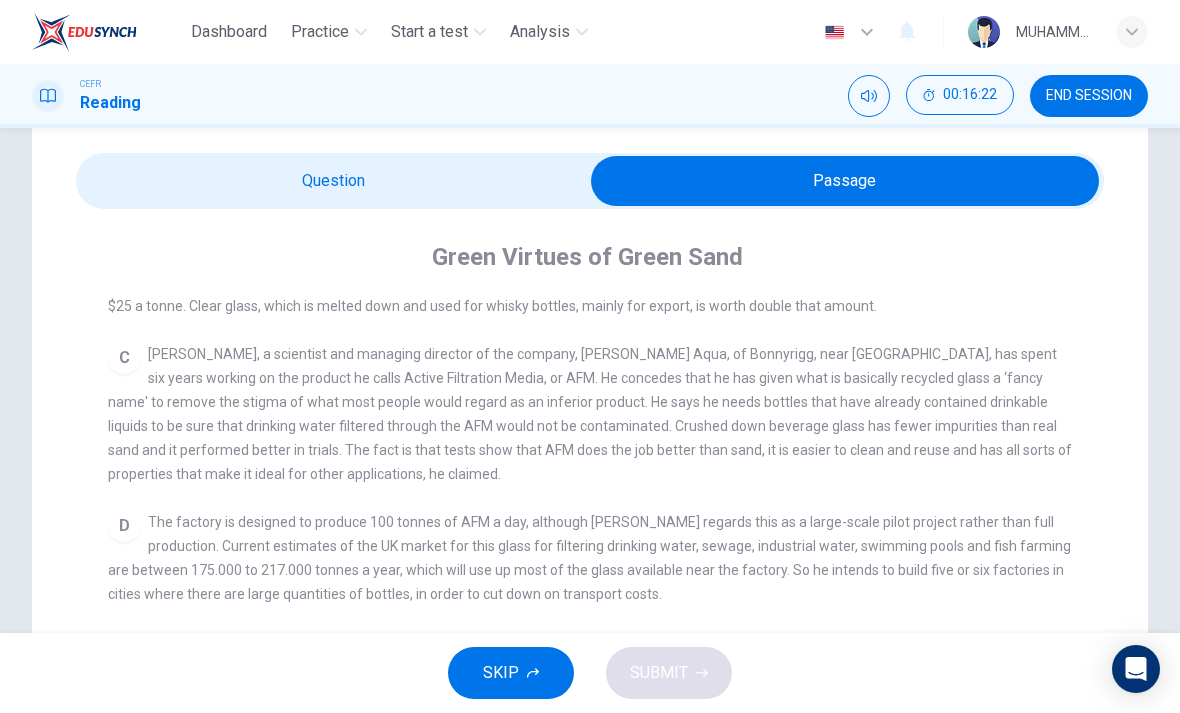 click at bounding box center [845, 181] 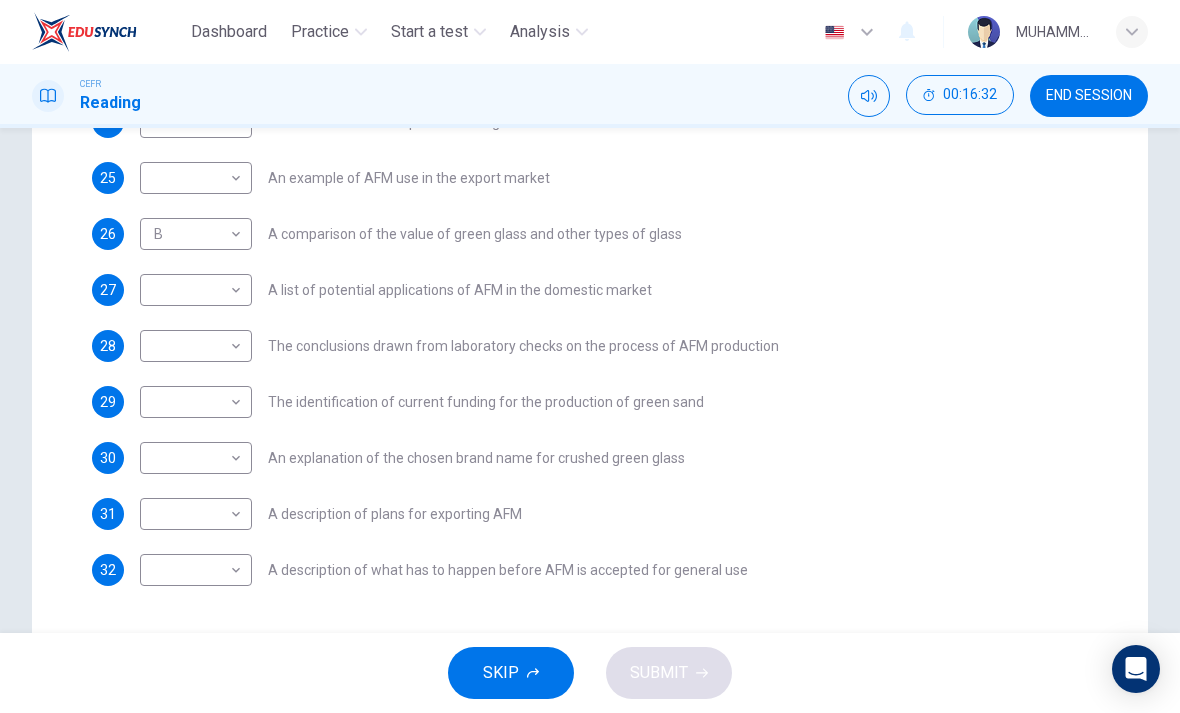 scroll, scrollTop: 467, scrollLeft: 0, axis: vertical 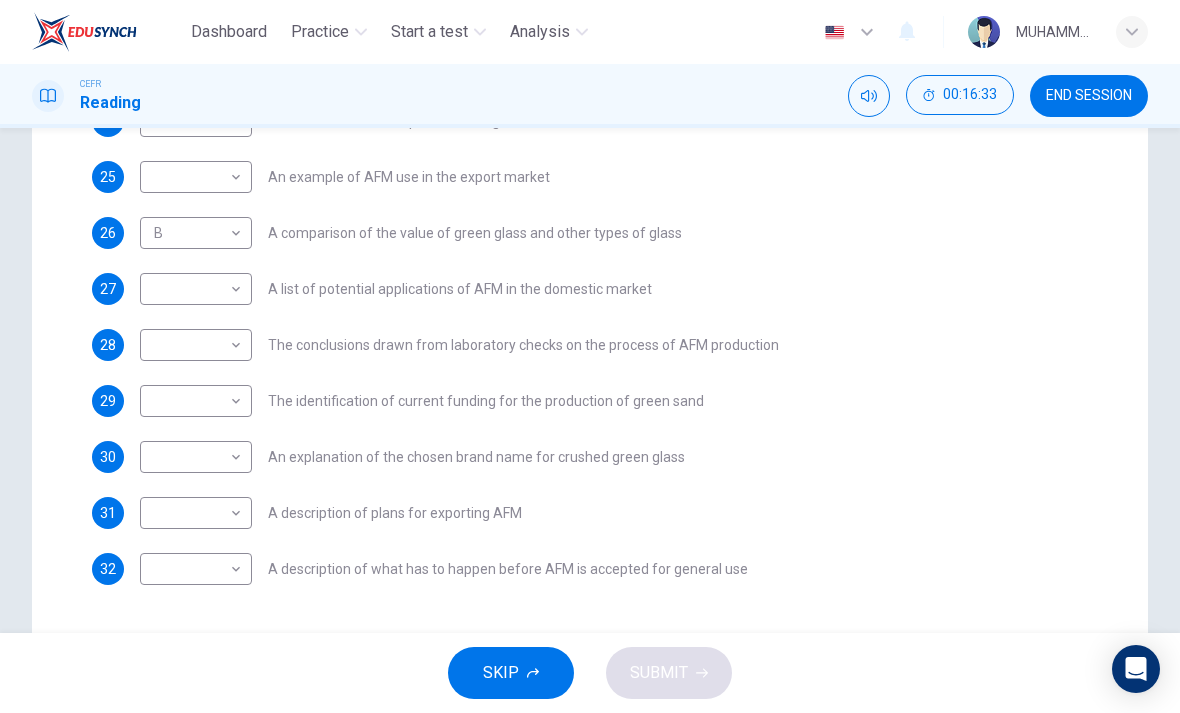 click on "Dashboard Practice Start a test Analysis English en ​ MUHAMMAD KHAIRUL AIMAN BIN KHAIRUL JAUHARI CEFR Reading 00:16:33 END SESSION Questions 23 - 32 The Reading Passage has 8 paragraphs labelled  A-H . Which paragraph contains the following information?
Write the correct letter  A-H  in the boxes below.
NB  You may use any letter  more than once . 23 ​ ​ A description of plans to expand production of AFM 24 ​ ​ The identification of a potential danger in the raw material for AFM 25 ​ ​ An example of AFM use in the export market 26 B B ​ A comparison of the value of green glass and other types of glass 27 ​ ​ A list of potential applications of AFM in the domestic market 28 ​ ​ The conclusions drawn from laboratory checks on the process of AFM production 29 ​ ​ The identification of current funding for the production of green sand 30 ​ ​ An explanation of the chosen brand name for crushed green glass 31 ​ ​ A description of plans for exporting AFM 32 ​ ​ CLICK TO ZOOM" at bounding box center [590, 356] 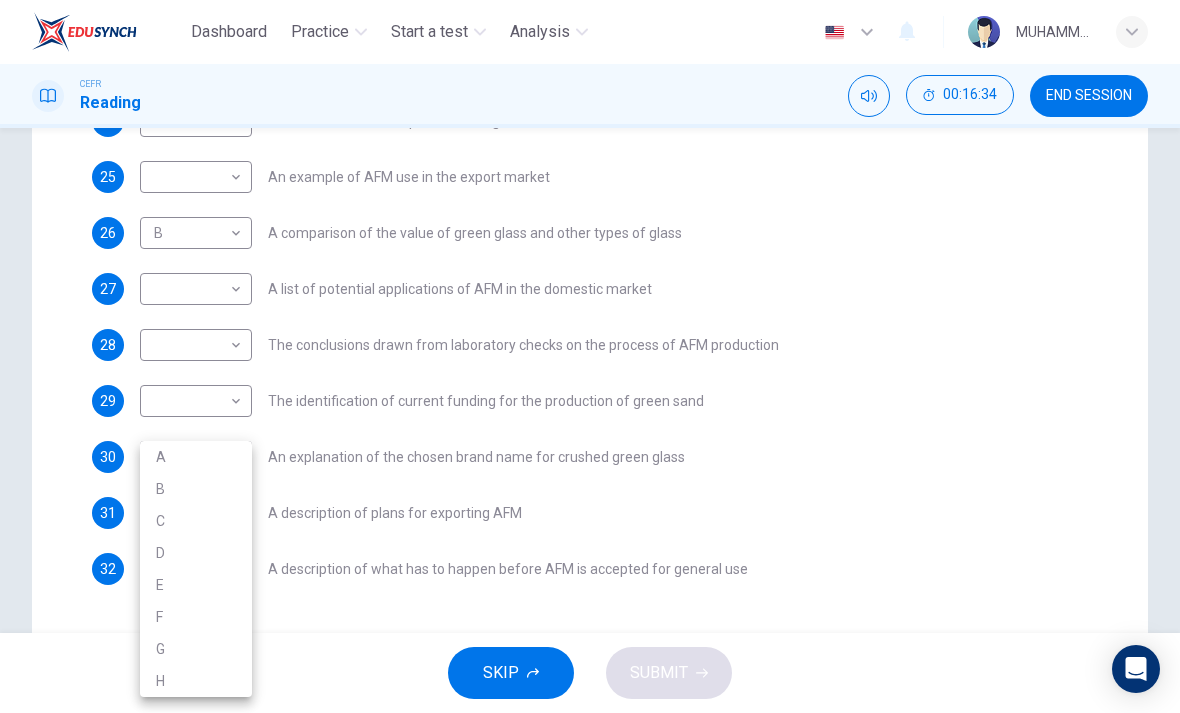 click on "C" at bounding box center (196, 521) 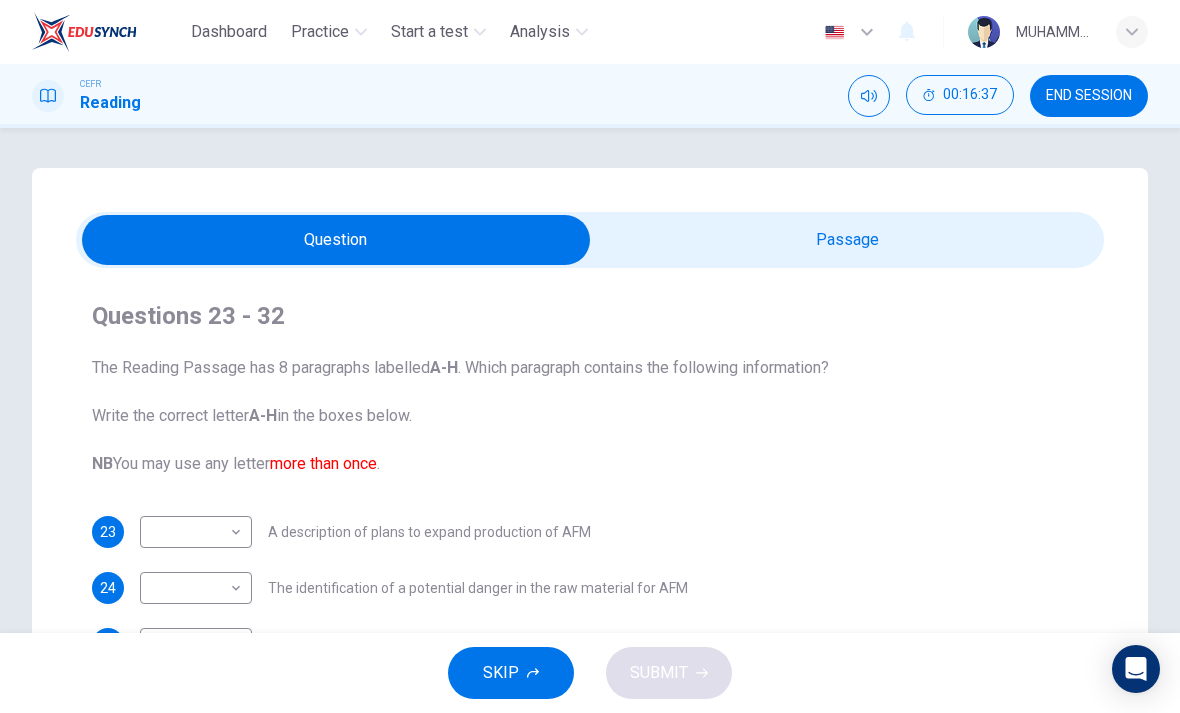 scroll, scrollTop: 0, scrollLeft: 0, axis: both 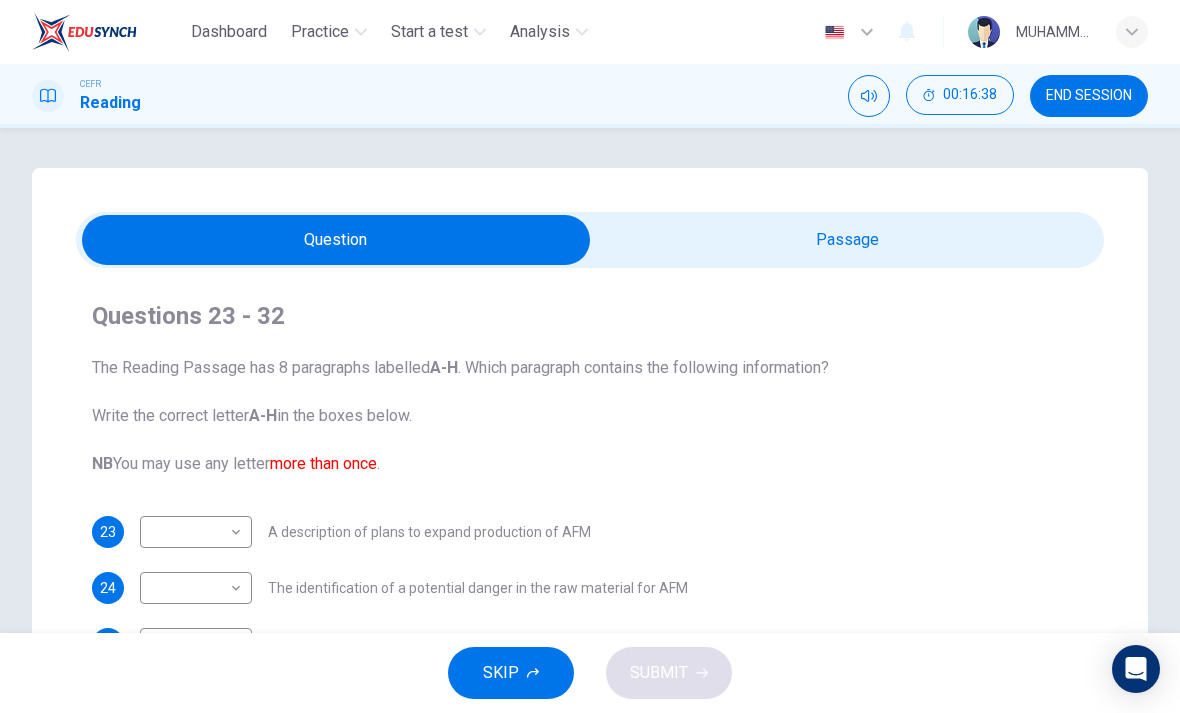 click at bounding box center [336, 240] 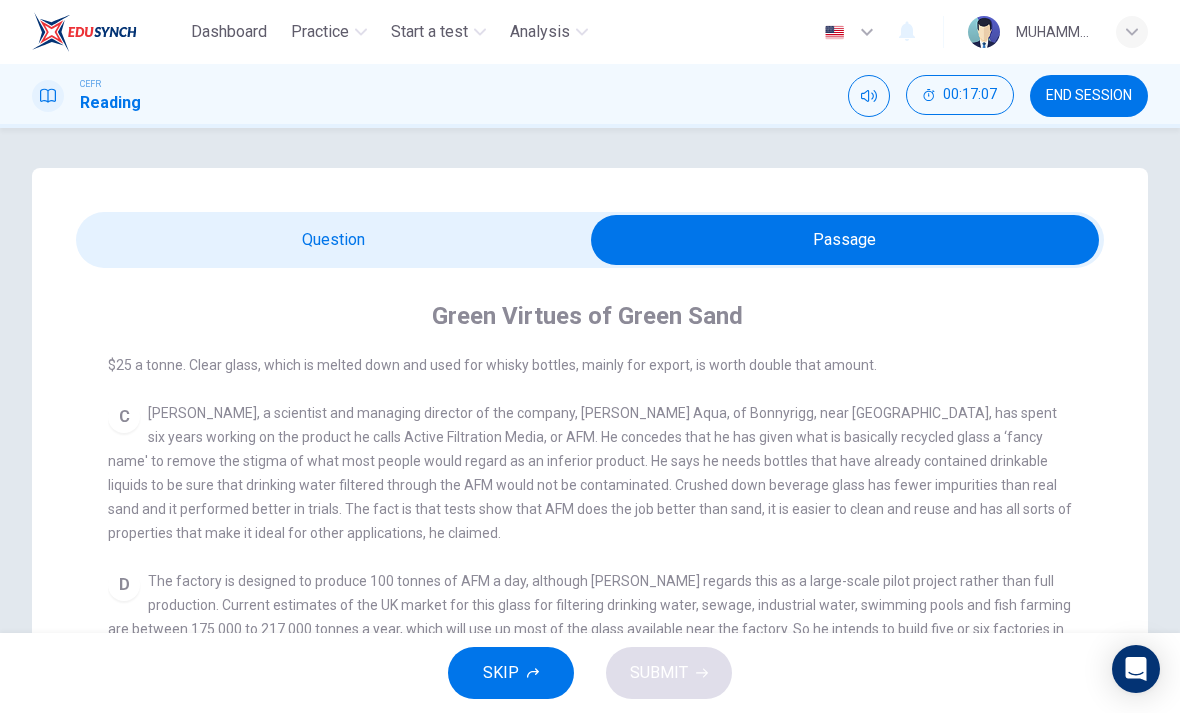 scroll, scrollTop: 0, scrollLeft: 0, axis: both 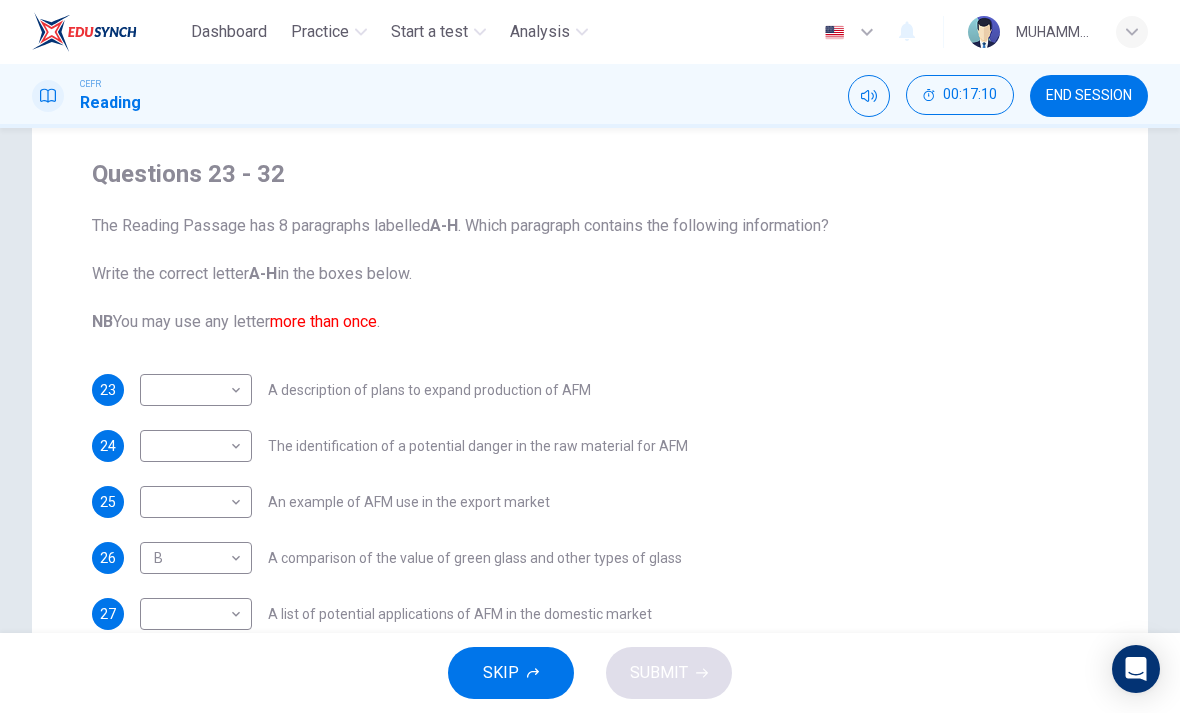 click on "Dashboard Practice Start a test Analysis English en ​ MUHAMMAD KHAIRUL AIMAN BIN KHAIRUL JAUHARI CEFR Reading 00:17:10 END SESSION Questions 23 - 32 The Reading Passage has 8 paragraphs labelled  A-H . Which paragraph contains the following information?
Write the correct letter  A-H  in the boxes below.
NB  You may use any letter  more than once . 23 ​ ​ A description of plans to expand production of AFM 24 ​ ​ The identification of a potential danger in the raw material for AFM 25 ​ ​ An example of AFM use in the export market 26 B B ​ A comparison of the value of green glass and other types of glass 27 ​ ​ A list of potential applications of AFM in the domestic market 28 ​ ​ The conclusions drawn from laboratory checks on the process of AFM production 29 ​ ​ The identification of current funding for the production of green sand 30 C C ​ An explanation of the chosen brand name for crushed green glass 31 ​ ​ A description of plans for exporting AFM 32 ​ ​ CLICK TO ZOOM" at bounding box center [590, 356] 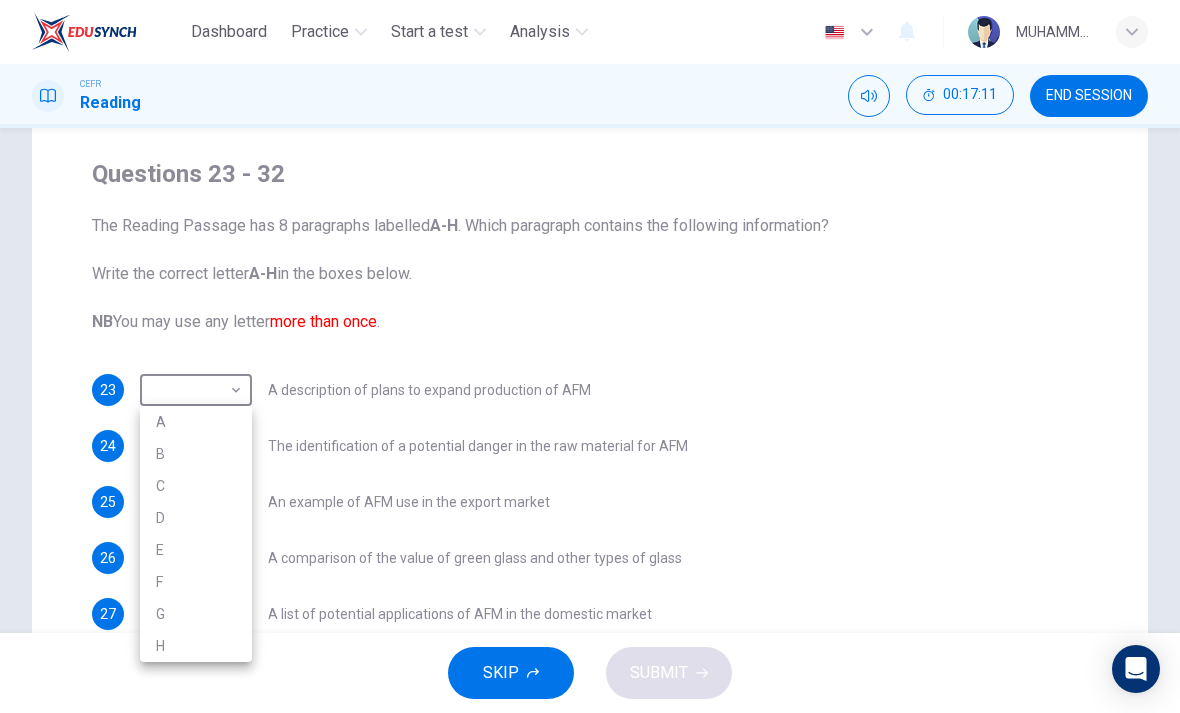 click on "D" at bounding box center (196, 518) 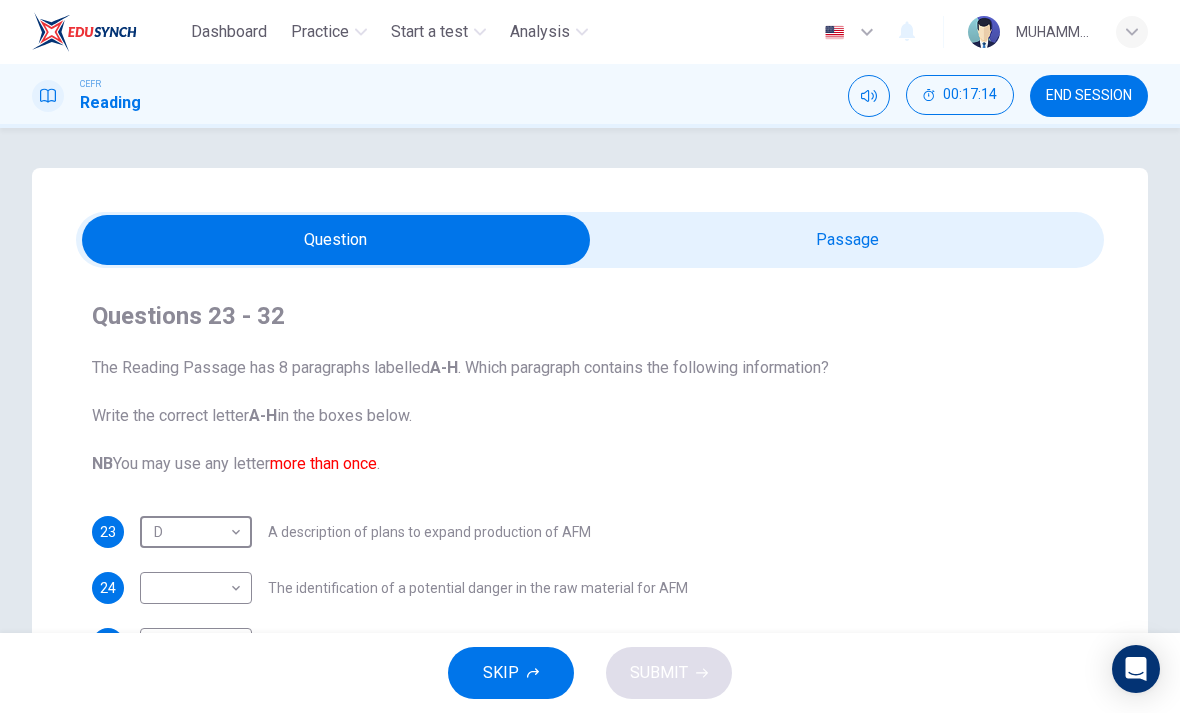 scroll, scrollTop: 0, scrollLeft: 0, axis: both 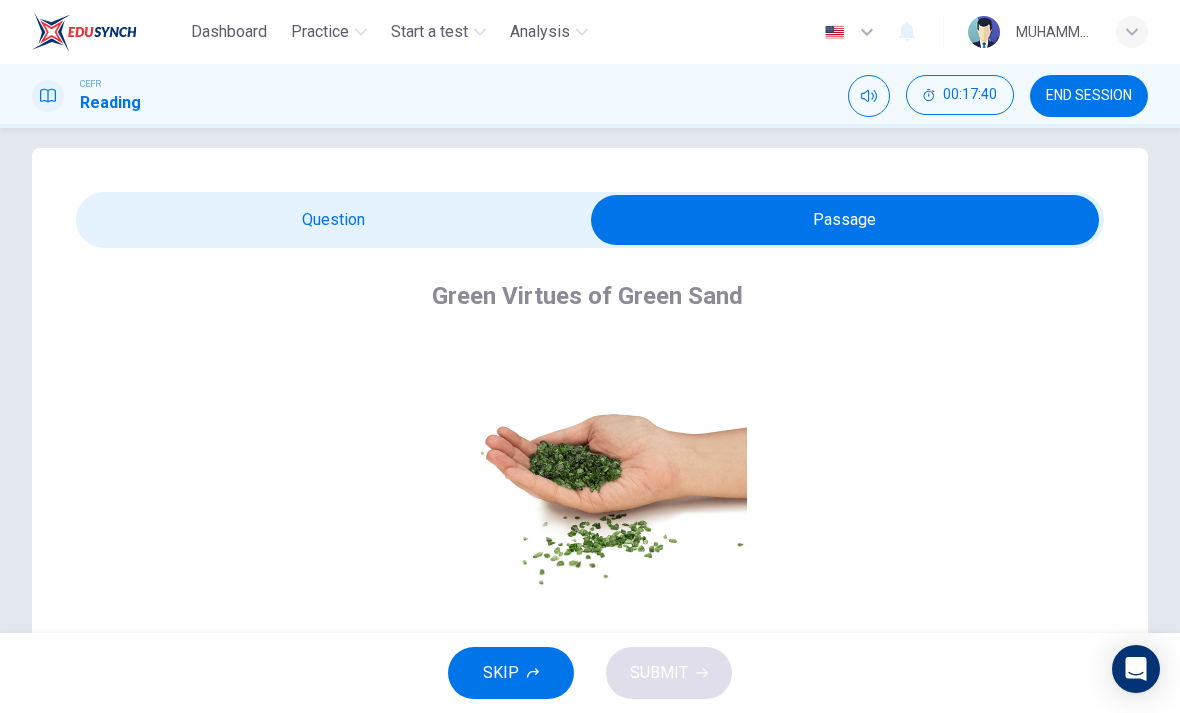 click at bounding box center (845, 220) 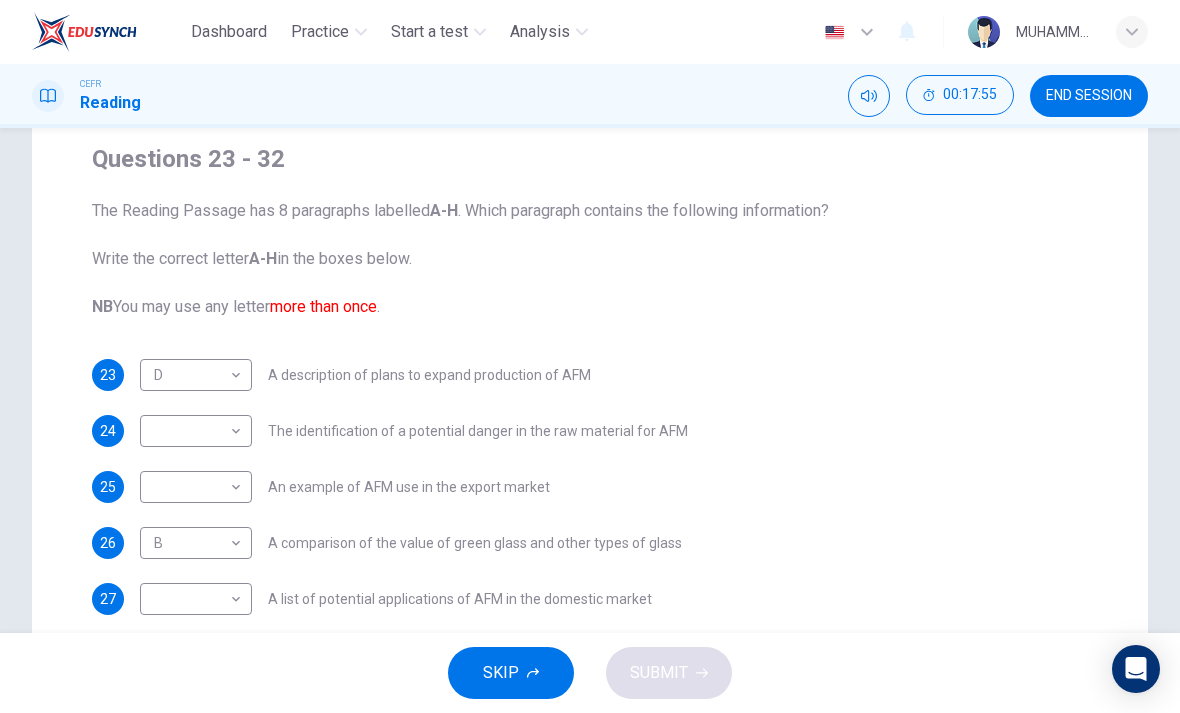 scroll, scrollTop: 71, scrollLeft: 0, axis: vertical 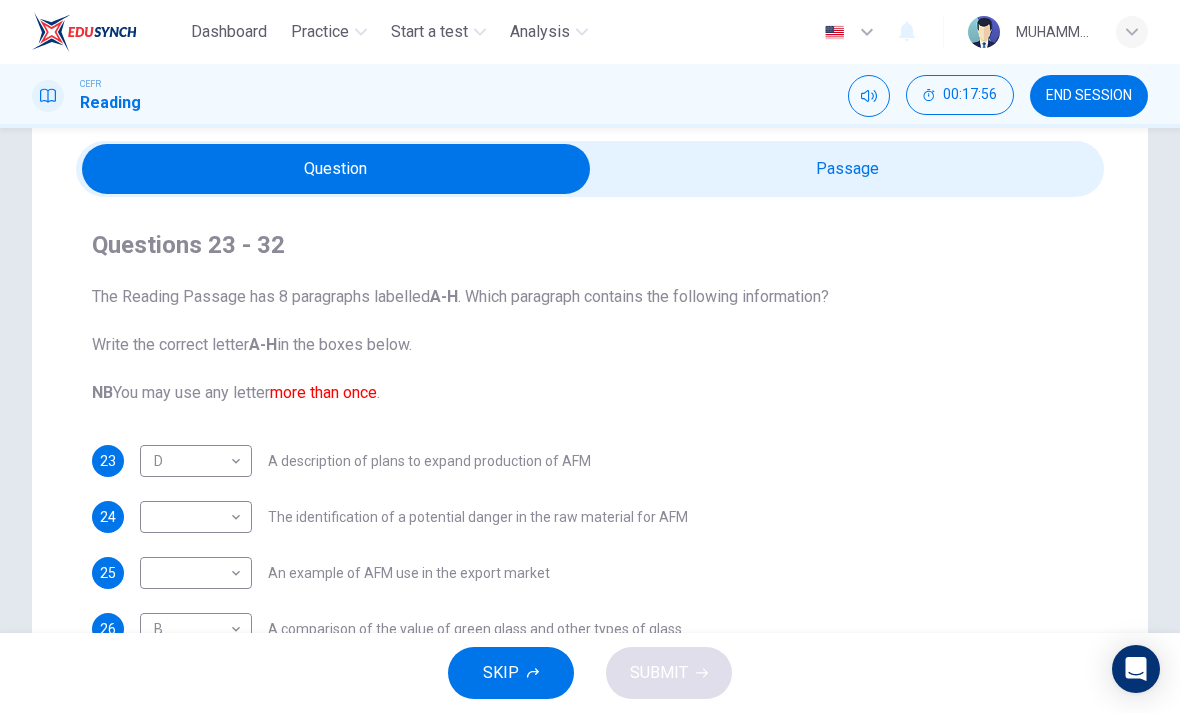 click at bounding box center (336, 169) 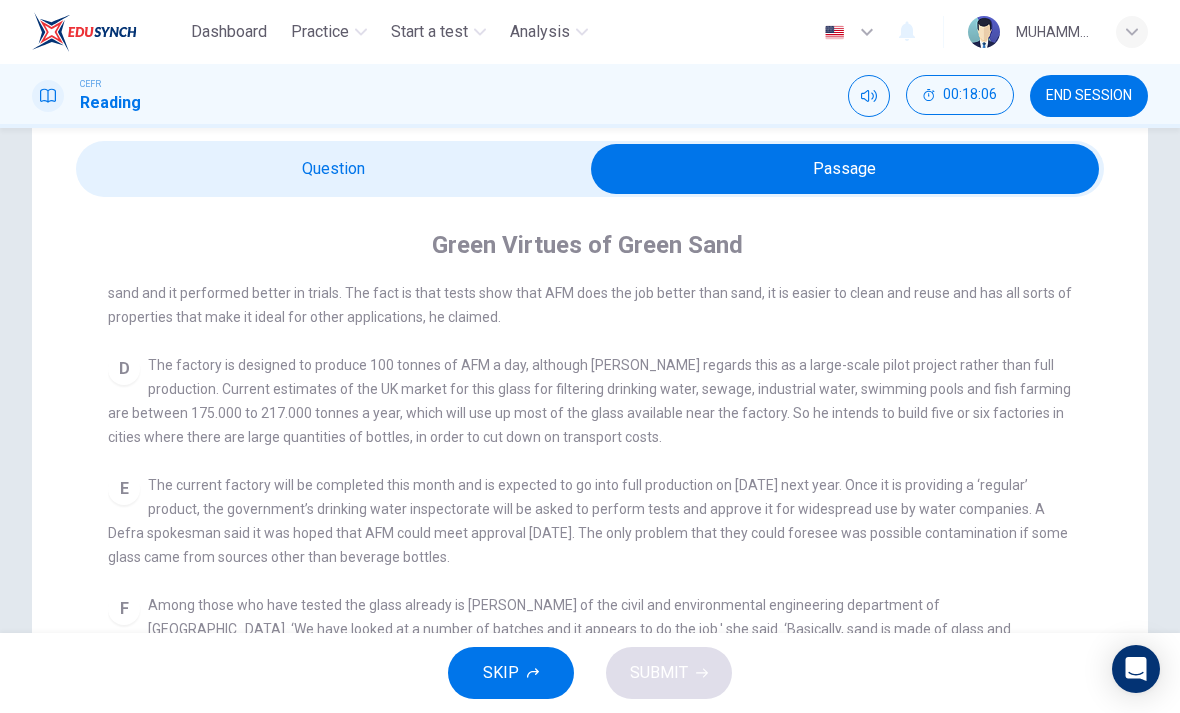 scroll, scrollTop: 811, scrollLeft: 0, axis: vertical 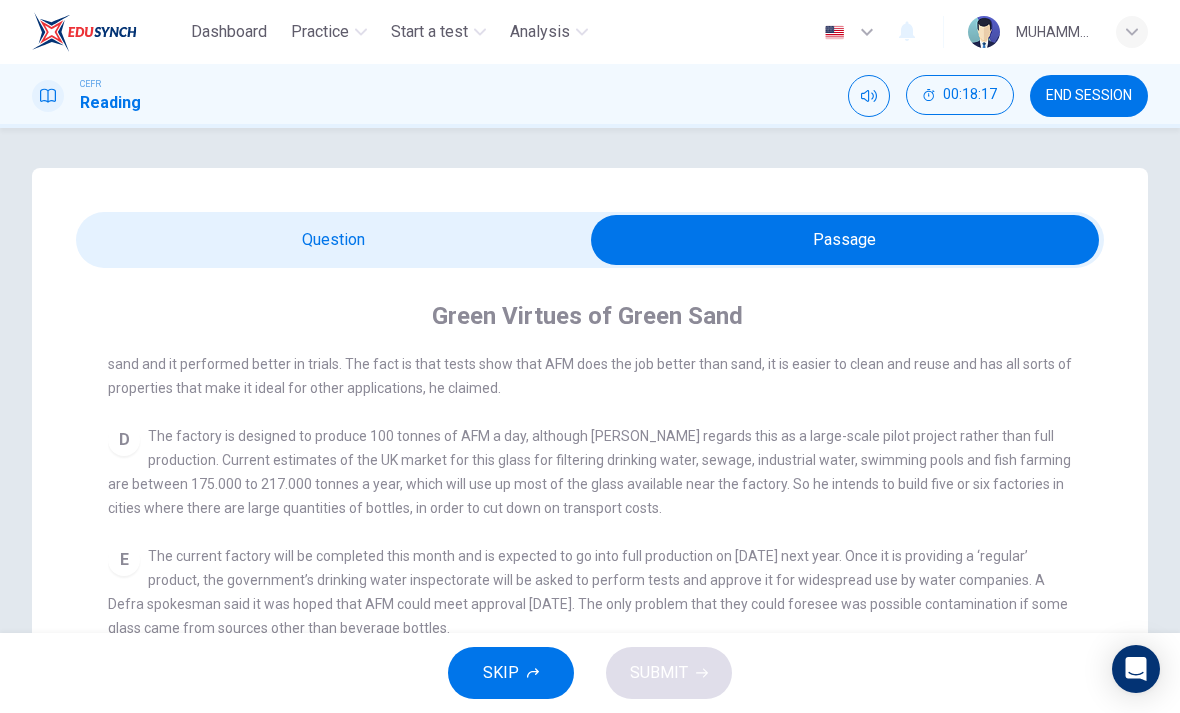 click on "Questions 23 - 32 The Reading Passage has 8 paragraphs labelled  A-H . Which paragraph contains the following information?
Write the correct letter  A-H  in the boxes below.
NB  You may use any letter  more than once . 23 D D ​ A description of plans to expand production of AFM 24 ​ ​ The identification of a potential danger in the raw material for AFM 25 ​ ​ An example of AFM use in the export market 26 B B ​ A comparison of the value of green glass and other types of glass 27 ​ ​ A list of potential applications of AFM in the domestic market 28 ​ ​ The conclusions drawn from laboratory checks on the process of AFM production 29 ​ ​ The identification of current funding for the production of green sand 30 C C ​ An explanation of the chosen brand name for crushed green glass 31 ​ ​ A description of plans for exporting AFM 32 ​ ​ A description of what has to happen before AFM is accepted for general use Green Virtues of Green Sand CLICK TO ZOOM Click to Zoom A B C D E F G H" at bounding box center [590, 642] 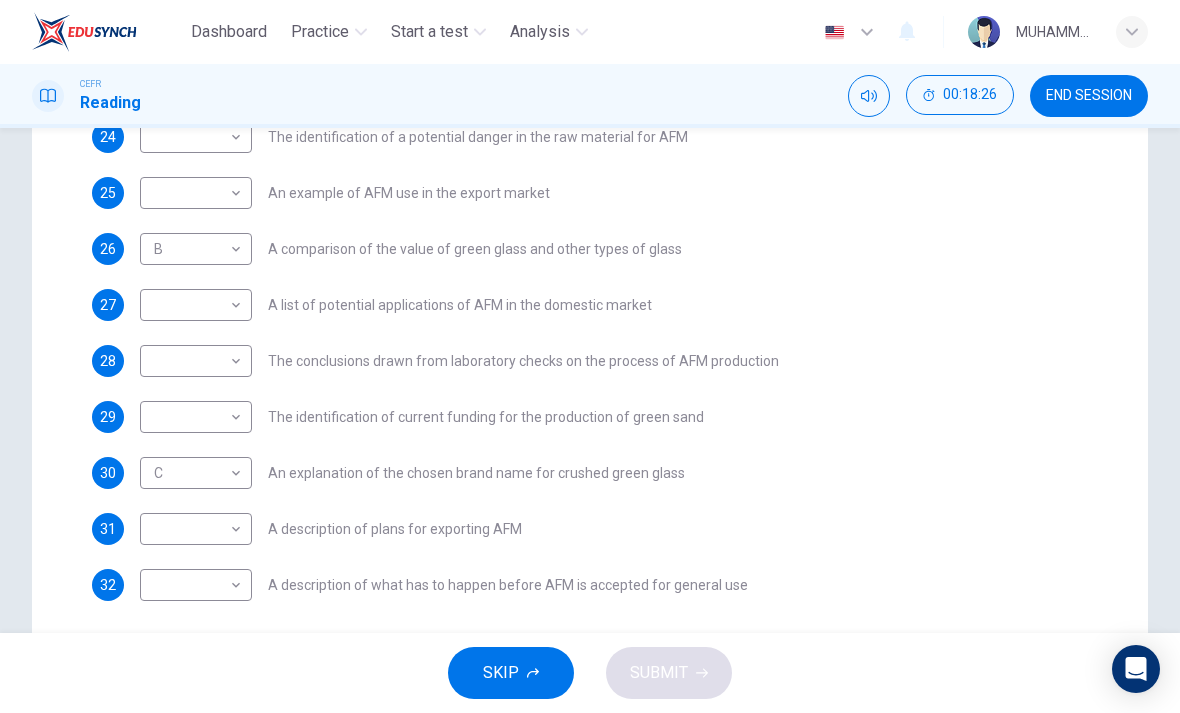 scroll, scrollTop: 452, scrollLeft: 0, axis: vertical 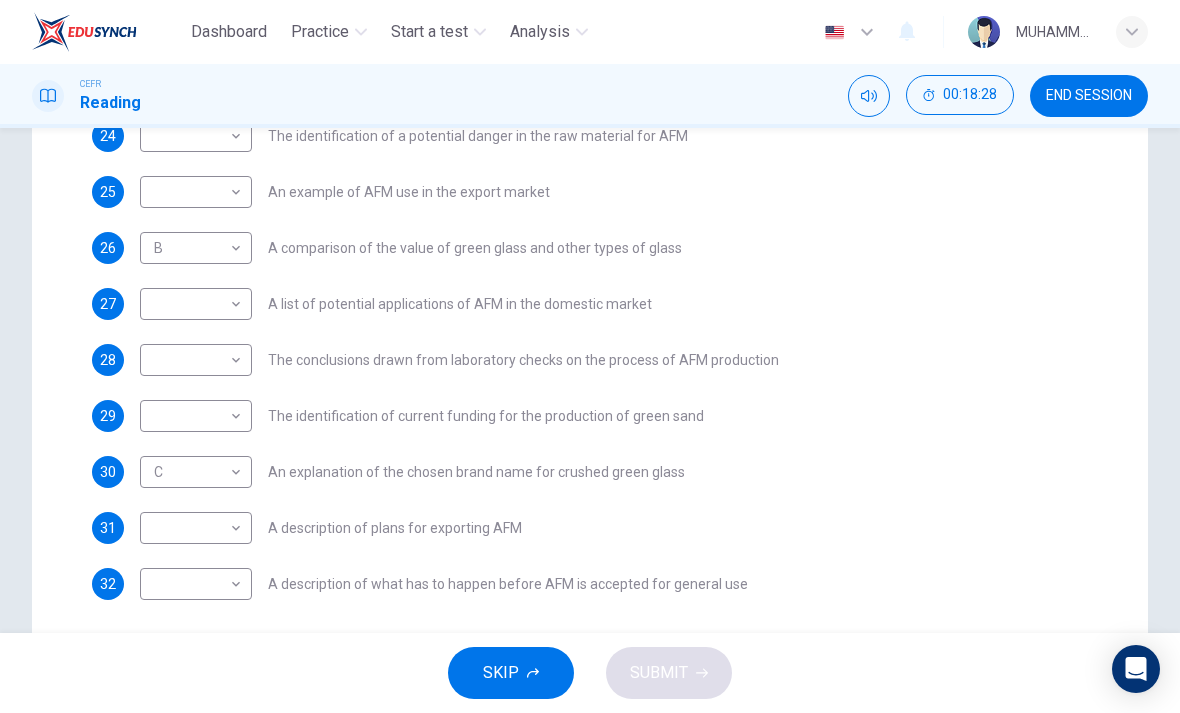 click on "Dashboard Practice Start a test Analysis English en ​ MUHAMMAD KHAIRUL AIMAN BIN KHAIRUL JAUHARI CEFR Reading 00:18:28 END SESSION Questions 23 - 32 The Reading Passage has 8 paragraphs labelled  A-H . Which paragraph contains the following information?
Write the correct letter  A-H  in the boxes below.
NB  You may use any letter  more than once . 23 D D ​ A description of plans to expand production of AFM 24 ​ ​ The identification of a potential danger in the raw material for AFM 25 ​ ​ An example of AFM use in the export market 26 B B ​ A comparison of the value of green glass and other types of glass 27 ​ ​ A list of potential applications of AFM in the domestic market 28 ​ ​ The conclusions drawn from laboratory checks on the process of AFM production 29 ​ ​ The identification of current funding for the production of green sand 30 C C ​ An explanation of the chosen brand name for crushed green glass 31 ​ ​ A description of plans for exporting AFM 32 ​ ​ CLICK TO ZOOM" at bounding box center (590, 356) 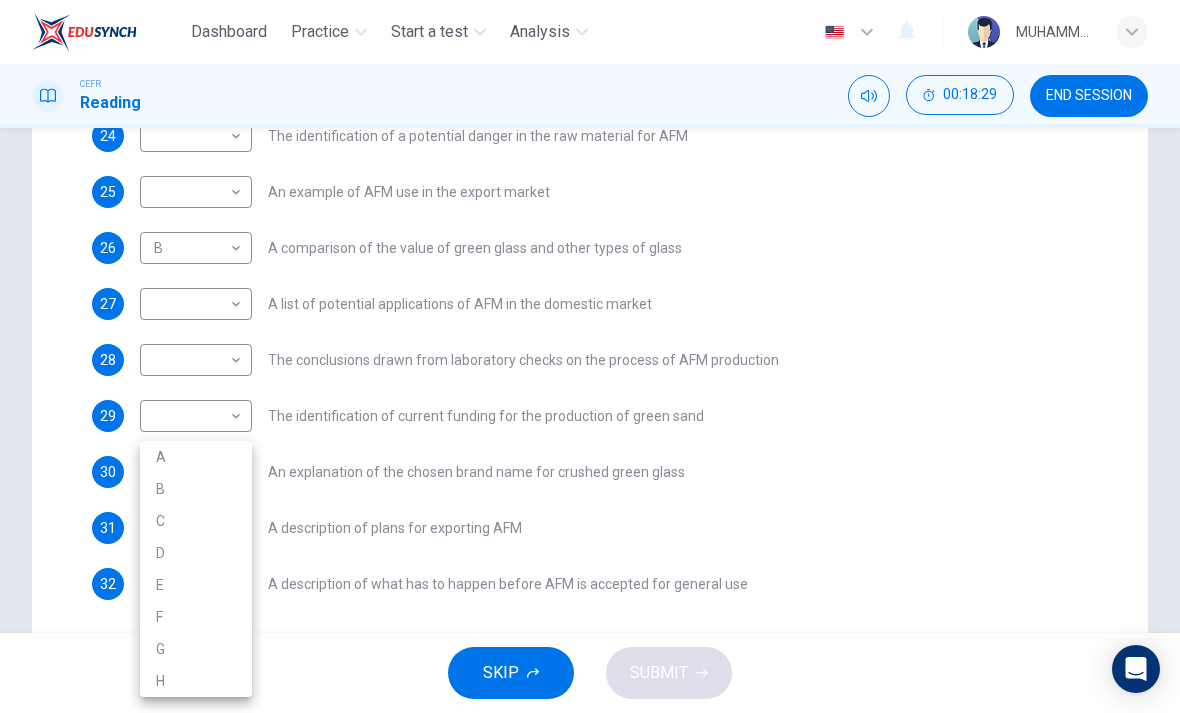 click on "C" at bounding box center [196, 521] 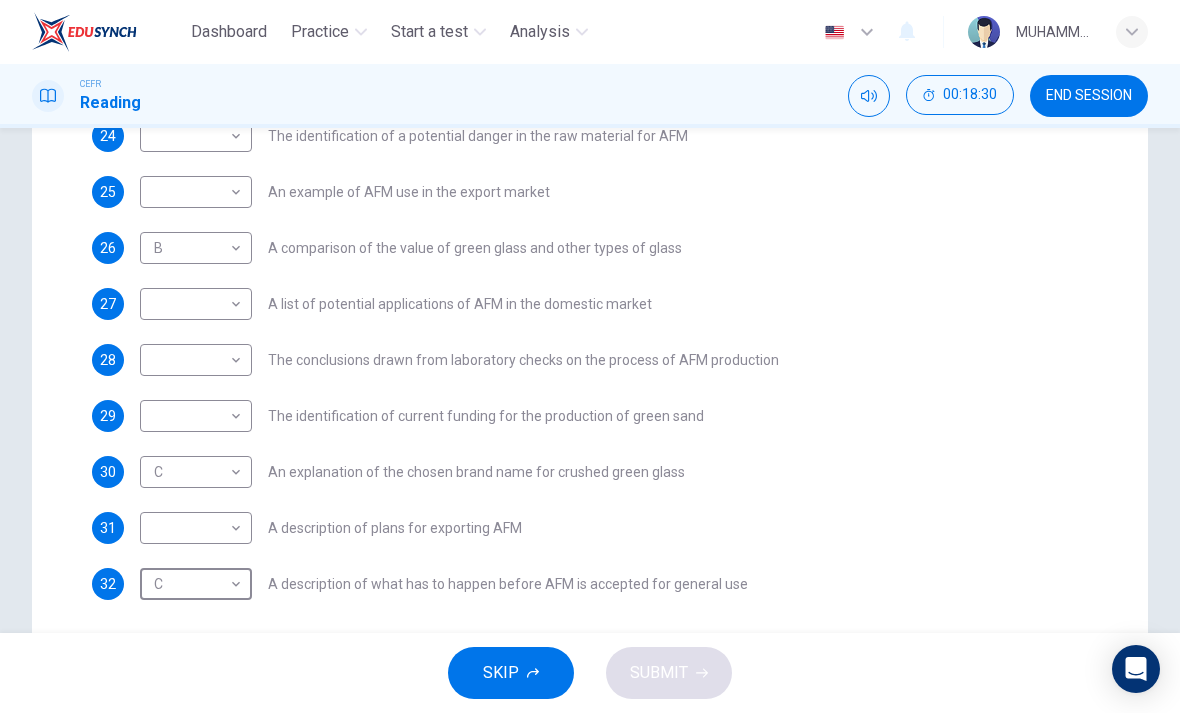 click on "Dashboard Practice Start a test Analysis English en ​ MUHAMMAD KHAIRUL AIMAN BIN KHAIRUL JAUHARI CEFR Reading 00:18:30 END SESSION Questions 23 - 32 The Reading Passage has 8 paragraphs labelled  A-H . Which paragraph contains the following information?
Write the correct letter  A-H  in the boxes below.
NB  You may use any letter  more than once . 23 D D ​ A description of plans to expand production of AFM 24 ​ ​ The identification of a potential danger in the raw material for AFM 25 ​ ​ An example of AFM use in the export market 26 B B ​ A comparison of the value of green glass and other types of glass 27 ​ ​ A list of potential applications of AFM in the domestic market 28 ​ ​ The conclusions drawn from laboratory checks on the process of AFM production 29 ​ ​ The identification of current funding for the production of green sand 30 C C ​ An explanation of the chosen brand name for crushed green glass 31 ​ ​ A description of plans for exporting AFM 32 C C ​ CLICK TO ZOOM" at bounding box center (590, 356) 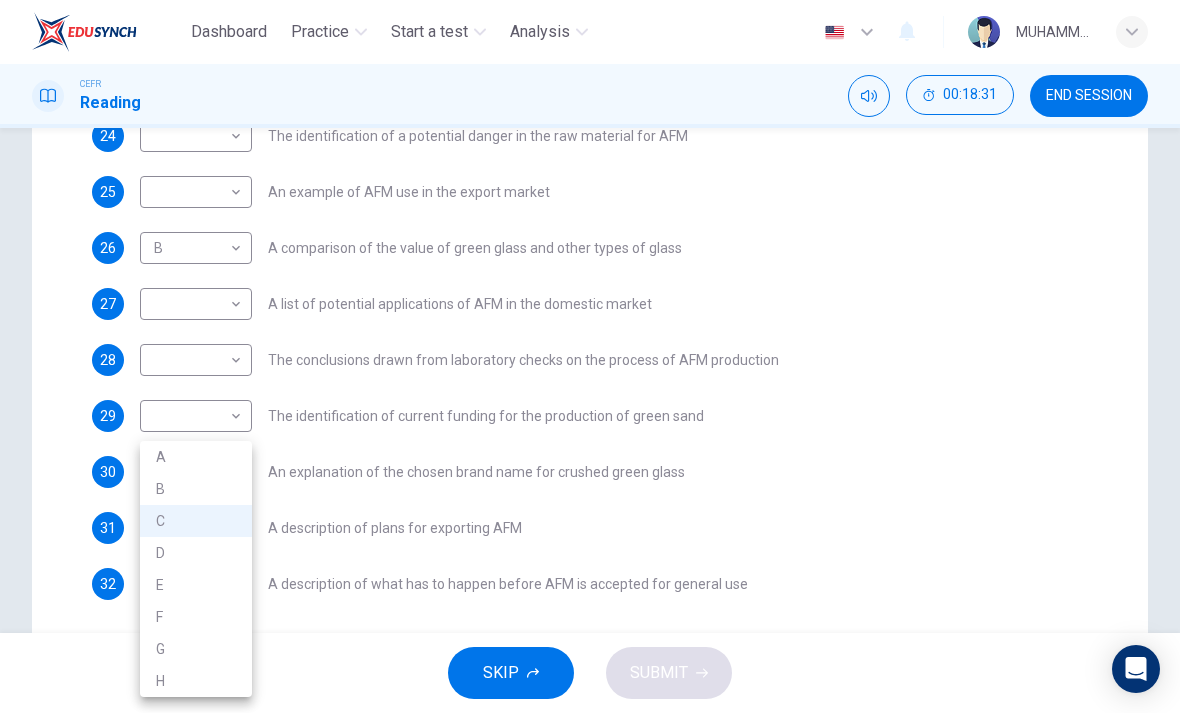 click on "C" at bounding box center (196, 521) 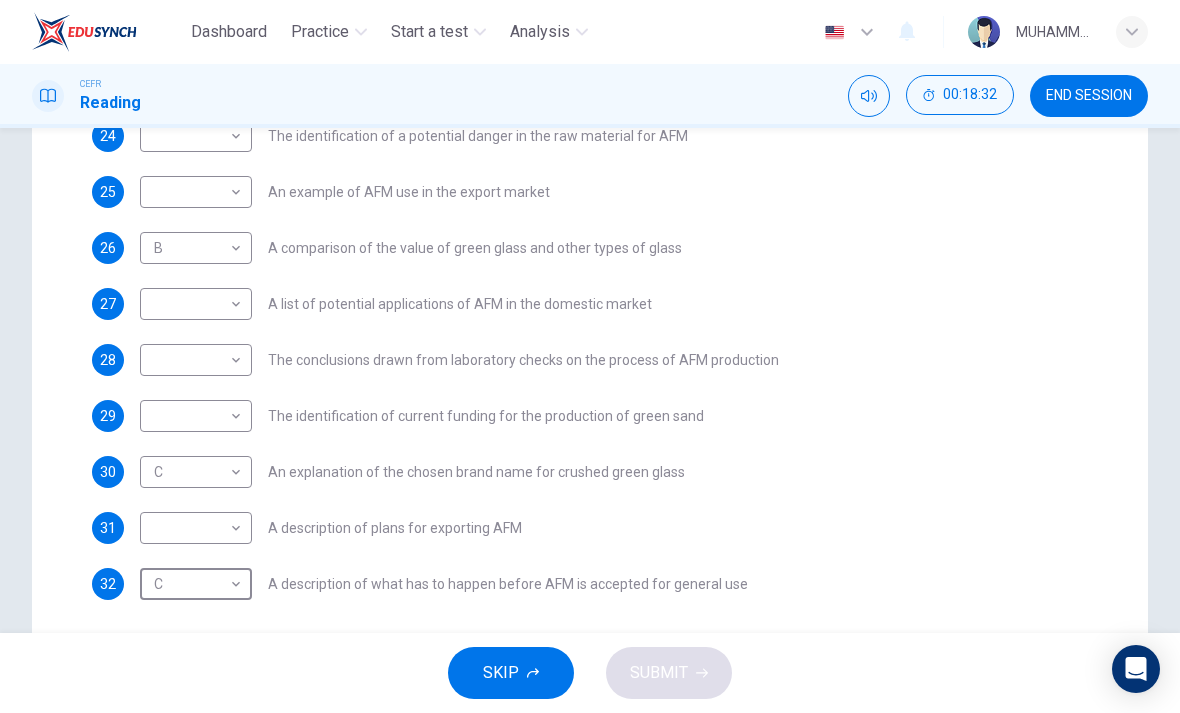 click on "Dashboard Practice Start a test Analysis English en ​ MUHAMMAD KHAIRUL AIMAN BIN KHAIRUL JAUHARI CEFR Reading 00:18:32 END SESSION Questions 23 - 32 The Reading Passage has 8 paragraphs labelled  A-H . Which paragraph contains the following information?
Write the correct letter  A-H  in the boxes below.
NB  You may use any letter  more than once . 23 D D ​ A description of plans to expand production of AFM 24 ​ ​ The identification of a potential danger in the raw material for AFM 25 ​ ​ An example of AFM use in the export market 26 B B ​ A comparison of the value of green glass and other types of glass 27 ​ ​ A list of potential applications of AFM in the domestic market 28 ​ ​ The conclusions drawn from laboratory checks on the process of AFM production 29 ​ ​ The identification of current funding for the production of green sand 30 C C ​ An explanation of the chosen brand name for crushed green glass 31 ​ ​ A description of plans for exporting AFM 32 C C ​ CLICK TO ZOOM" at bounding box center (590, 356) 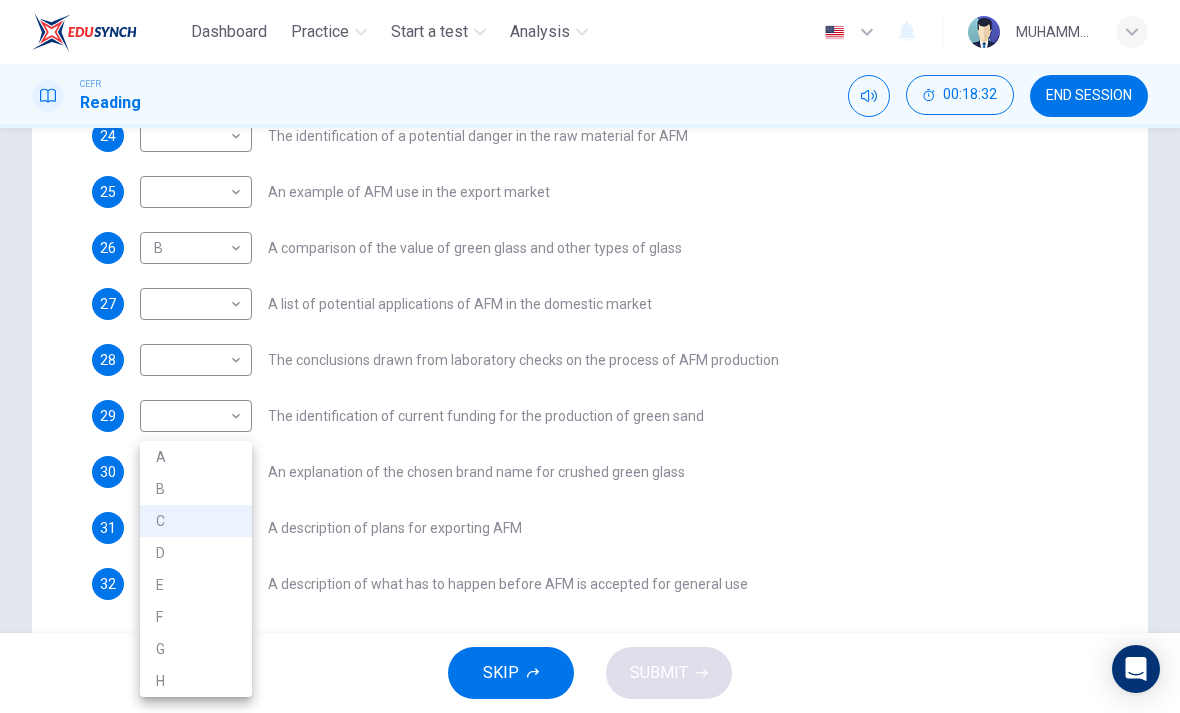 click on "D" at bounding box center [196, 553] 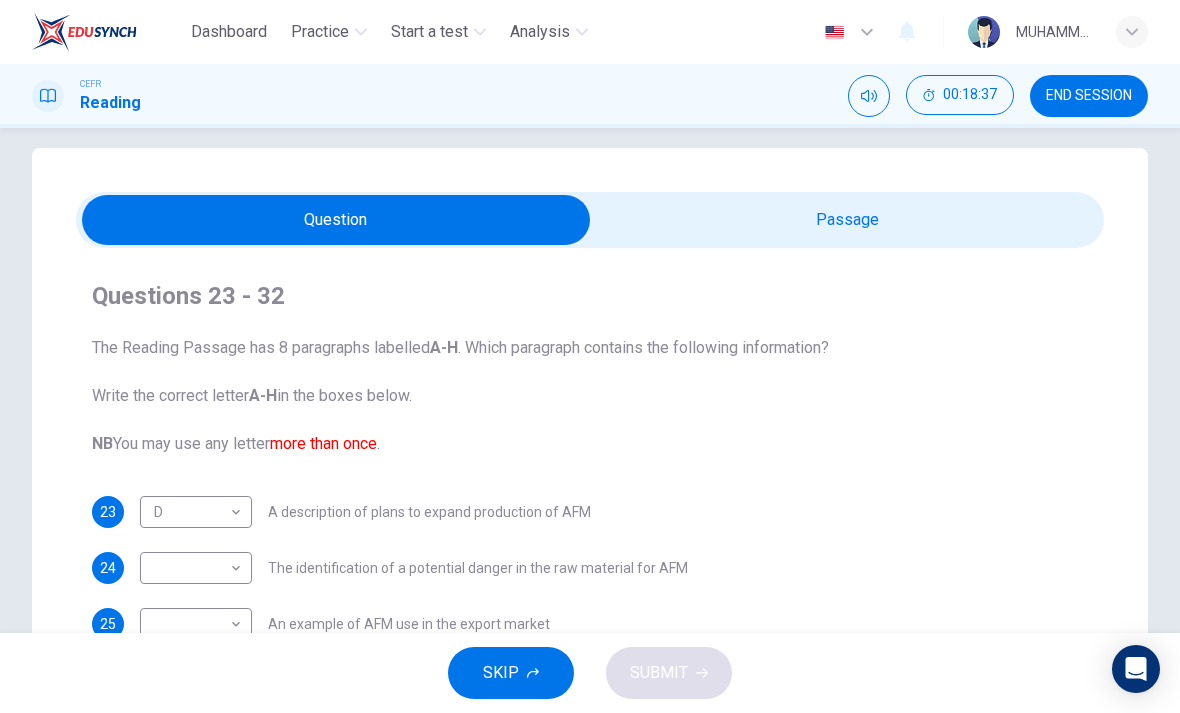 click at bounding box center (336, 220) 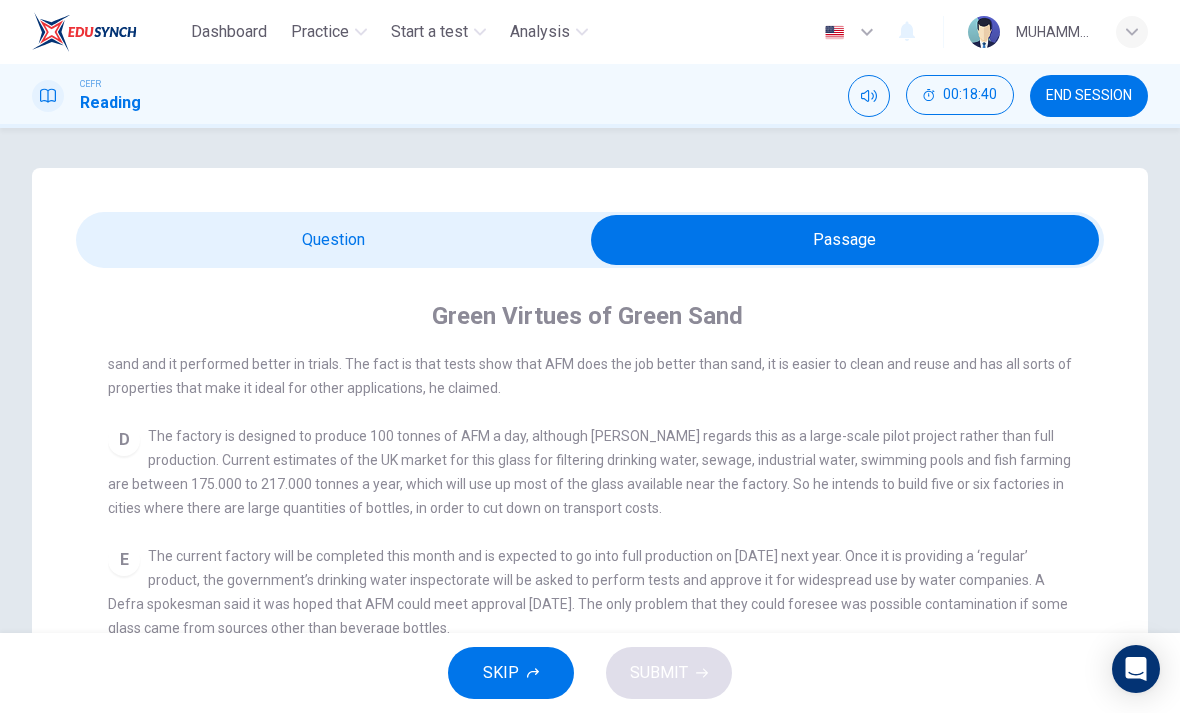 scroll, scrollTop: 0, scrollLeft: 0, axis: both 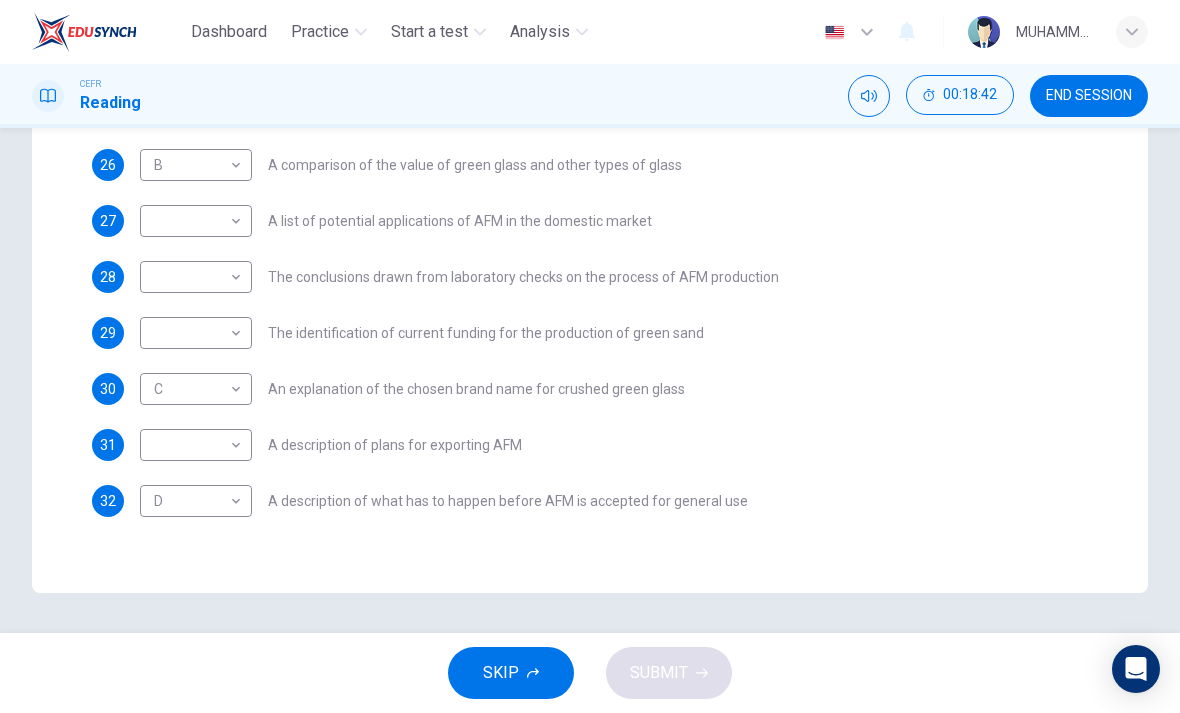click on "Dashboard Practice Start a test Analysis English en ​ MUHAMMAD KHAIRUL AIMAN BIN KHAIRUL JAUHARI CEFR Reading 00:18:42 END SESSION Questions 23 - 32 The Reading Passage has 8 paragraphs labelled  A-H . Which paragraph contains the following information?
Write the correct letter  A-H  in the boxes below.
NB  You may use any letter  more than once . 23 D D ​ A description of plans to expand production of AFM 24 ​ ​ The identification of a potential danger in the raw material for AFM 25 ​ ​ An example of AFM use in the export market 26 B B ​ A comparison of the value of green glass and other types of glass 27 ​ ​ A list of potential applications of AFM in the domestic market 28 ​ ​ The conclusions drawn from laboratory checks on the process of AFM production 29 ​ ​ The identification of current funding for the production of green sand 30 C C ​ An explanation of the chosen brand name for crushed green glass 31 ​ ​ A description of plans for exporting AFM 32 D D ​ CLICK TO ZOOM" at bounding box center [590, 356] 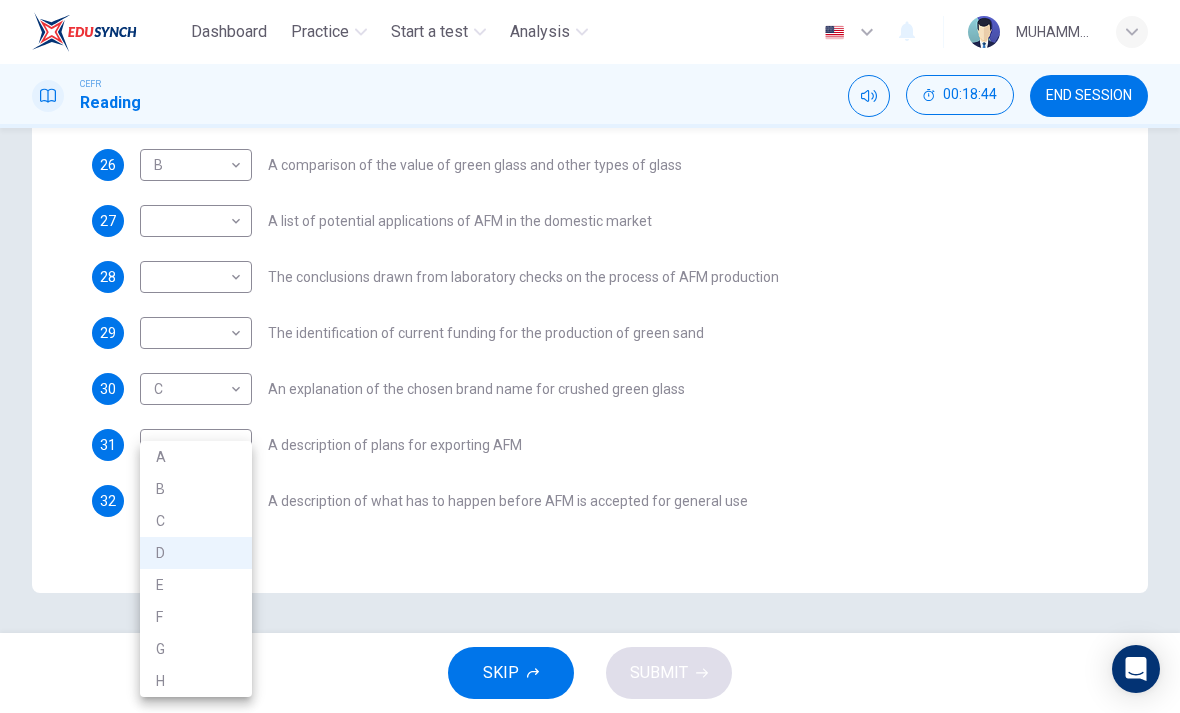 click on "E" at bounding box center [196, 585] 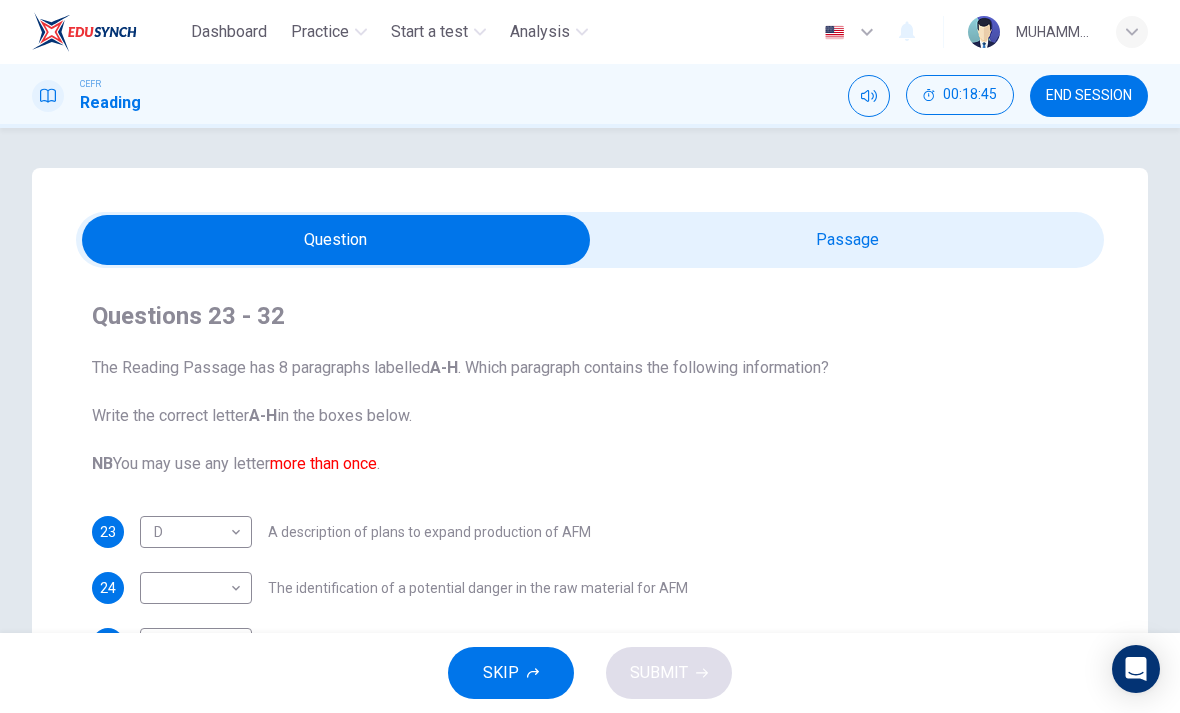 scroll, scrollTop: 0, scrollLeft: 0, axis: both 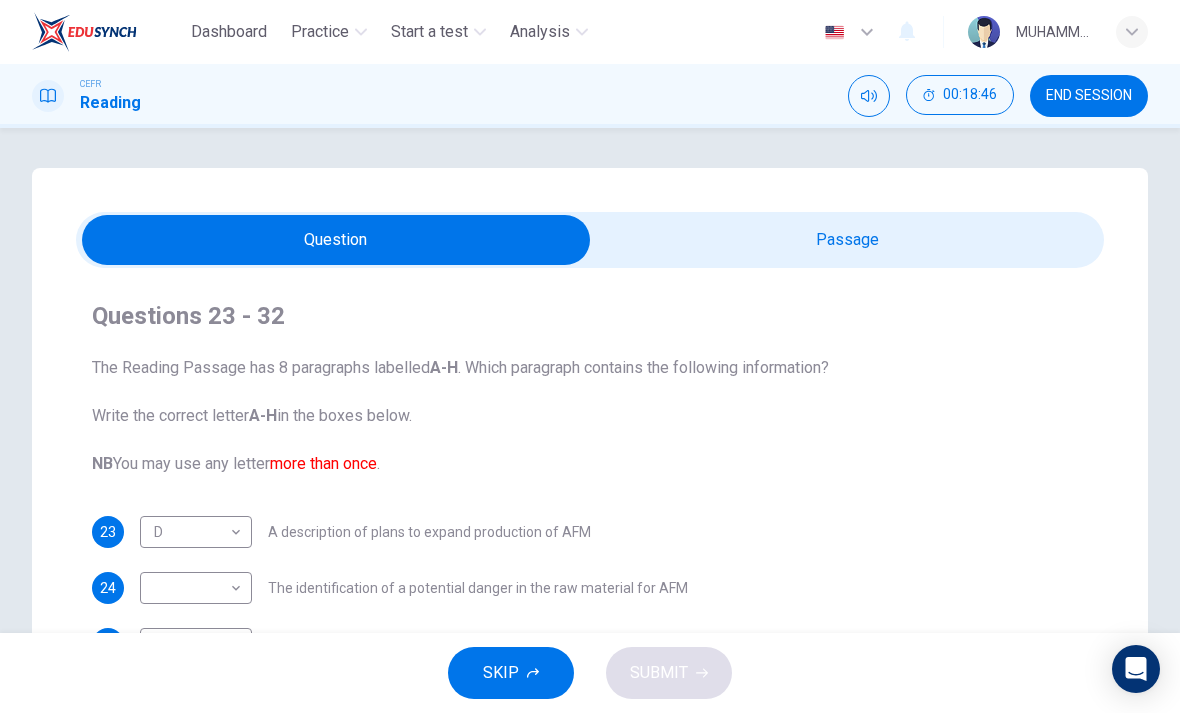 click at bounding box center (336, 240) 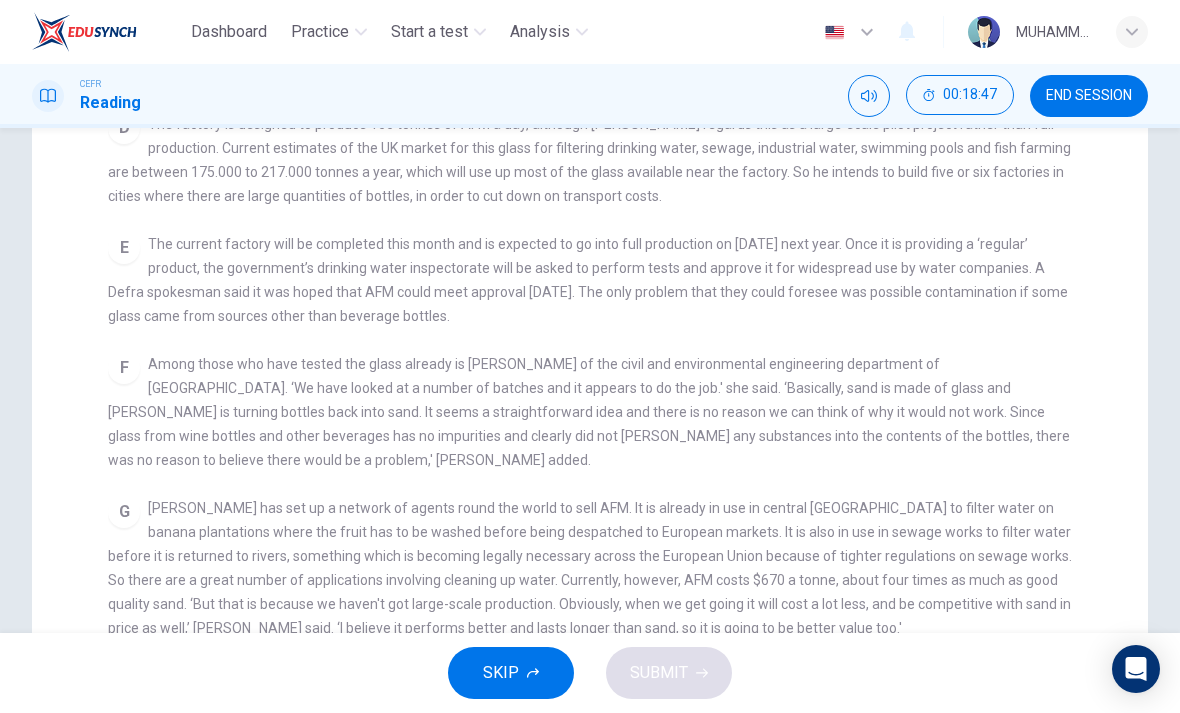 scroll, scrollTop: 321, scrollLeft: 0, axis: vertical 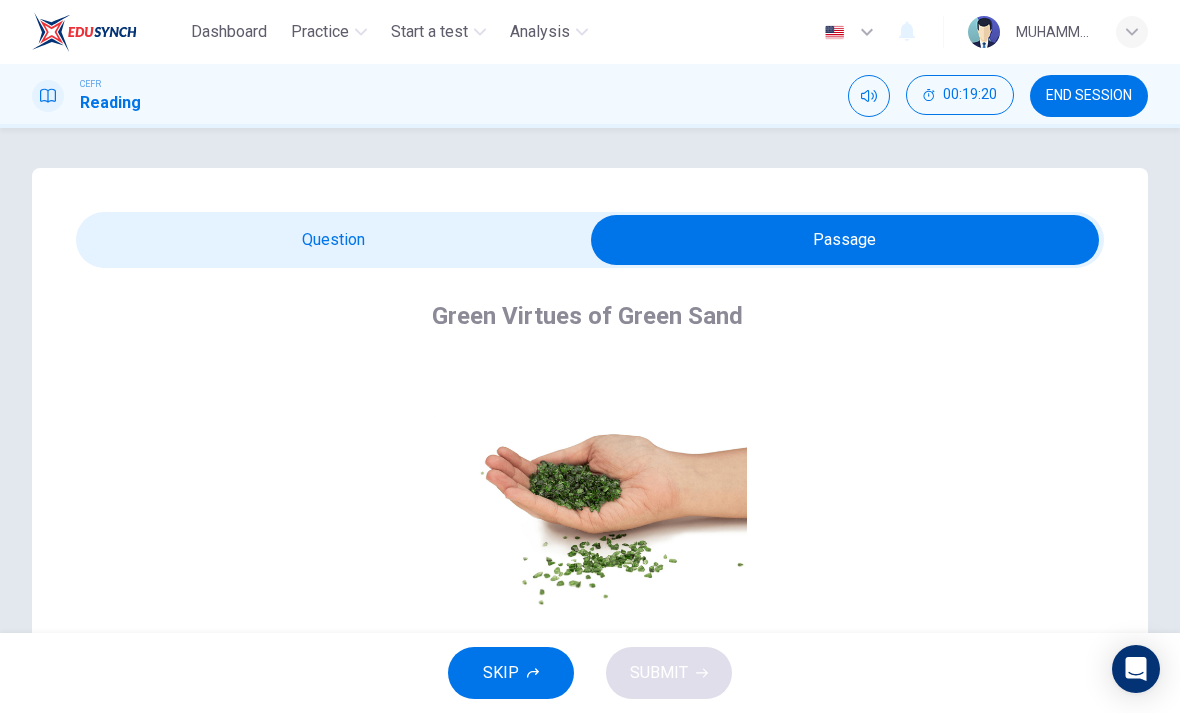 click at bounding box center [845, 240] 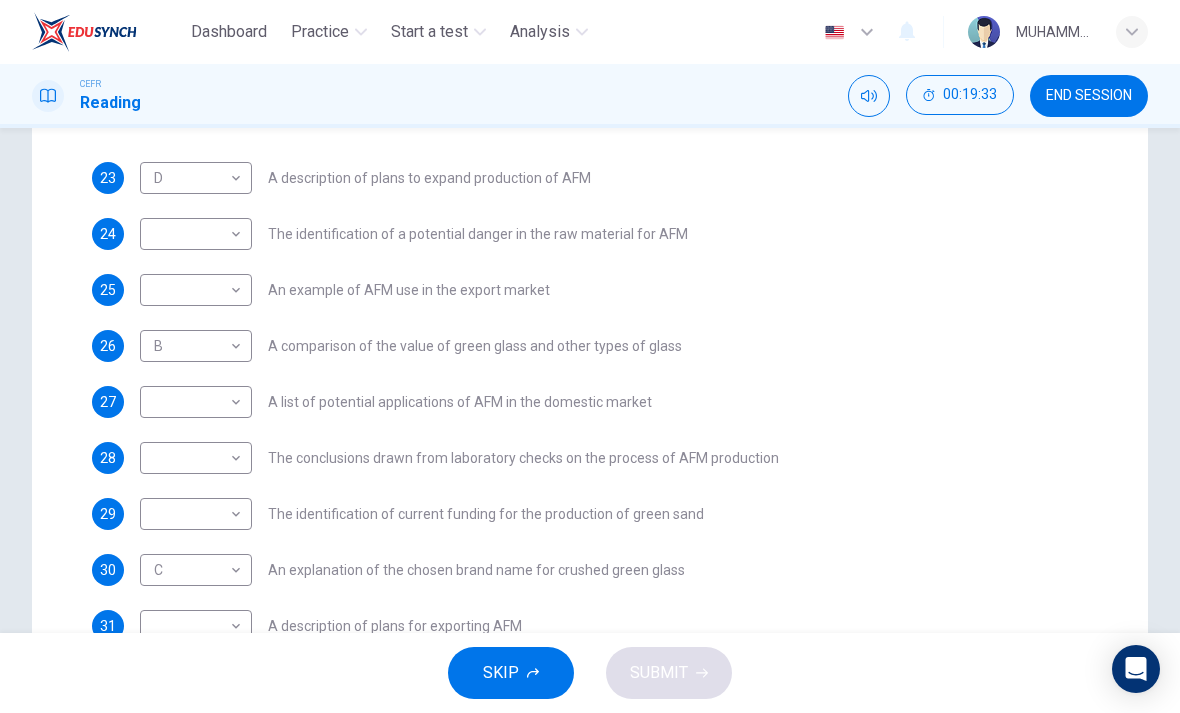 scroll, scrollTop: 344, scrollLeft: 0, axis: vertical 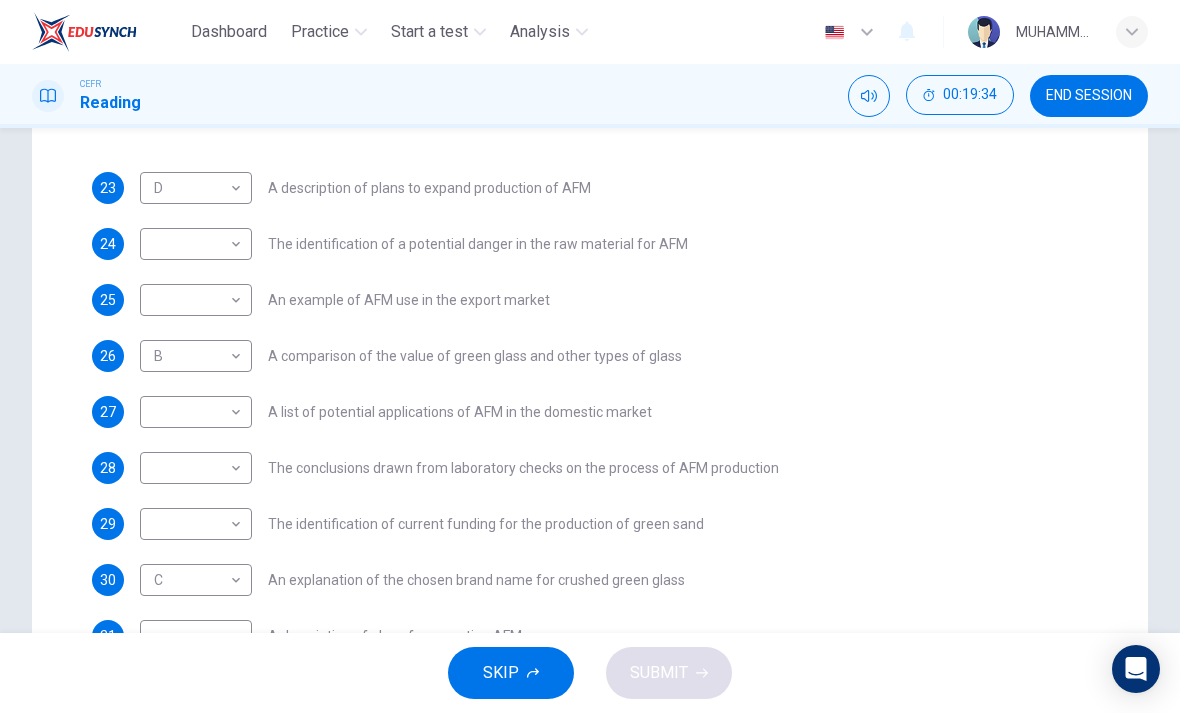click on "Dashboard Practice Start a test Analysis English en ​ MUHAMMAD KHAIRUL AIMAN BIN KHAIRUL JAUHARI CEFR Reading 00:19:34 END SESSION Questions 23 - 32 The Reading Passage has 8 paragraphs labelled  A-H . Which paragraph contains the following information?
Write the correct letter  A-H  in the boxes below.
NB  You may use any letter  more than once . 23 D D ​ A description of plans to expand production of AFM 24 ​ ​ The identification of a potential danger in the raw material for AFM 25 ​ ​ An example of AFM use in the export market 26 B B ​ A comparison of the value of green glass and other types of glass 27 ​ ​ A list of potential applications of AFM in the domestic market 28 ​ ​ The conclusions drawn from laboratory checks on the process of AFM production 29 ​ ​ The identification of current funding for the production of green sand 30 C C ​ An explanation of the chosen brand name for crushed green glass 31 ​ ​ A description of plans for exporting AFM 32 E E ​ CLICK TO ZOOM" at bounding box center (590, 356) 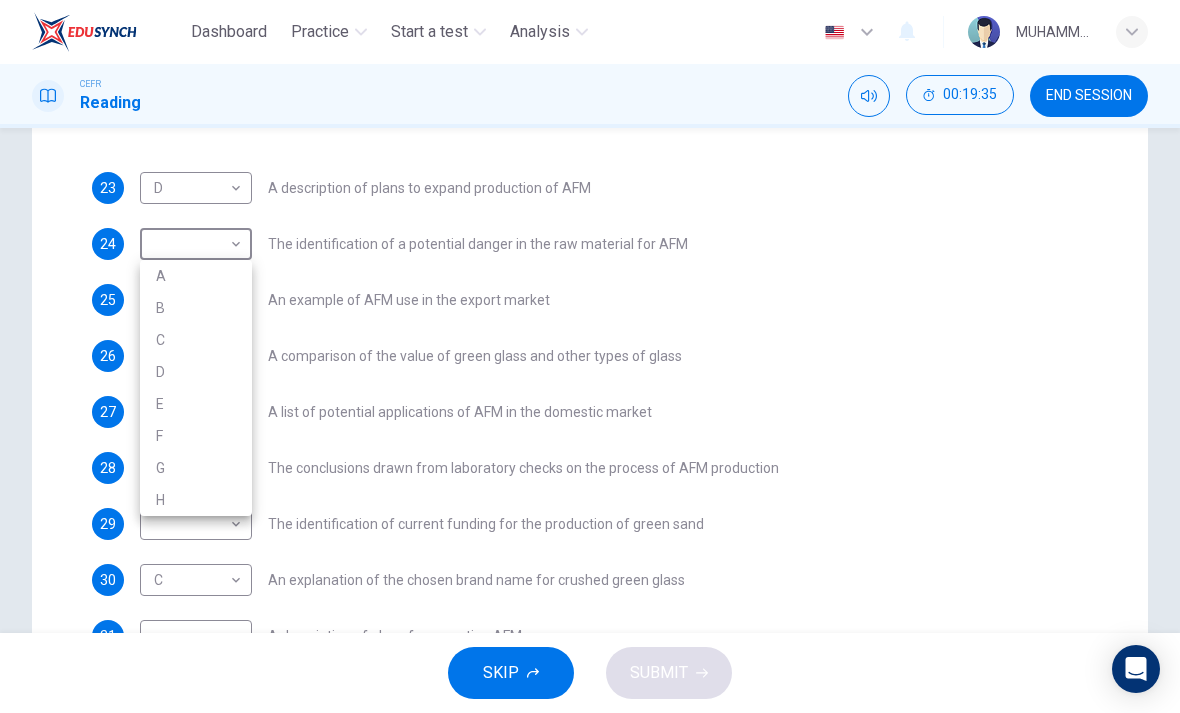 click on "F" at bounding box center (196, 436) 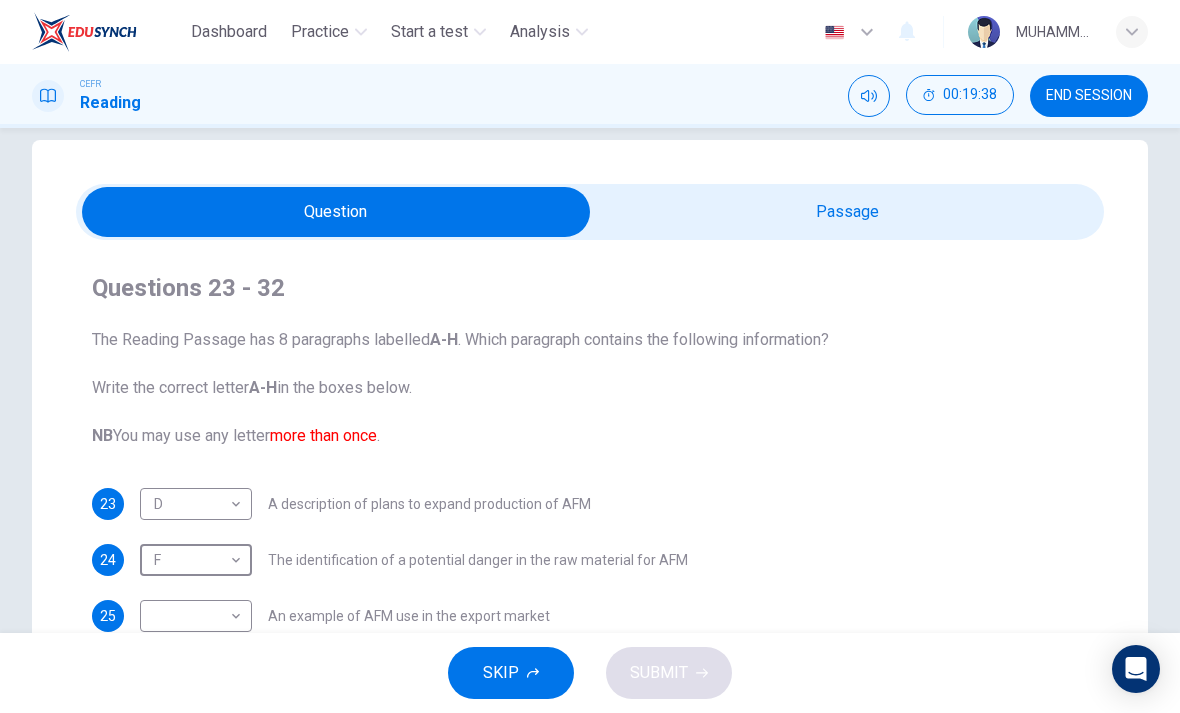 scroll, scrollTop: 29, scrollLeft: 0, axis: vertical 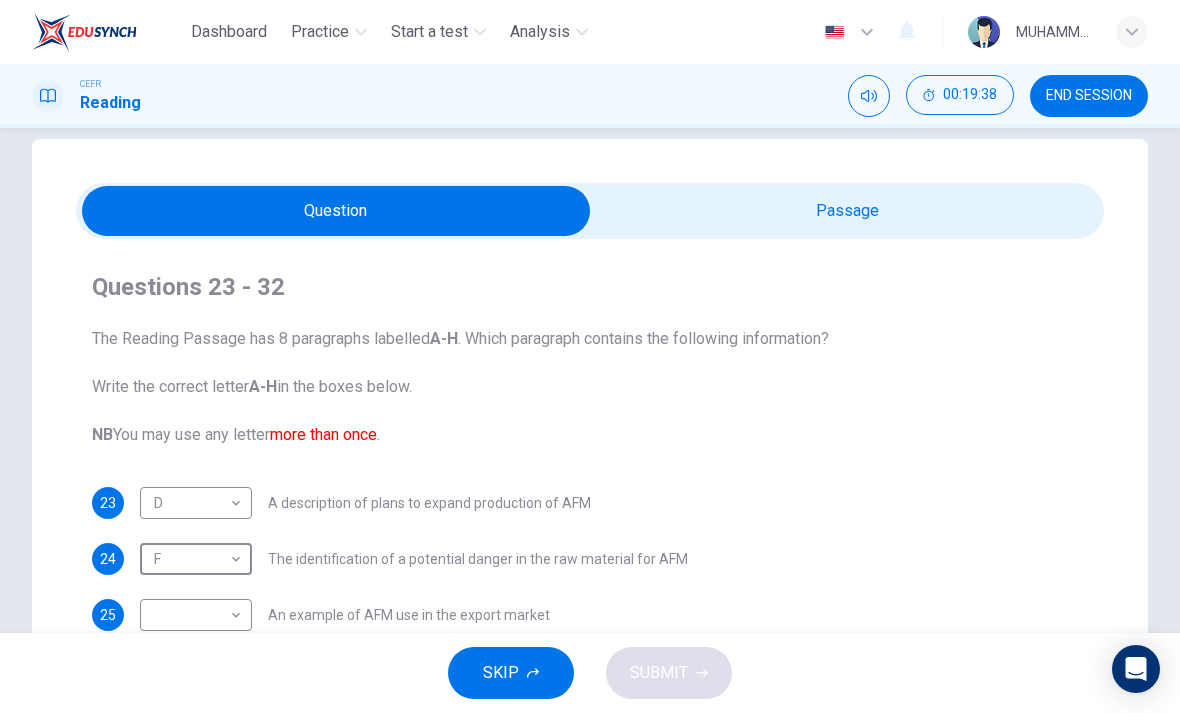 click at bounding box center [336, 211] 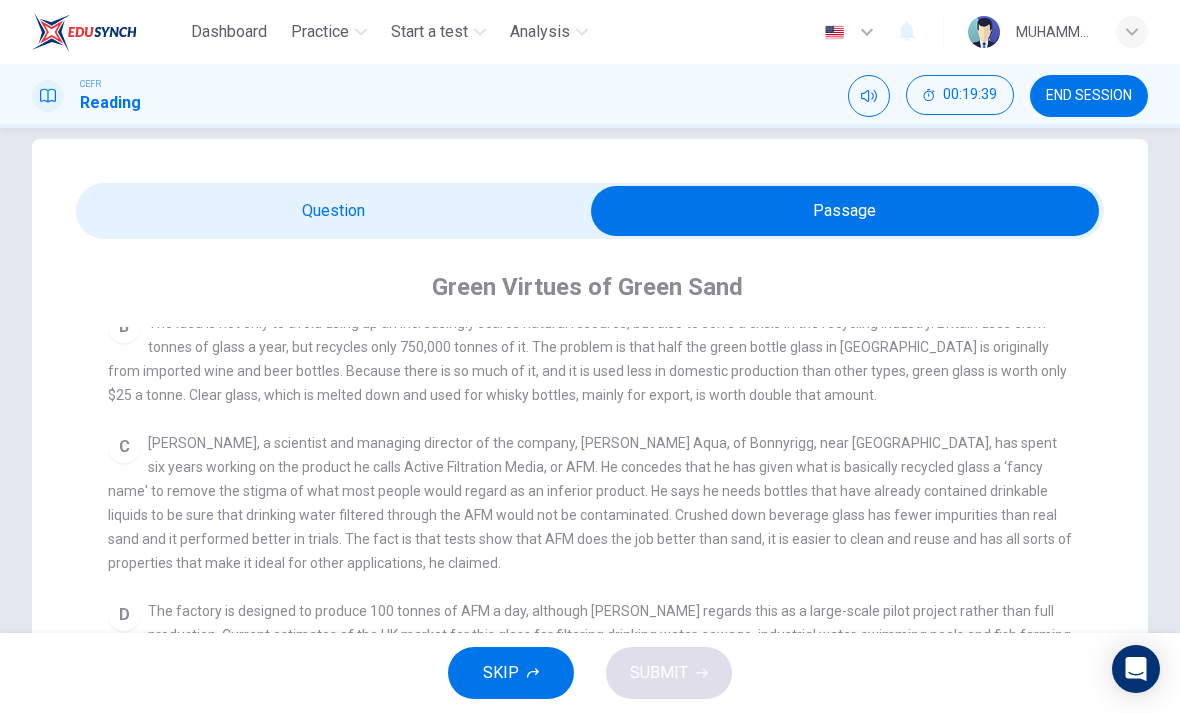 scroll, scrollTop: 676, scrollLeft: 0, axis: vertical 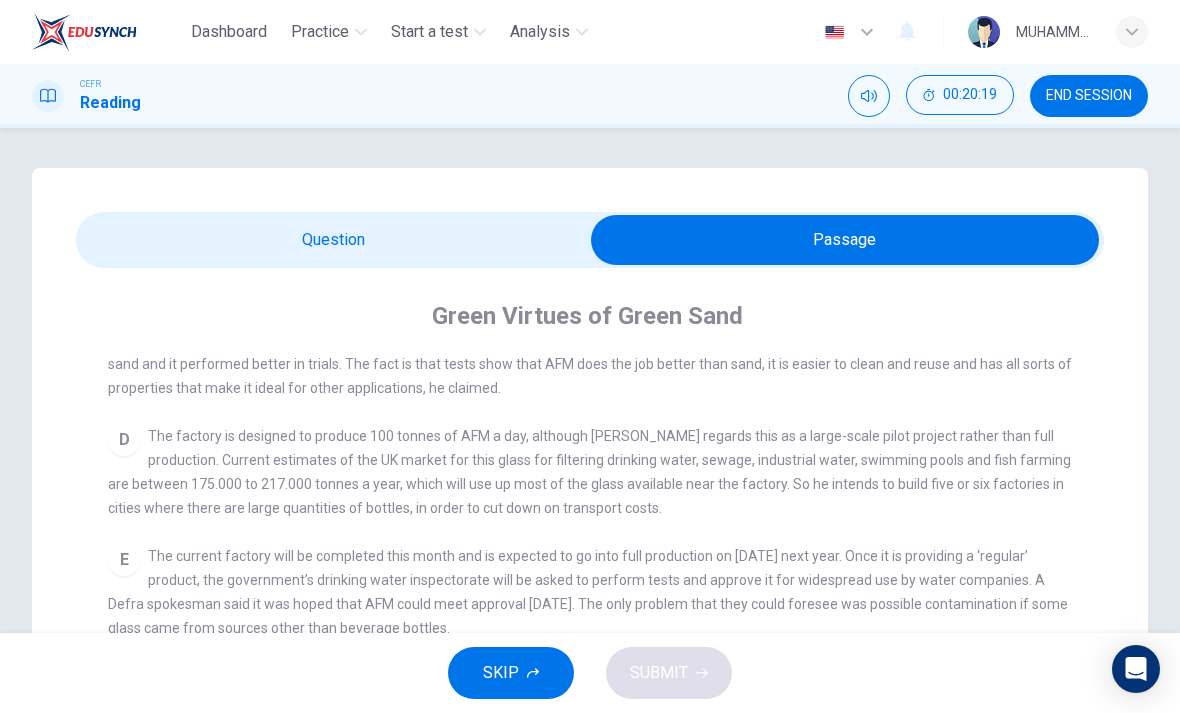 click at bounding box center (845, 240) 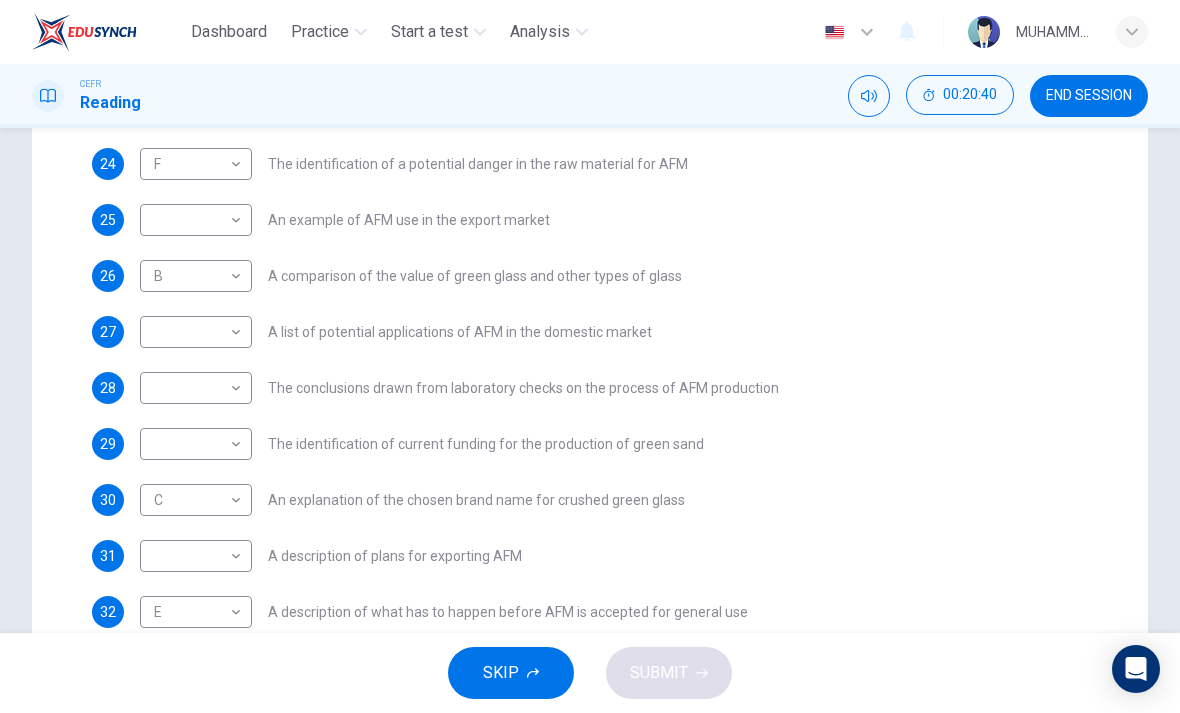 scroll, scrollTop: 429, scrollLeft: 0, axis: vertical 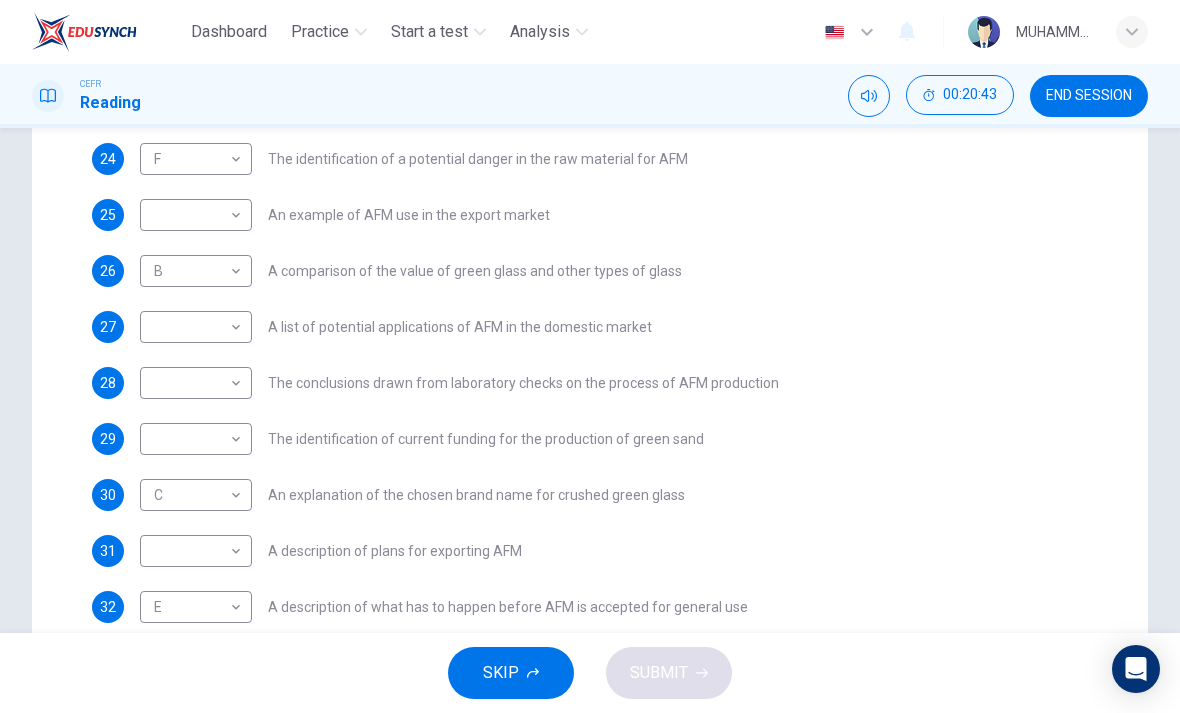 click on "Dashboard Practice Start a test Analysis English en ​ MUHAMMAD KHAIRUL AIMAN BIN KHAIRUL JAUHARI CEFR Reading 00:20:43 END SESSION Questions 23 - 32 The Reading Passage has 8 paragraphs labelled  A-H . Which paragraph contains the following information?
Write the correct letter  A-H  in the boxes below.
NB  You may use any letter  more than once . 23 D D ​ A description of plans to expand production of AFM 24 F F ​ The identification of a potential danger in the raw material for AFM 25 ​ ​ An example of AFM use in the export market 26 B B ​ A comparison of the value of green glass and other types of glass 27 ​ ​ A list of potential applications of AFM in the domestic market 28 ​ ​ The conclusions drawn from laboratory checks on the process of AFM production 29 ​ ​ The identification of current funding for the production of green sand 30 C C ​ An explanation of the chosen brand name for crushed green glass 31 ​ ​ A description of plans for exporting AFM 32 E E ​ CLICK TO ZOOM" at bounding box center (590, 356) 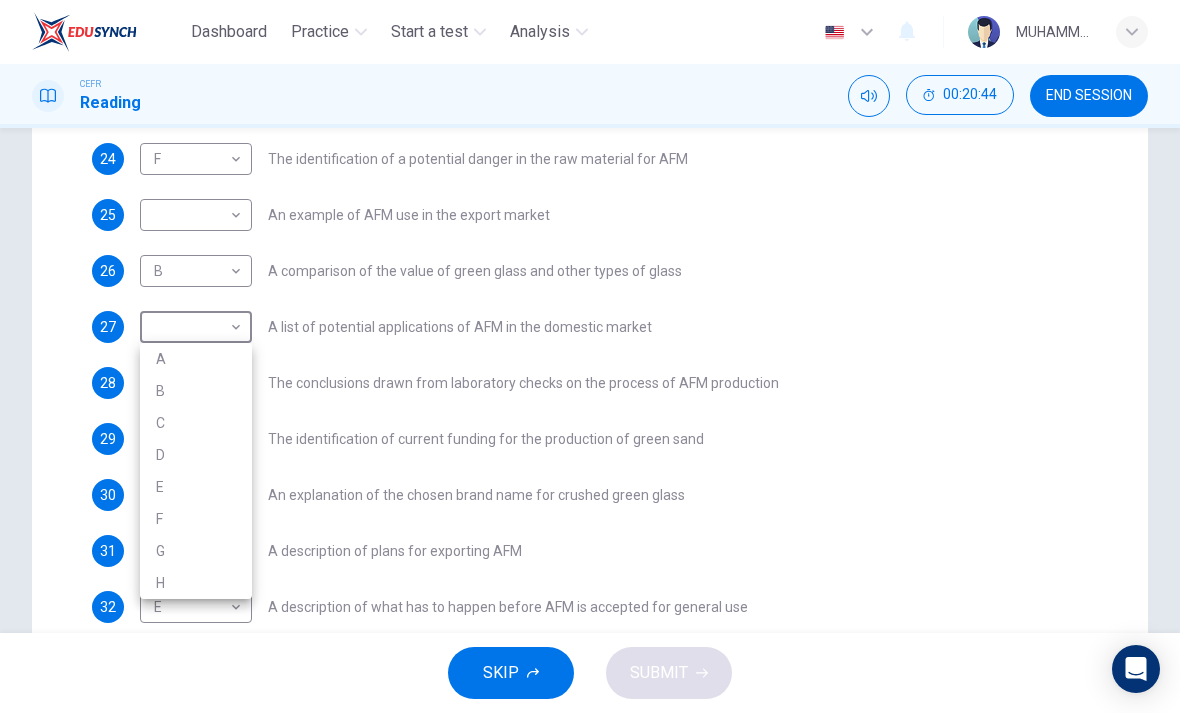 click at bounding box center [590, 356] 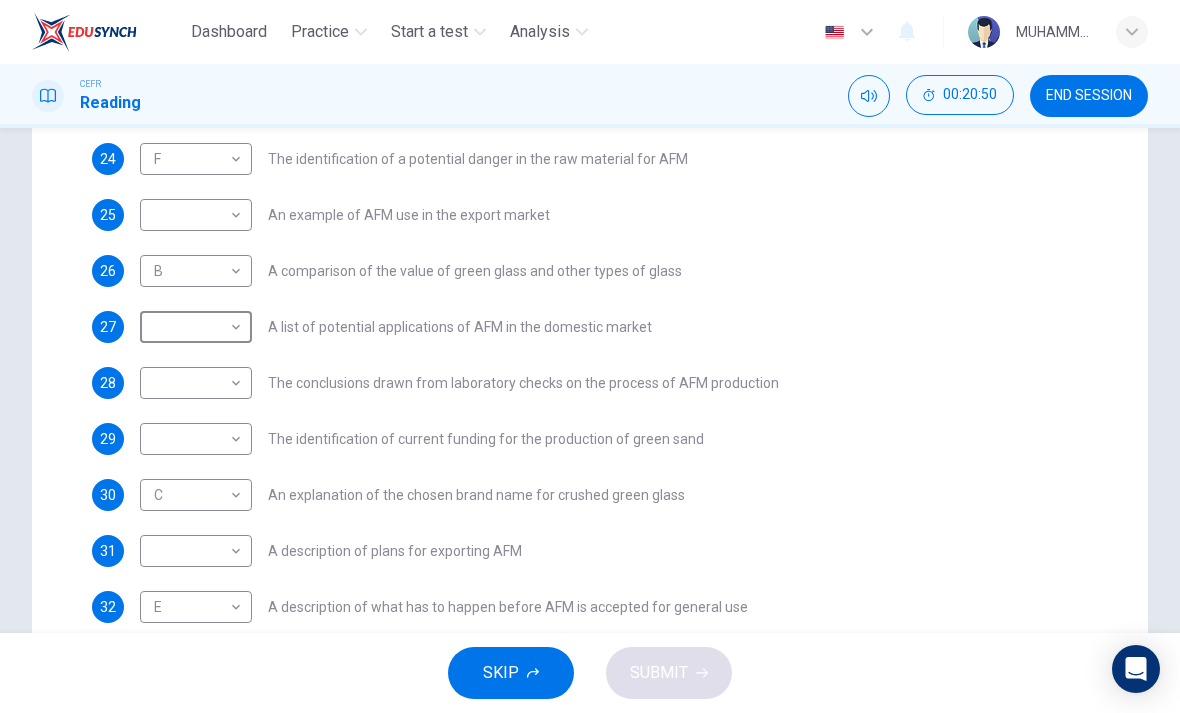 click on "Dashboard Practice Start a test Analysis English en ​ MUHAMMAD KHAIRUL AIMAN BIN KHAIRUL JAUHARI CEFR Reading 00:20:50 END SESSION Questions 23 - 32 The Reading Passage has 8 paragraphs labelled  A-H . Which paragraph contains the following information?
Write the correct letter  A-H  in the boxes below.
NB  You may use any letter  more than once . 23 D D ​ A description of plans to expand production of AFM 24 F F ​ The identification of a potential danger in the raw material for AFM 25 ​ ​ An example of AFM use in the export market 26 B B ​ A comparison of the value of green glass and other types of glass 27 ​ ​ A list of potential applications of AFM in the domestic market 28 ​ ​ The conclusions drawn from laboratory checks on the process of AFM production 29 ​ ​ The identification of current funding for the production of green sand 30 C C ​ An explanation of the chosen brand name for crushed green glass 31 ​ ​ A description of plans for exporting AFM 32 E E ​ CLICK TO ZOOM" at bounding box center (590, 356) 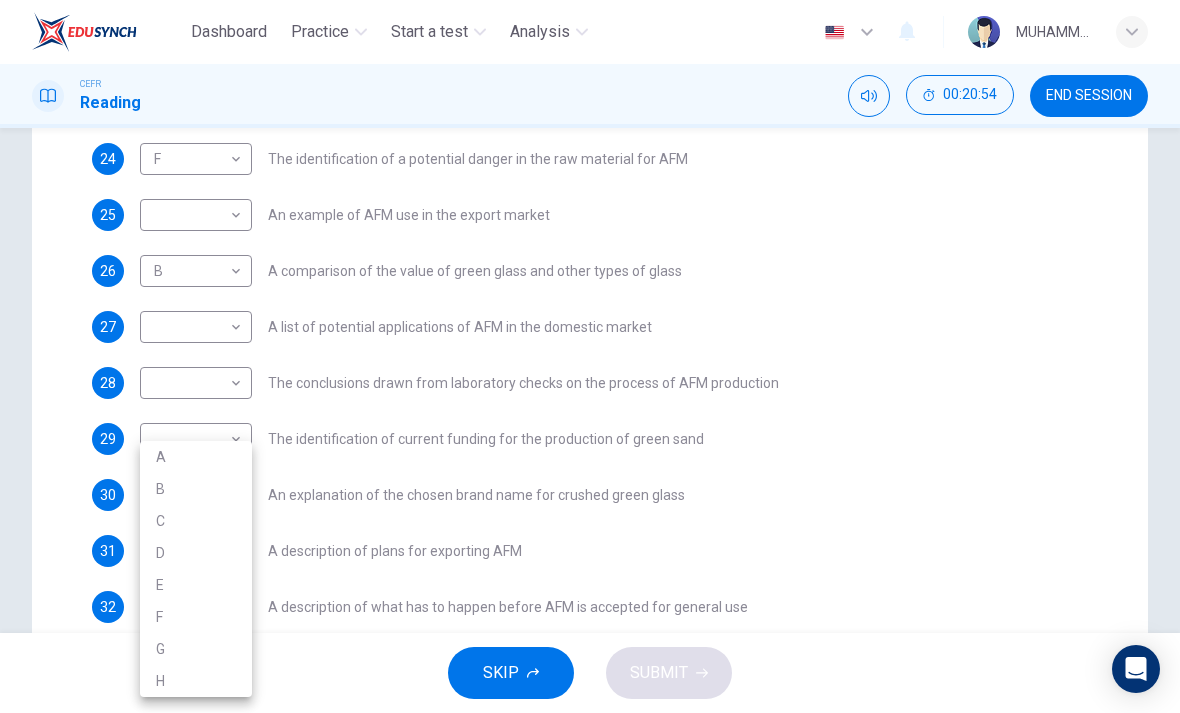click at bounding box center [590, 356] 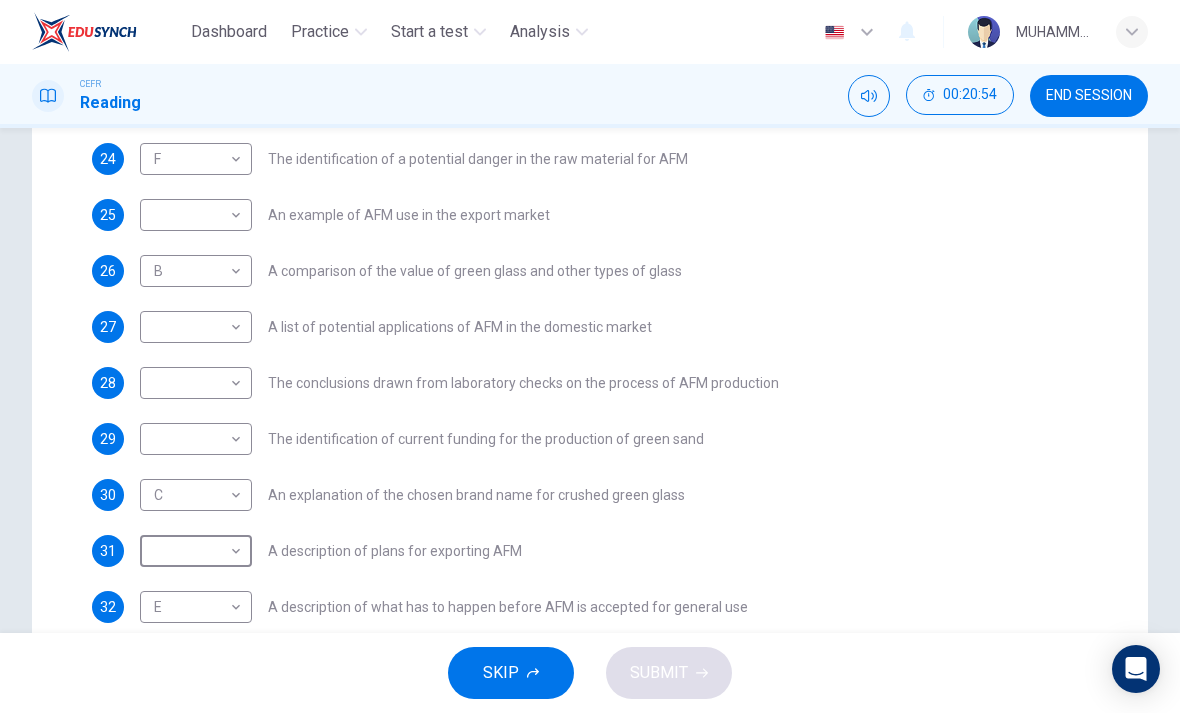click on "Dashboard Practice Start a test Analysis English en ​ MUHAMMAD KHAIRUL AIMAN BIN KHAIRUL JAUHARI CEFR Reading 00:20:54 END SESSION Questions 23 - 32 The Reading Passage has 8 paragraphs labelled  A-H . Which paragraph contains the following information?
Write the correct letter  A-H  in the boxes below.
NB  You may use any letter  more than once . 23 D D ​ A description of plans to expand production of AFM 24 F F ​ The identification of a potential danger in the raw material for AFM 25 ​ ​ An example of AFM use in the export market 26 B B ​ A comparison of the value of green glass and other types of glass 27 ​ ​ A list of potential applications of AFM in the domestic market 28 ​ ​ The conclusions drawn from laboratory checks on the process of AFM production 29 ​ ​ The identification of current funding for the production of green sand 30 C C ​ An explanation of the chosen brand name for crushed green glass 31 ​ ​ A description of plans for exporting AFM 32 E E ​ CLICK TO ZOOM" at bounding box center [590, 356] 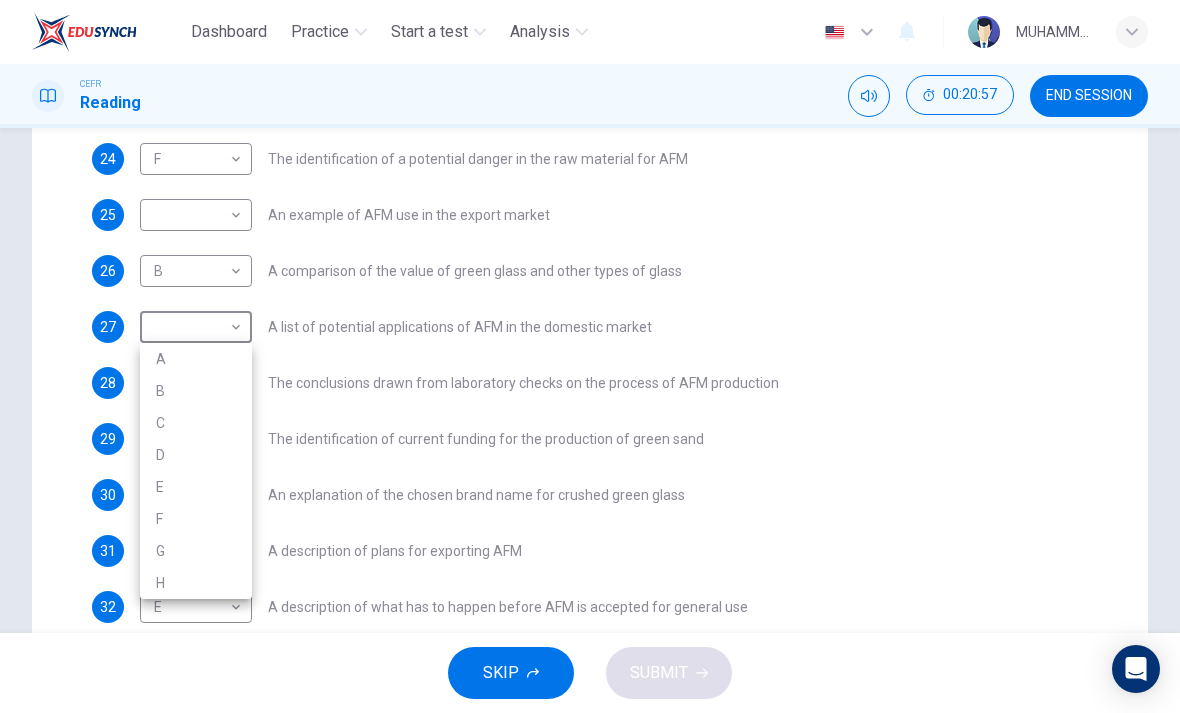 click on "G" at bounding box center [196, 551] 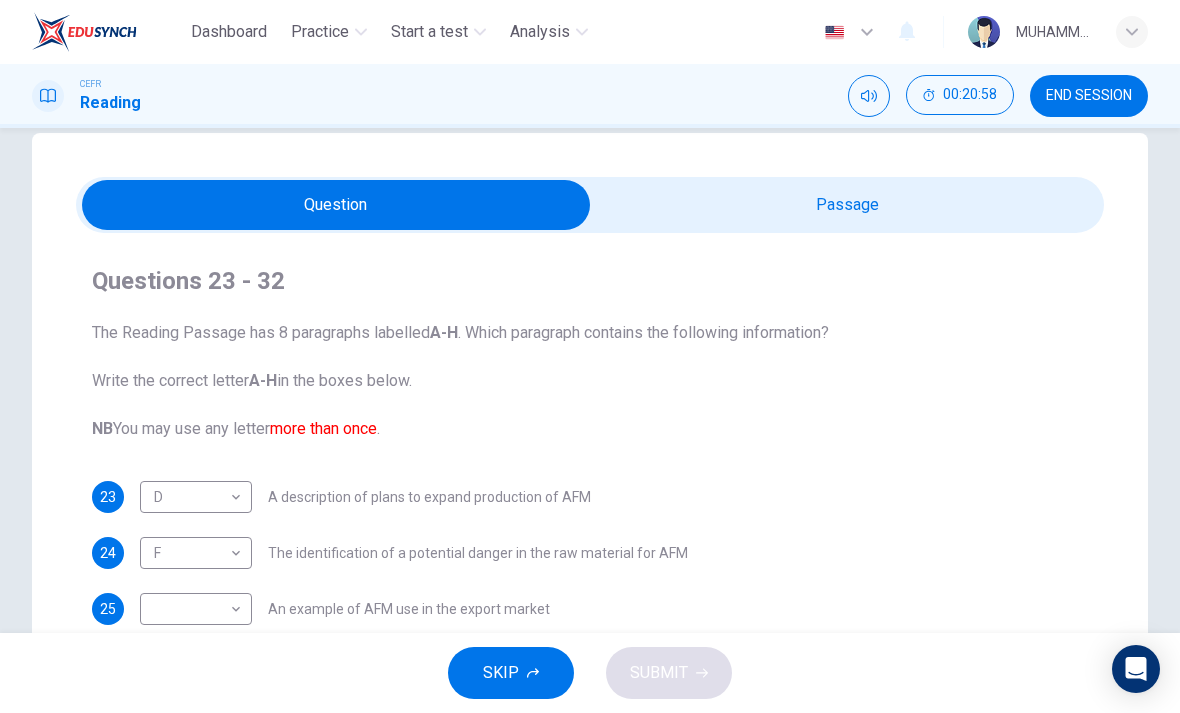 scroll, scrollTop: 33, scrollLeft: 0, axis: vertical 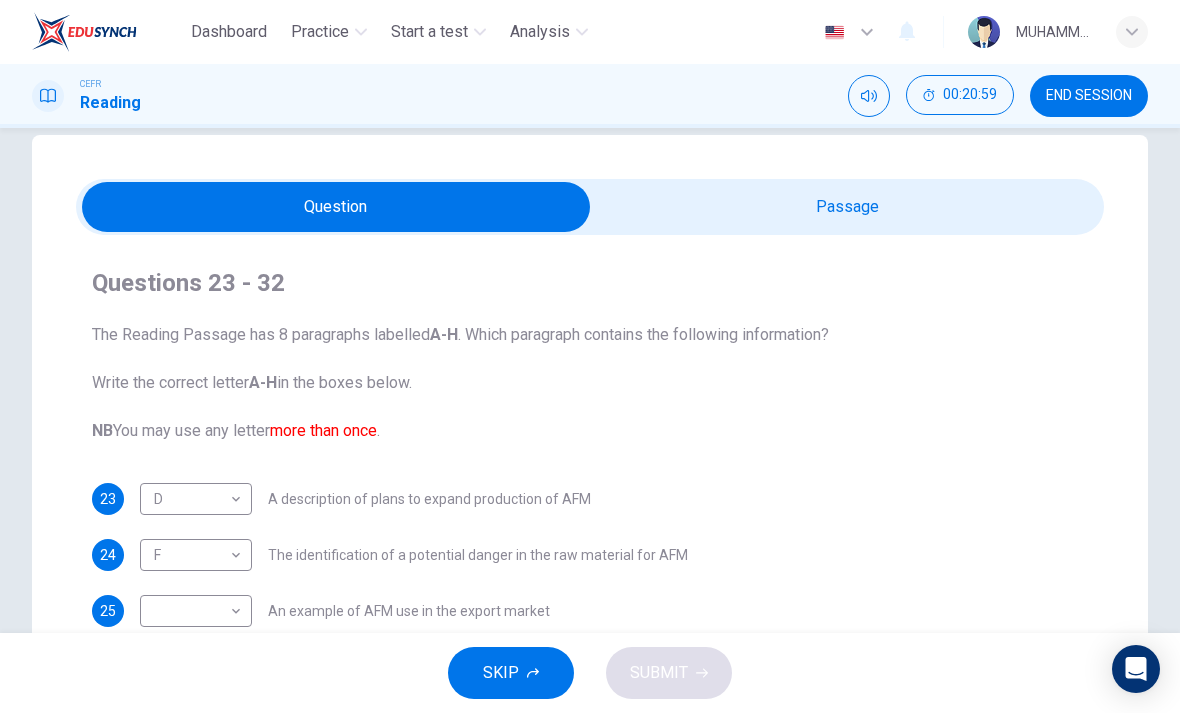 click at bounding box center [336, 207] 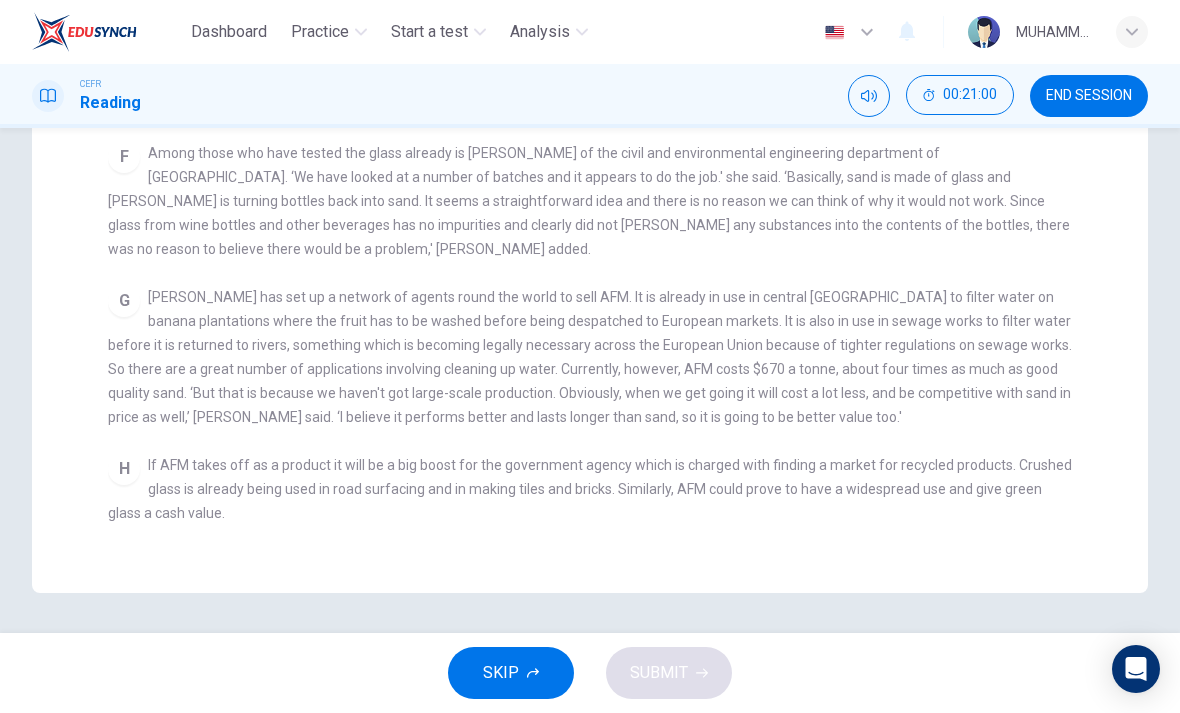 click on "H If AFM takes off as a product it will be a big boost for the government agency which is charged with finding a market for recycled products. Crushed glass is already being used in road surfacing and in making tiles and bricks. Similarly, AFM could prove to have a widespread use and give green glass a cash value." at bounding box center [590, 489] 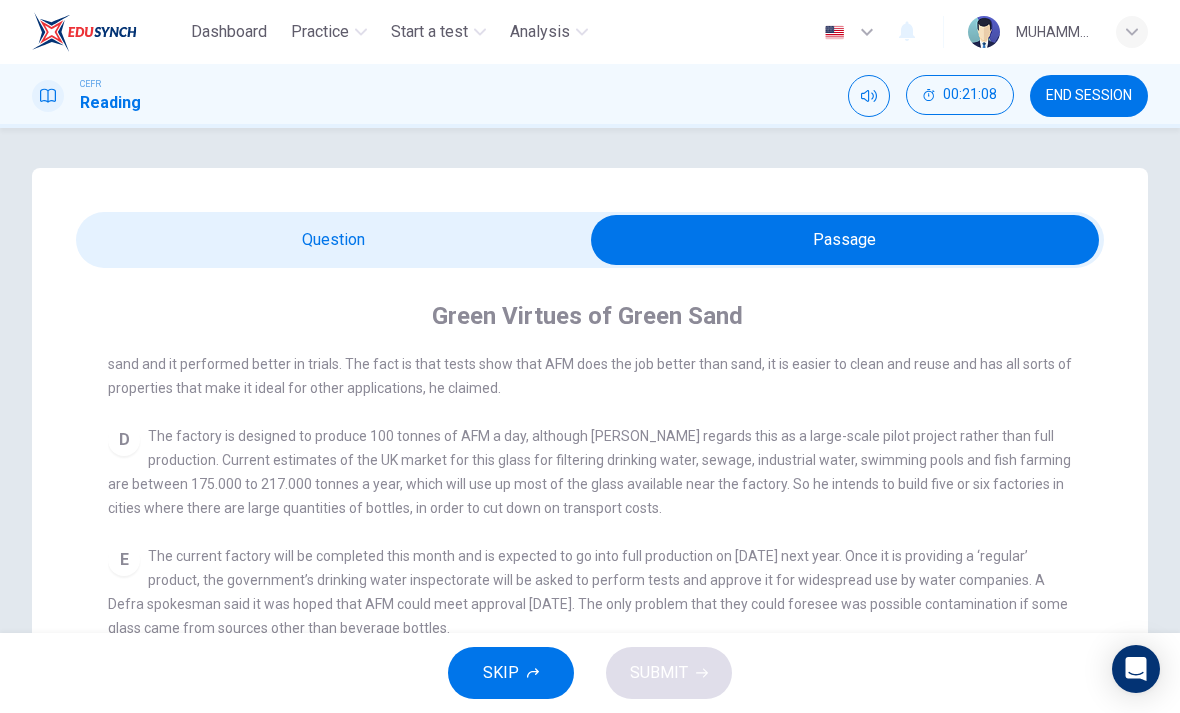 scroll, scrollTop: 0, scrollLeft: 0, axis: both 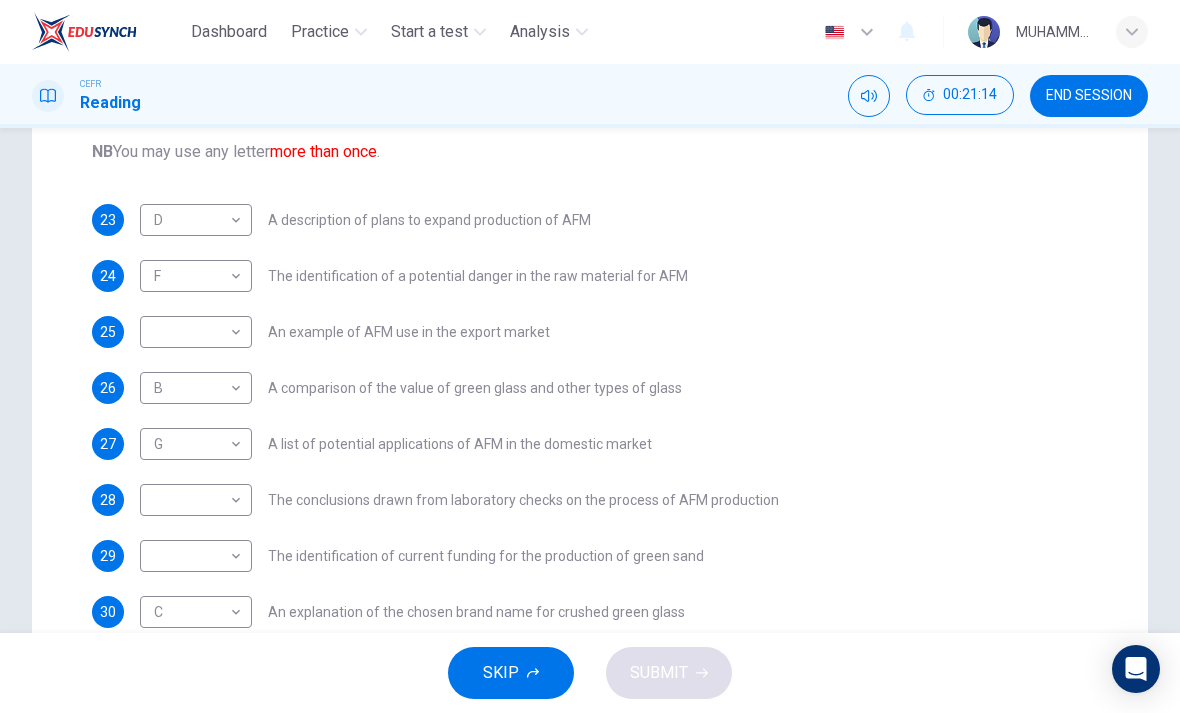 click on "Dashboard Practice Start a test Analysis English en ​ MUHAMMAD KHAIRUL AIMAN BIN KHAIRUL JAUHARI CEFR Reading 00:21:14 END SESSION Questions 23 - 32 The Reading Passage has 8 paragraphs labelled  A-H . Which paragraph contains the following information?
Write the correct letter  A-H  in the boxes below.
NB  You may use any letter  more than once . 23 D D ​ A description of plans to expand production of AFM 24 F F ​ The identification of a potential danger in the raw material for AFM 25 ​ ​ An example of AFM use in the export market 26 B B ​ A comparison of the value of green glass and other types of glass 27 G G ​ A list of potential applications of AFM in the domestic market 28 ​ ​ The conclusions drawn from laboratory checks on the process of AFM production 29 ​ ​ The identification of current funding for the production of green sand 30 C C ​ An explanation of the chosen brand name for crushed green glass 31 ​ ​ A description of plans for exporting AFM 32 E E ​ CLICK TO ZOOM" at bounding box center [590, 356] 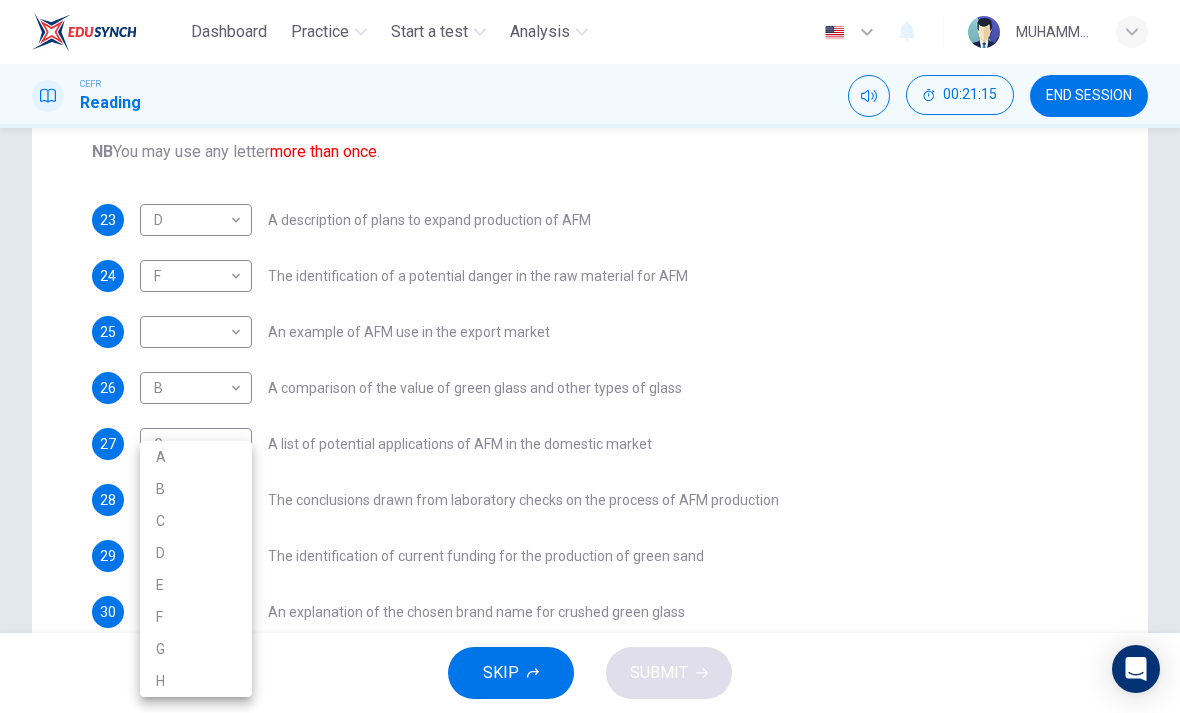 click on "H" at bounding box center (196, 681) 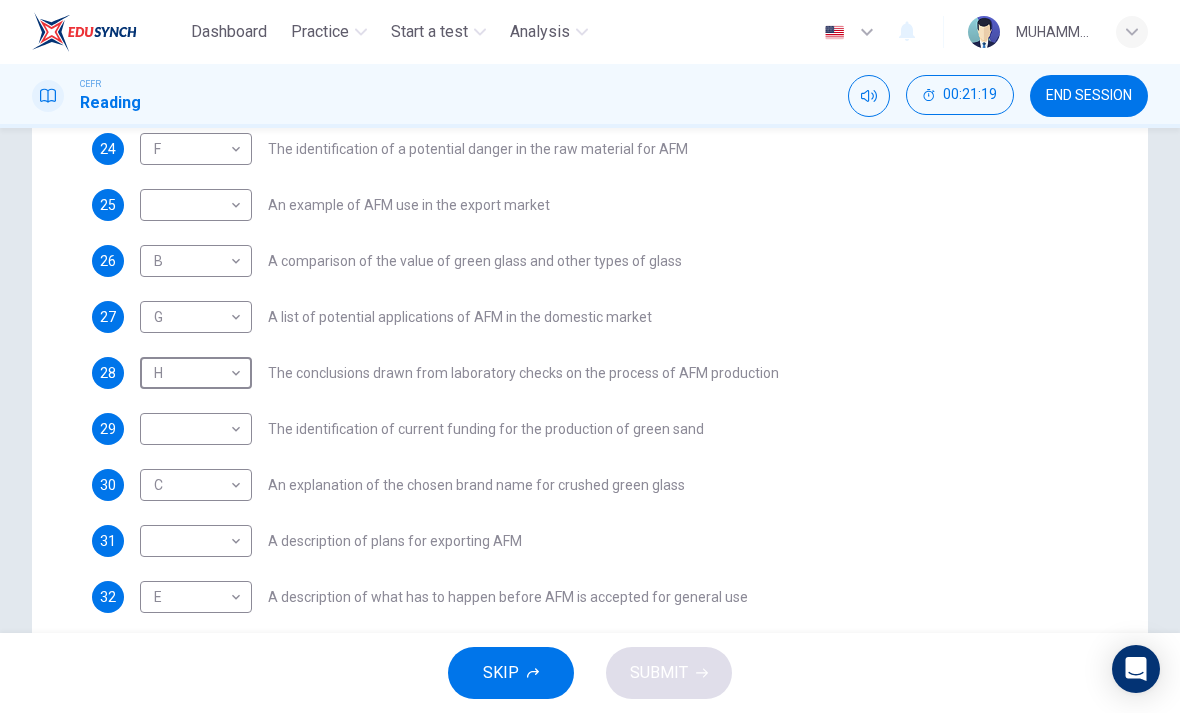 scroll, scrollTop: 445, scrollLeft: 0, axis: vertical 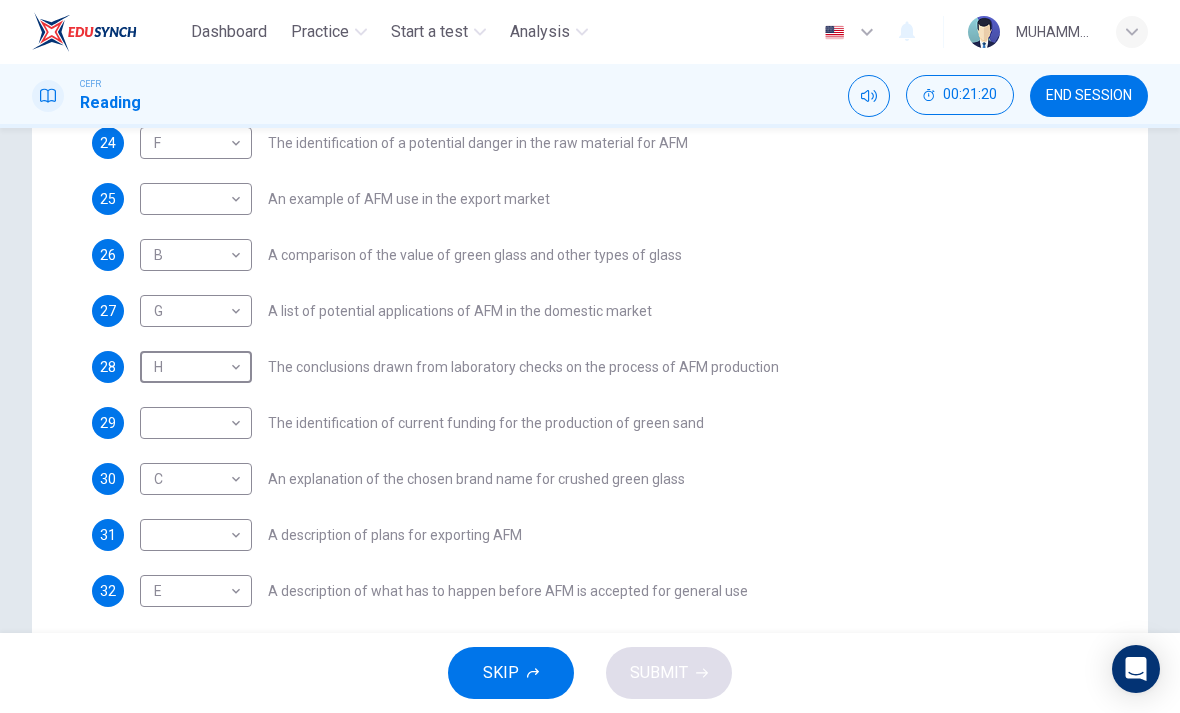 click on "Dashboard Practice Start a test Analysis English en ​ MUHAMMAD KHAIRUL AIMAN BIN KHAIRUL JAUHARI CEFR Reading 00:21:20 END SESSION Questions 23 - 32 The Reading Passage has 8 paragraphs labelled  A-H . Which paragraph contains the following information?
Write the correct letter  A-H  in the boxes below.
NB  You may use any letter  more than once . 23 D D ​ A description of plans to expand production of AFM 24 F F ​ The identification of a potential danger in the raw material for AFM 25 ​ ​ An example of AFM use in the export market 26 B B ​ A comparison of the value of green glass and other types of glass 27 G G ​ A list of potential applications of AFM in the domestic market 28 H H ​ The conclusions drawn from laboratory checks on the process of AFM production 29 ​ ​ The identification of current funding for the production of green sand 30 C C ​ An explanation of the chosen brand name for crushed green glass 31 ​ ​ A description of plans for exporting AFM 32 E E ​ CLICK TO ZOOM" at bounding box center [590, 356] 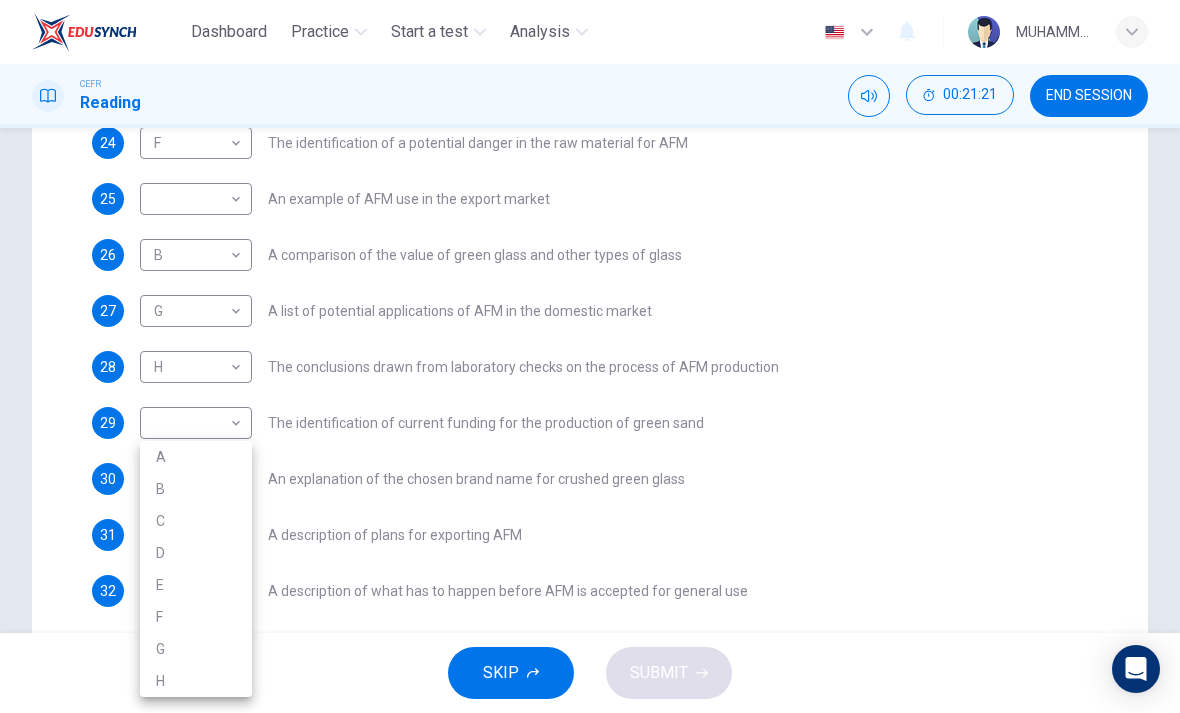 click on "A" at bounding box center [196, 457] 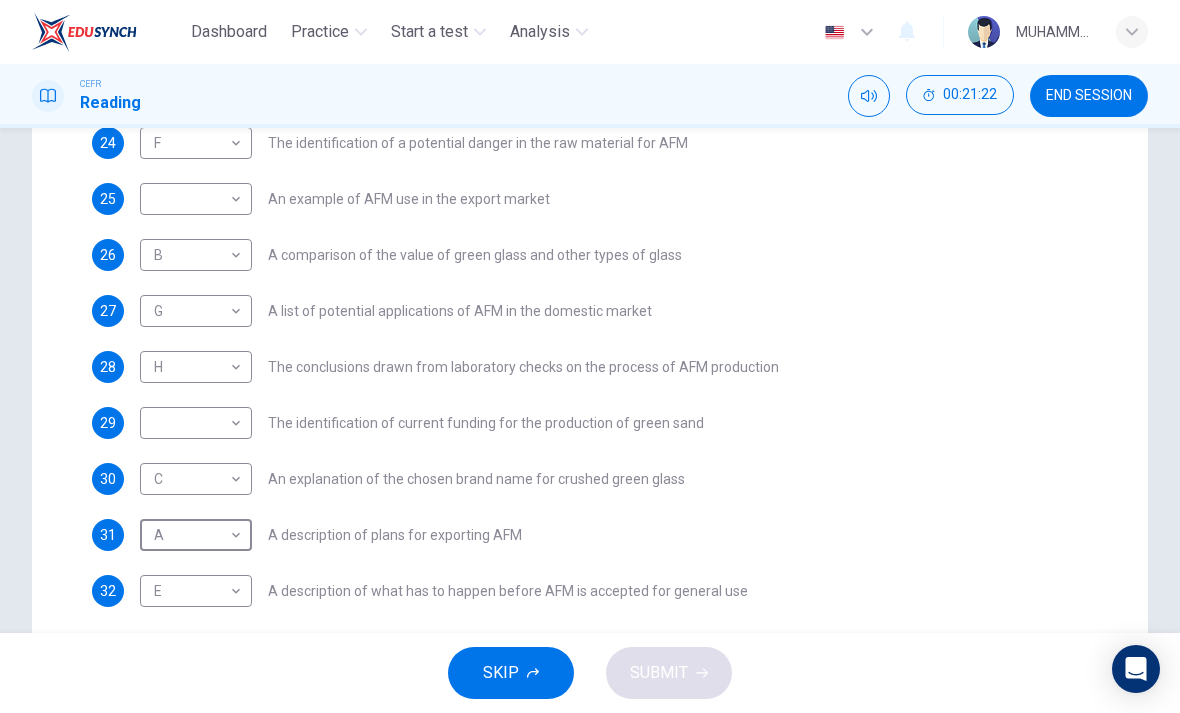 click on "SKIP SUBMIT" at bounding box center [590, 673] 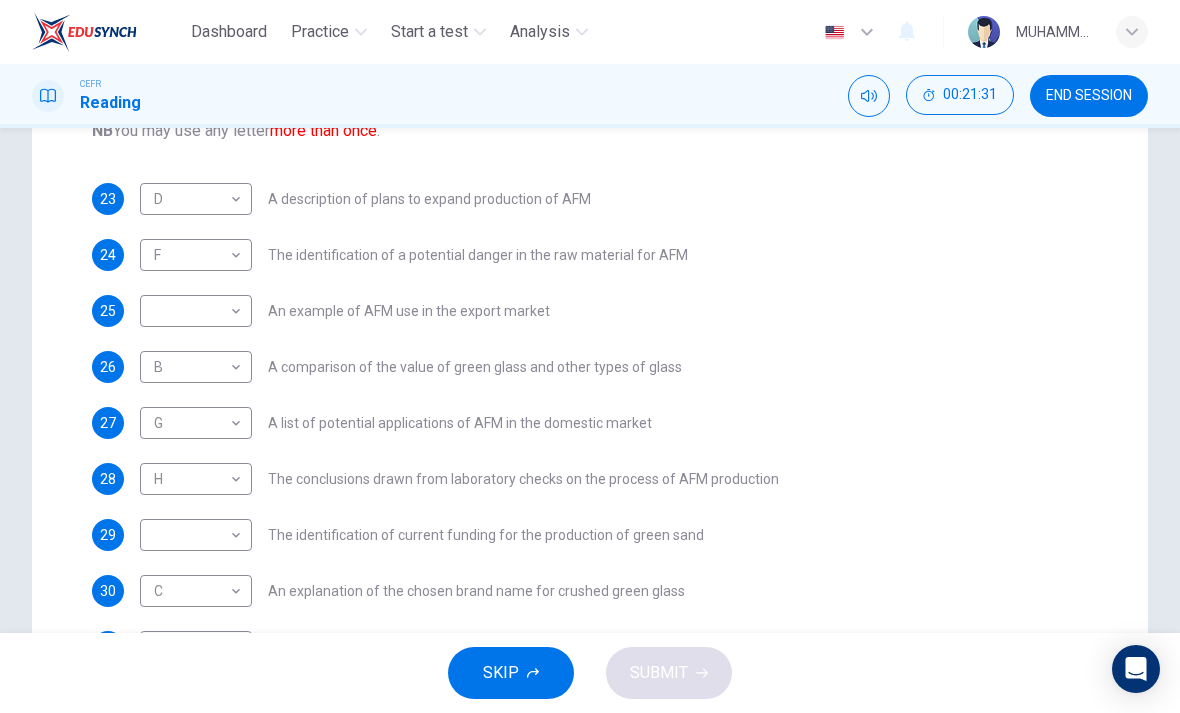 scroll, scrollTop: 330, scrollLeft: 0, axis: vertical 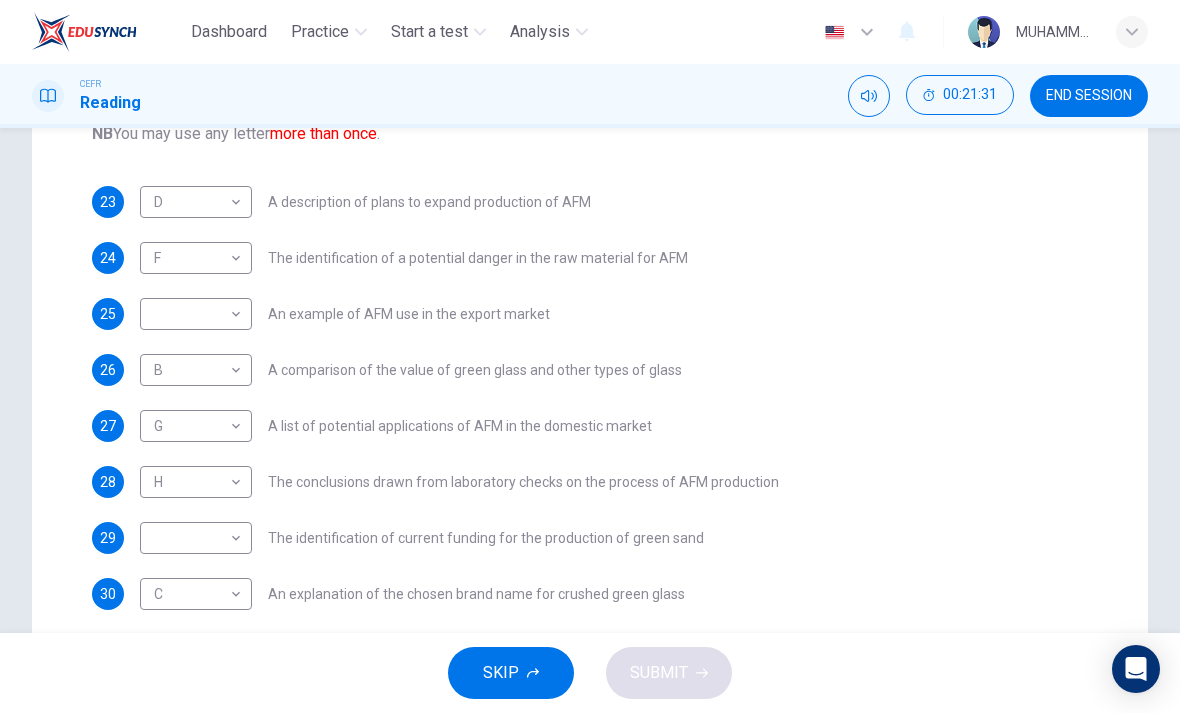 click on "Dashboard Practice Start a test Analysis English en ​ MUHAMMAD KHAIRUL AIMAN BIN KHAIRUL JAUHARI CEFR Reading 00:21:31 END SESSION Questions 23 - 32 The Reading Passage has 8 paragraphs labelled  A-H . Which paragraph contains the following information?
Write the correct letter  A-H  in the boxes below.
NB  You may use any letter  more than once . 23 D D ​ A description of plans to expand production of AFM 24 F F ​ The identification of a potential danger in the raw material for AFM 25 ​ ​ An example of AFM use in the export market 26 B B ​ A comparison of the value of green glass and other types of glass 27 G G ​ A list of potential applications of AFM in the domestic market 28 H H ​ The conclusions drawn from laboratory checks on the process of AFM production 29 ​ ​ The identification of current funding for the production of green sand 30 C C ​ An explanation of the chosen brand name for crushed green glass 31 A A ​ A description of plans for exporting AFM 32 E E ​ CLICK TO ZOOM" at bounding box center (590, 356) 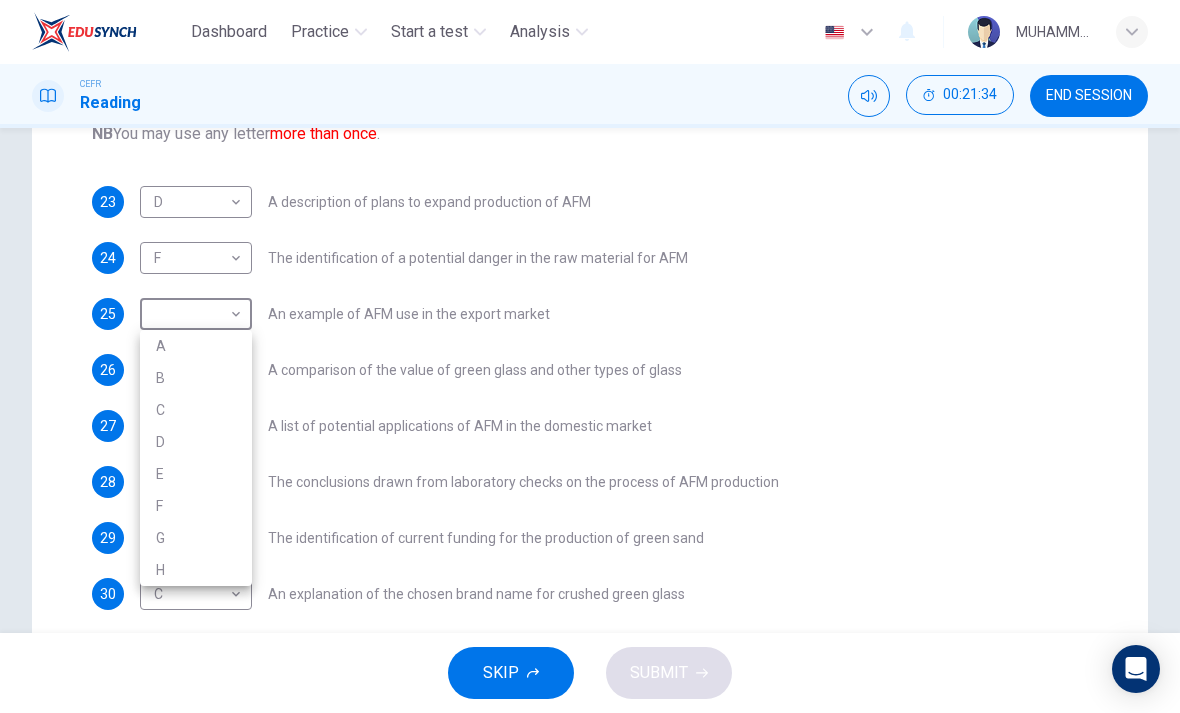 click on "A" at bounding box center [196, 346] 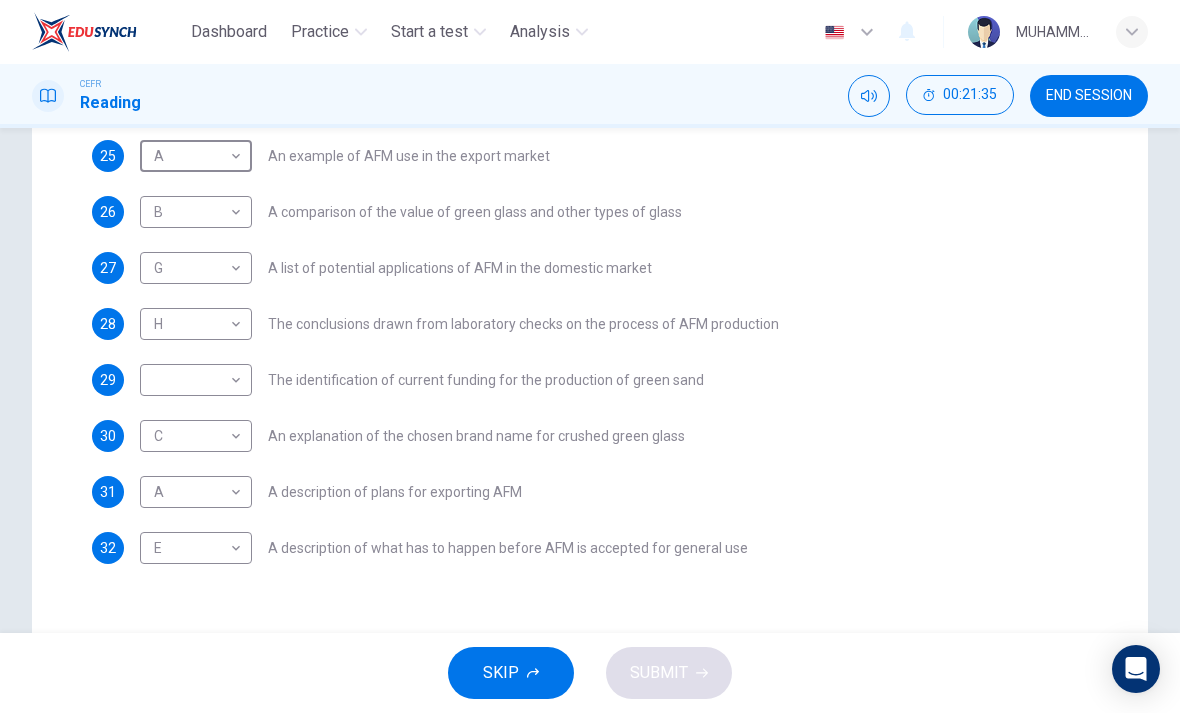 scroll, scrollTop: 489, scrollLeft: 0, axis: vertical 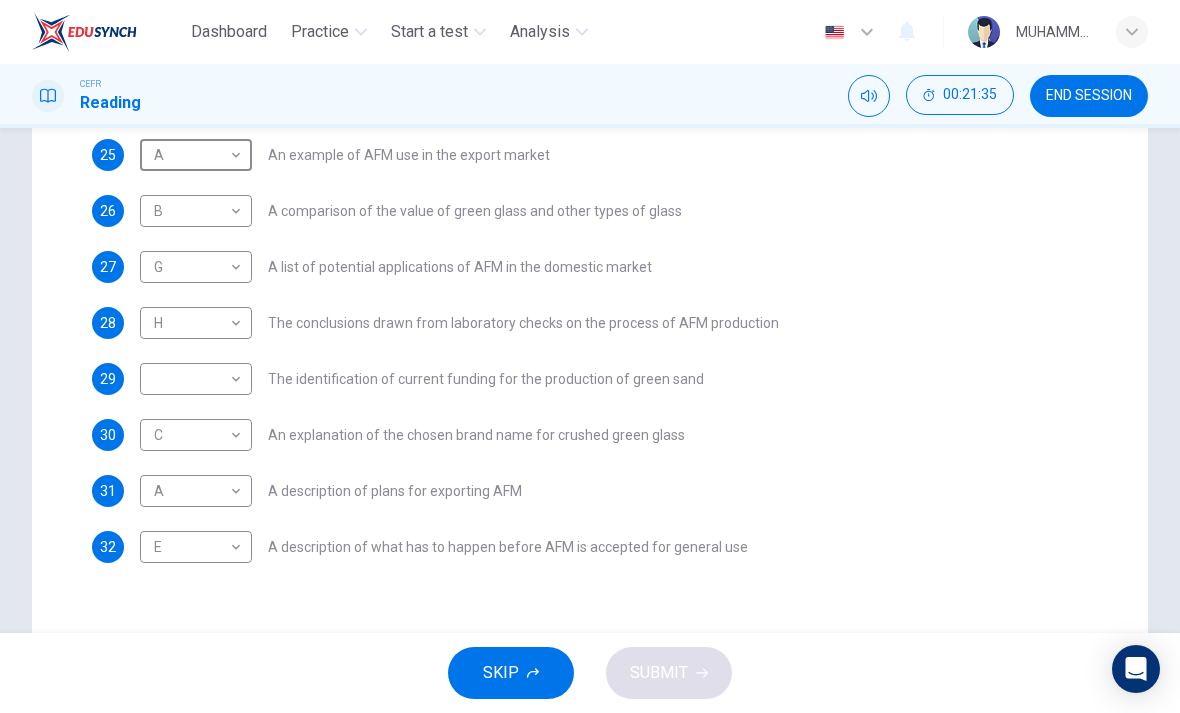 click on "Dashboard Practice Start a test Analysis English en ​ MUHAMMAD KHAIRUL AIMAN BIN KHAIRUL JAUHARI CEFR Reading 00:21:35 END SESSION Questions 23 - 32 The Reading Passage has 8 paragraphs labelled  A-H . Which paragraph contains the following information?
Write the correct letter  A-H  in the boxes below.
NB  You may use any letter  more than once . 23 D D ​ A description of plans to expand production of AFM 24 F F ​ The identification of a potential danger in the raw material for AFM 25 A A ​ An example of AFM use in the export market 26 B B ​ A comparison of the value of green glass and other types of glass 27 G G ​ A list of potential applications of AFM in the domestic market 28 H H ​ The conclusions drawn from laboratory checks on the process of AFM production 29 ​ ​ The identification of current funding for the production of green sand 30 C C ​ An explanation of the chosen brand name for crushed green glass 31 A A ​ A description of plans for exporting AFM 32 E E ​ CLICK TO ZOOM" at bounding box center (590, 356) 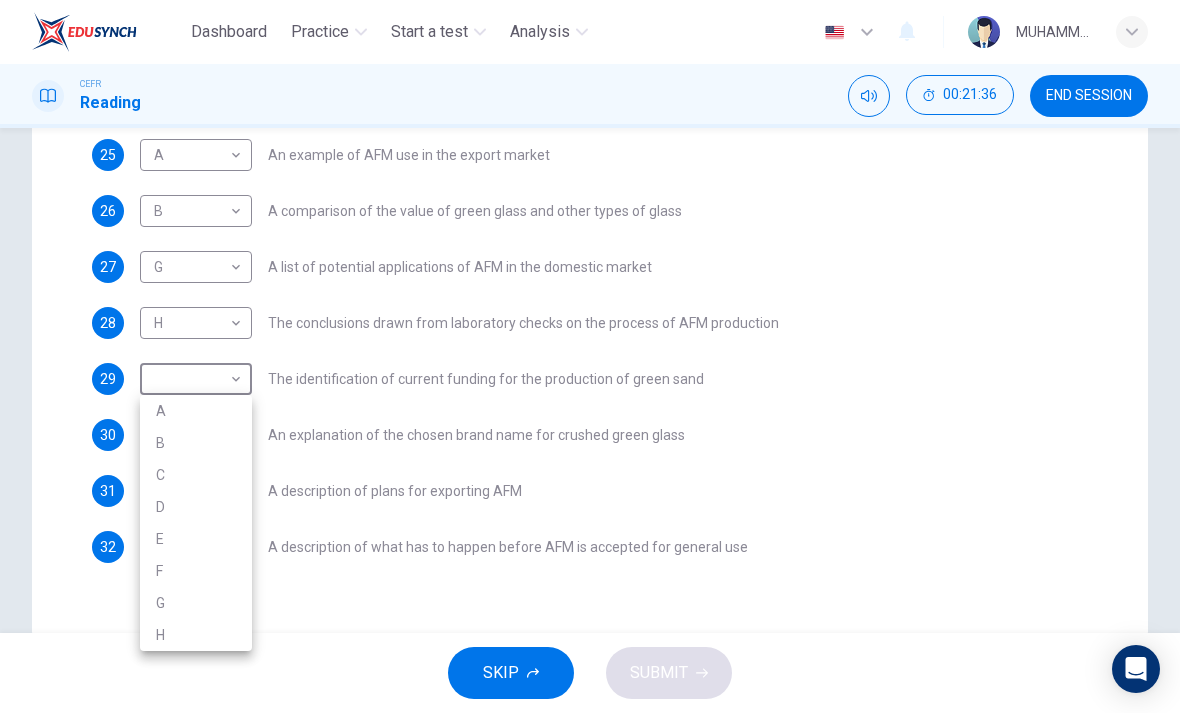 click on "E" at bounding box center (196, 539) 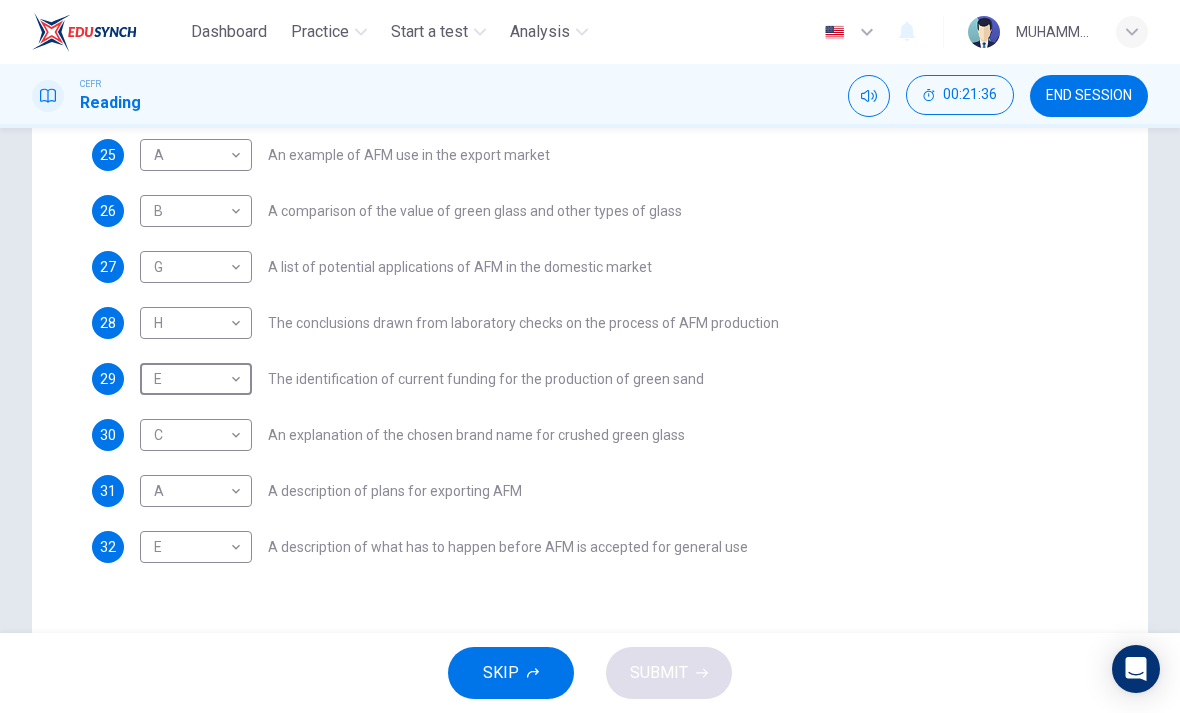 type on "E" 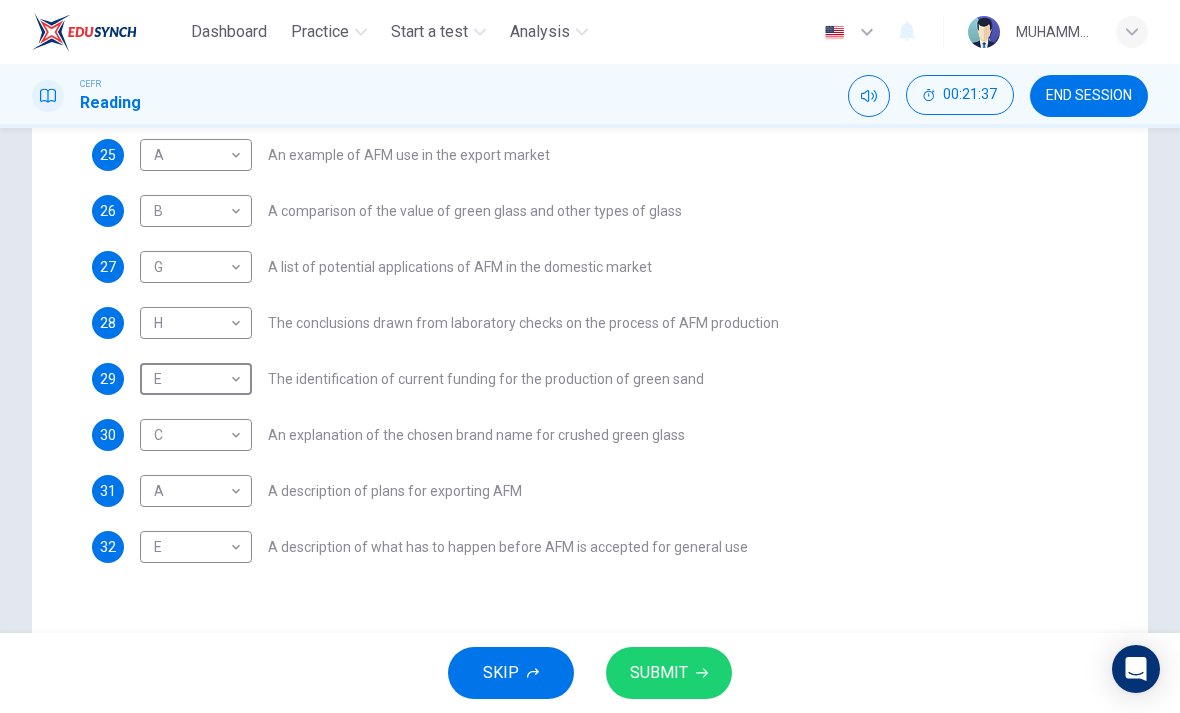 click on "SUBMIT" at bounding box center [669, 673] 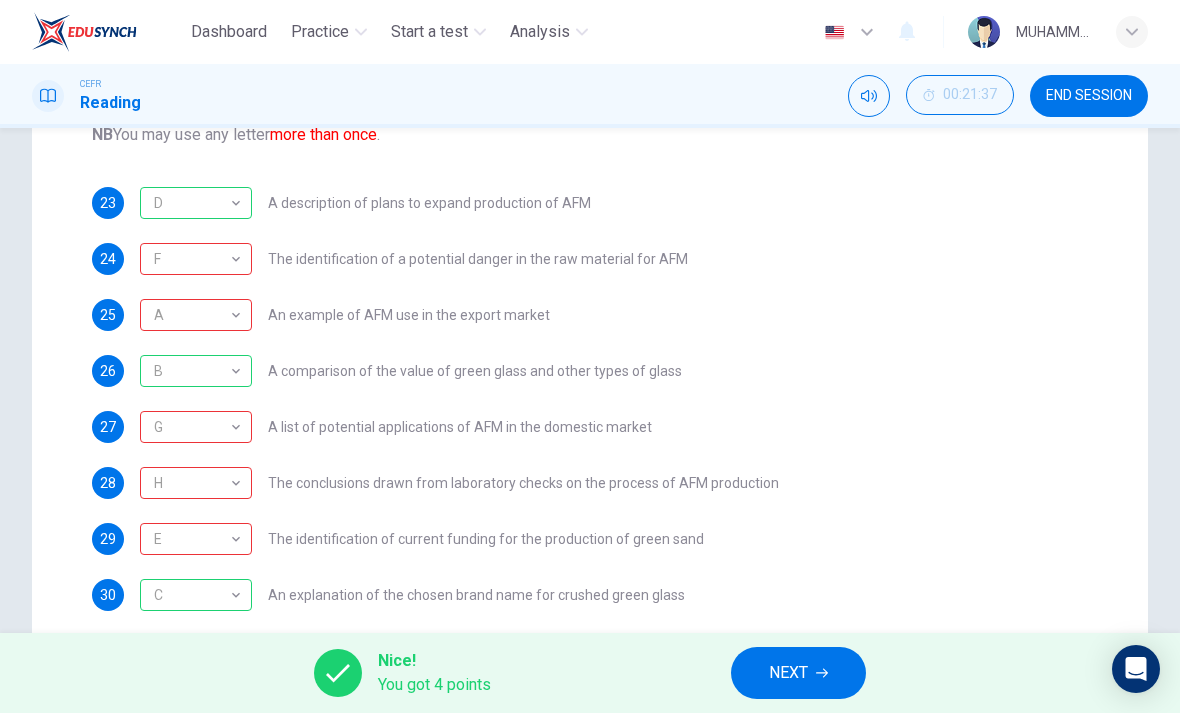 scroll, scrollTop: 328, scrollLeft: 0, axis: vertical 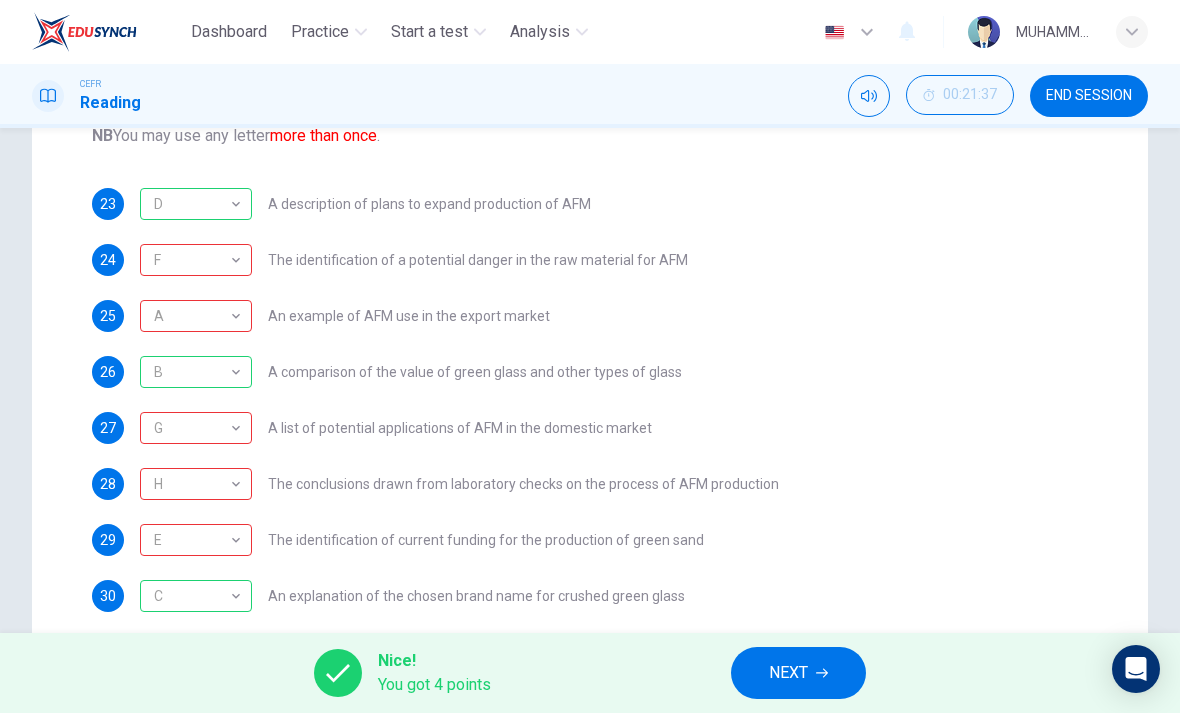 click on "NEXT" at bounding box center [798, 673] 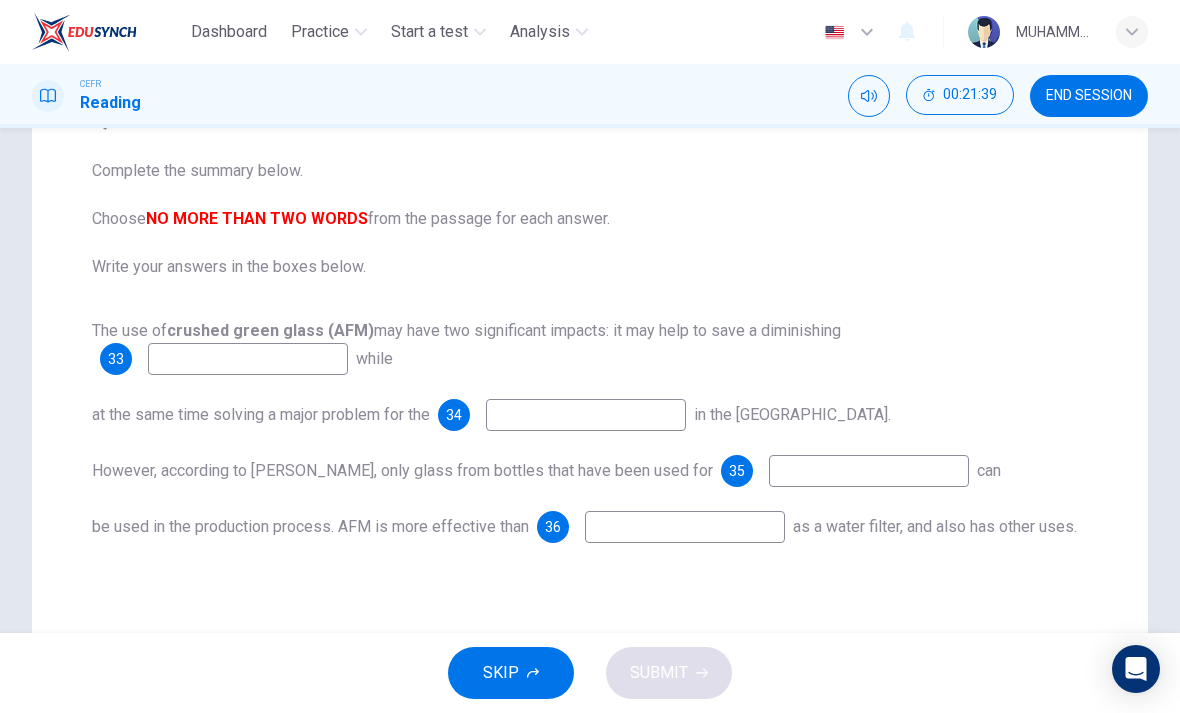 scroll, scrollTop: 201, scrollLeft: 0, axis: vertical 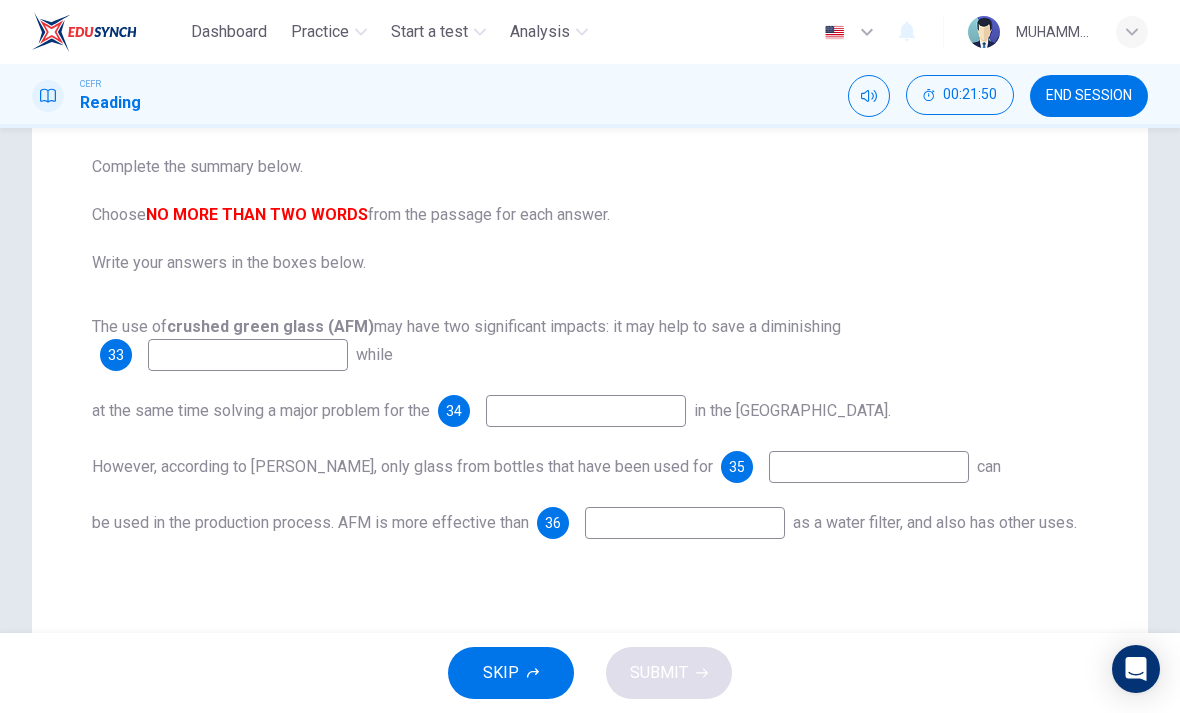 click at bounding box center (248, 355) 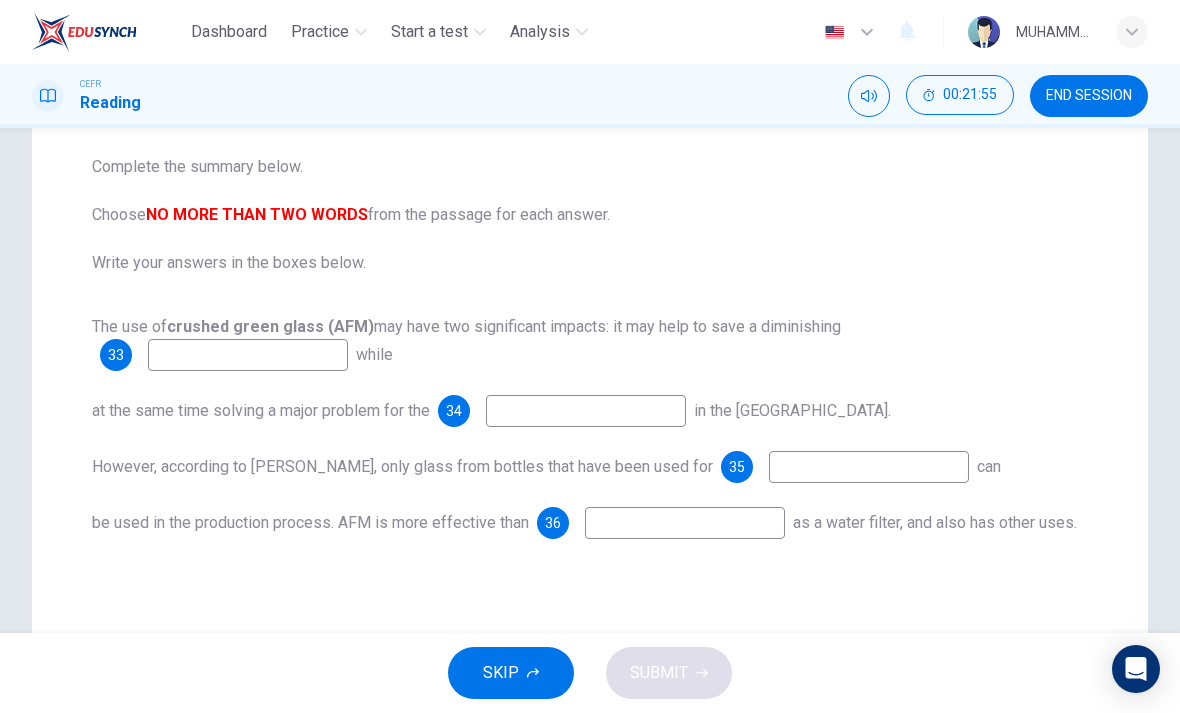 click at bounding box center [248, 355] 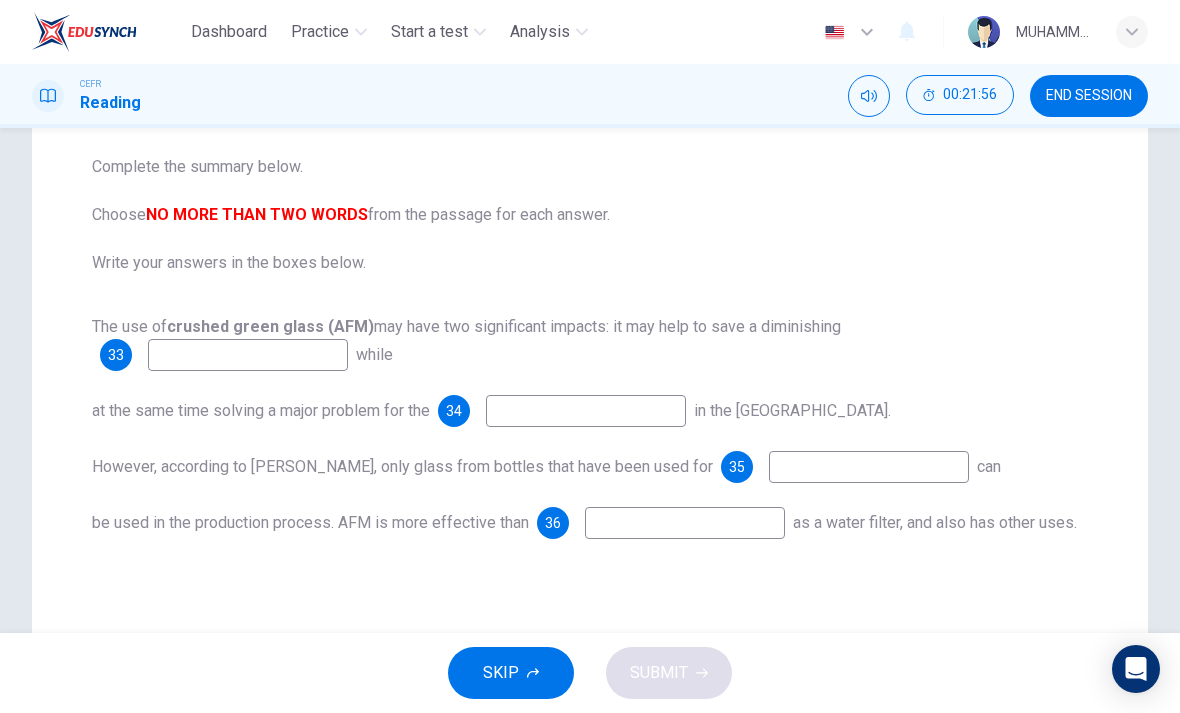 click on "Questions 33 - 36 Complete the summary below.
Choose  NO MORE THAN TWO WORDS  from the passage for each answer.
Write your answers in the boxes below. The use of  crushed green glass (AFM)  may have two significant impacts: it may help to save a diminishing  33  while  at the same time solving a major problem for the  34  in the UK.  However, according to Howard Dryden, only glass from bottles that have been used for  35  can be used in the production process. AFM is more effective than  36  as a water filter, and also has other uses. Green Virtues of Green Sand CLICK TO ZOOM Click to Zoom A B C D E F G H If AFM takes off as a product it will be a big boost for the government agency which is charged with finding a market for recycled products. Crushed glass is already being used in road surfacing and in making tiles and bricks. Similarly, AFM could prove to have a widespread use and give green glass a cash value." at bounding box center (590, 369) 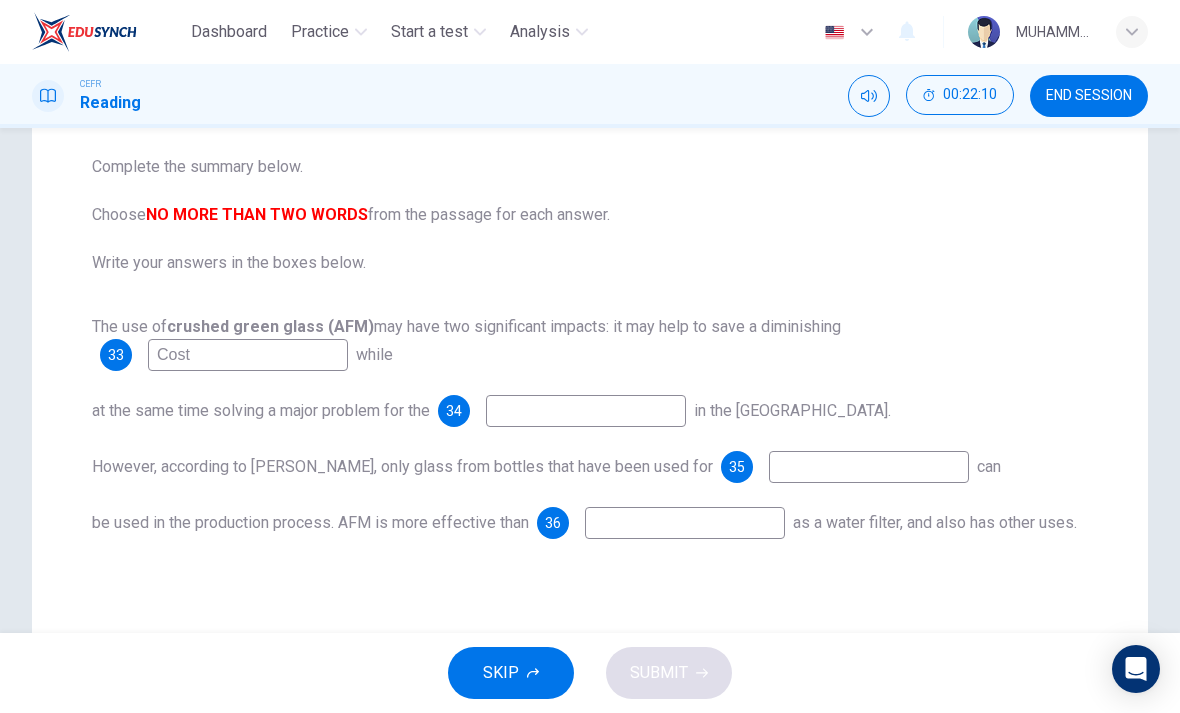 type on "Cost" 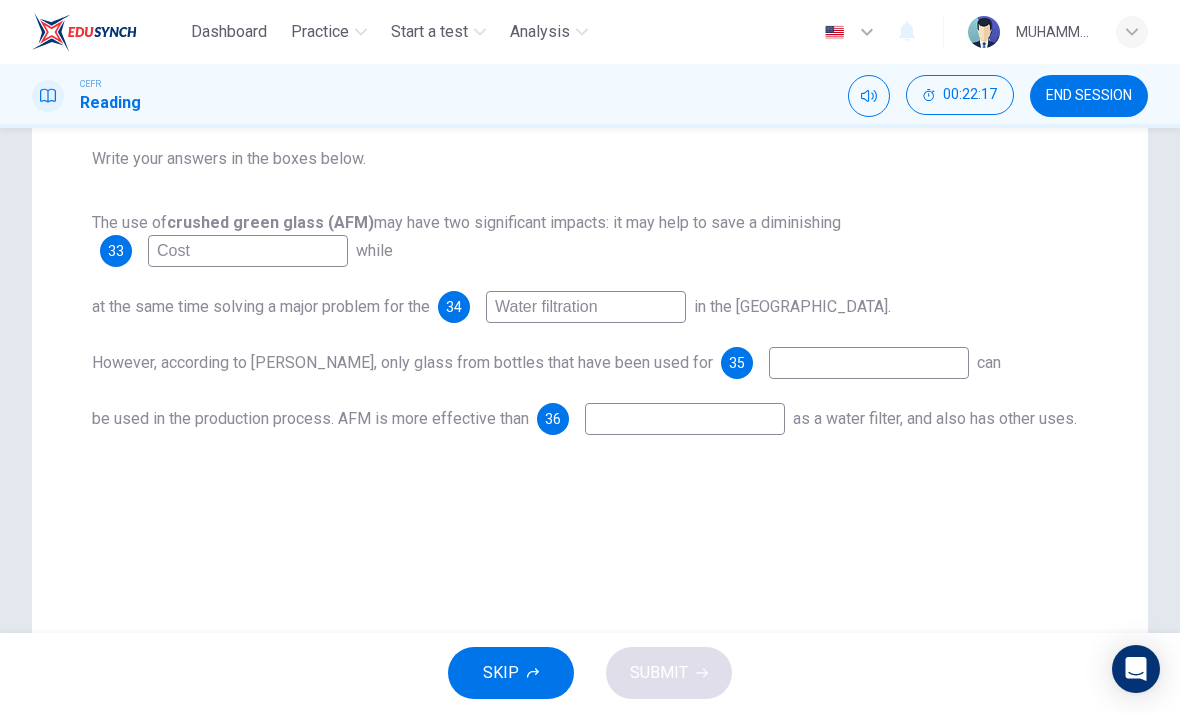 scroll, scrollTop: 311, scrollLeft: 0, axis: vertical 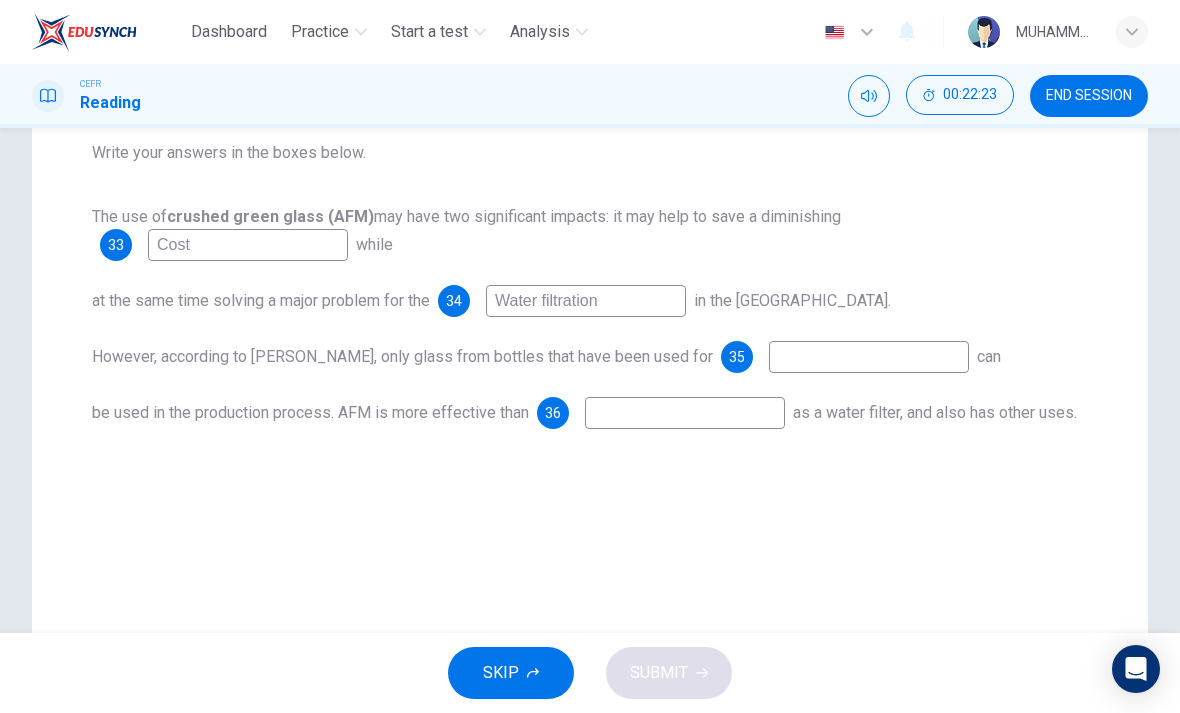 type on "Water filtration" 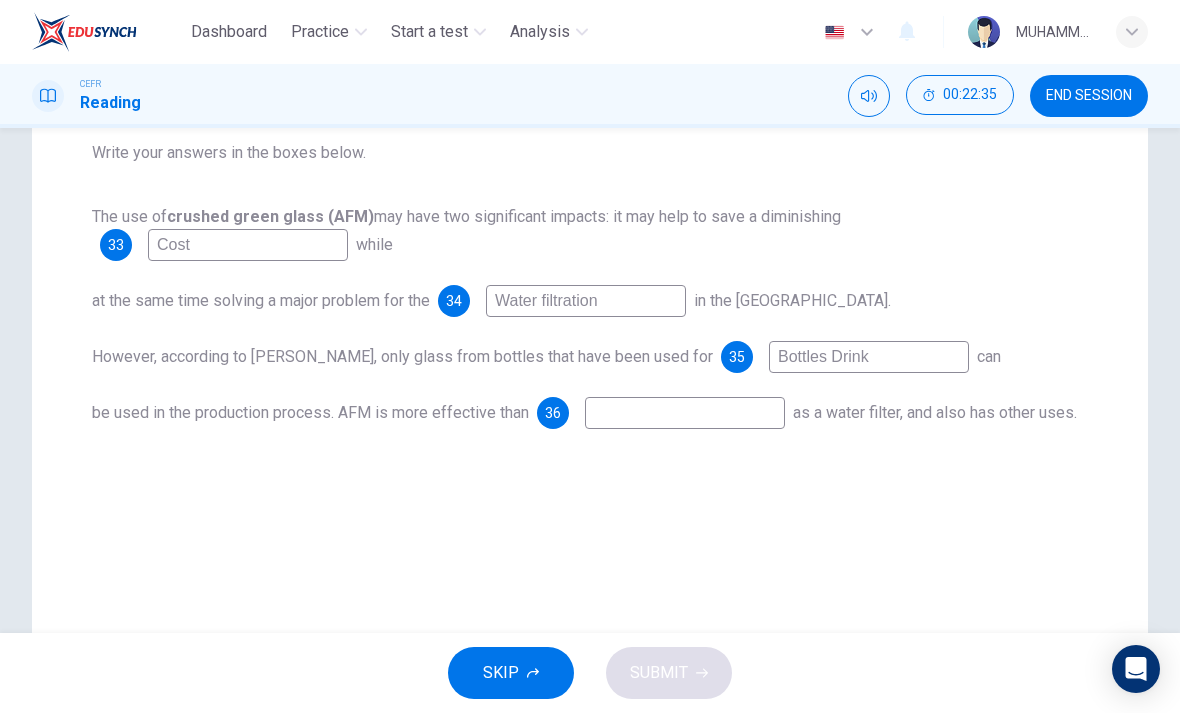 type on "Bottles Drink" 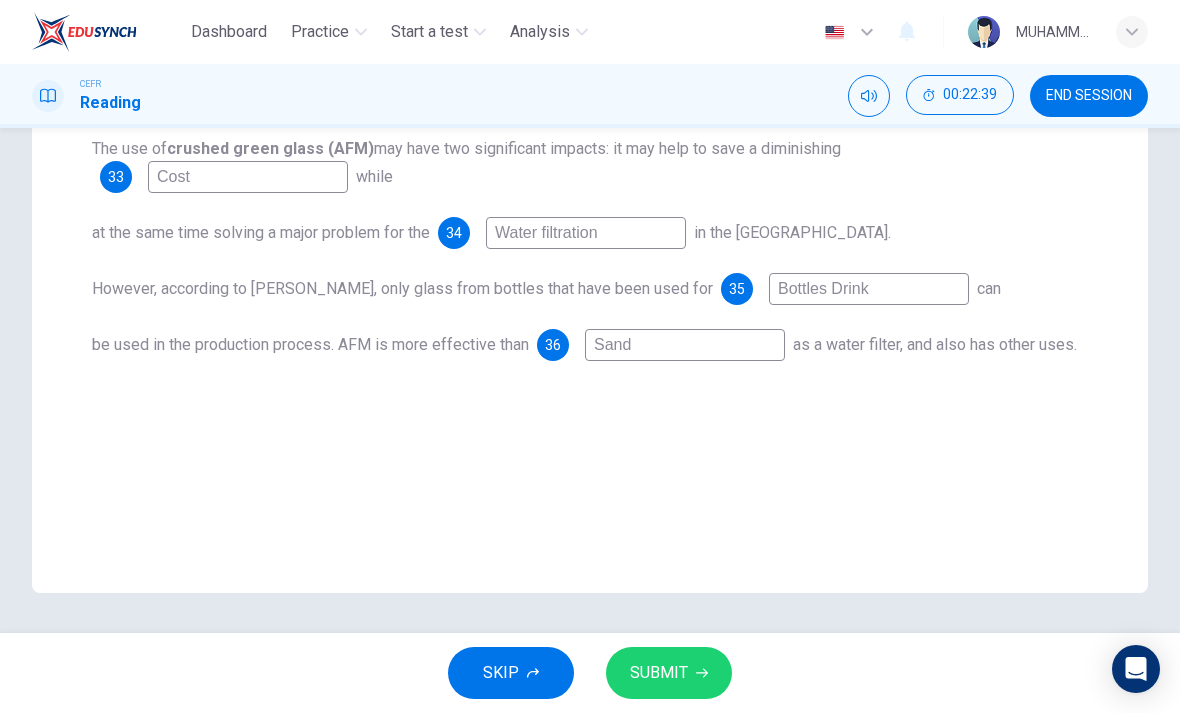 scroll, scrollTop: 379, scrollLeft: 0, axis: vertical 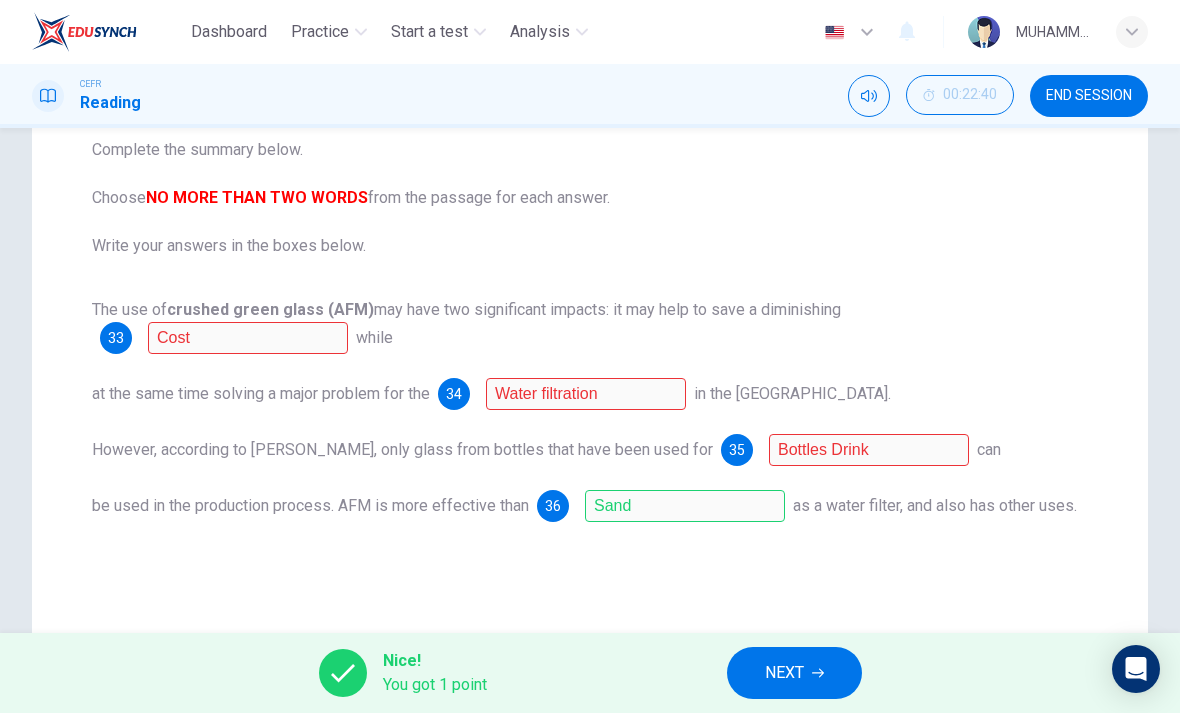 click on "NEXT" at bounding box center (784, 673) 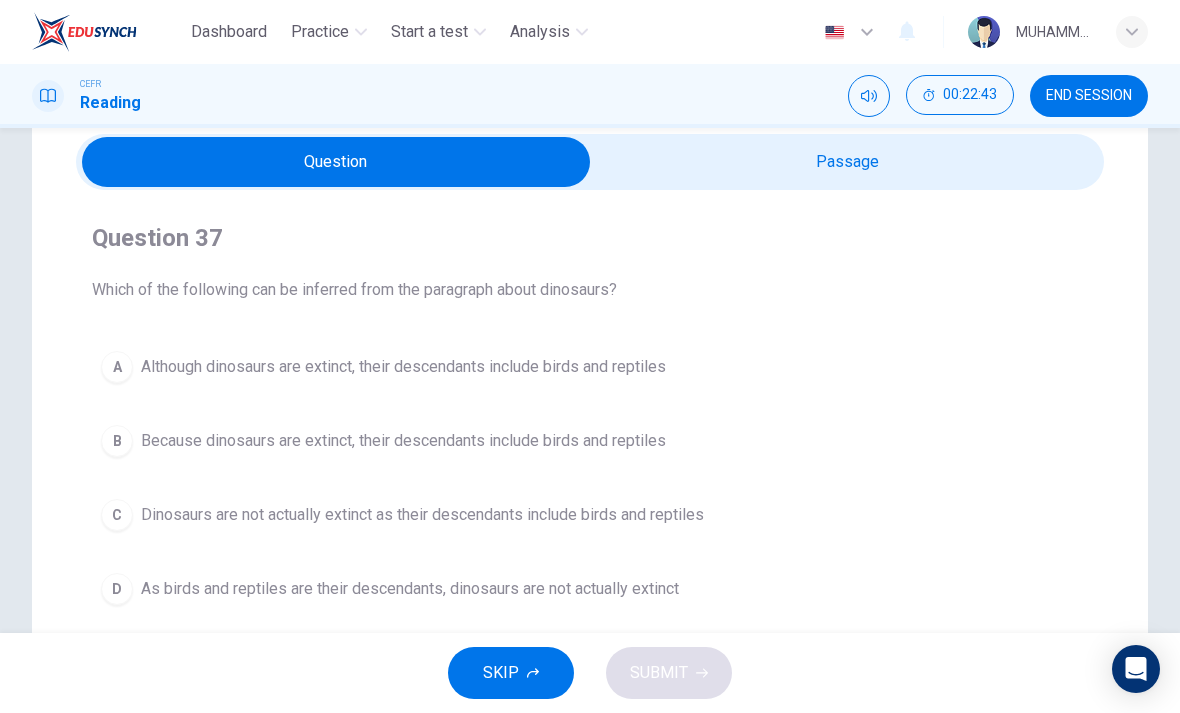 scroll, scrollTop: 81, scrollLeft: 0, axis: vertical 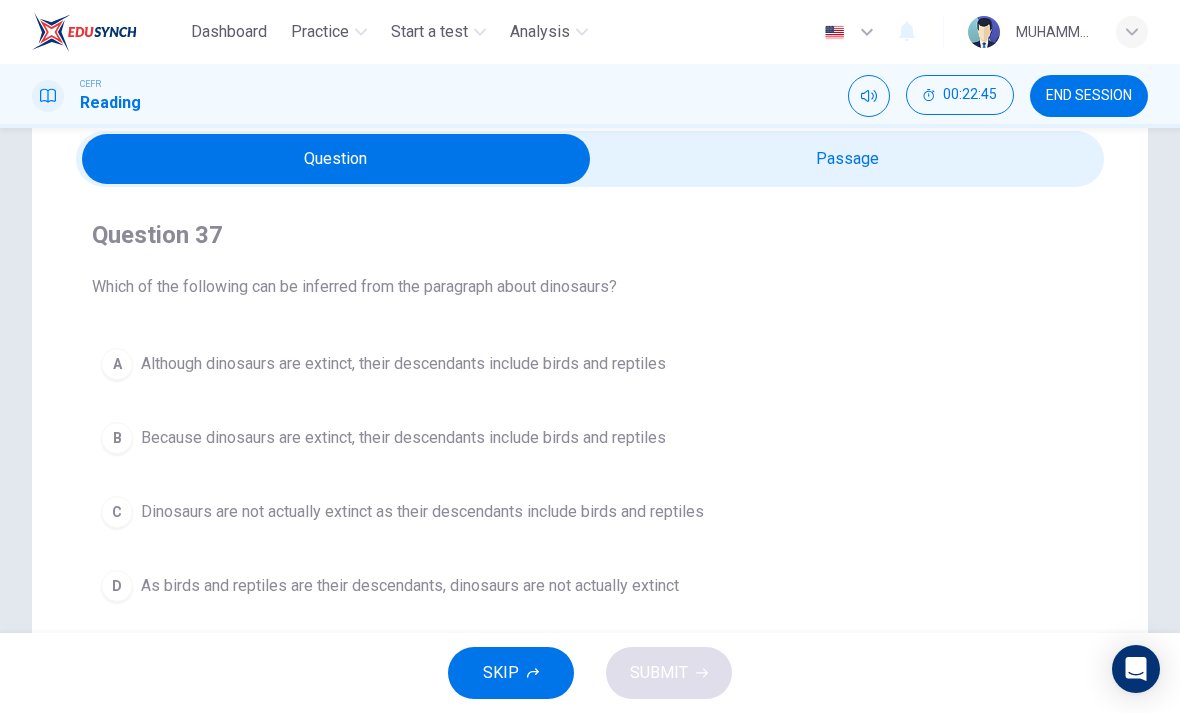 click at bounding box center (336, 159) 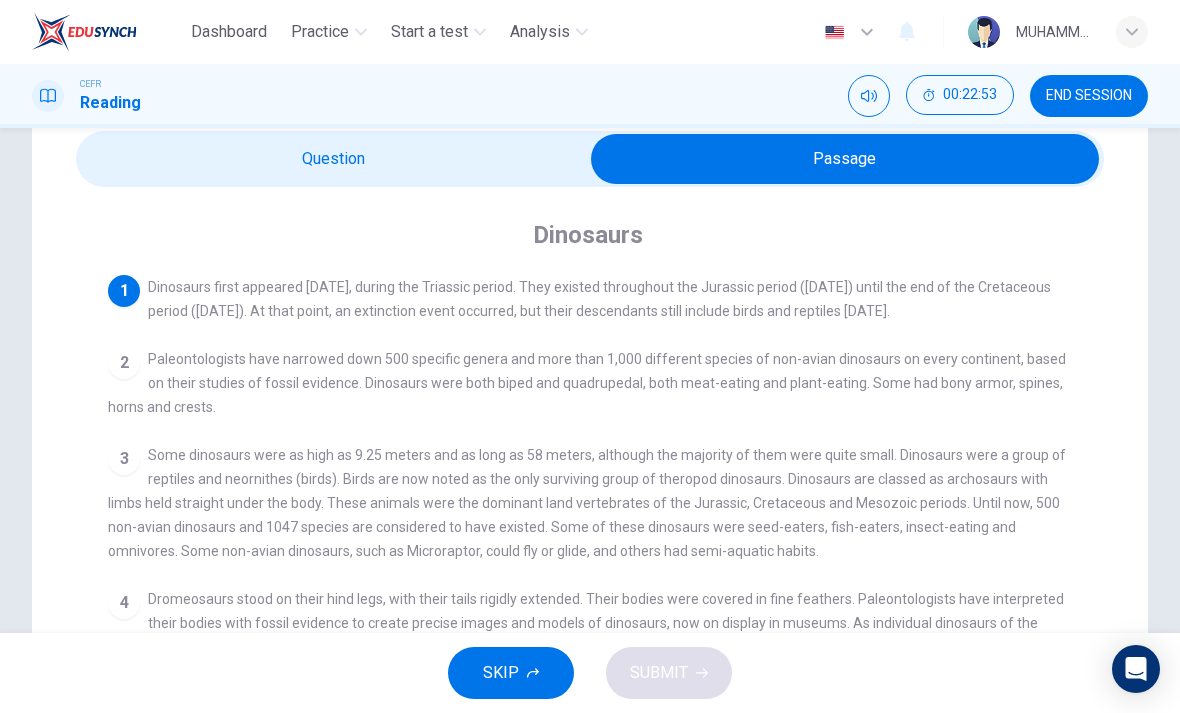click at bounding box center [845, 159] 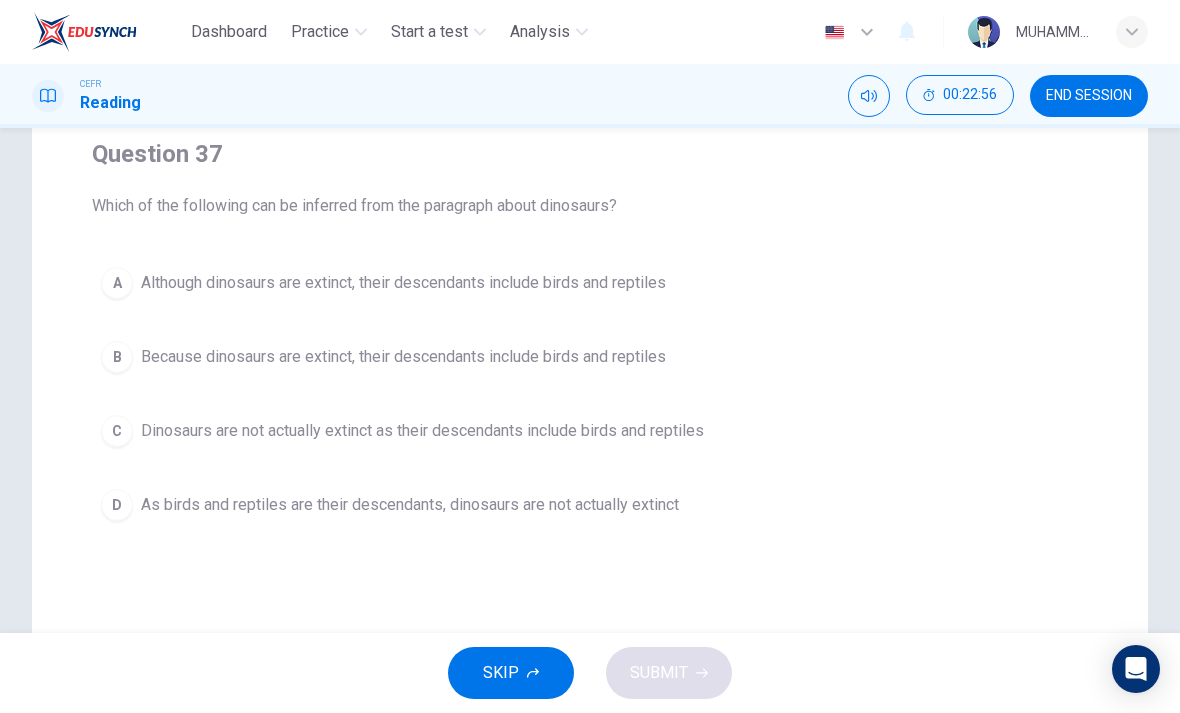 scroll, scrollTop: 163, scrollLeft: 0, axis: vertical 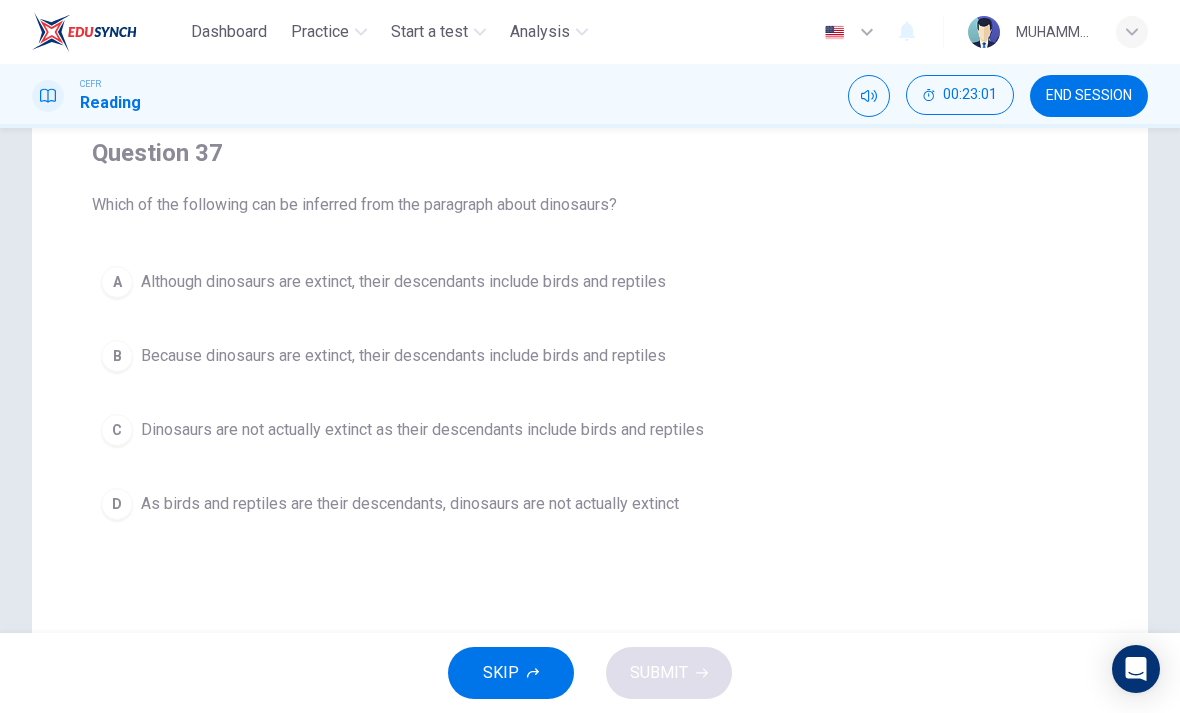 click on "Although dinosaurs are extinct, their descendants include birds and reptiles" at bounding box center (403, 282) 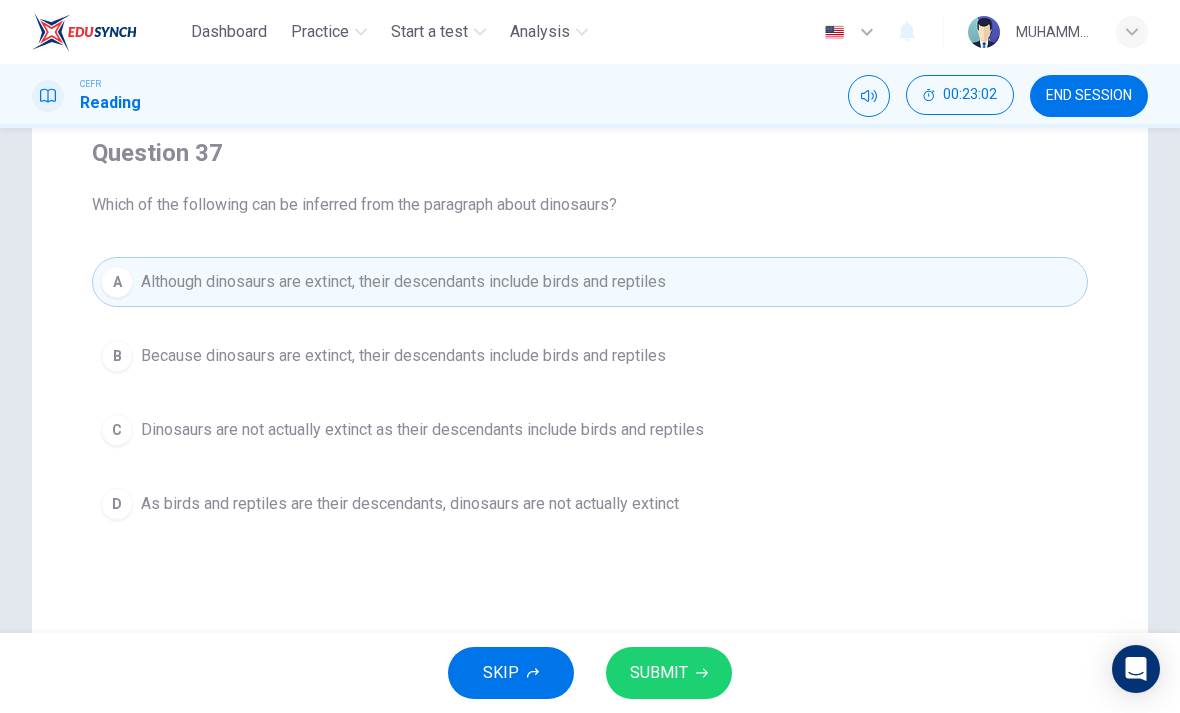 click on "SUBMIT" at bounding box center (659, 673) 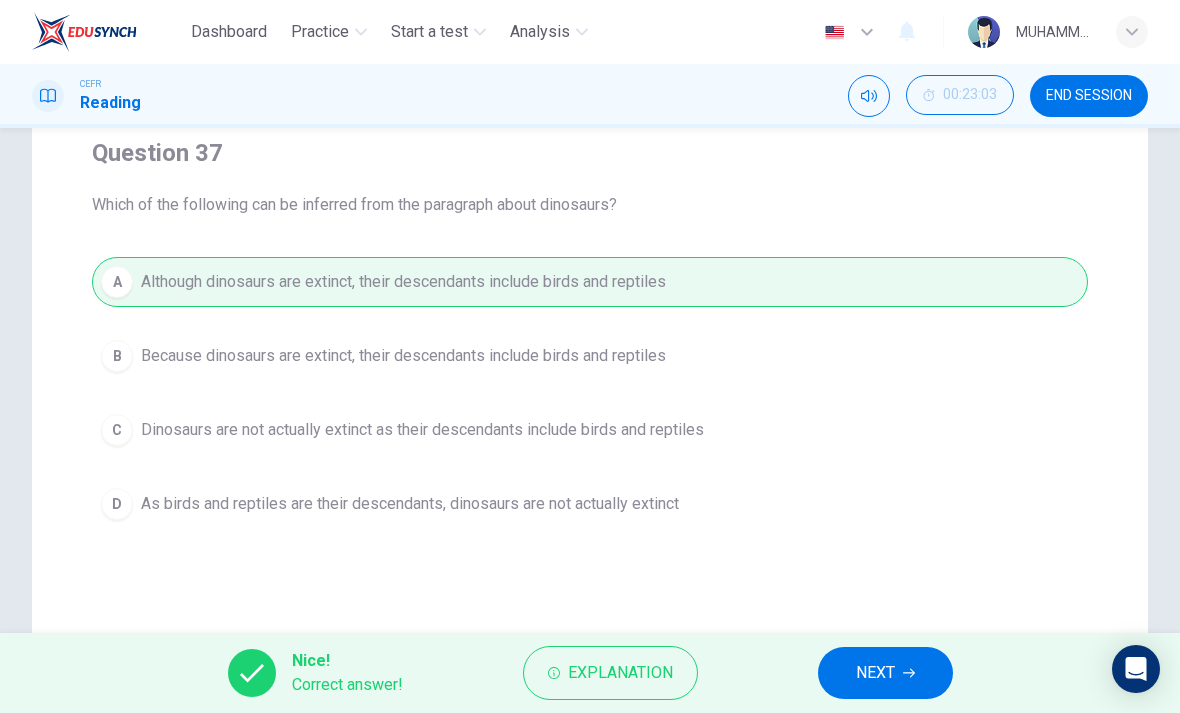click on "NEXT" at bounding box center (875, 673) 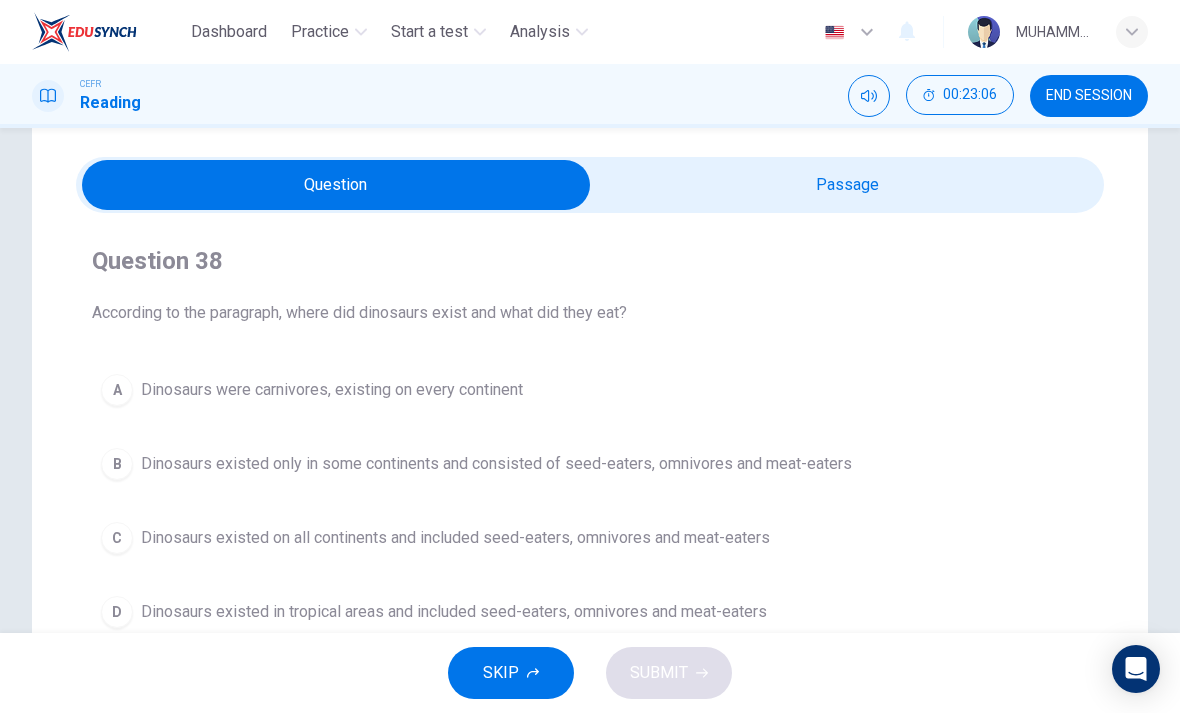 scroll, scrollTop: 47, scrollLeft: 0, axis: vertical 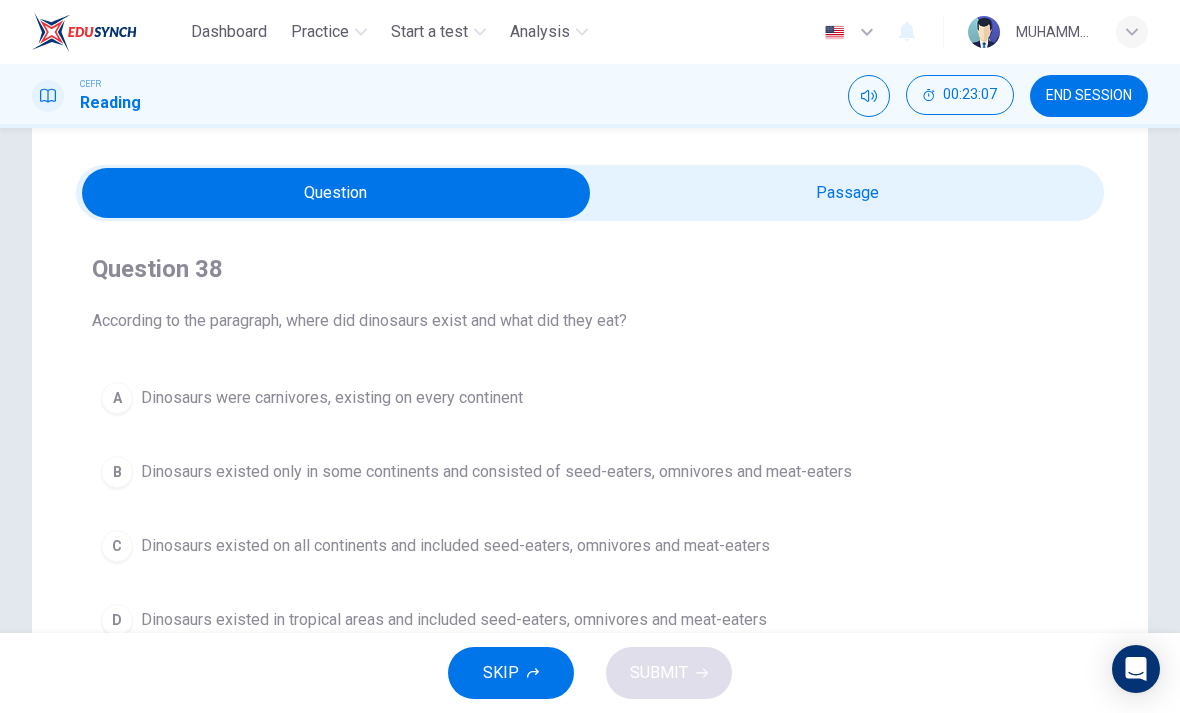 click at bounding box center (336, 193) 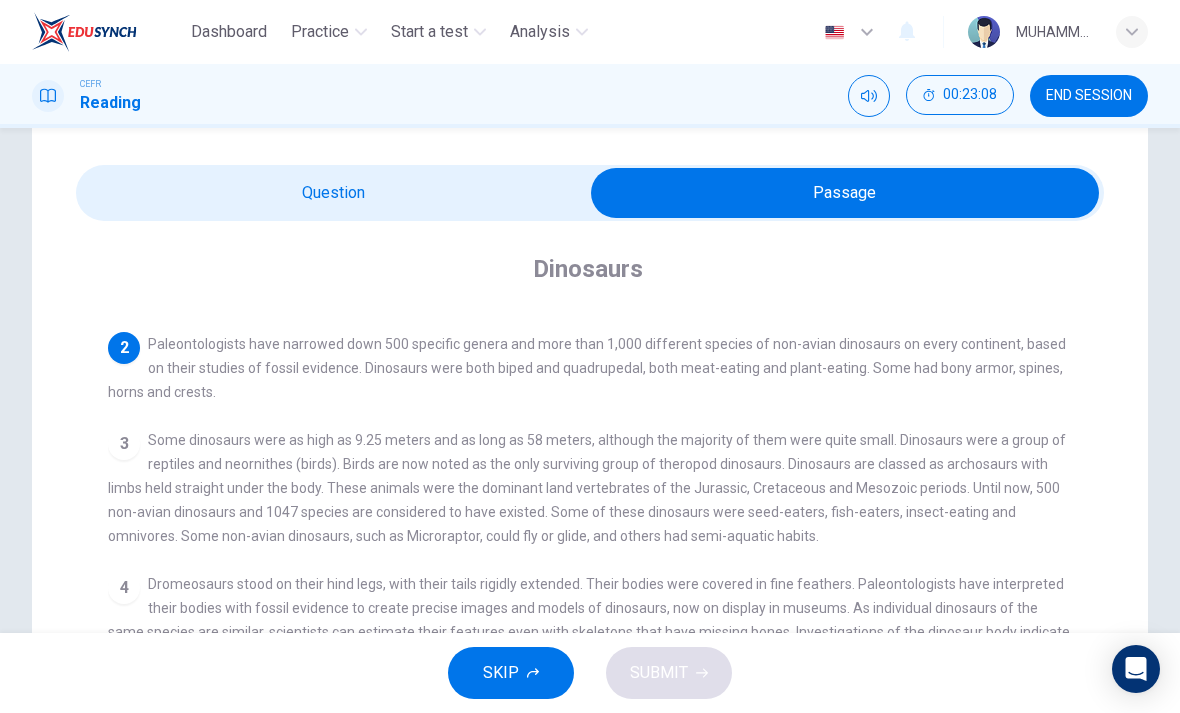 scroll, scrollTop: 51, scrollLeft: 0, axis: vertical 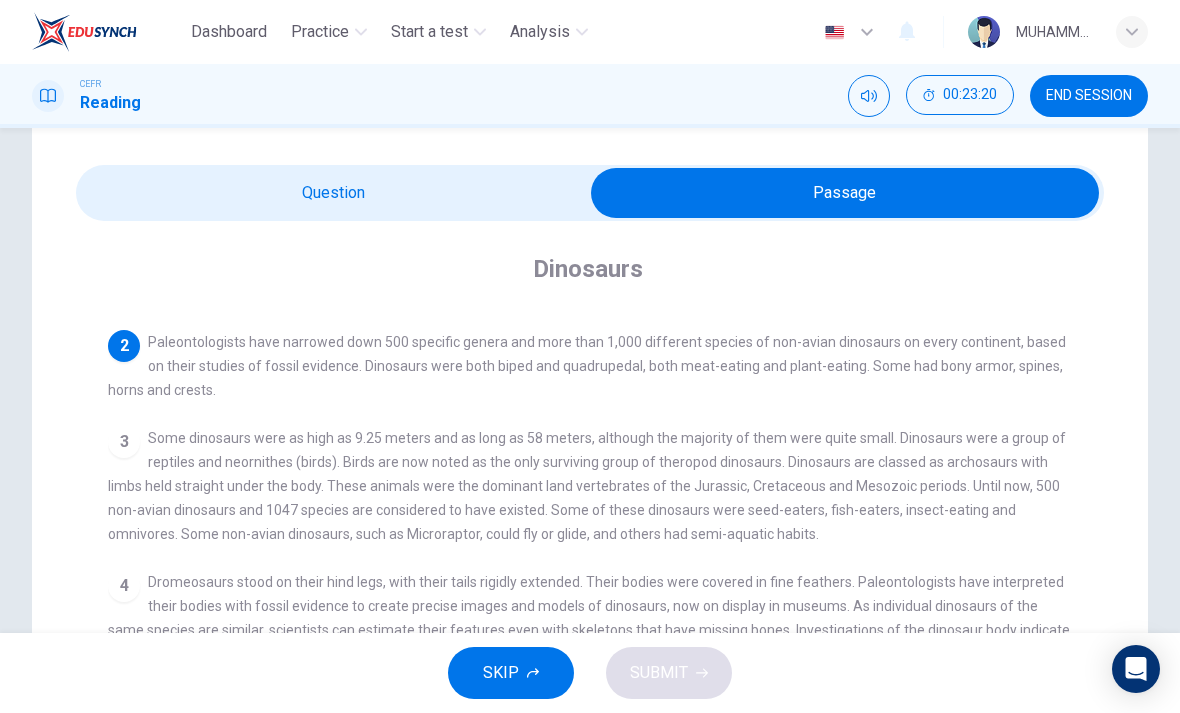 click at bounding box center [845, 193] 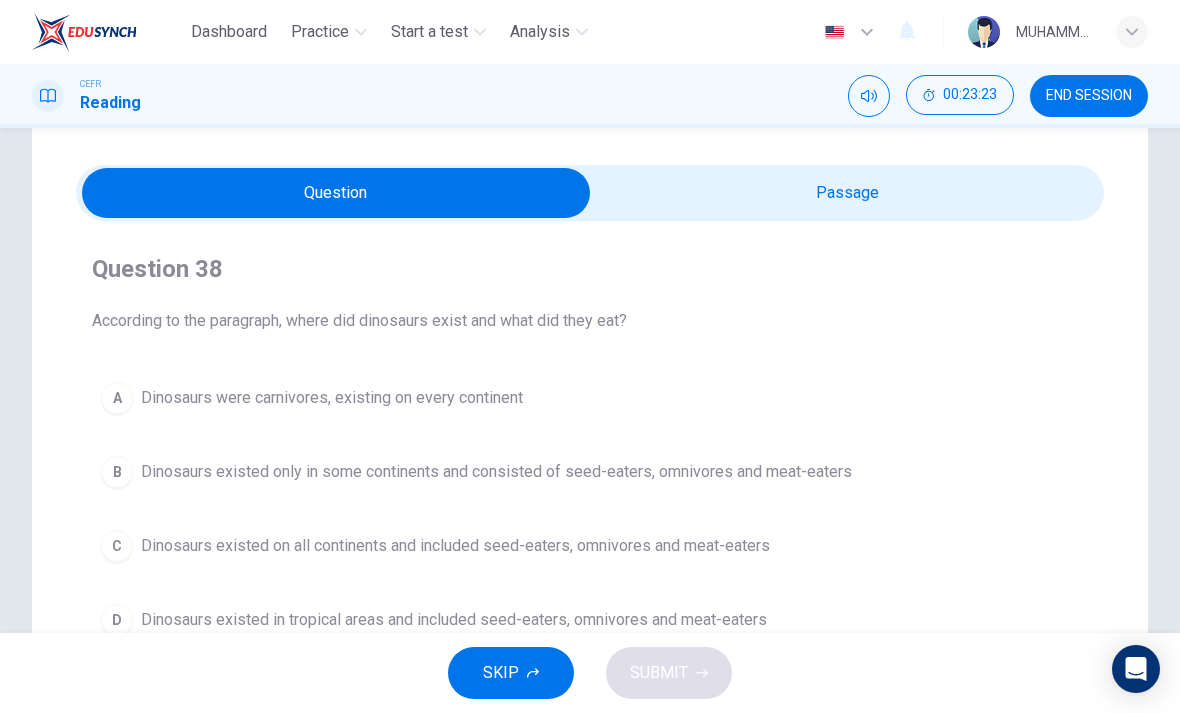 click at bounding box center (336, 193) 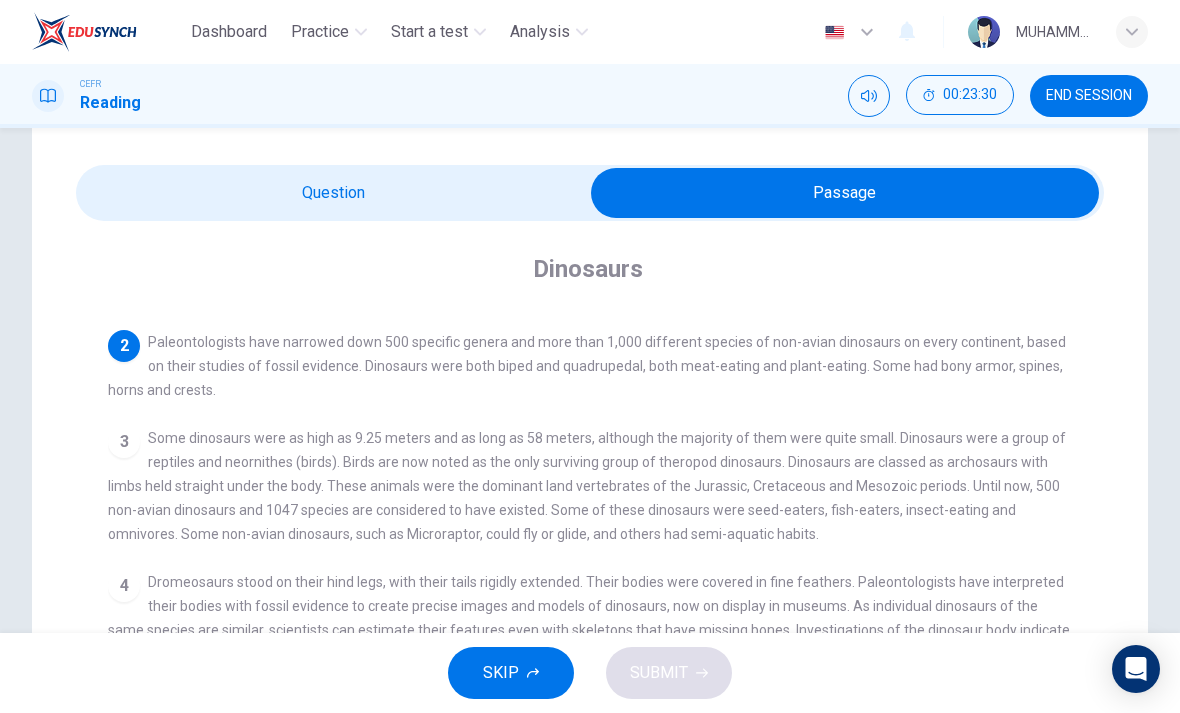 click at bounding box center (845, 193) 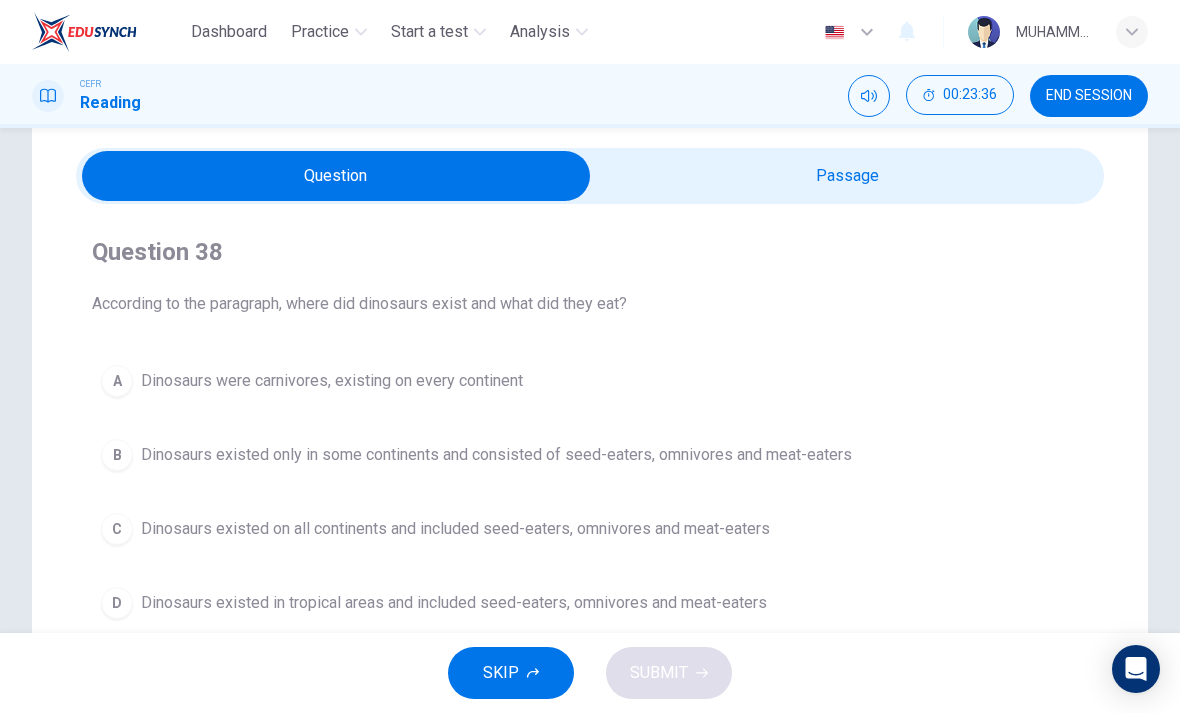 scroll, scrollTop: 62, scrollLeft: 0, axis: vertical 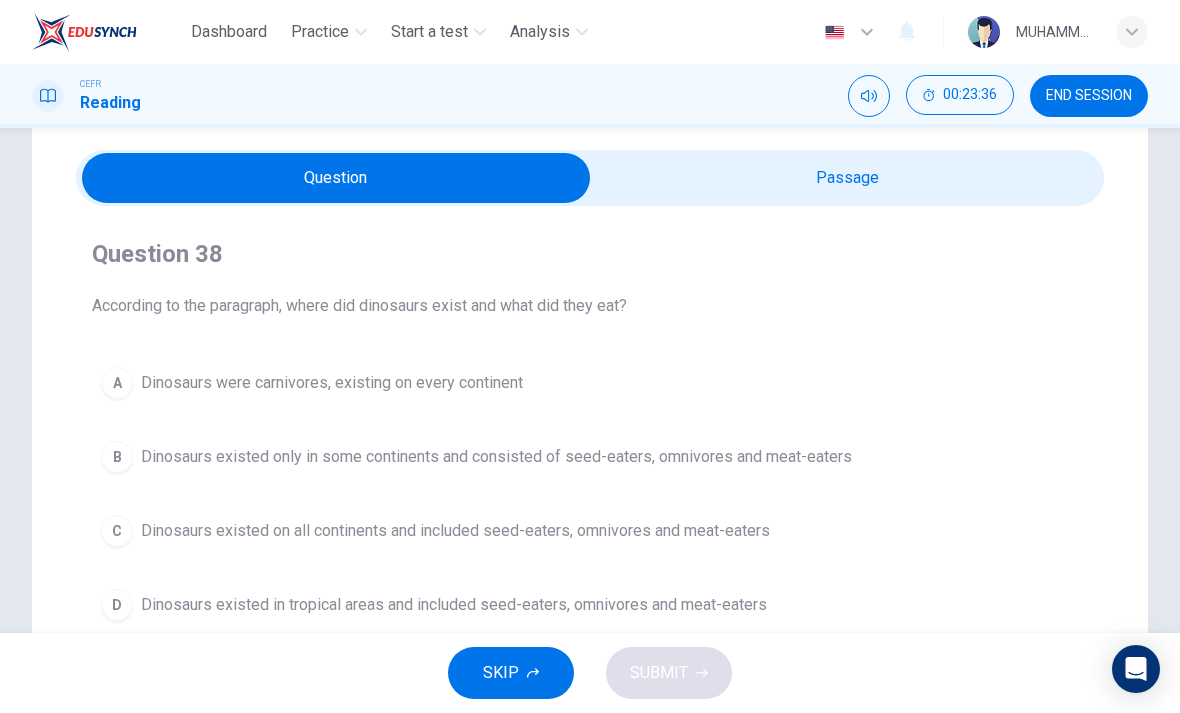 click at bounding box center (336, 178) 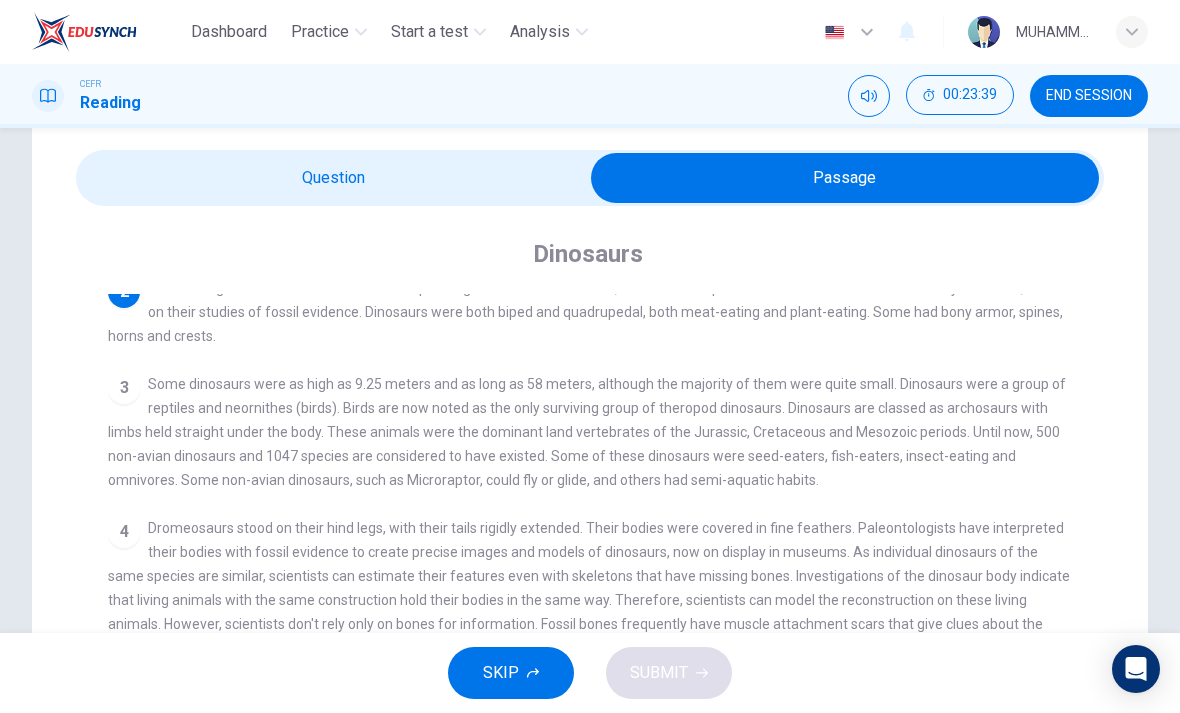 scroll, scrollTop: 57, scrollLeft: 0, axis: vertical 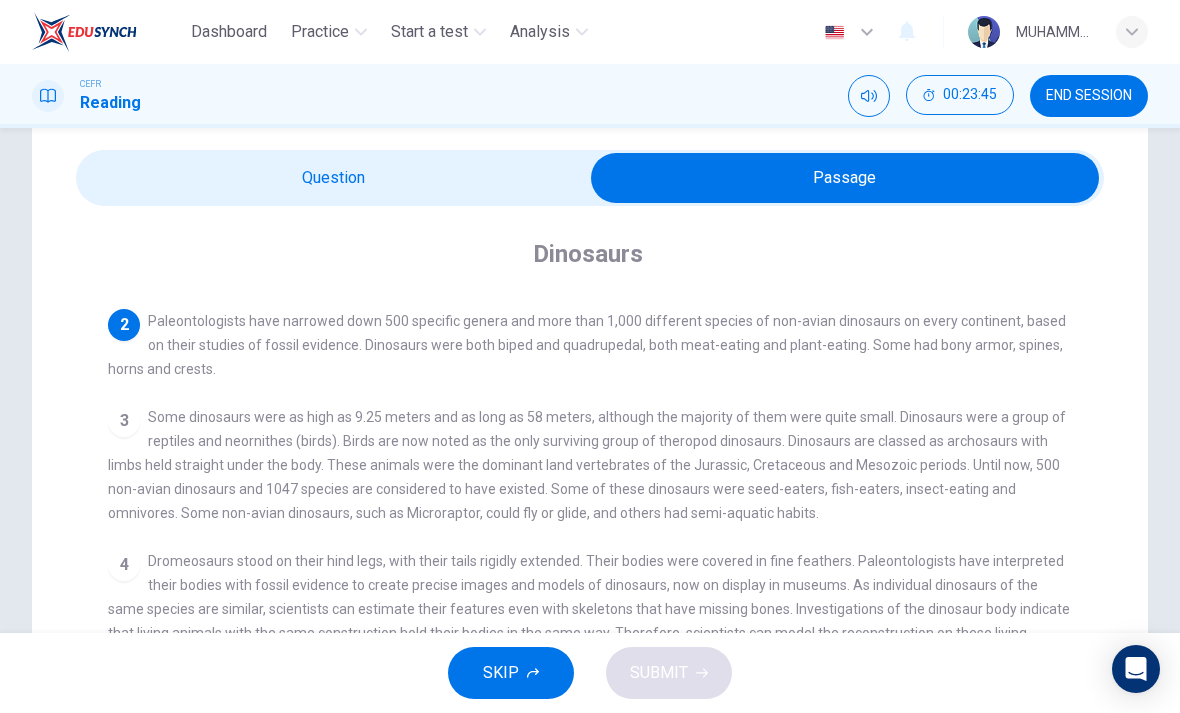 click at bounding box center (845, 178) 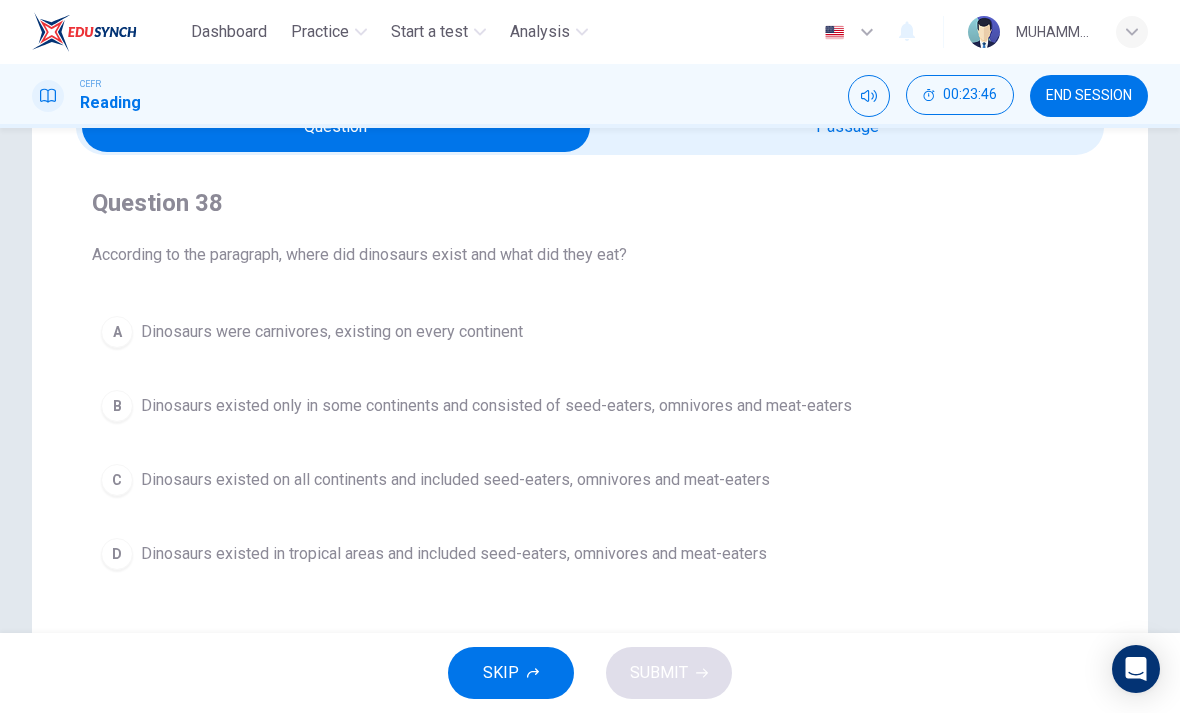 scroll, scrollTop: 116, scrollLeft: 0, axis: vertical 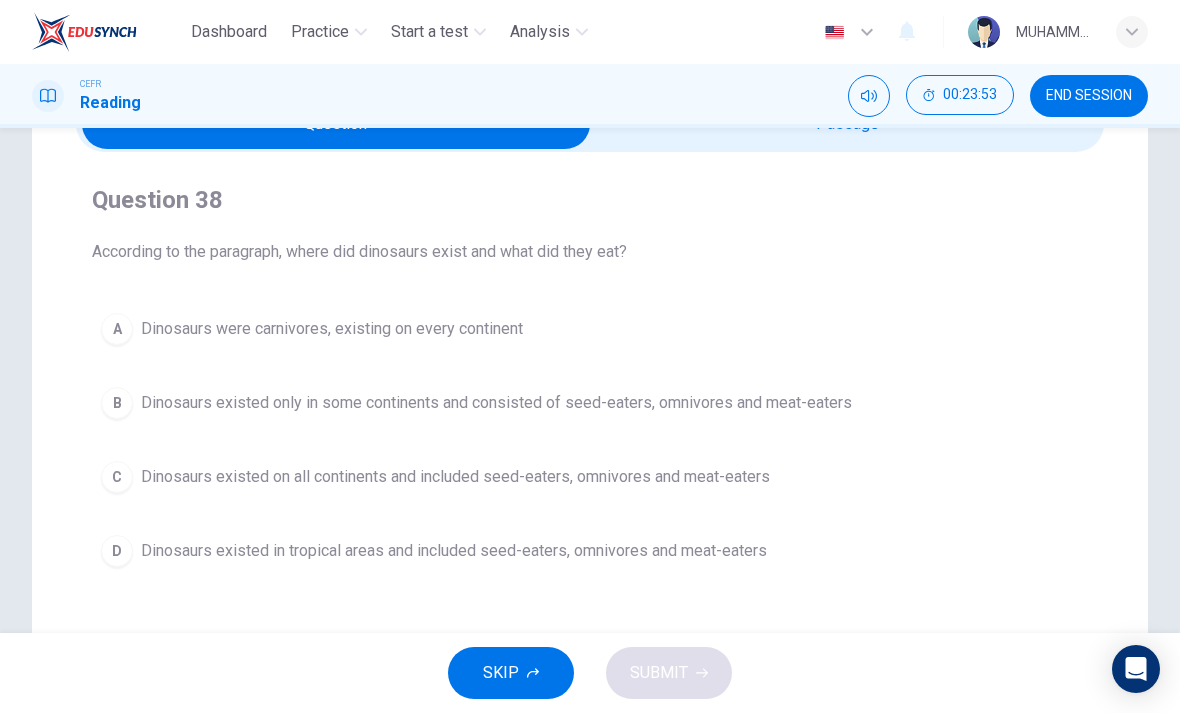 click on "Dinosaurs existed on all continents and included seed-eaters, omnivores and meat-eaters" at bounding box center (455, 477) 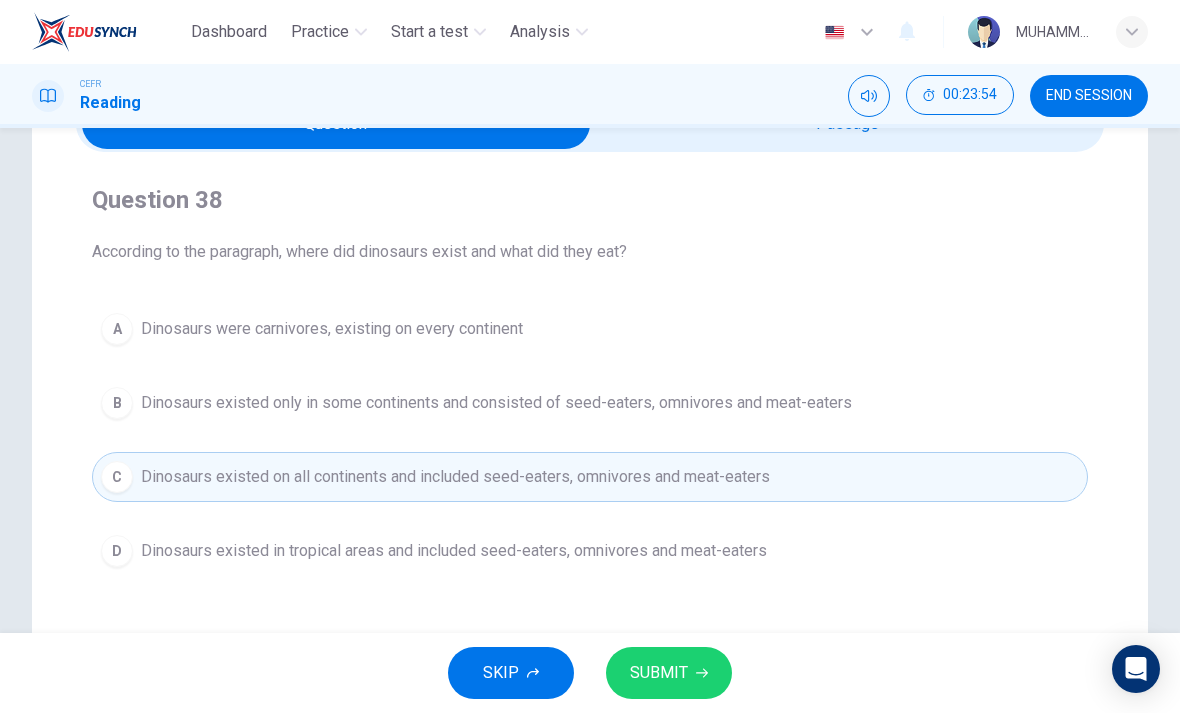 click on "SUBMIT" at bounding box center [669, 673] 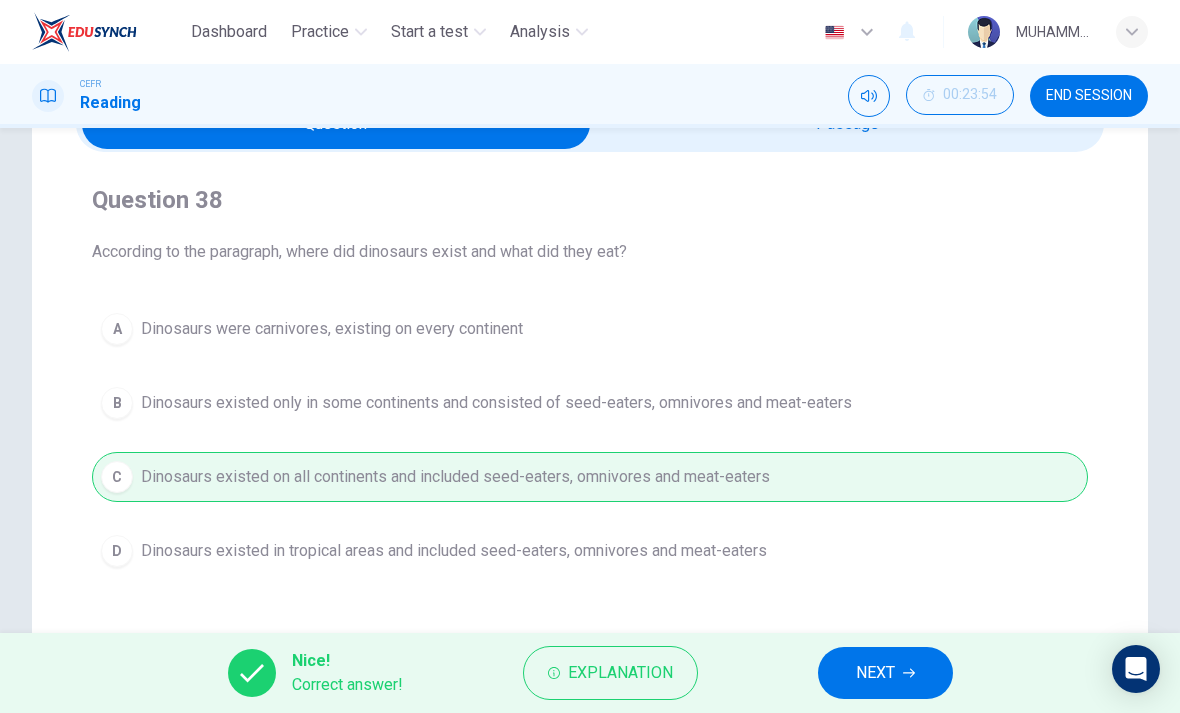 click on "NEXT" at bounding box center (885, 673) 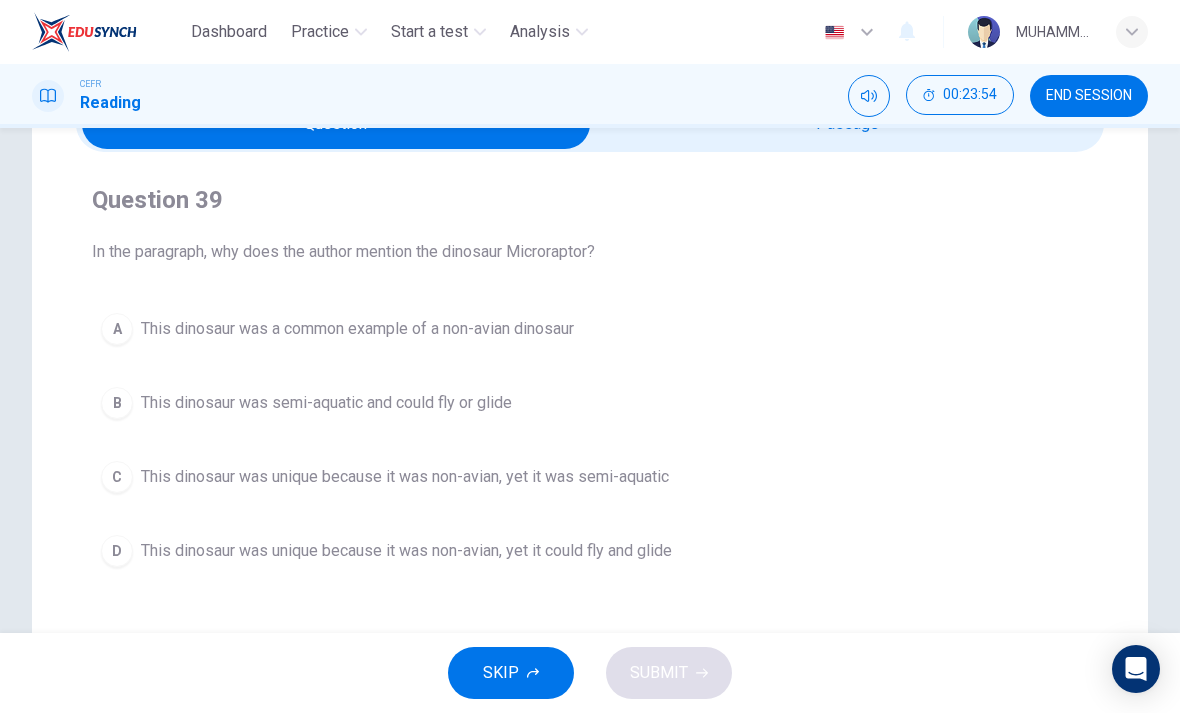 scroll, scrollTop: 75, scrollLeft: 0, axis: vertical 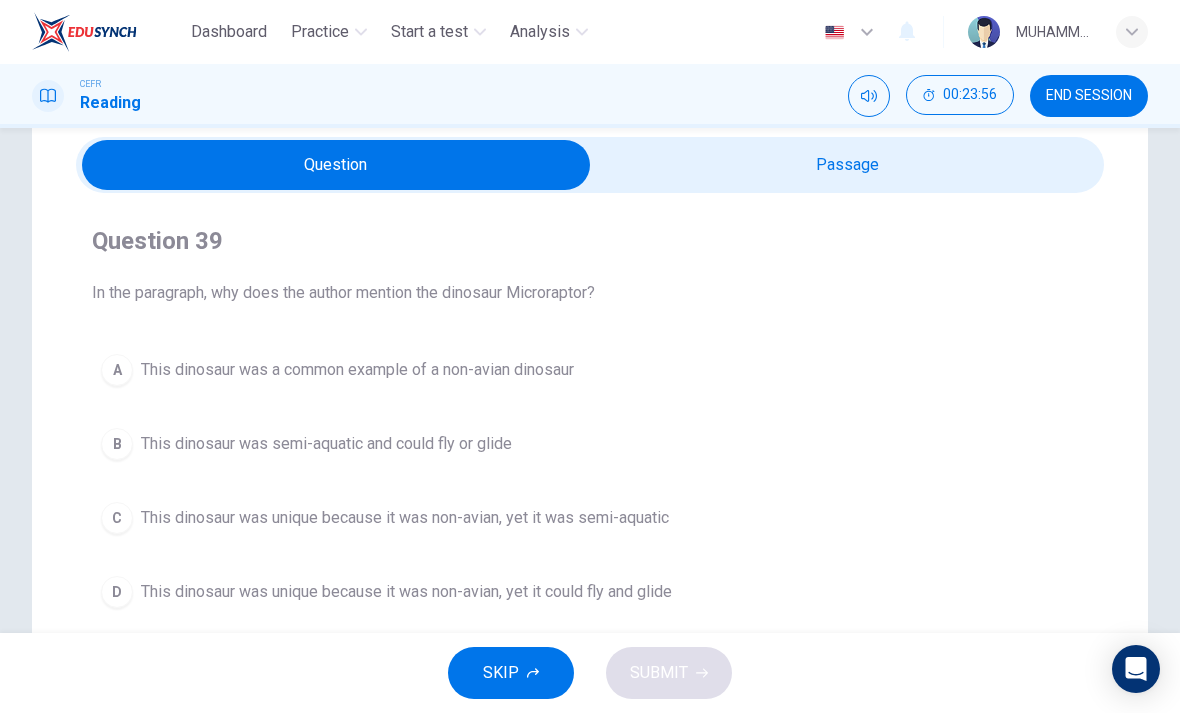 click at bounding box center (336, 165) 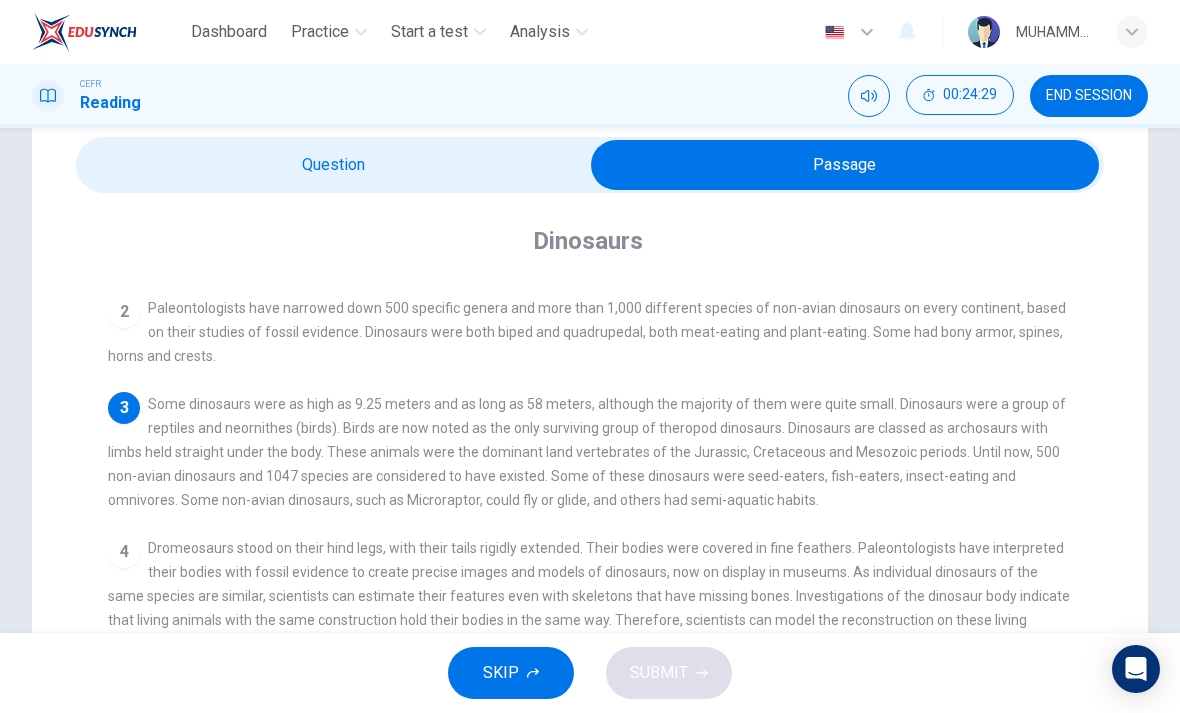 click at bounding box center (845, 165) 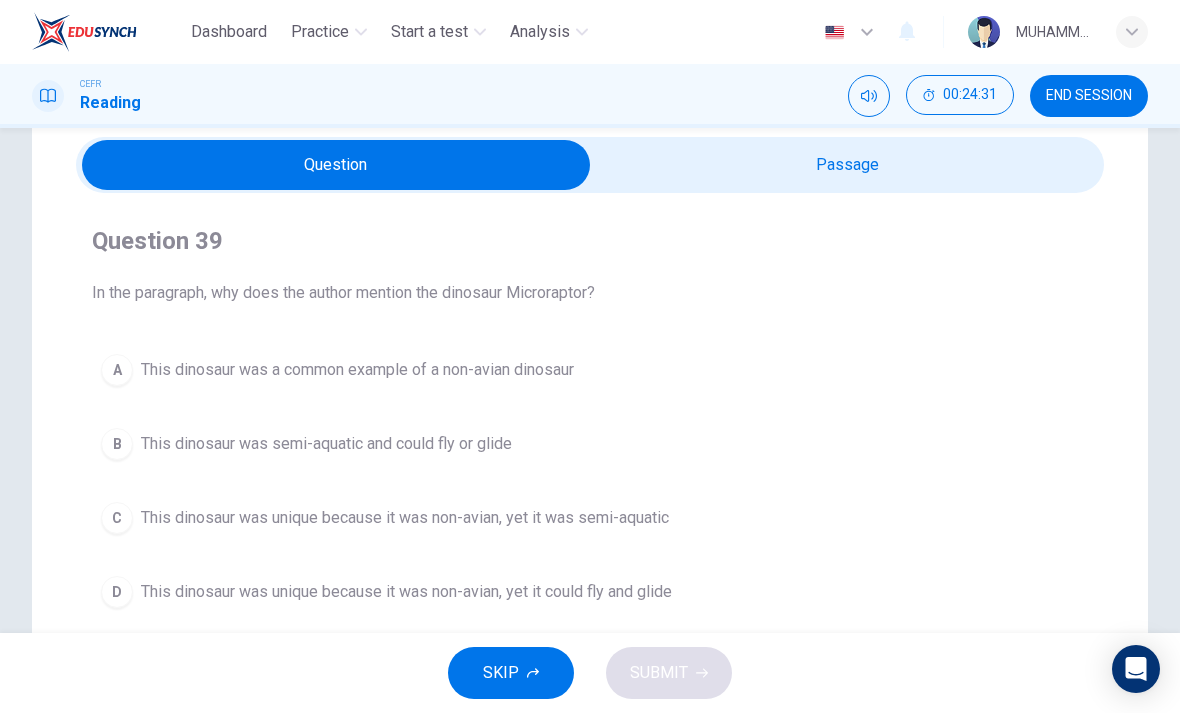 click at bounding box center (336, 165) 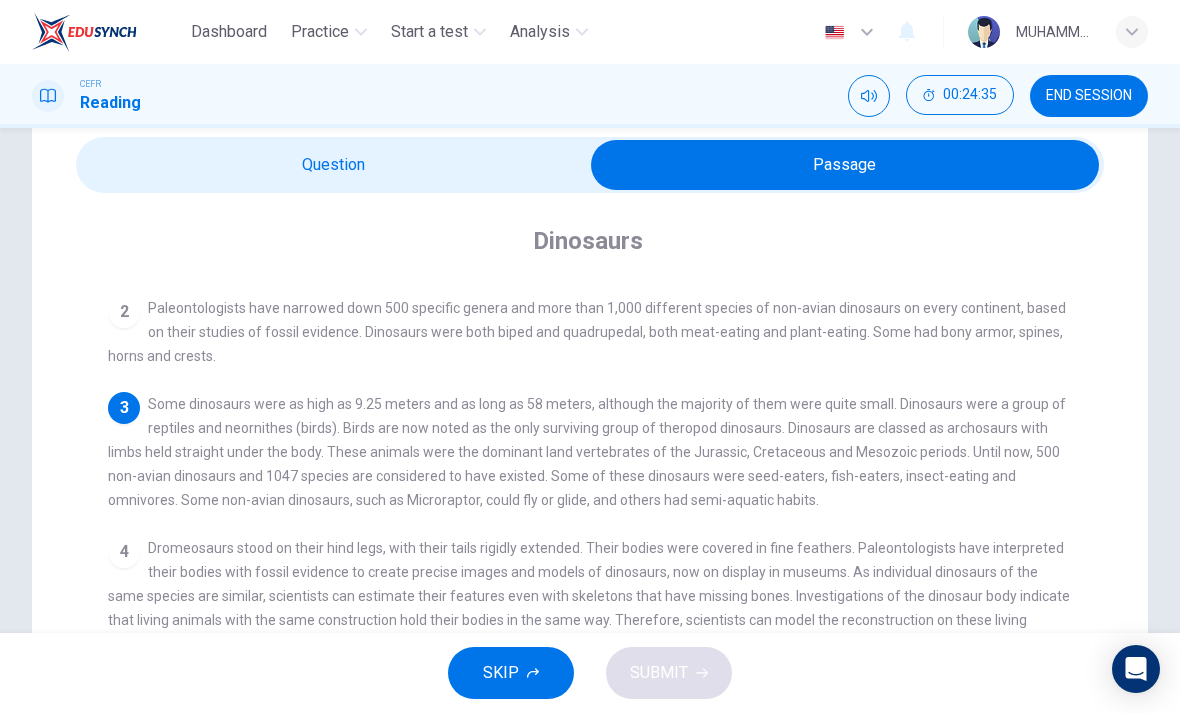 click at bounding box center (845, 165) 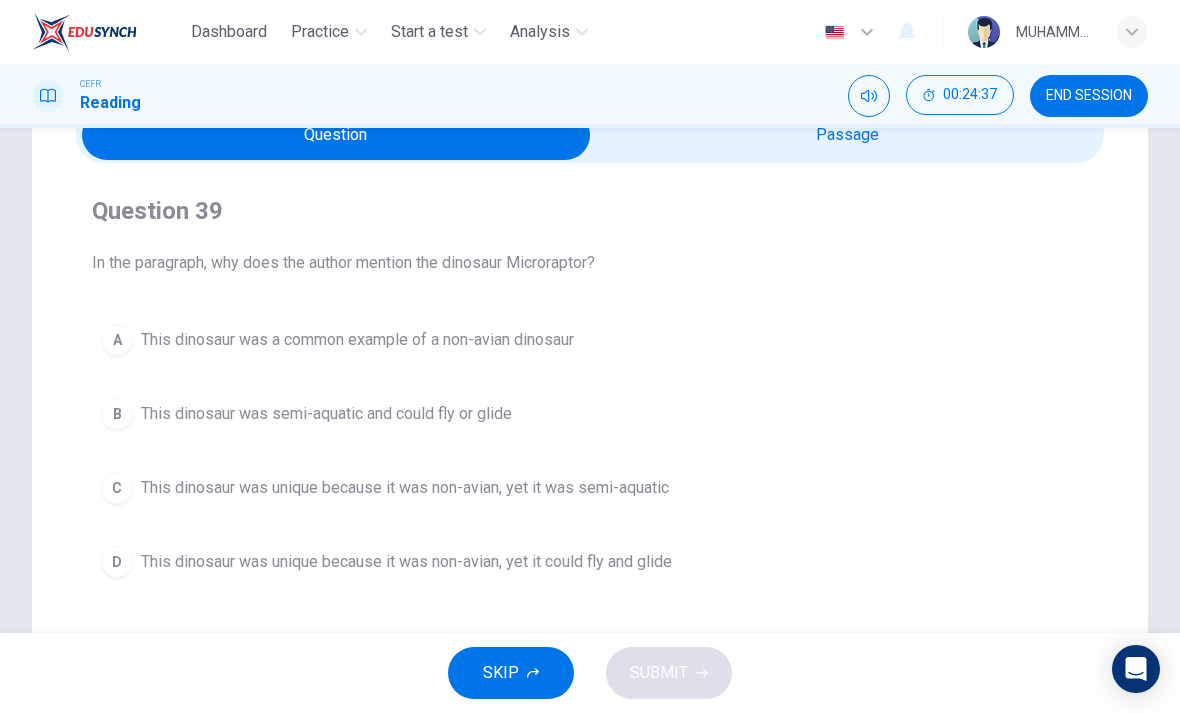 scroll, scrollTop: 107, scrollLeft: 0, axis: vertical 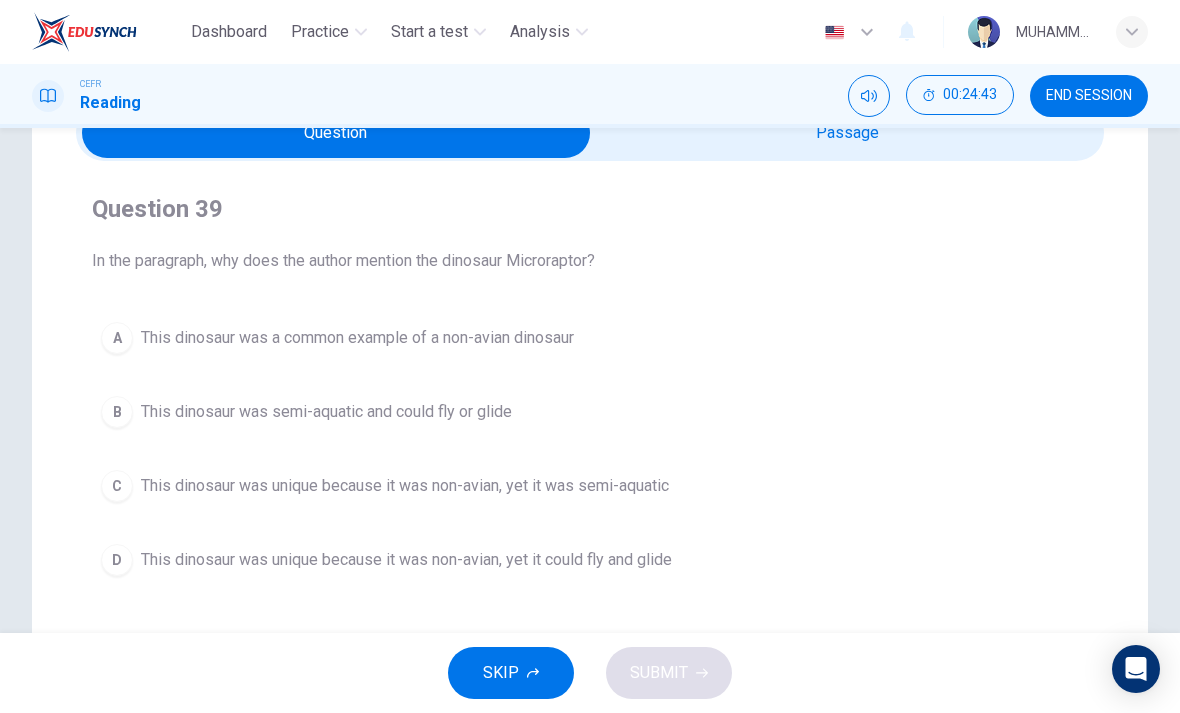 click on "D This dinosaur was unique because it was non-avian, yet it could fly and glide" at bounding box center [590, 560] 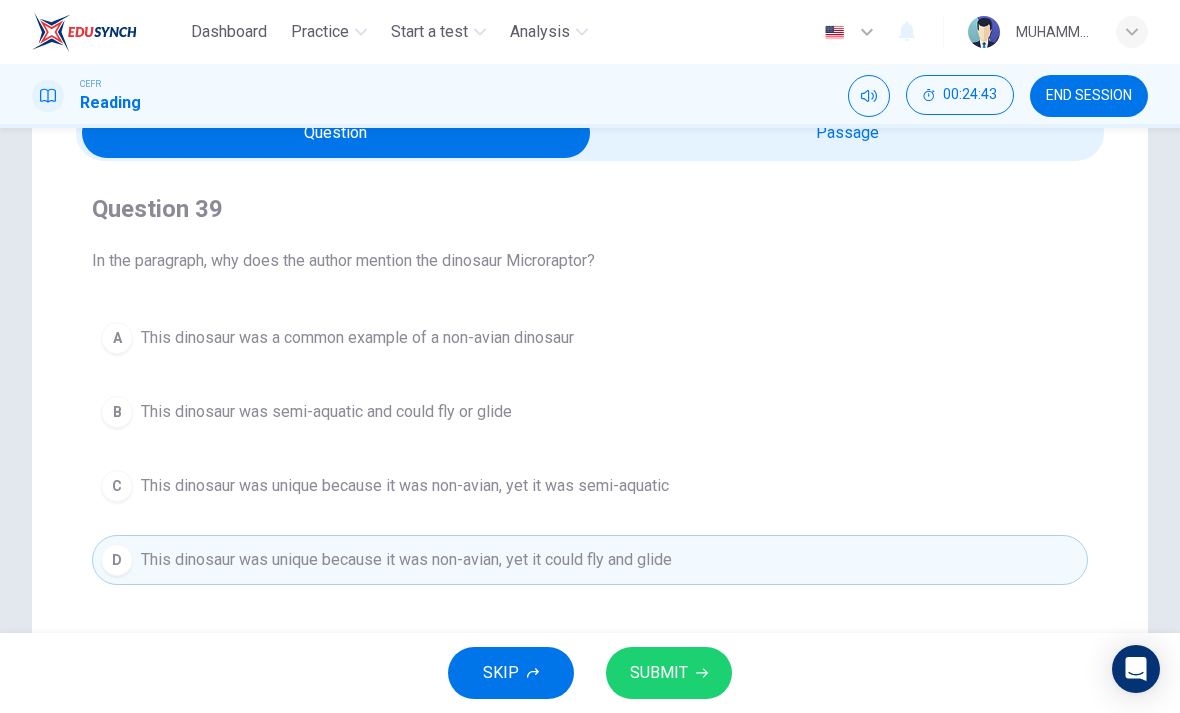 click on "SUBMIT" at bounding box center [659, 673] 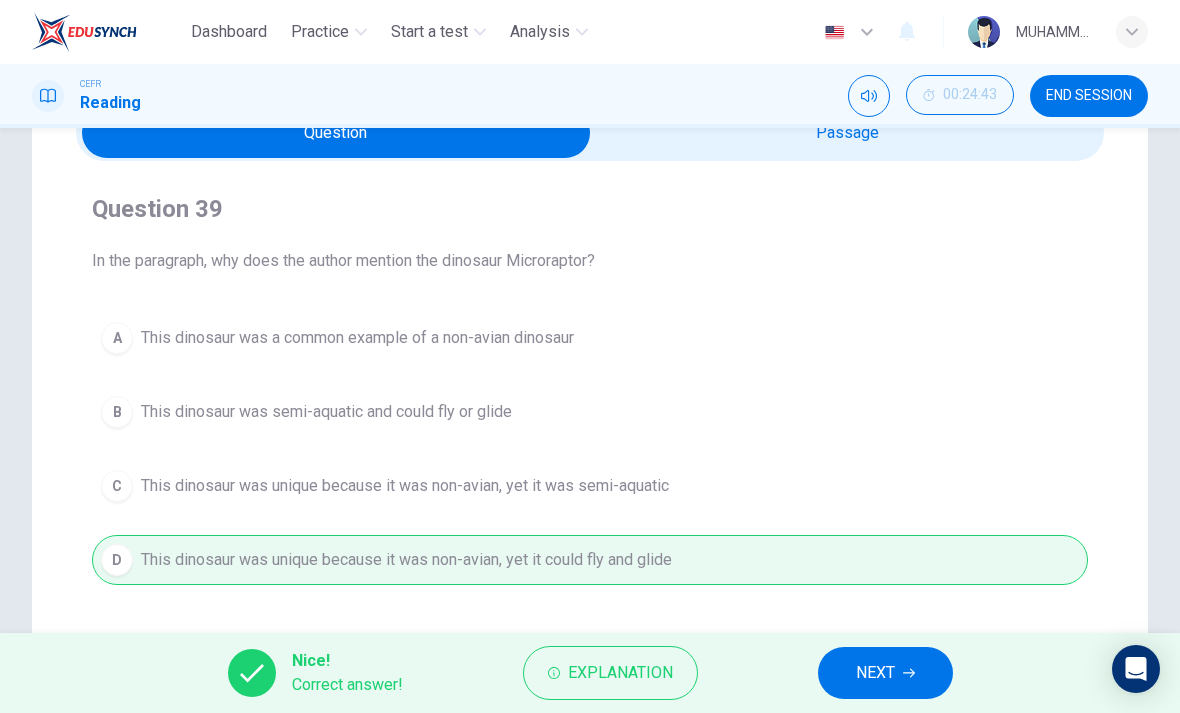 click on "NEXT" at bounding box center [885, 673] 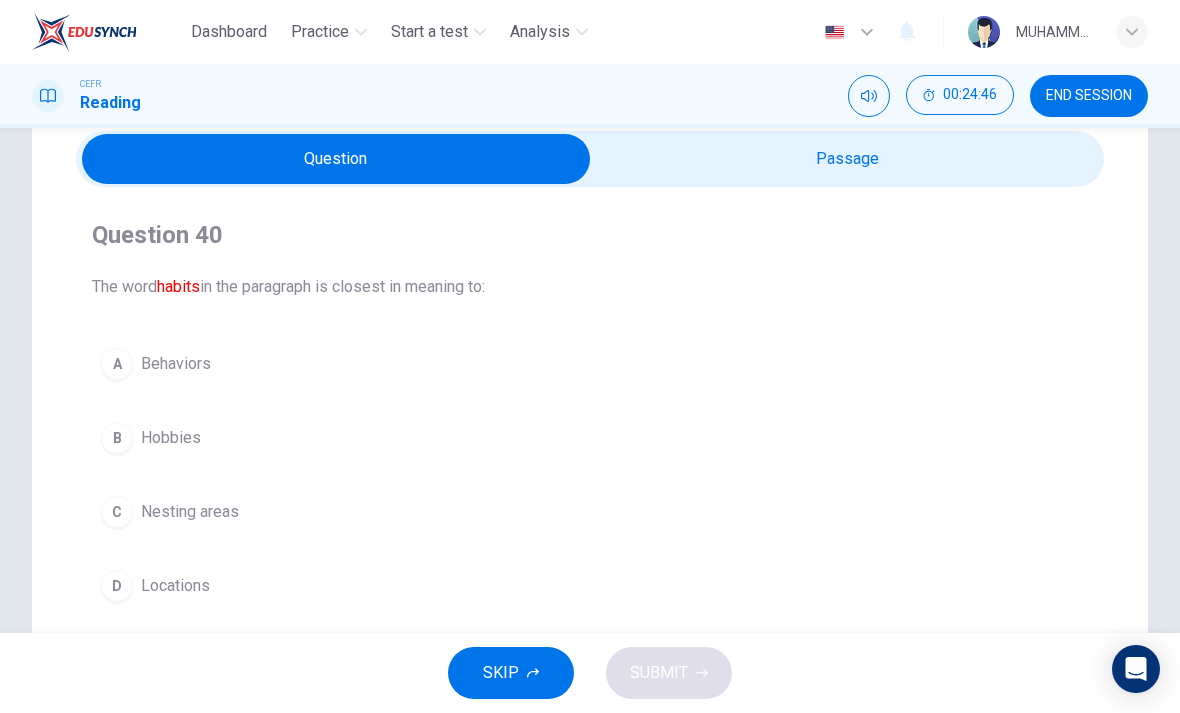 scroll, scrollTop: 82, scrollLeft: 0, axis: vertical 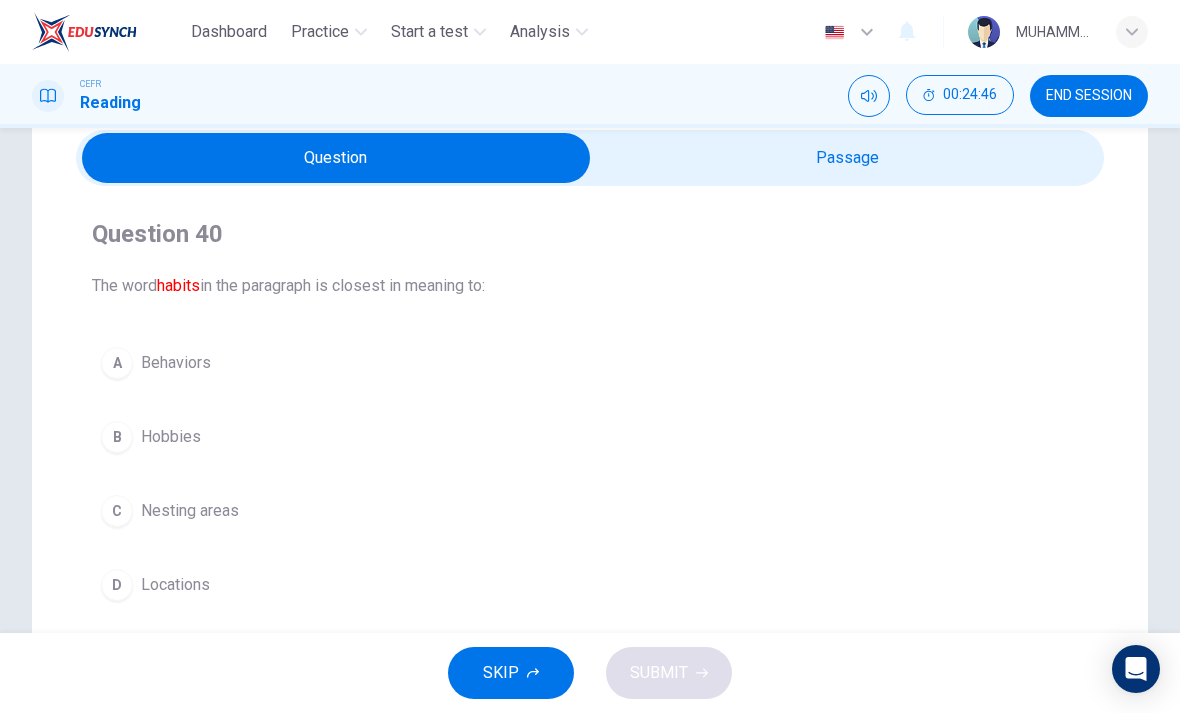 click at bounding box center (336, 158) 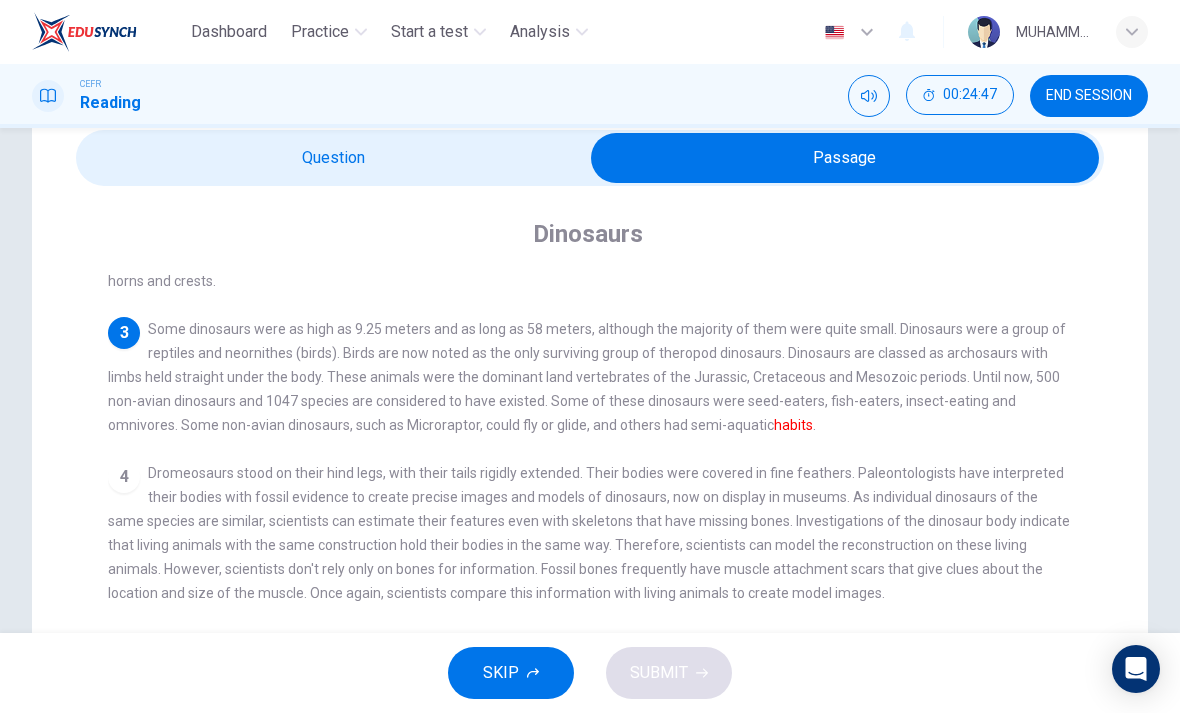 scroll, scrollTop: 134, scrollLeft: 0, axis: vertical 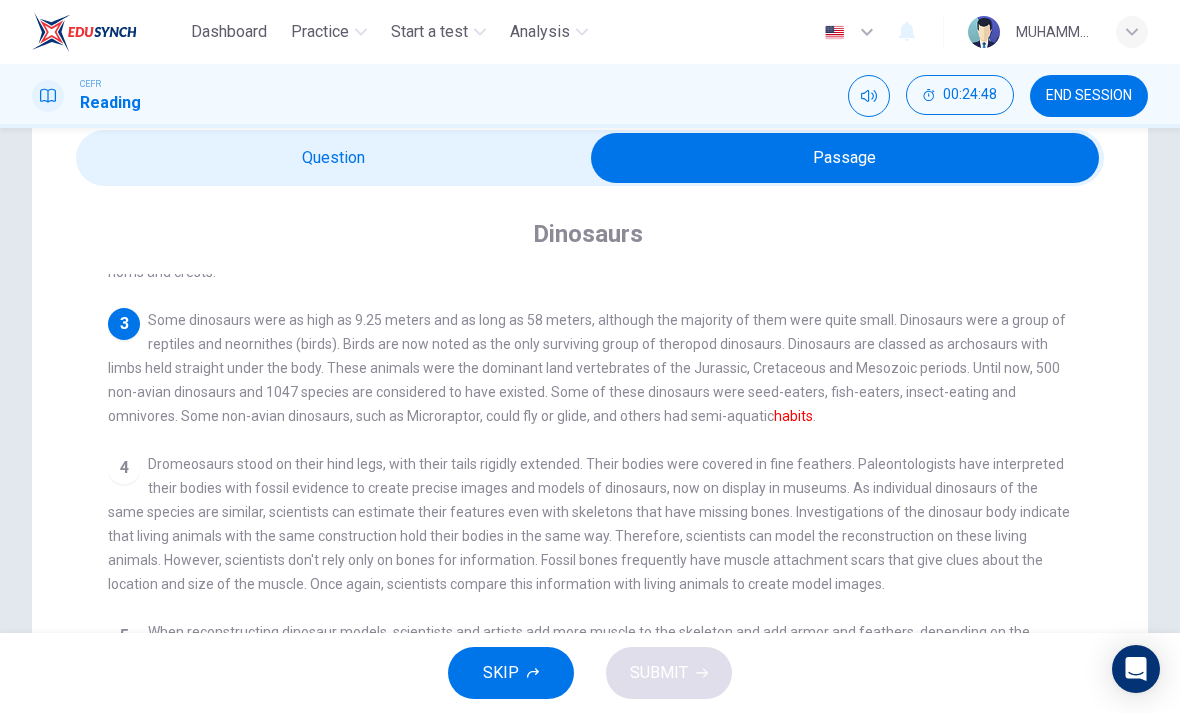click at bounding box center (845, 158) 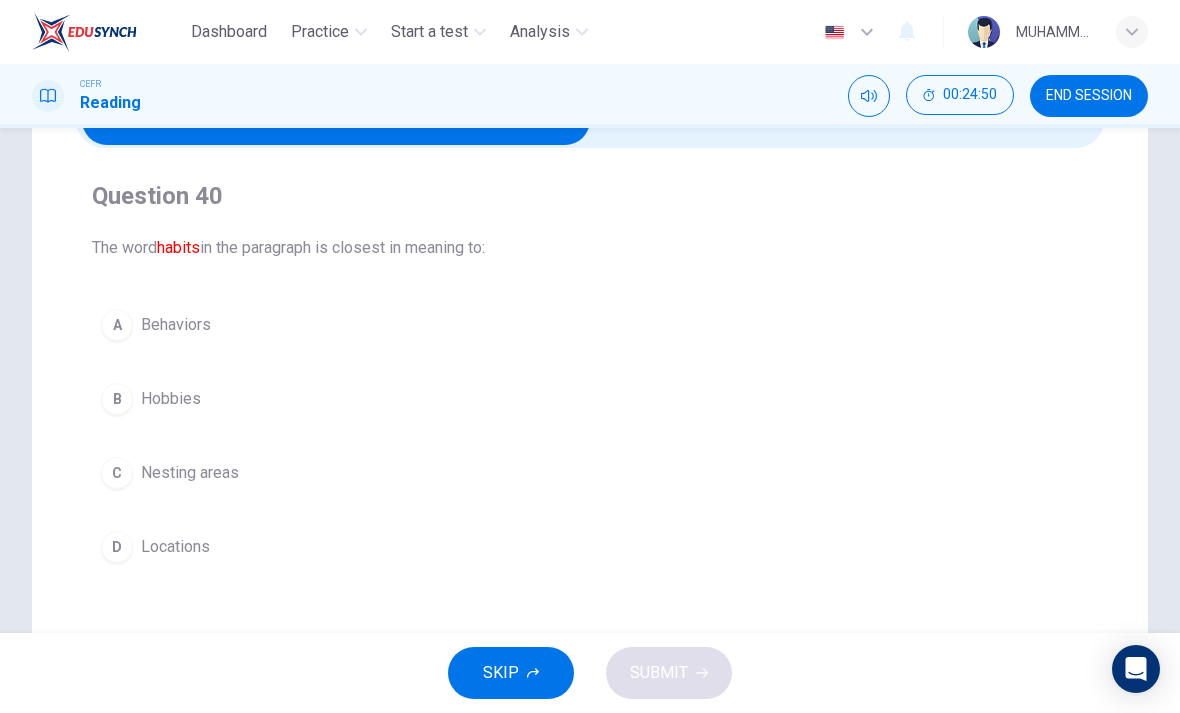 scroll, scrollTop: 117, scrollLeft: 0, axis: vertical 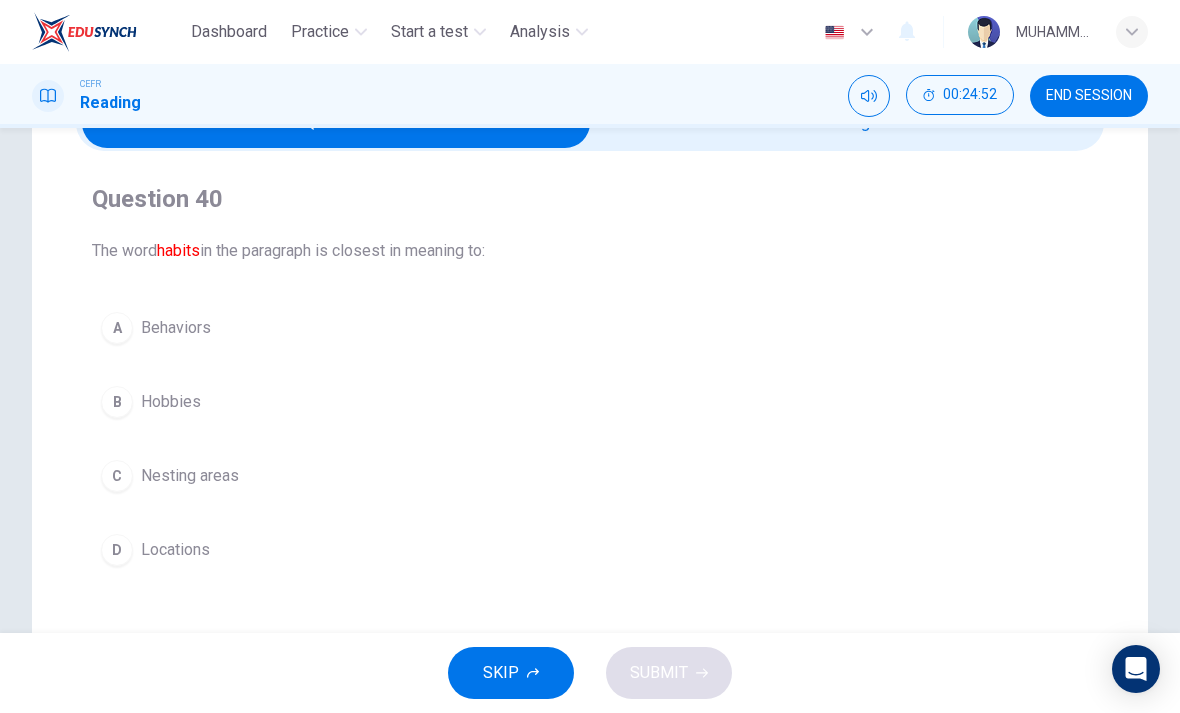 click on "Behaviors" at bounding box center [176, 328] 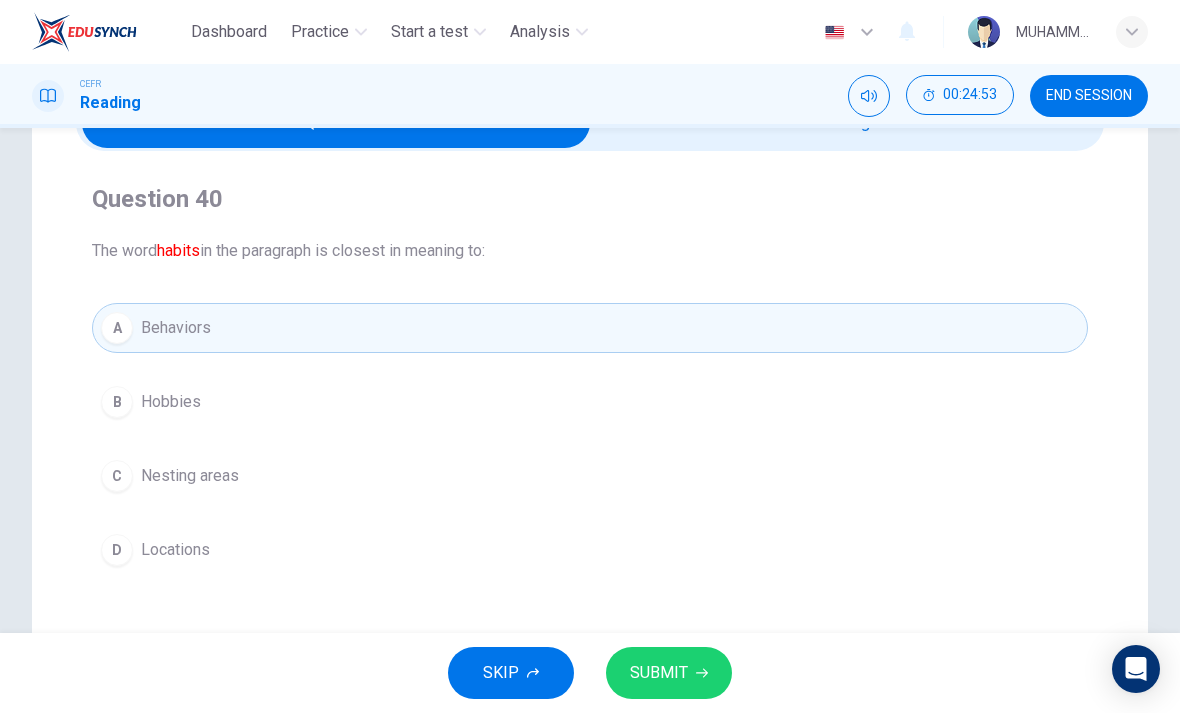 click on "SUBMIT" at bounding box center [669, 673] 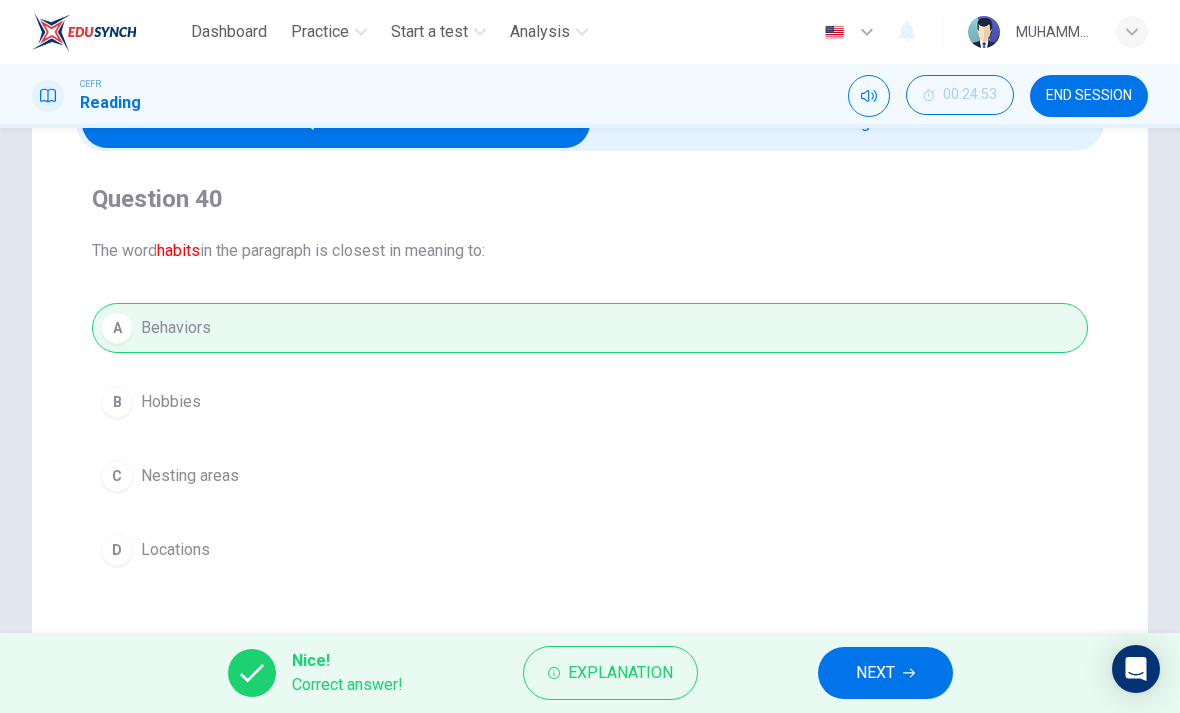 click on "NEXT" at bounding box center [885, 673] 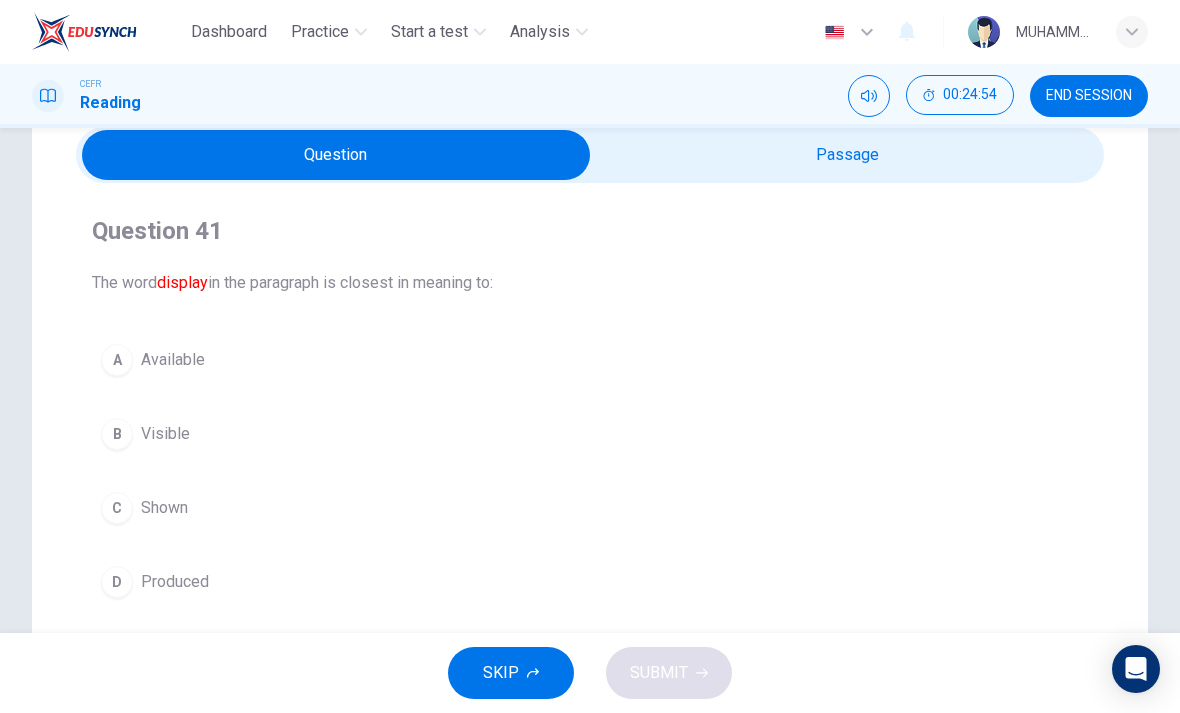scroll, scrollTop: 80, scrollLeft: 0, axis: vertical 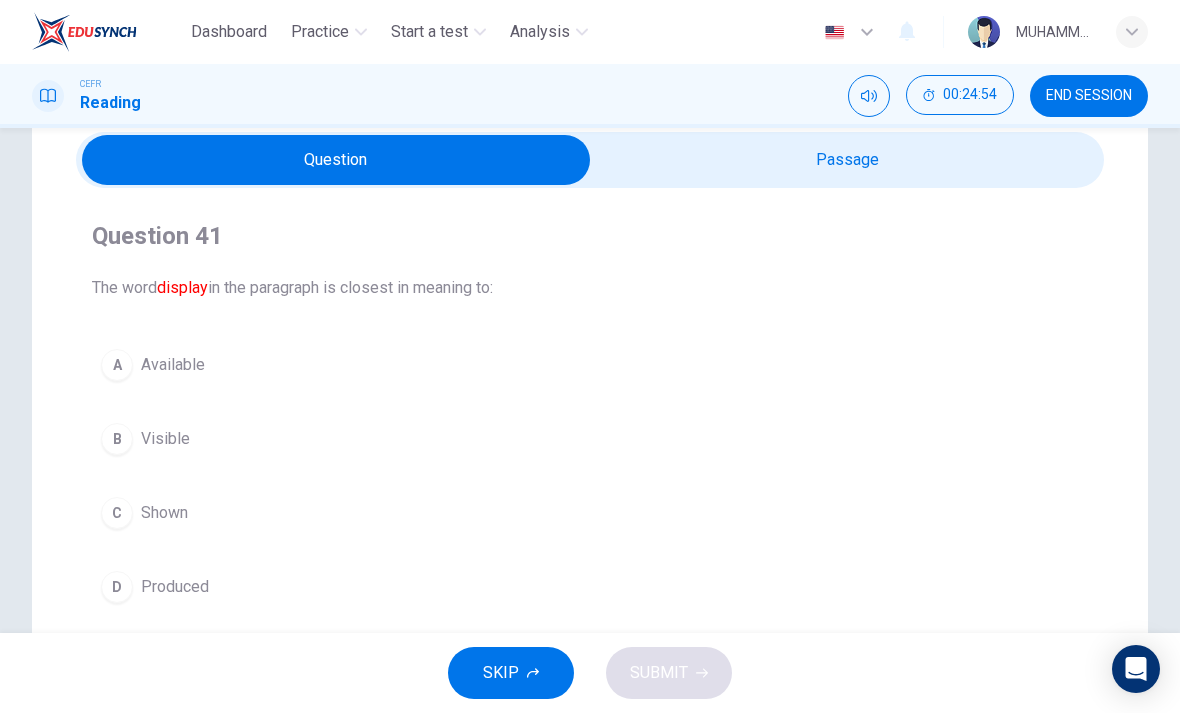 click at bounding box center [336, 160] 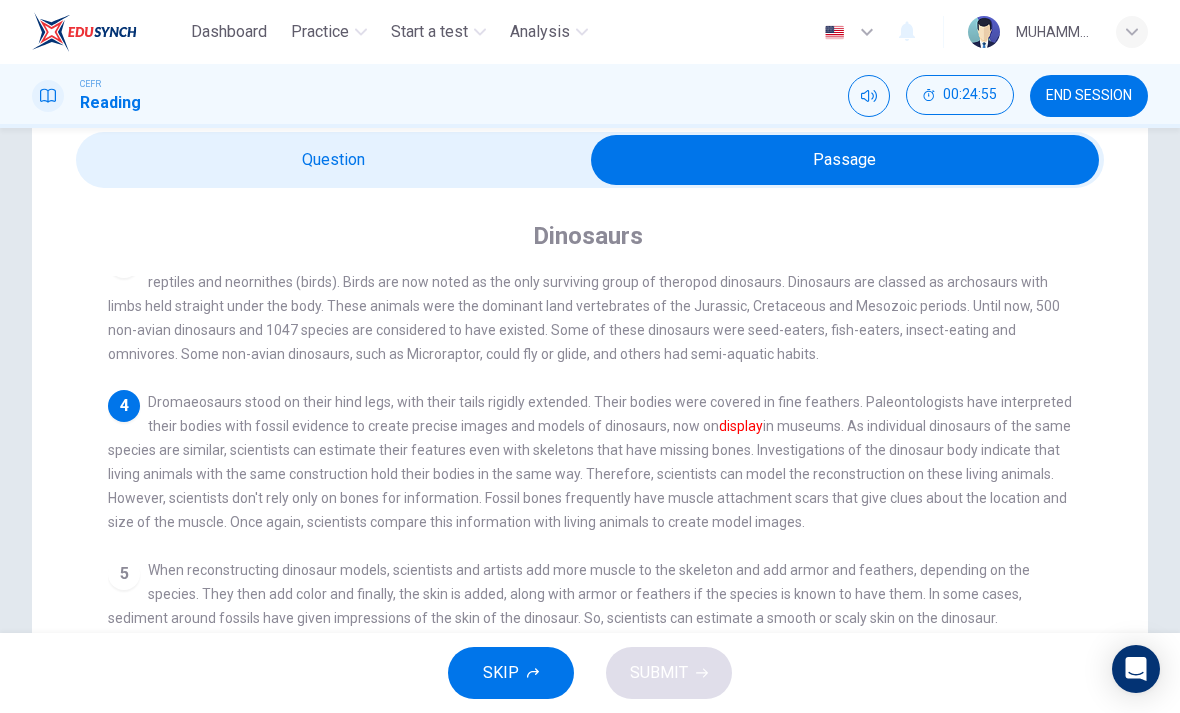 scroll, scrollTop: 204, scrollLeft: 0, axis: vertical 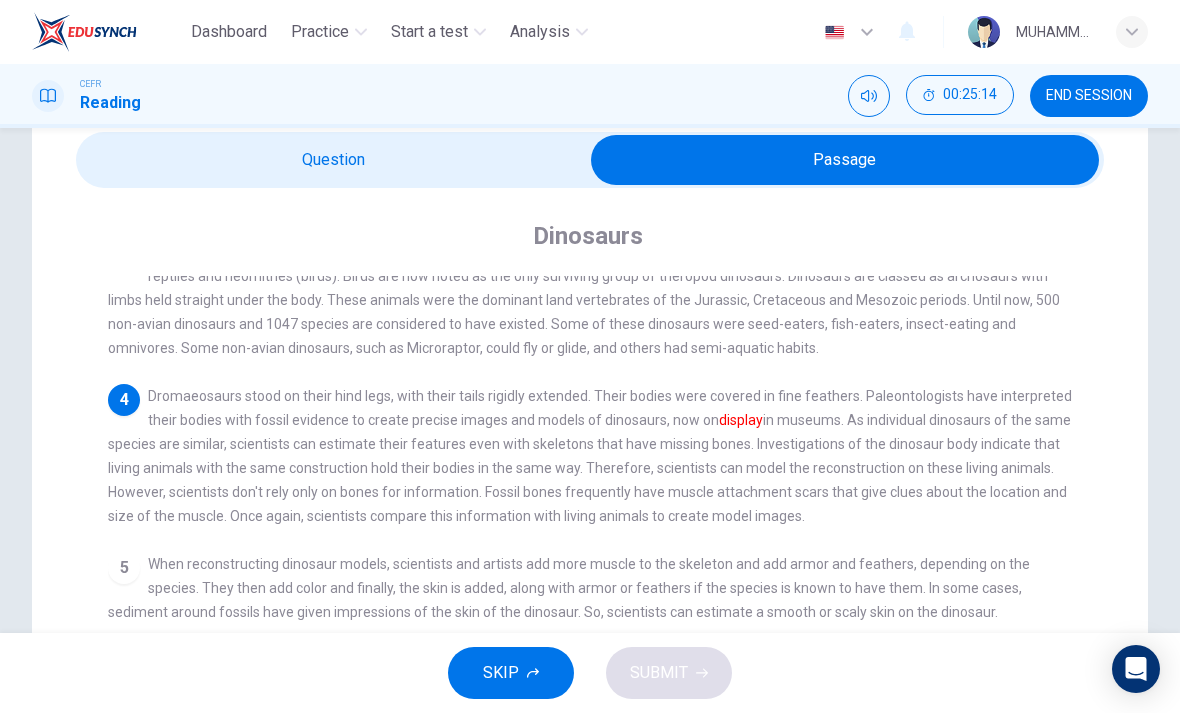 click at bounding box center [845, 160] 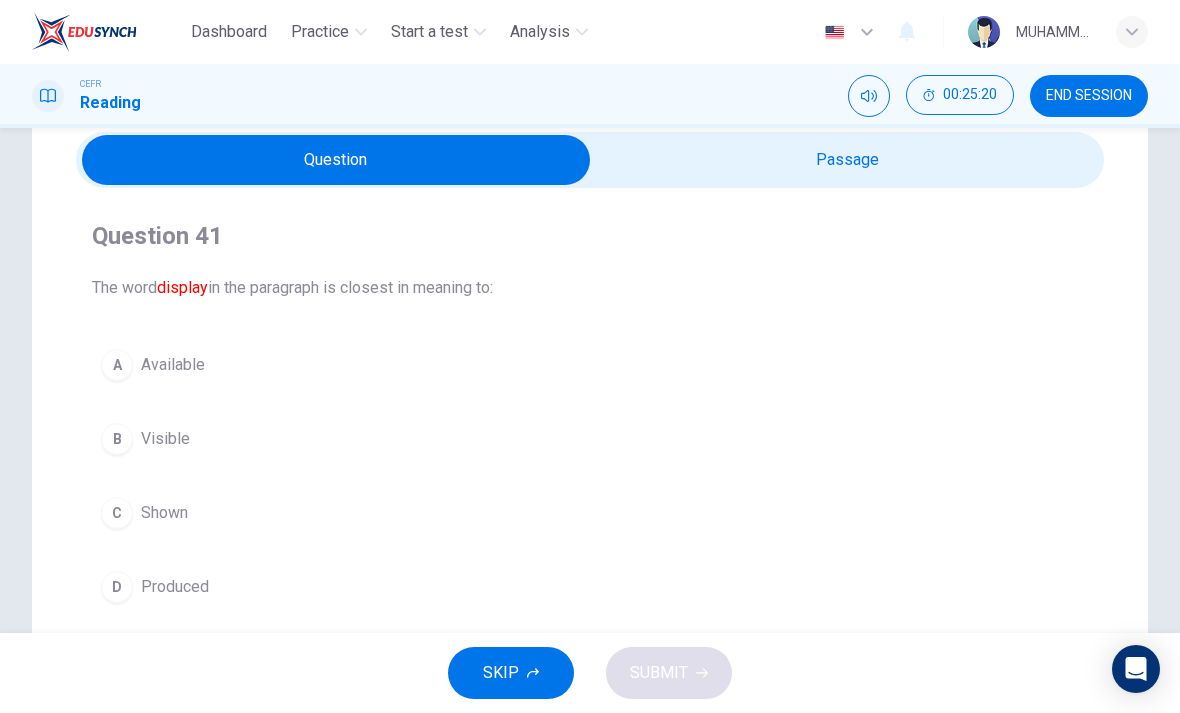 click on "C" at bounding box center [117, 513] 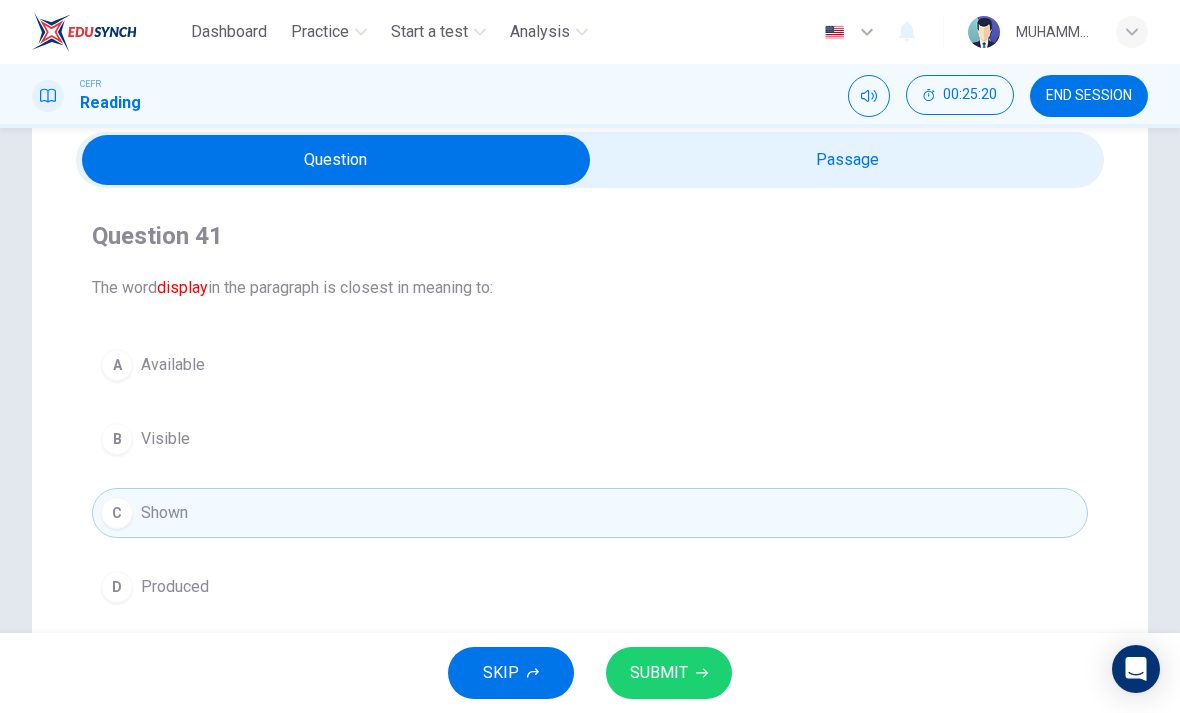 click on "SUBMIT" at bounding box center [669, 673] 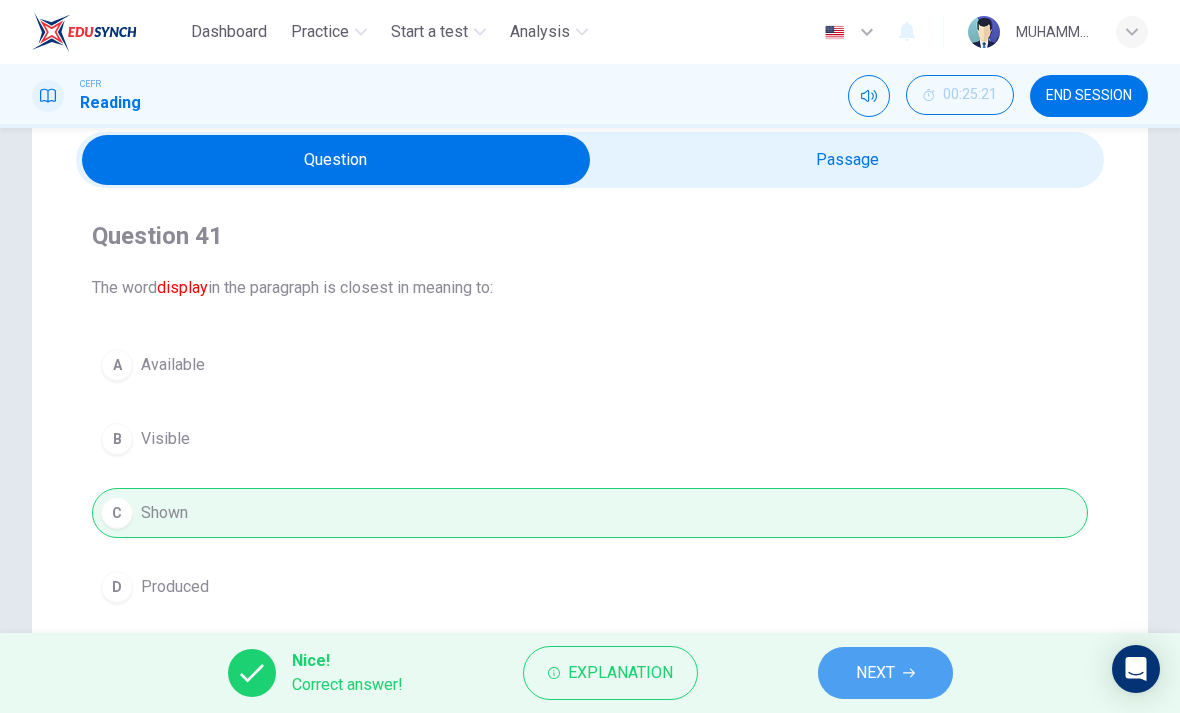 click on "NEXT" at bounding box center (885, 673) 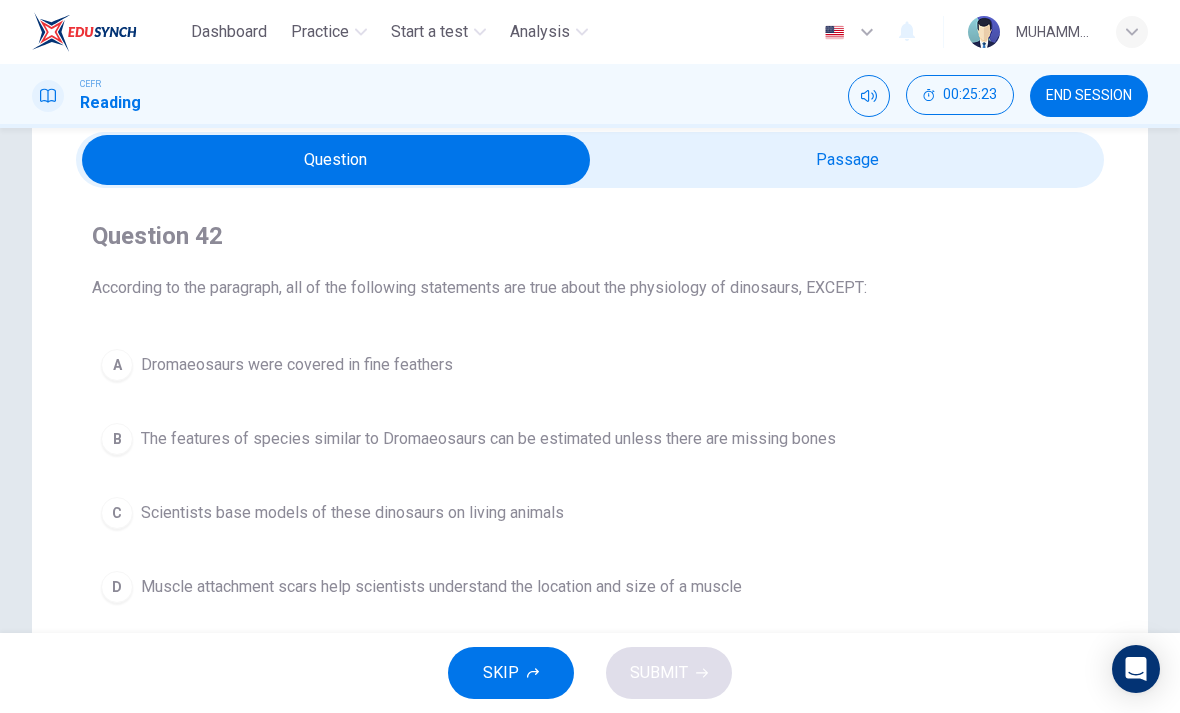 click at bounding box center [336, 160] 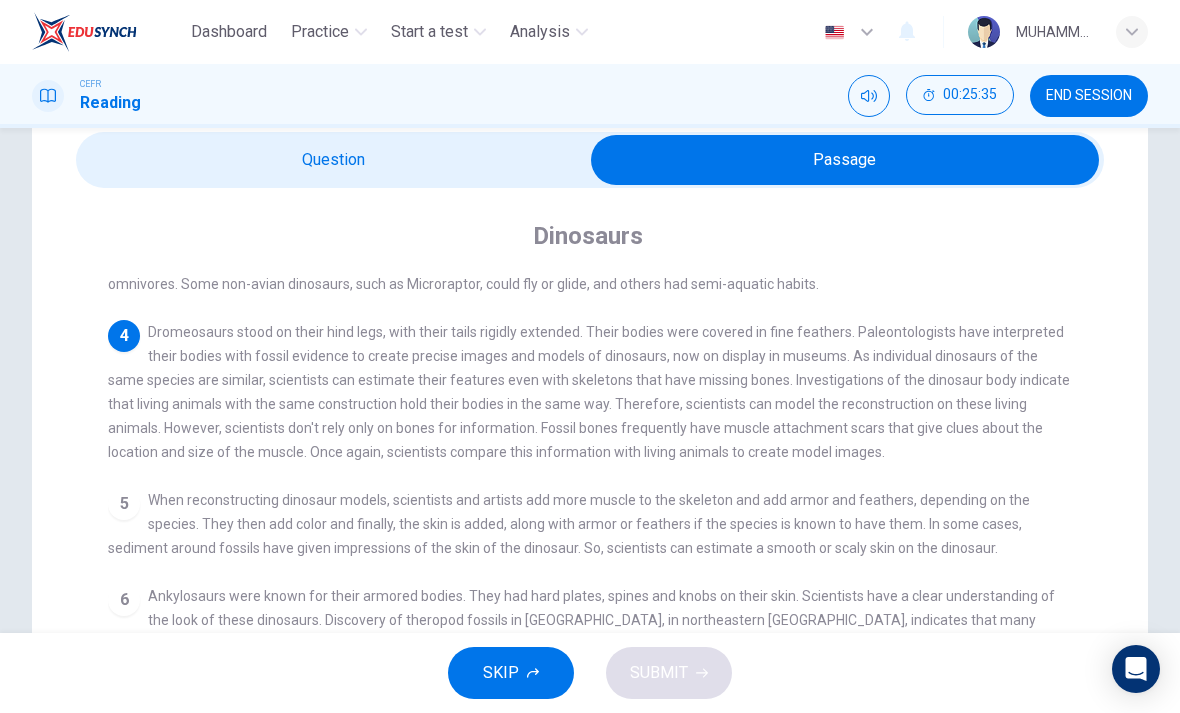 scroll, scrollTop: 302, scrollLeft: 0, axis: vertical 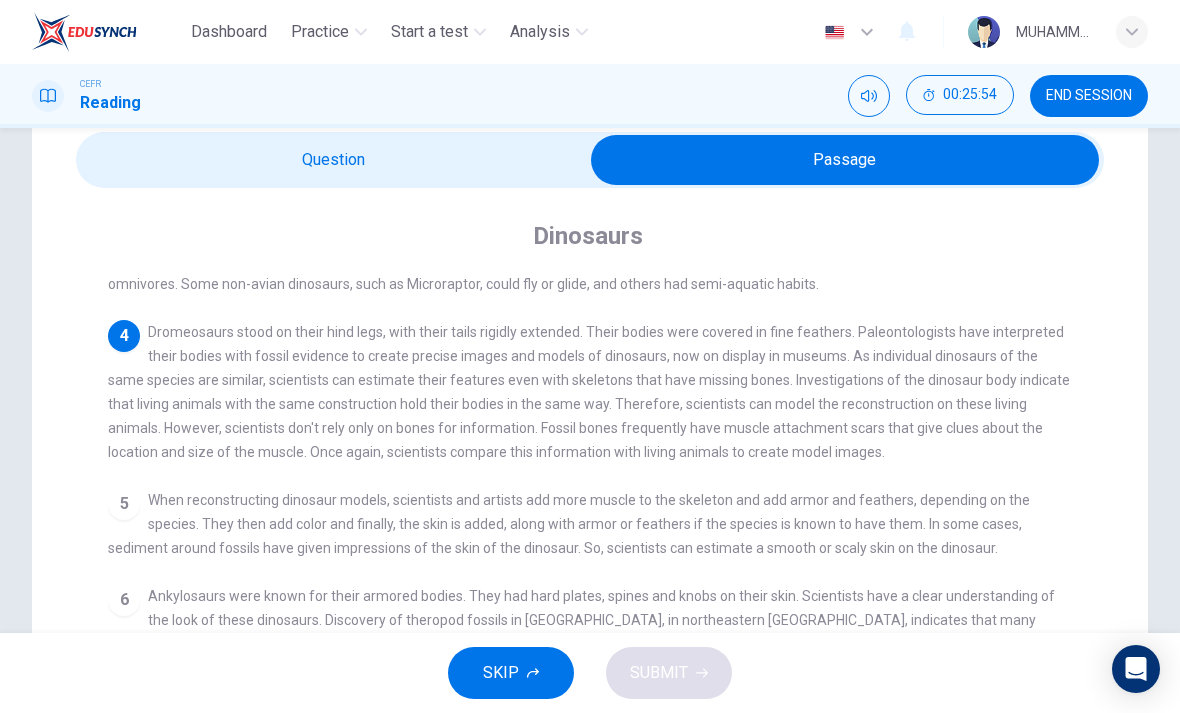 click at bounding box center (845, 160) 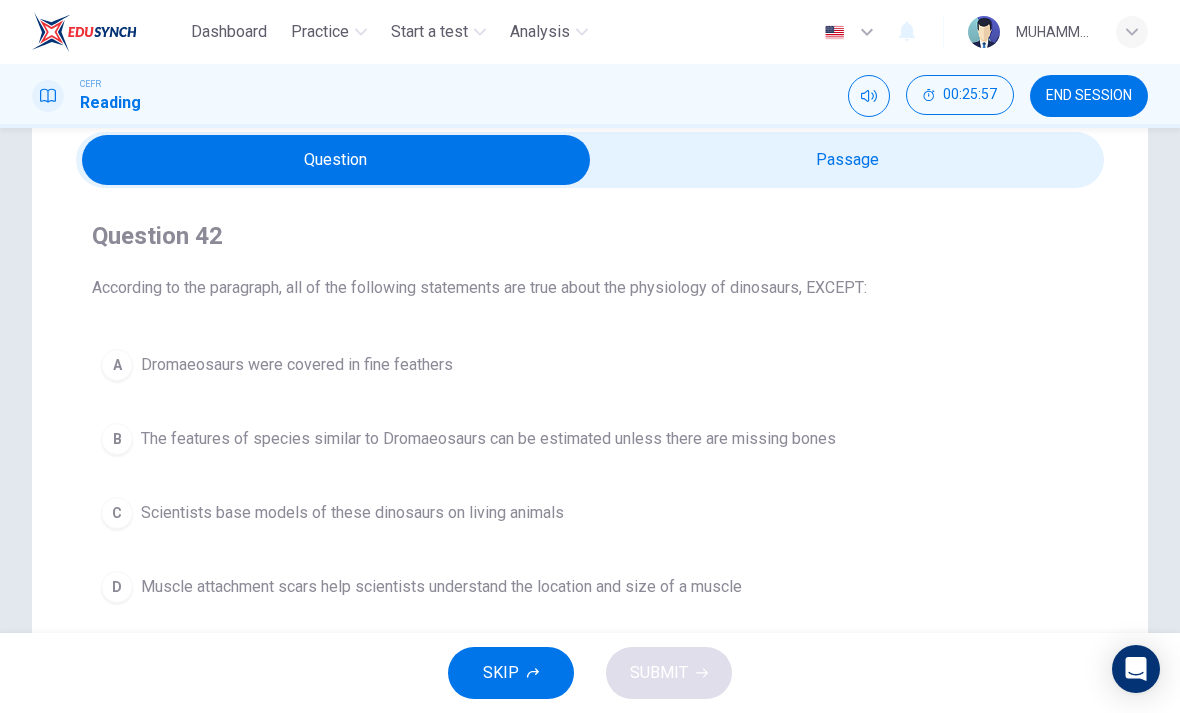 click at bounding box center [336, 160] 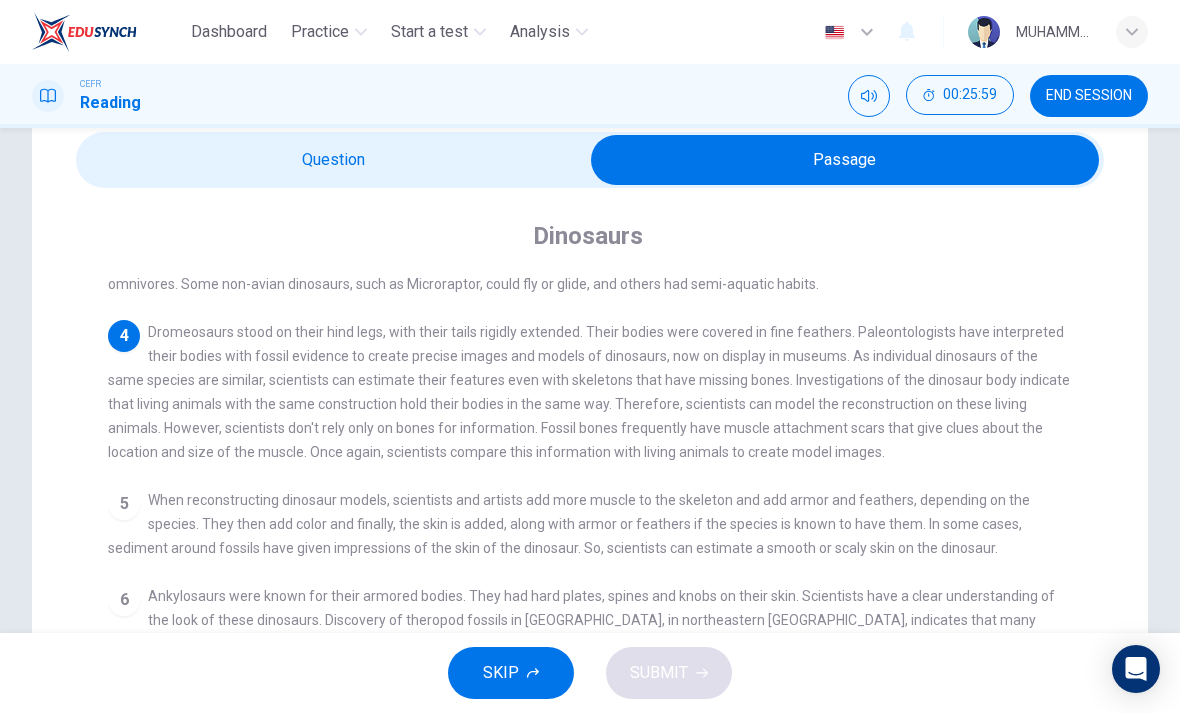 click at bounding box center [845, 160] 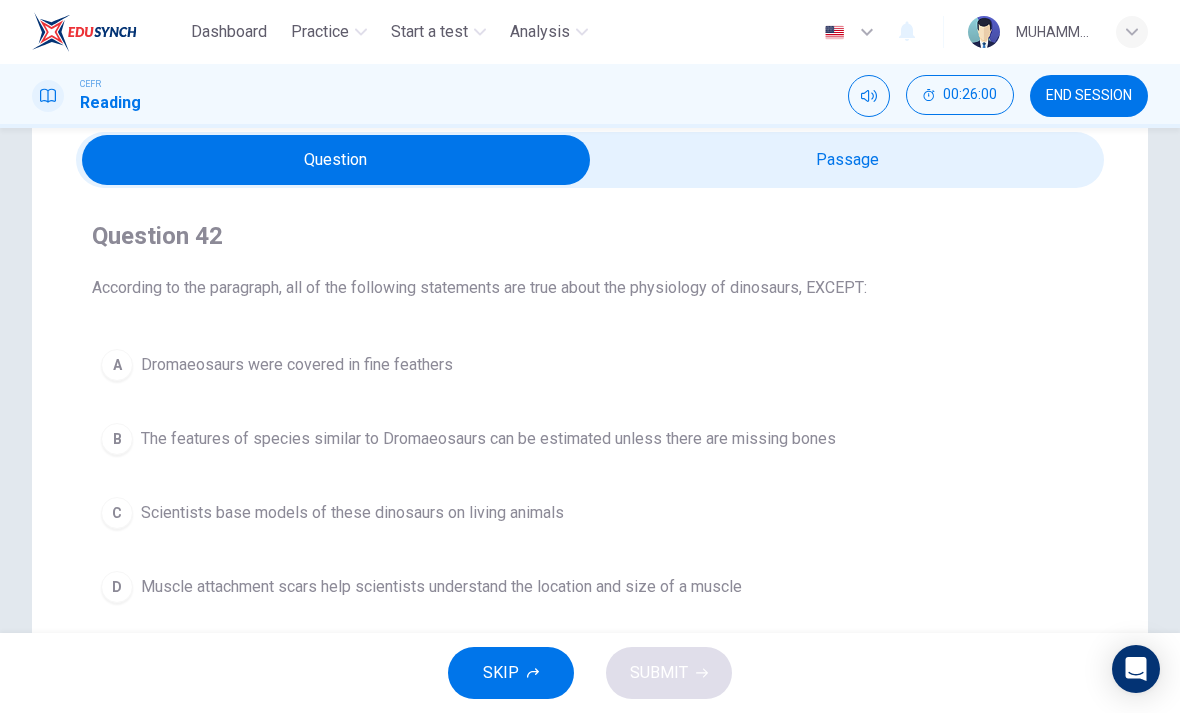 click at bounding box center [336, 160] 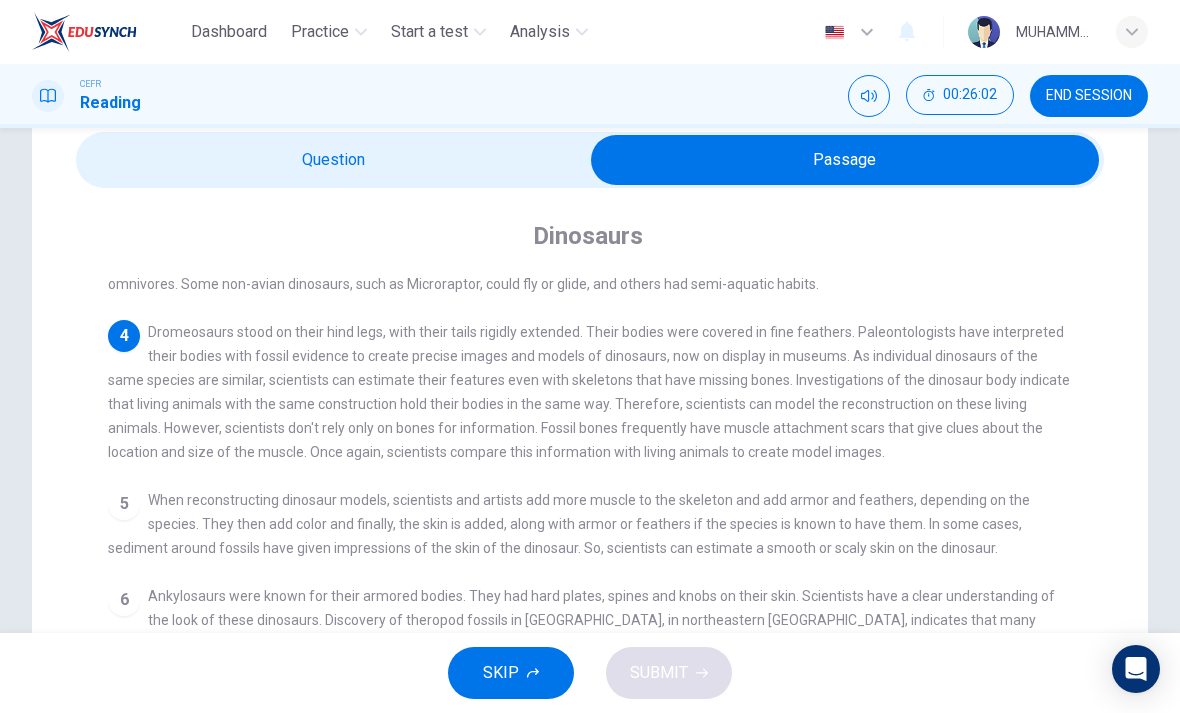 click at bounding box center [845, 160] 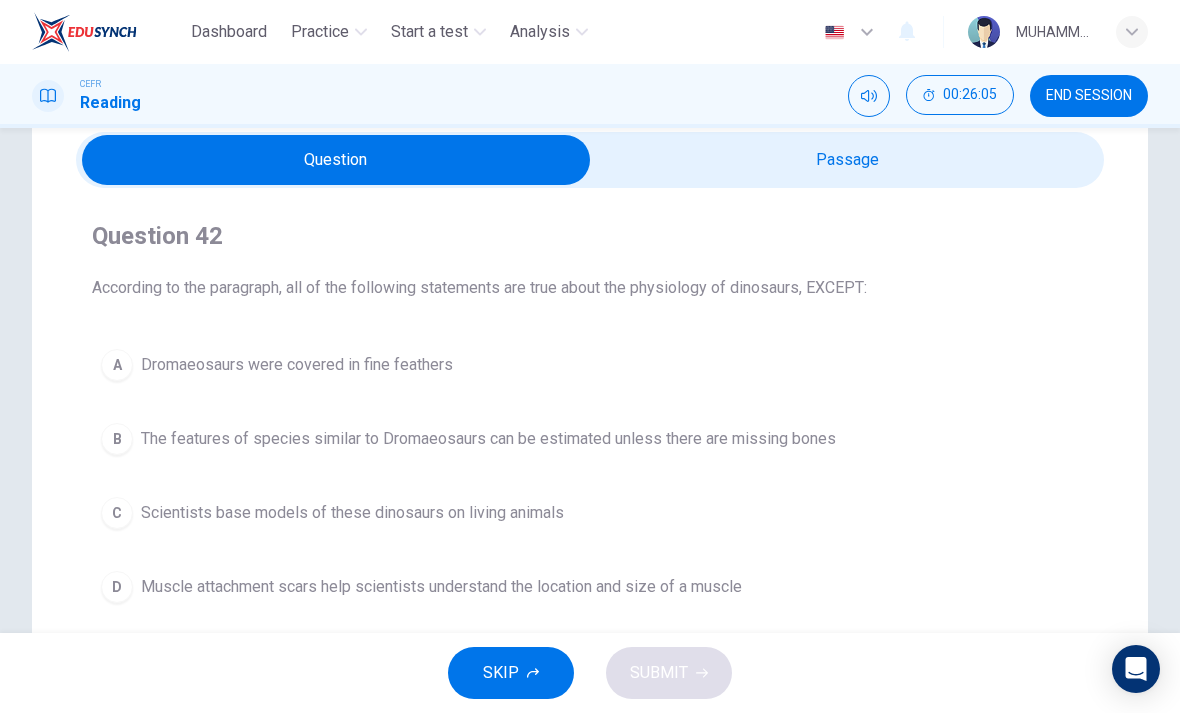 click on "Dromaeosaurs were covered in fine feathers" at bounding box center (297, 365) 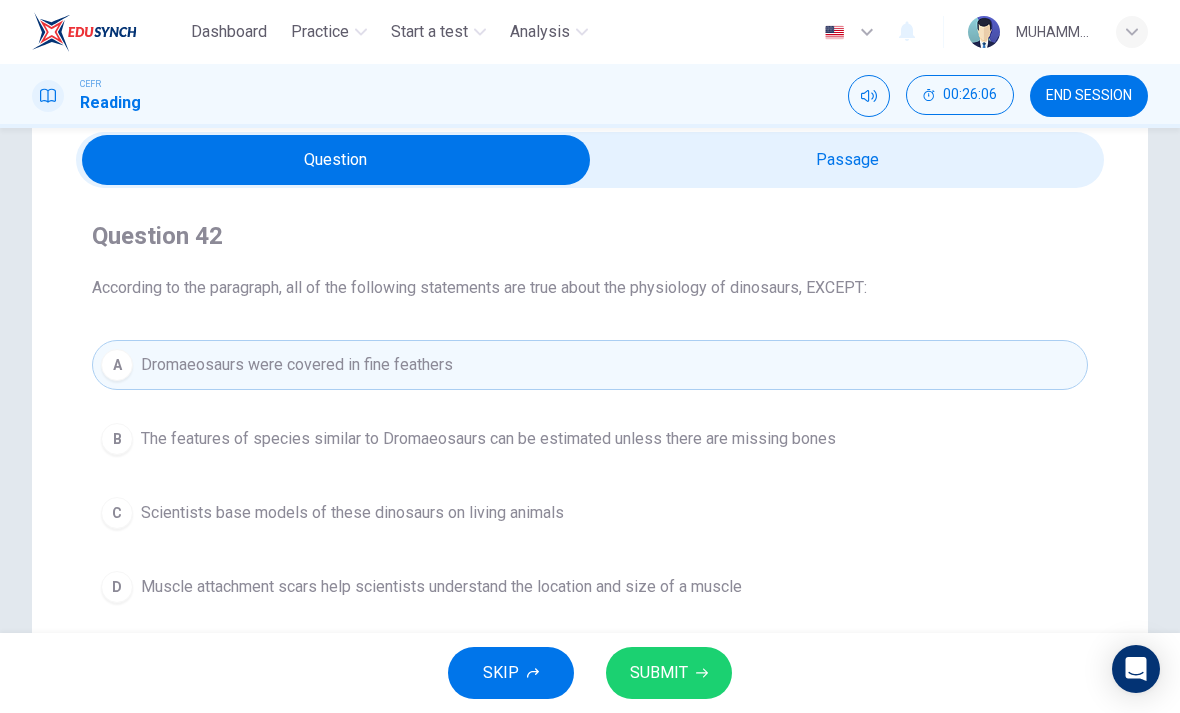 click on "SUBMIT" at bounding box center [659, 673] 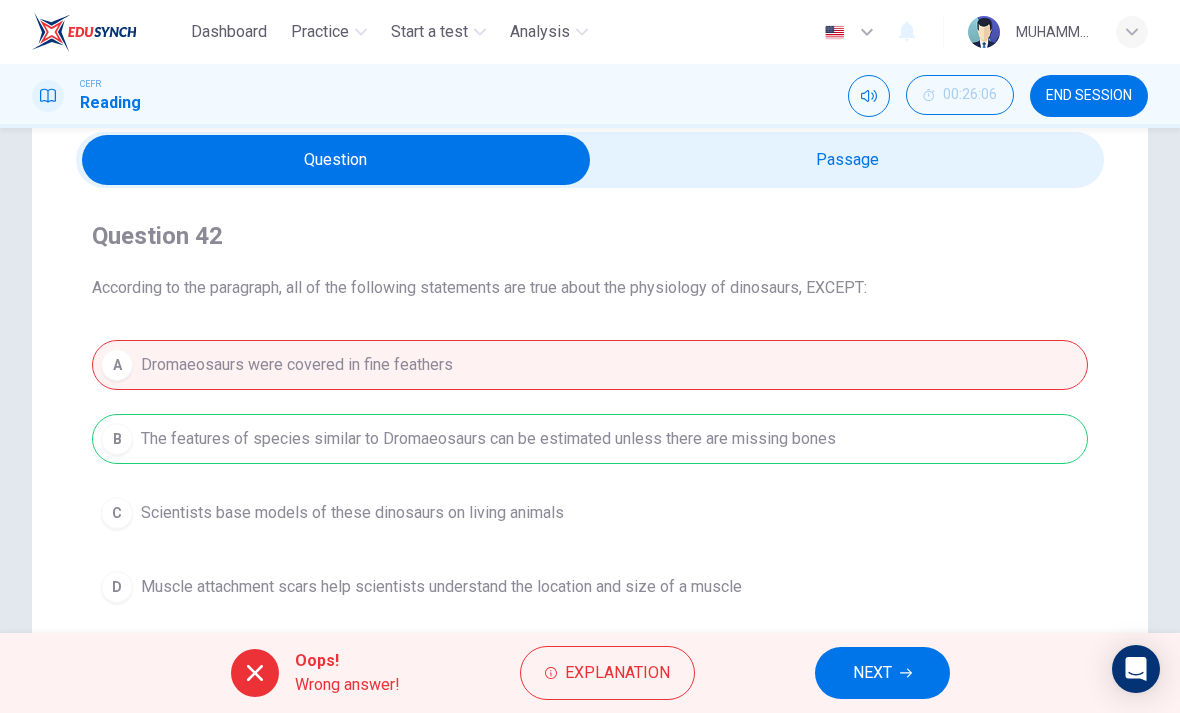 click on "Explanation" at bounding box center [617, 673] 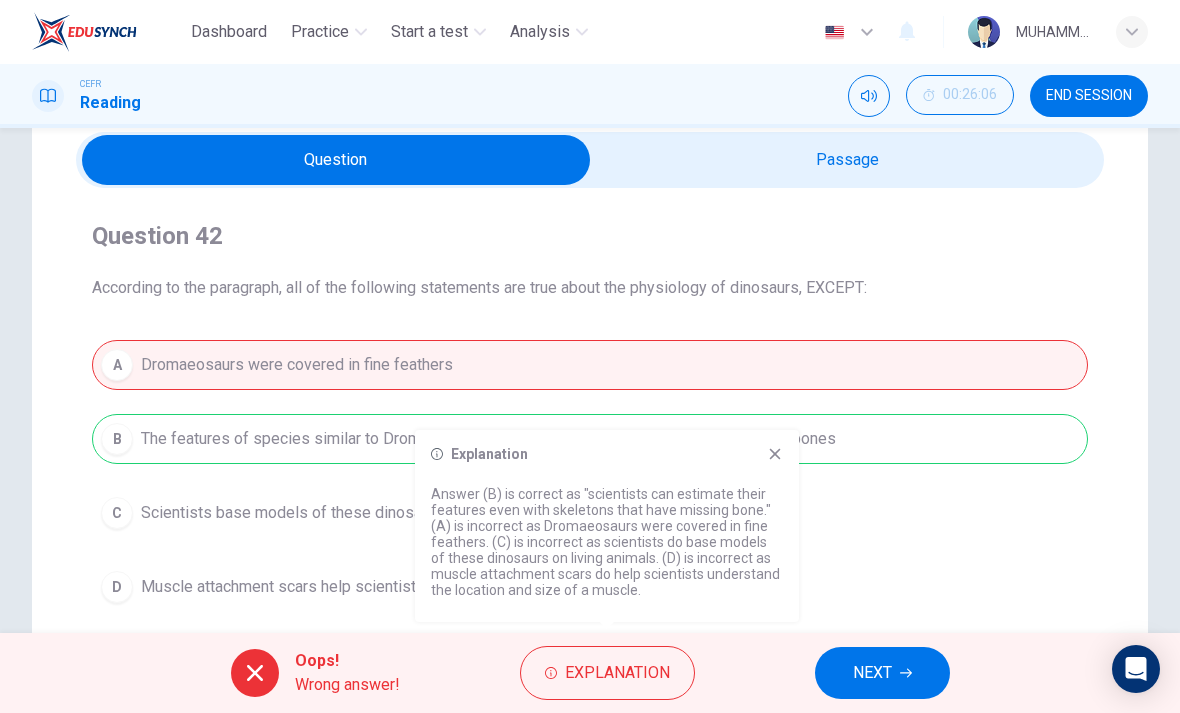 click 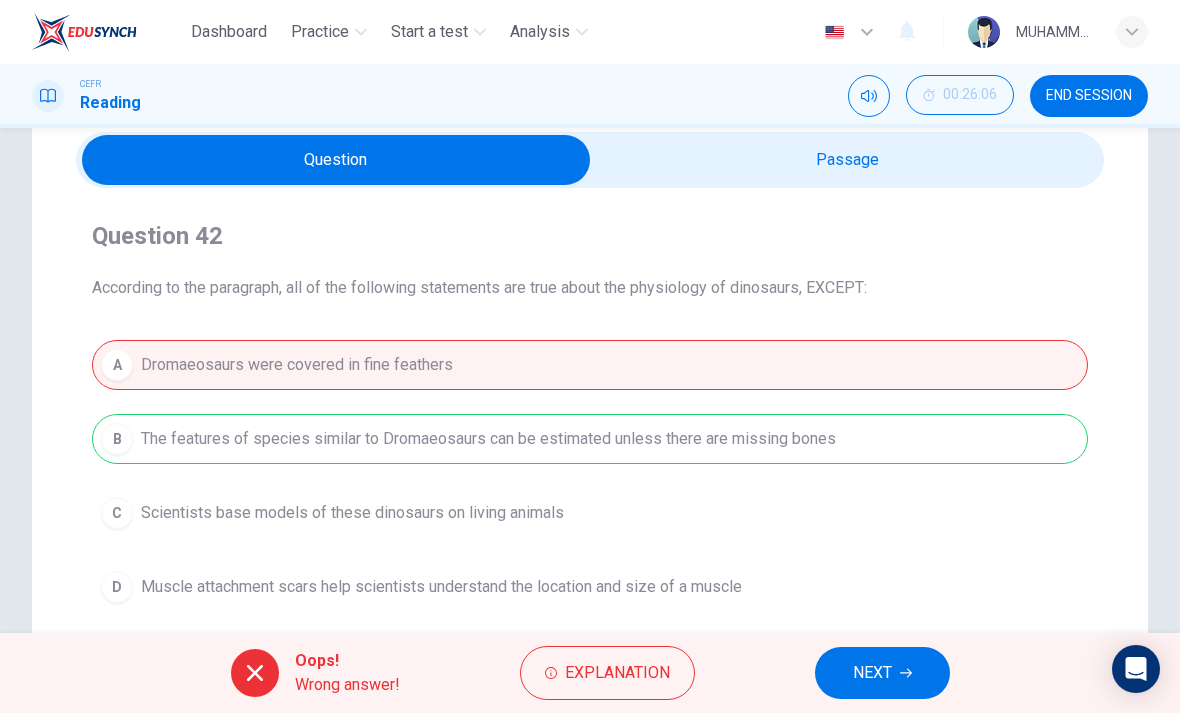 click at bounding box center (336, 160) 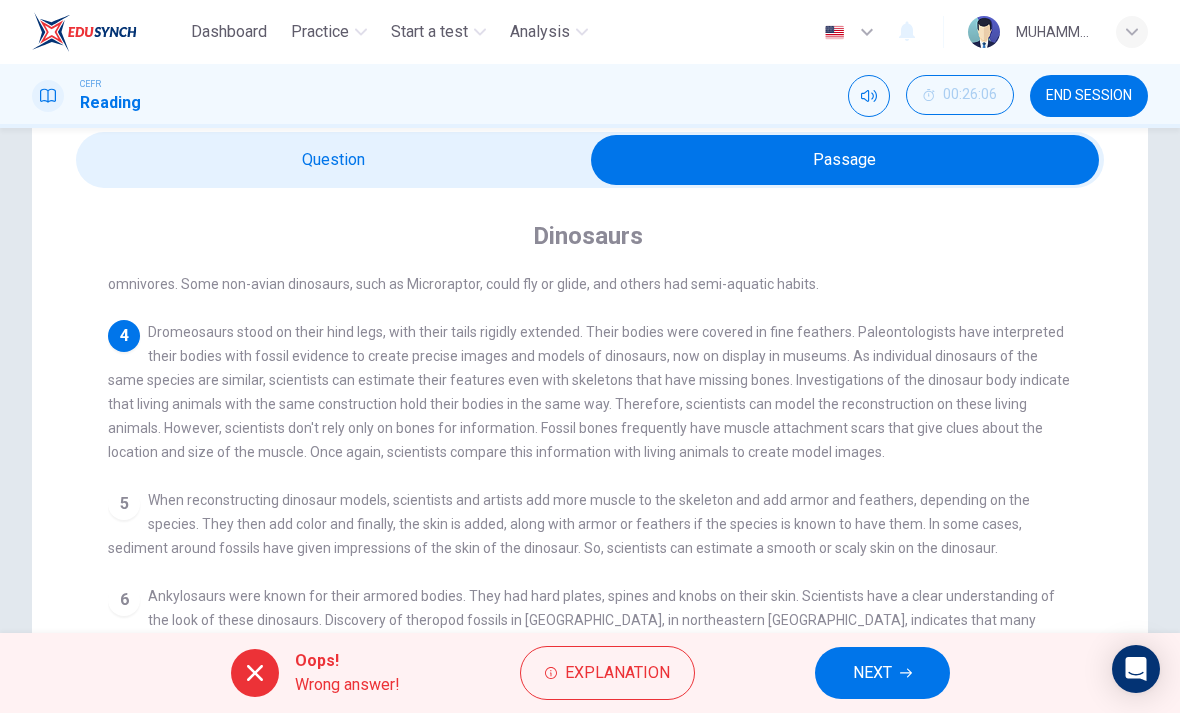 click on "NEXT" at bounding box center (872, 673) 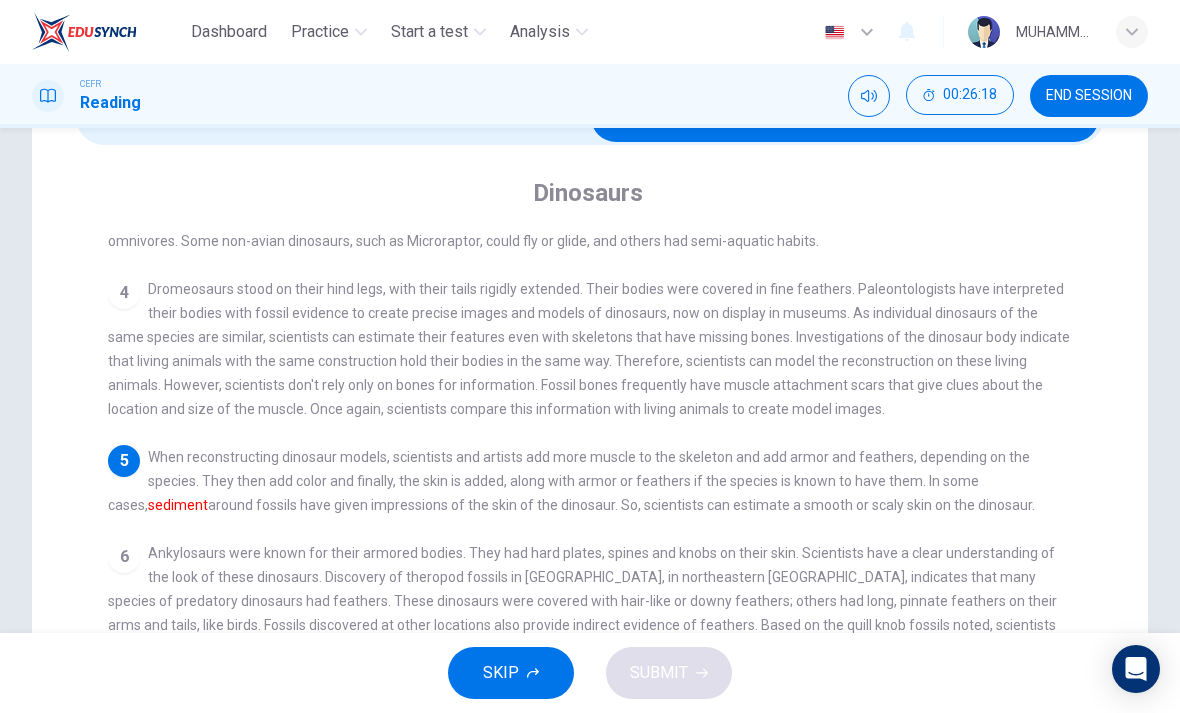 scroll, scrollTop: 125, scrollLeft: 0, axis: vertical 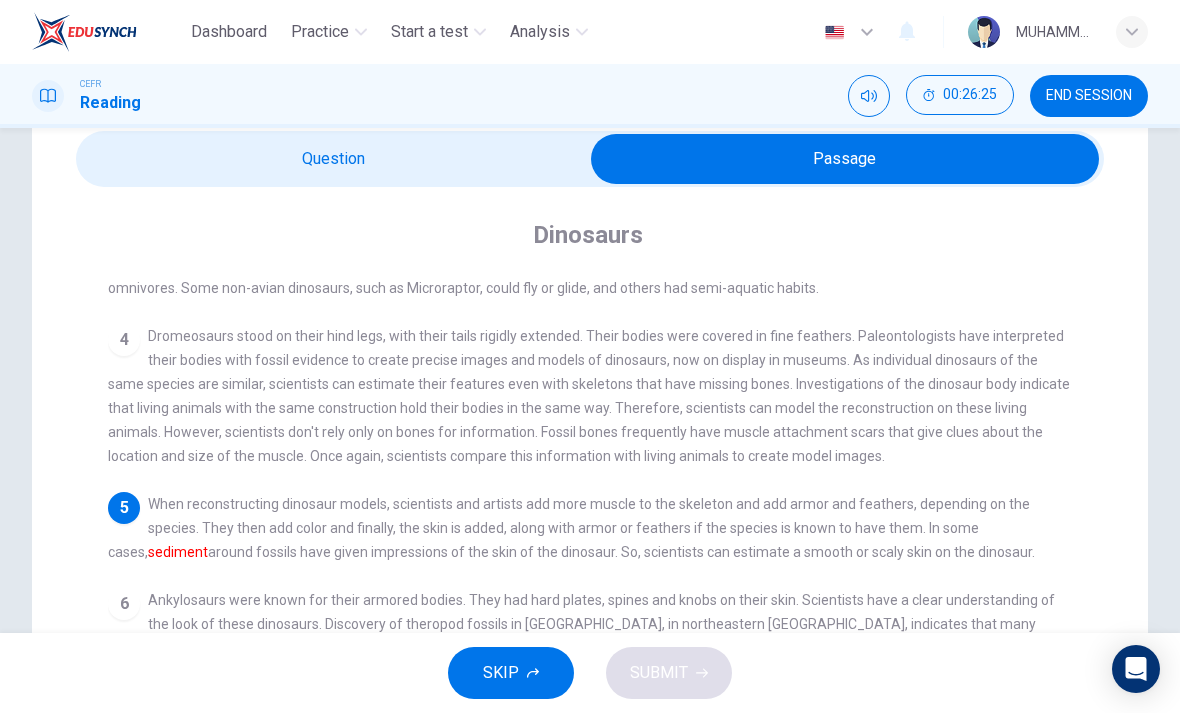click at bounding box center [845, 159] 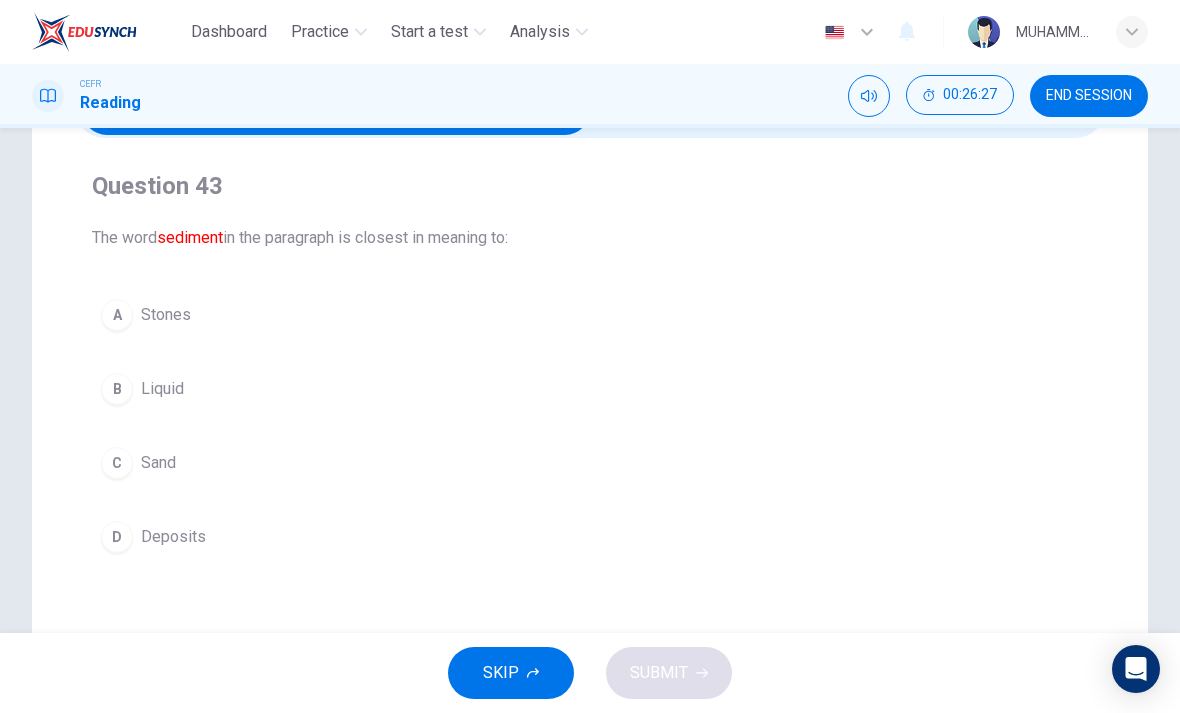 scroll, scrollTop: 131, scrollLeft: 0, axis: vertical 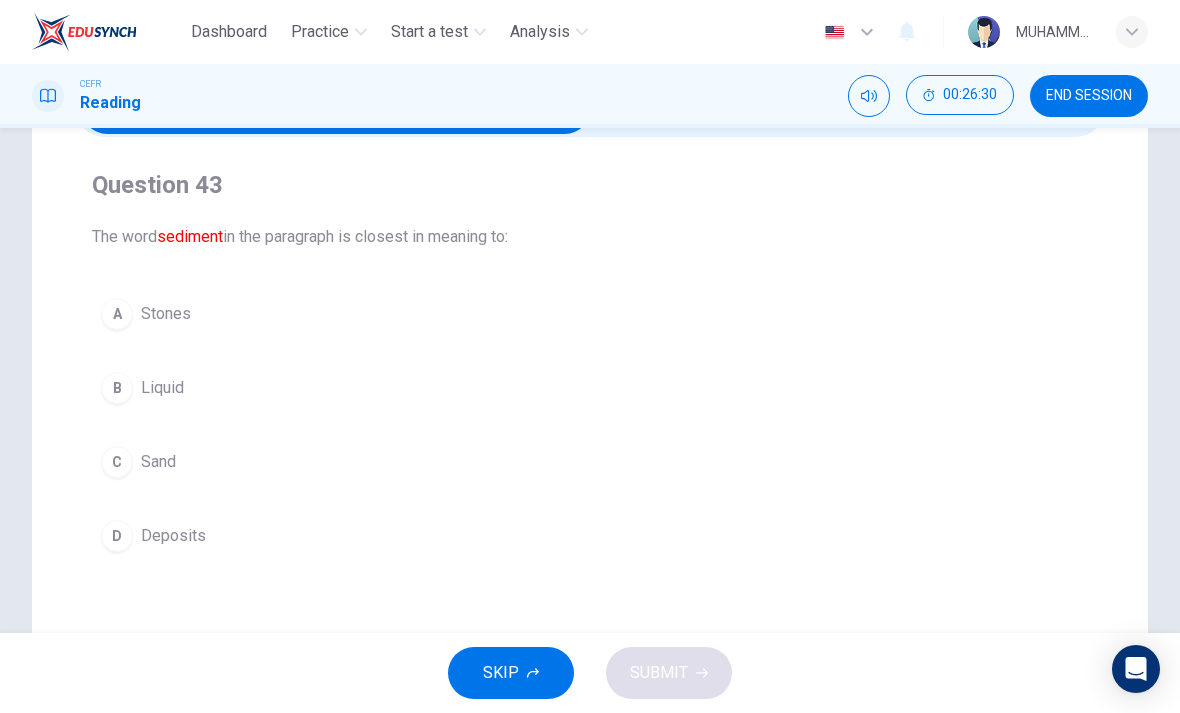 click on "Deposits" at bounding box center (173, 536) 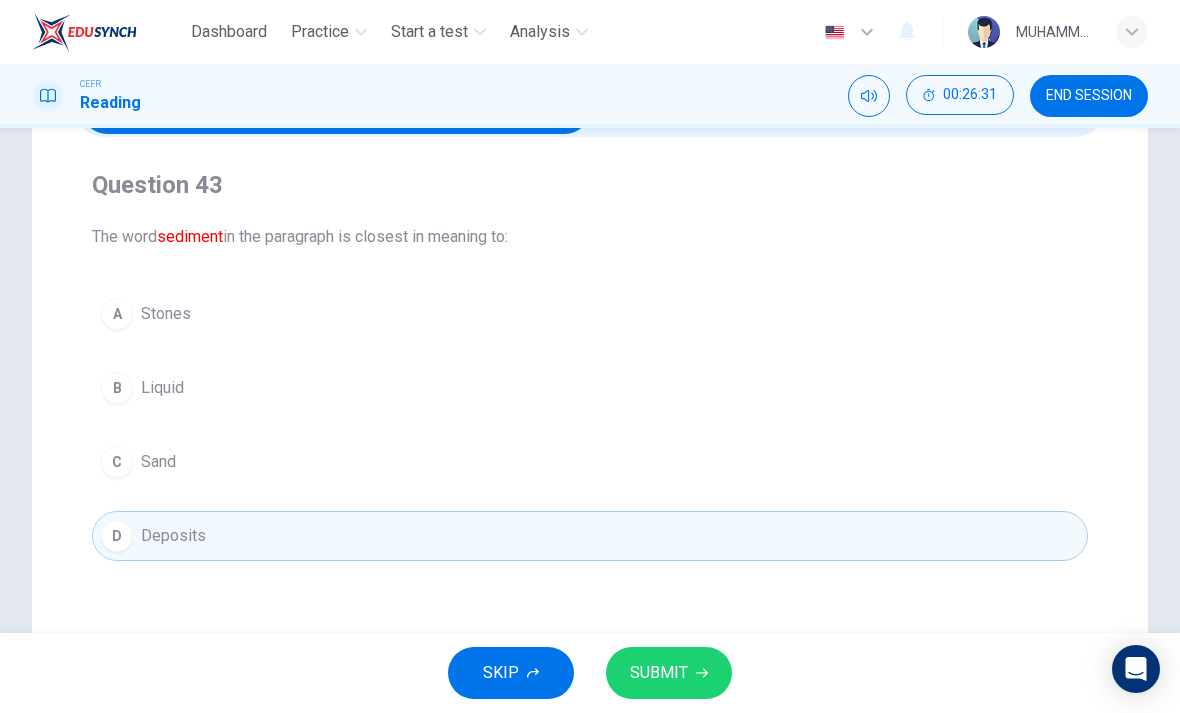 click on "SUBMIT" at bounding box center [659, 673] 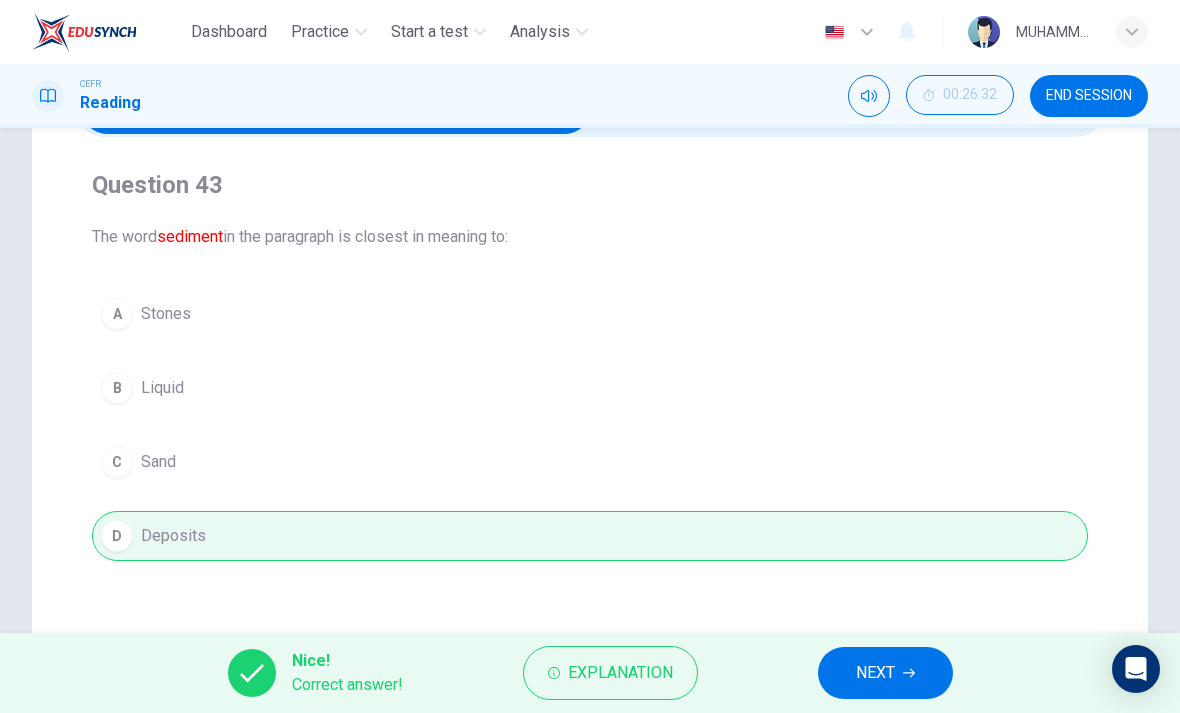 click on "Explanation" at bounding box center (620, 673) 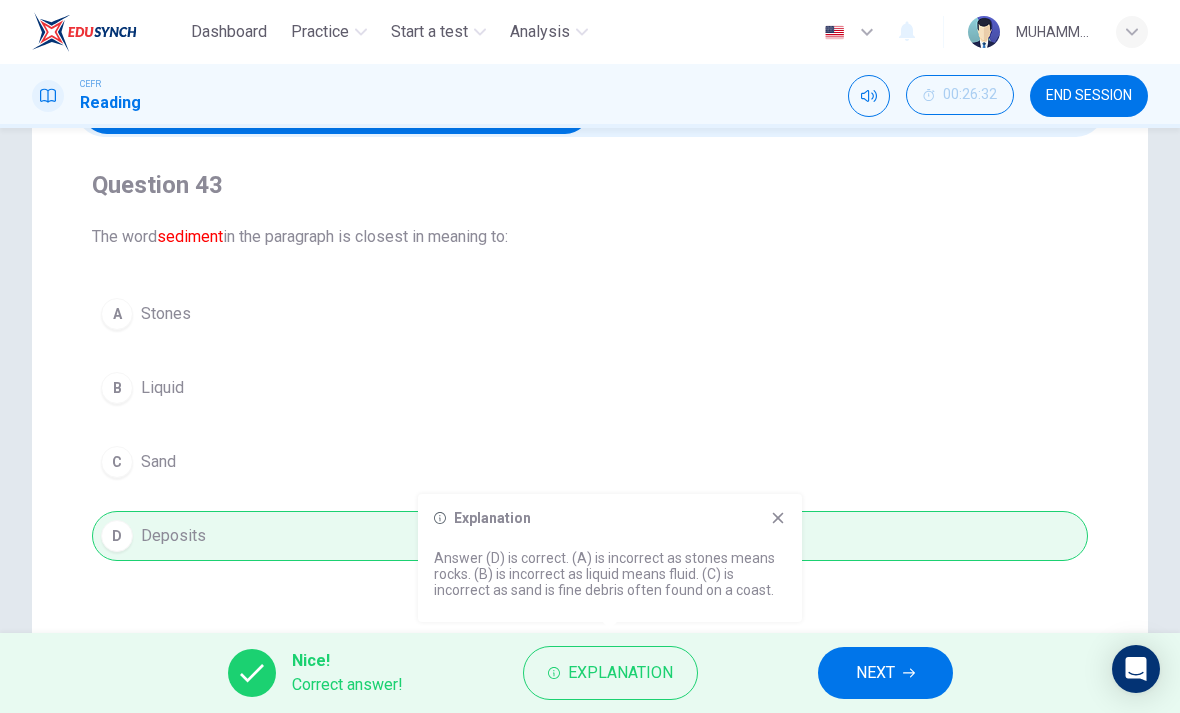 click 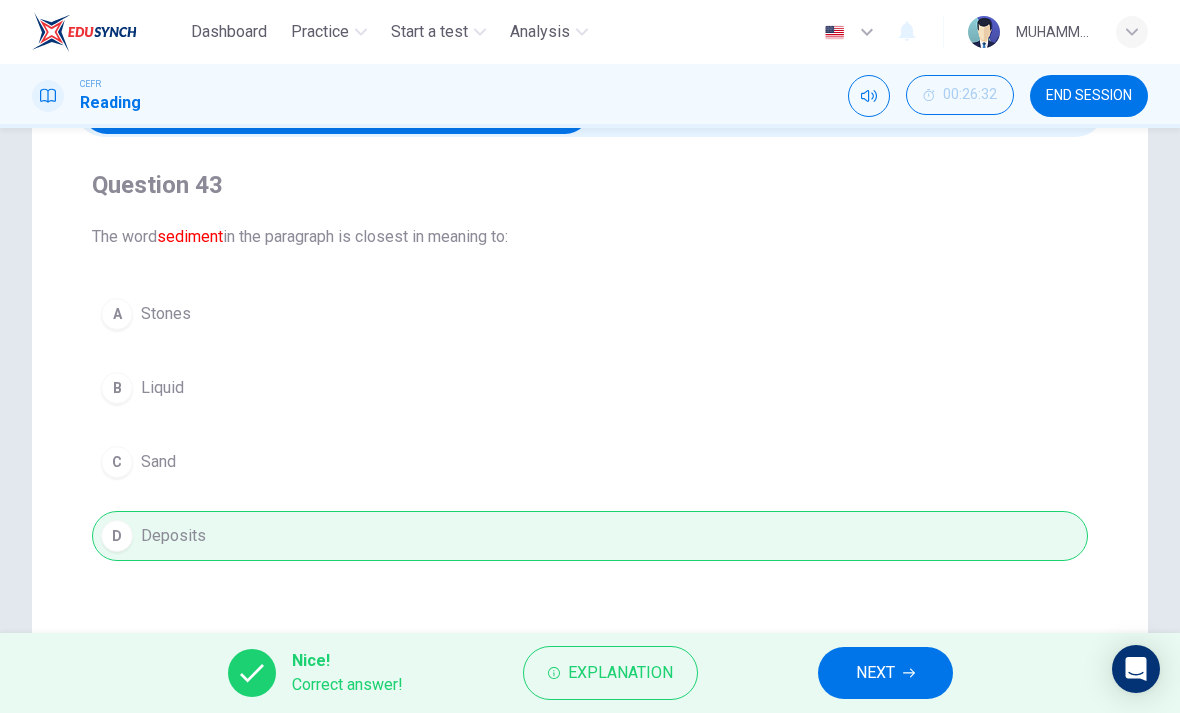 click on "NEXT" at bounding box center [885, 673] 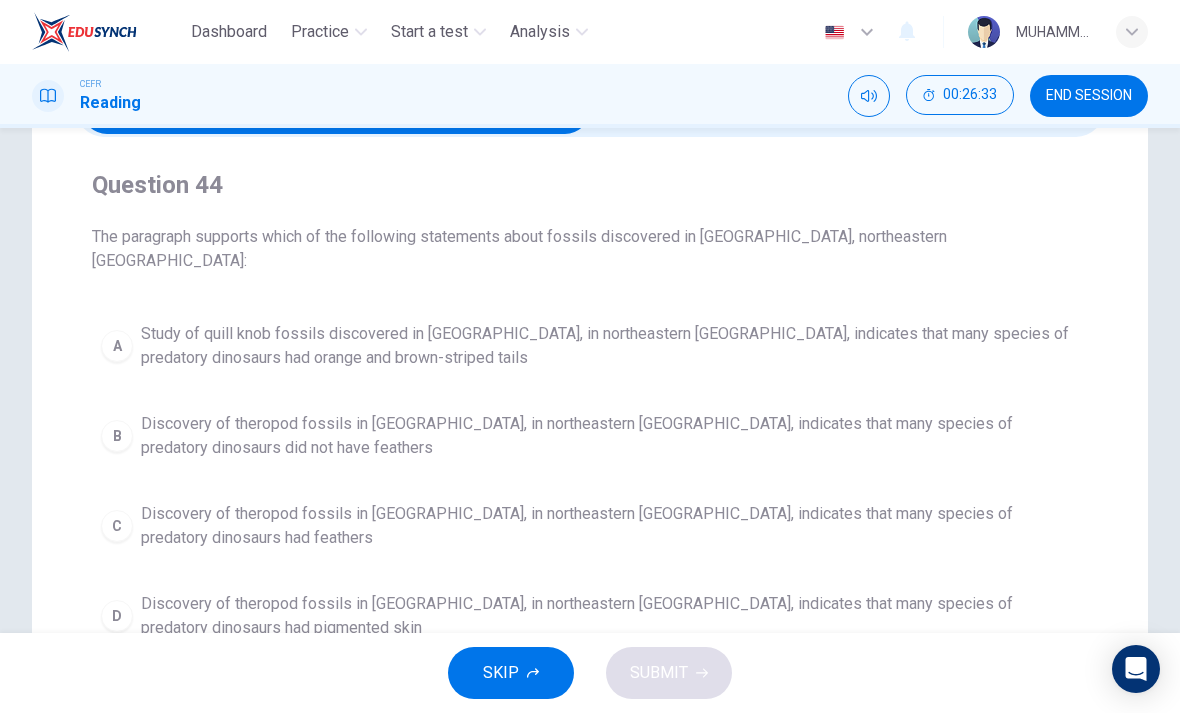 scroll, scrollTop: 82, scrollLeft: 0, axis: vertical 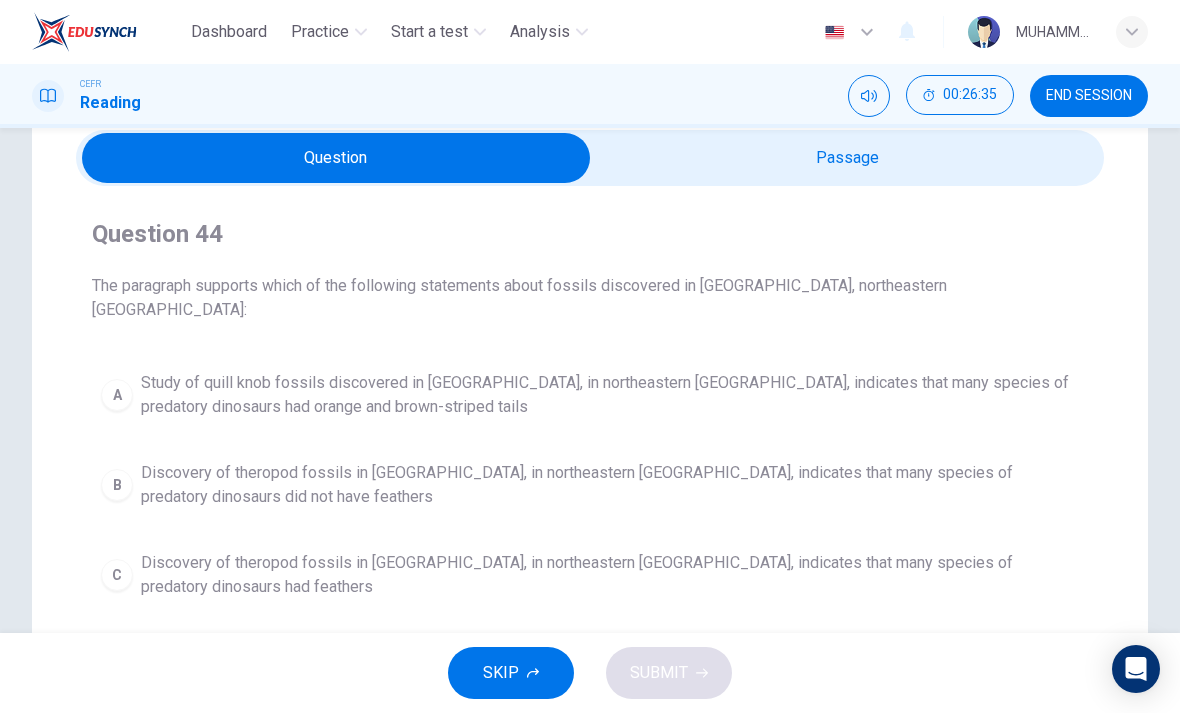 click at bounding box center (336, 158) 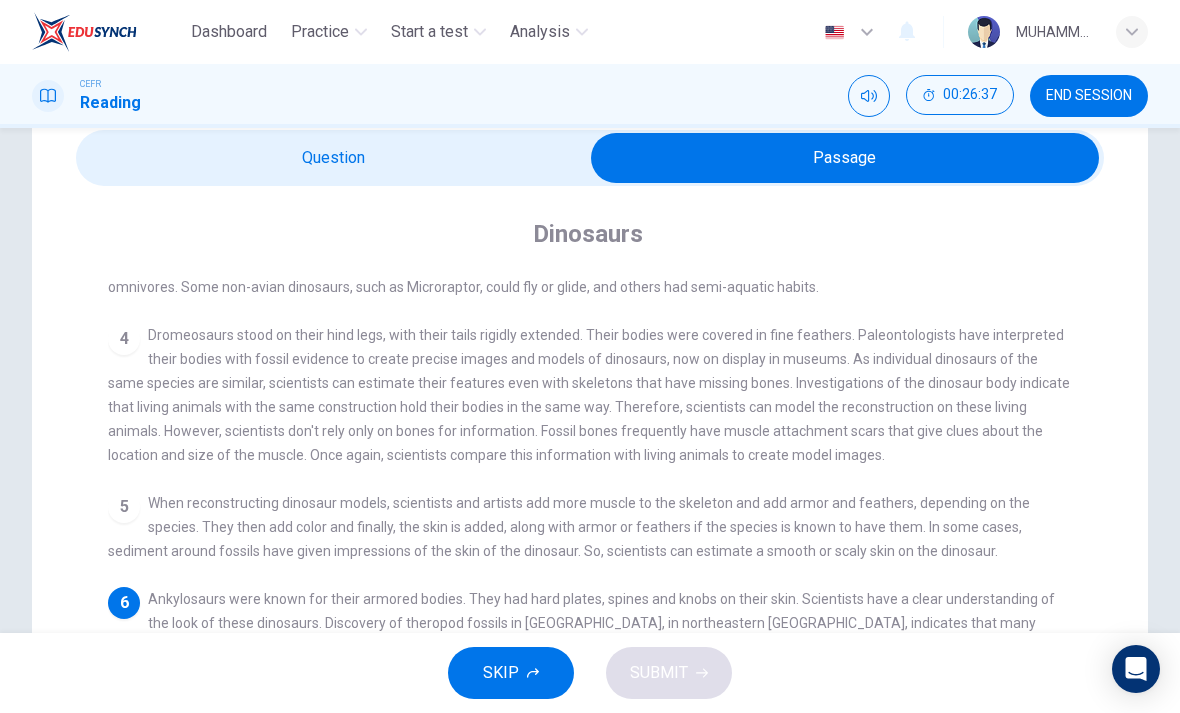click at bounding box center [845, 158] 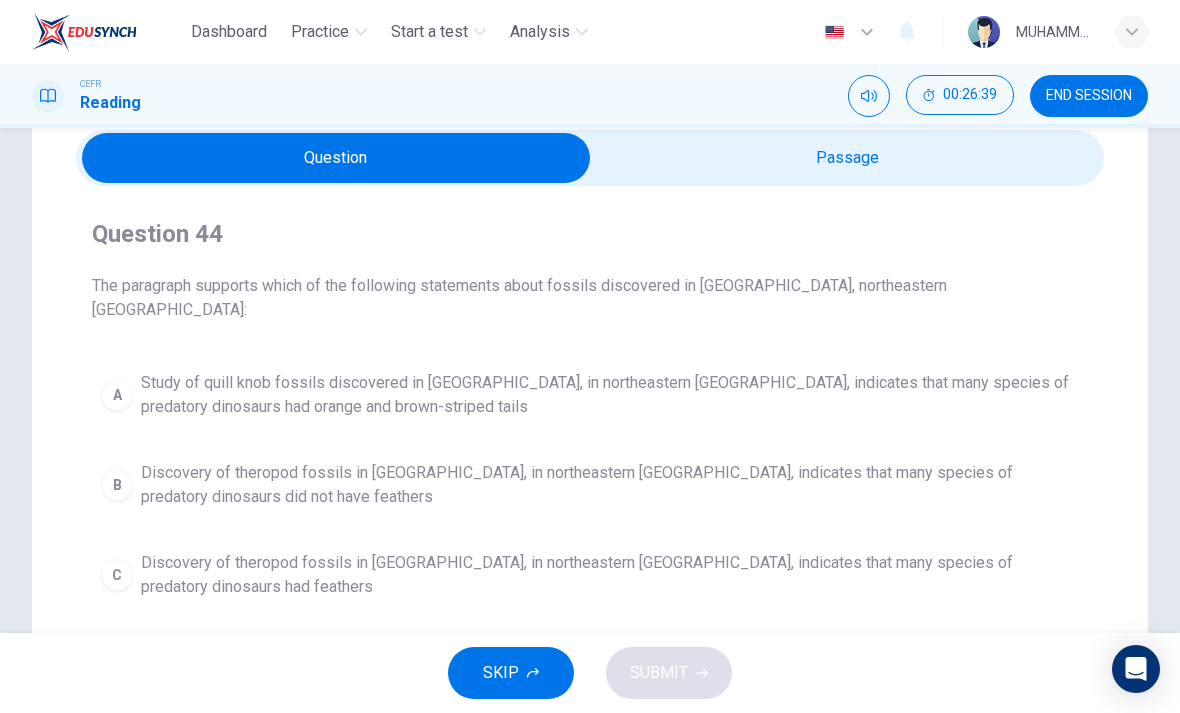 click at bounding box center (336, 158) 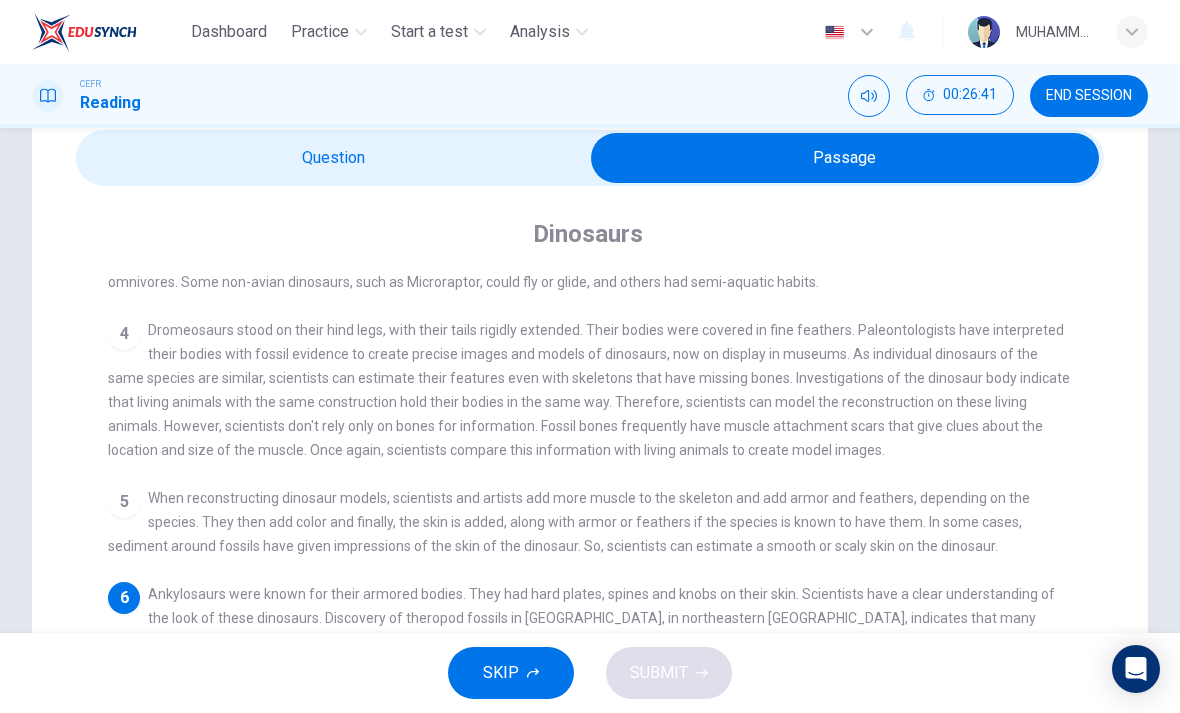 scroll, scrollTop: 303, scrollLeft: 0, axis: vertical 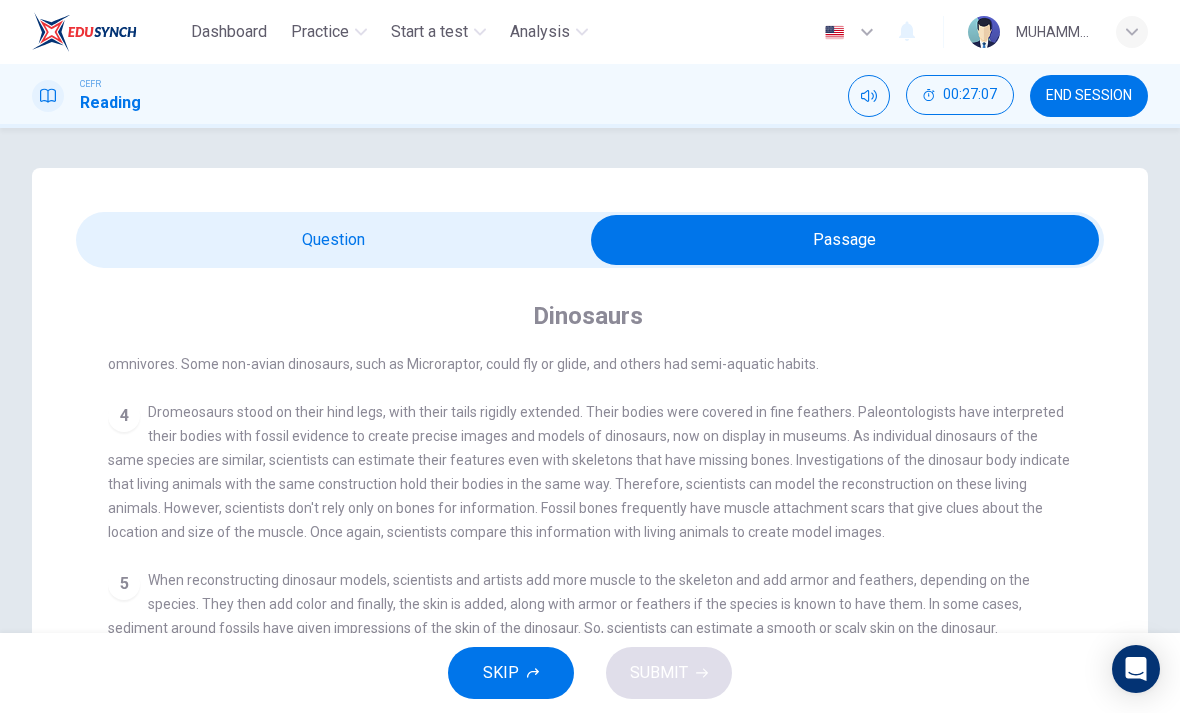 click at bounding box center (845, 240) 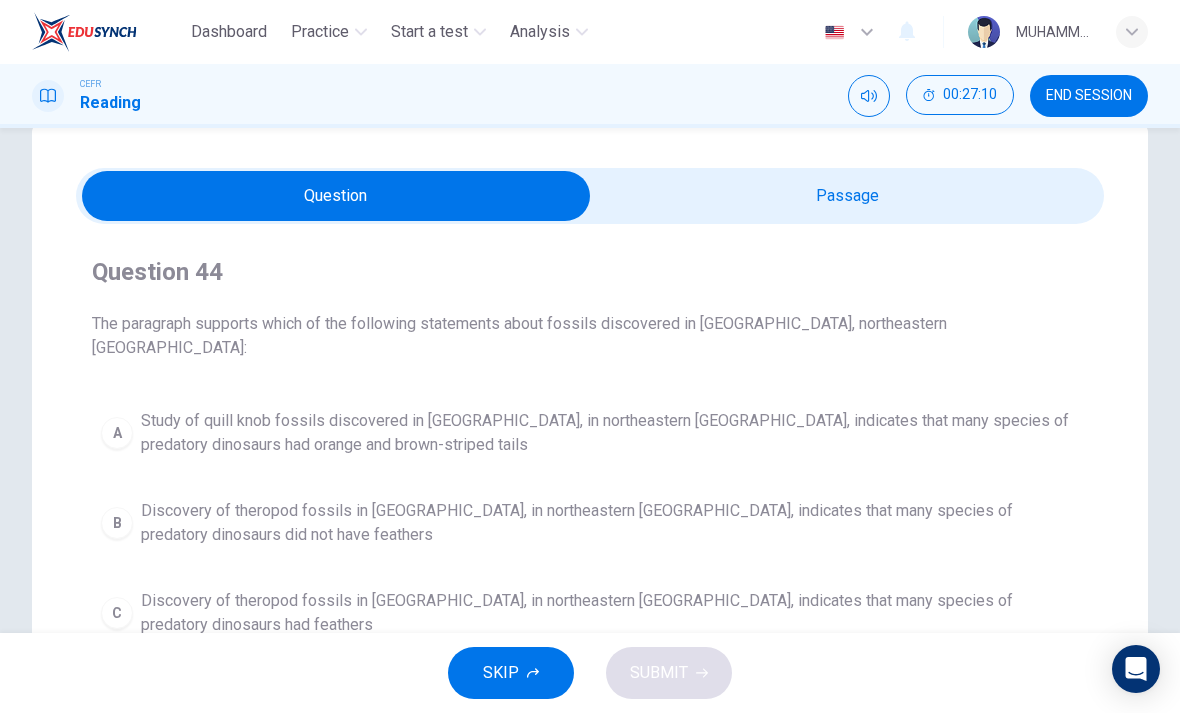 scroll, scrollTop: 46, scrollLeft: 0, axis: vertical 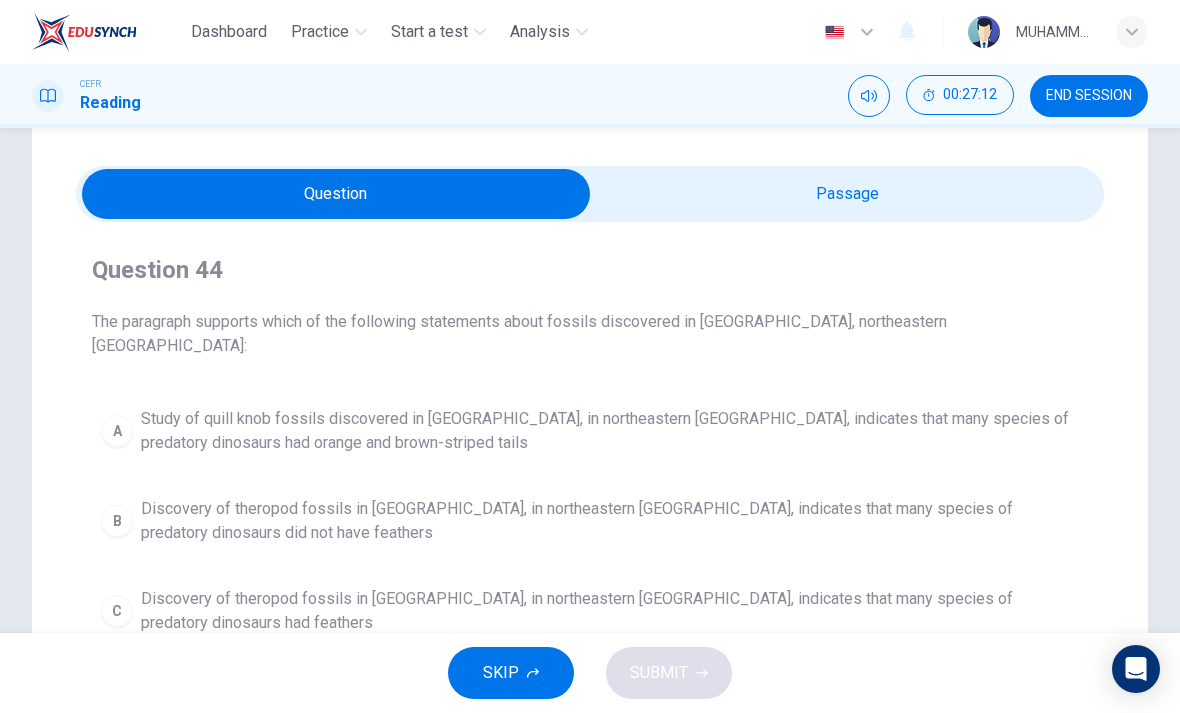 click at bounding box center (336, 194) 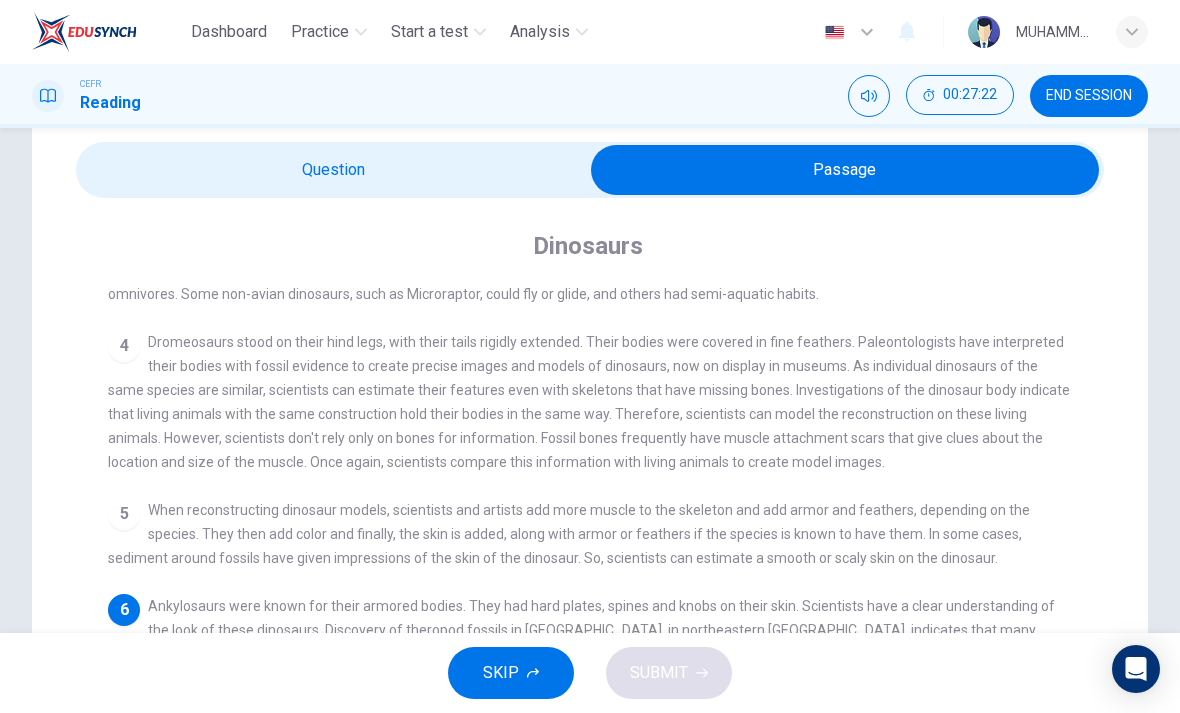 scroll, scrollTop: 68, scrollLeft: 0, axis: vertical 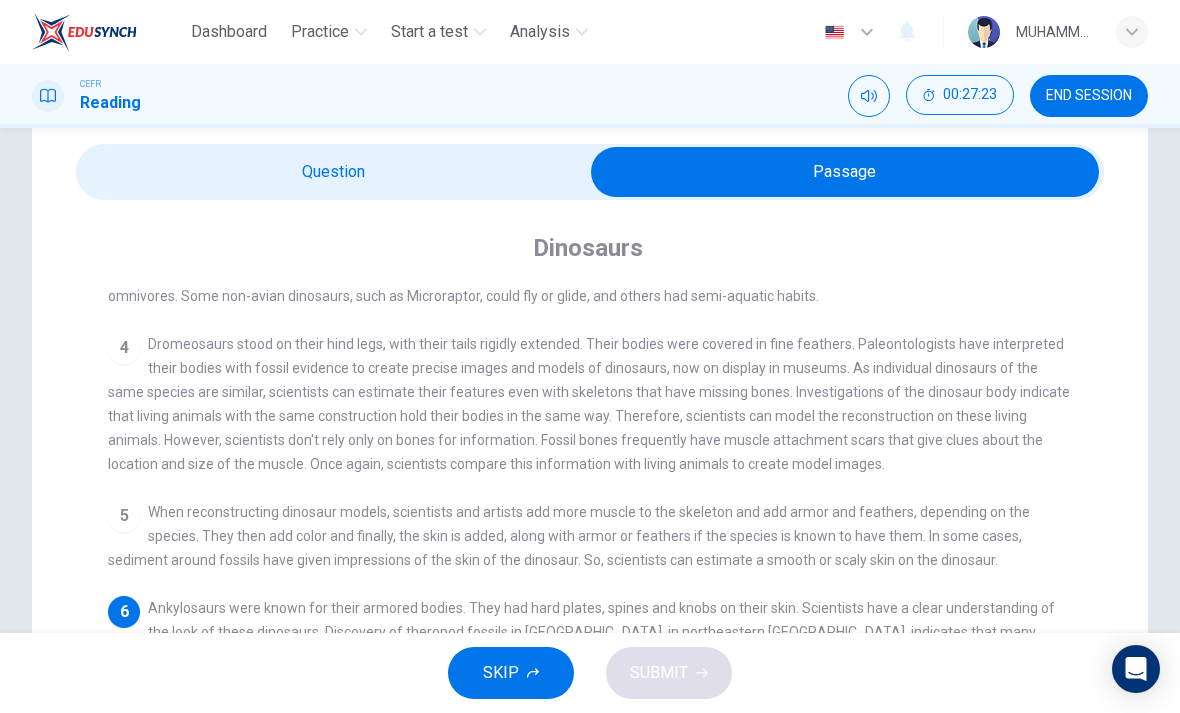click at bounding box center (845, 172) 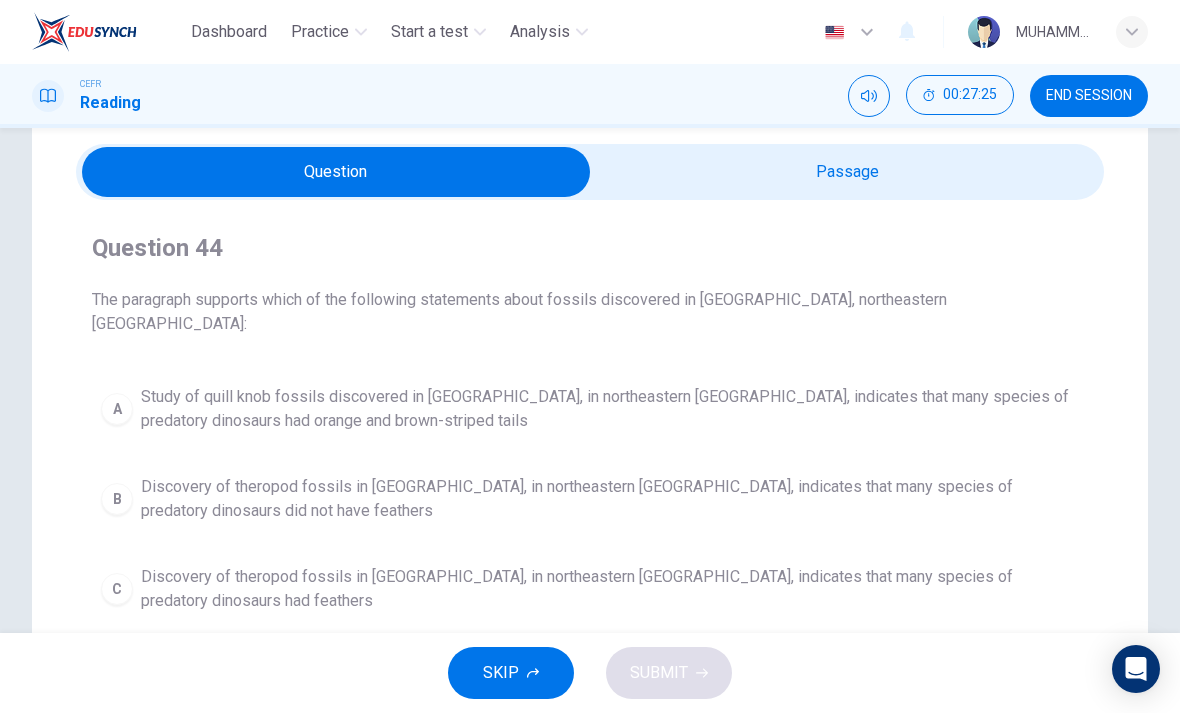 click at bounding box center (336, 172) 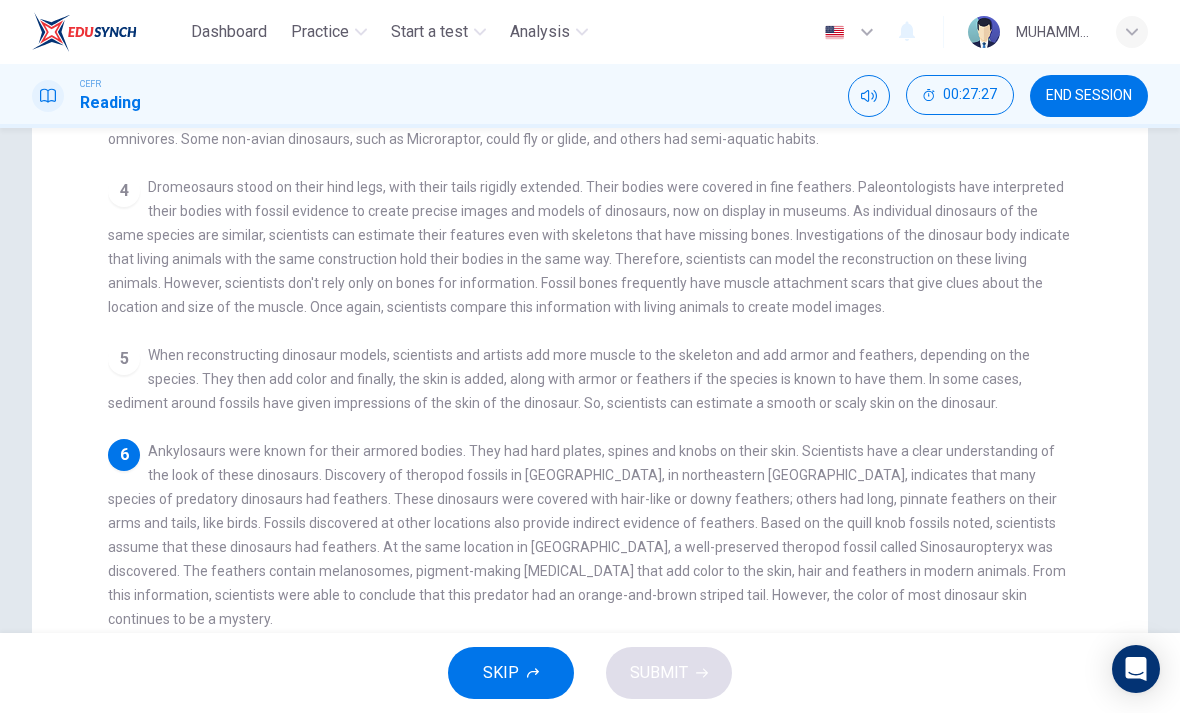 scroll, scrollTop: 230, scrollLeft: 0, axis: vertical 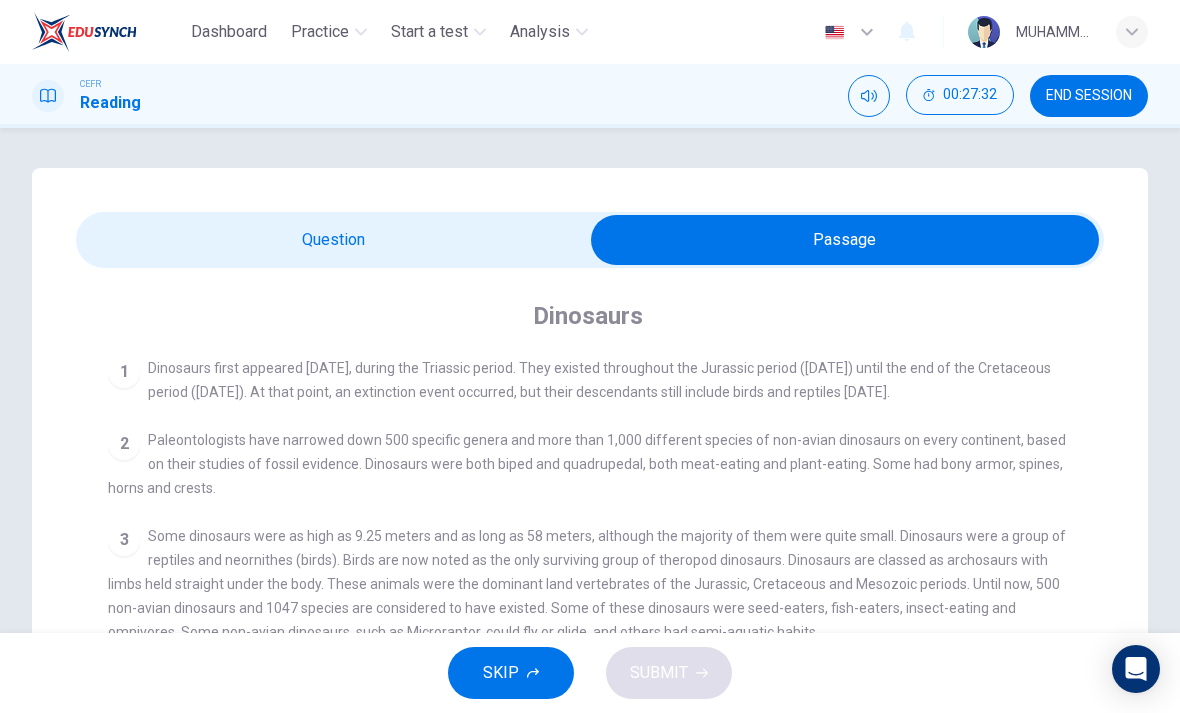 click at bounding box center (845, 240) 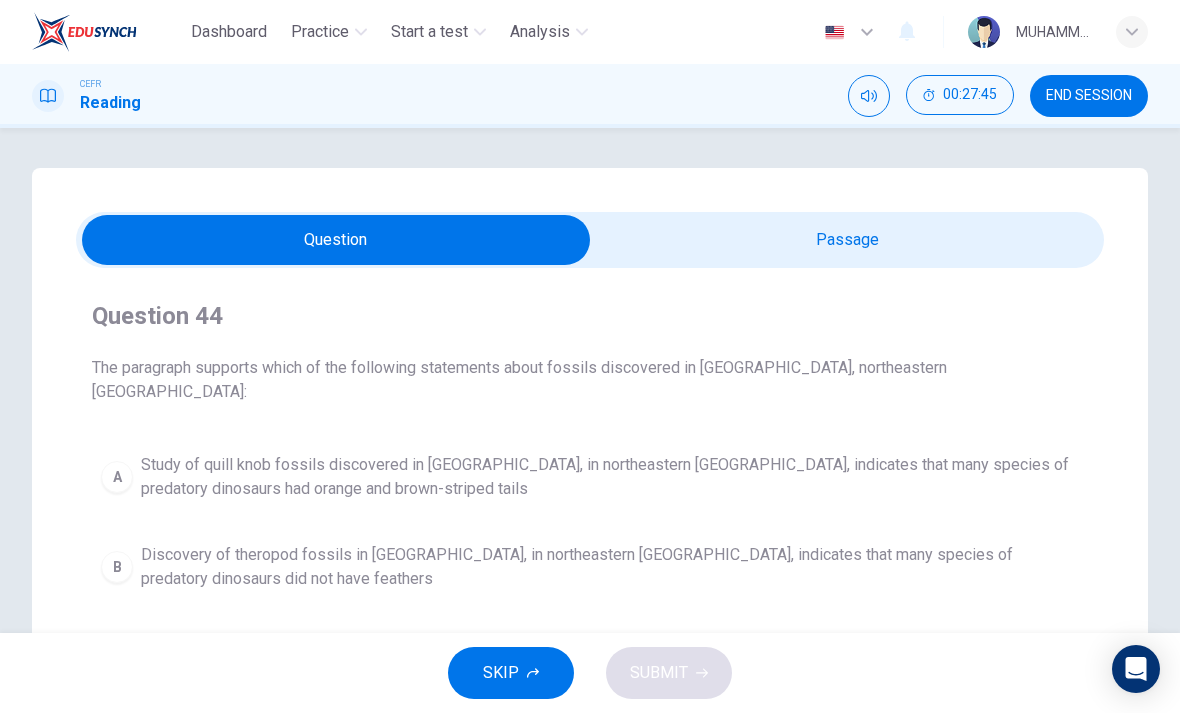 scroll, scrollTop: 0, scrollLeft: 0, axis: both 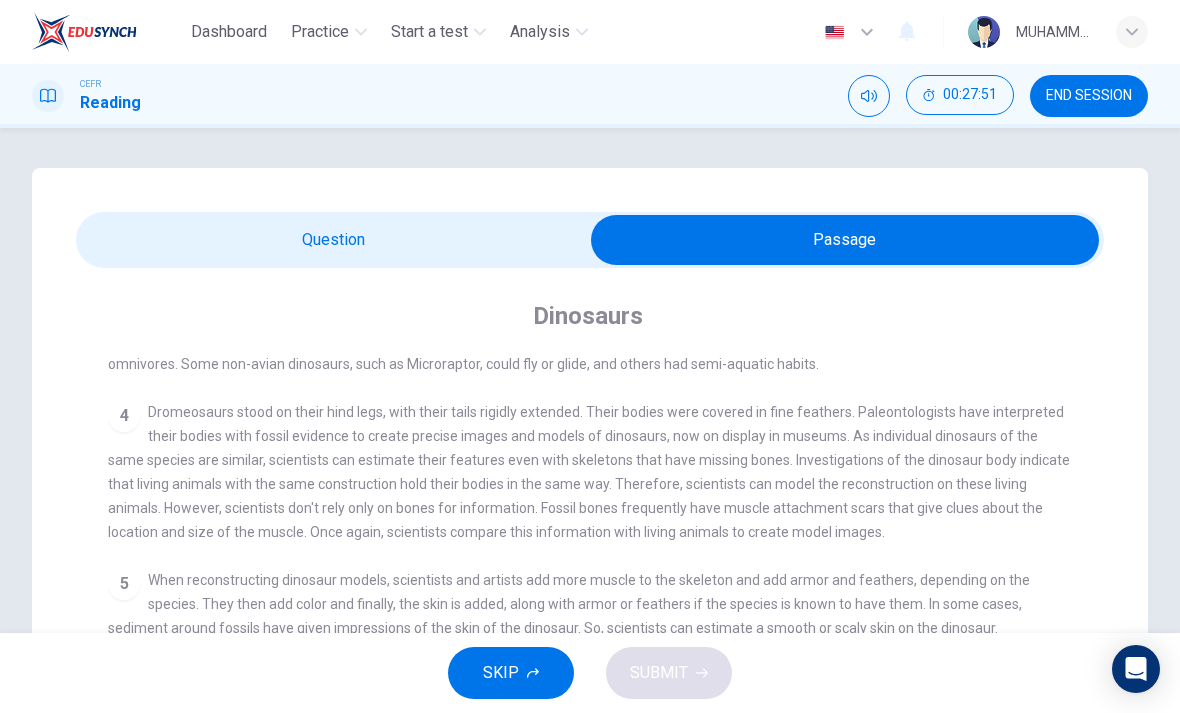 click at bounding box center [845, 240] 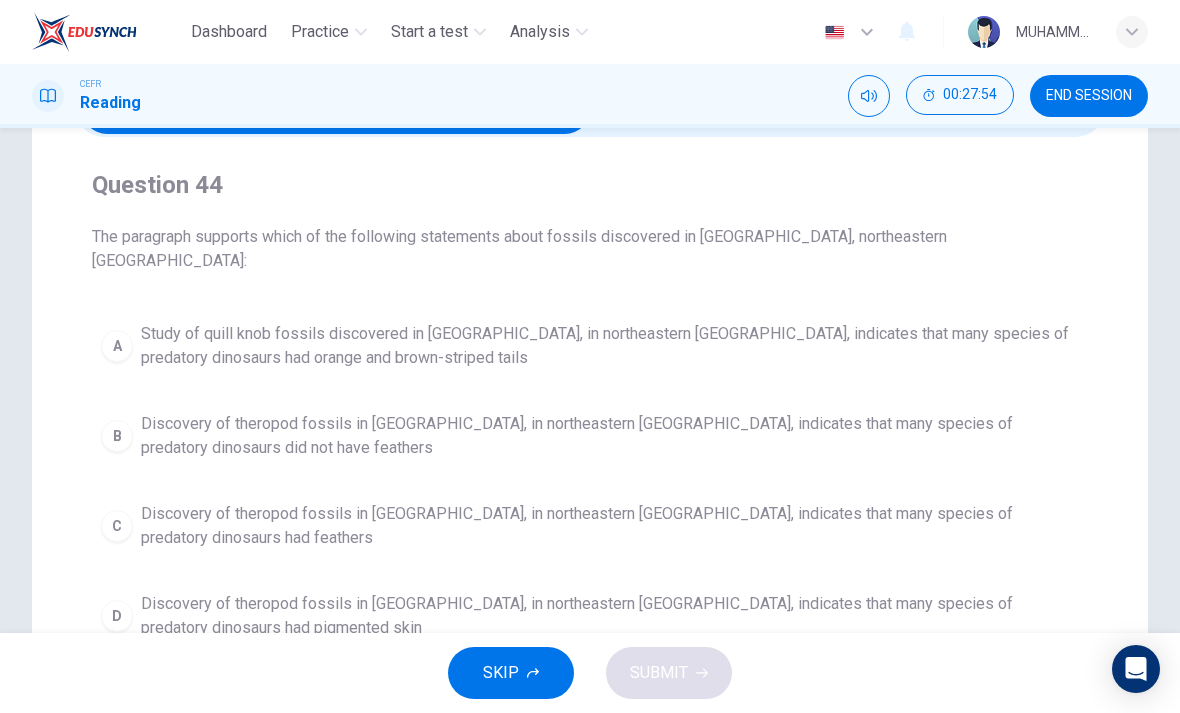 scroll, scrollTop: 128, scrollLeft: 0, axis: vertical 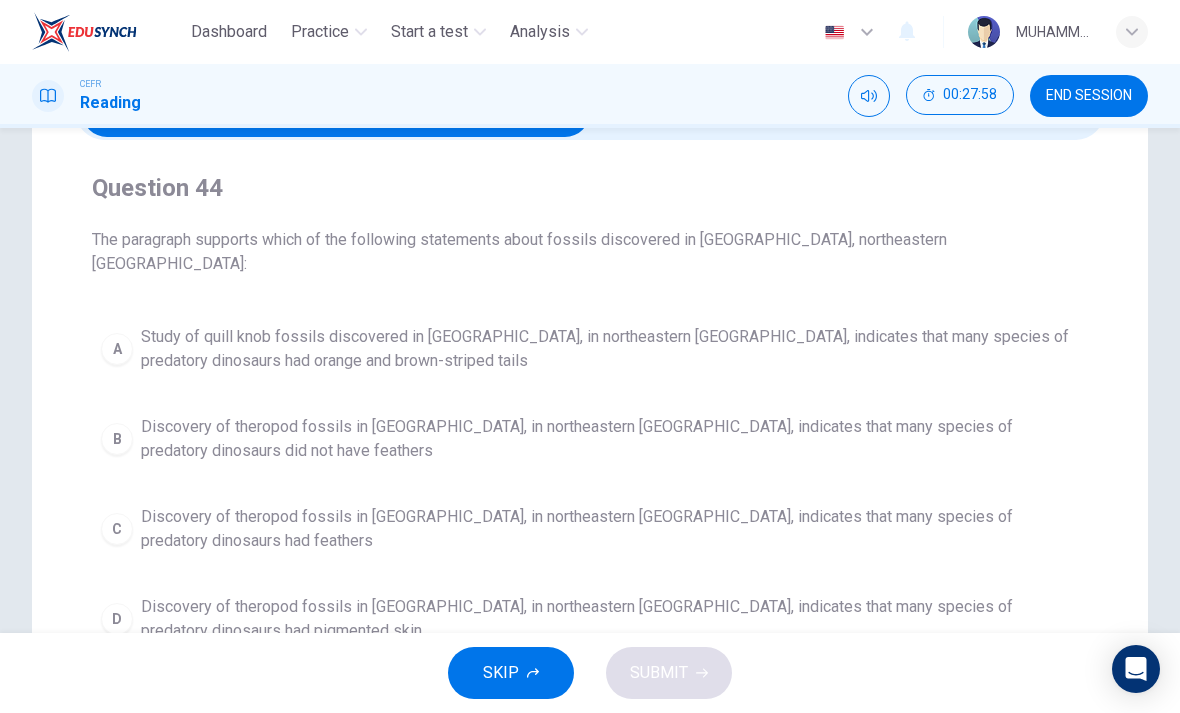 click on "Discovery of theropod fossils in Liaoning, in northeastern China, indicates that many species of predatory dinosaurs had feathers" at bounding box center (610, 529) 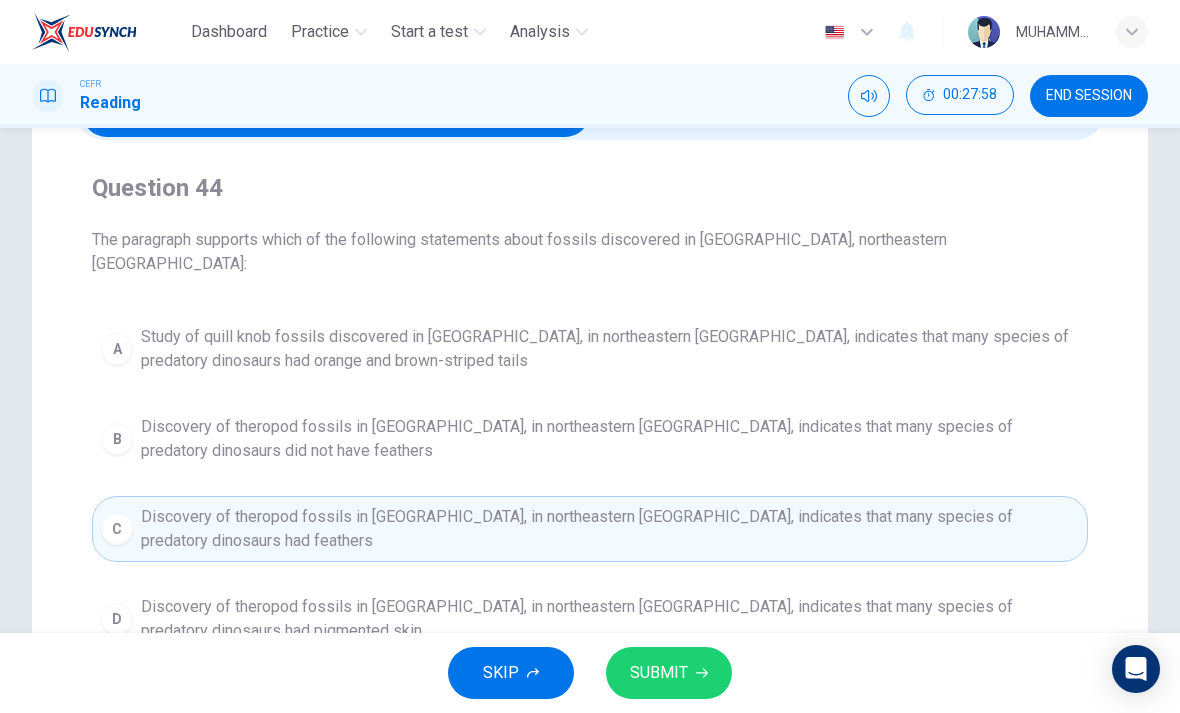 click on "SUBMIT" at bounding box center [669, 673] 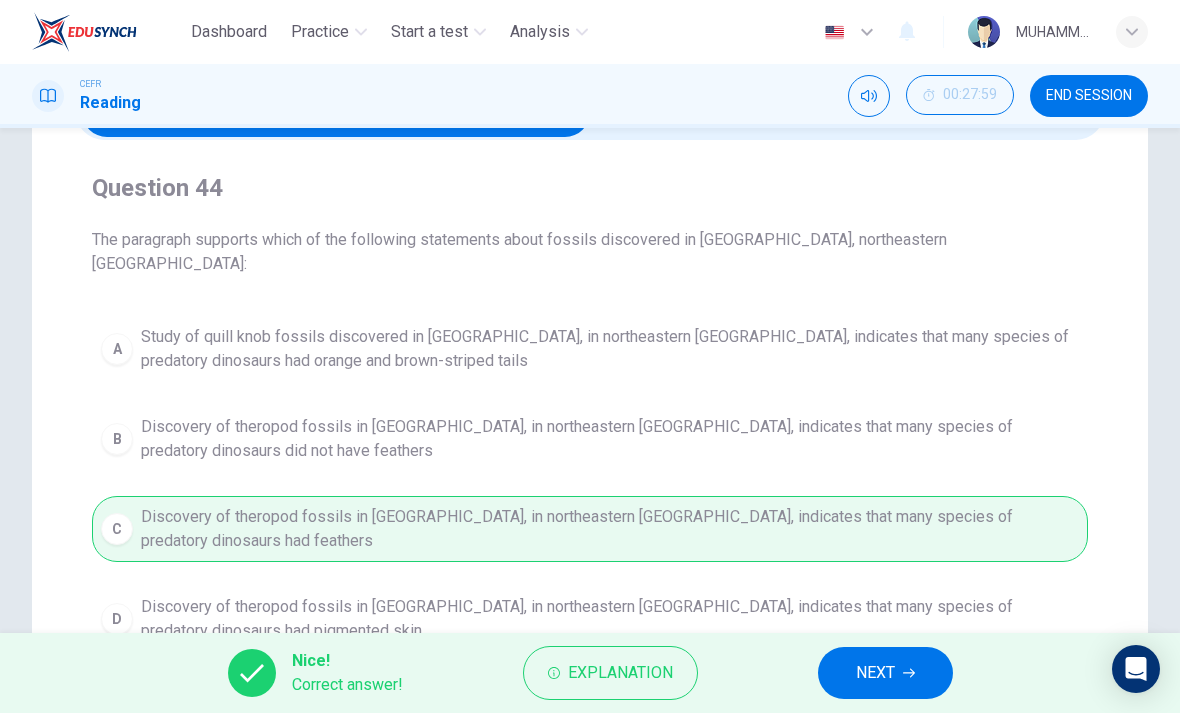 click on "NEXT" at bounding box center [885, 673] 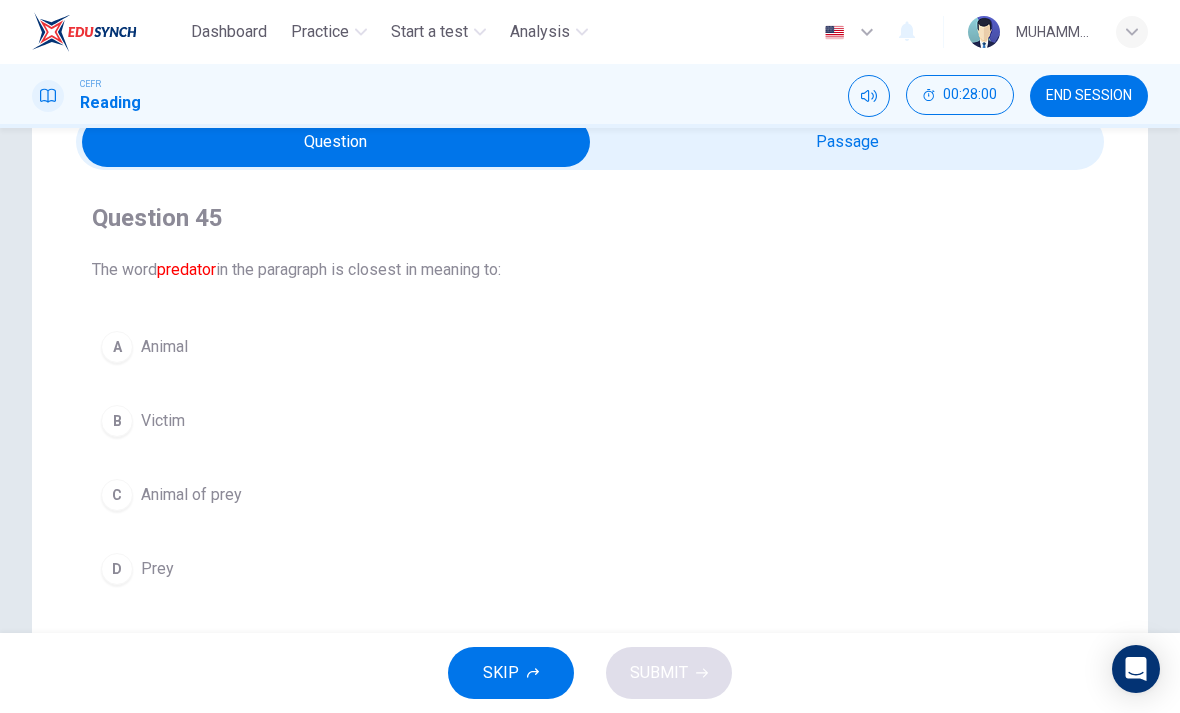 scroll, scrollTop: 99, scrollLeft: 0, axis: vertical 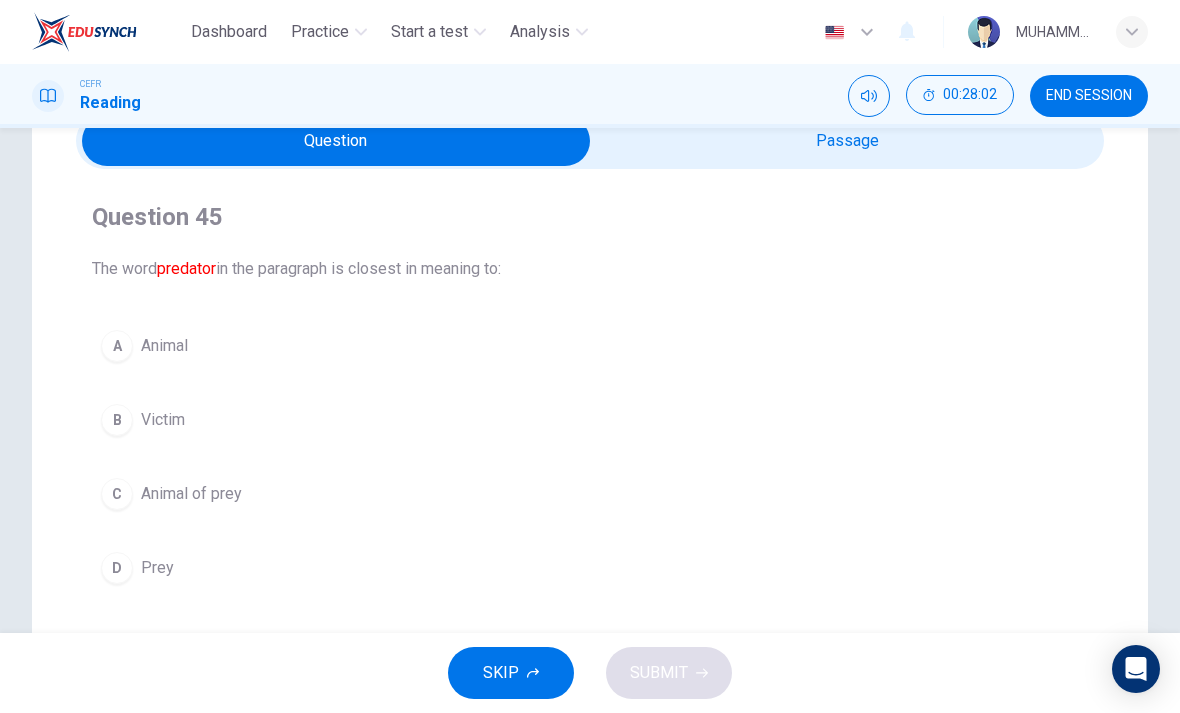 click on "D" at bounding box center [117, 568] 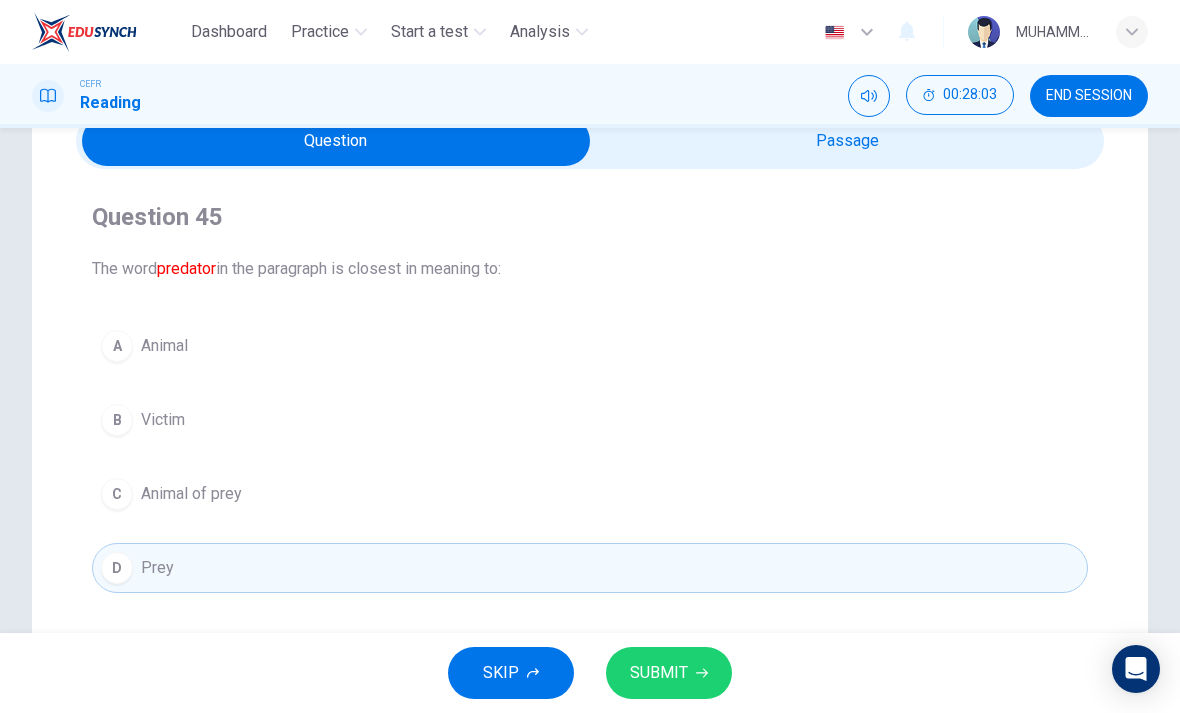 click on "SUBMIT" at bounding box center (669, 673) 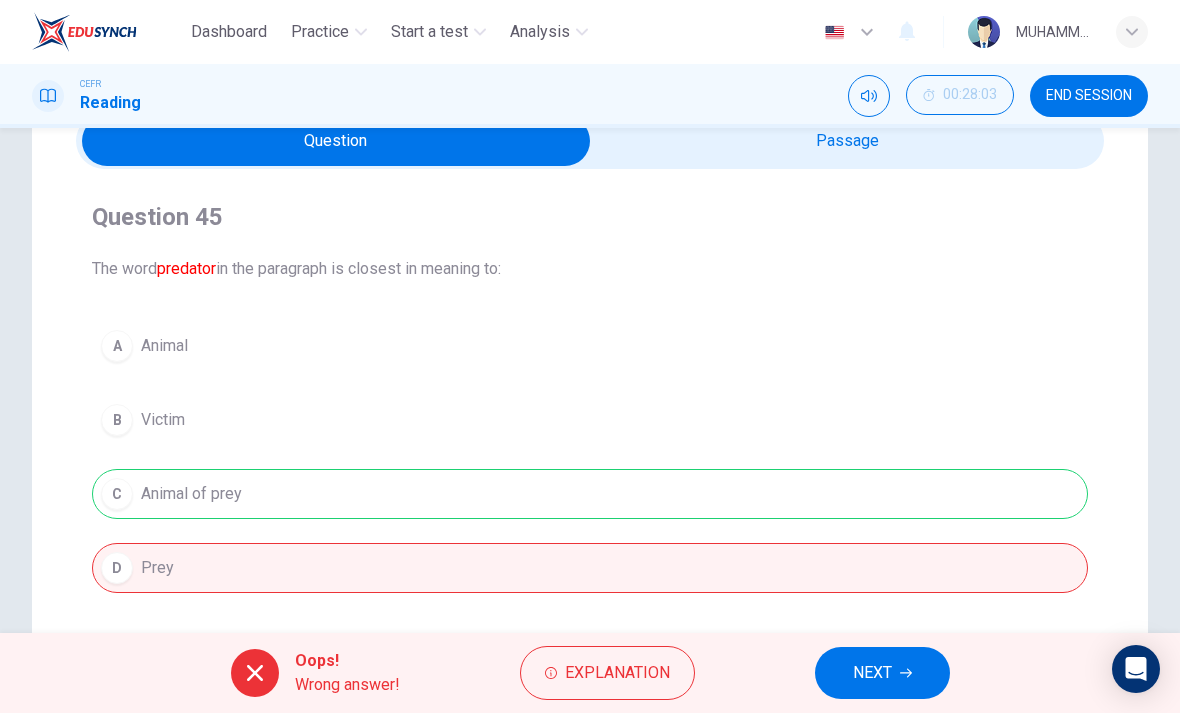 click on "NEXT" at bounding box center (872, 673) 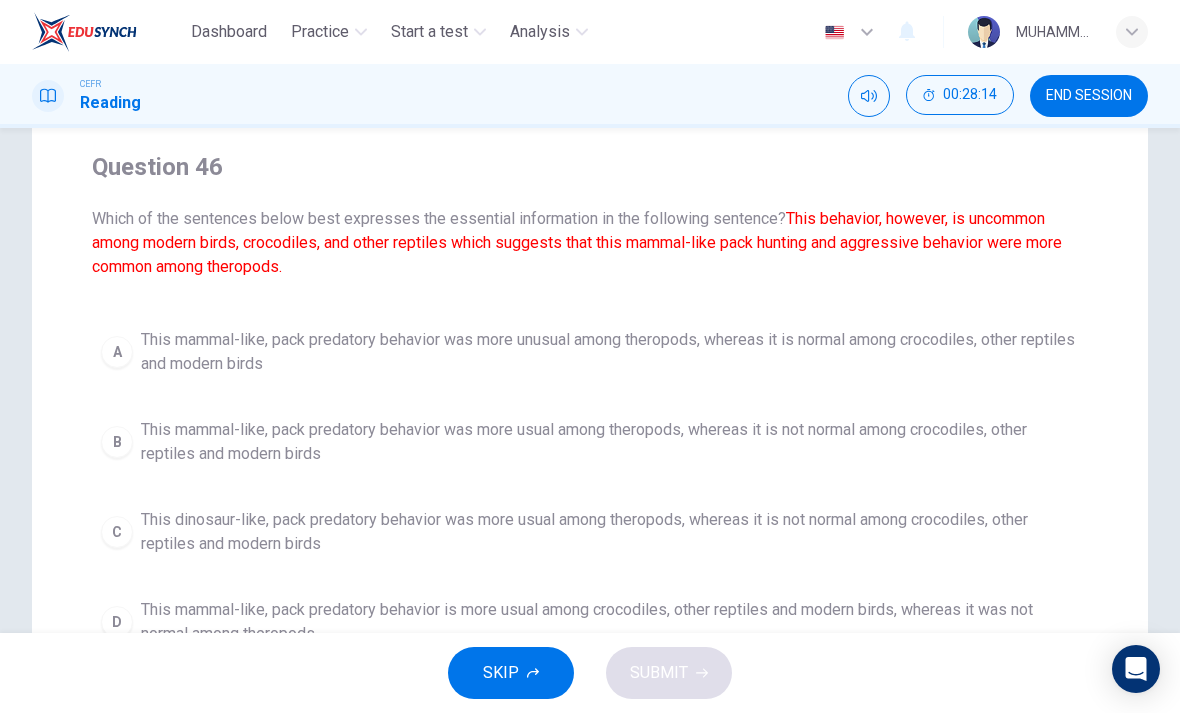 scroll, scrollTop: 148, scrollLeft: 0, axis: vertical 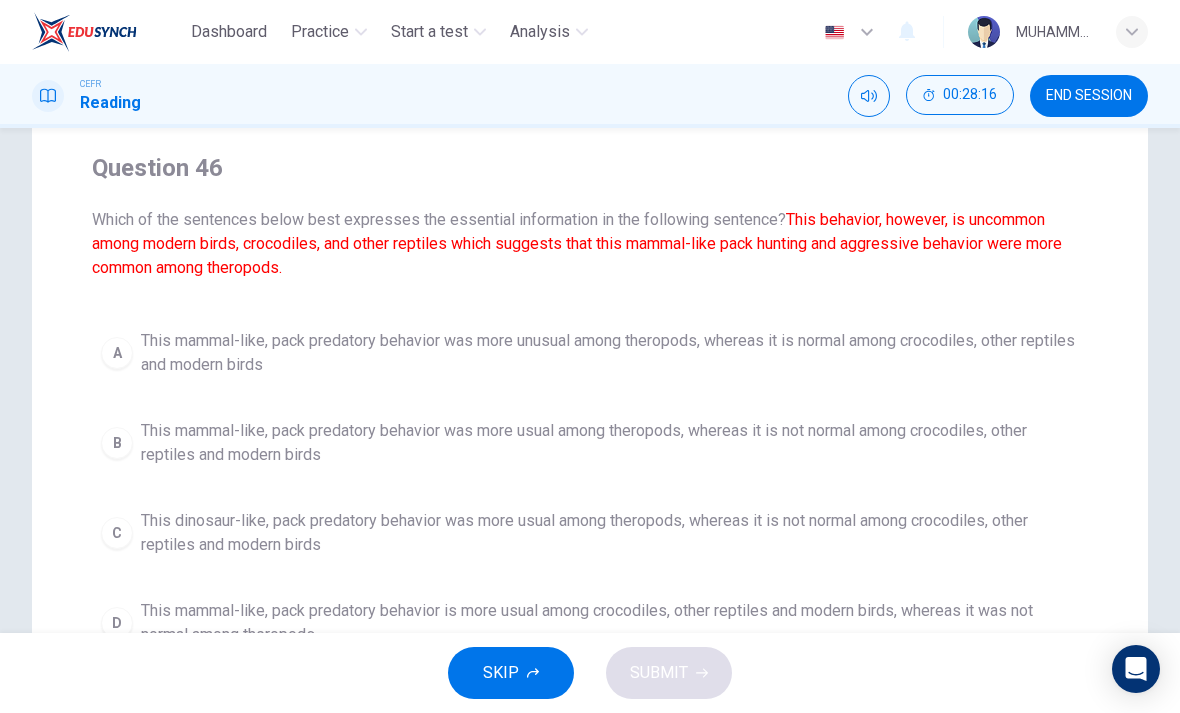click on "This mammal-like, pack predatory behavior was more usual among theropods, whereas it is not normal among crocodiles, other reptiles and modern birds" at bounding box center (610, 443) 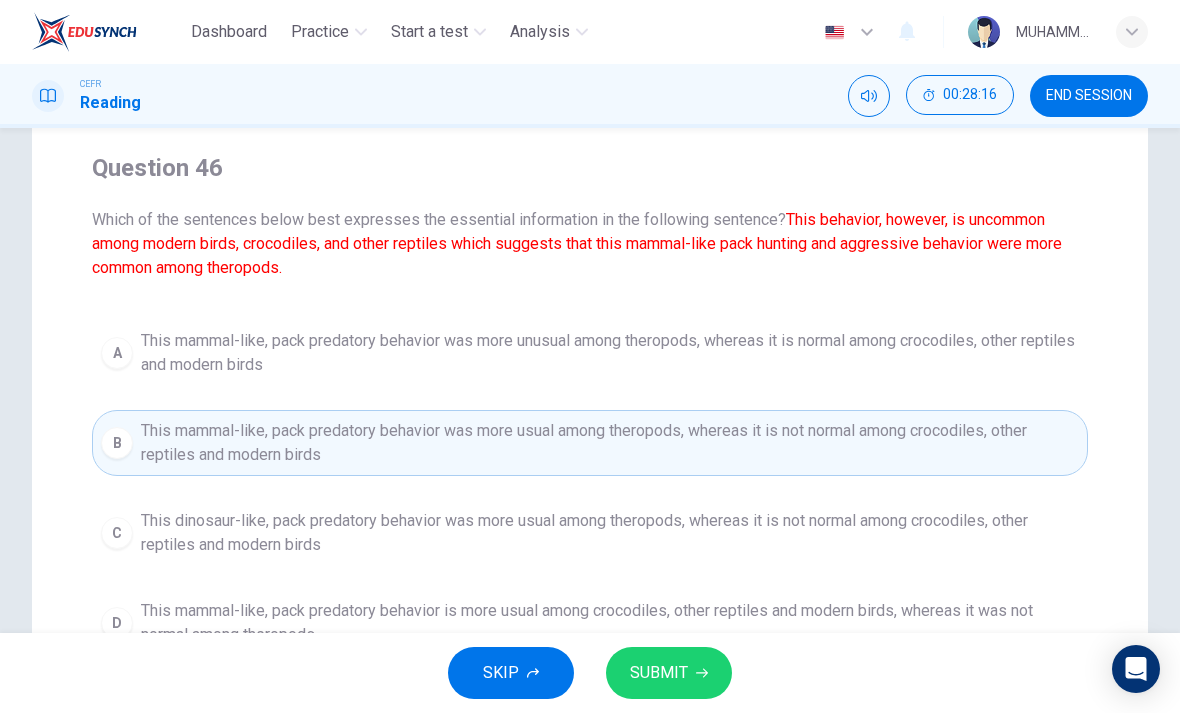 click on "SUBMIT" at bounding box center (659, 673) 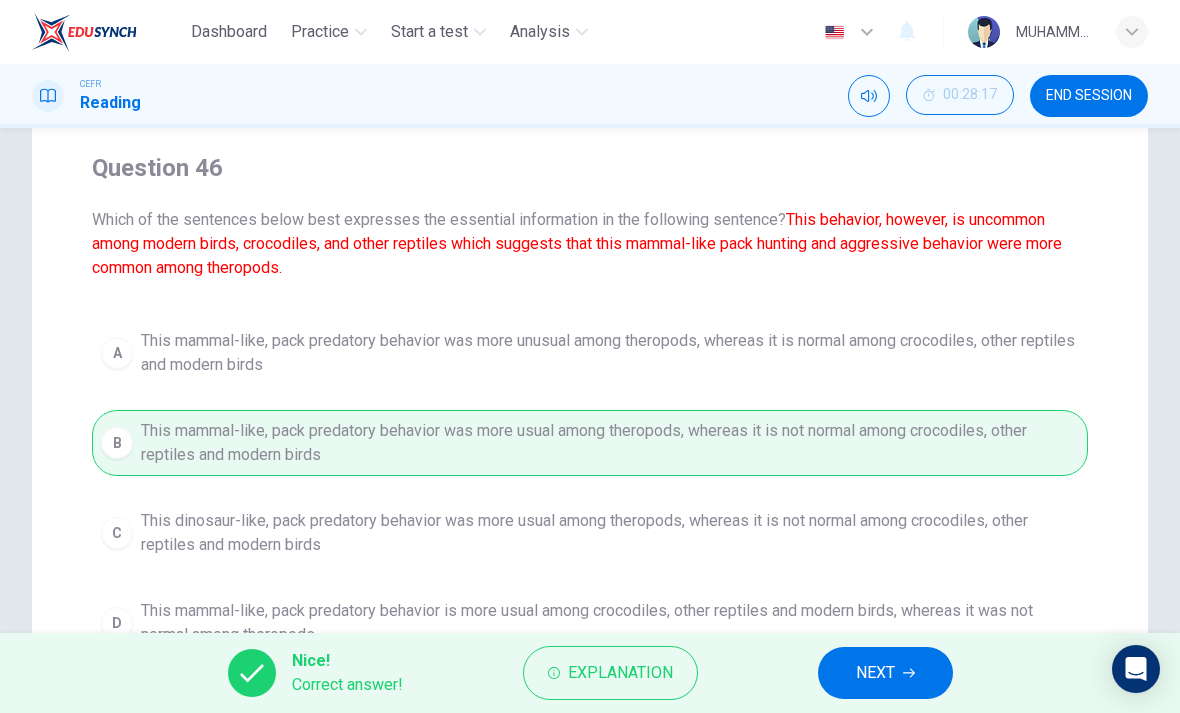click on "NEXT" at bounding box center (875, 673) 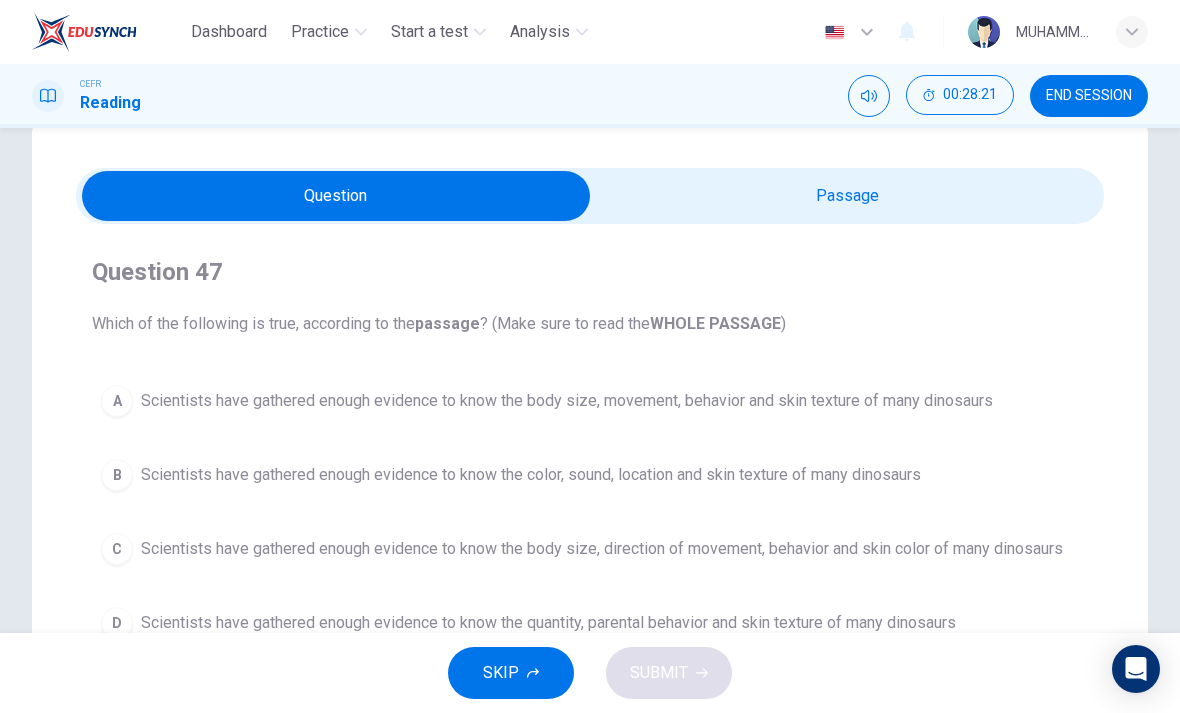 scroll, scrollTop: 41, scrollLeft: 0, axis: vertical 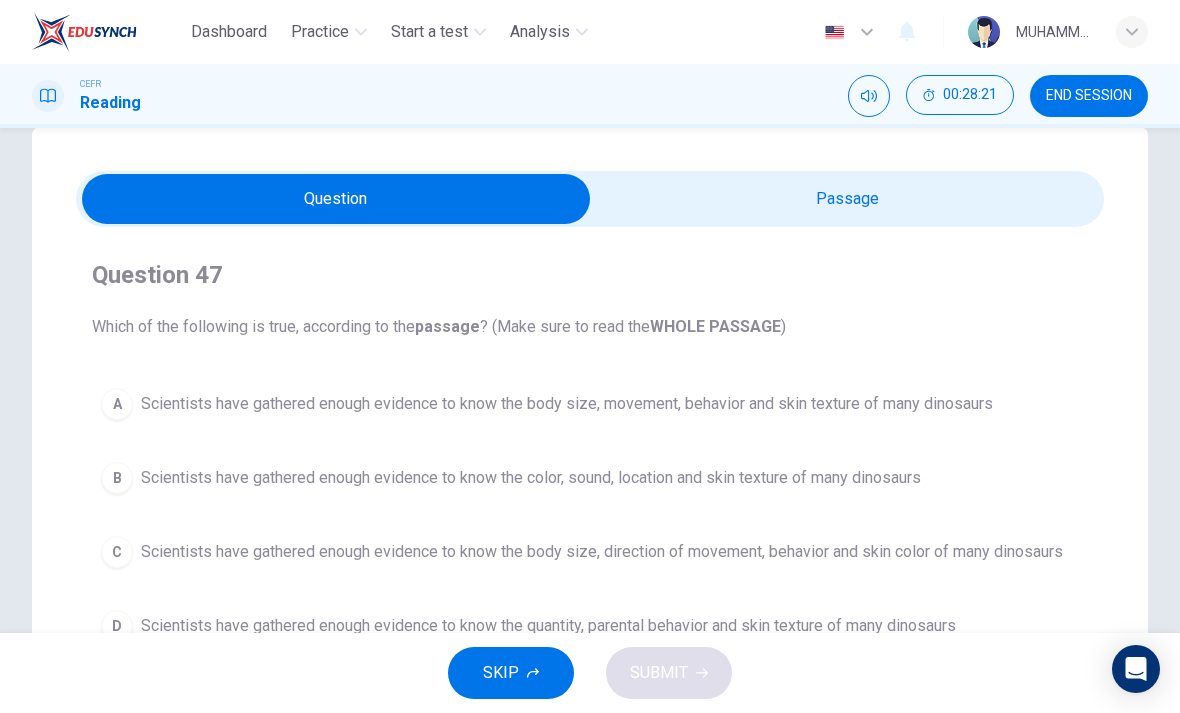 click at bounding box center (336, 199) 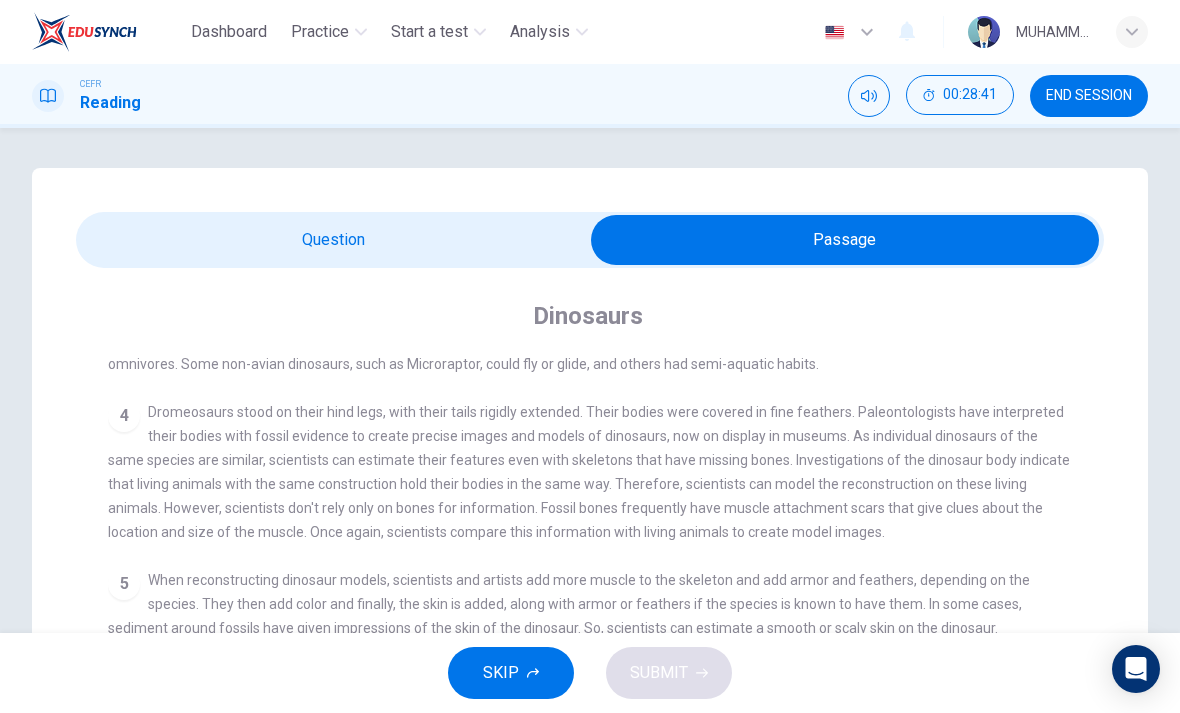 scroll, scrollTop: 0, scrollLeft: 0, axis: both 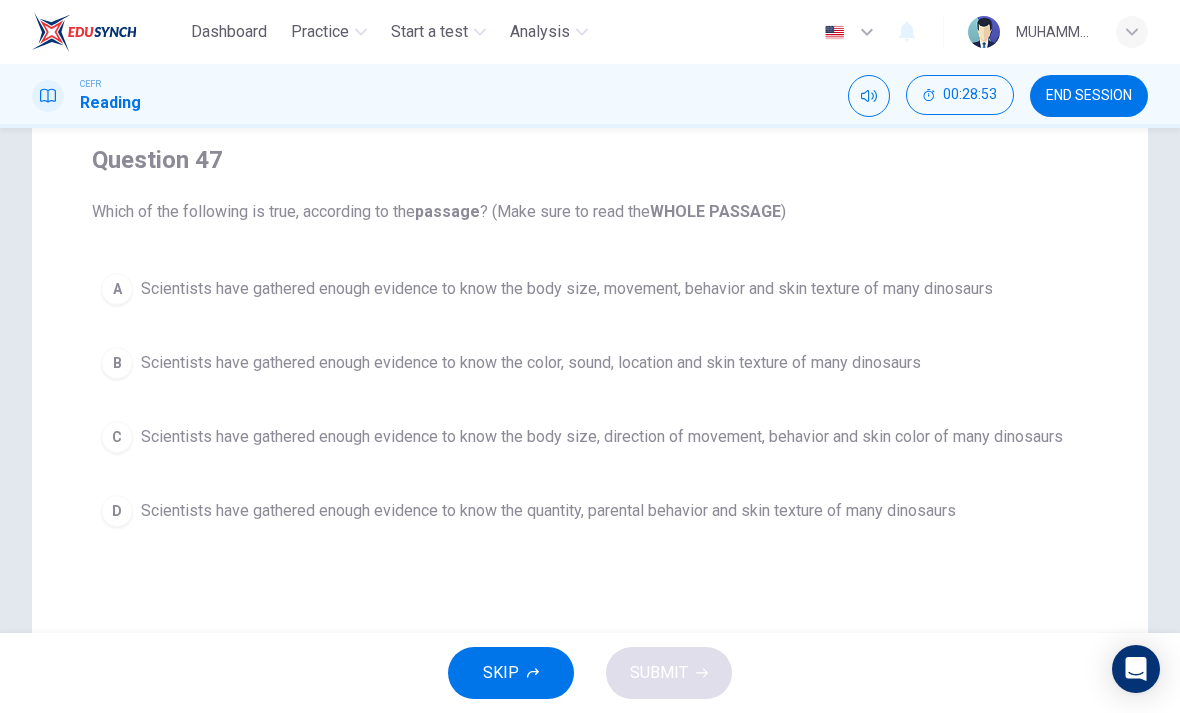 click on "Scientists have gathered enough evidence to know the body size, movement, behavior and skin texture of many dinosaurs" at bounding box center (567, 289) 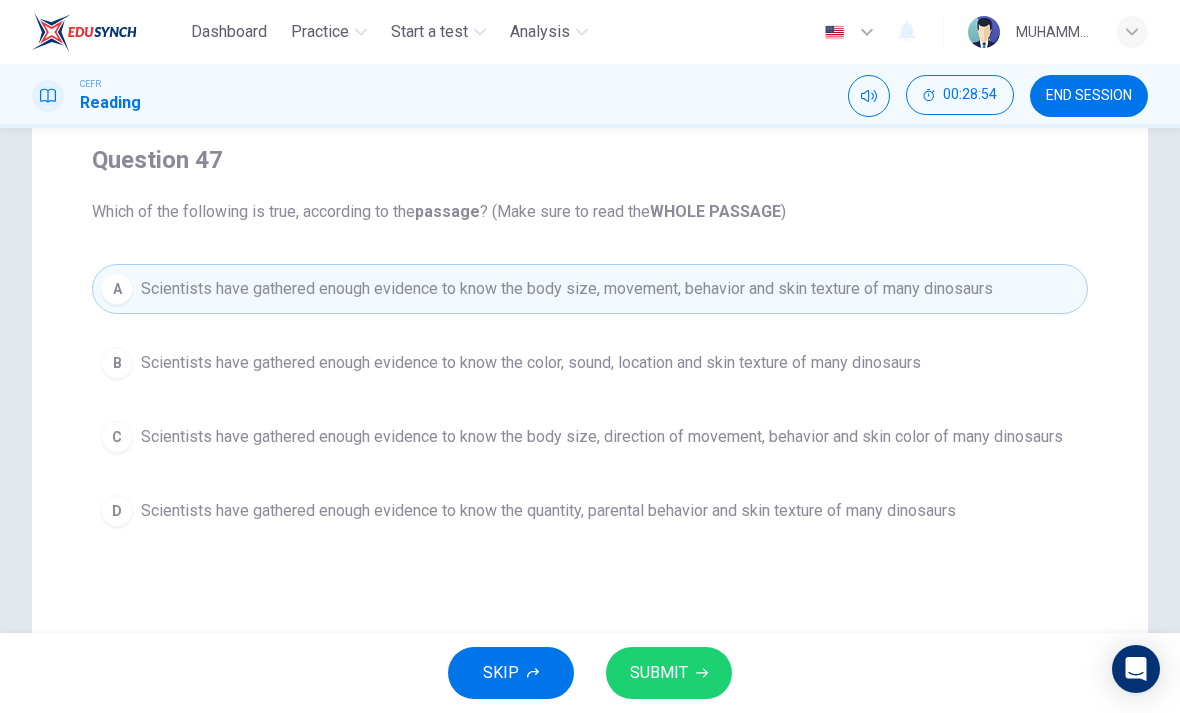 click on "SUBMIT" at bounding box center [659, 673] 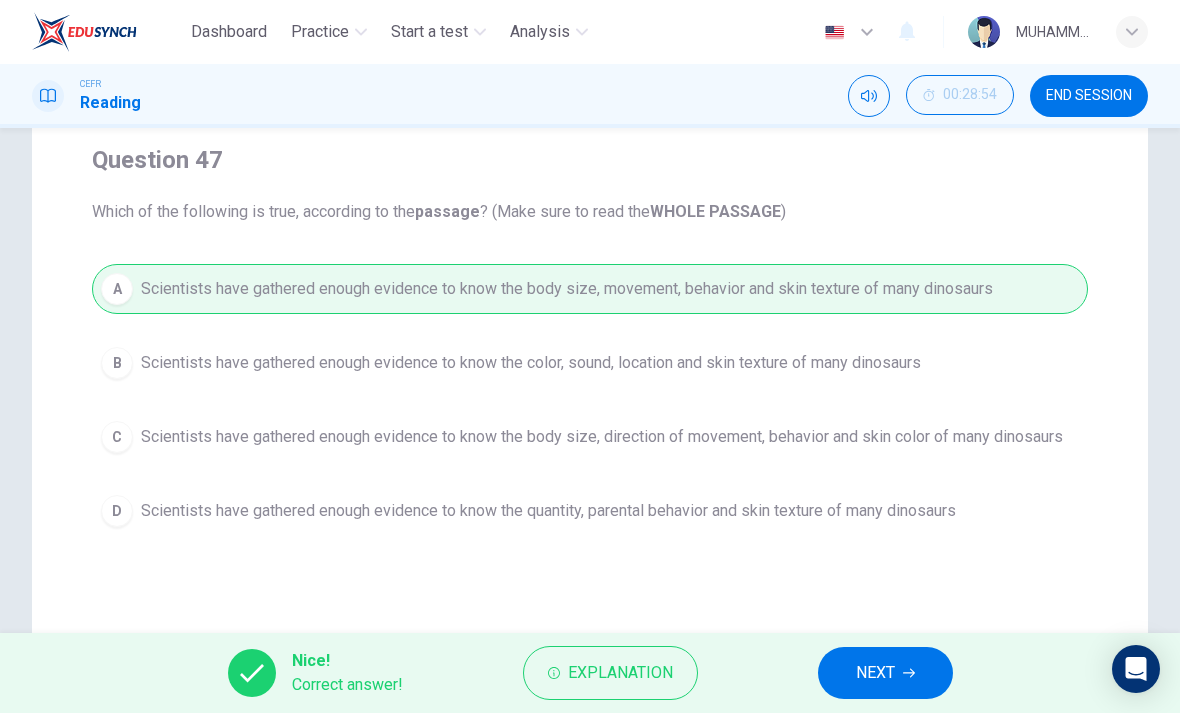 click on "NEXT" at bounding box center (875, 673) 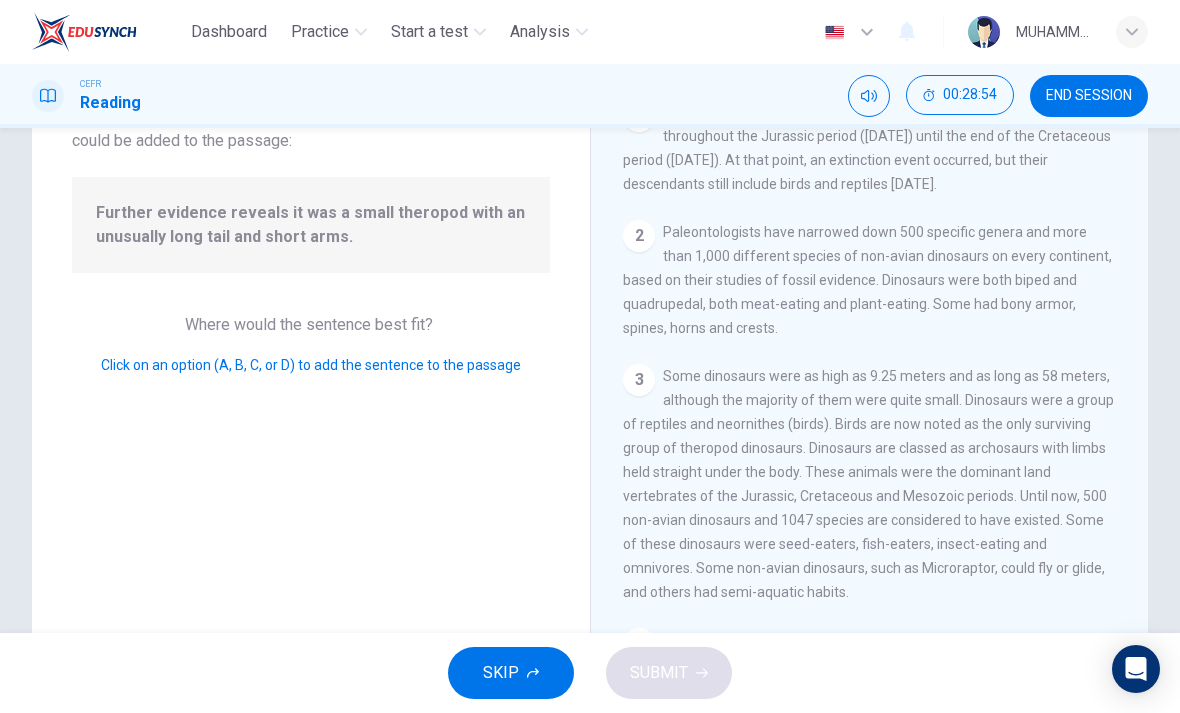 scroll, scrollTop: 1063, scrollLeft: 0, axis: vertical 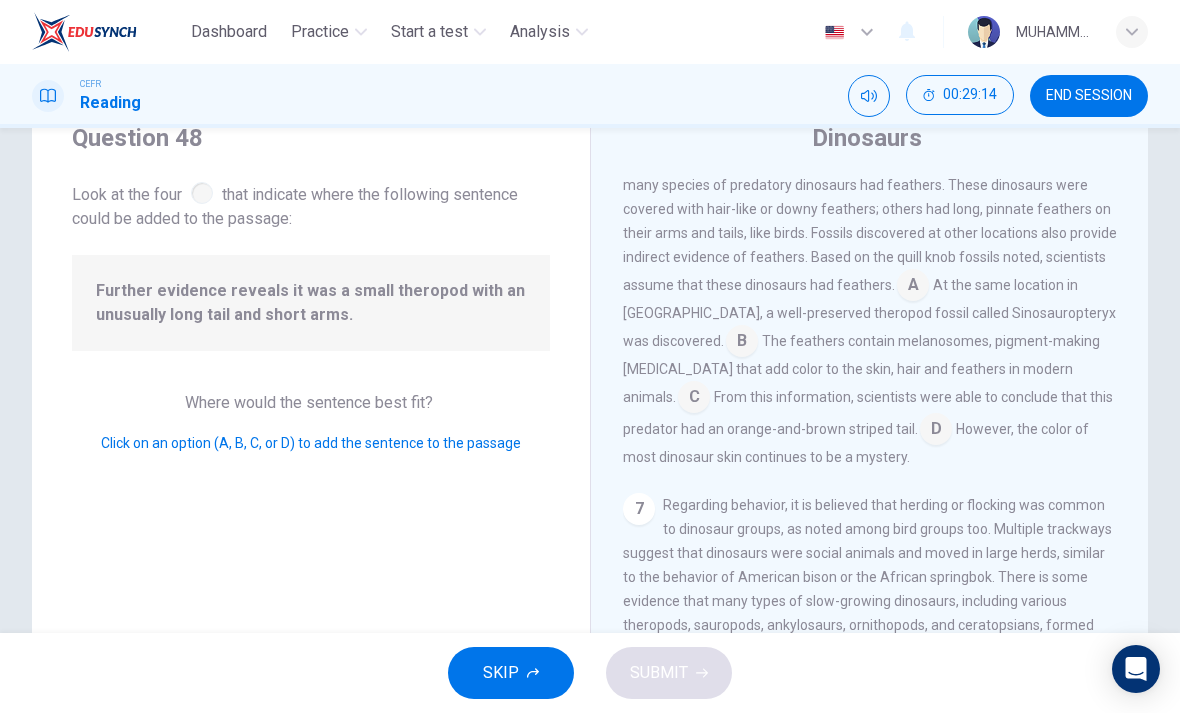 click at bounding box center [694, 399] 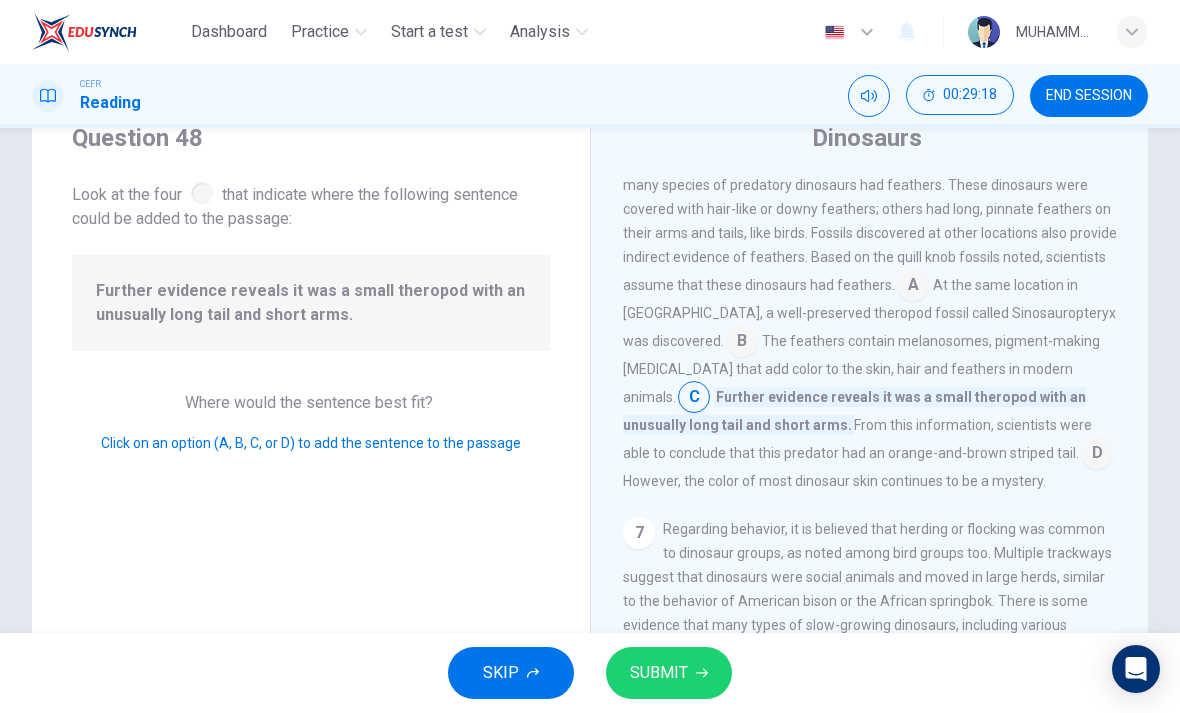 click 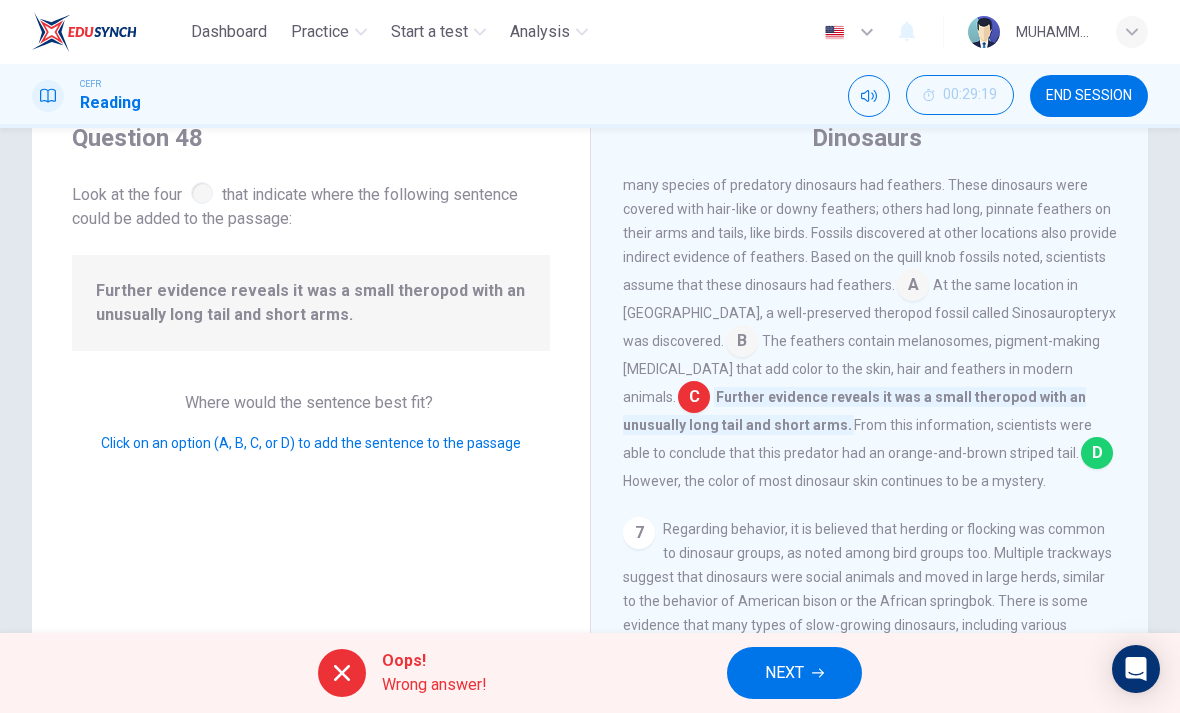 click 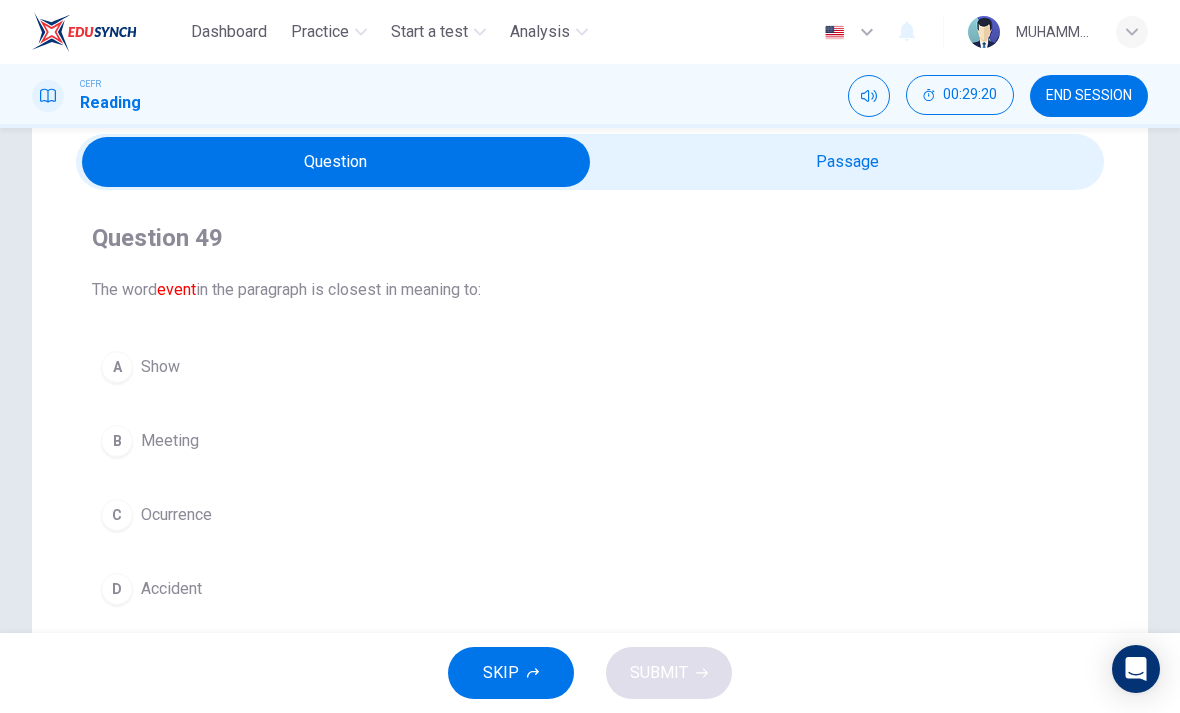 click at bounding box center (336, 162) 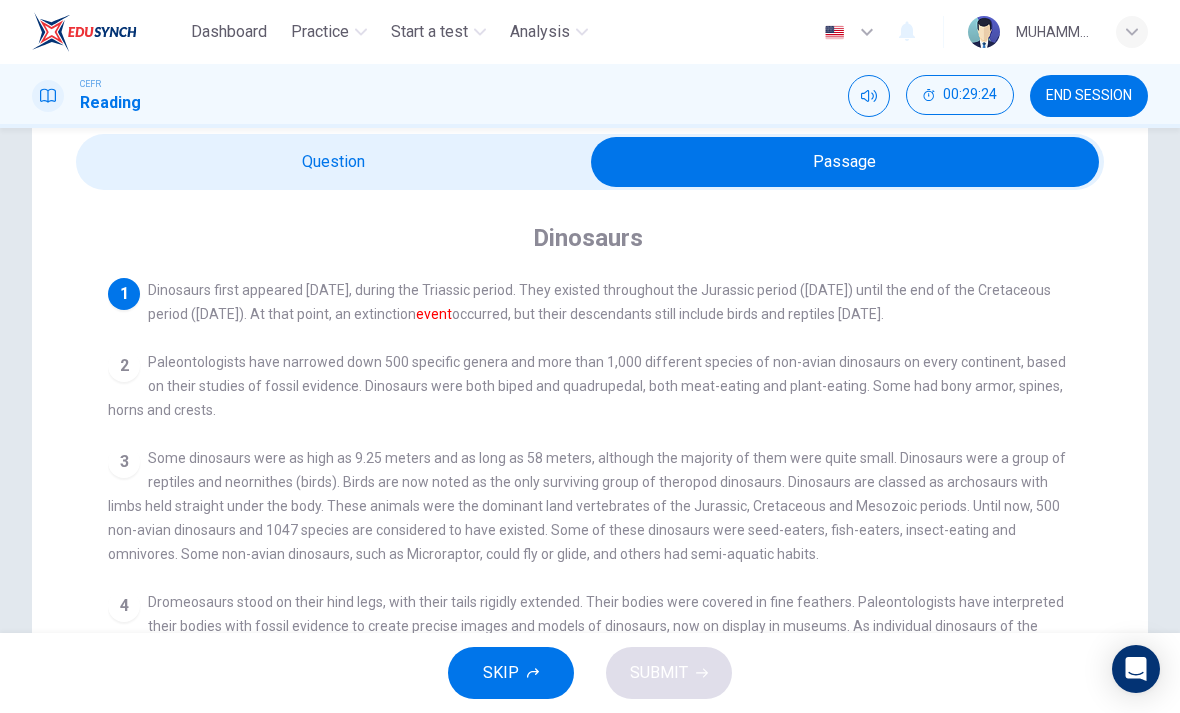 click at bounding box center [845, 162] 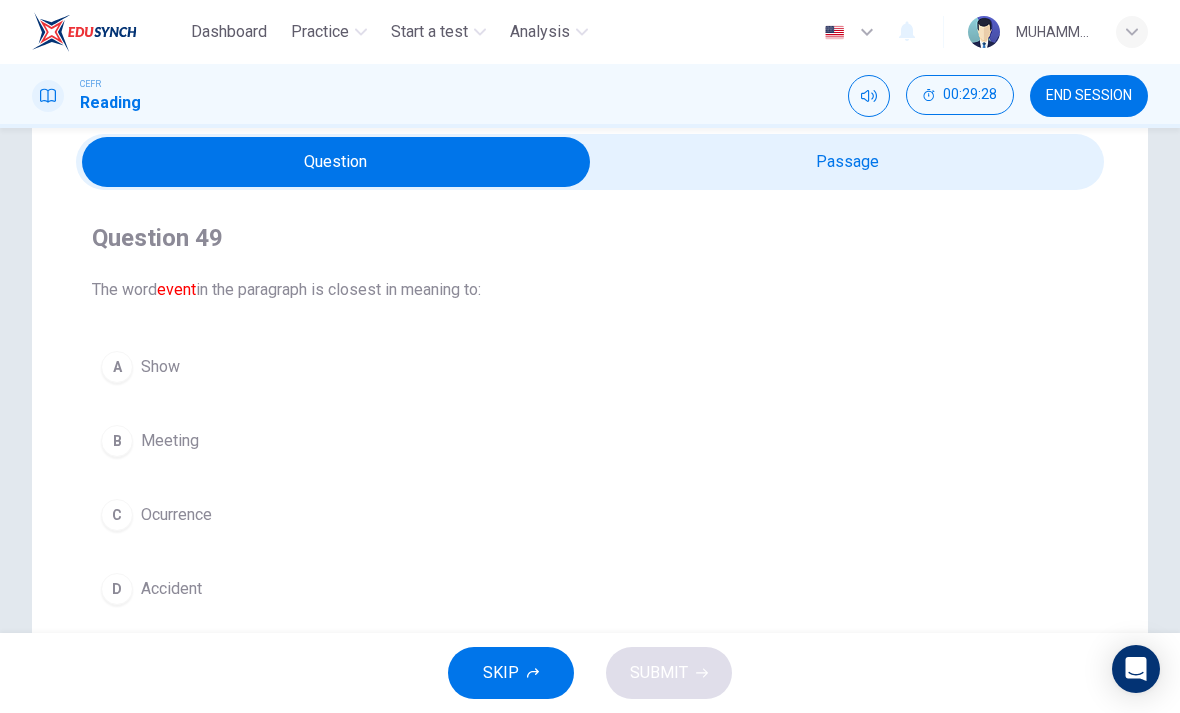click on "C" at bounding box center [117, 515] 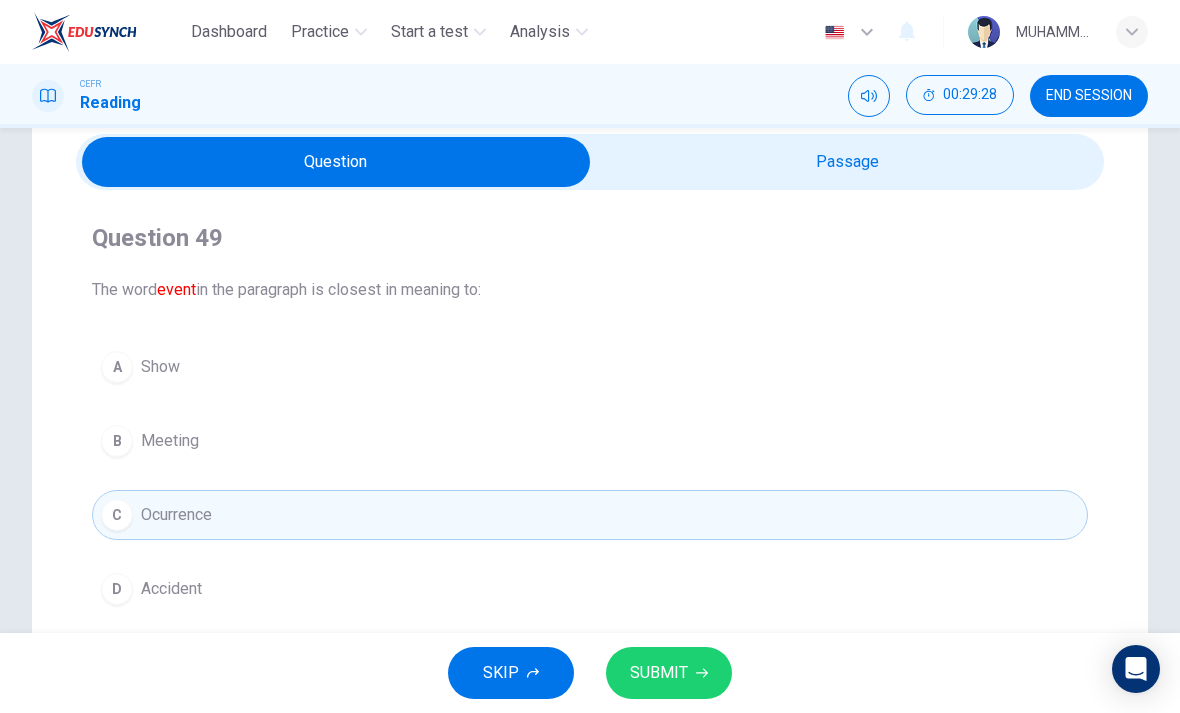 click on "C" at bounding box center [117, 515] 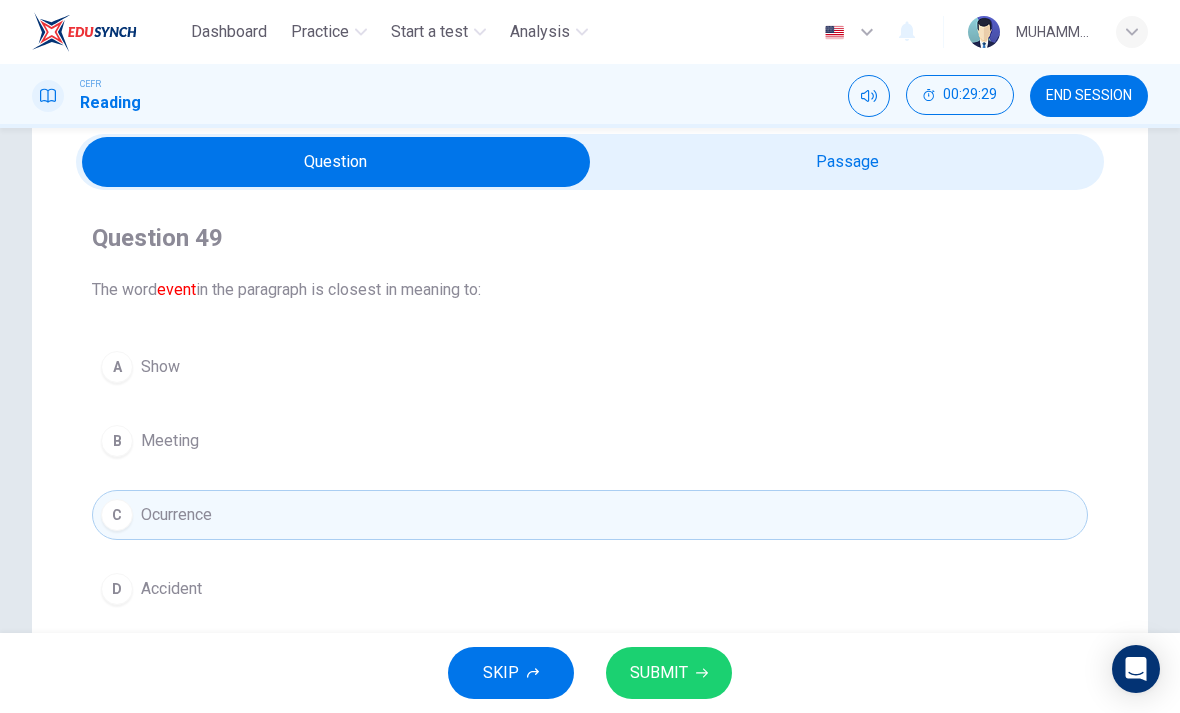 click on "SUBMIT" at bounding box center (659, 673) 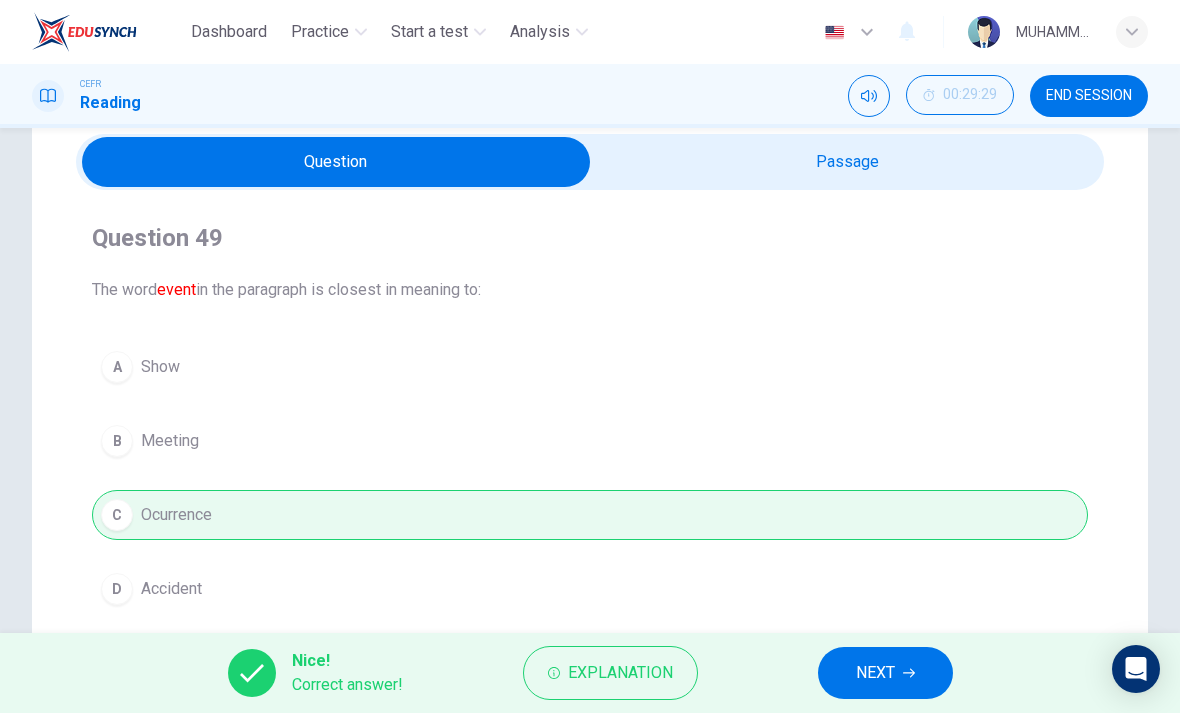 click on "NEXT" at bounding box center (875, 673) 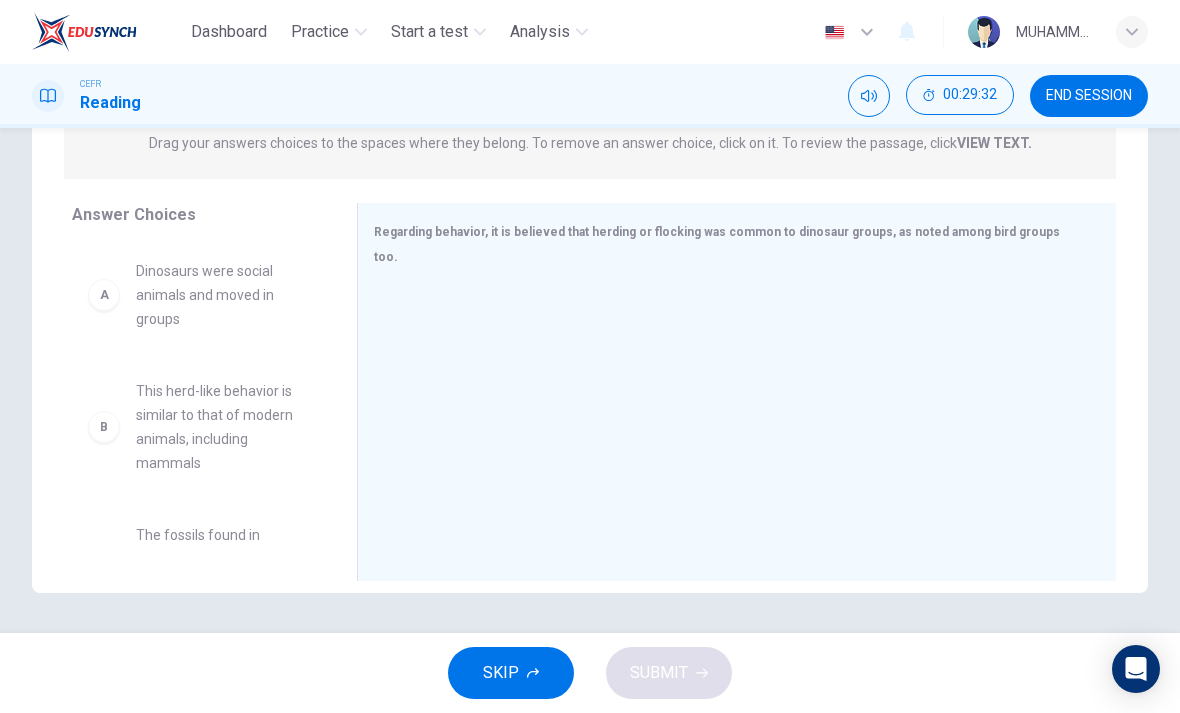 scroll, scrollTop: 270, scrollLeft: 0, axis: vertical 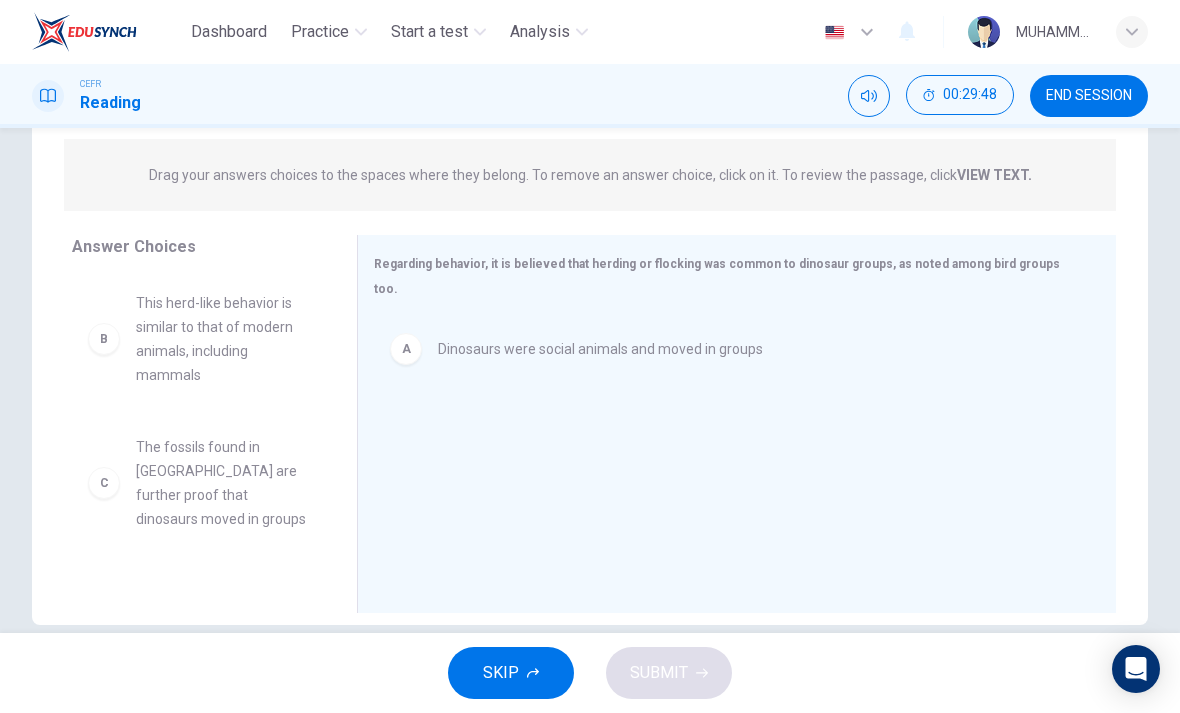 click on "This herd-like behavior is similar to that of modern animals, including mammals" at bounding box center [222, 339] 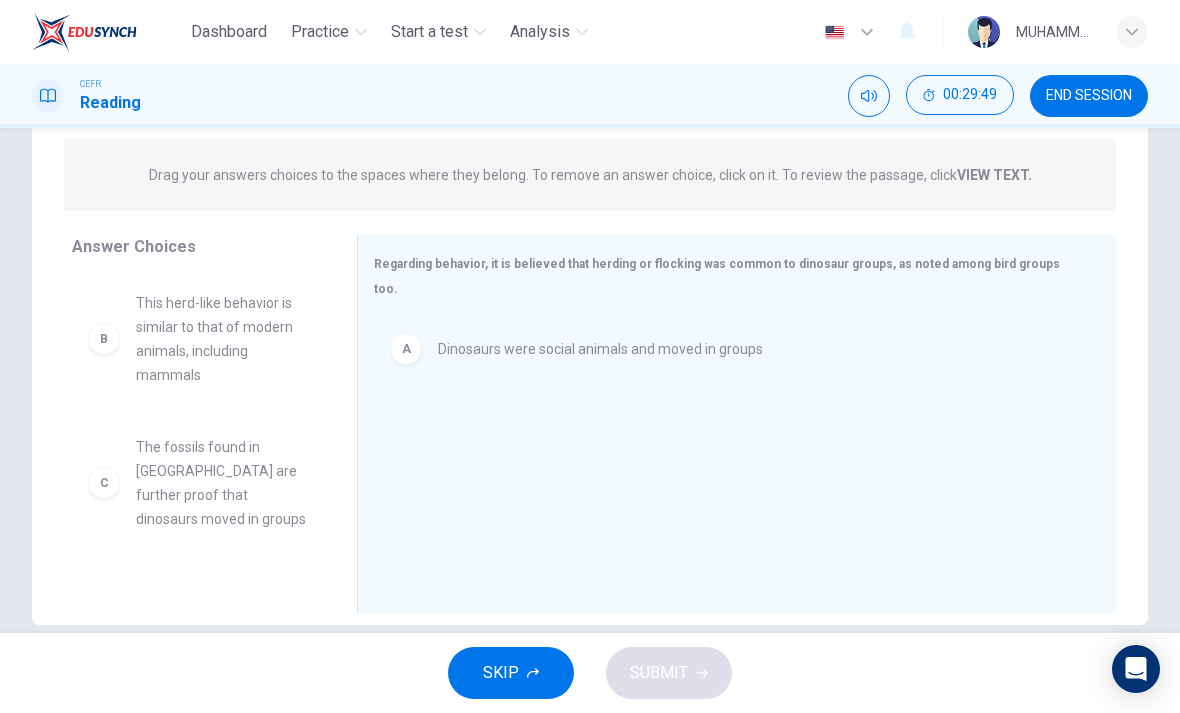 click on "B" at bounding box center (104, 339) 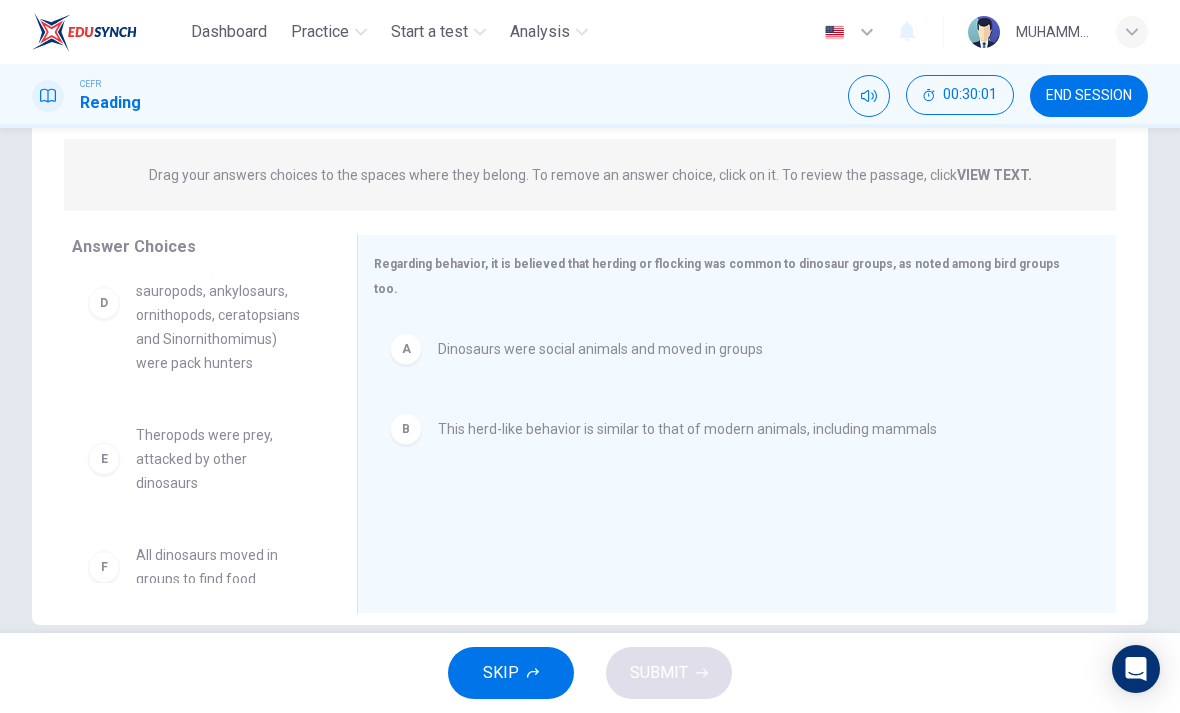 scroll, scrollTop: 204, scrollLeft: 0, axis: vertical 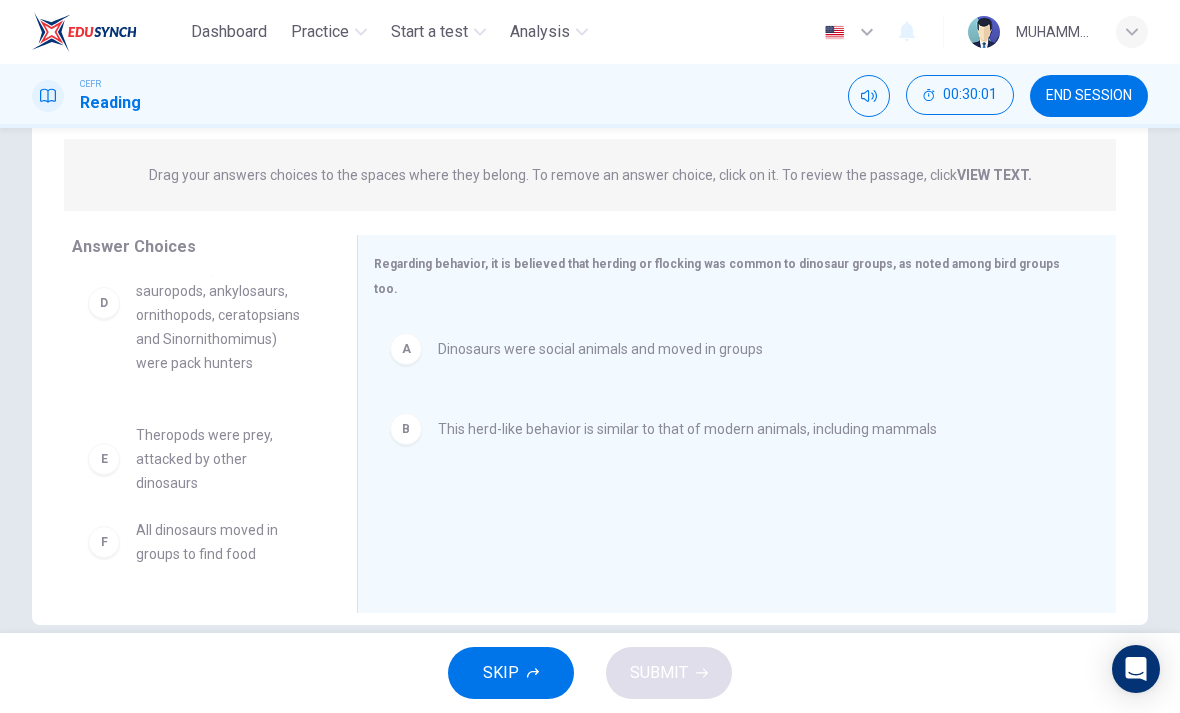 click on "C The fossils found in Mongolia are further proof that dinosaurs moved in groups D All of the dinosaurs mentioned (theropods, sauropods, ankylosaurs, ornithopods, ceratopsians and Sinornithomimus) were pack hunters E Theropods were prey, attacked by other dinosaurs" at bounding box center (206, 429) 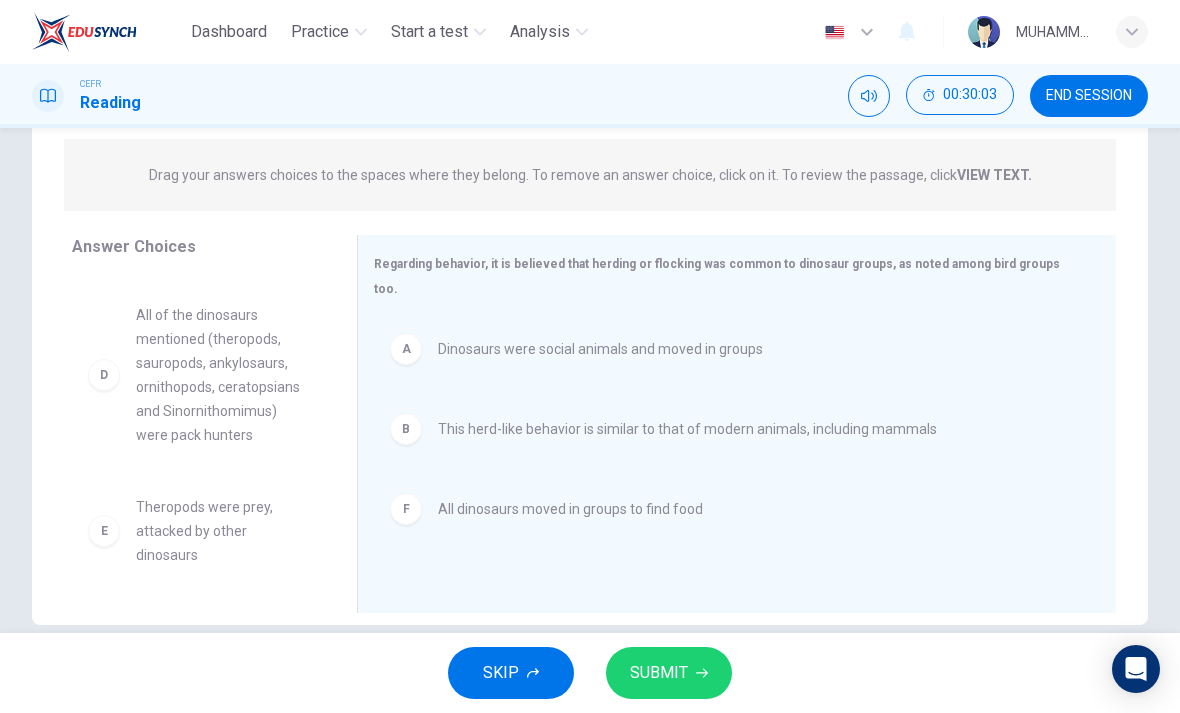scroll, scrollTop: 108, scrollLeft: 0, axis: vertical 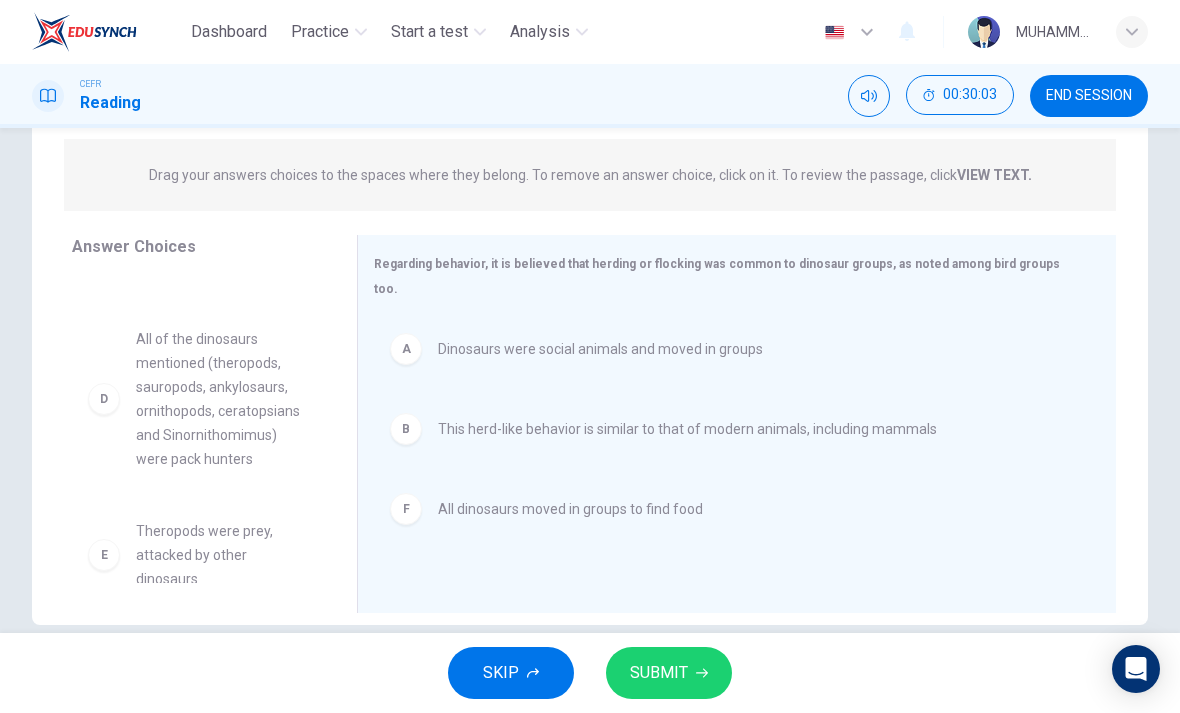 click on "SUBMIT" at bounding box center [659, 673] 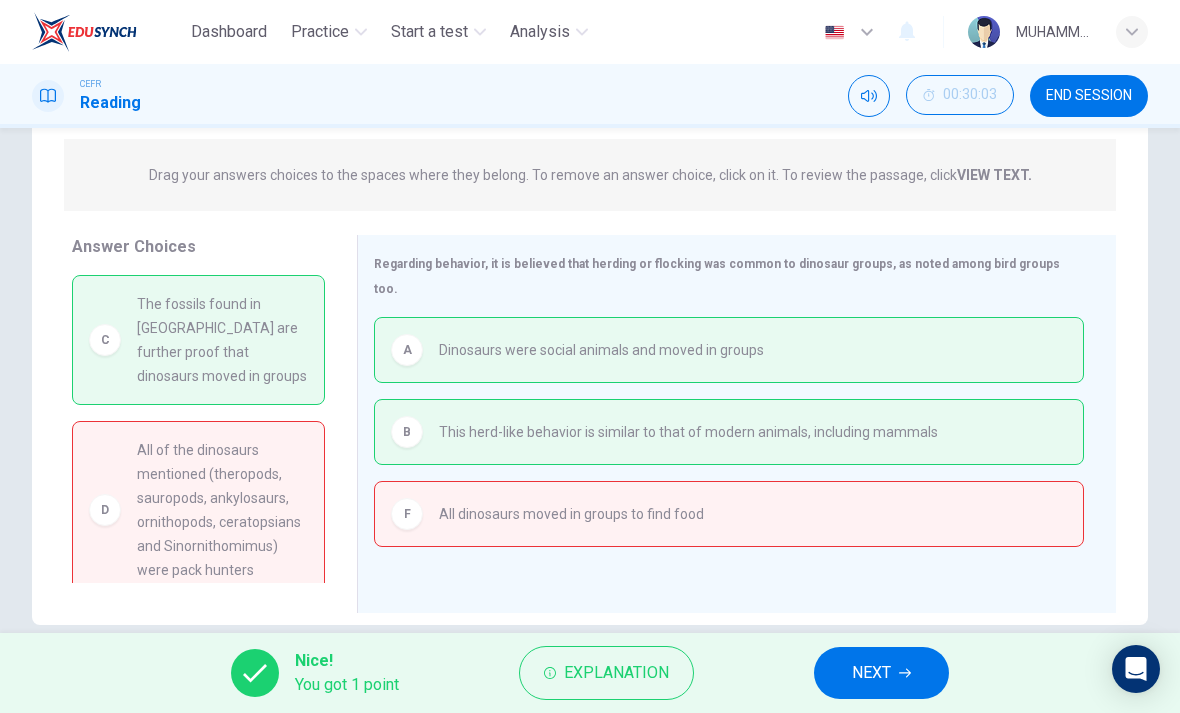 scroll, scrollTop: 0, scrollLeft: 0, axis: both 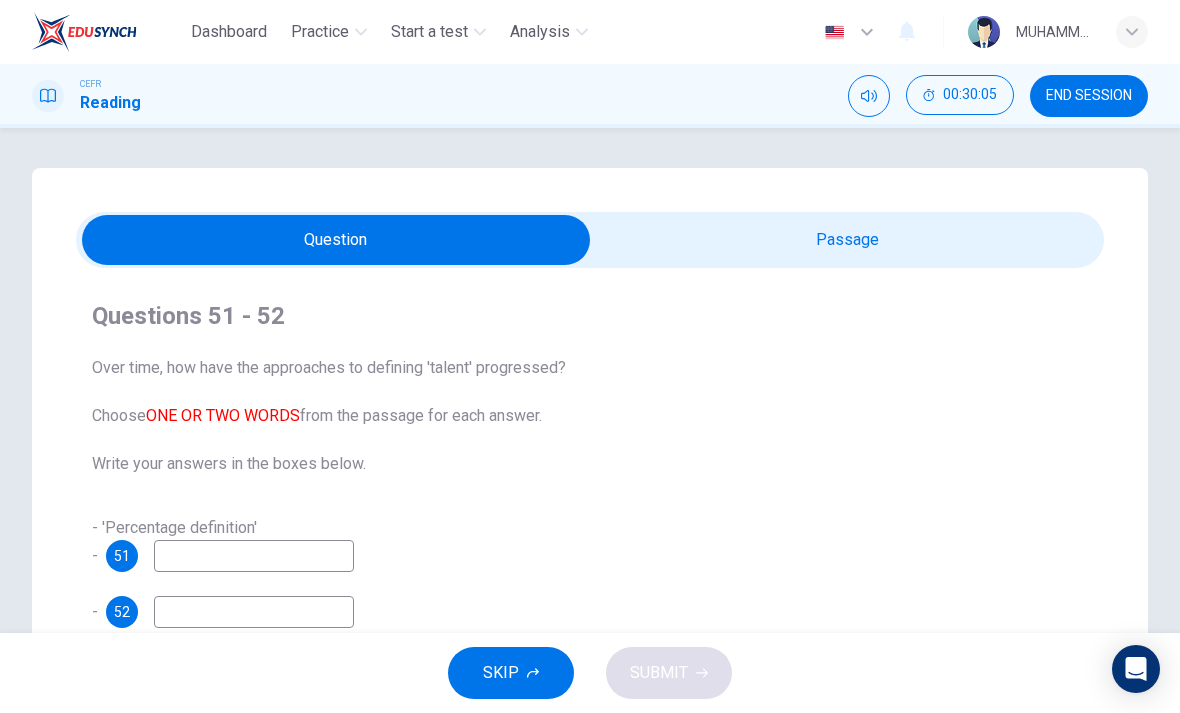click on "END SESSION" at bounding box center (1089, 96) 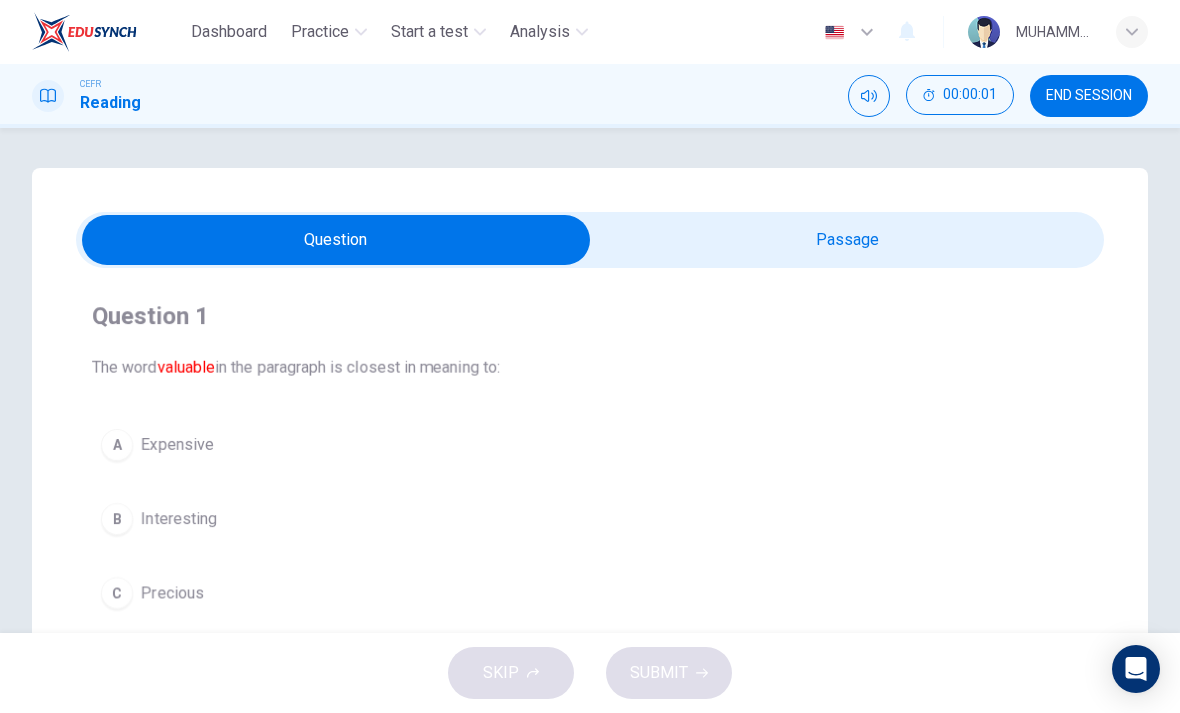 scroll, scrollTop: 0, scrollLeft: 0, axis: both 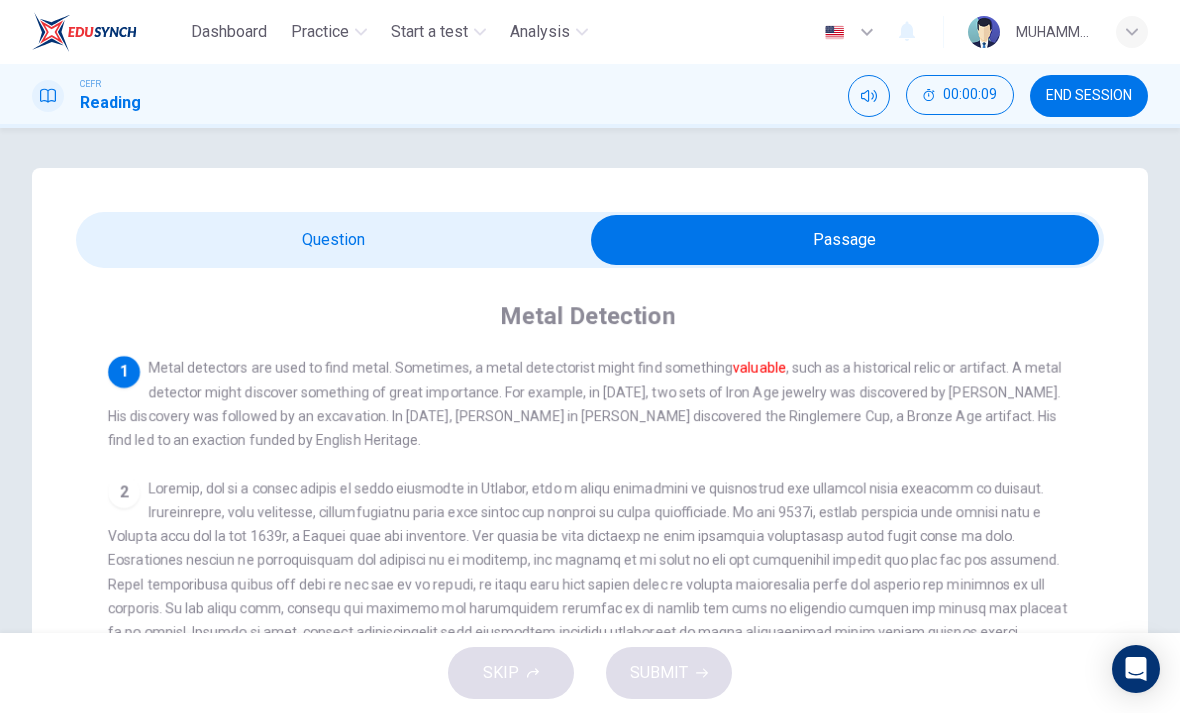 click at bounding box center [845, 240] 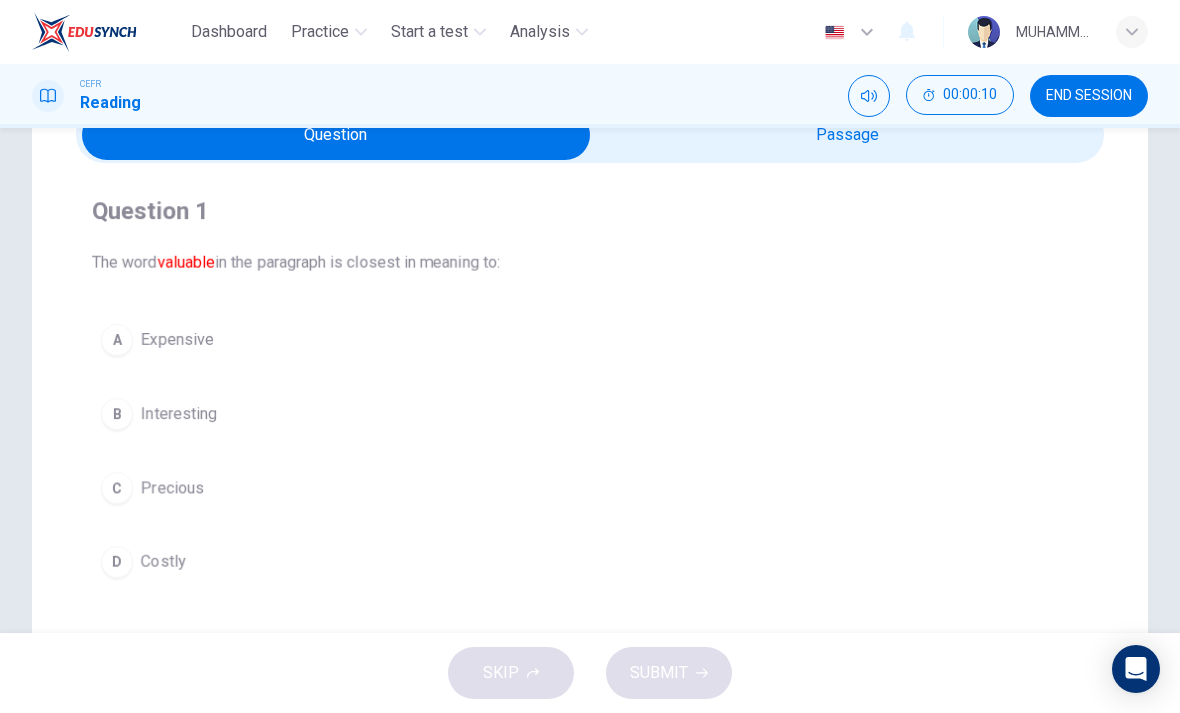scroll, scrollTop: 107, scrollLeft: 0, axis: vertical 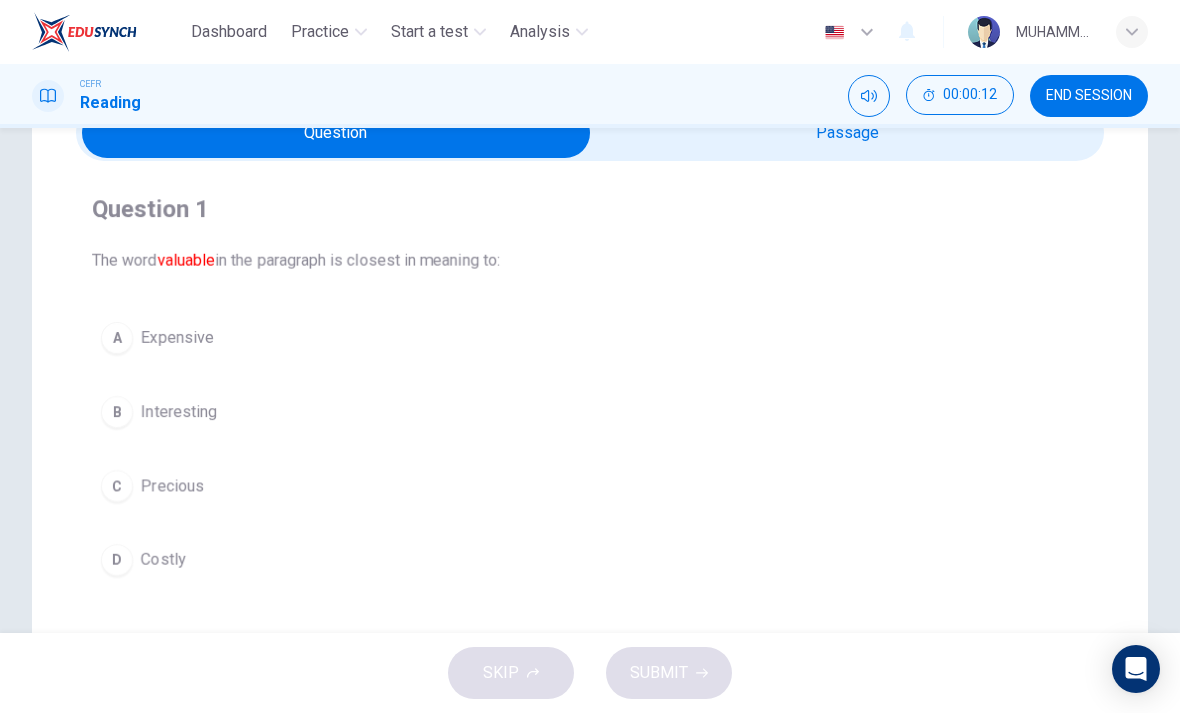 click on "Expensive" at bounding box center (177, 338) 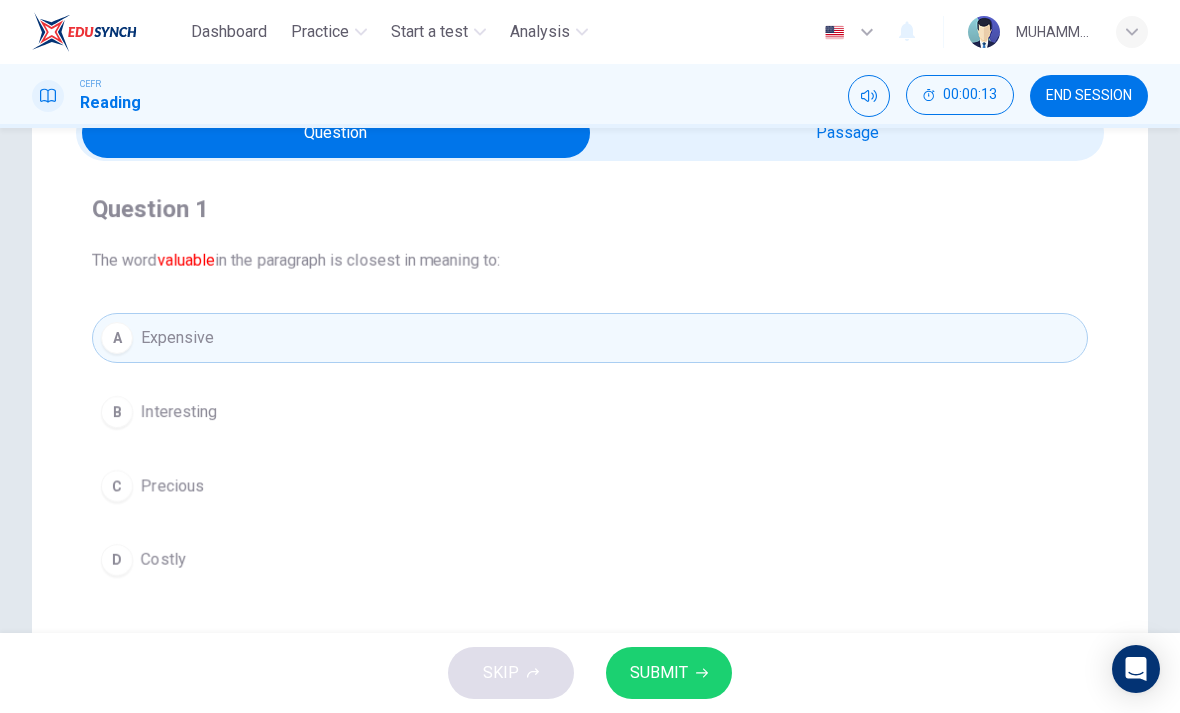 click on "SUBMIT" at bounding box center [669, 673] 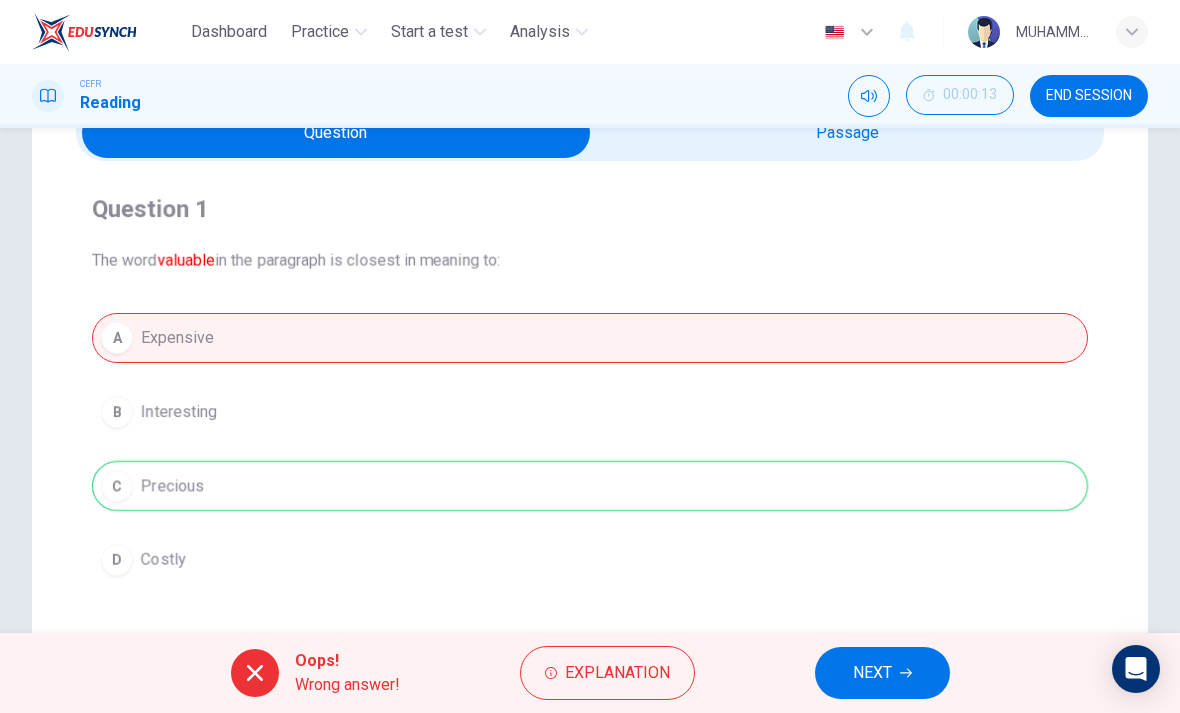 click on "NEXT" at bounding box center [872, 673] 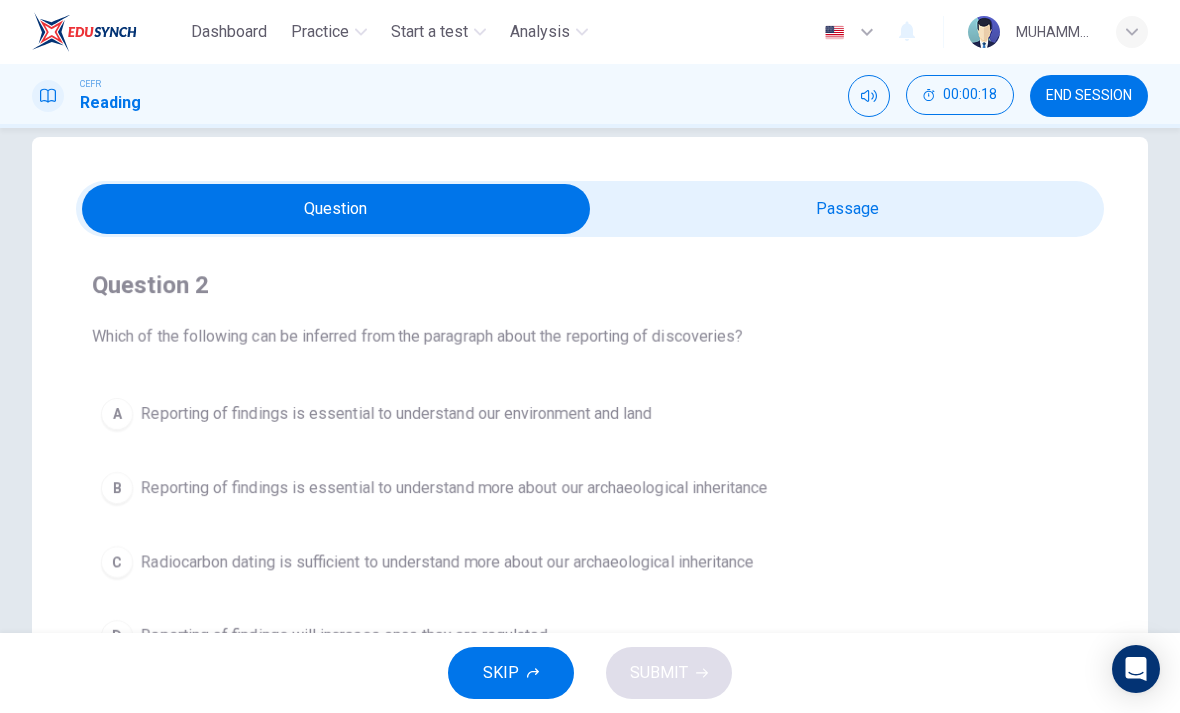 scroll, scrollTop: 28, scrollLeft: 0, axis: vertical 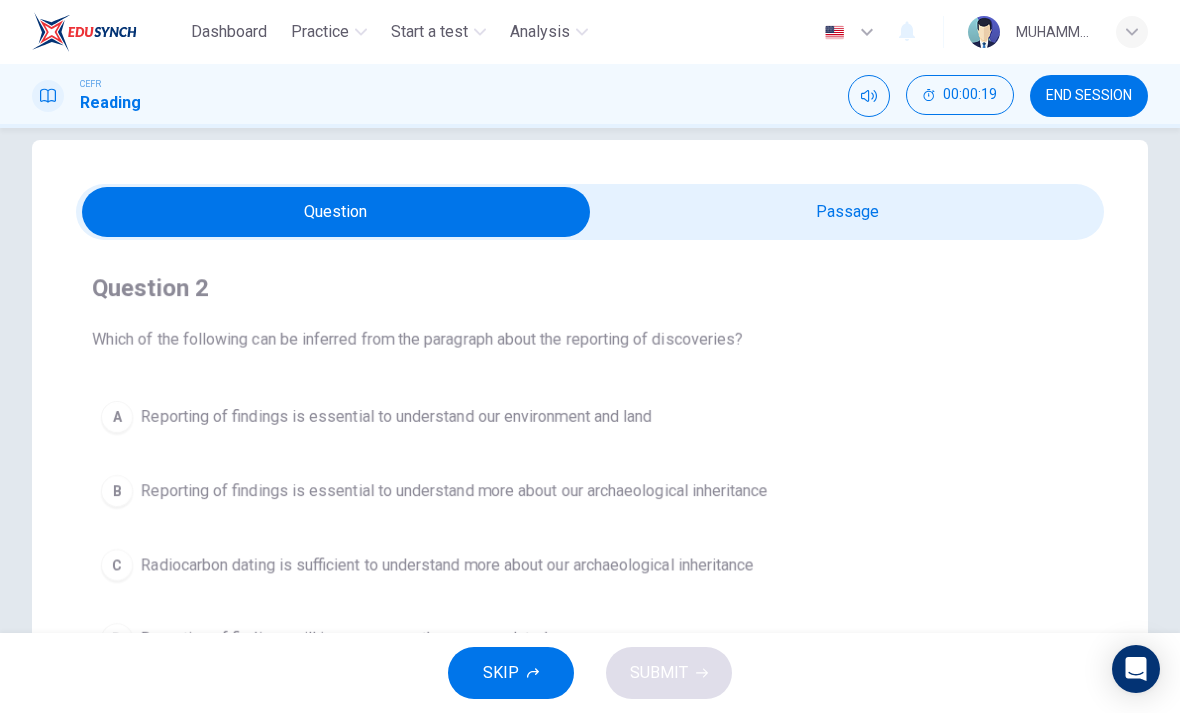 click at bounding box center (336, 212) 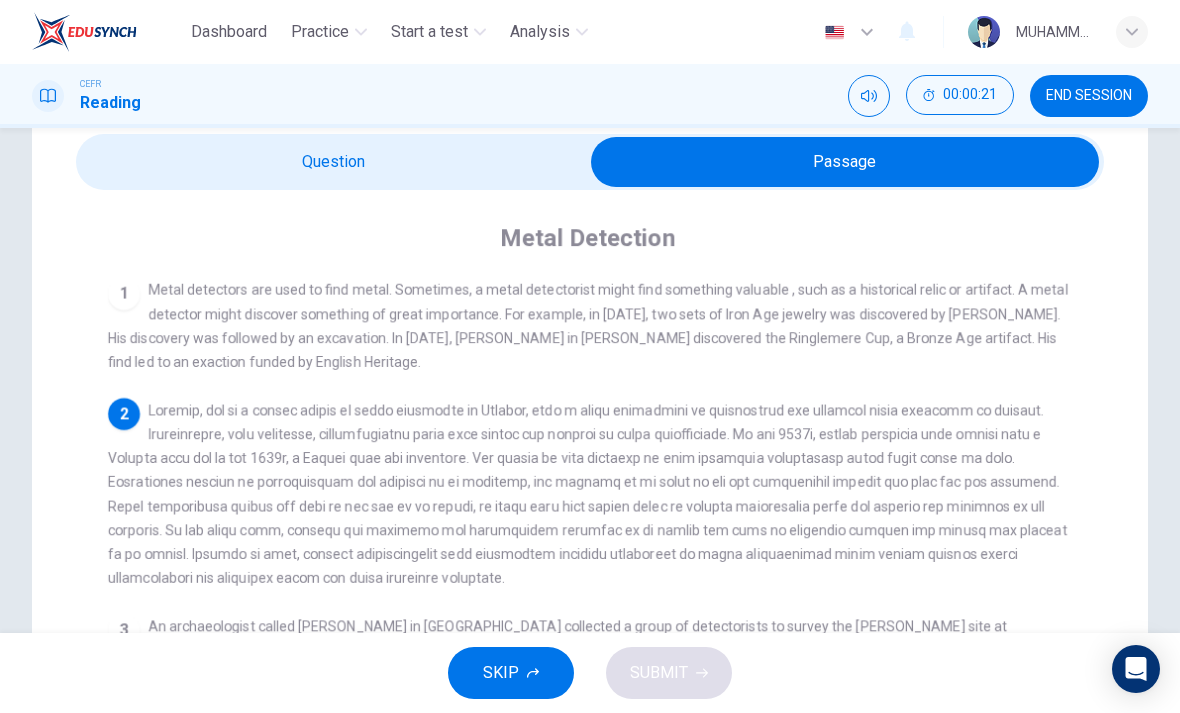 scroll, scrollTop: 108, scrollLeft: 0, axis: vertical 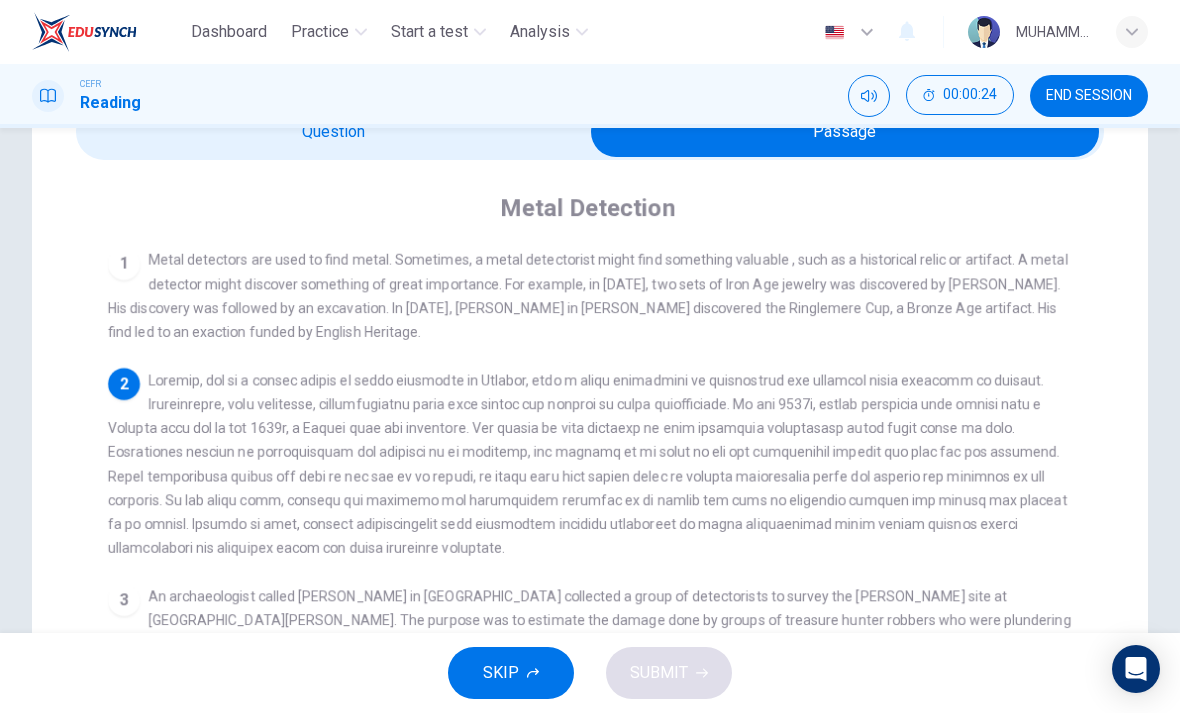 click at bounding box center (845, 132) 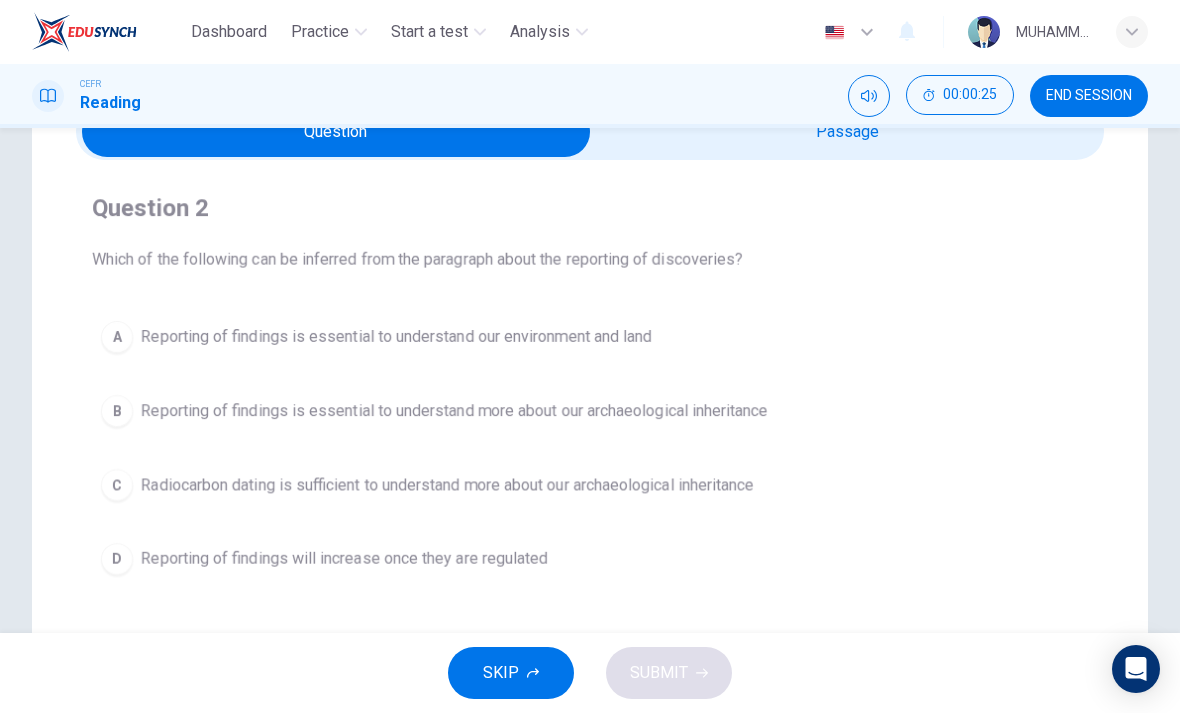 click on "END SESSION" at bounding box center [1089, 96] 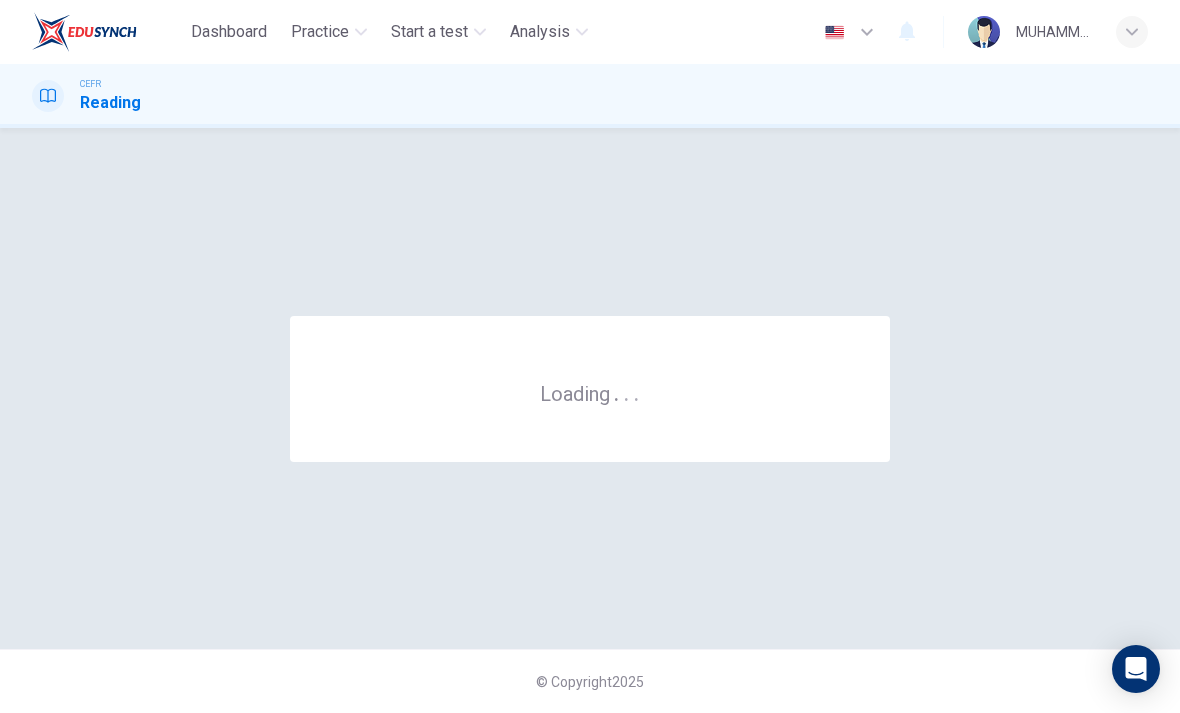 scroll, scrollTop: 0, scrollLeft: 0, axis: both 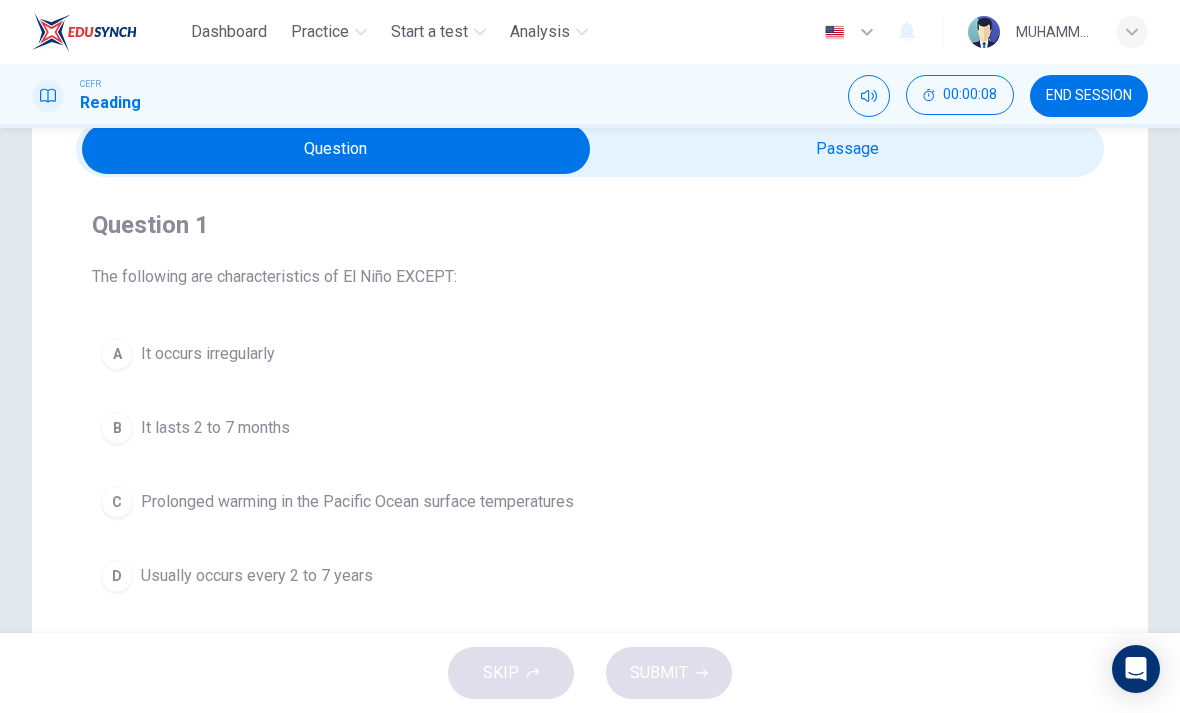 click at bounding box center [336, 149] 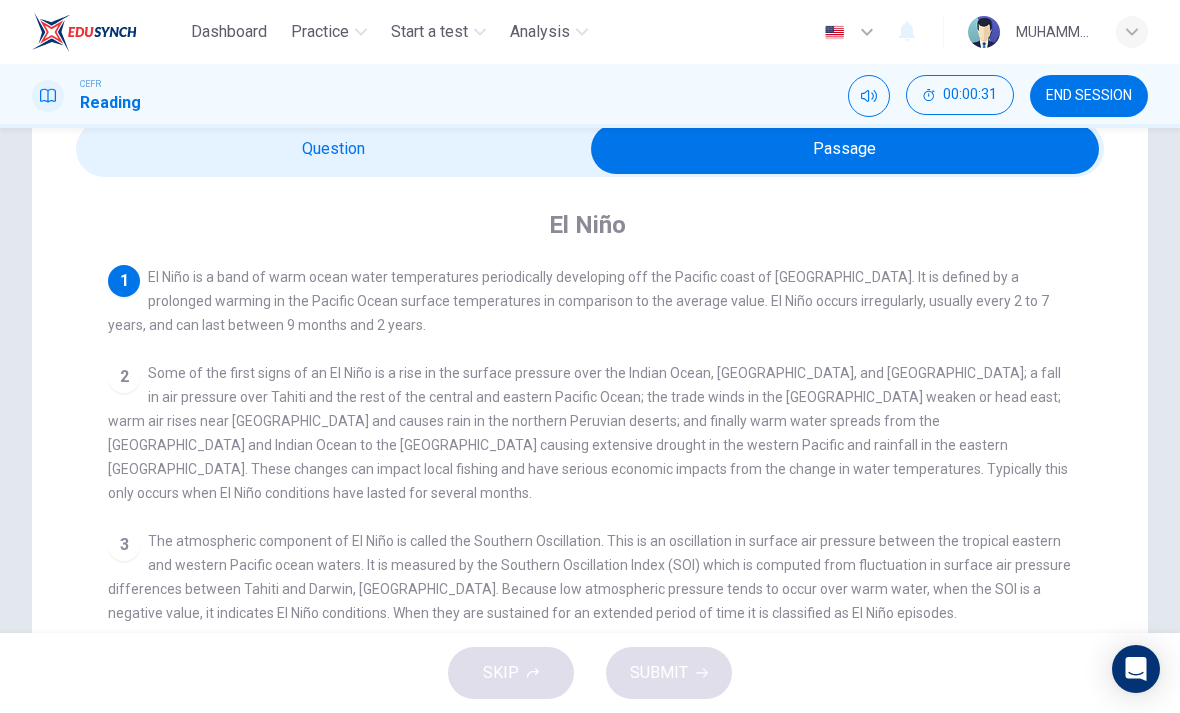 click at bounding box center (845, 149) 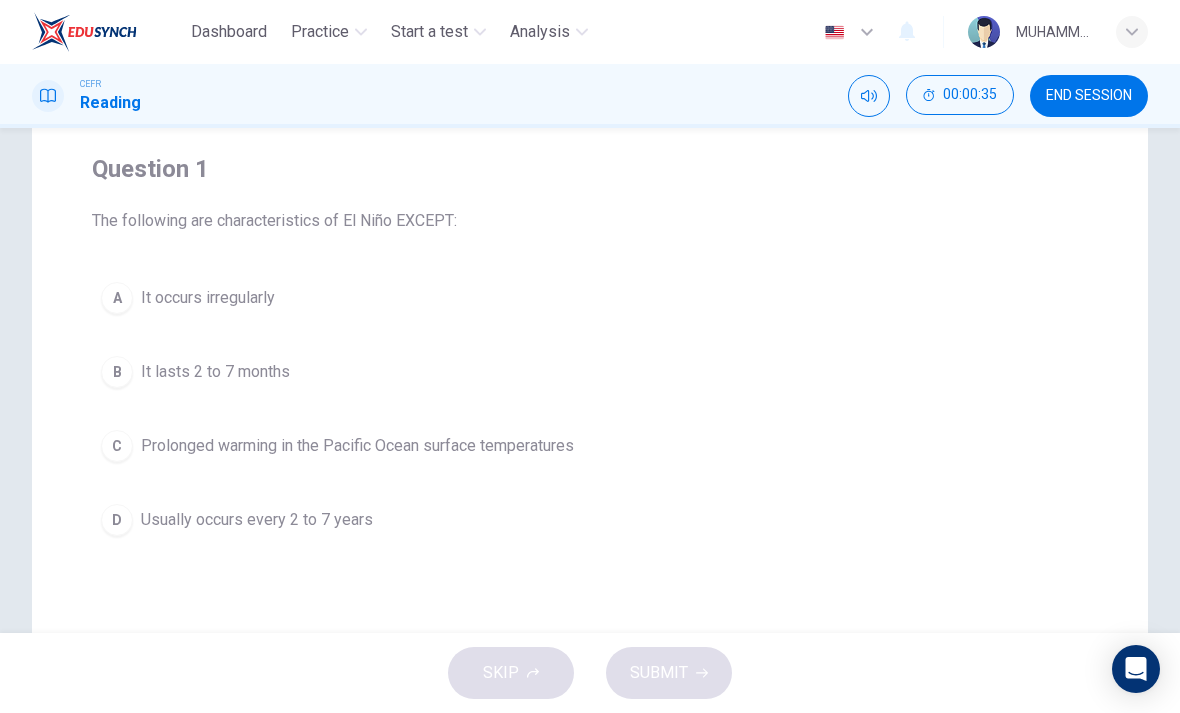 scroll, scrollTop: 76, scrollLeft: 0, axis: vertical 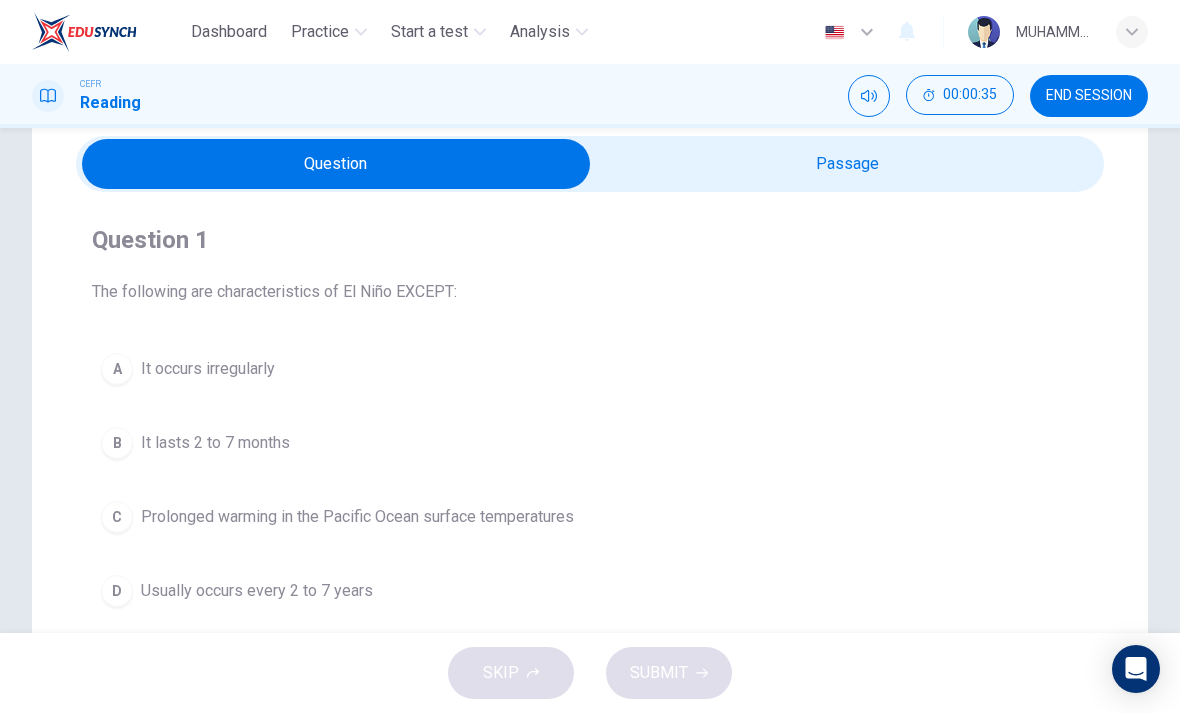 click at bounding box center (336, 164) 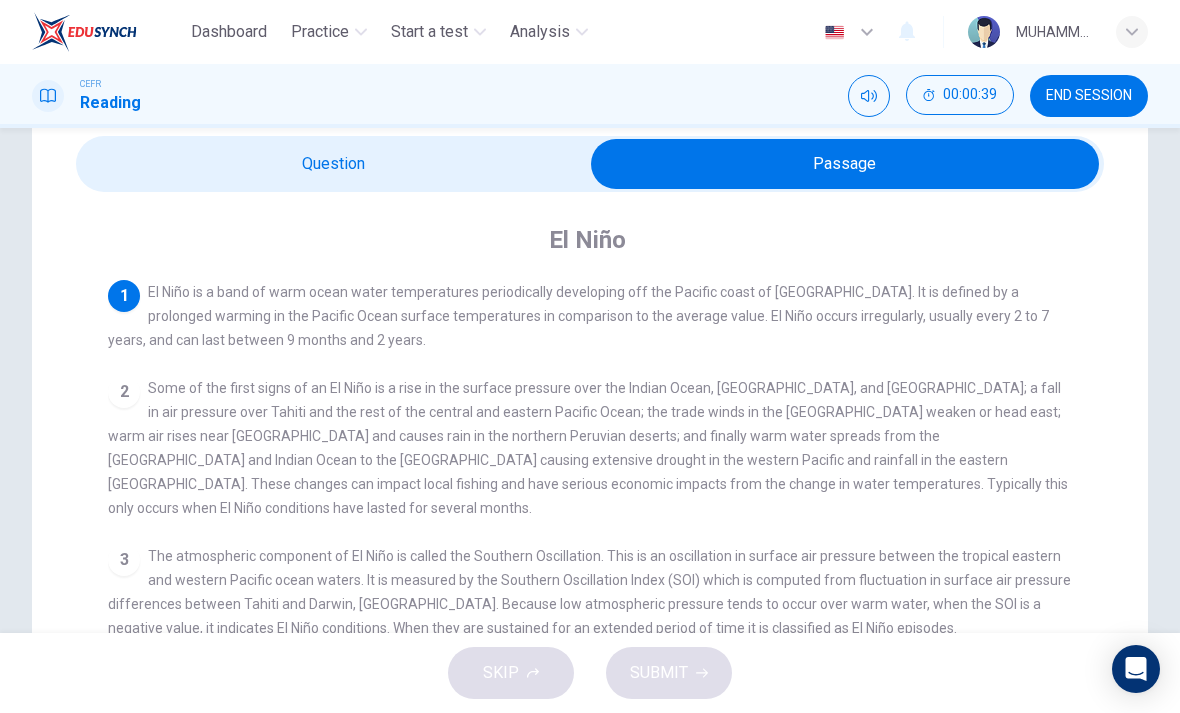 click at bounding box center [845, 164] 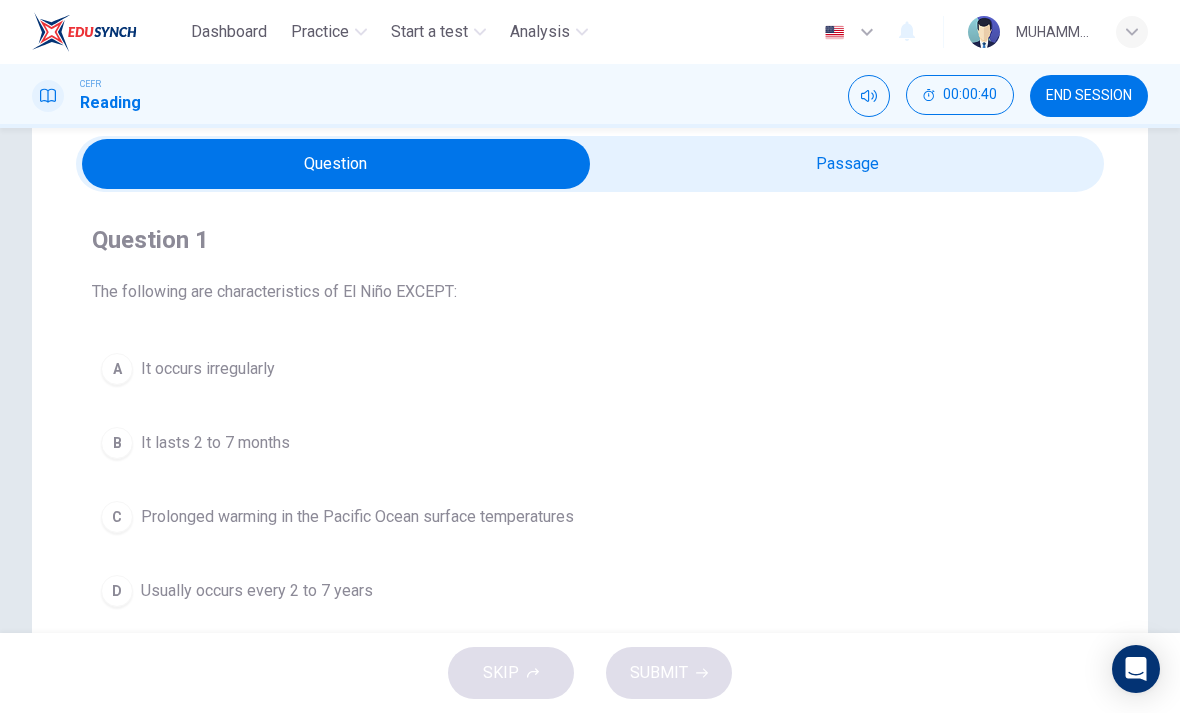 click at bounding box center [336, 164] 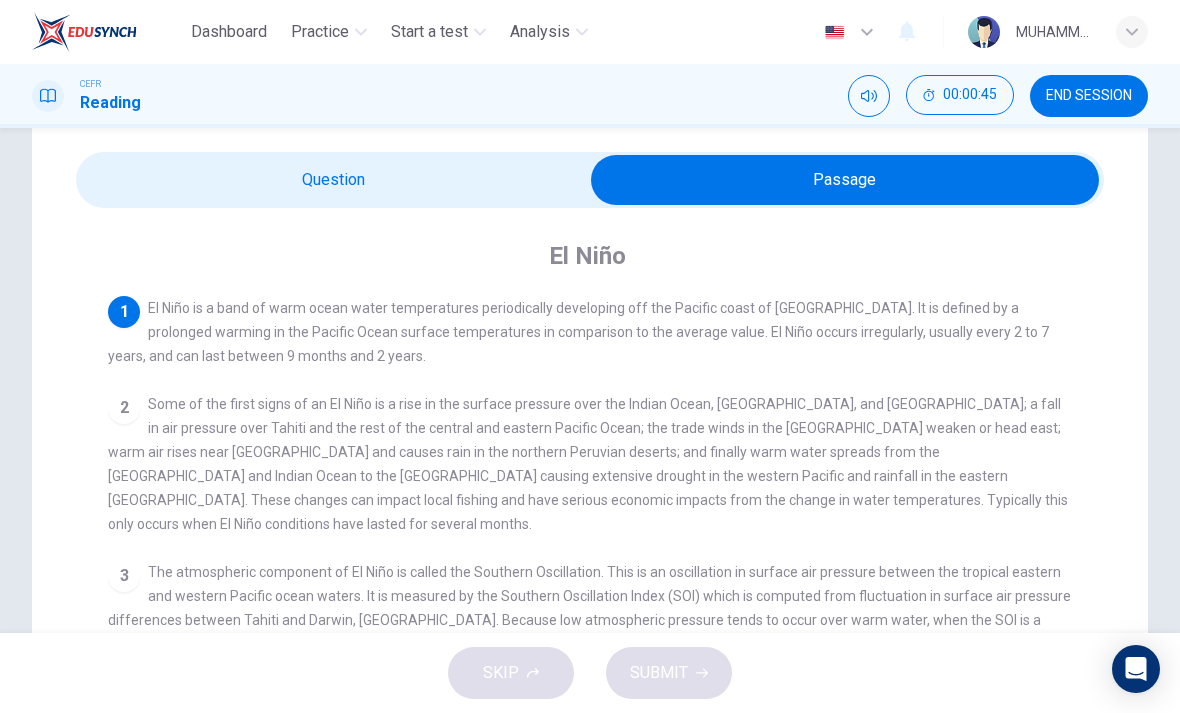 scroll, scrollTop: 58, scrollLeft: 0, axis: vertical 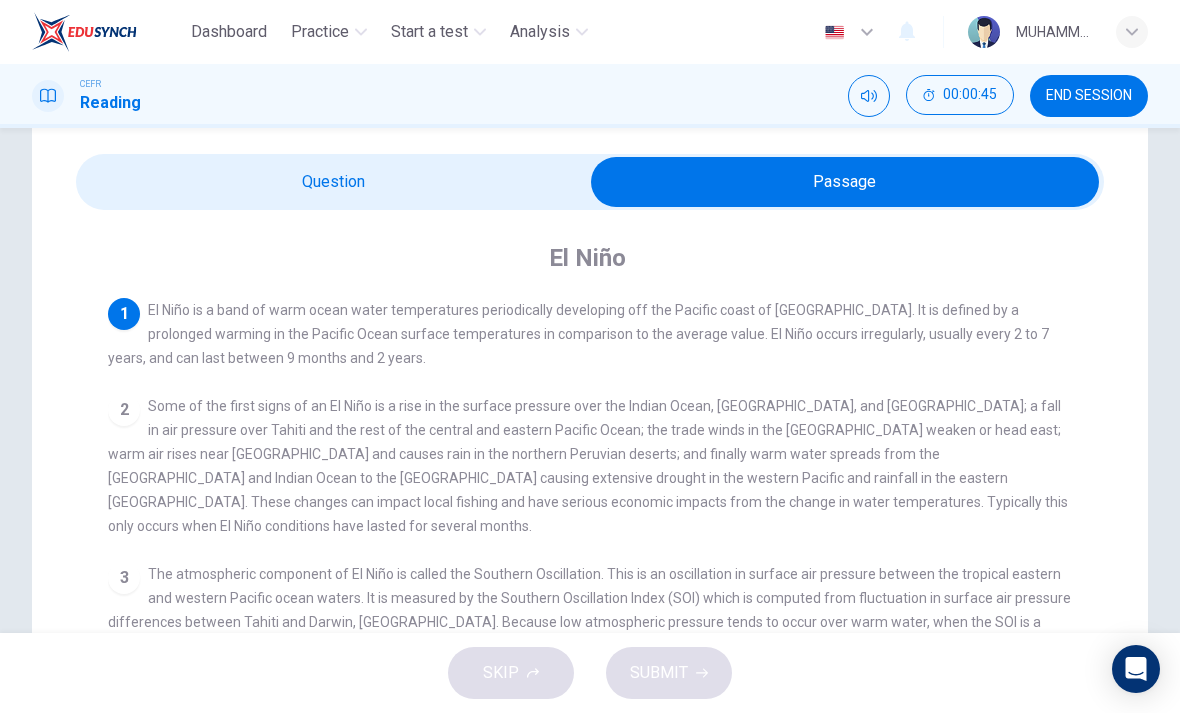 click at bounding box center [845, 182] 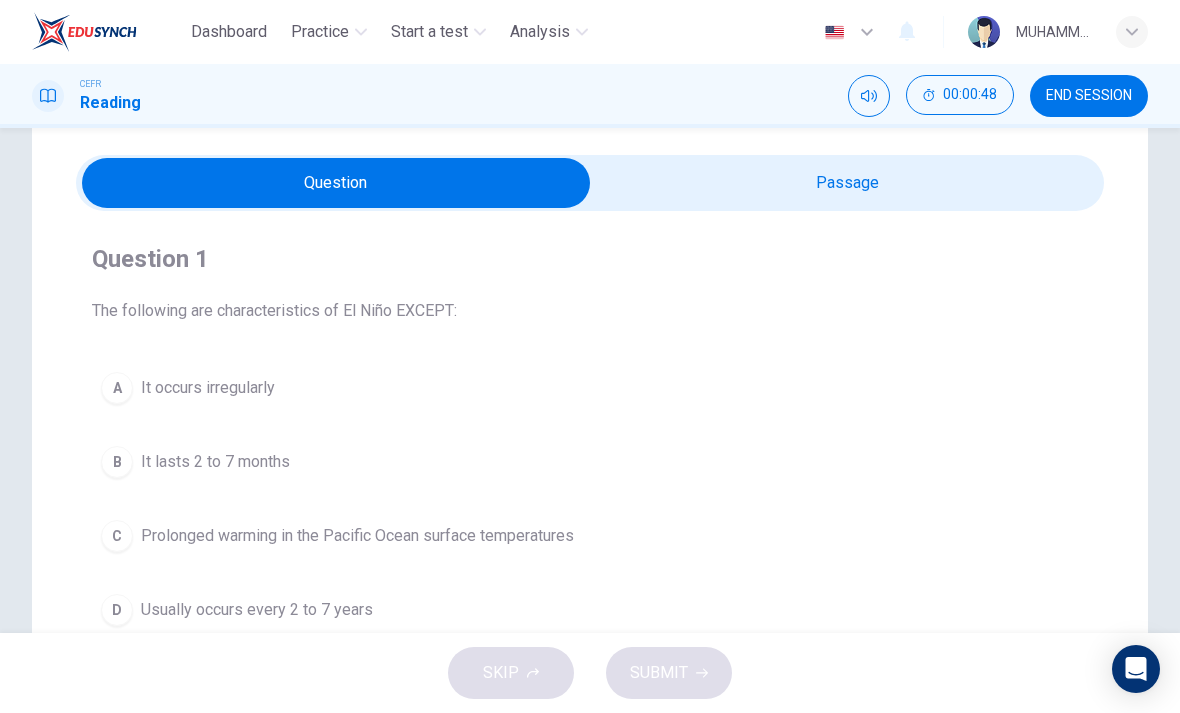 scroll, scrollTop: 139, scrollLeft: 0, axis: vertical 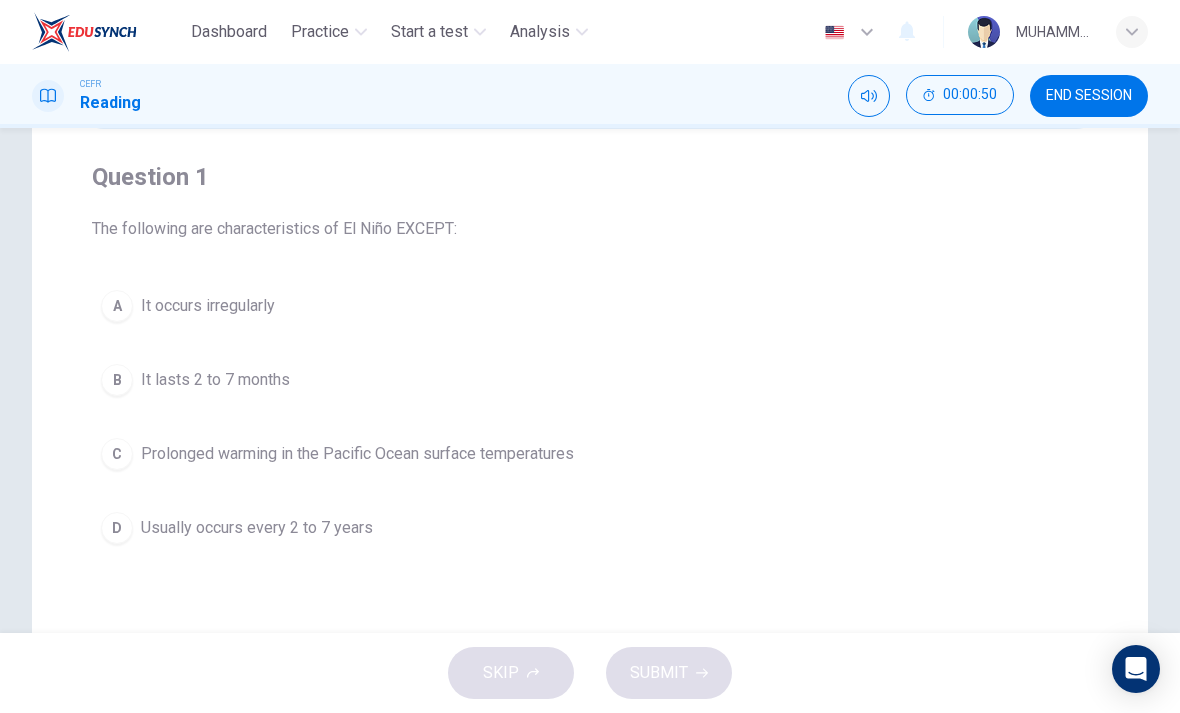 click on "B" at bounding box center [117, 380] 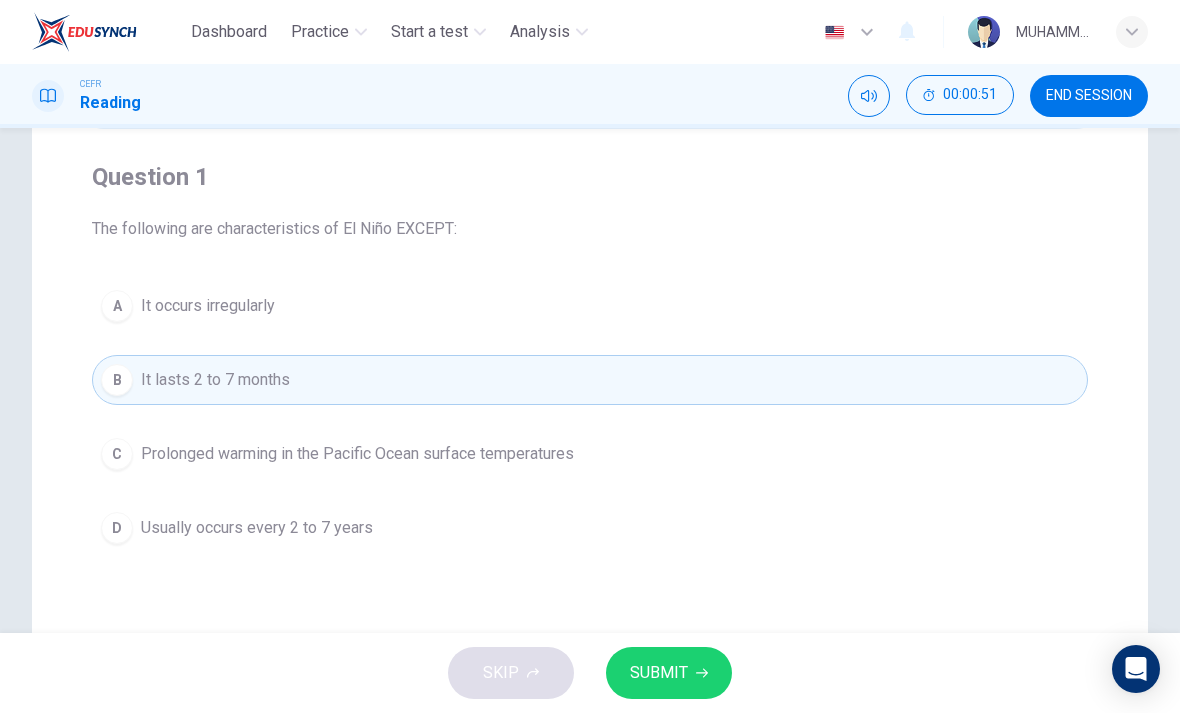 click on "SUBMIT" at bounding box center [669, 673] 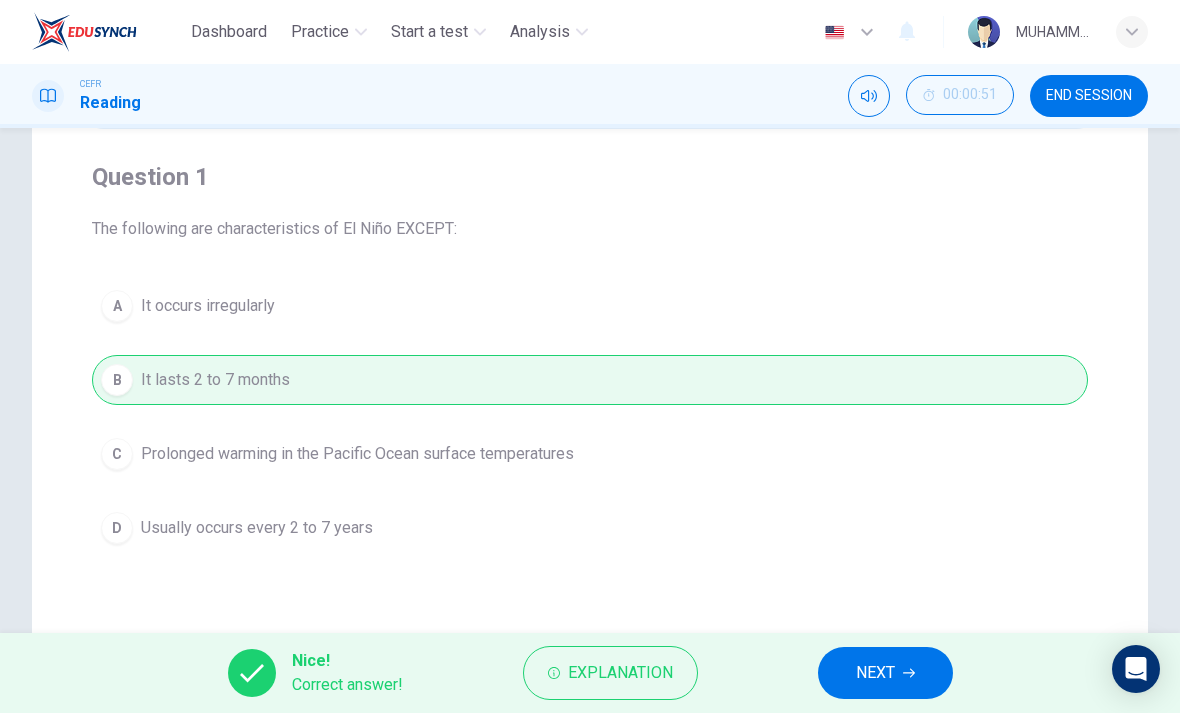 click on "NEXT" at bounding box center [875, 673] 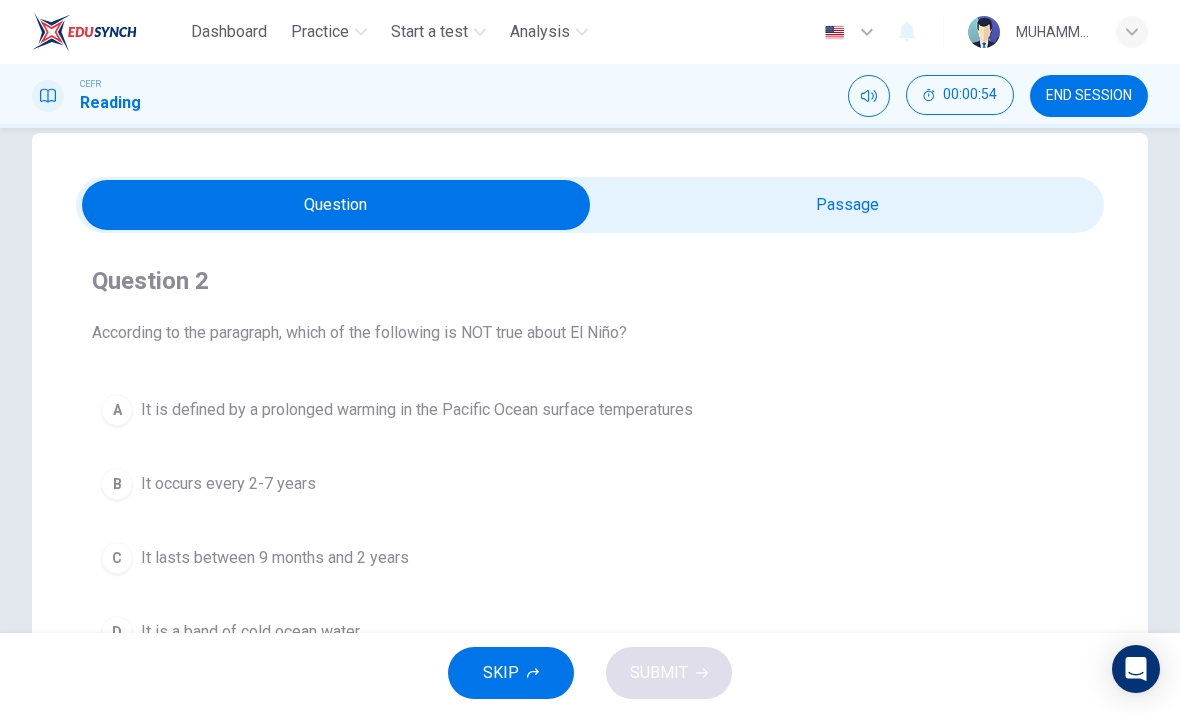 scroll, scrollTop: 19, scrollLeft: 0, axis: vertical 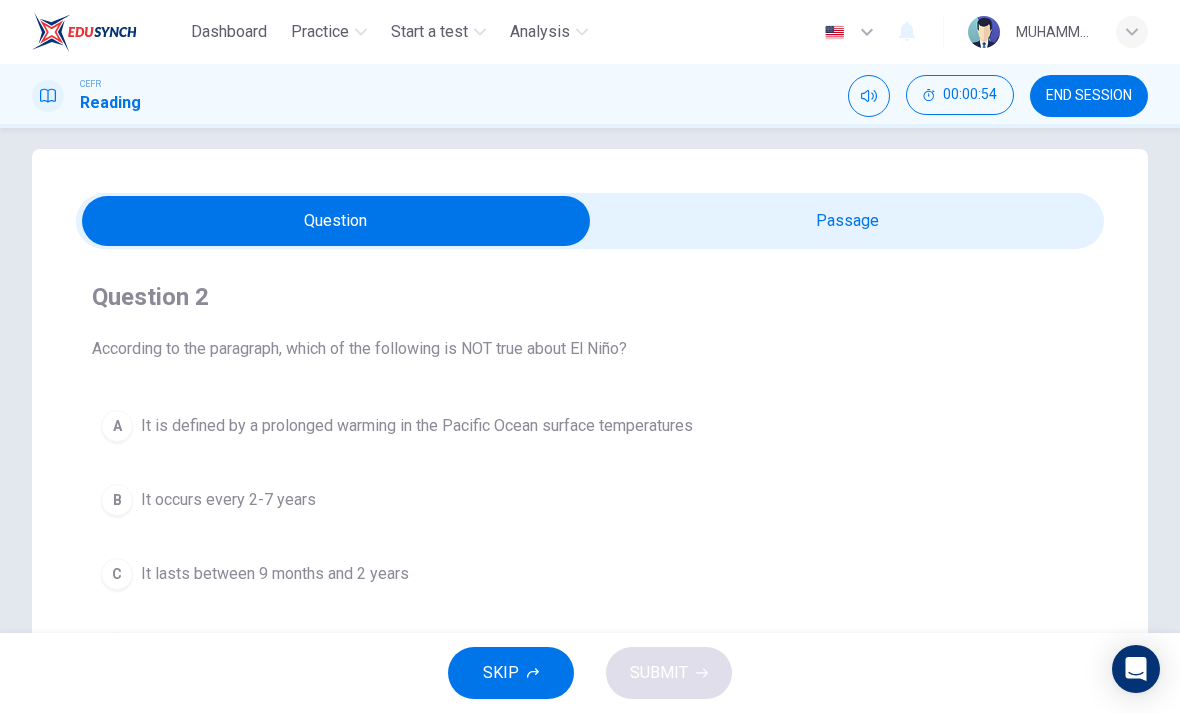 click at bounding box center [336, 221] 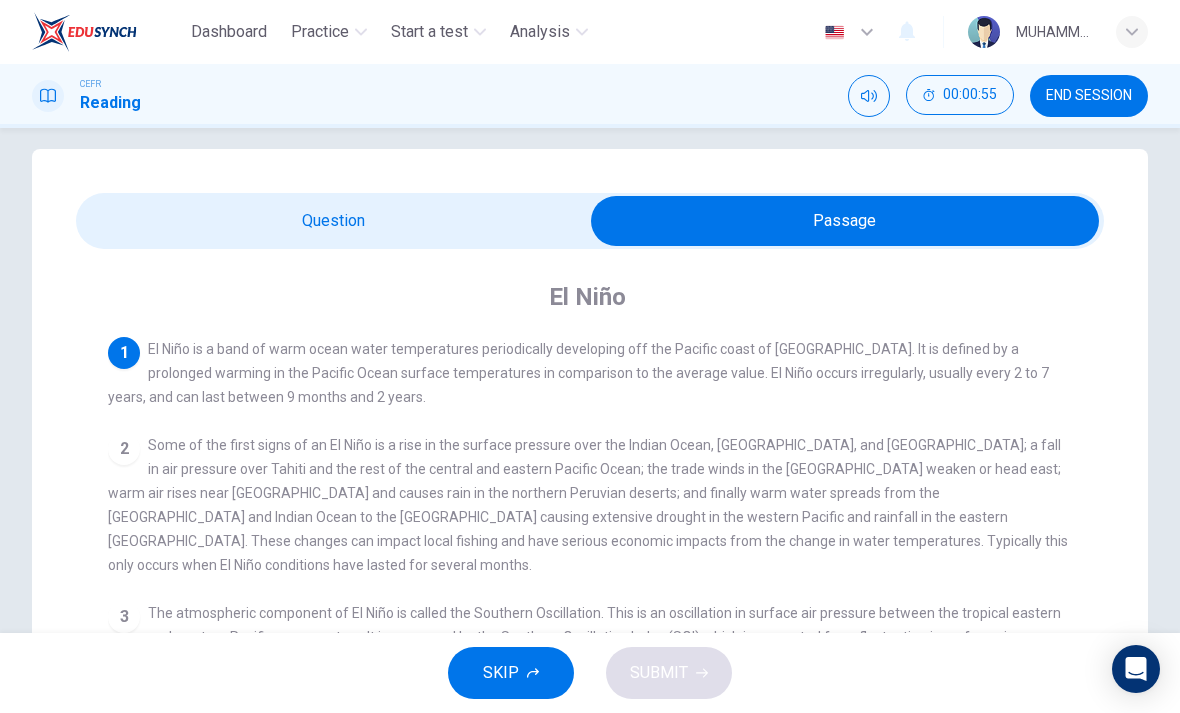 scroll, scrollTop: 61, scrollLeft: 0, axis: vertical 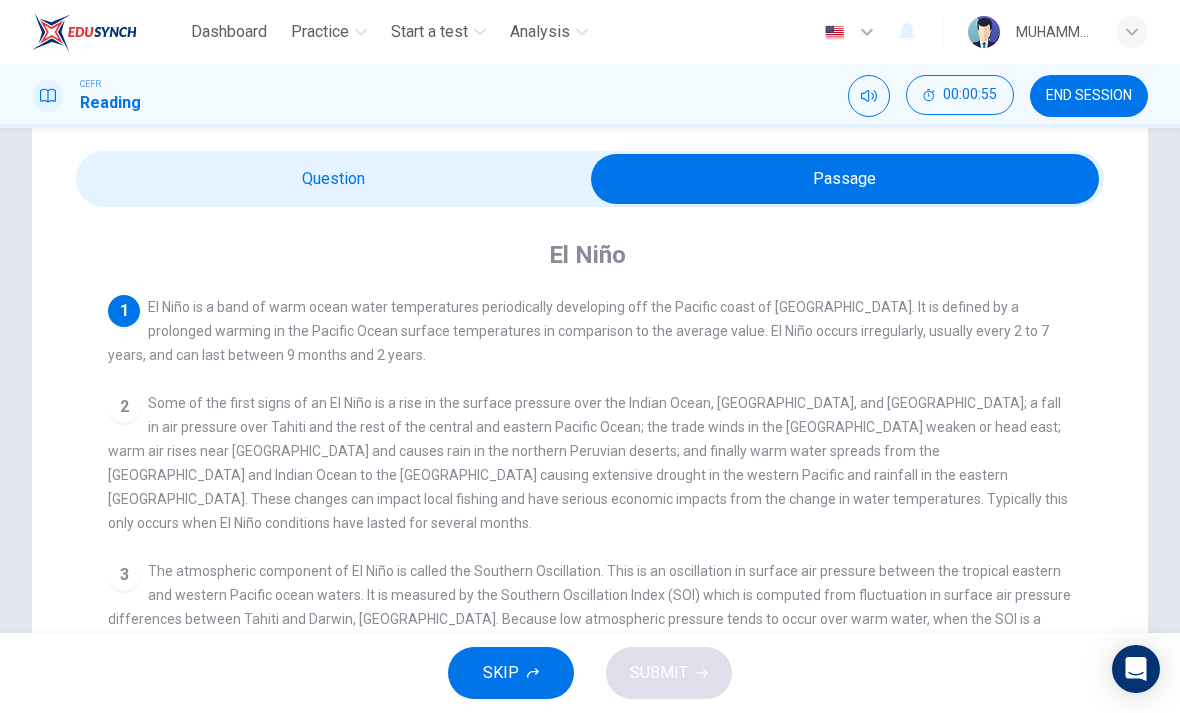 click at bounding box center (845, 179) 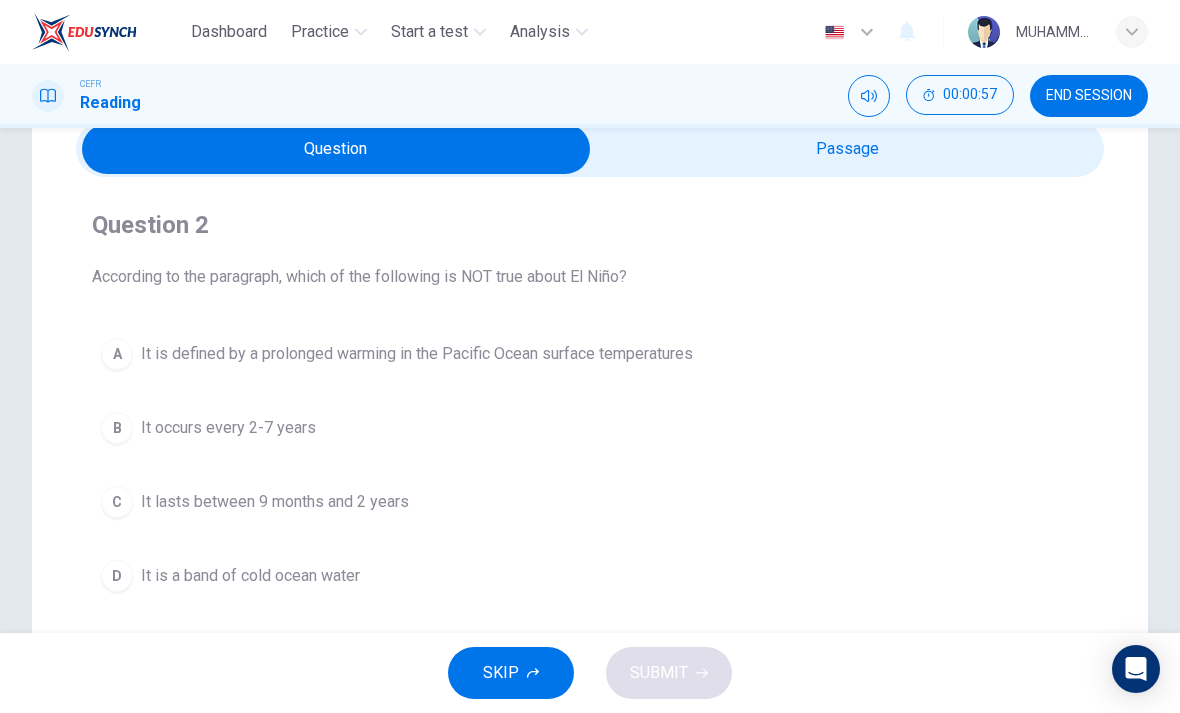 scroll, scrollTop: 92, scrollLeft: 0, axis: vertical 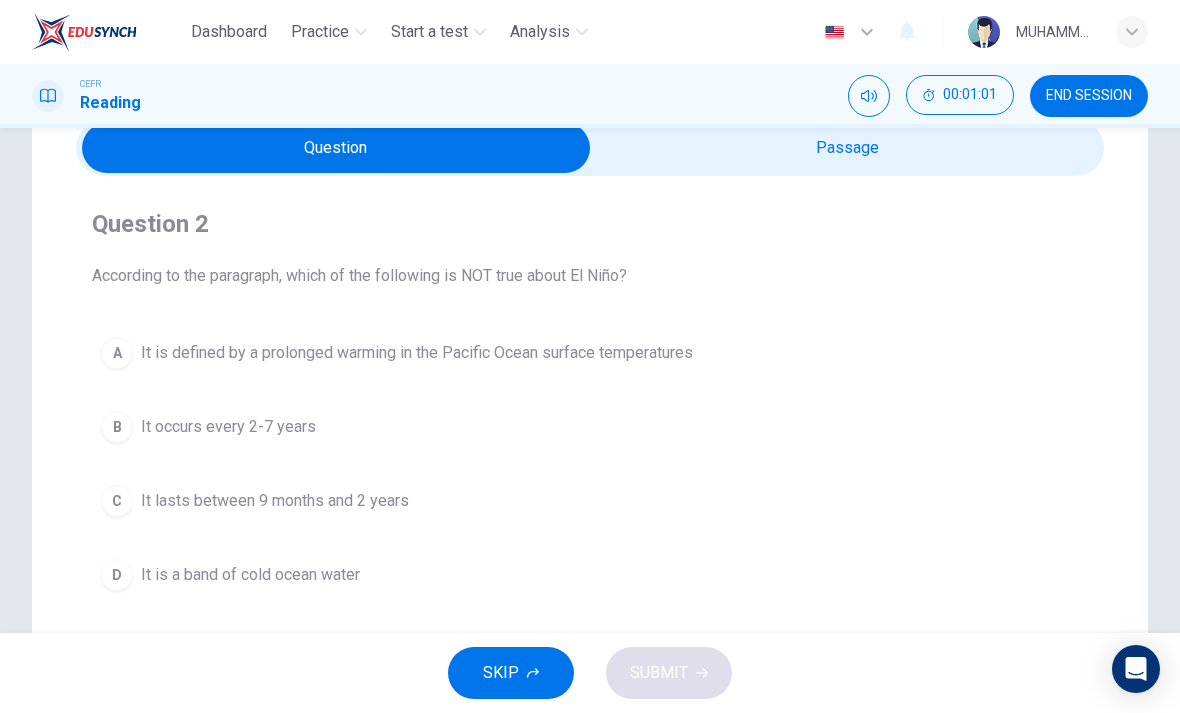 click on "D" at bounding box center (117, 575) 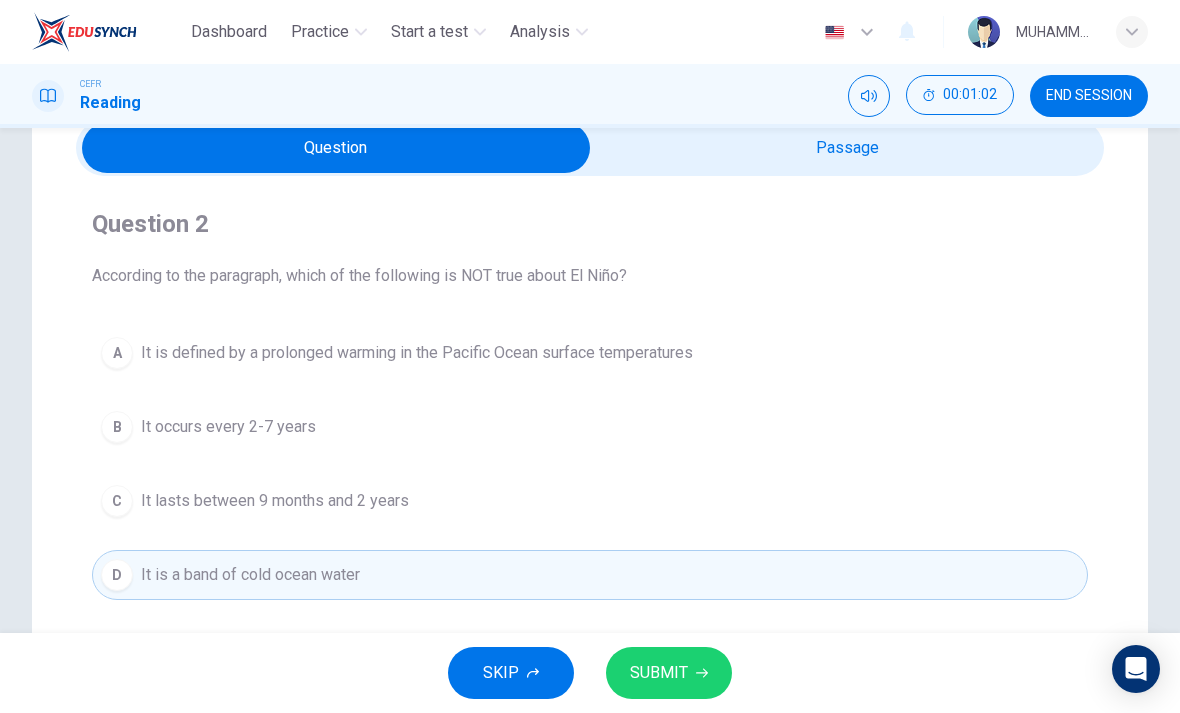 click on "SKIP SUBMIT" at bounding box center (590, 673) 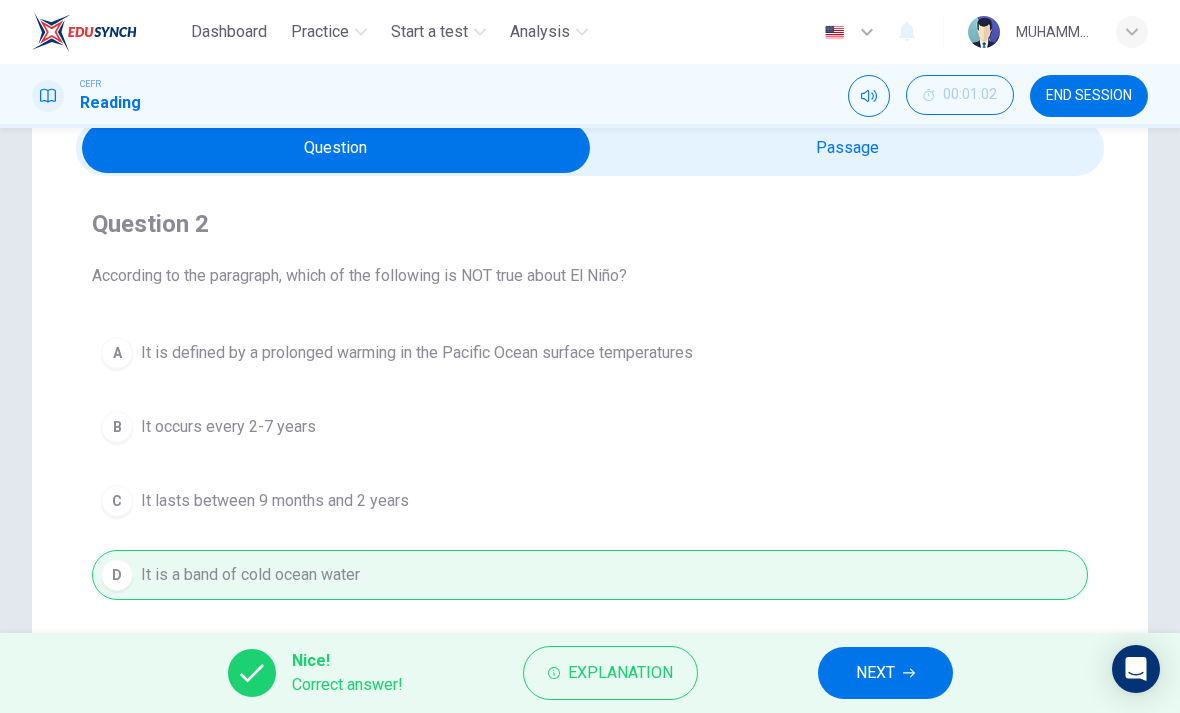 click on "NEXT" at bounding box center (885, 673) 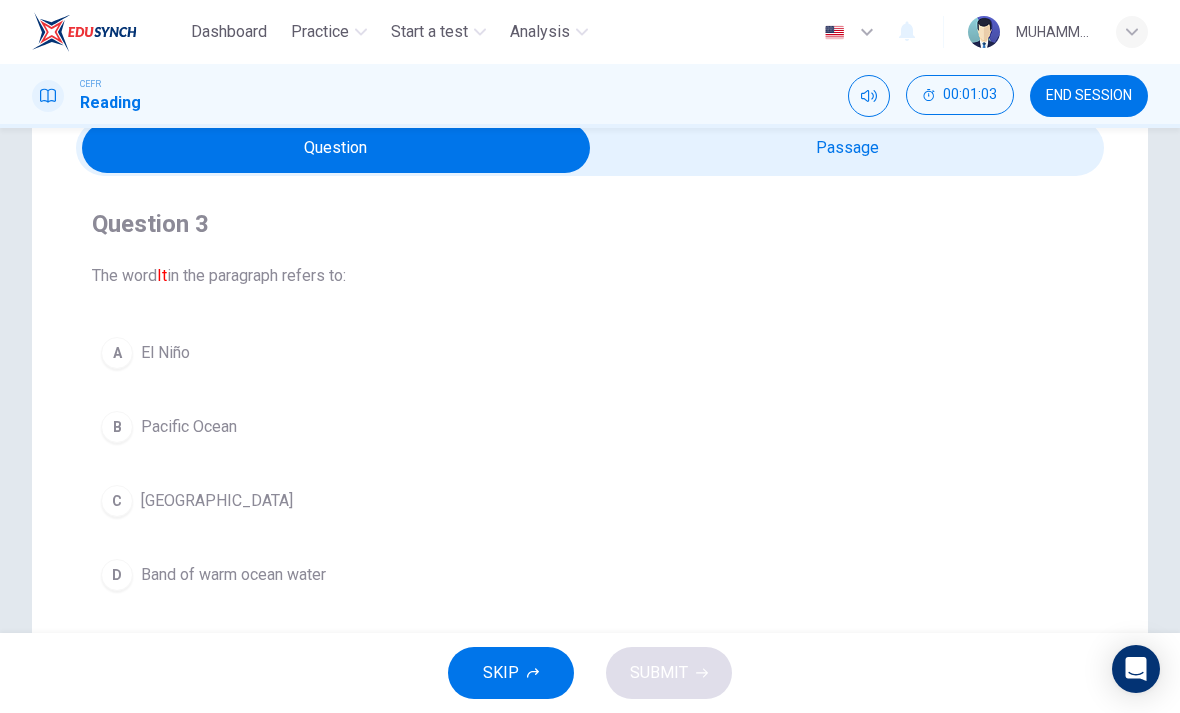 click at bounding box center [336, 148] 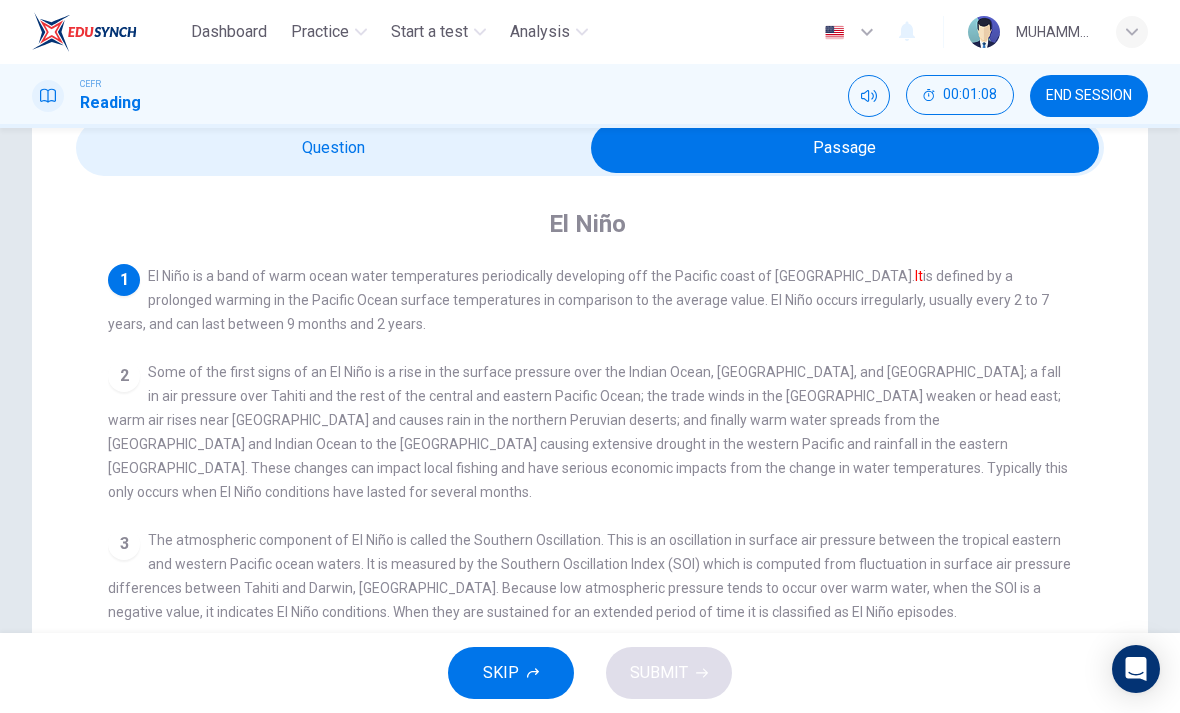 click at bounding box center (845, 148) 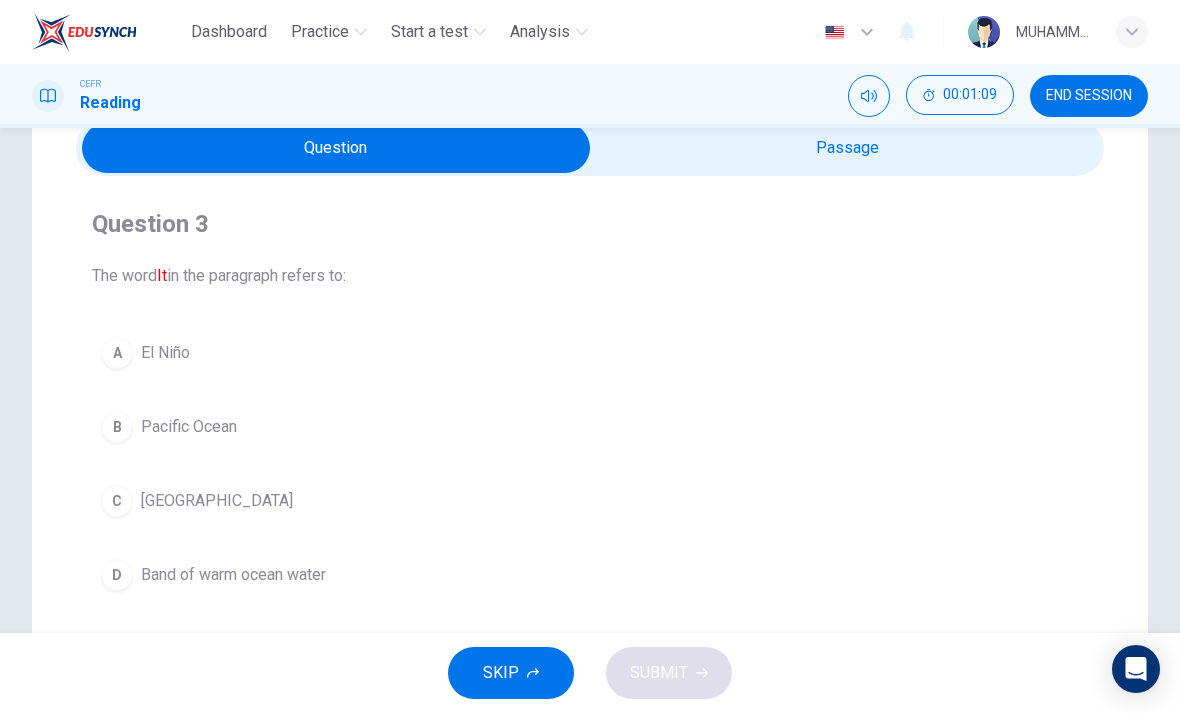 click on "El Niño" at bounding box center [165, 353] 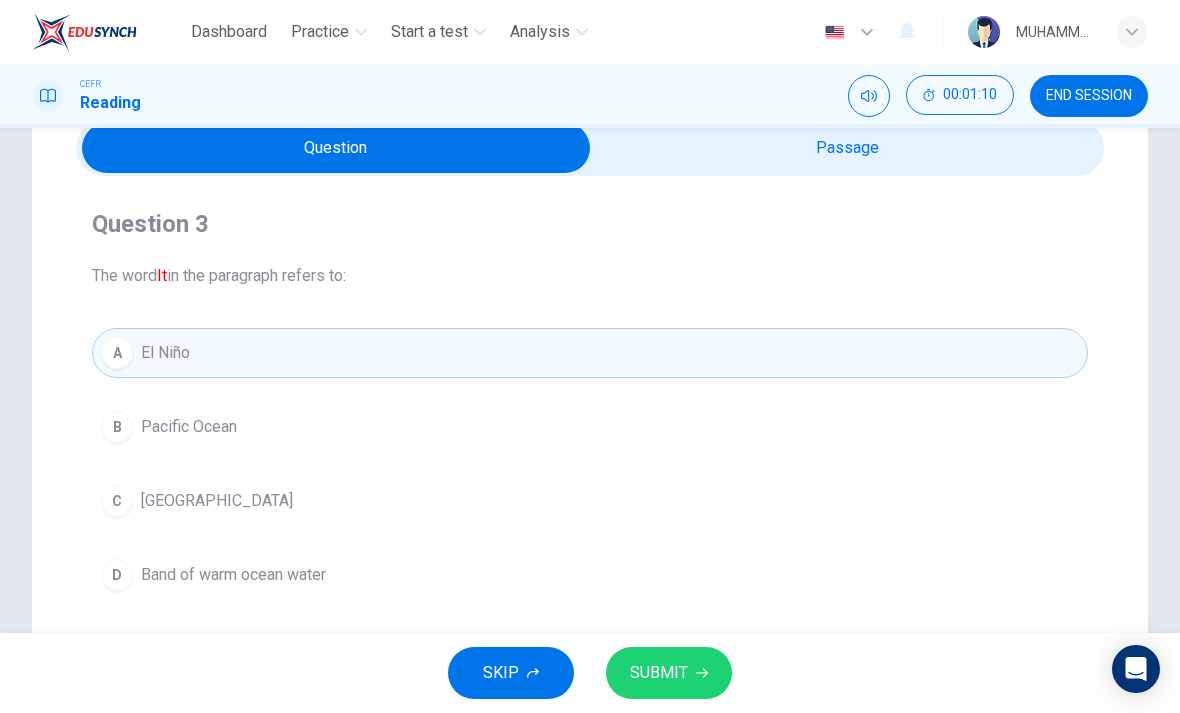 click on "SUBMIT" at bounding box center (669, 673) 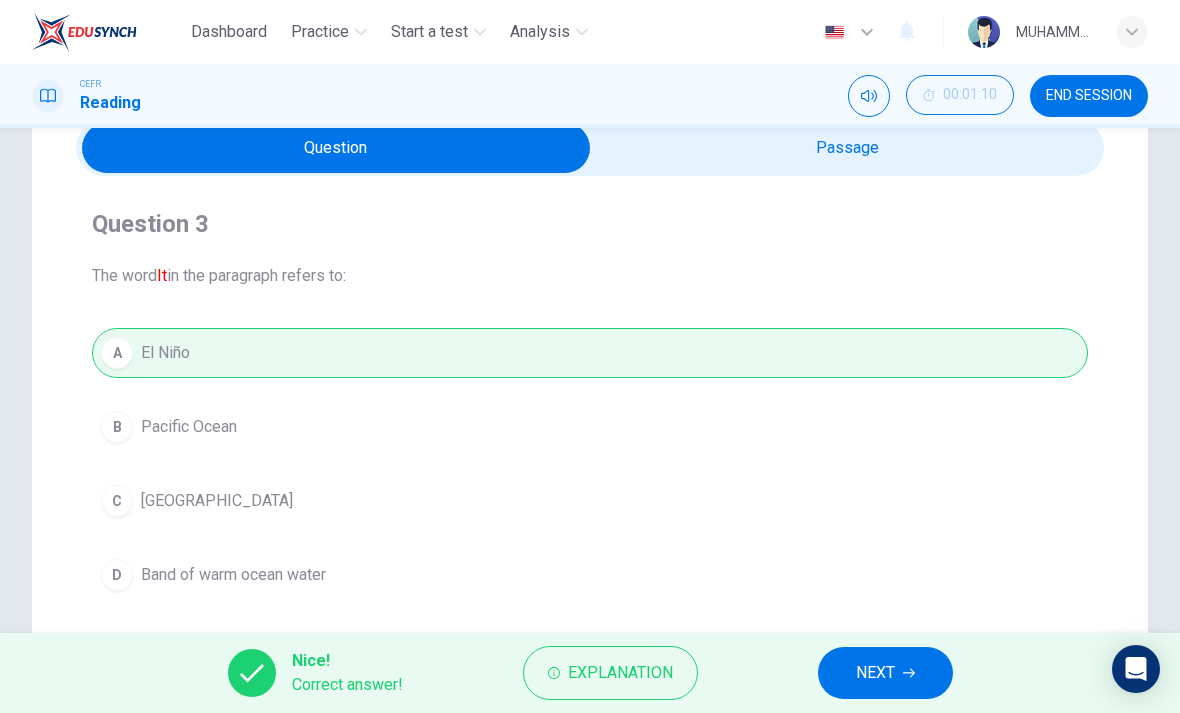 click on "NEXT" at bounding box center [885, 673] 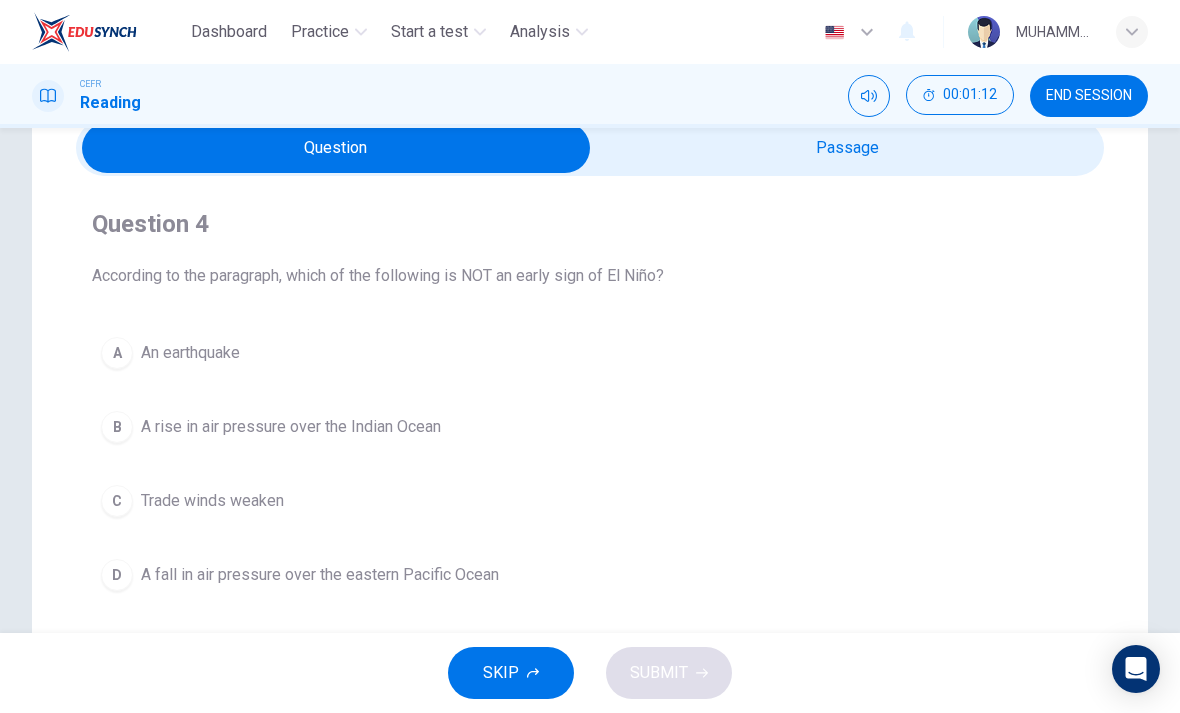 click at bounding box center (336, 148) 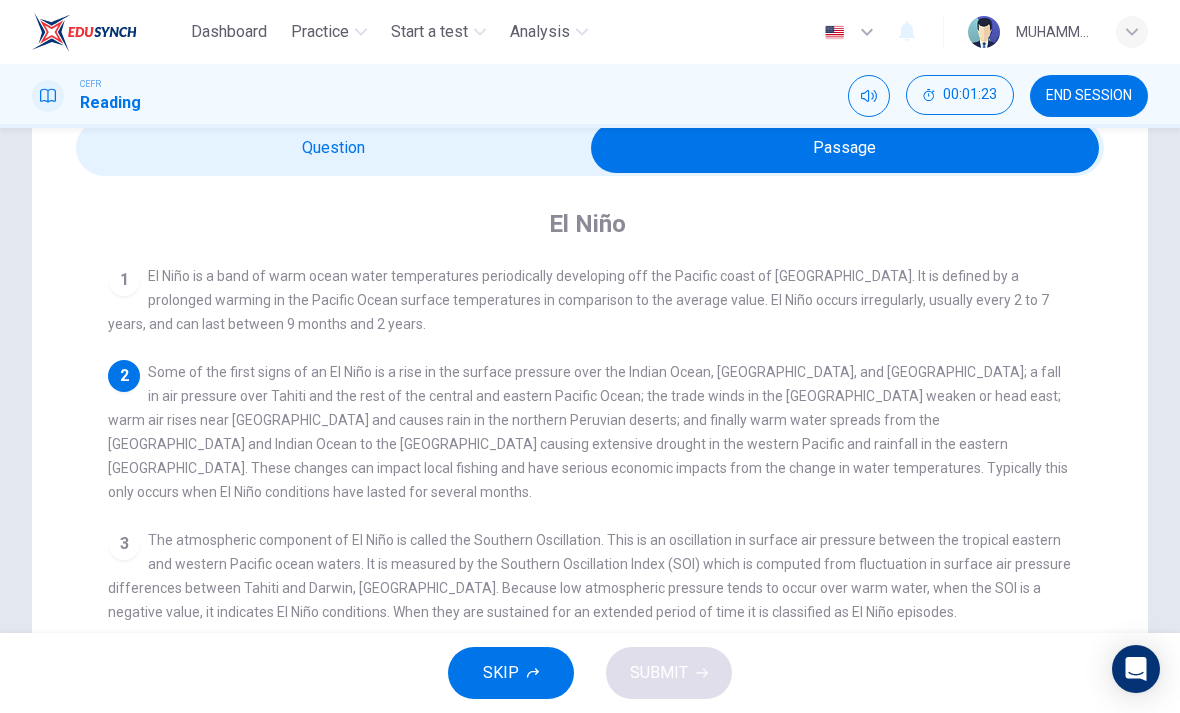 click at bounding box center (845, 148) 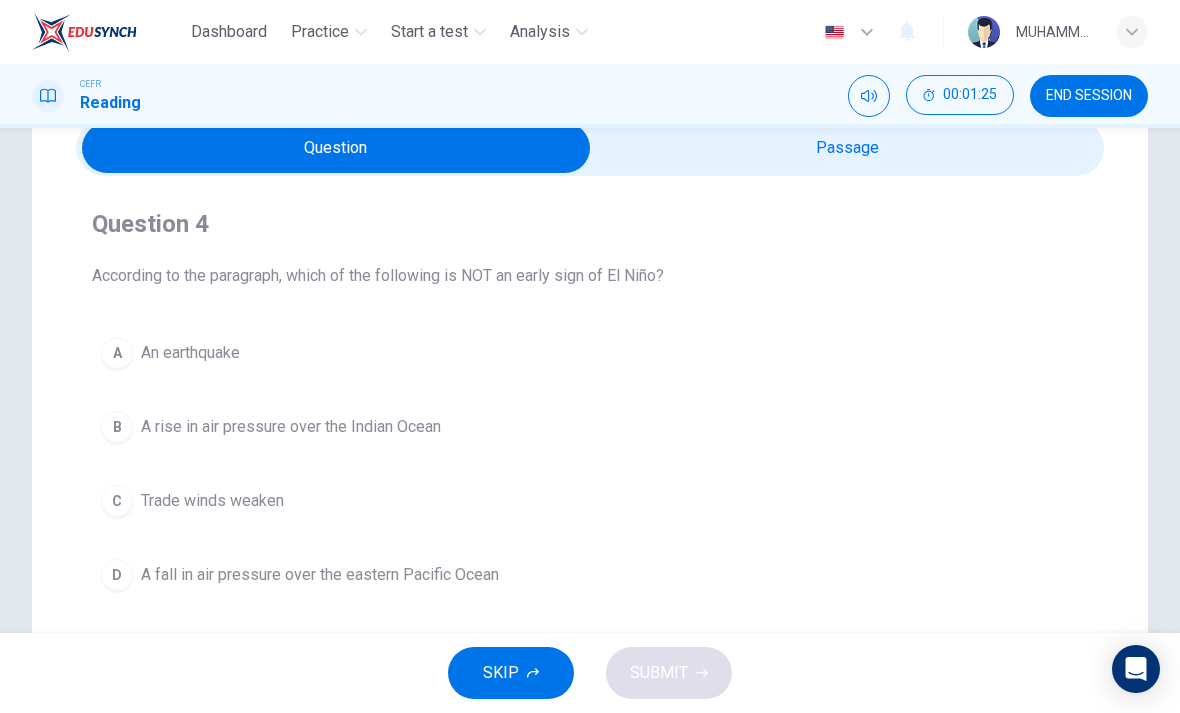 click on "A rise in air pressure over the Indian Ocean" at bounding box center [291, 427] 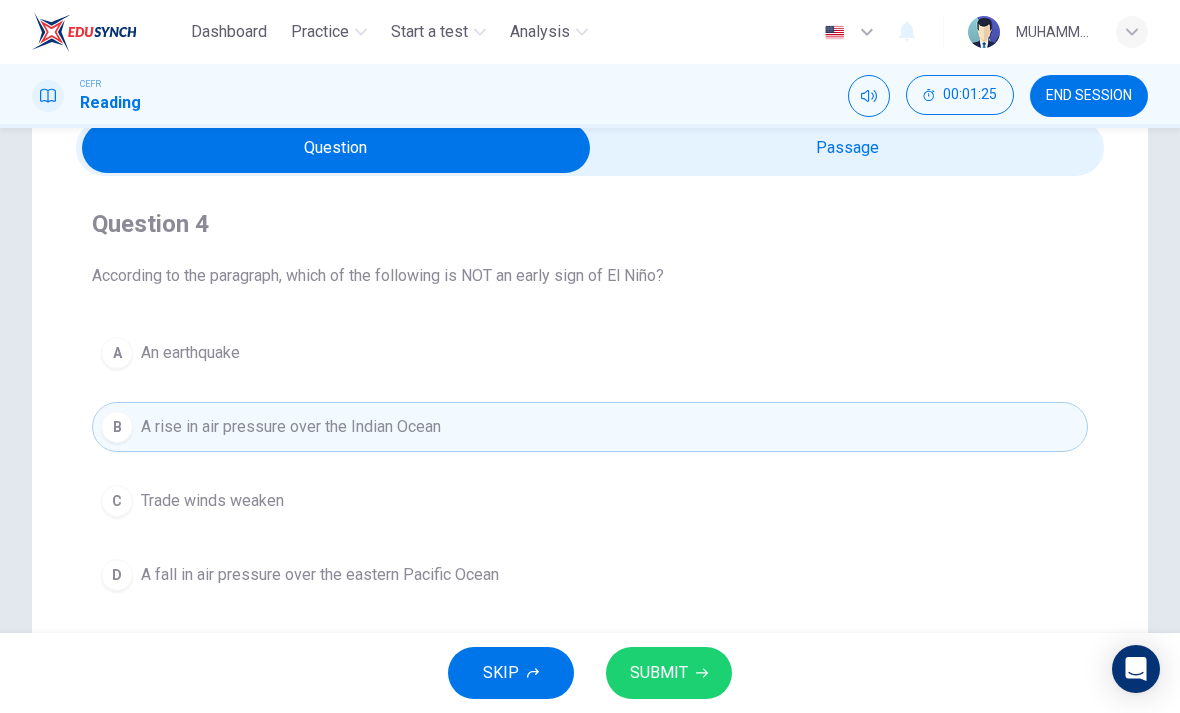 click on "SUBMIT" at bounding box center (669, 673) 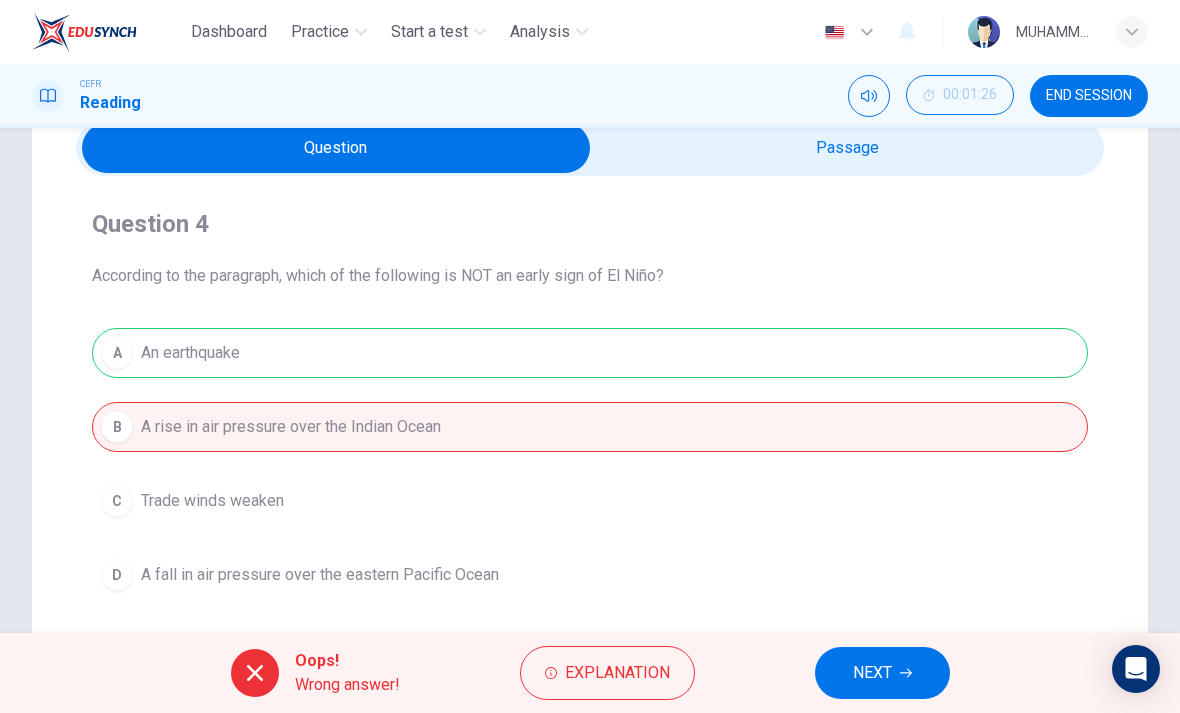 click at bounding box center (336, 148) 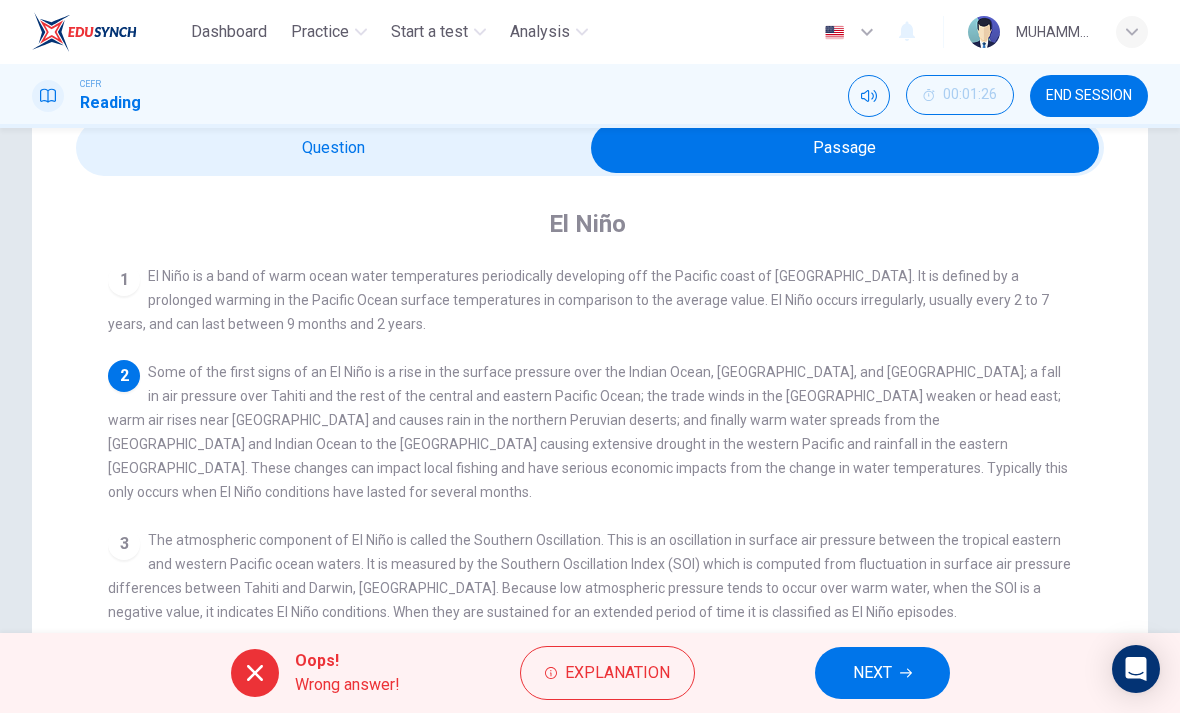 click at bounding box center [845, 148] 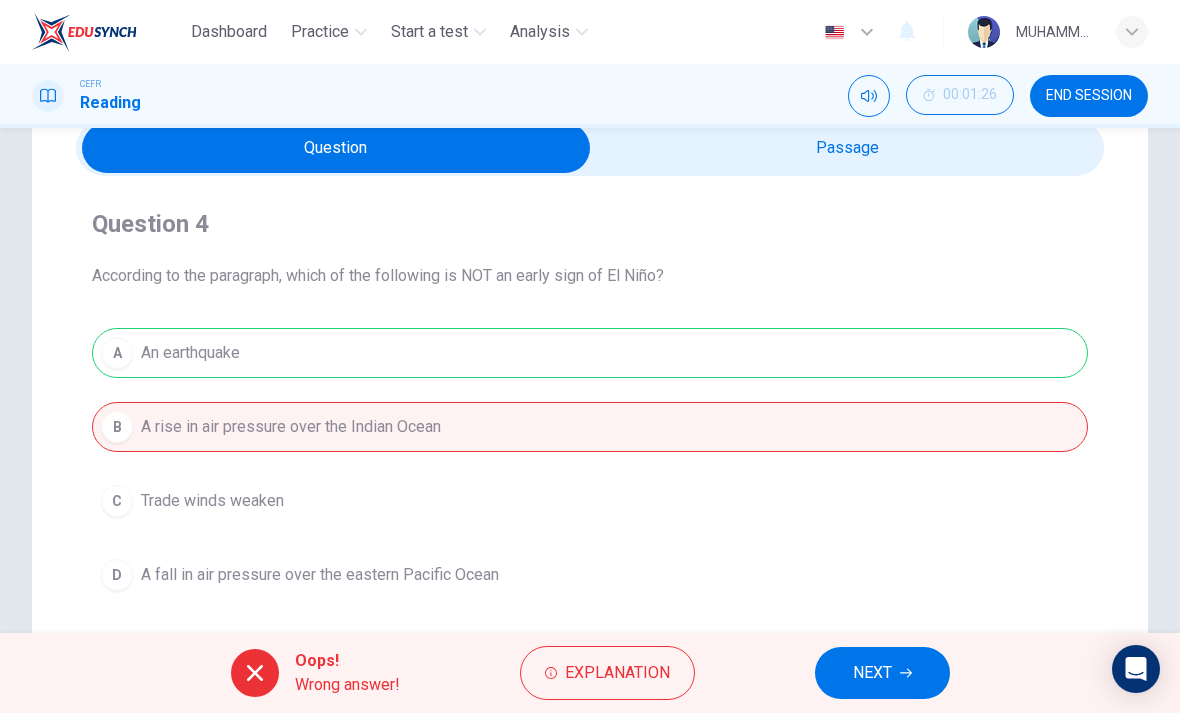 click on "Explanation" at bounding box center (617, 673) 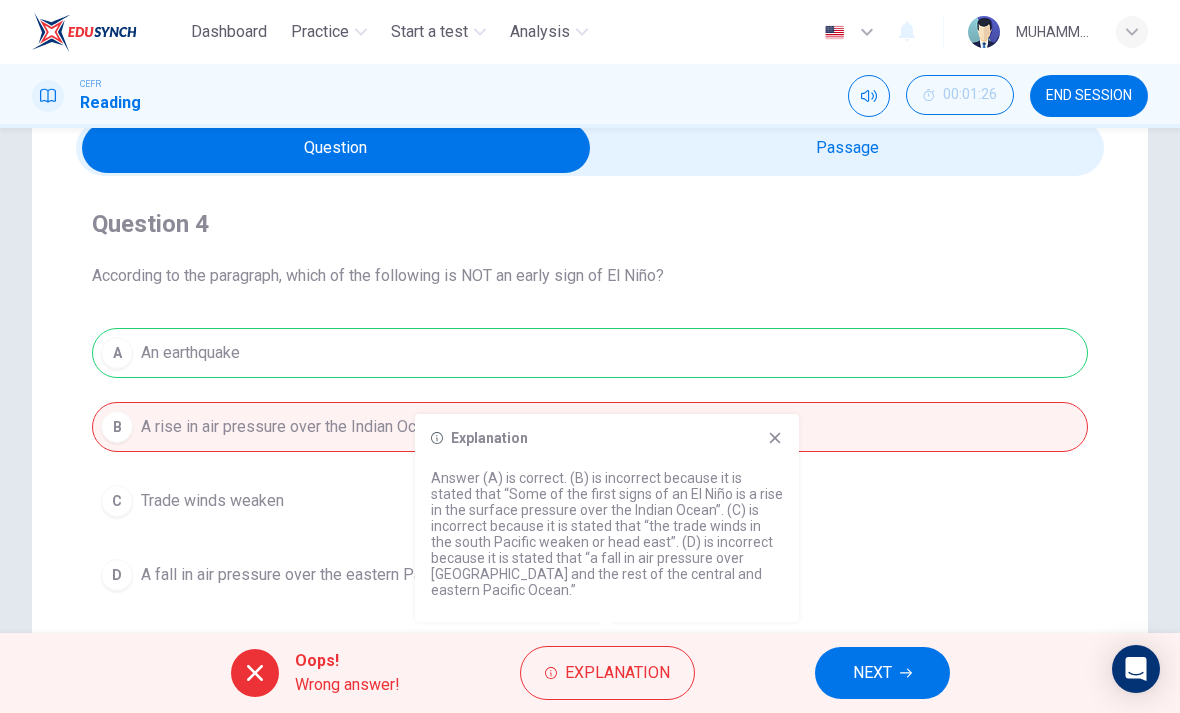 click on "Explanation Answer (A) is correct. (B) is incorrect because it is stated that “Some of the first signs of an El Niño is a rise in the surface pressure over the Indian Ocean”. (C) is incorrect because it is stated that “the trade winds in the south Pacific weaken or head east”. (D) is incorrect because it is stated that “a fall in air pressure over Tahiti and the rest of the central and eastern Pacific Ocean.”" at bounding box center [607, 518] 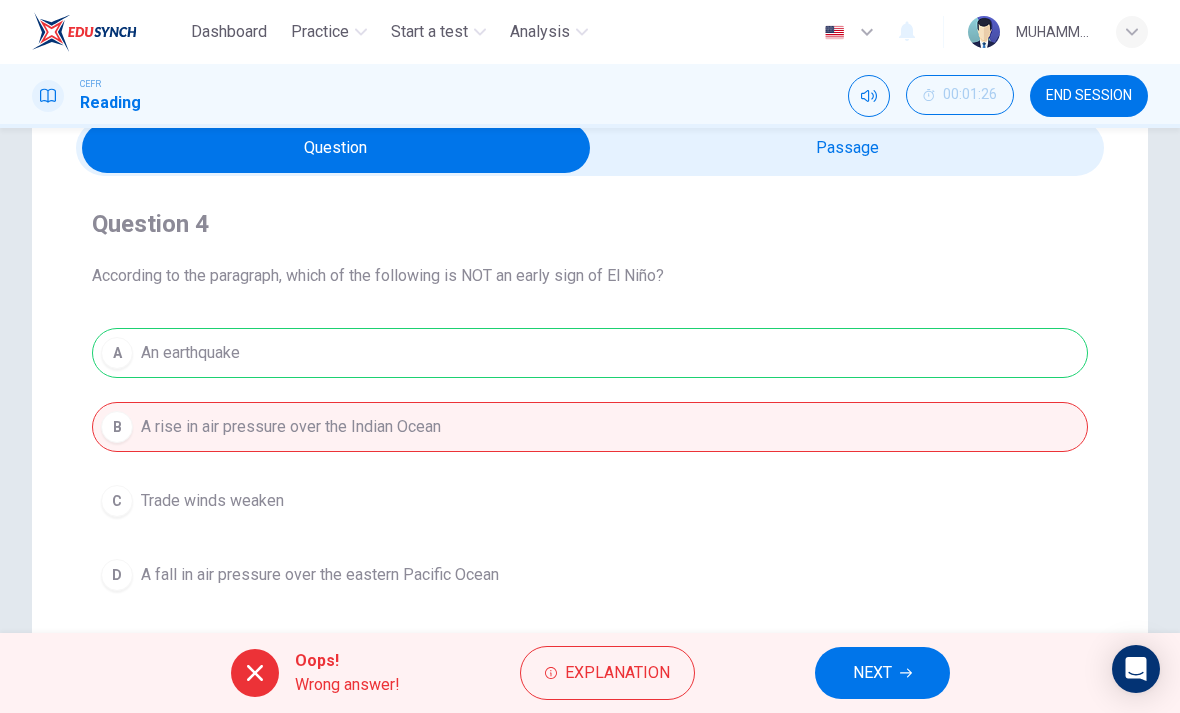 click on "NEXT" at bounding box center (882, 673) 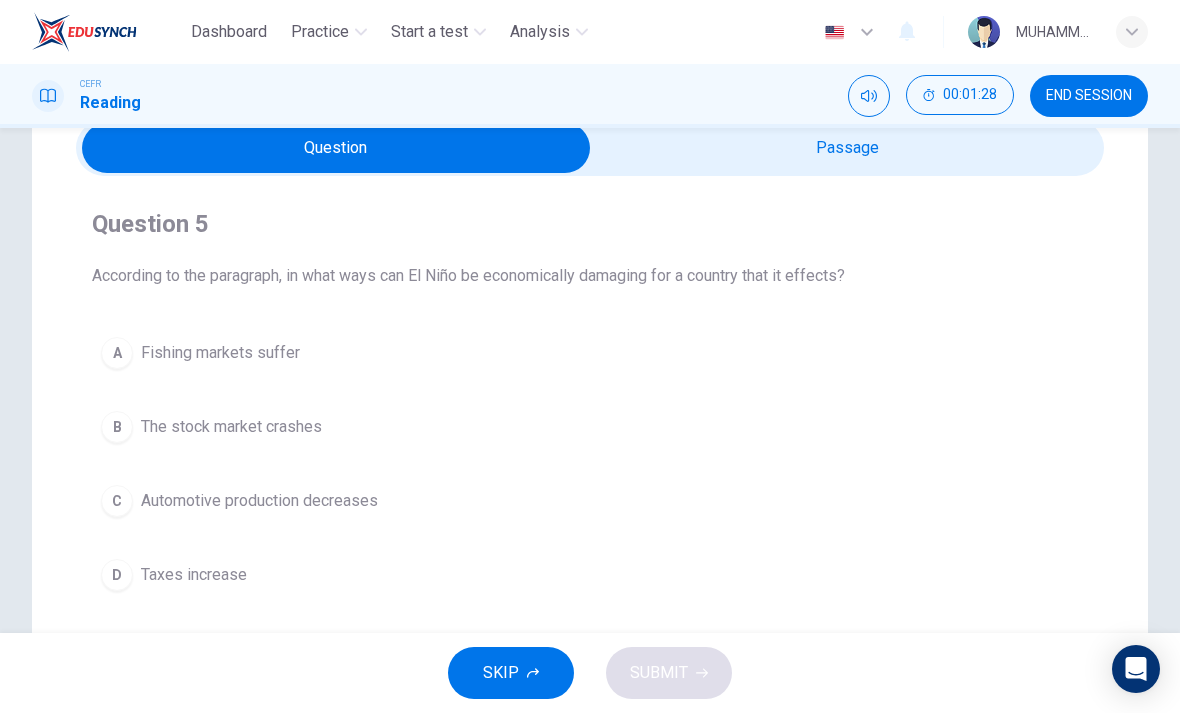 click at bounding box center (336, 148) 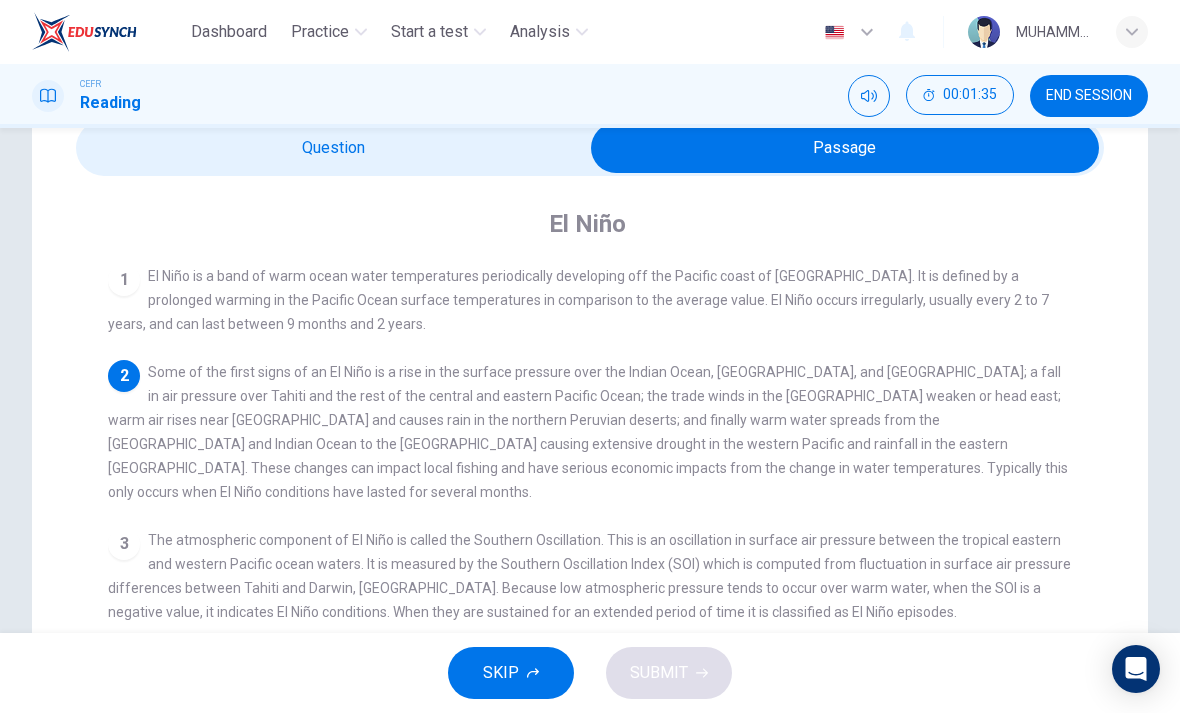 click at bounding box center [845, 148] 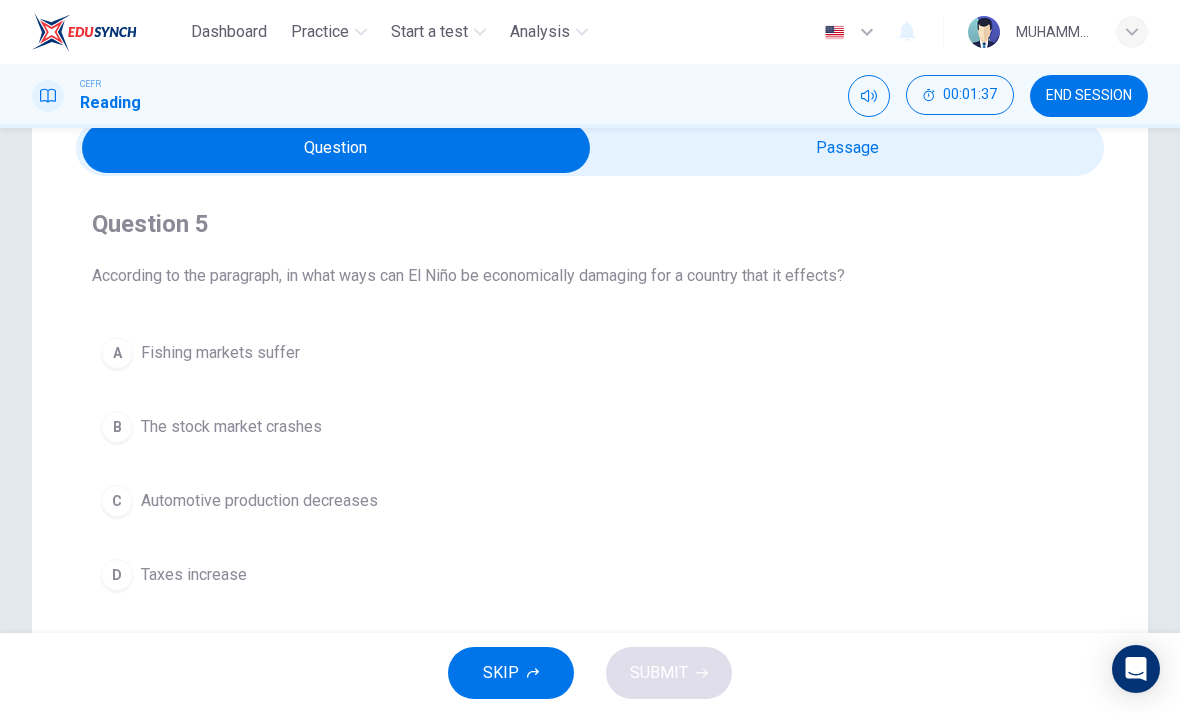 click on "A Fishing markets suffer" at bounding box center (590, 353) 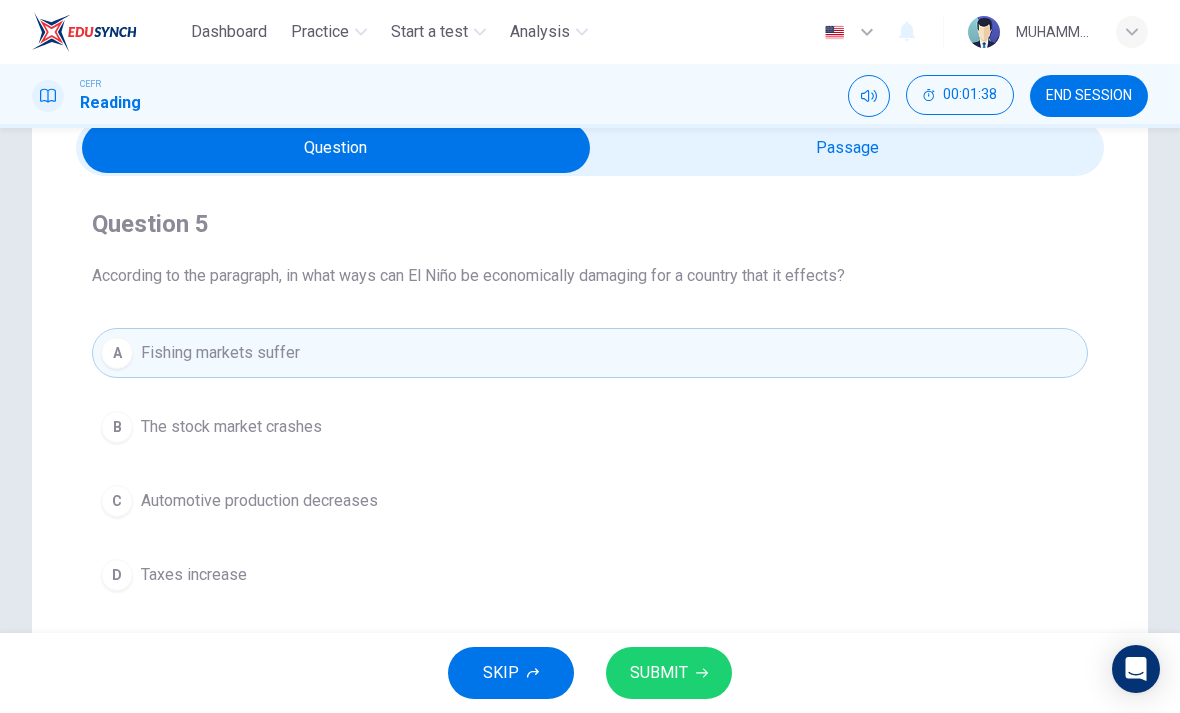 click on "SUBMIT" at bounding box center (669, 673) 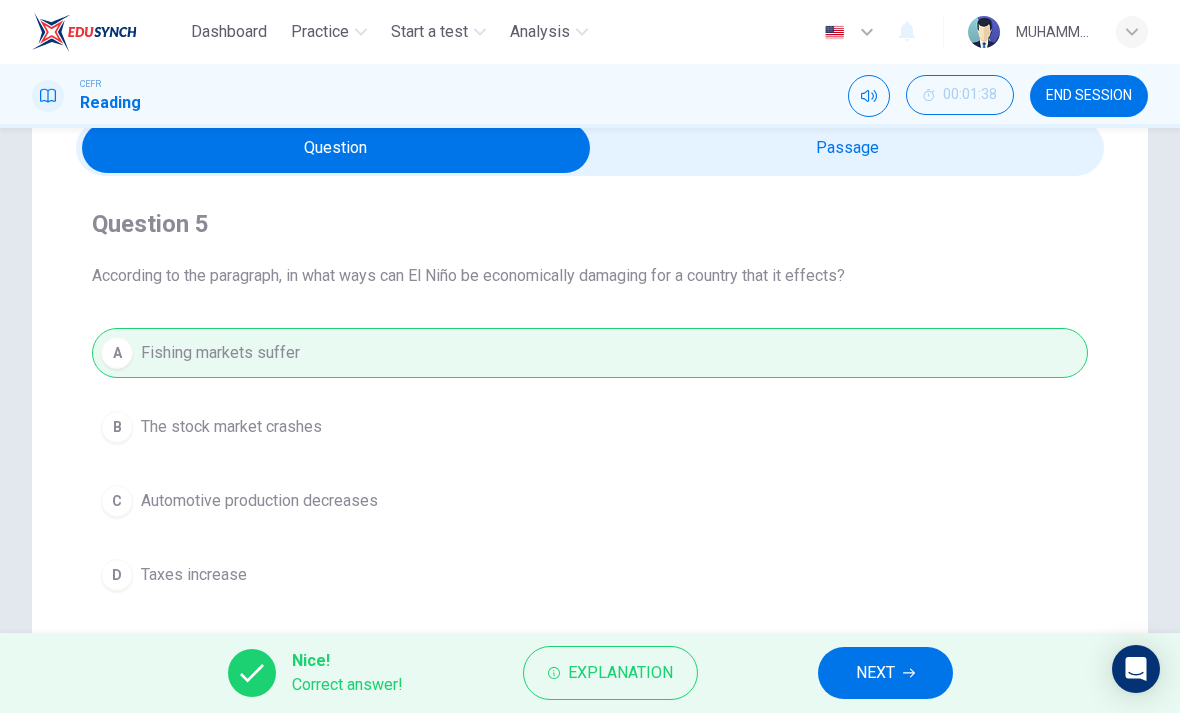click on "NEXT" at bounding box center [875, 673] 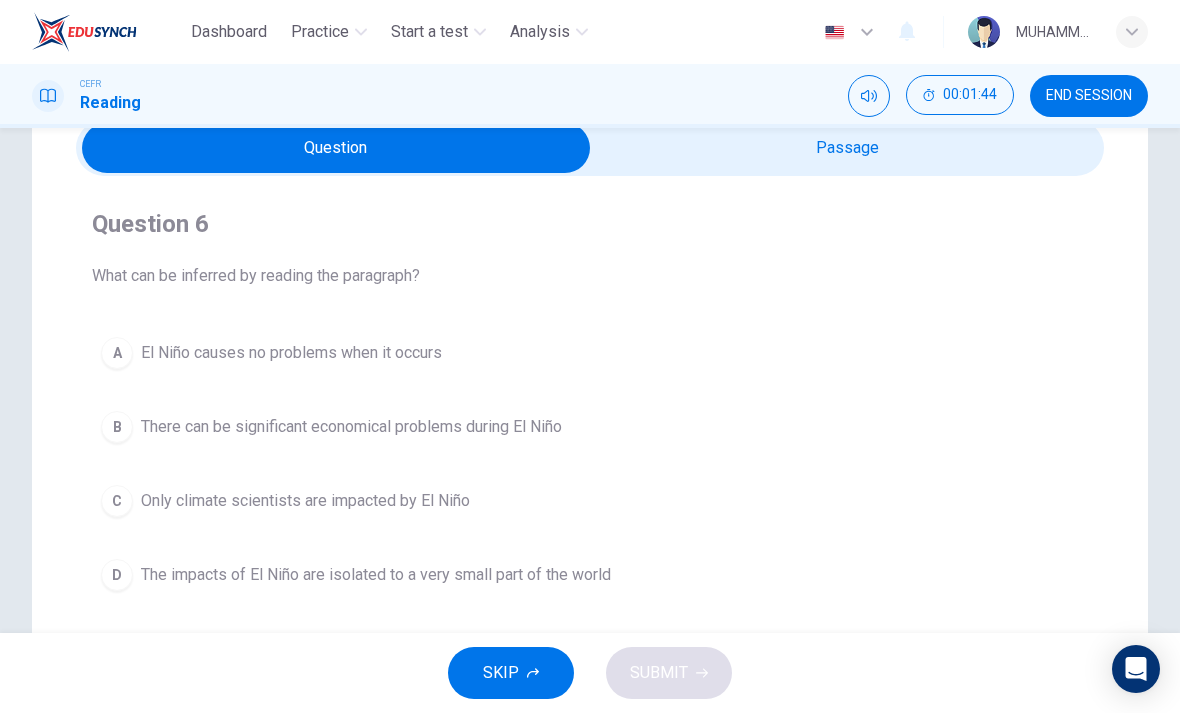 click at bounding box center [336, 148] 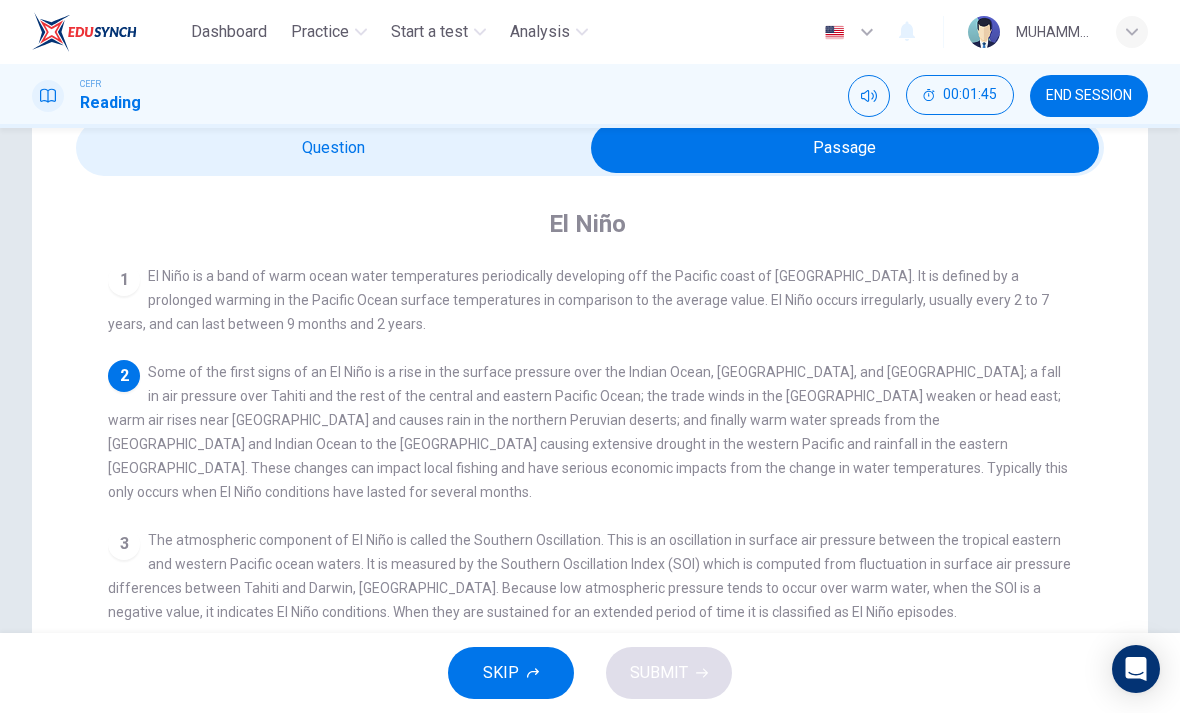 click at bounding box center (845, 148) 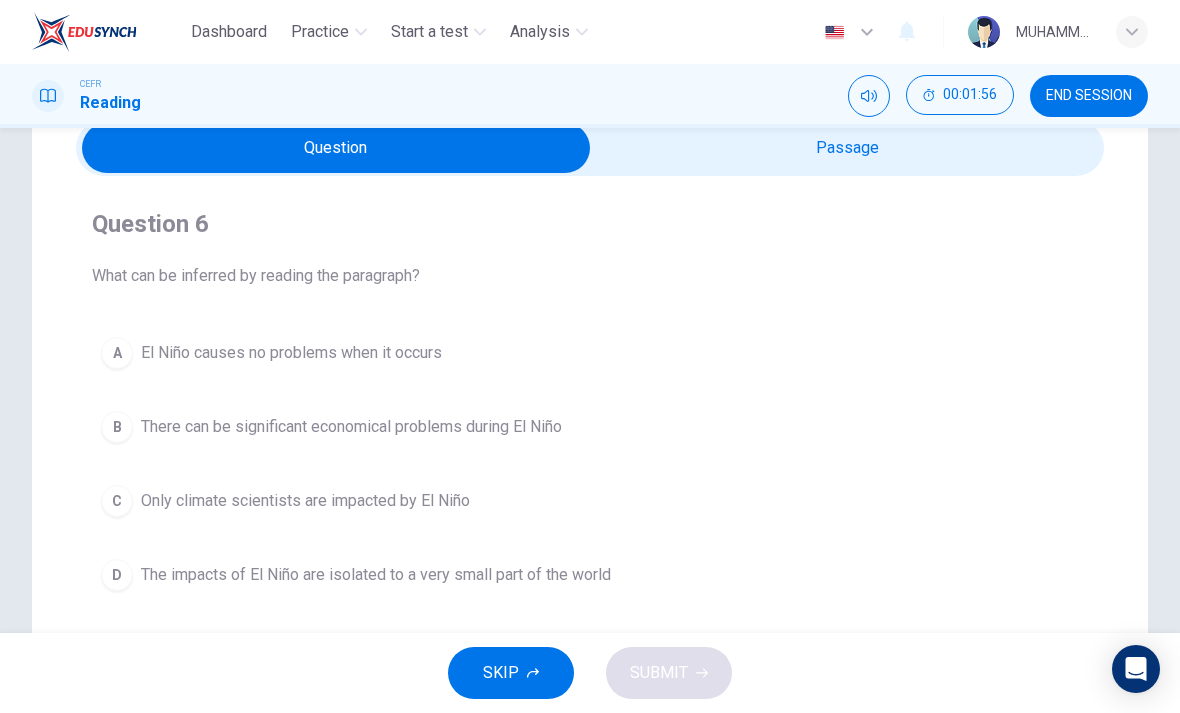 scroll, scrollTop: 135, scrollLeft: 0, axis: vertical 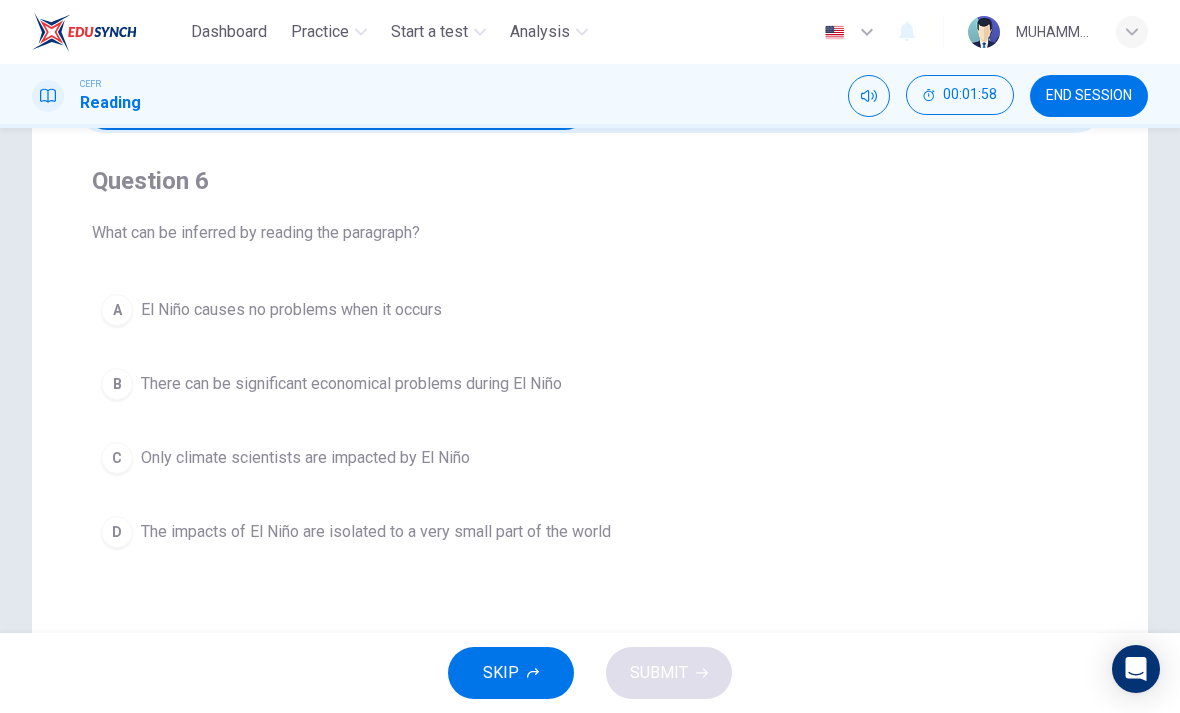 click on "B There can be significant economical problems during El Niño" at bounding box center [590, 384] 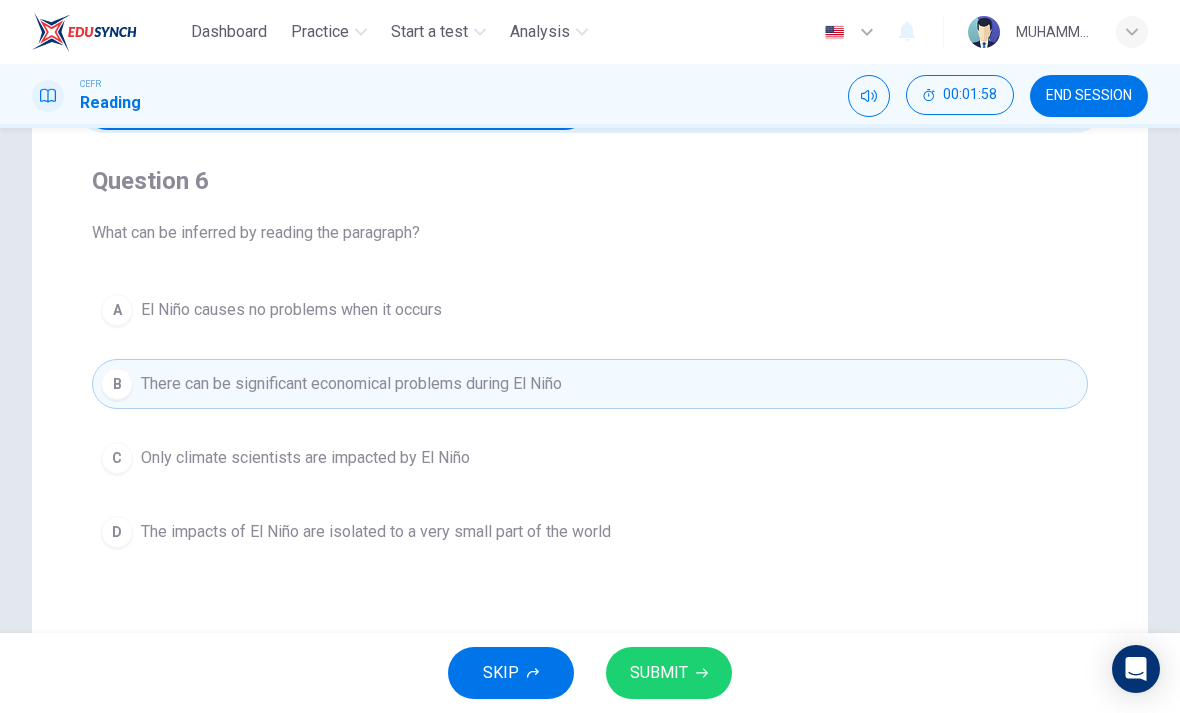 click on "SUBMIT" at bounding box center (669, 673) 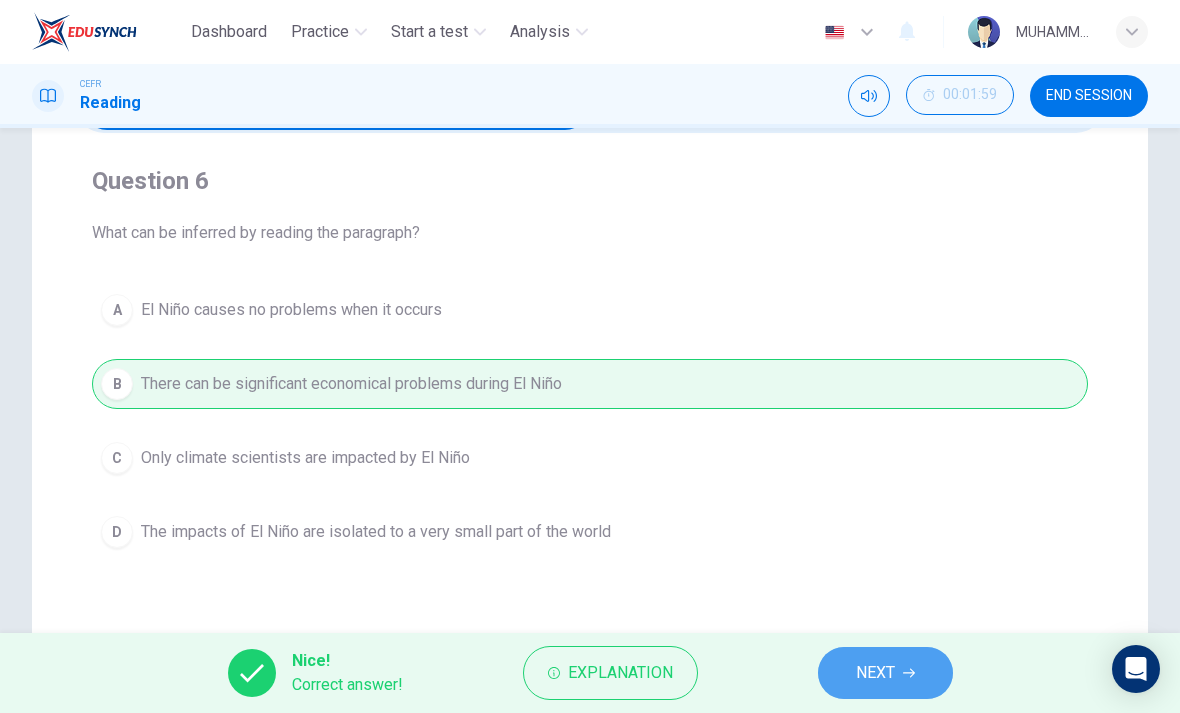click on "NEXT" at bounding box center [875, 673] 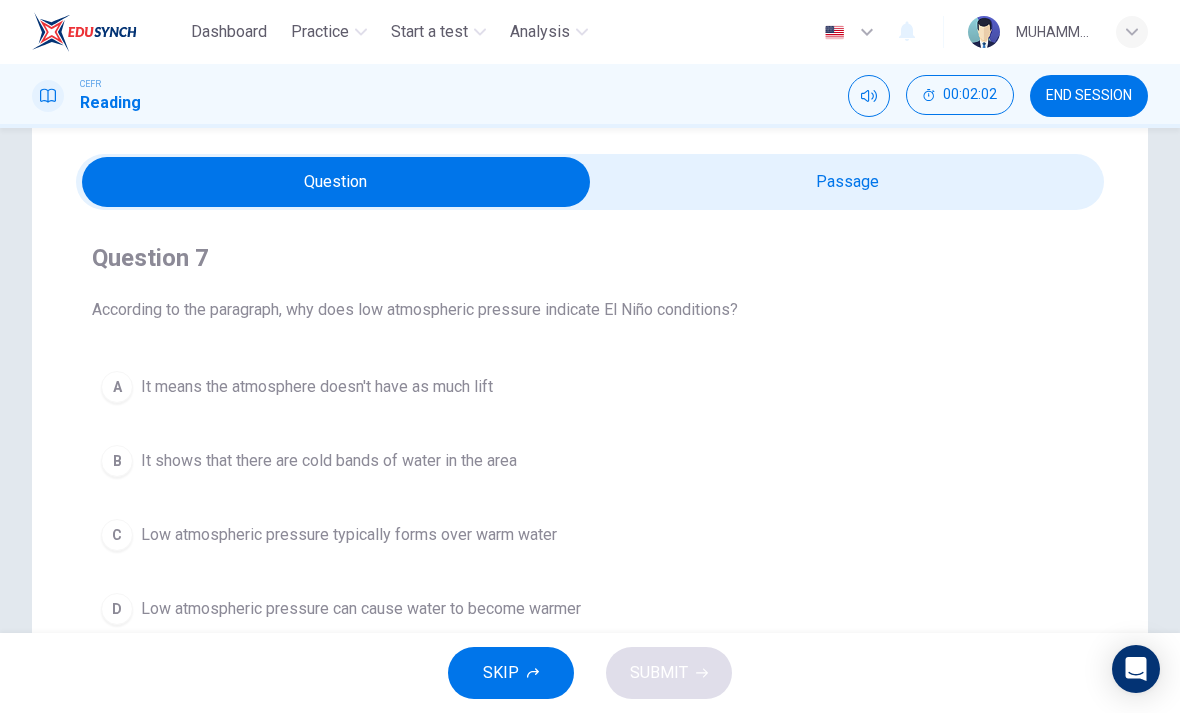 scroll, scrollTop: 53, scrollLeft: 0, axis: vertical 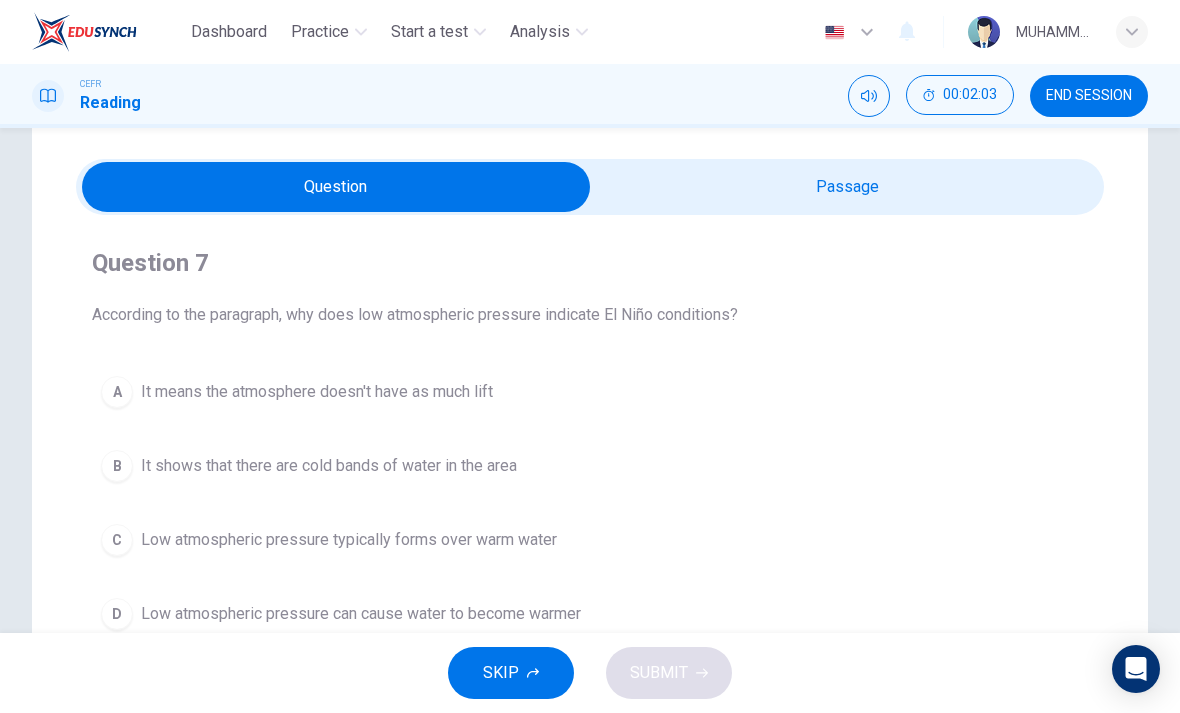 click at bounding box center [336, 187] 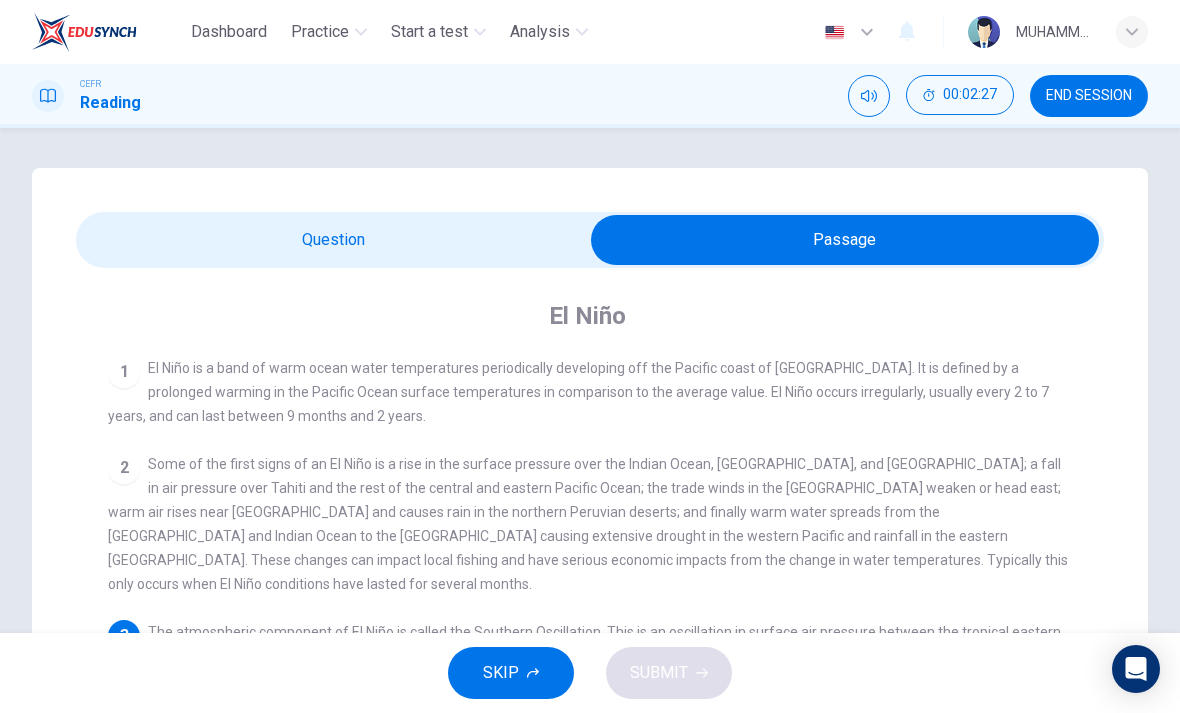 scroll, scrollTop: 0, scrollLeft: 0, axis: both 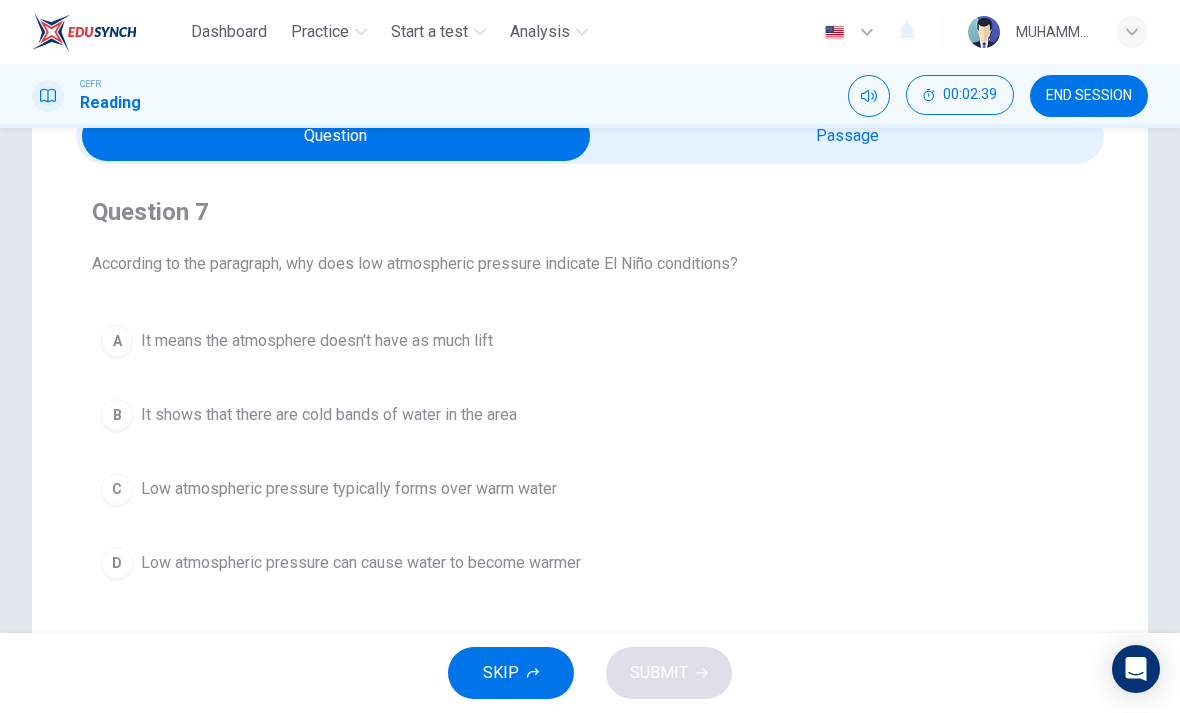 click at bounding box center [336, 136] 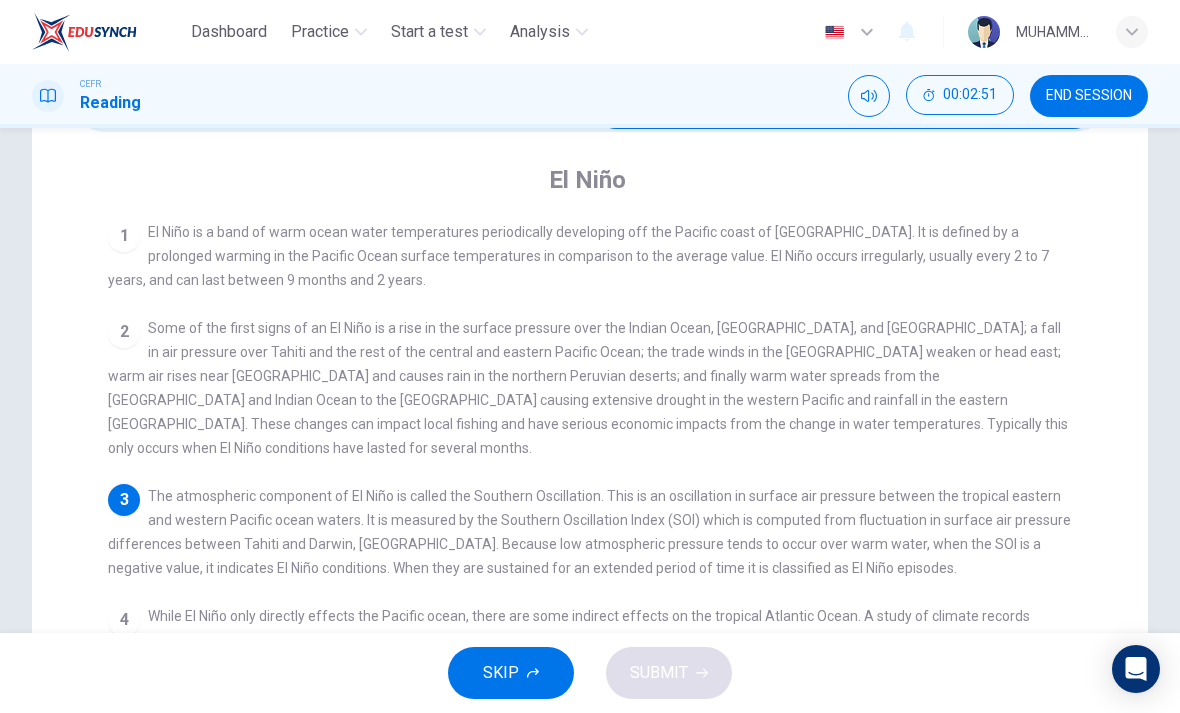 scroll, scrollTop: 32, scrollLeft: 0, axis: vertical 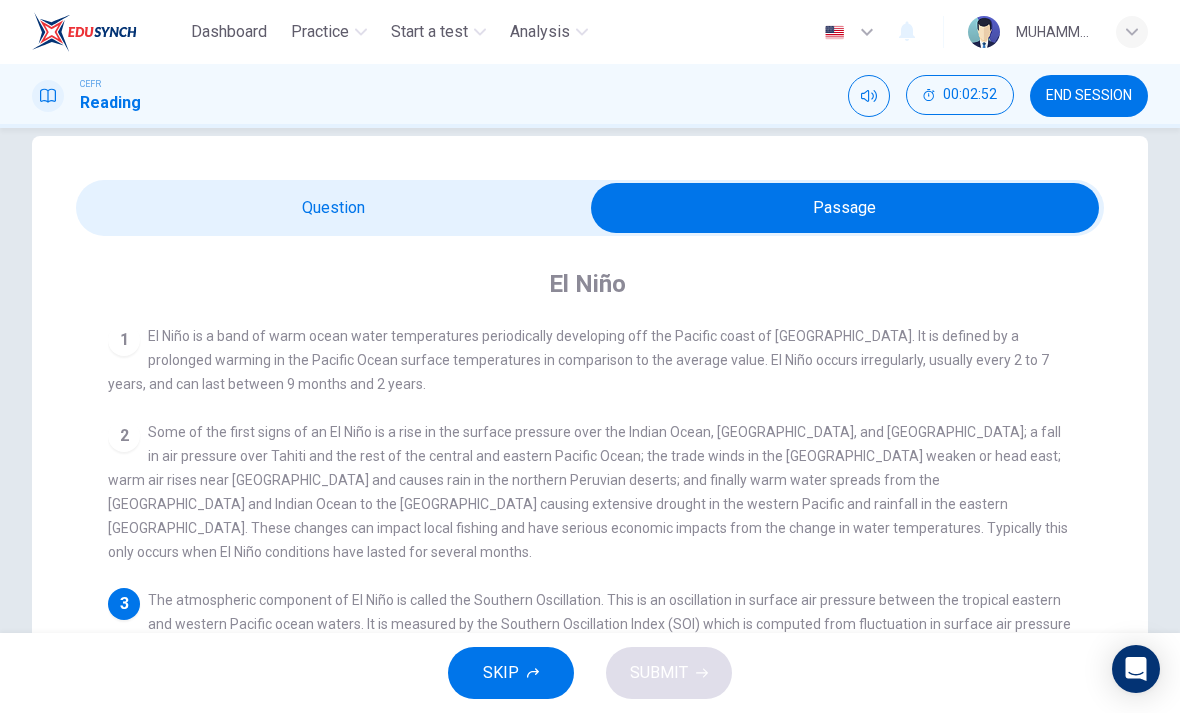 click at bounding box center (845, 208) 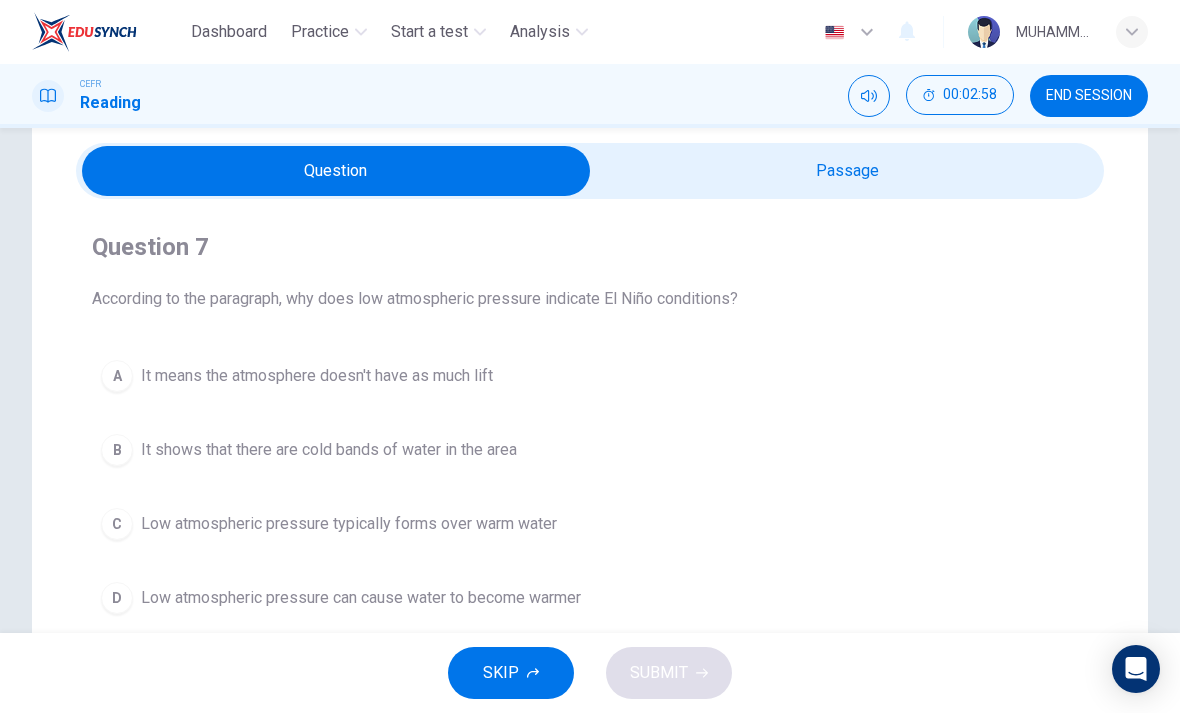 scroll, scrollTop: 47, scrollLeft: 0, axis: vertical 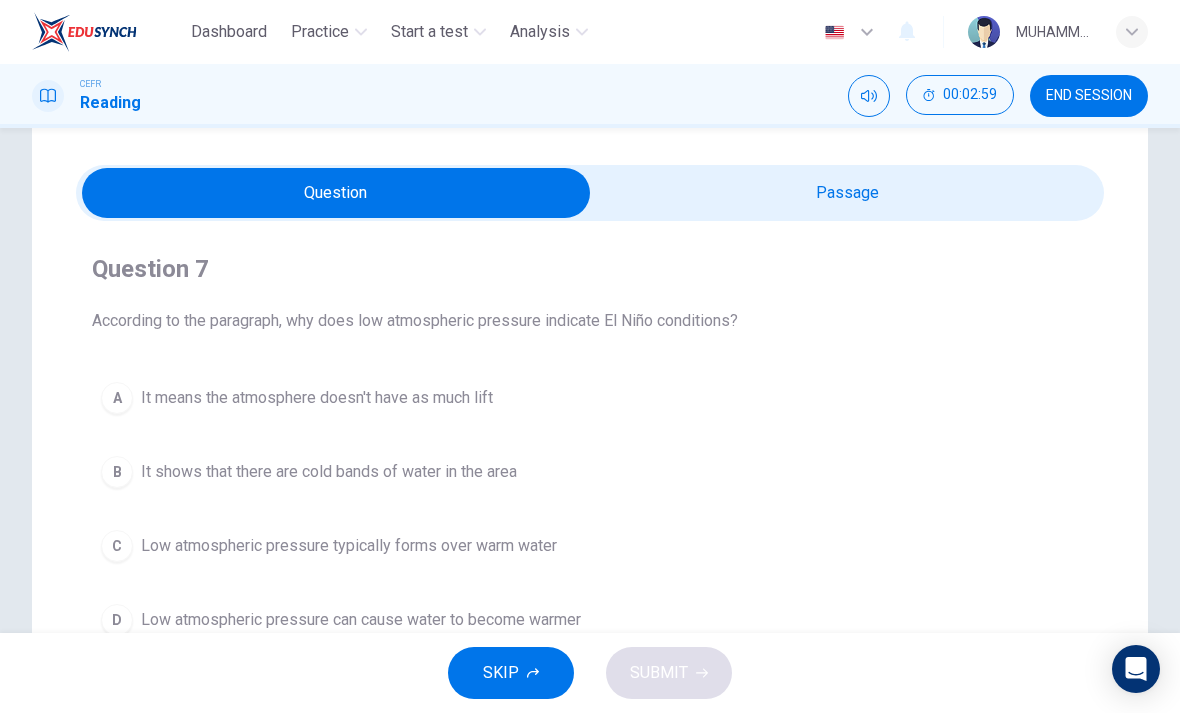 click at bounding box center [336, 193] 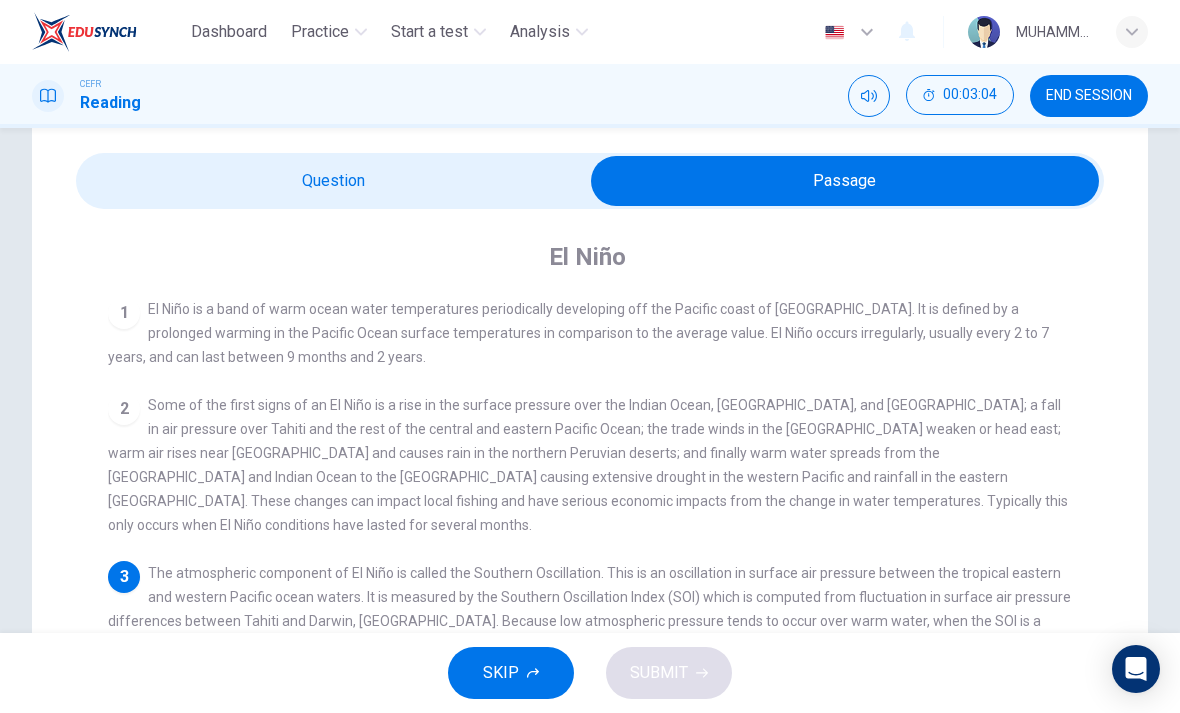 scroll, scrollTop: 56, scrollLeft: 0, axis: vertical 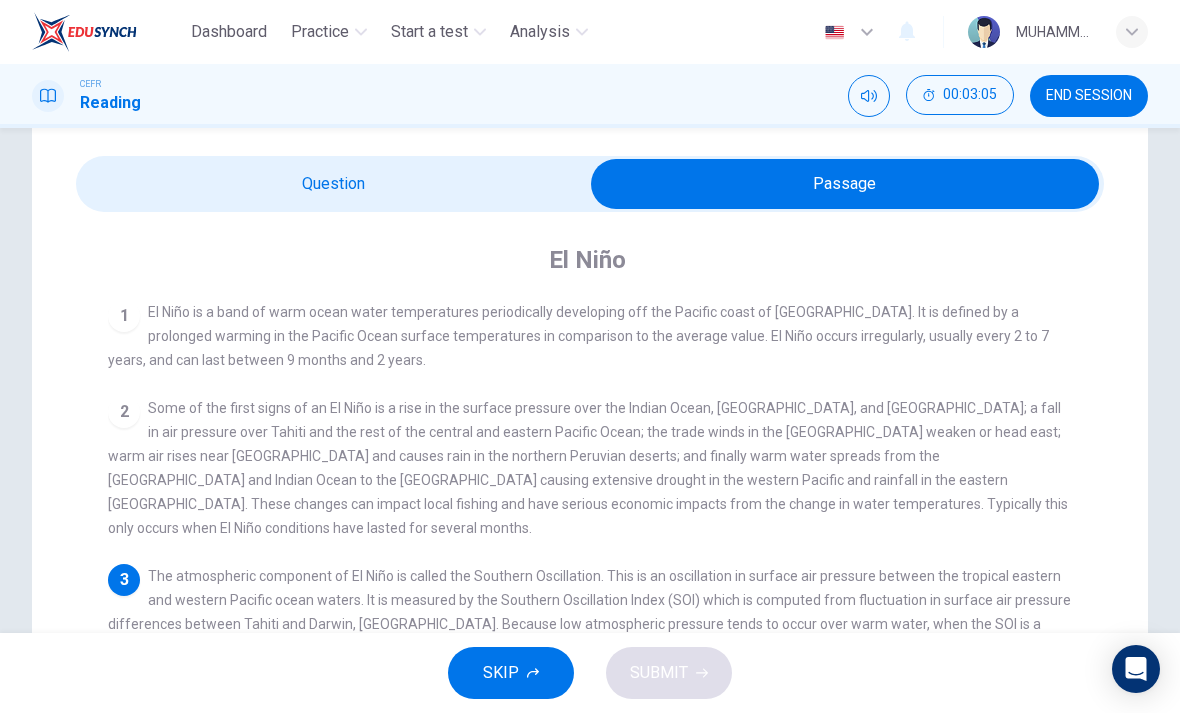 click at bounding box center [845, 184] 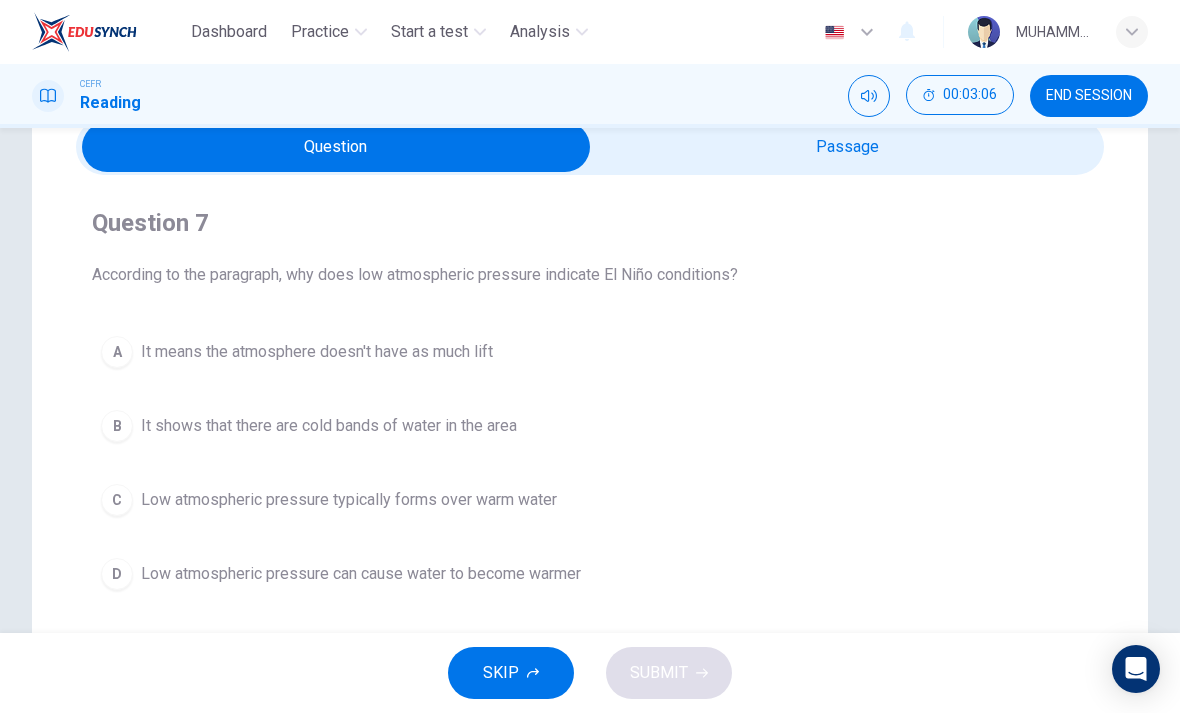 scroll, scrollTop: 95, scrollLeft: 0, axis: vertical 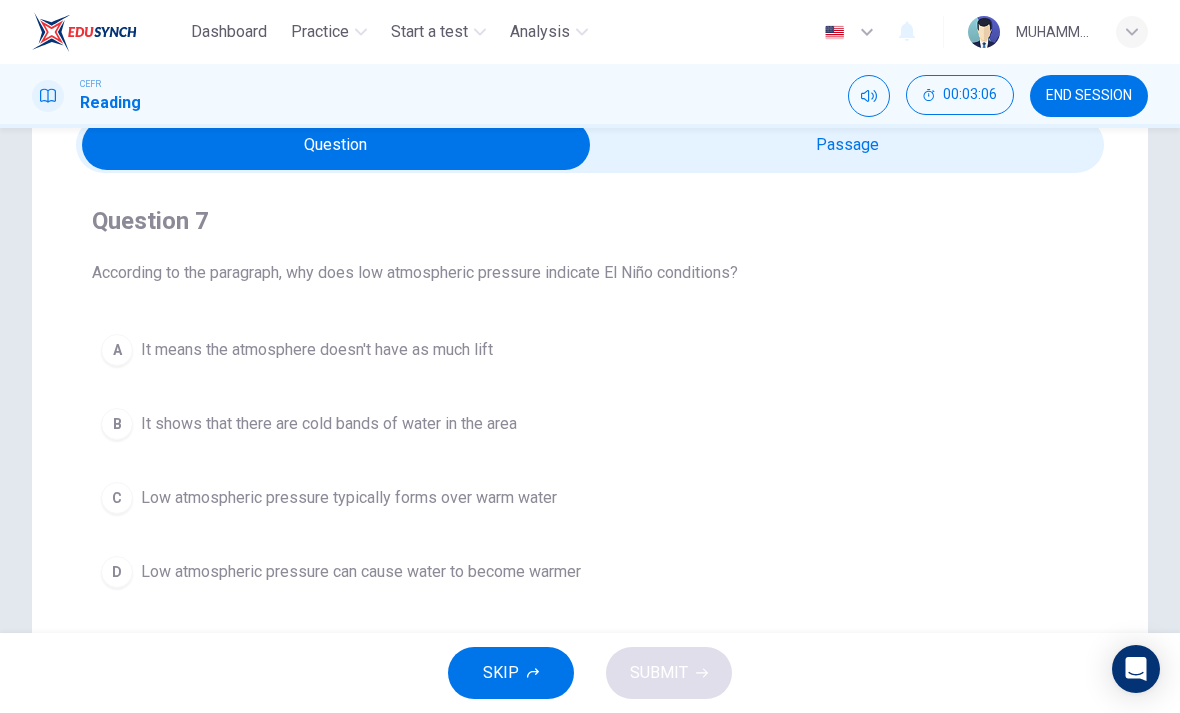 click on "C Low atmospheric pressure typically forms over warm water" at bounding box center (590, 498) 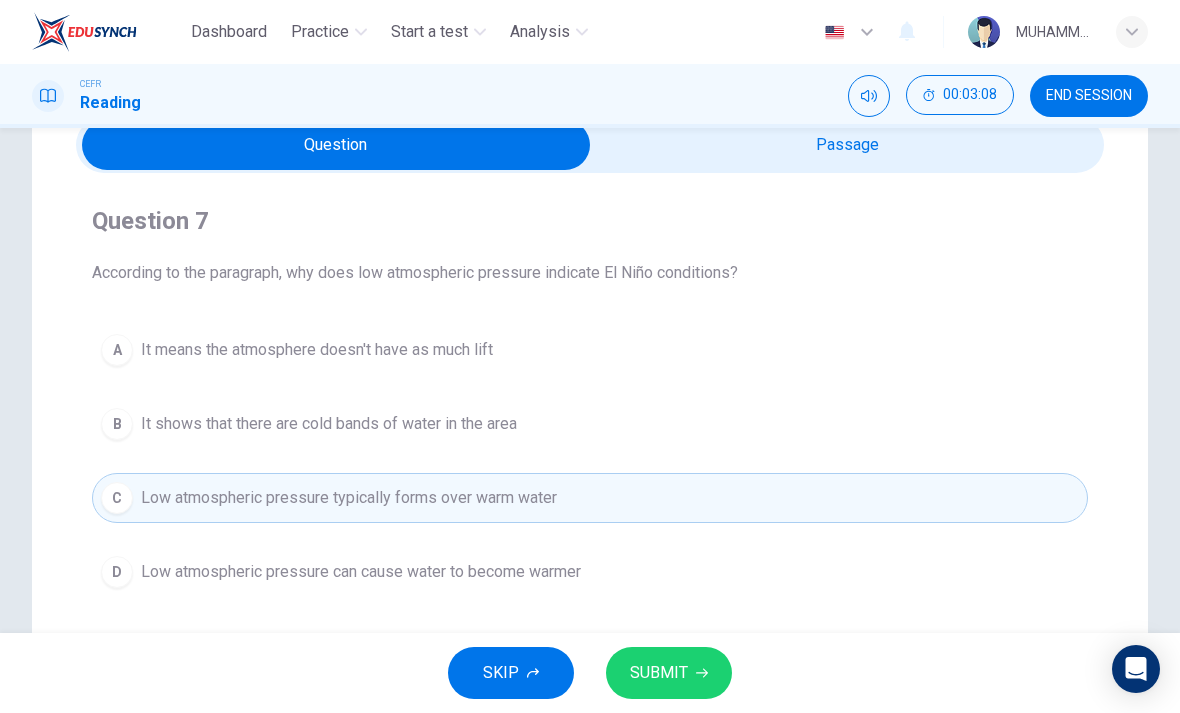 click at bounding box center (336, 145) 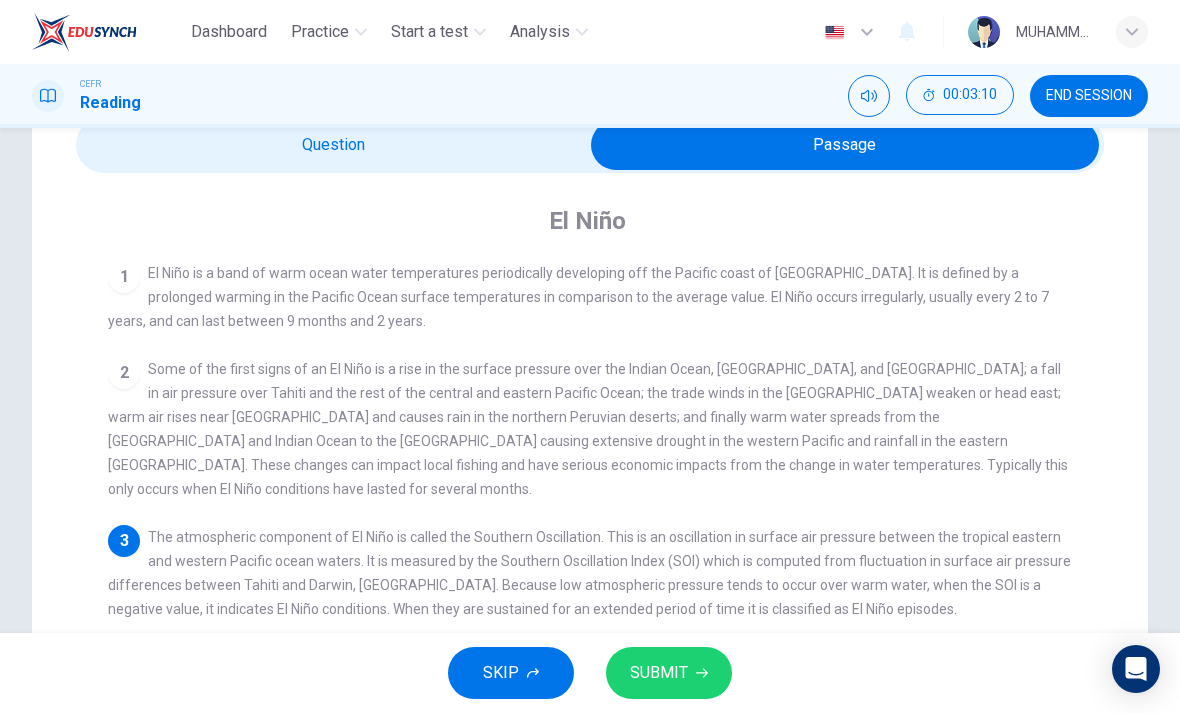 click at bounding box center [845, 145] 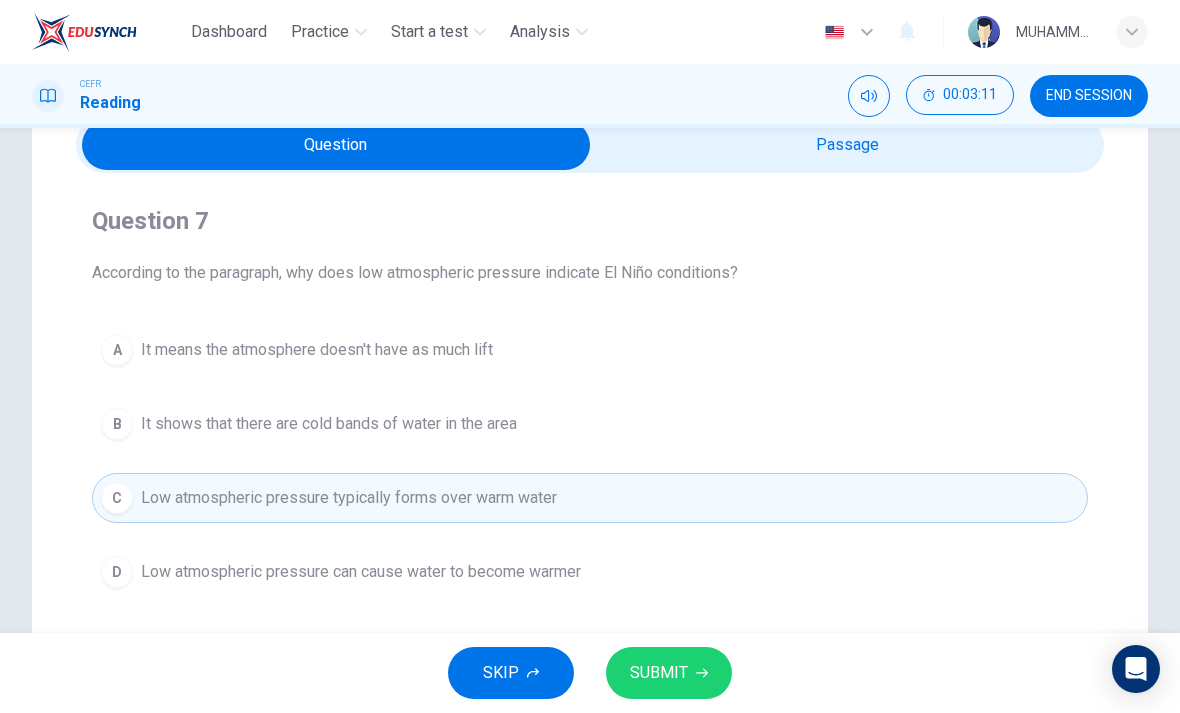 click 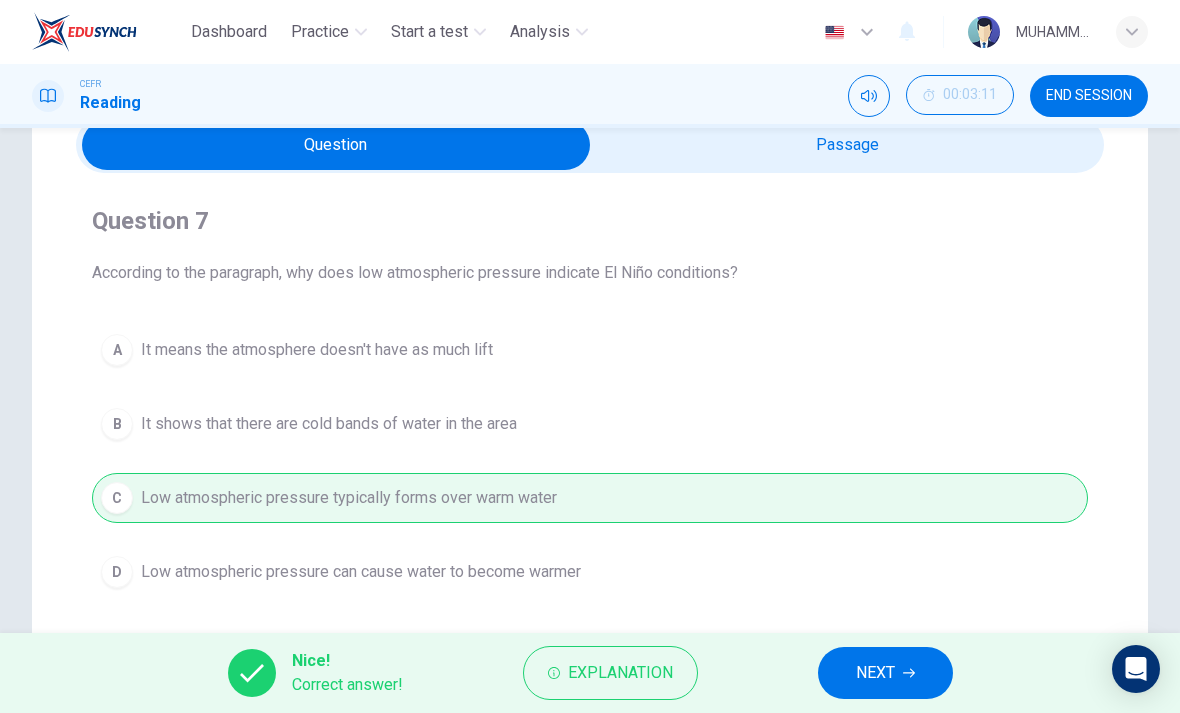 click on "NEXT" at bounding box center (885, 673) 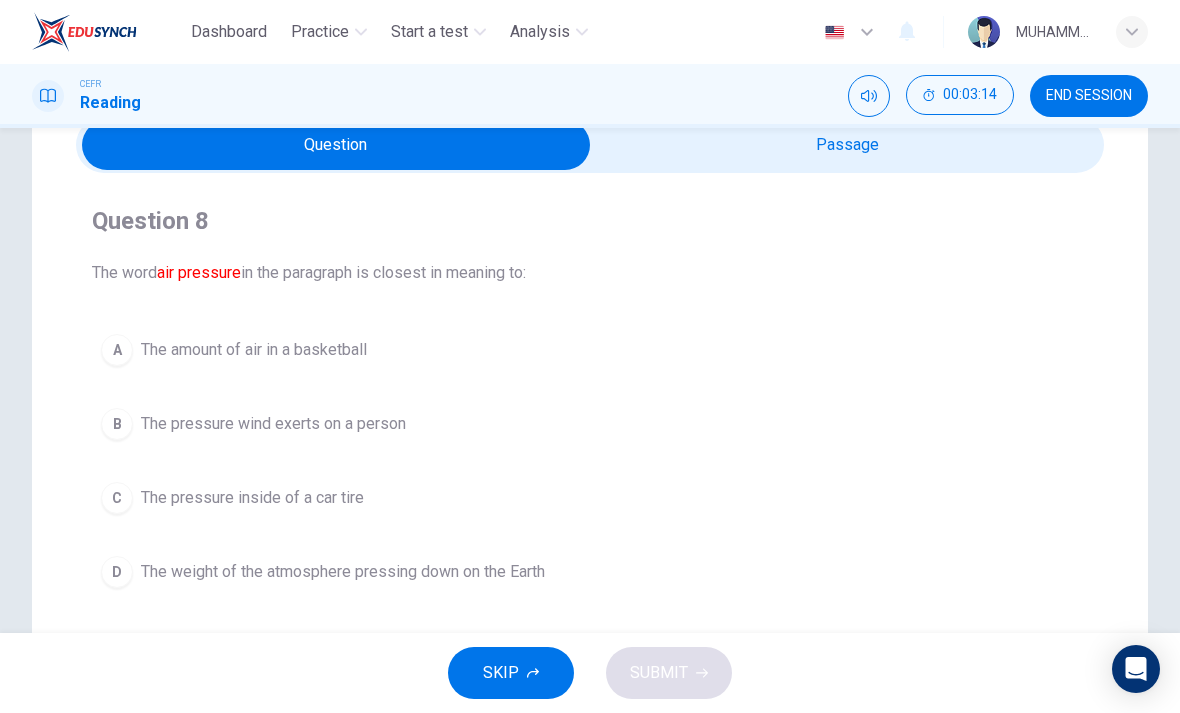 click at bounding box center (336, 145) 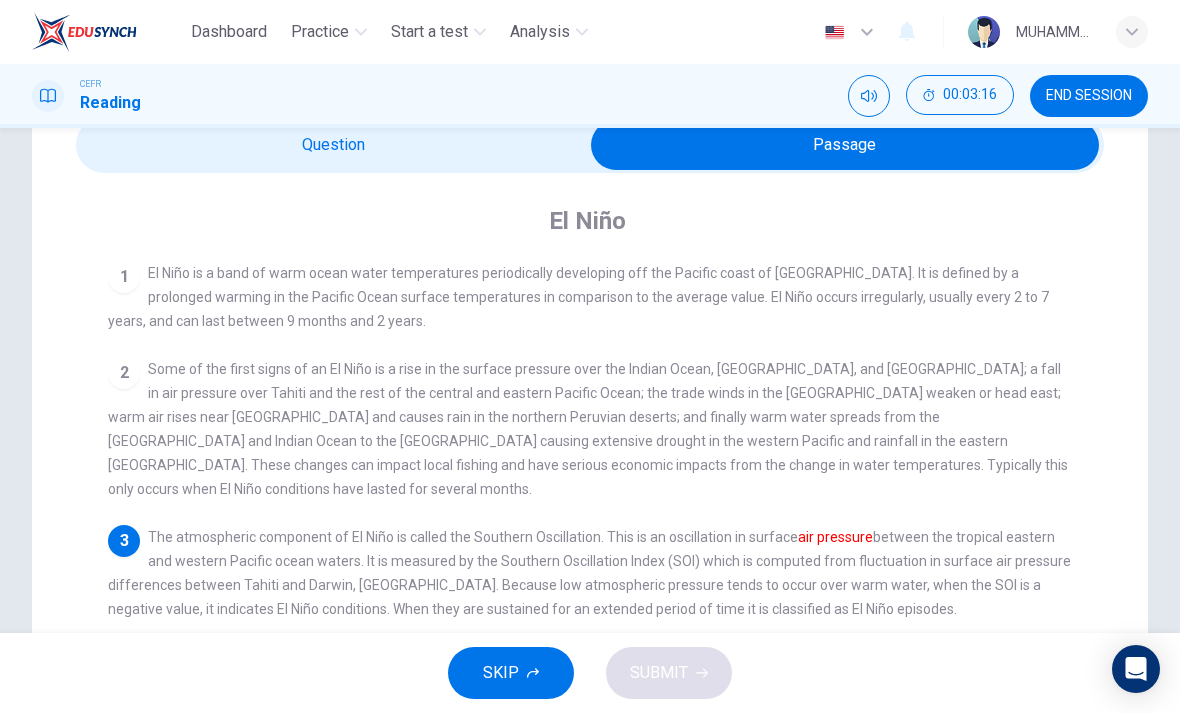 click at bounding box center [845, 145] 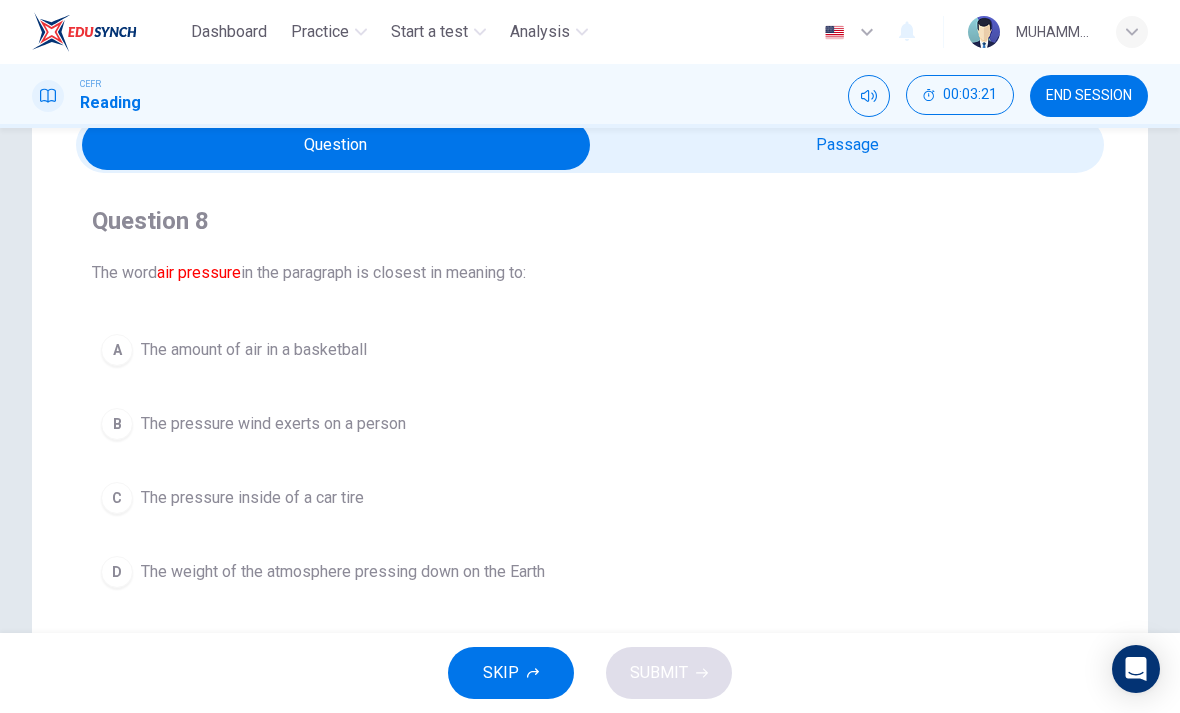 click at bounding box center [336, 145] 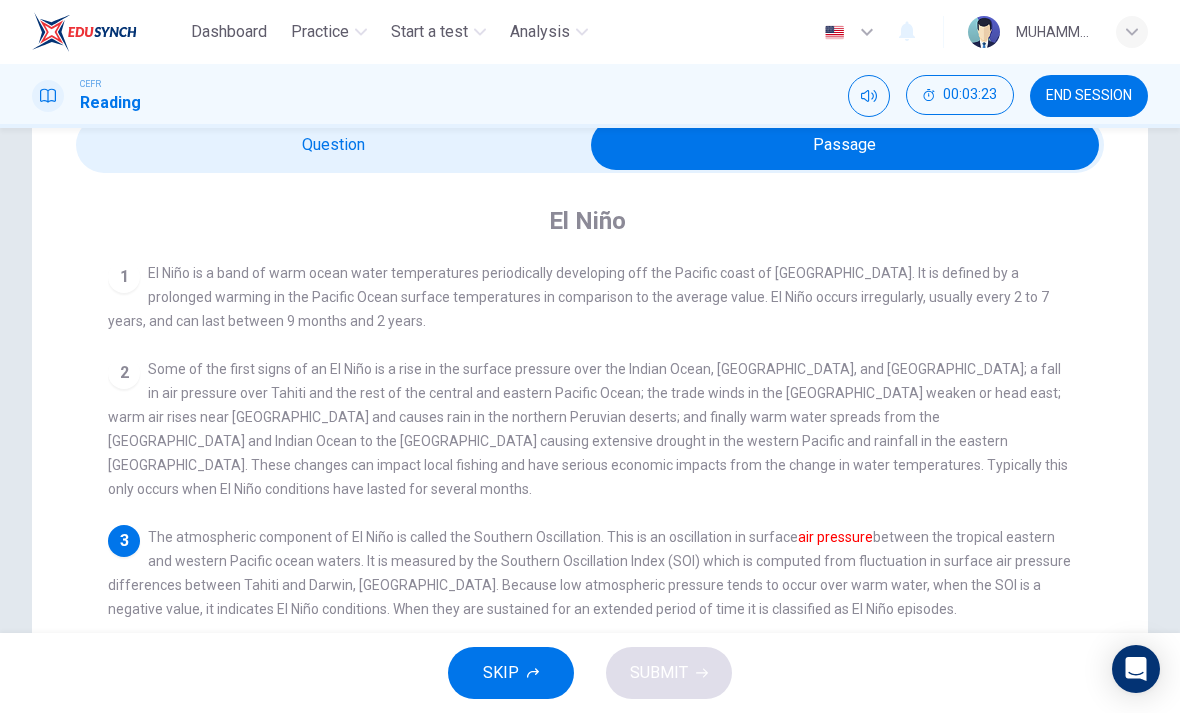 click at bounding box center (845, 145) 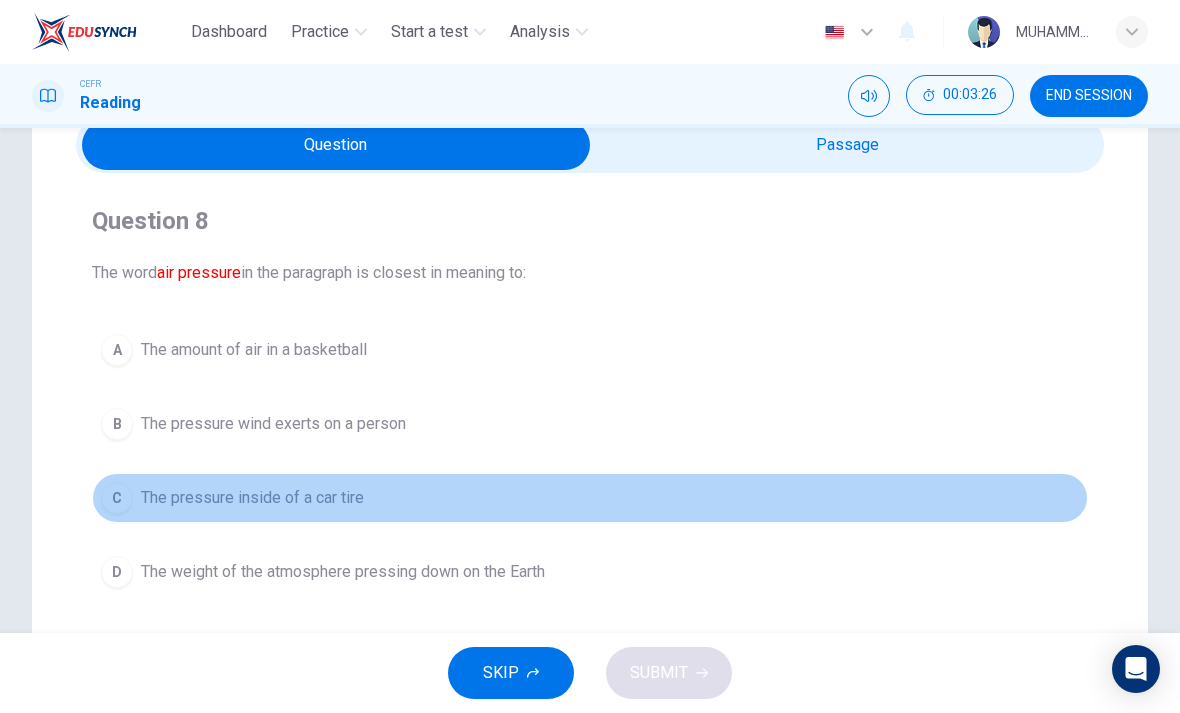click on "C" at bounding box center [117, 498] 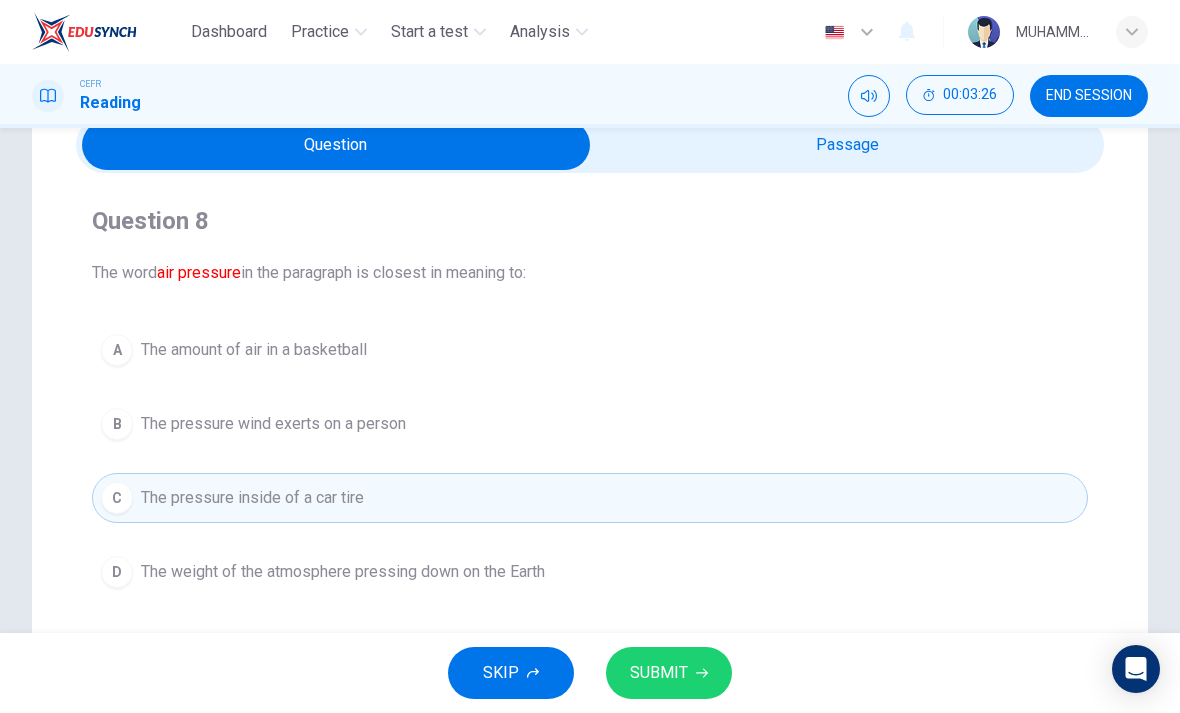 click on "The weight of the atmosphere pressing down on the Earth" at bounding box center [343, 572] 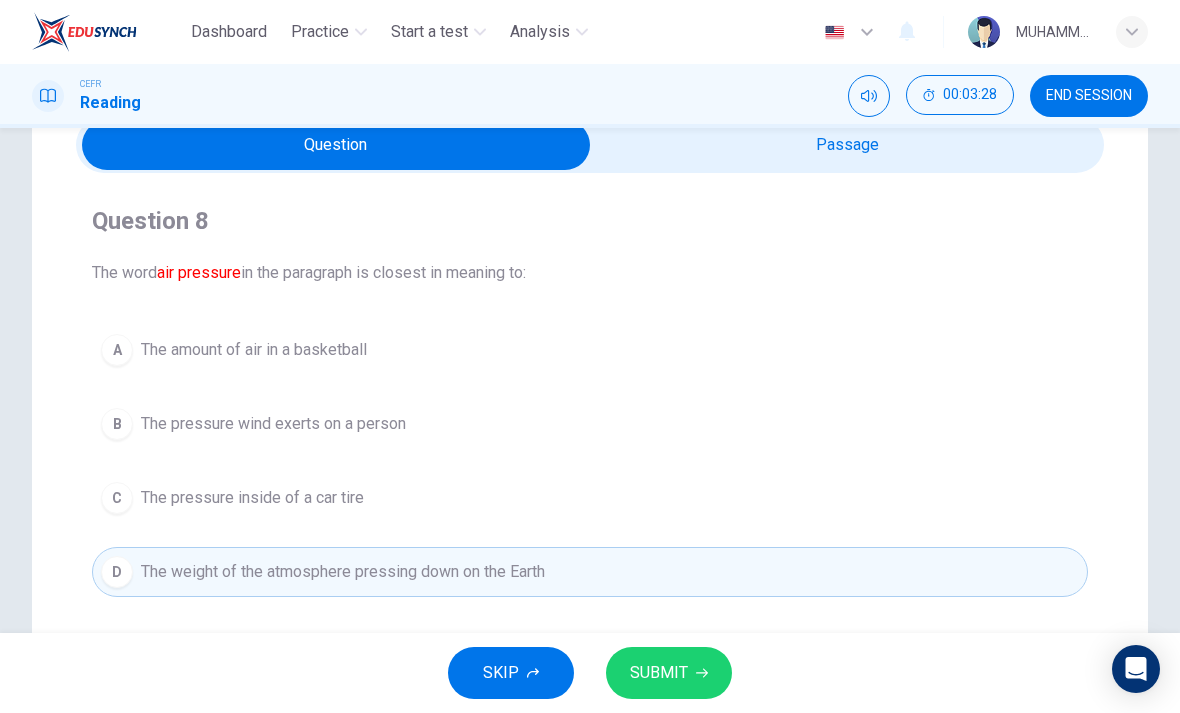 click on "SUBMIT" at bounding box center [669, 673] 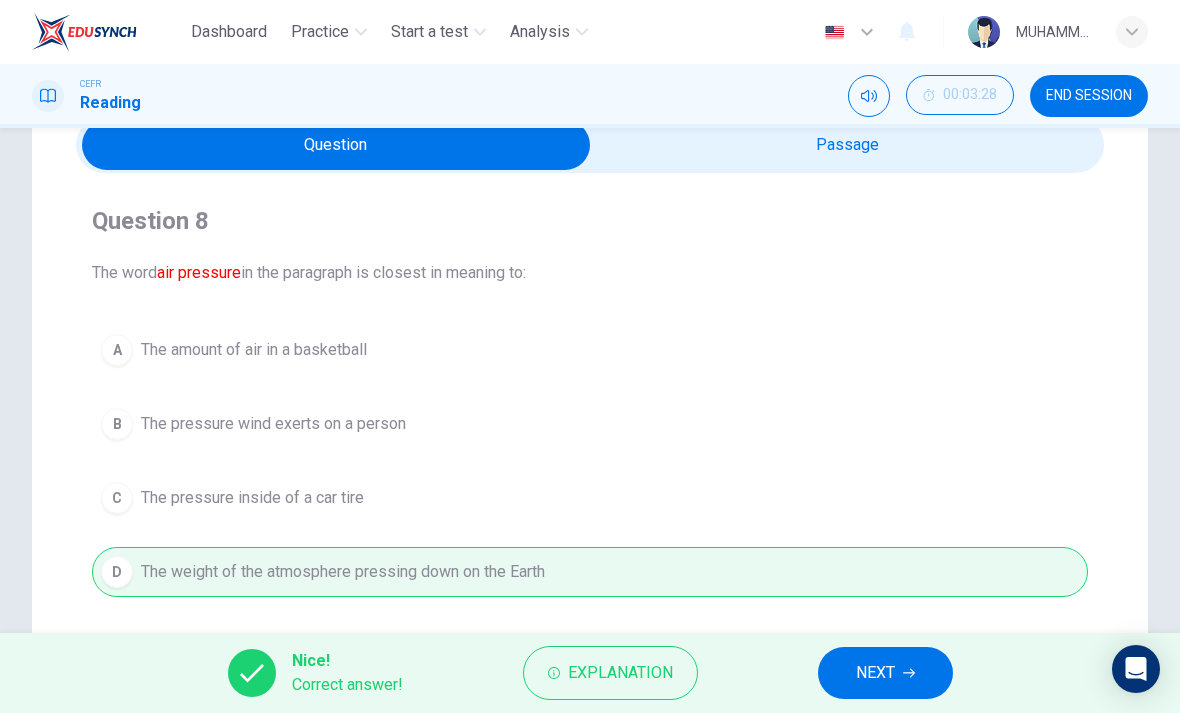 click on "NEXT" at bounding box center (885, 673) 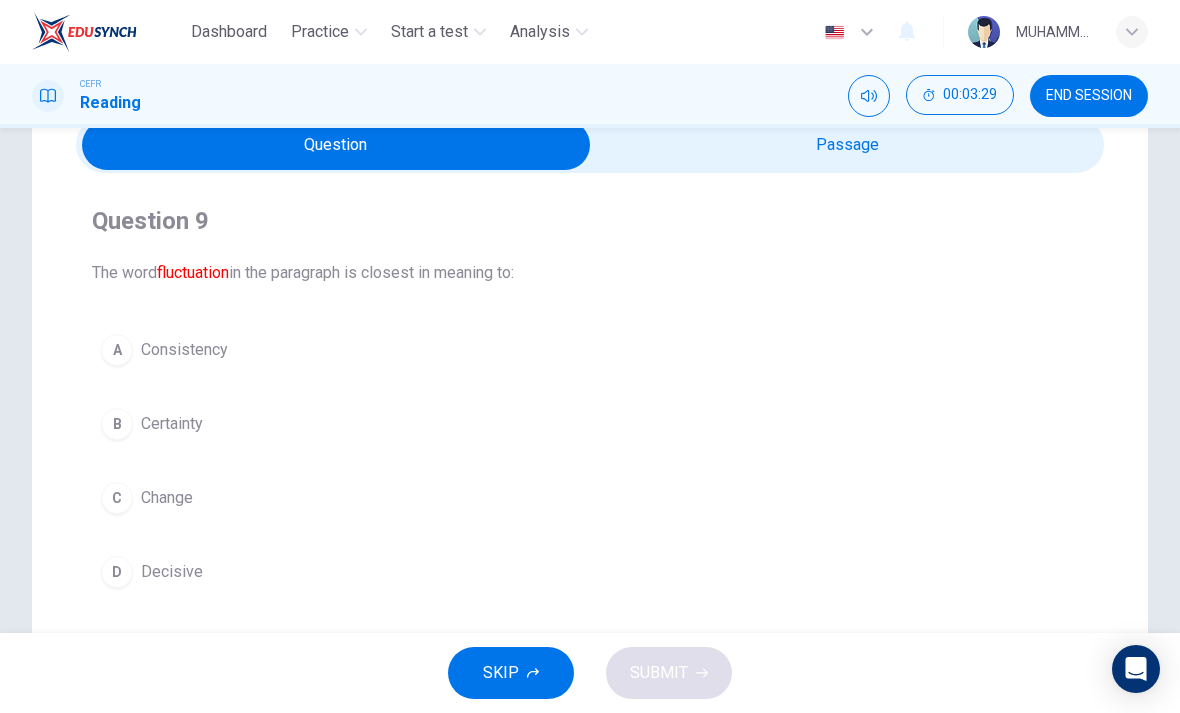 click at bounding box center [336, 145] 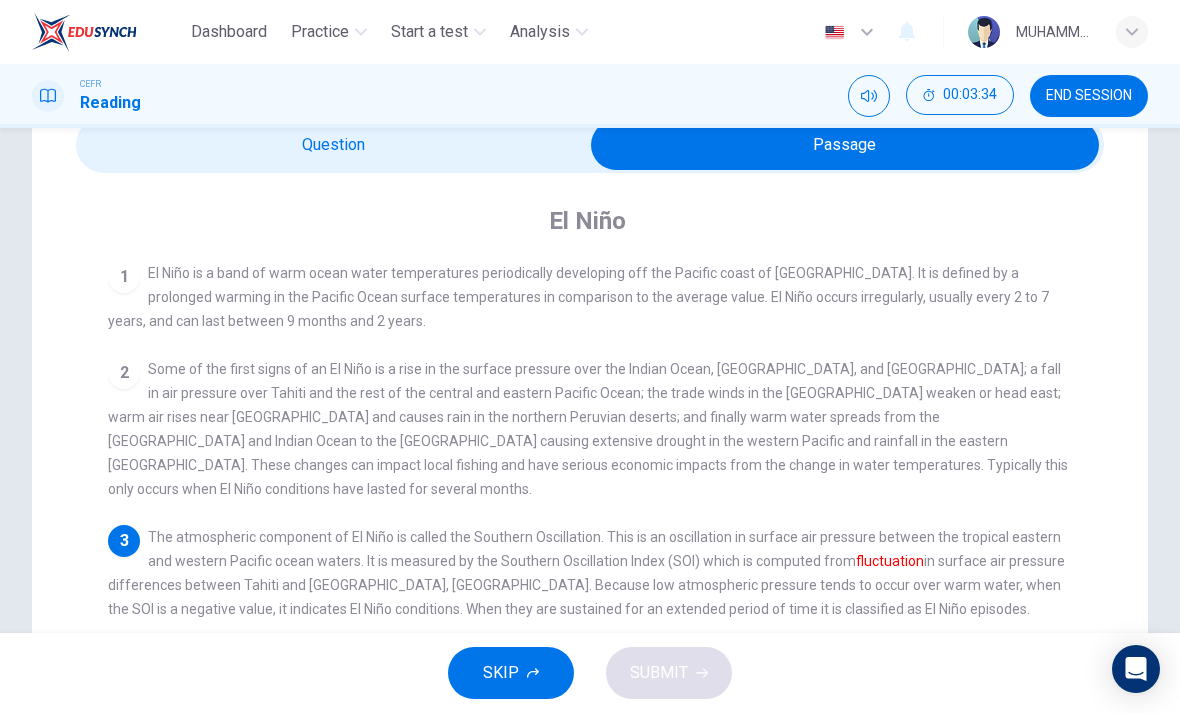 click at bounding box center (845, 145) 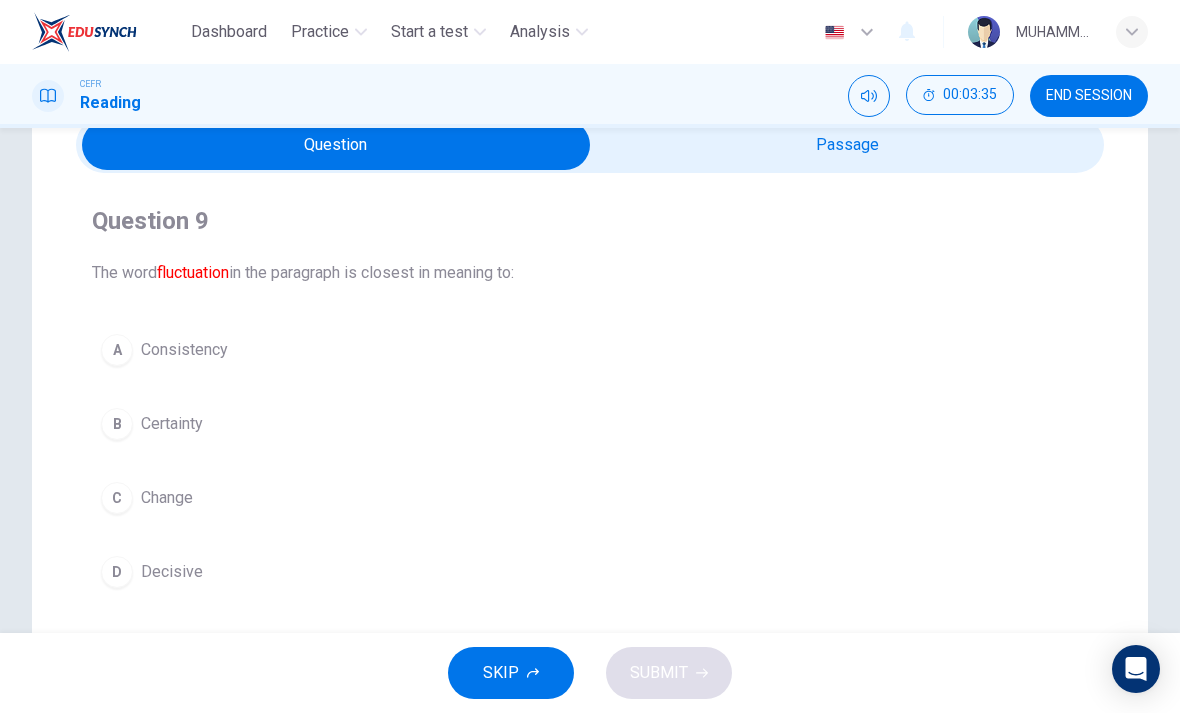 scroll, scrollTop: 102, scrollLeft: 0, axis: vertical 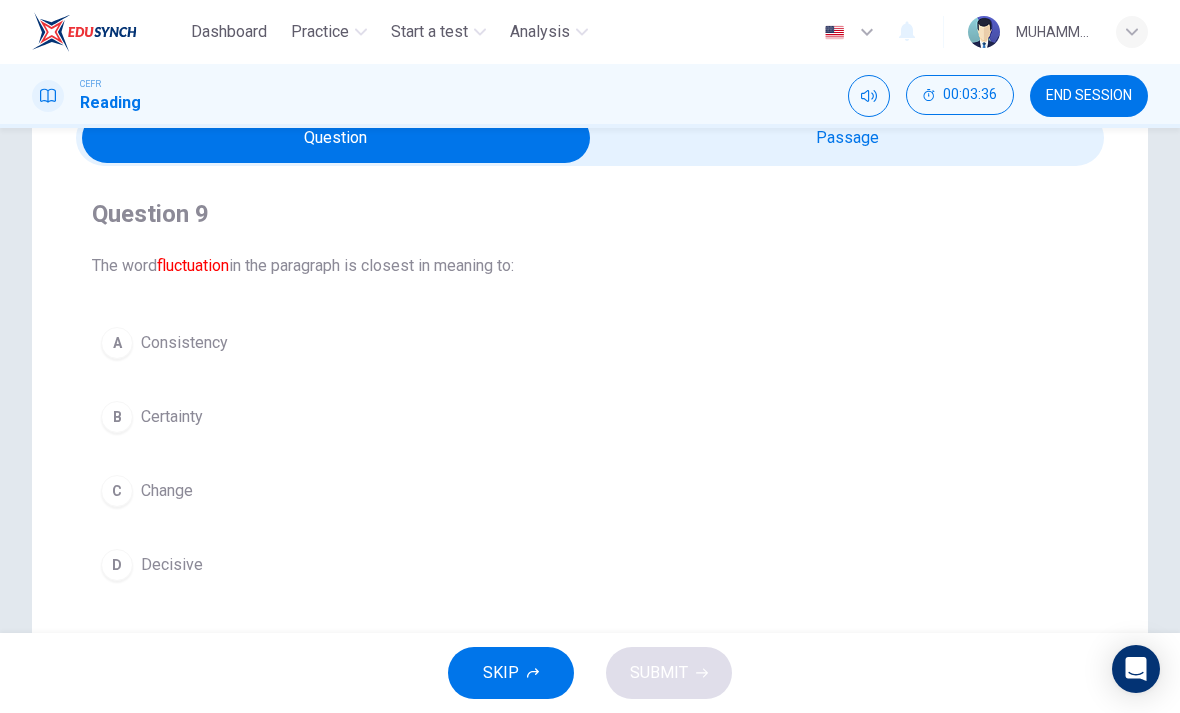click at bounding box center [336, 138] 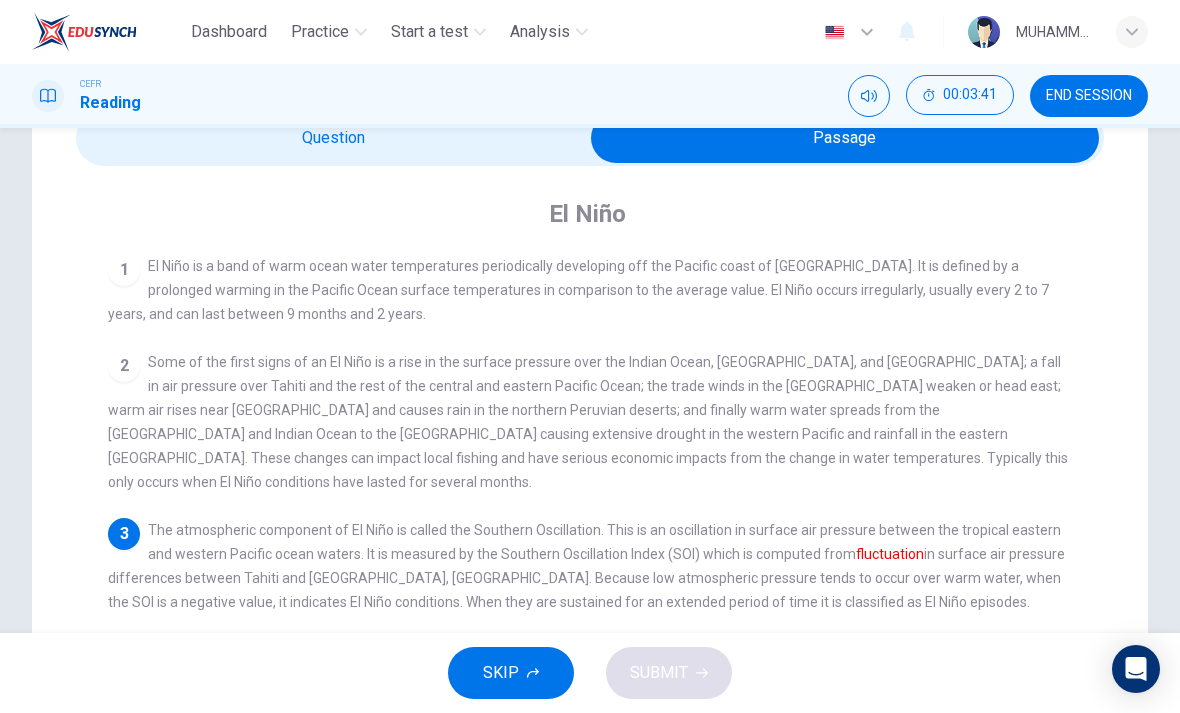click at bounding box center [845, 138] 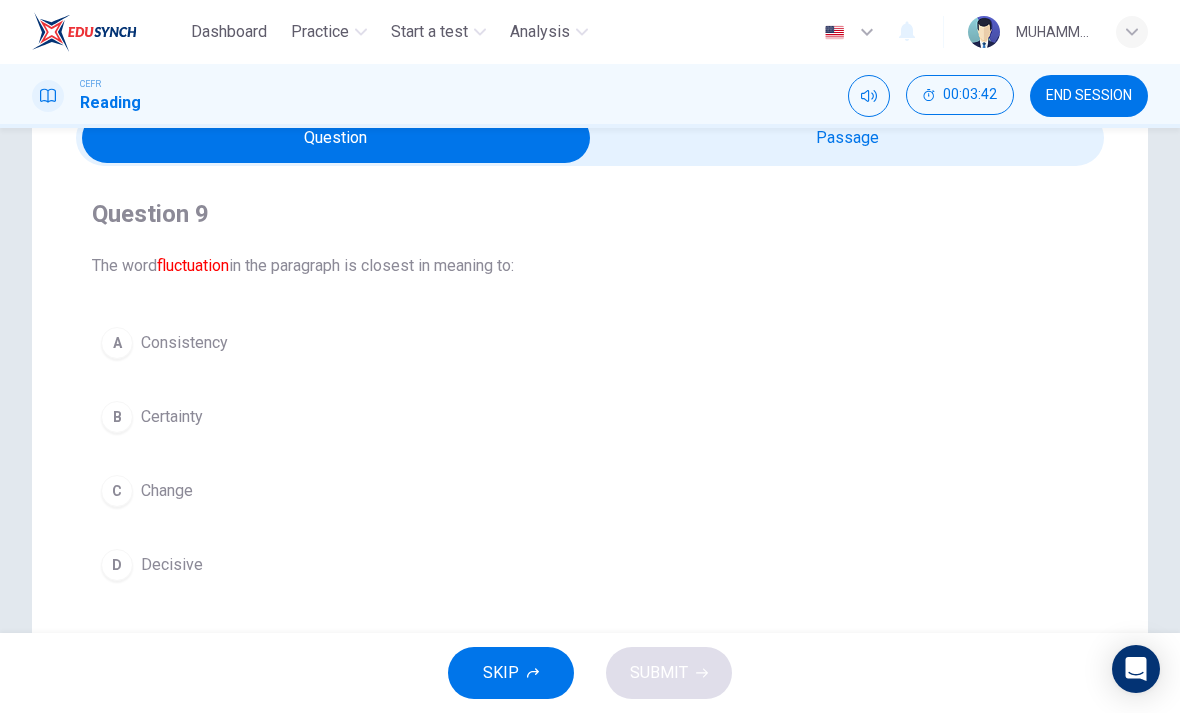 click on "C" at bounding box center [117, 491] 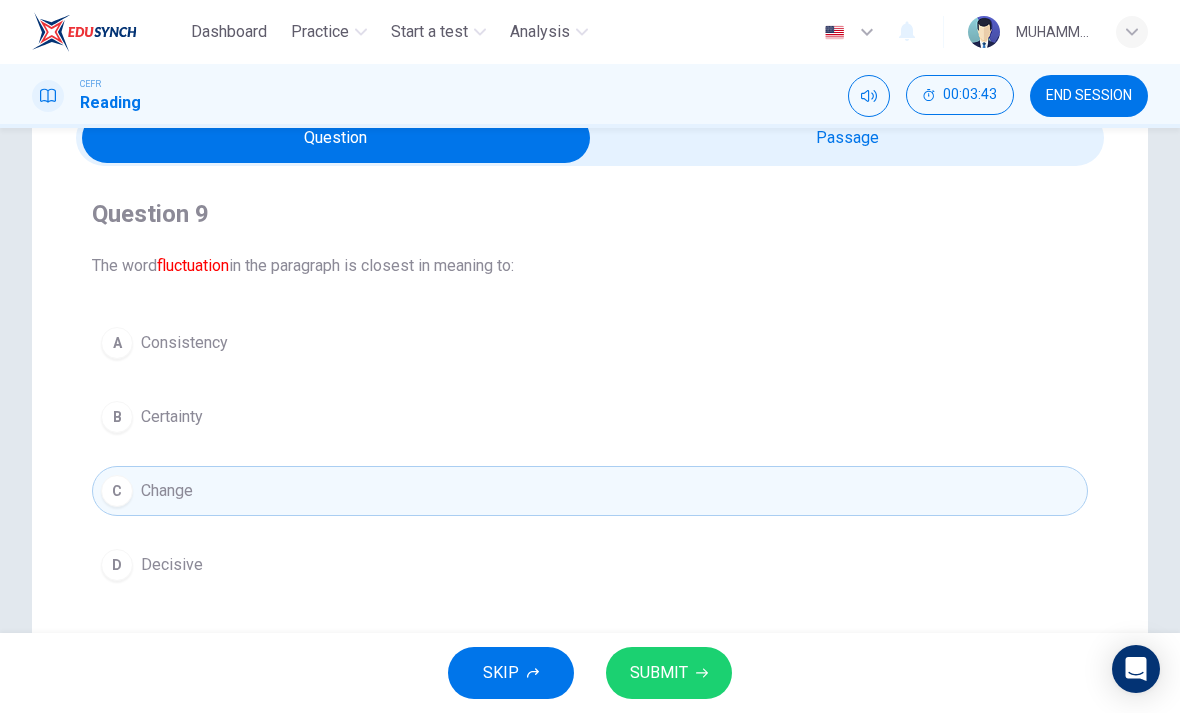 click on "SUBMIT" at bounding box center [669, 673] 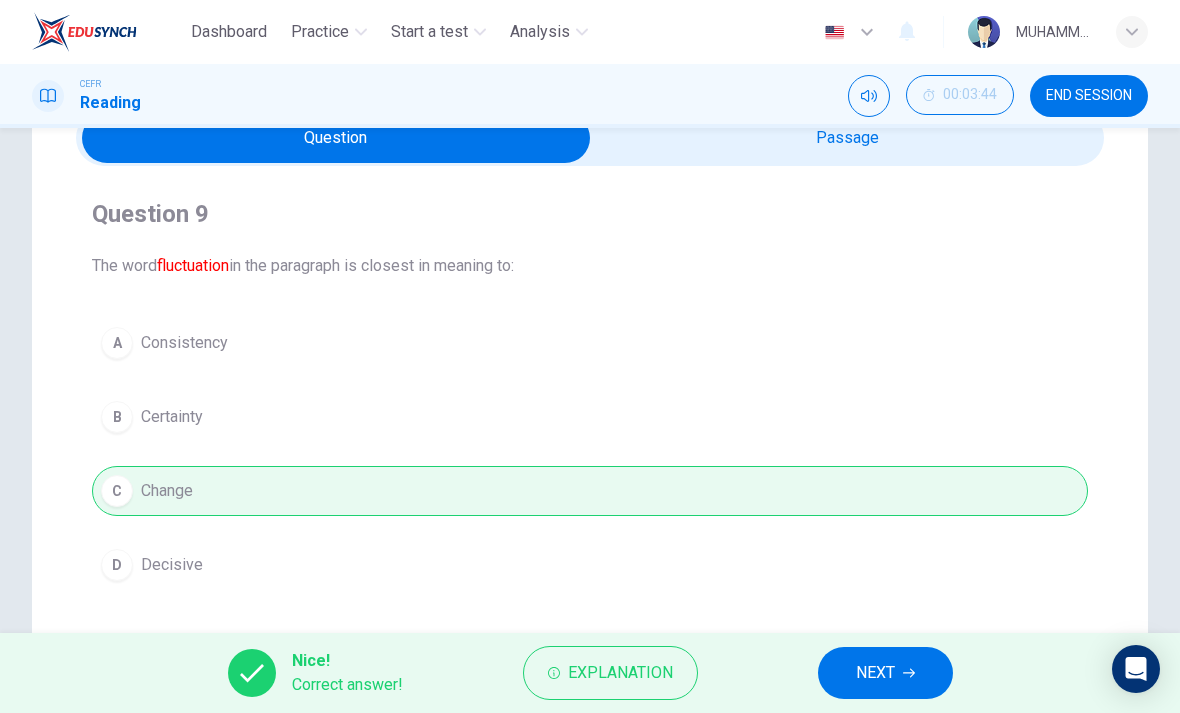 click on "NEXT" at bounding box center [885, 673] 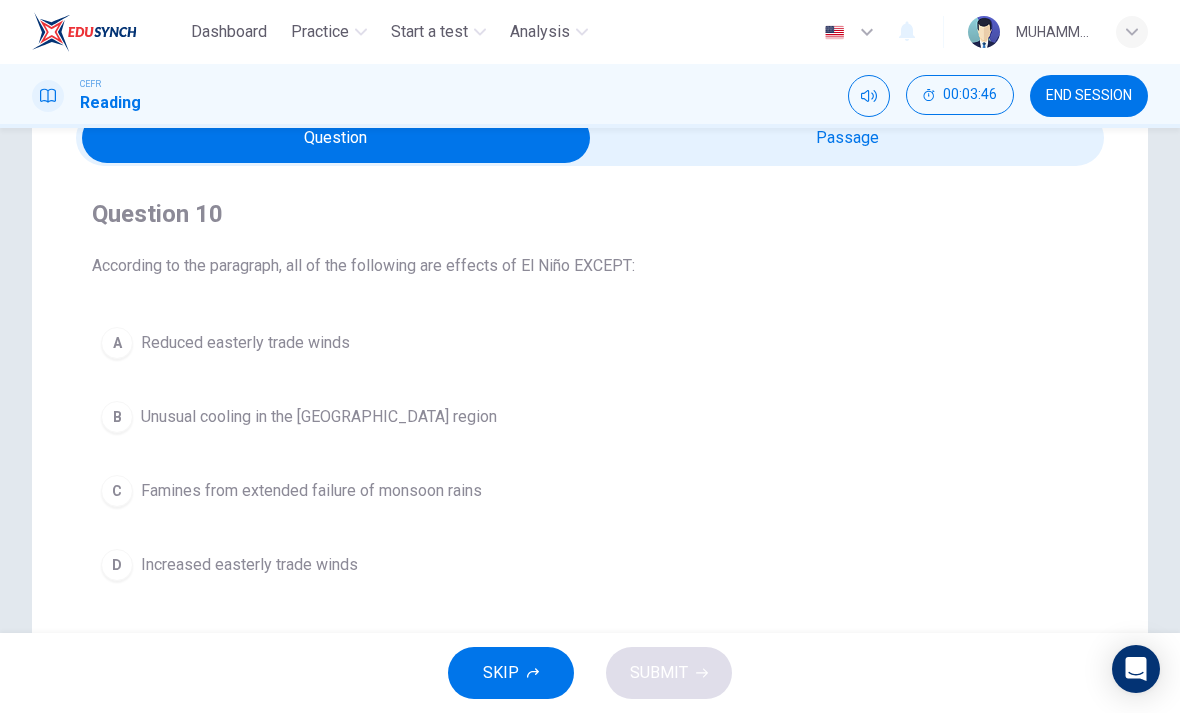 click at bounding box center (336, 138) 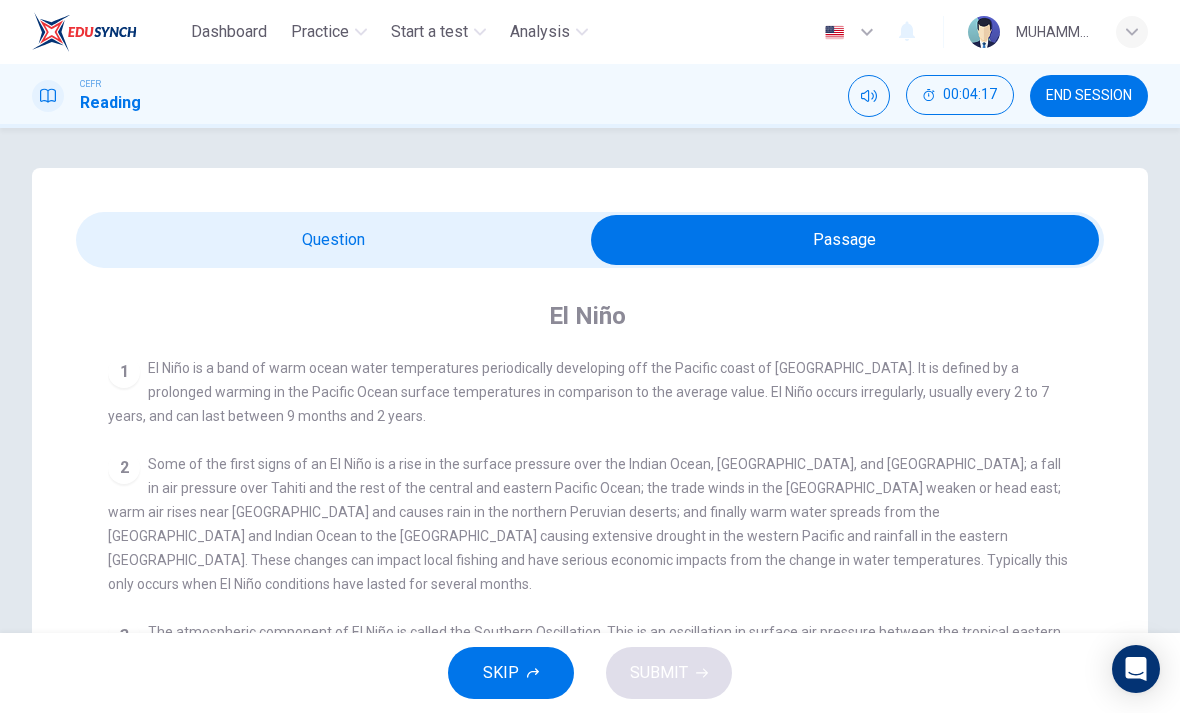 scroll, scrollTop: 0, scrollLeft: 0, axis: both 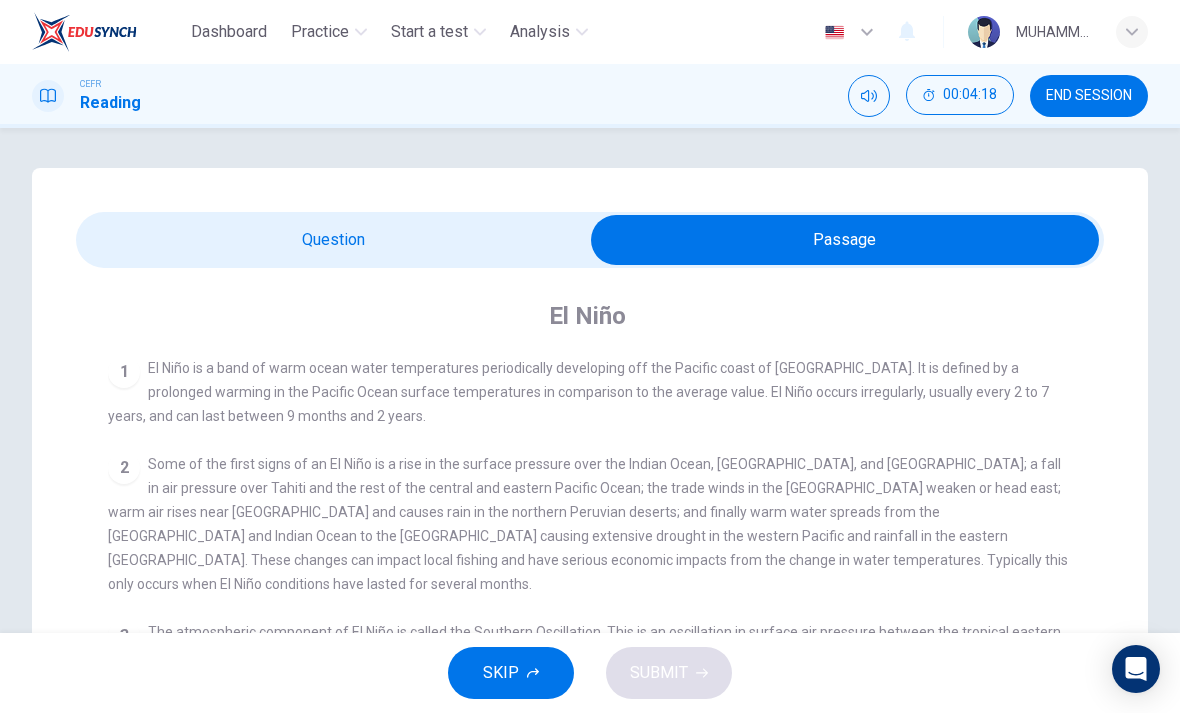 click at bounding box center [845, 240] 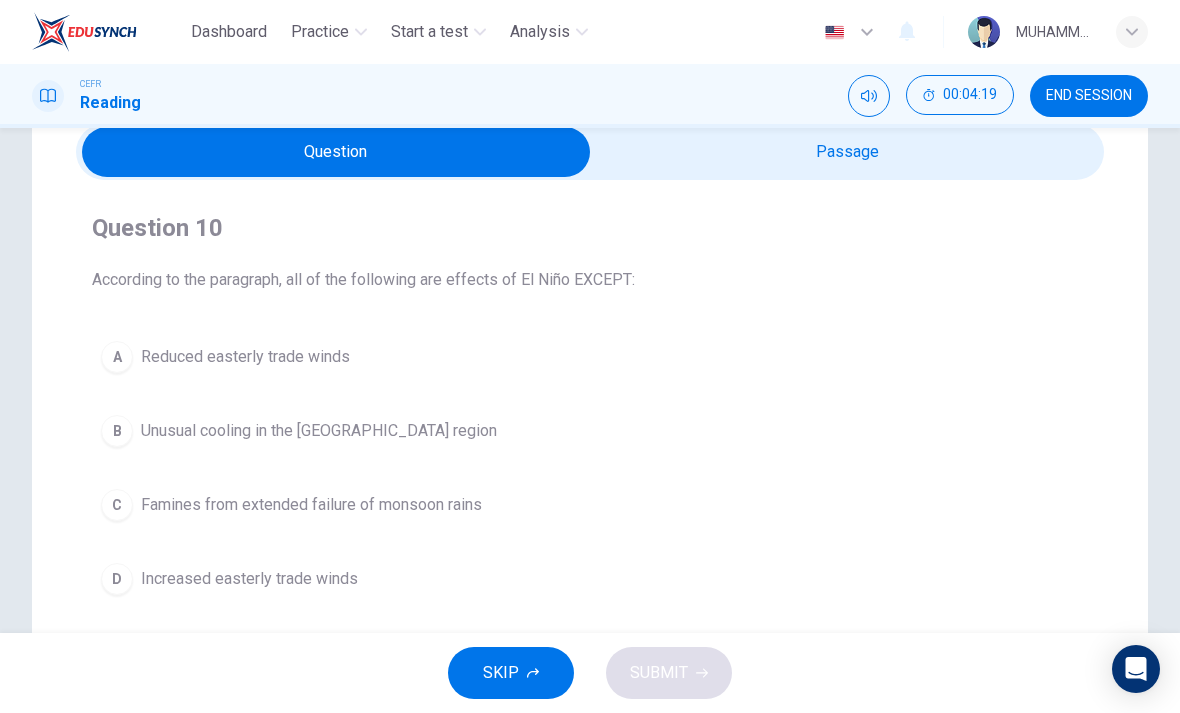 scroll, scrollTop: 99, scrollLeft: 0, axis: vertical 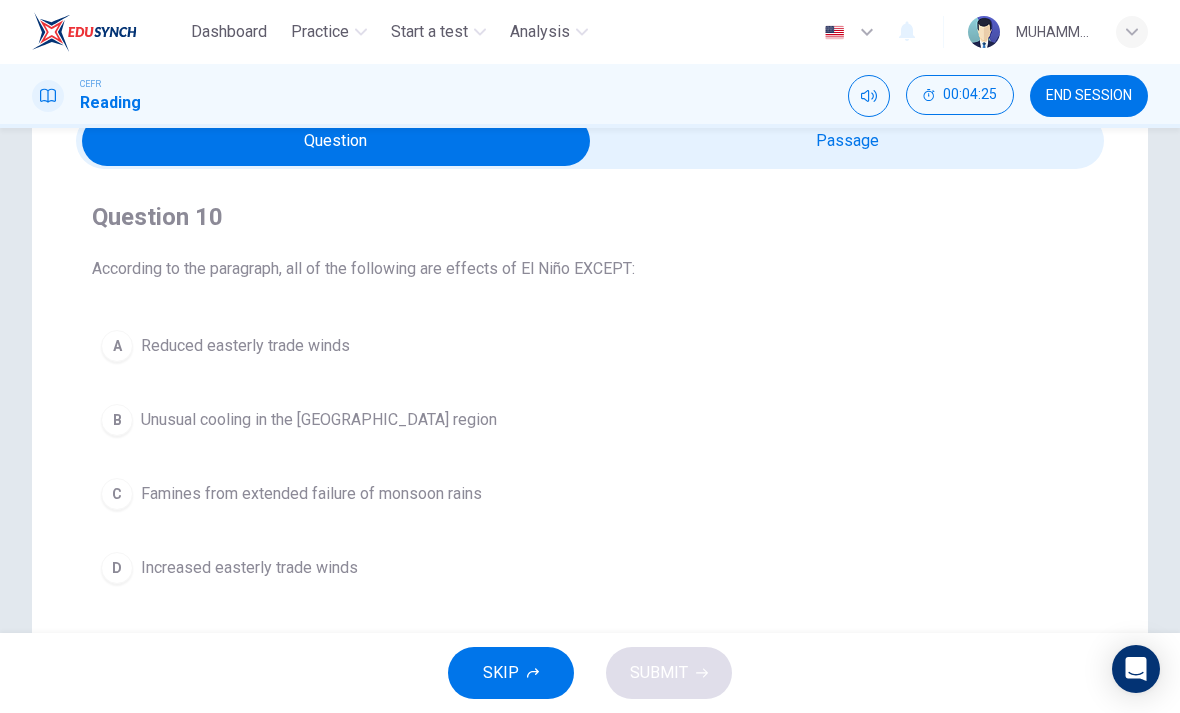 click on "Famines from extended failure of monsoon rains" at bounding box center (311, 494) 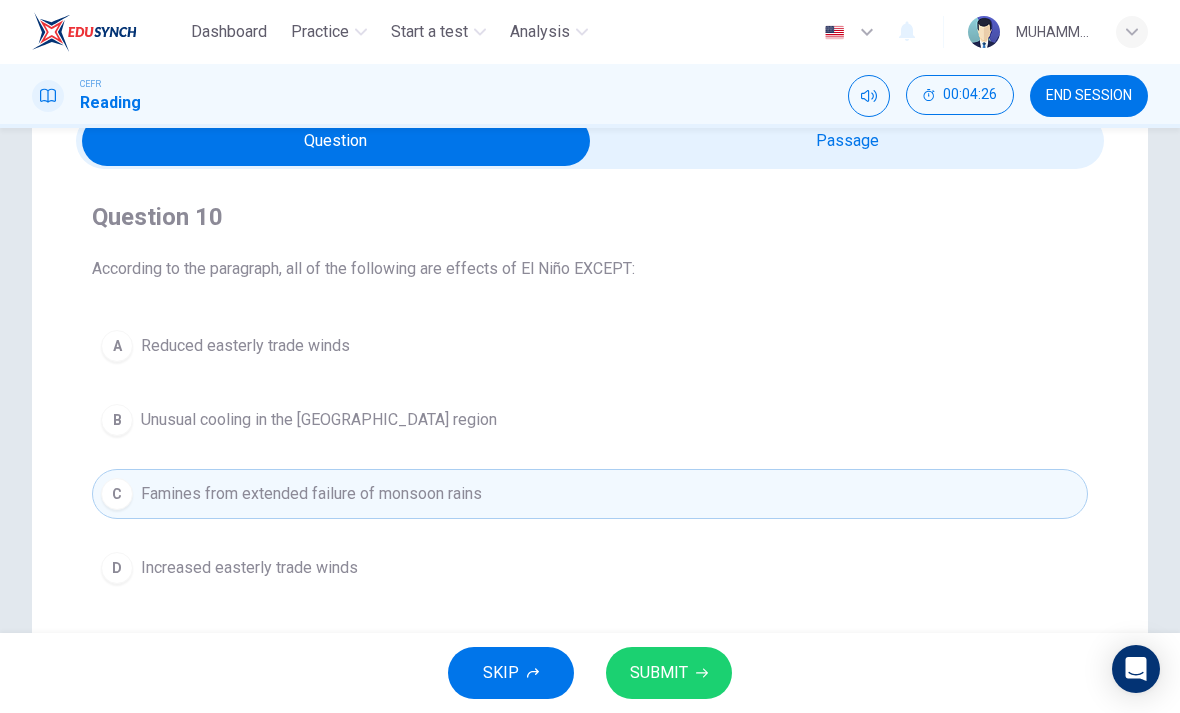 click on "SUBMIT" at bounding box center [669, 673] 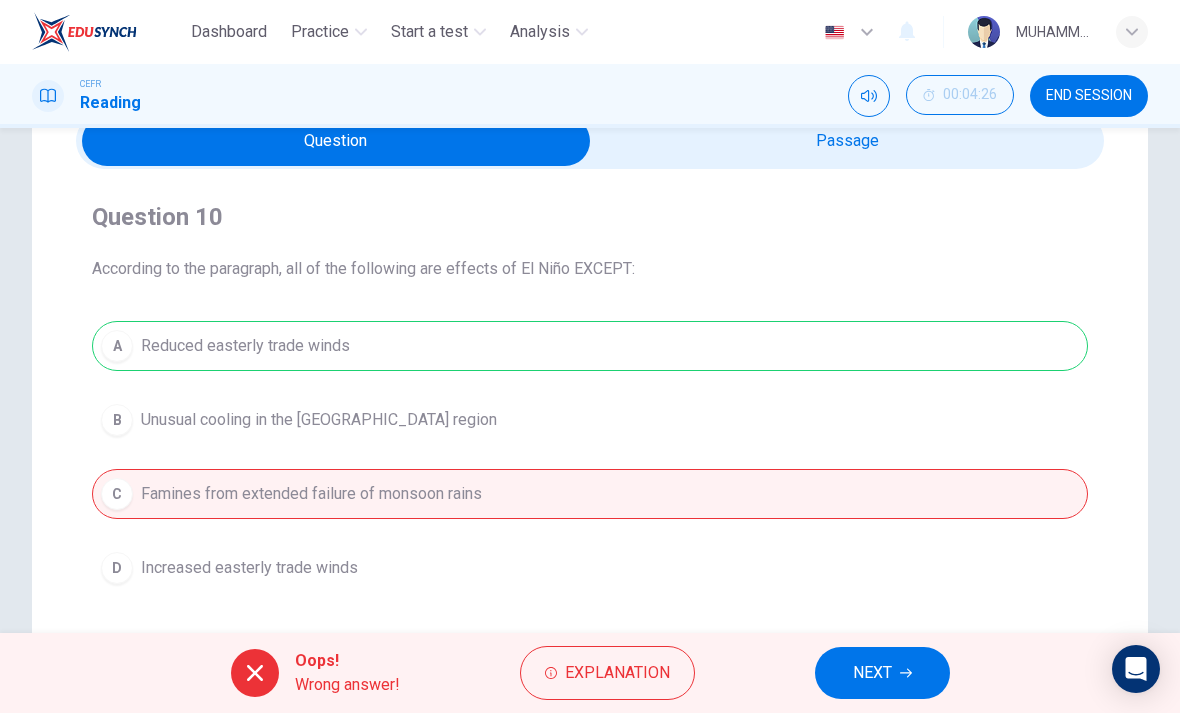 click on "NEXT" at bounding box center (882, 673) 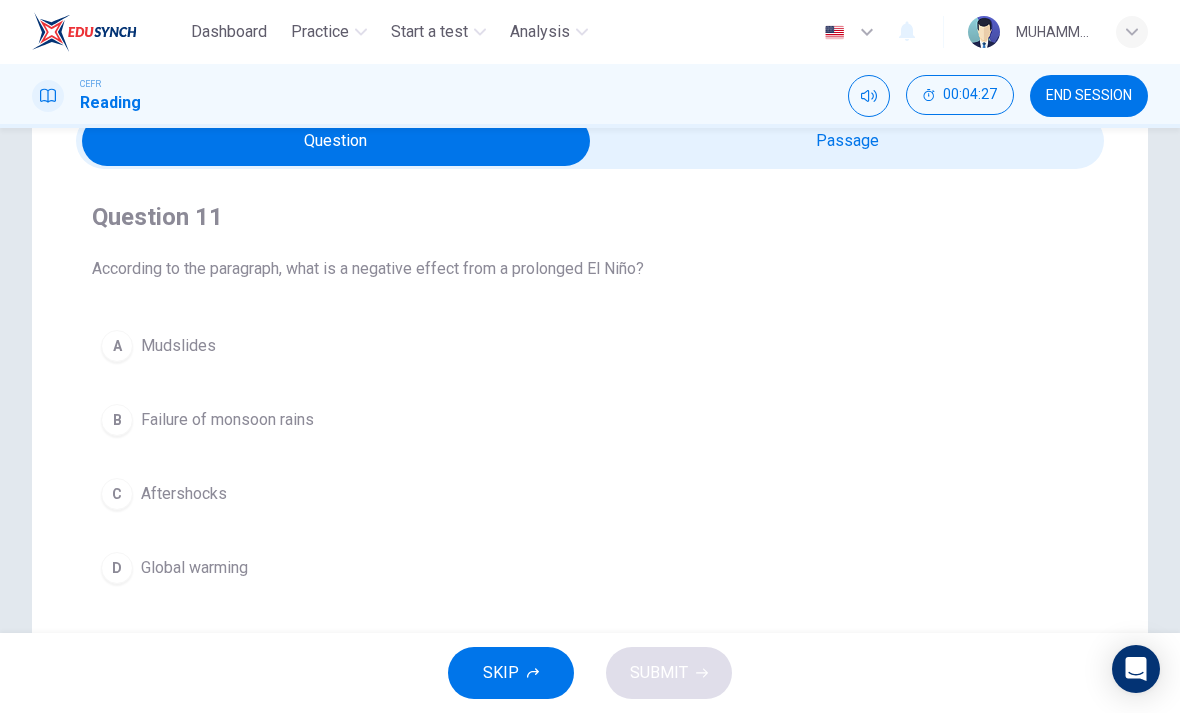 click at bounding box center (336, 141) 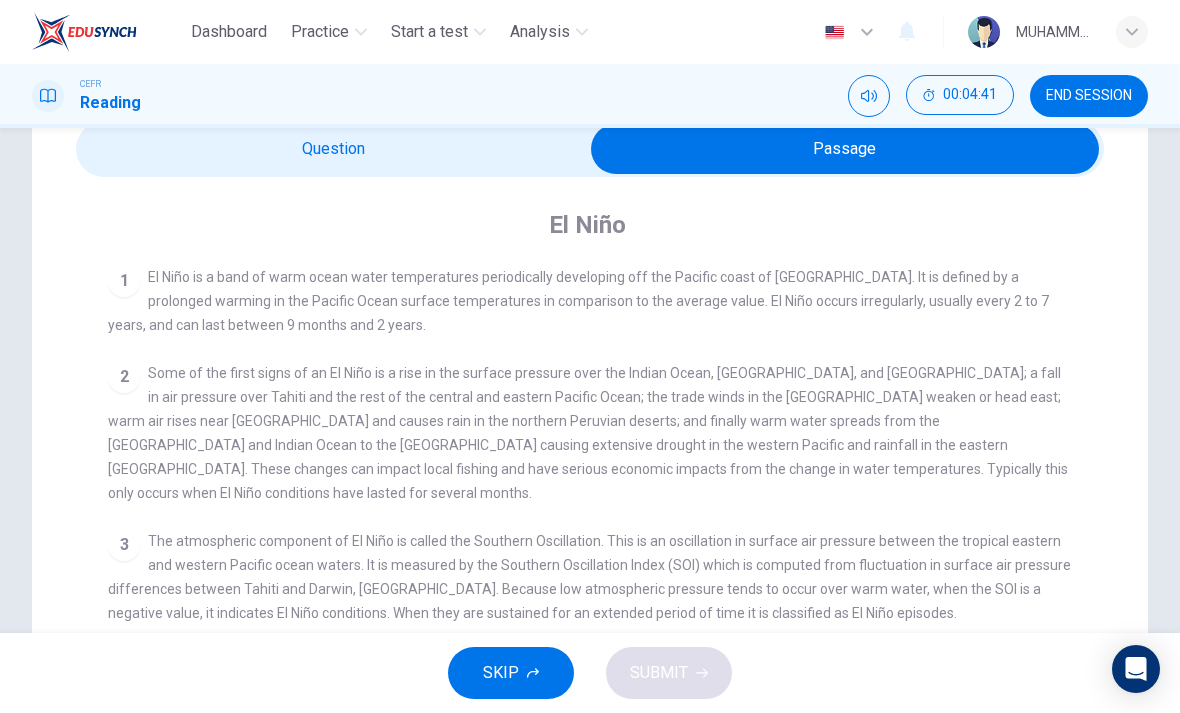 scroll, scrollTop: 51, scrollLeft: 0, axis: vertical 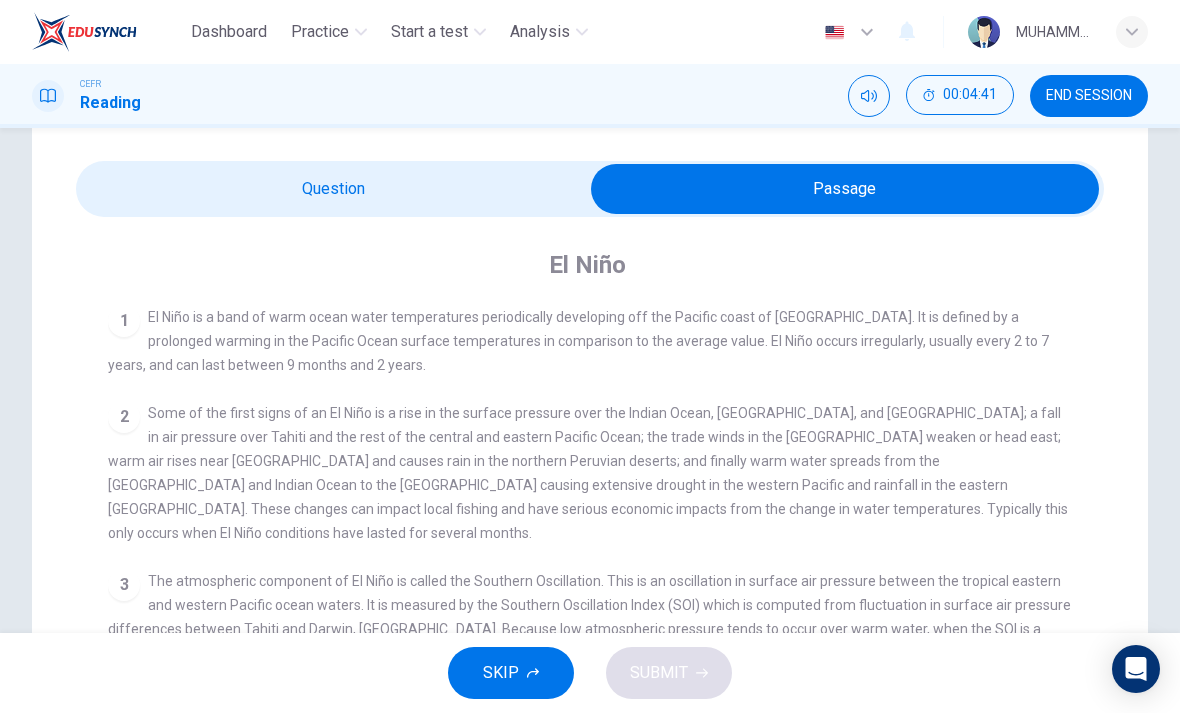 click at bounding box center (845, 189) 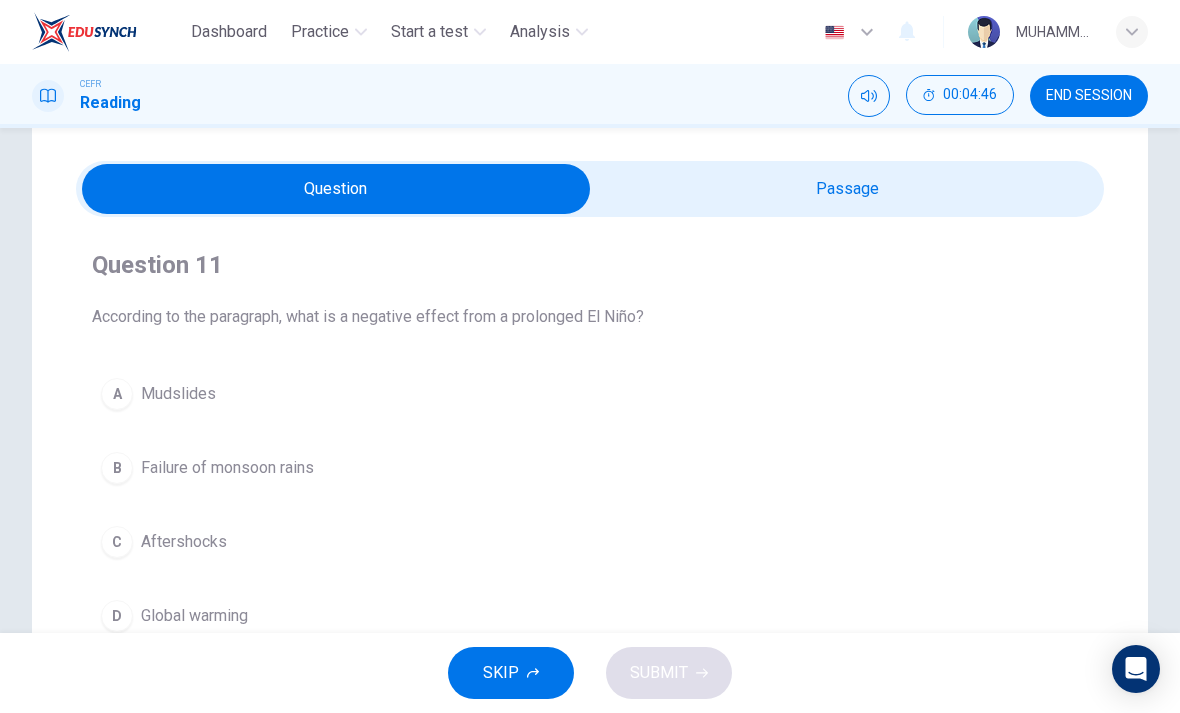 click on "B" at bounding box center [117, 468] 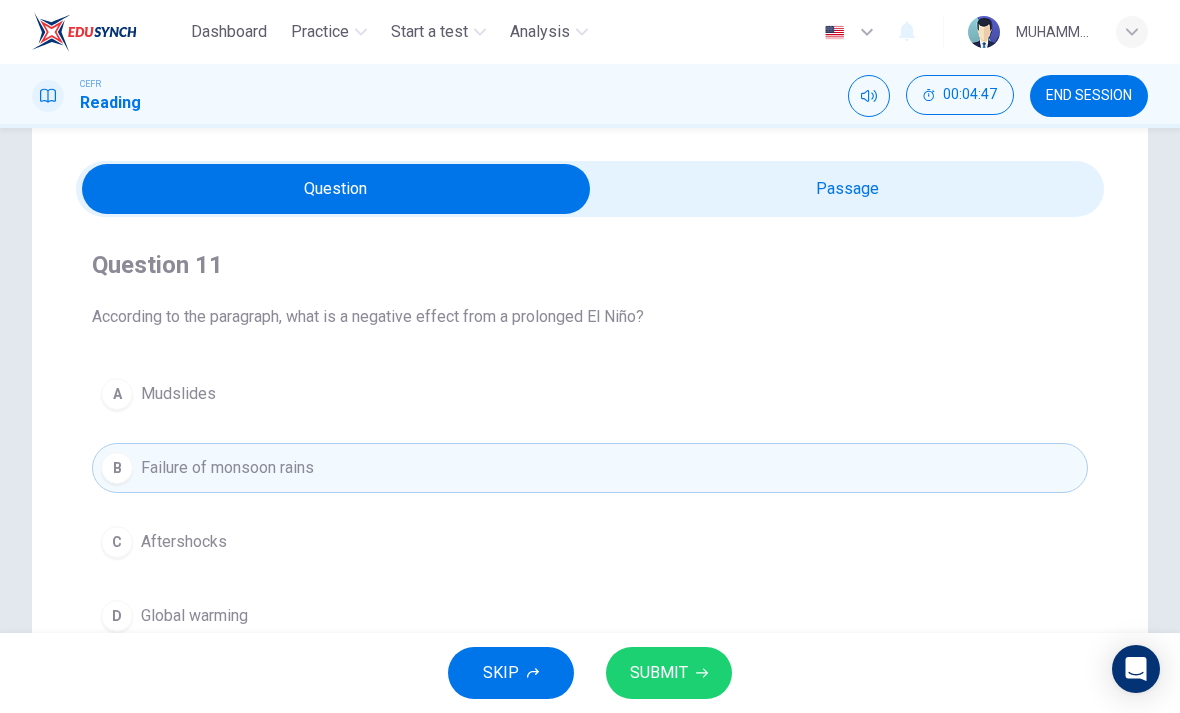 click 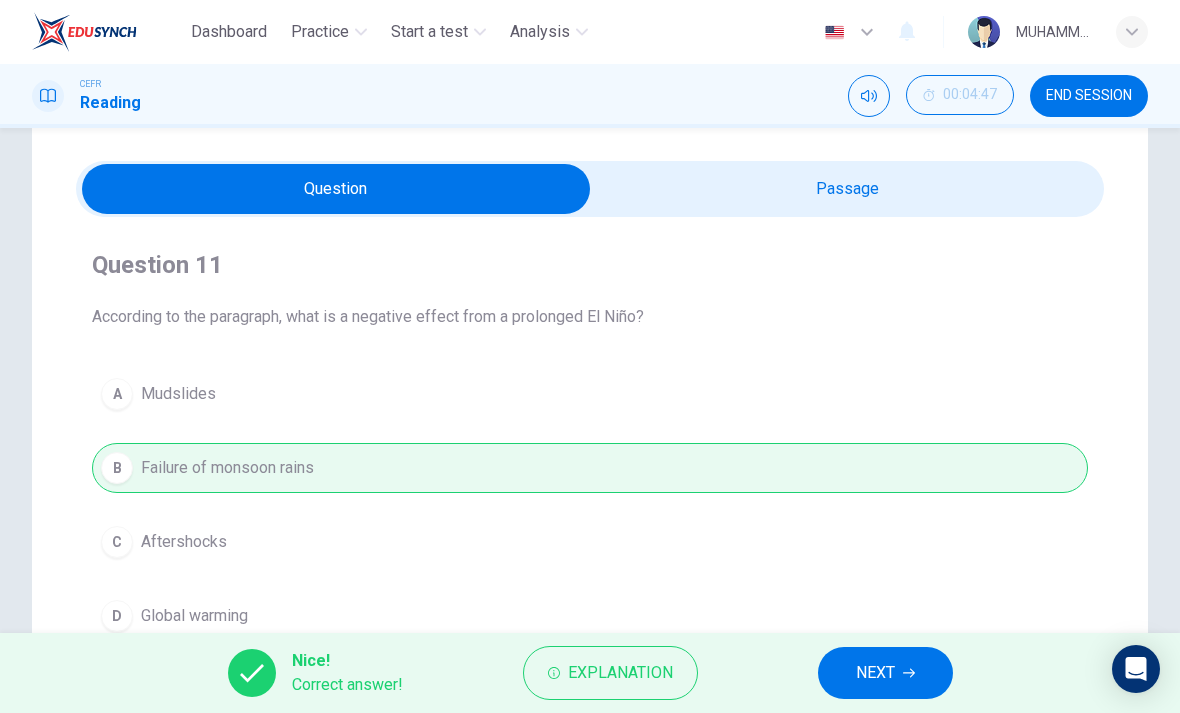 click on "NEXT" at bounding box center (875, 673) 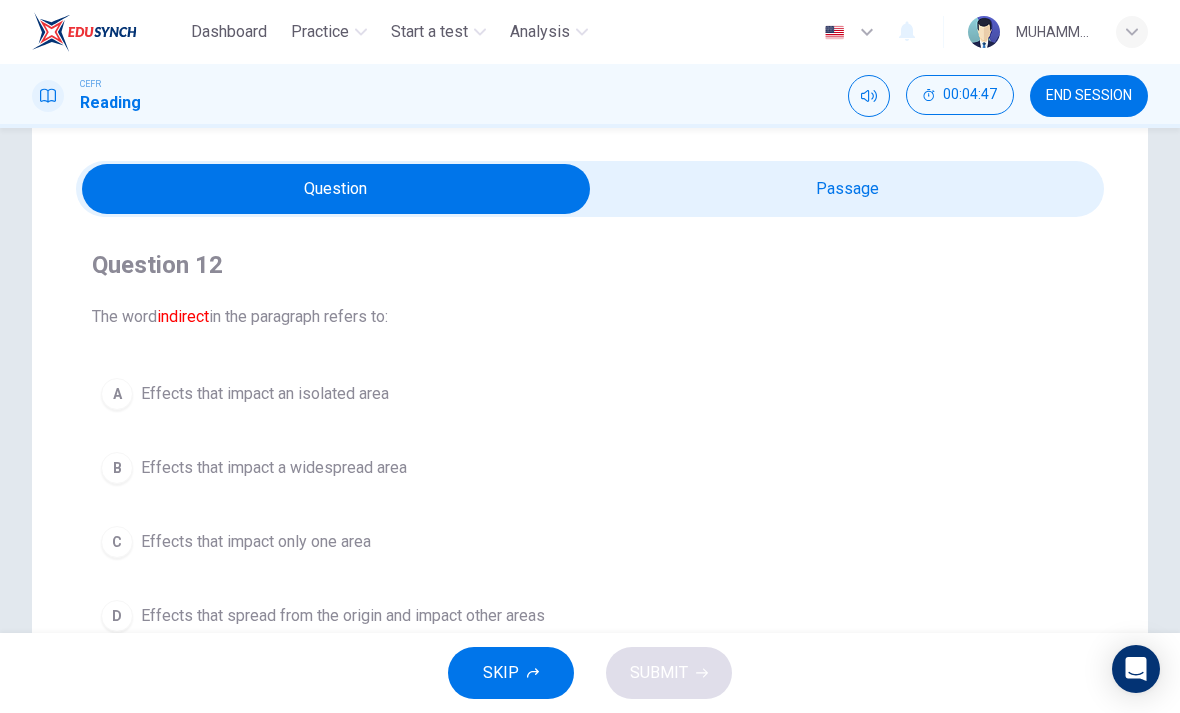 click at bounding box center [336, 189] 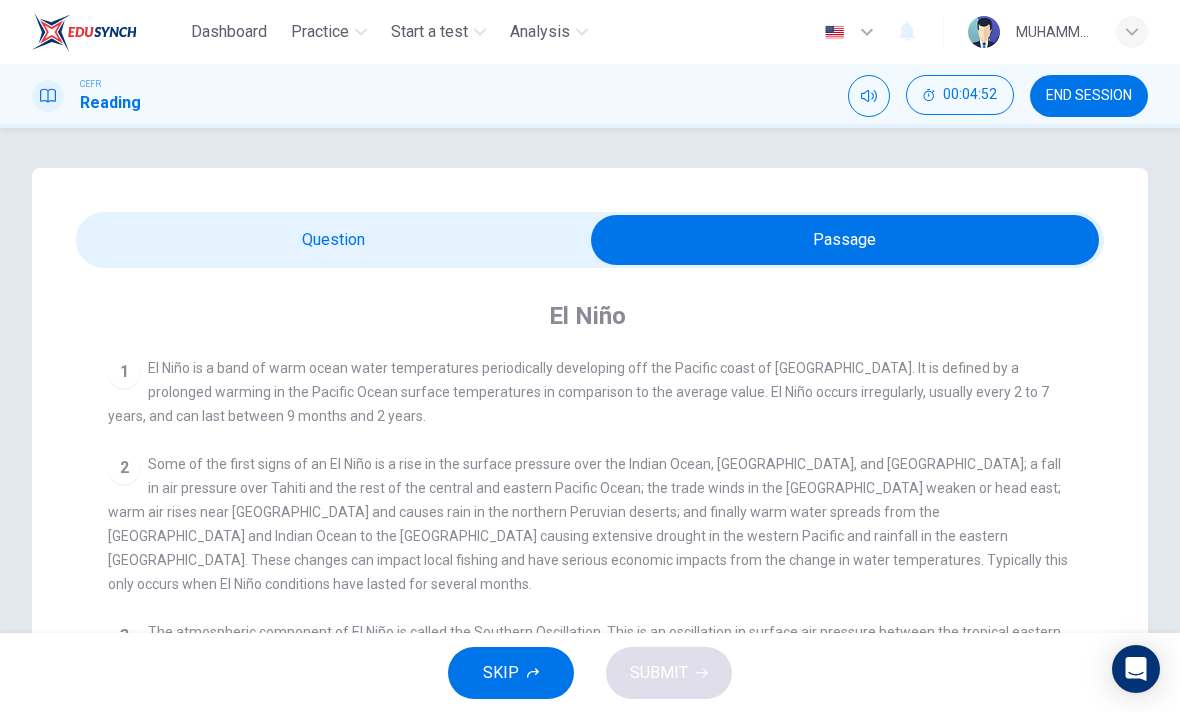 scroll, scrollTop: 0, scrollLeft: 0, axis: both 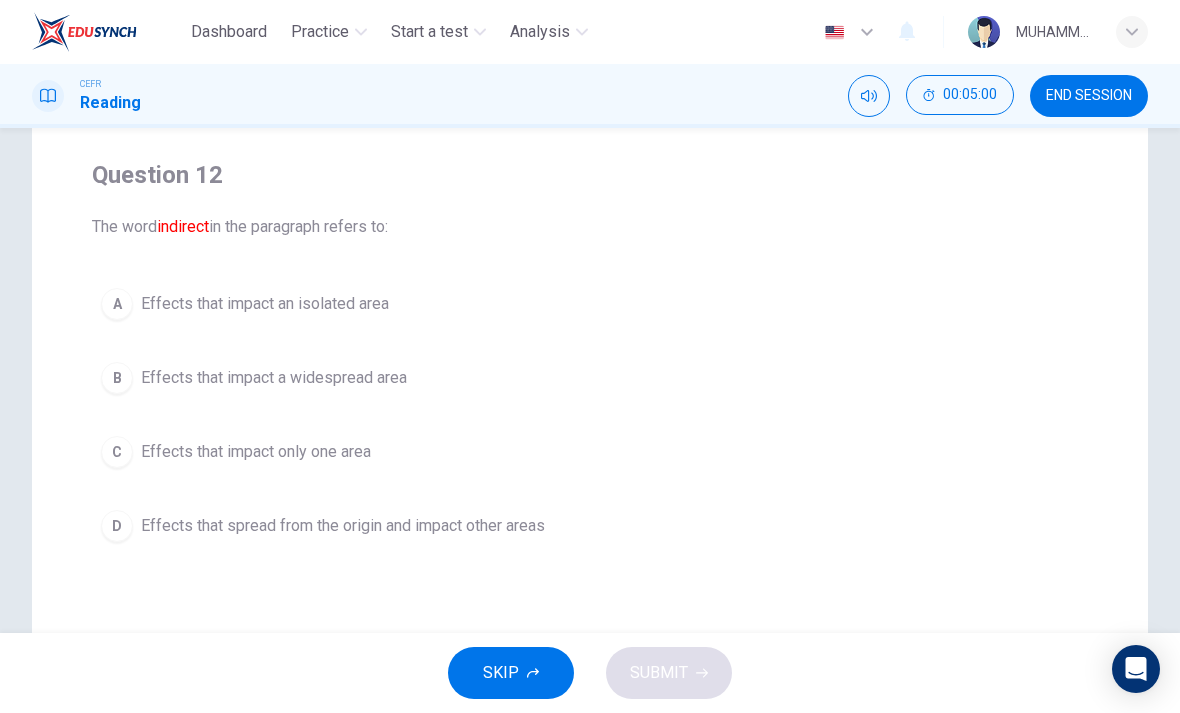 click on "Effects that spread from the origin and impact other areas" at bounding box center [343, 526] 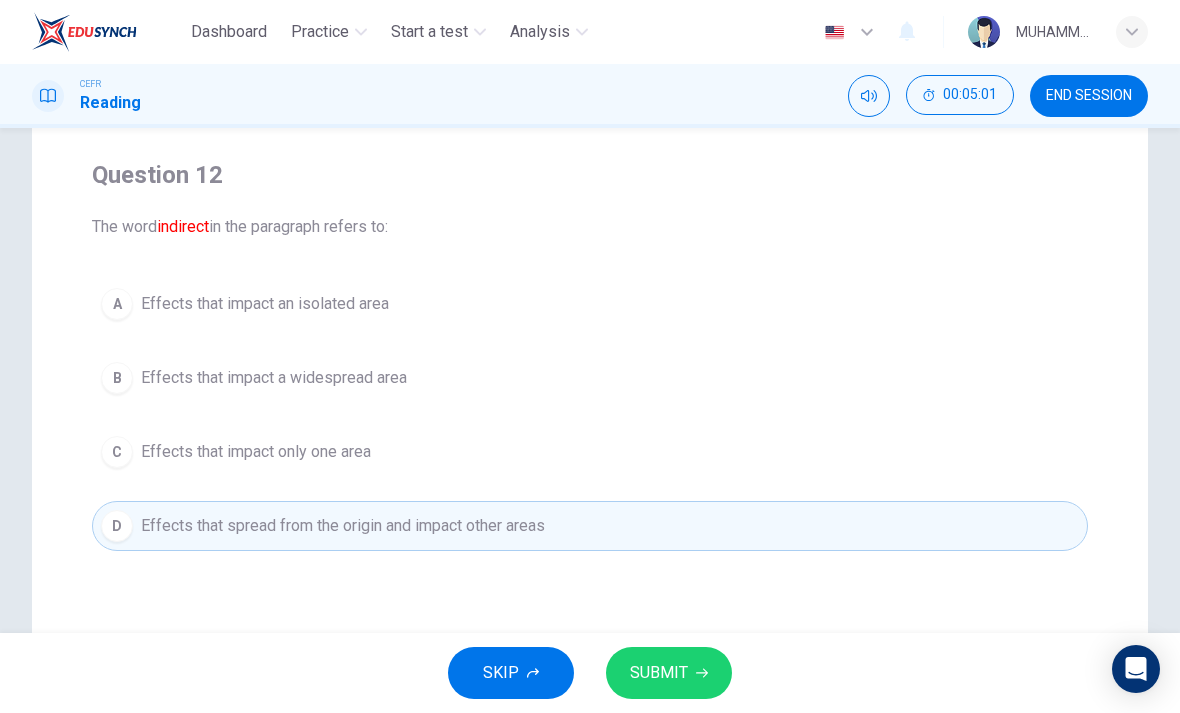 click on "SUBMIT" at bounding box center (669, 673) 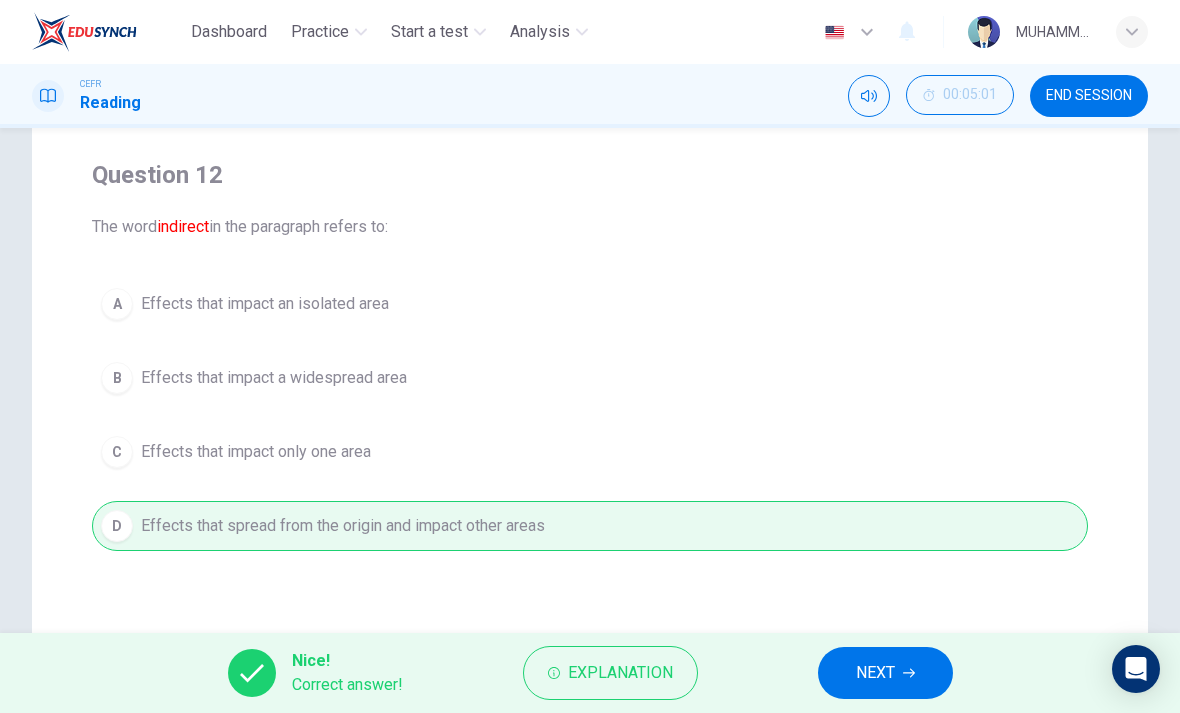 click on "NEXT" at bounding box center [875, 673] 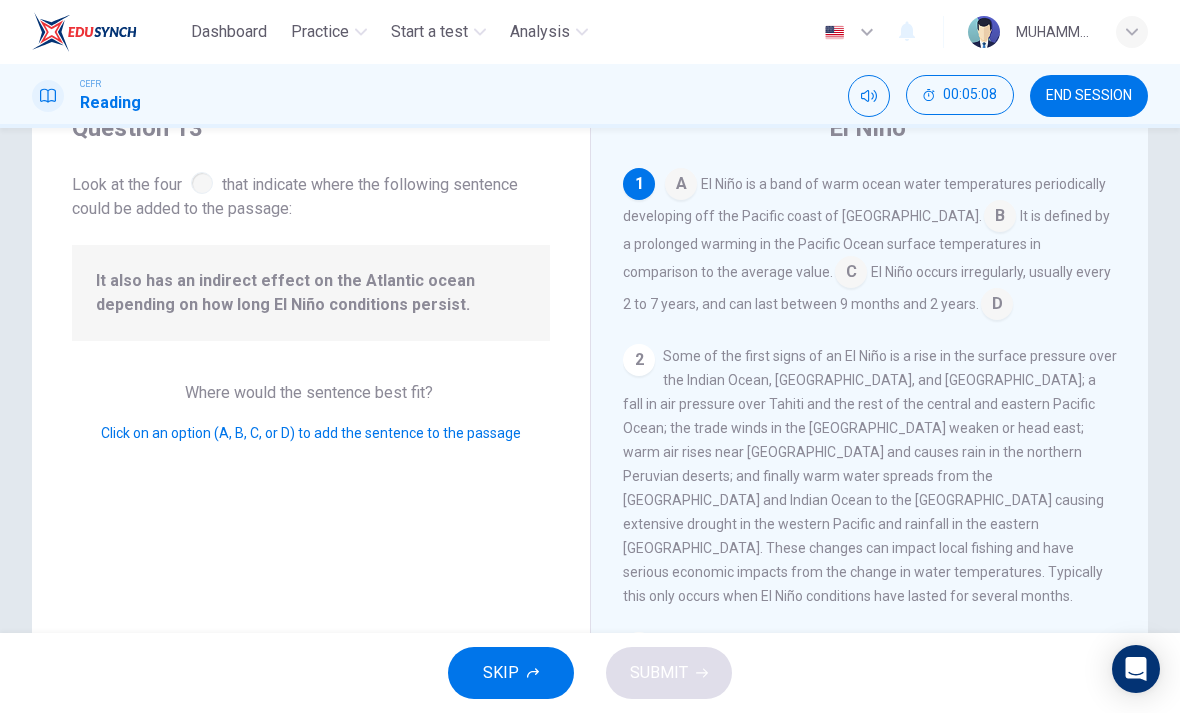 scroll, scrollTop: 87, scrollLeft: 0, axis: vertical 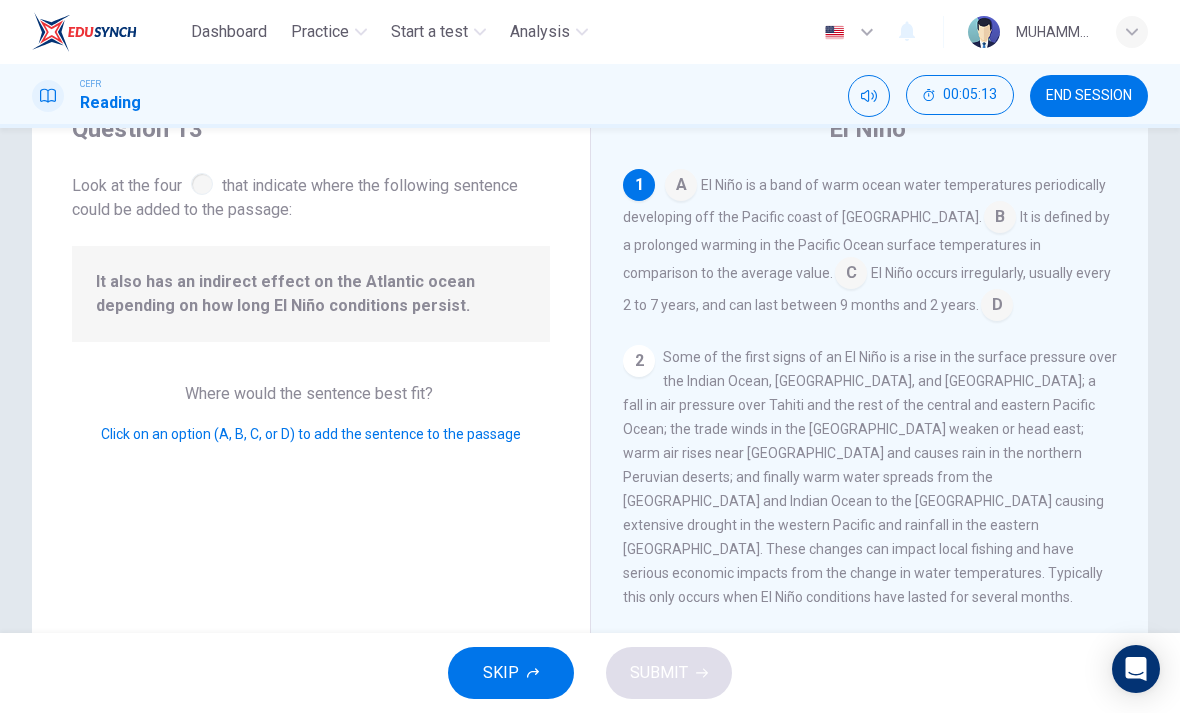 click at bounding box center (851, 275) 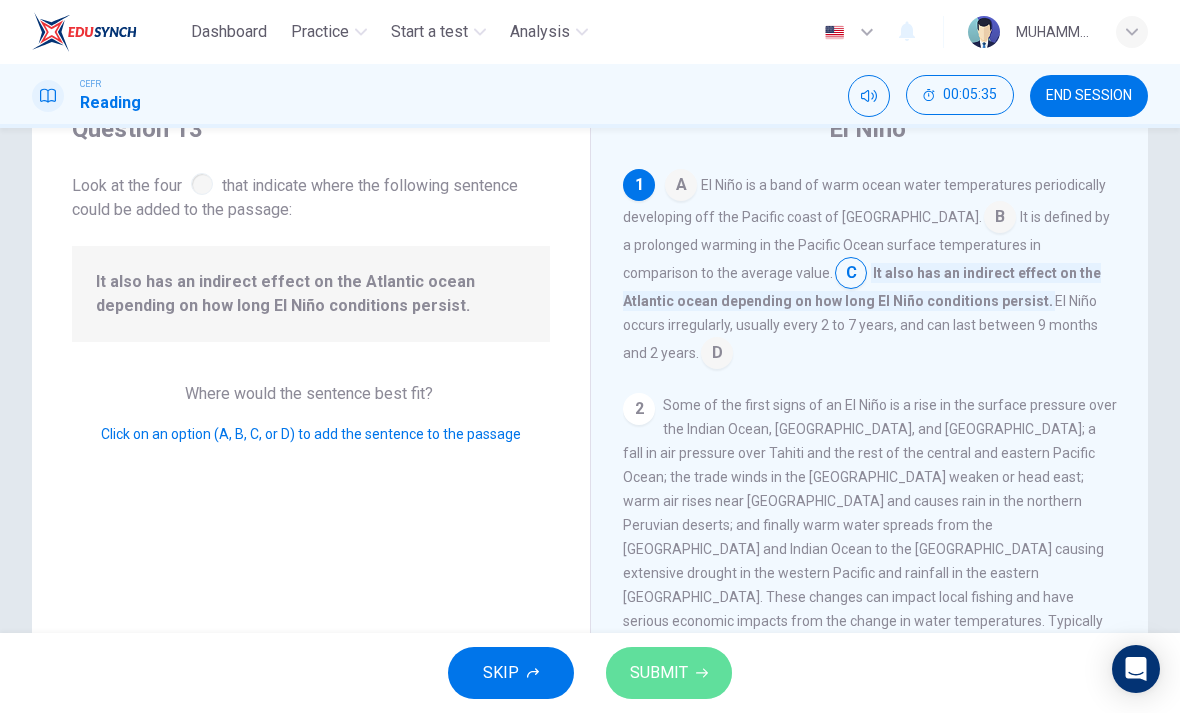 click on "SUBMIT" at bounding box center [669, 673] 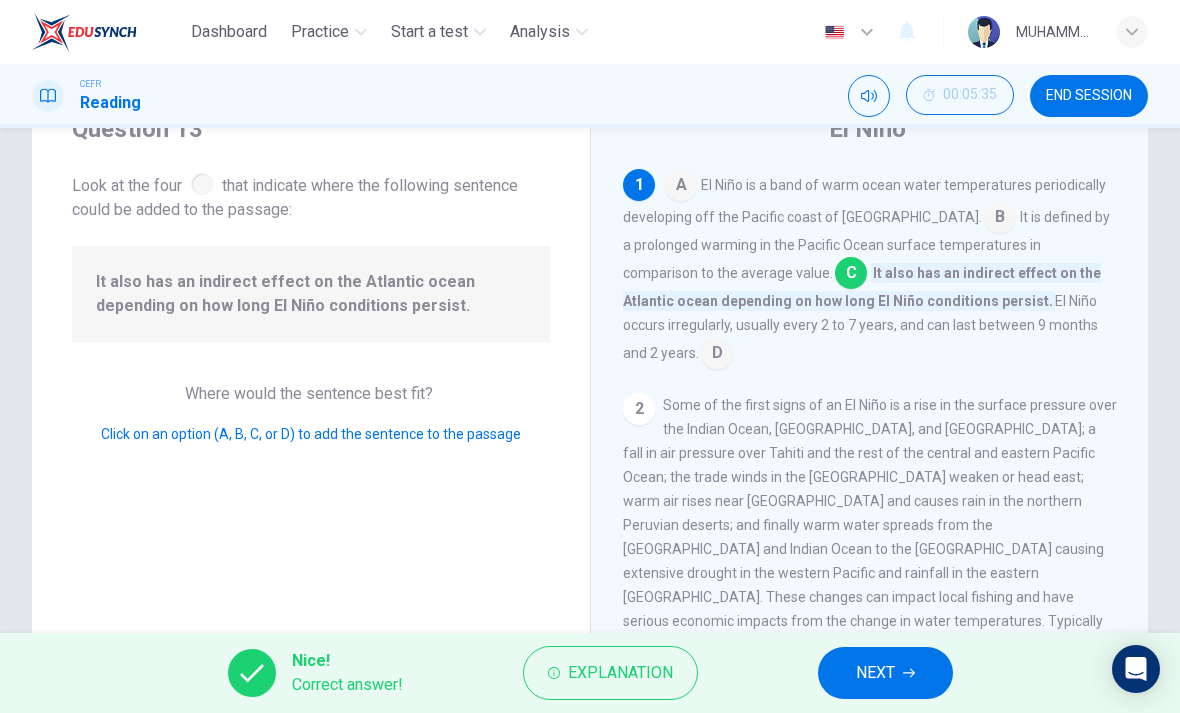 click on "NEXT" at bounding box center [885, 673] 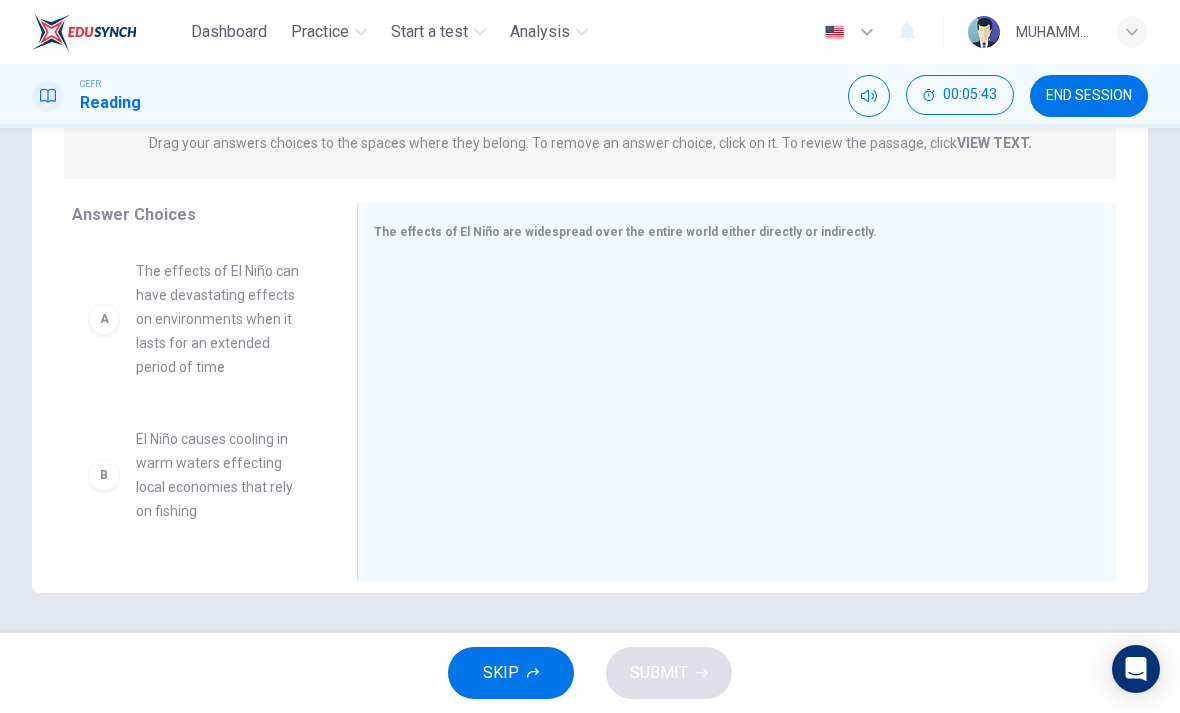 scroll, scrollTop: 270, scrollLeft: 0, axis: vertical 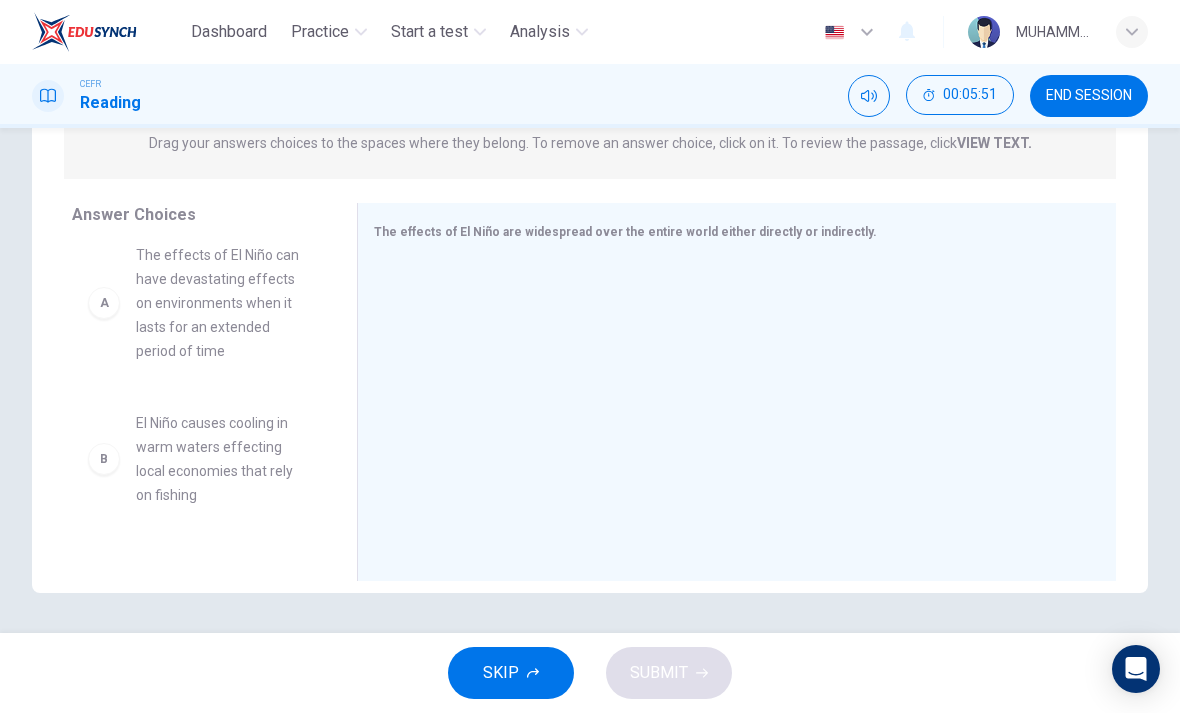 click on "The effects of El Niño can have devastating effects on environments when it lasts for an extended period of time" at bounding box center (222, 303) 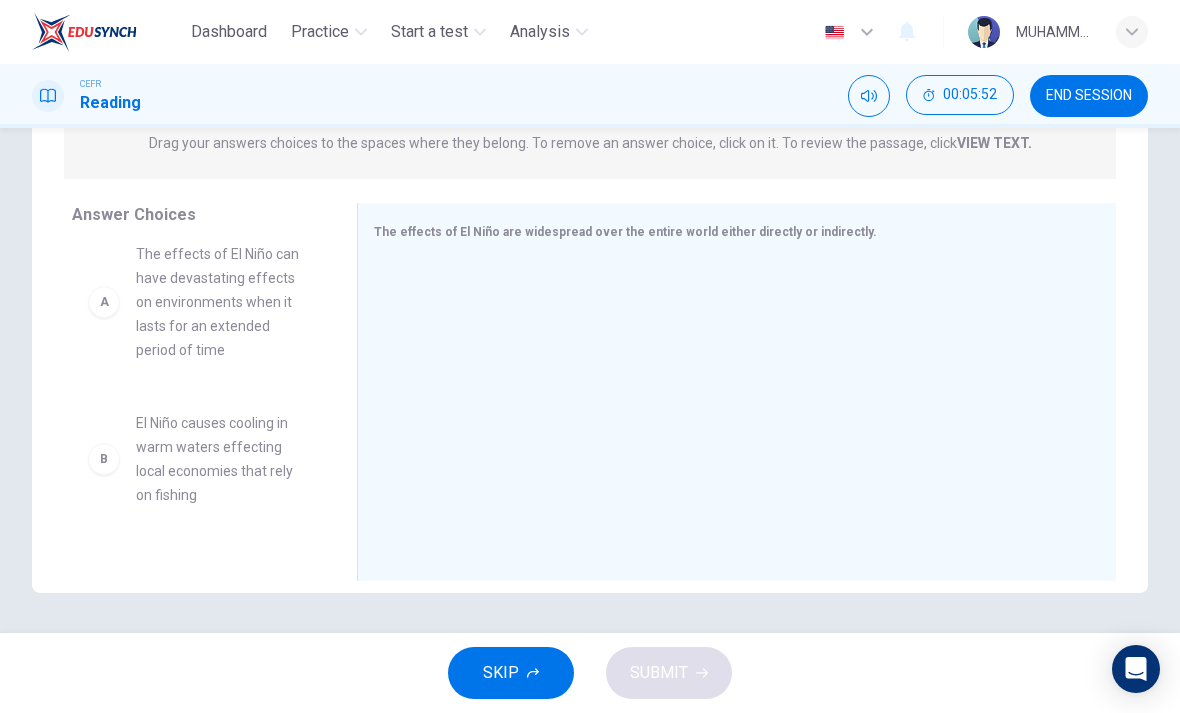 scroll, scrollTop: 0, scrollLeft: 0, axis: both 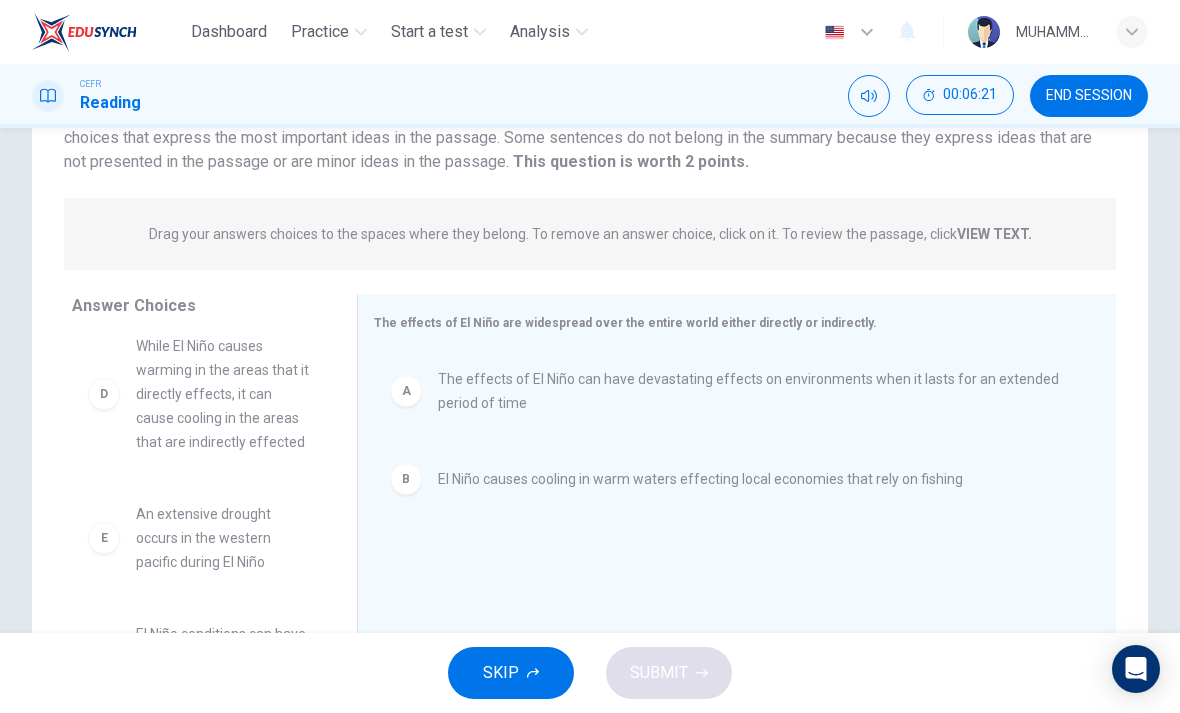 click on "While El Niño causes warming in the areas that it directly effects, it can cause cooling in the areas that are indirectly effected" at bounding box center [222, 394] 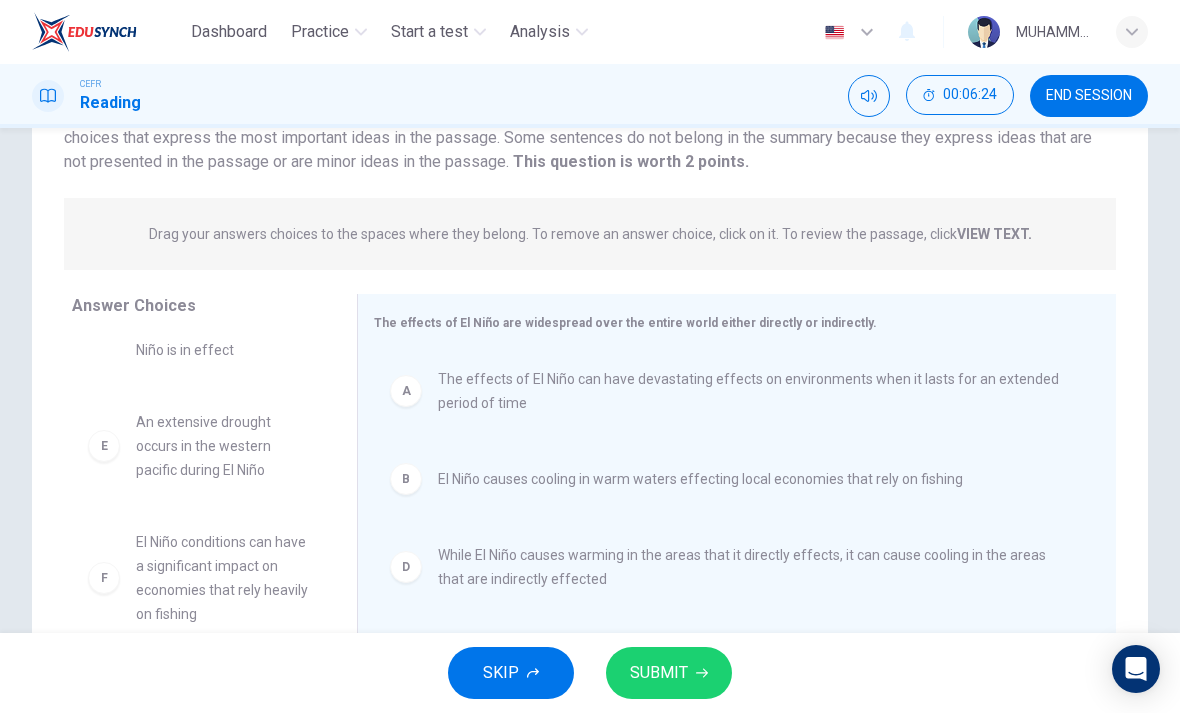 scroll, scrollTop: 84, scrollLeft: 0, axis: vertical 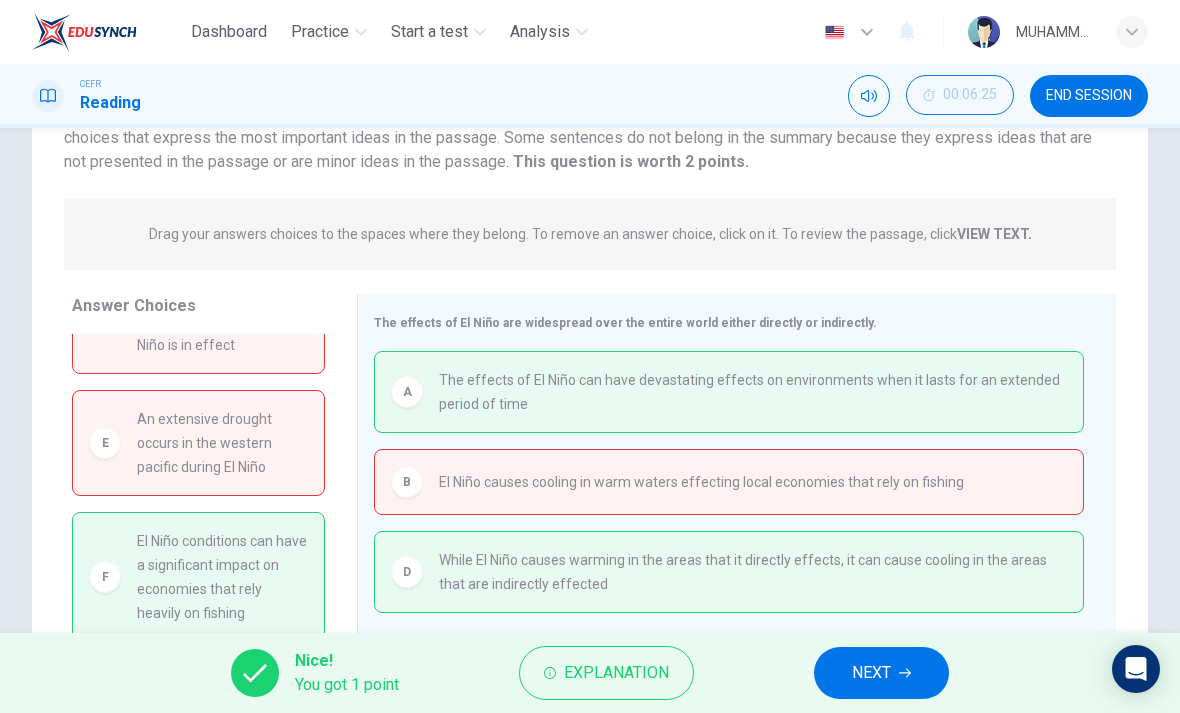 click on "NEXT" at bounding box center (881, 673) 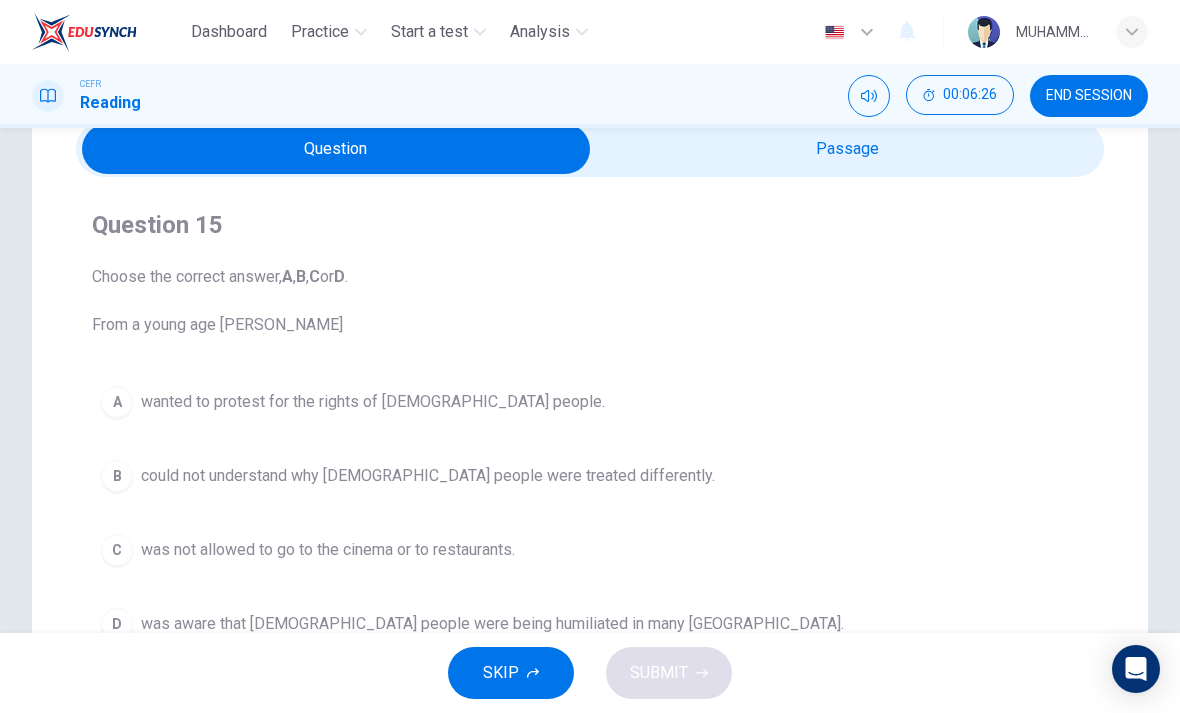 scroll, scrollTop: 99, scrollLeft: 0, axis: vertical 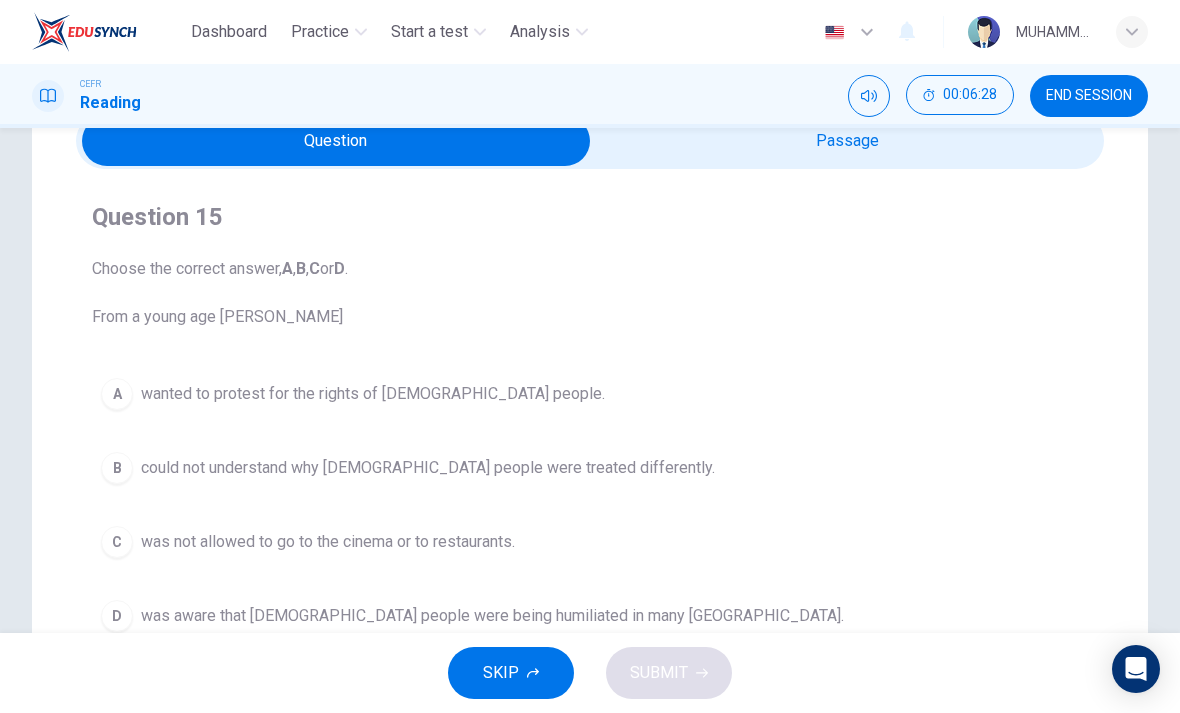 click at bounding box center (336, 141) 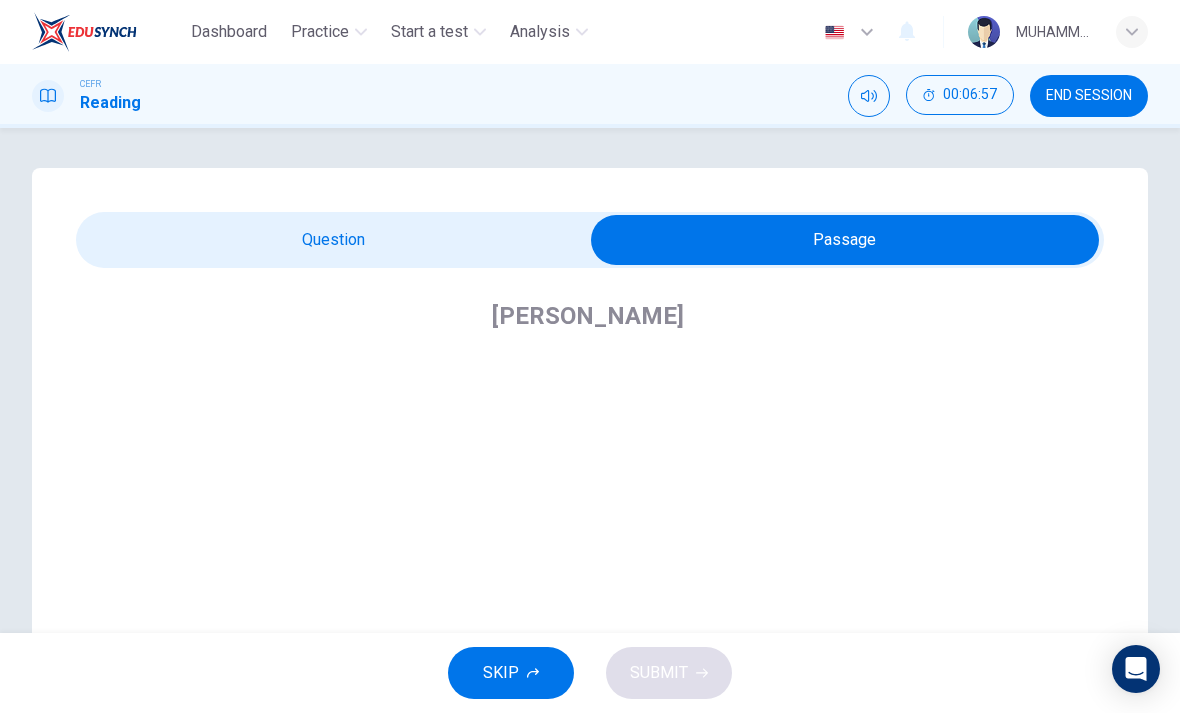 scroll, scrollTop: 0, scrollLeft: 0, axis: both 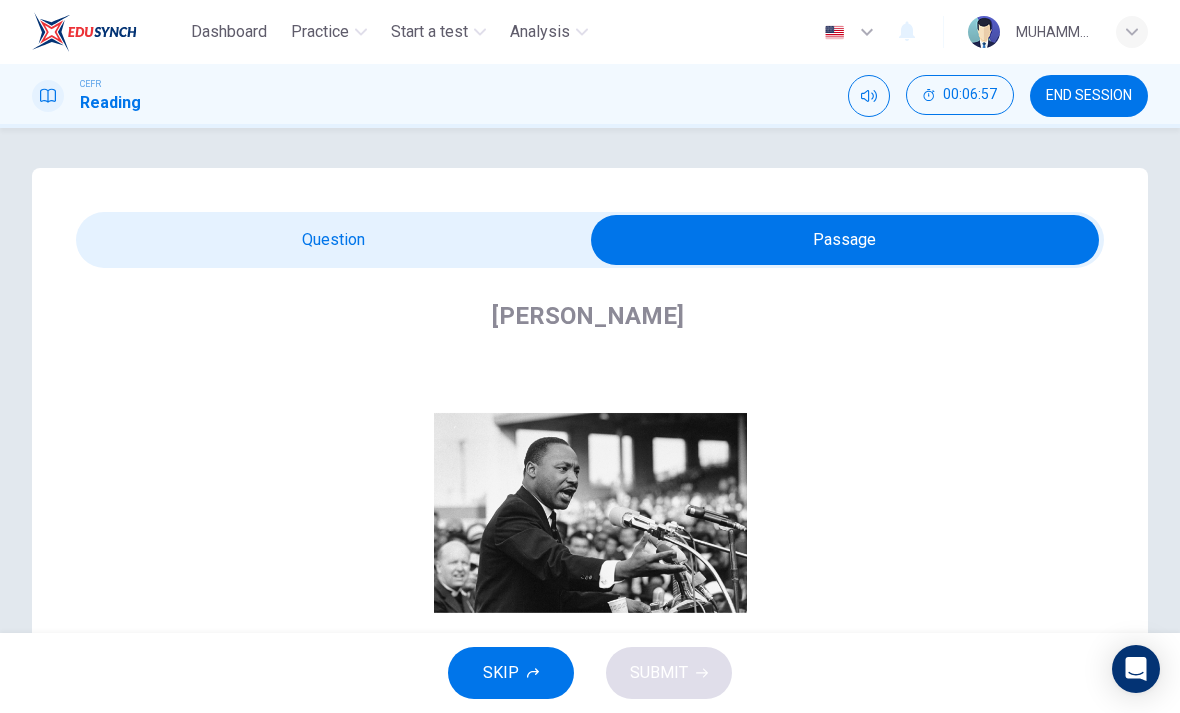 click at bounding box center (845, 240) 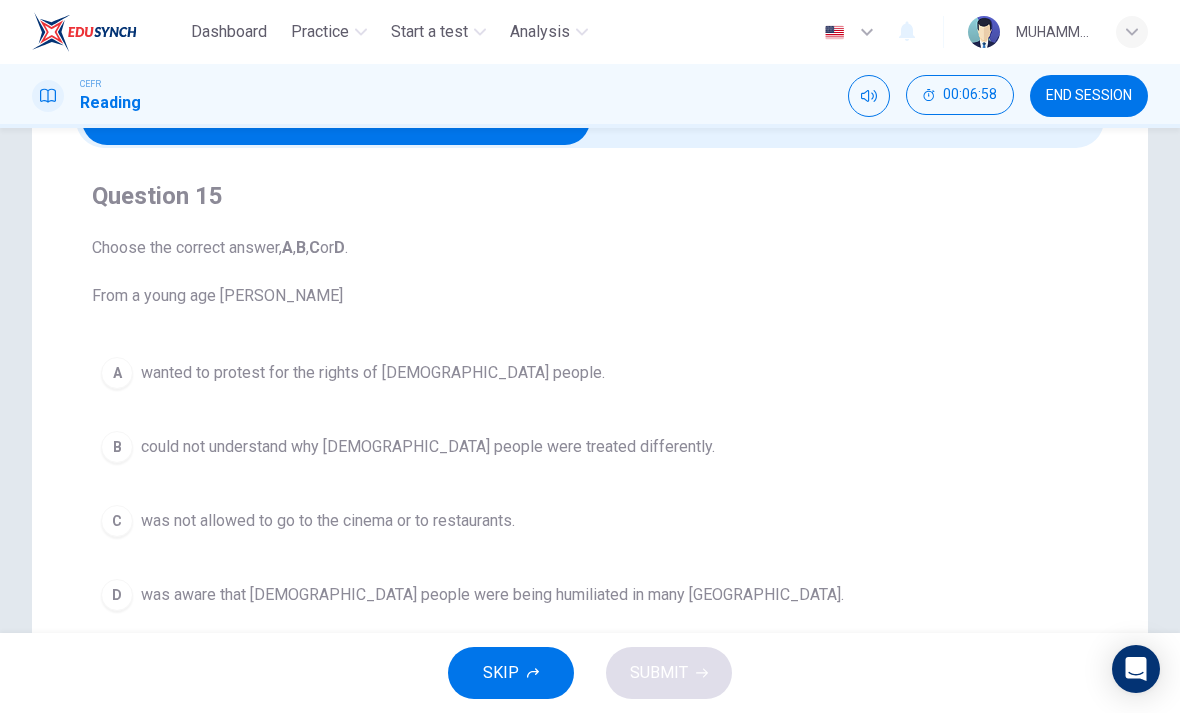 scroll, scrollTop: 132, scrollLeft: 0, axis: vertical 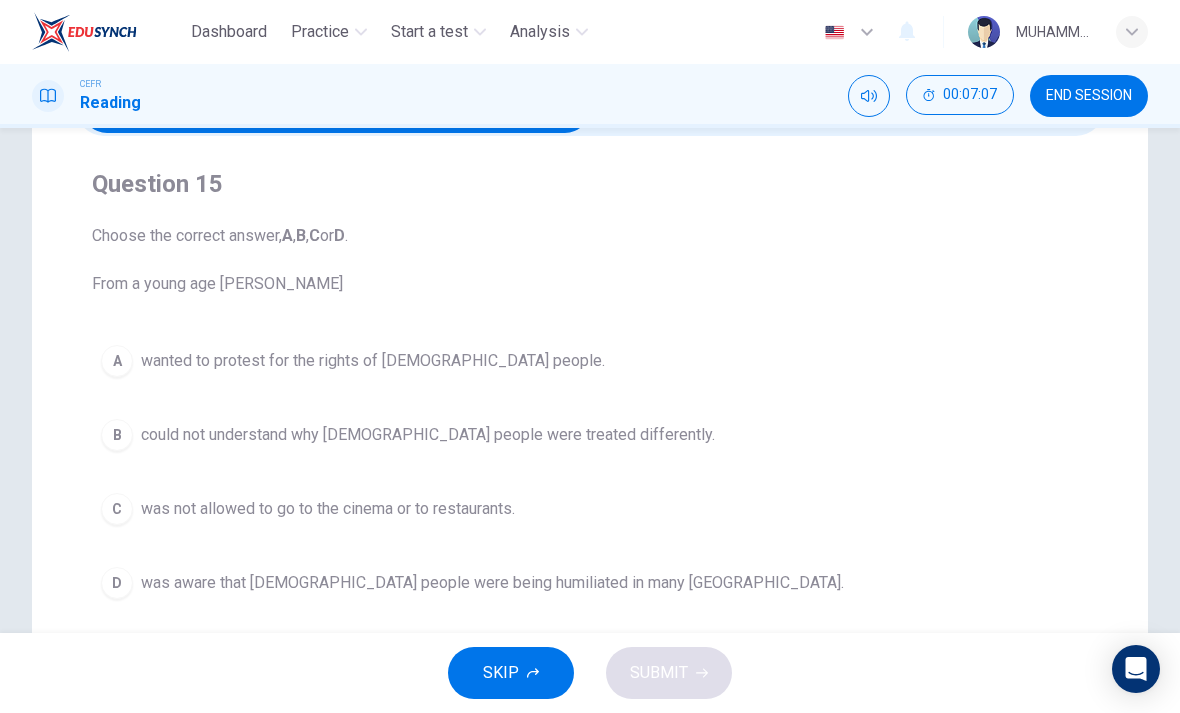 click on "B could not understand why black people were treated differently." at bounding box center (590, 435) 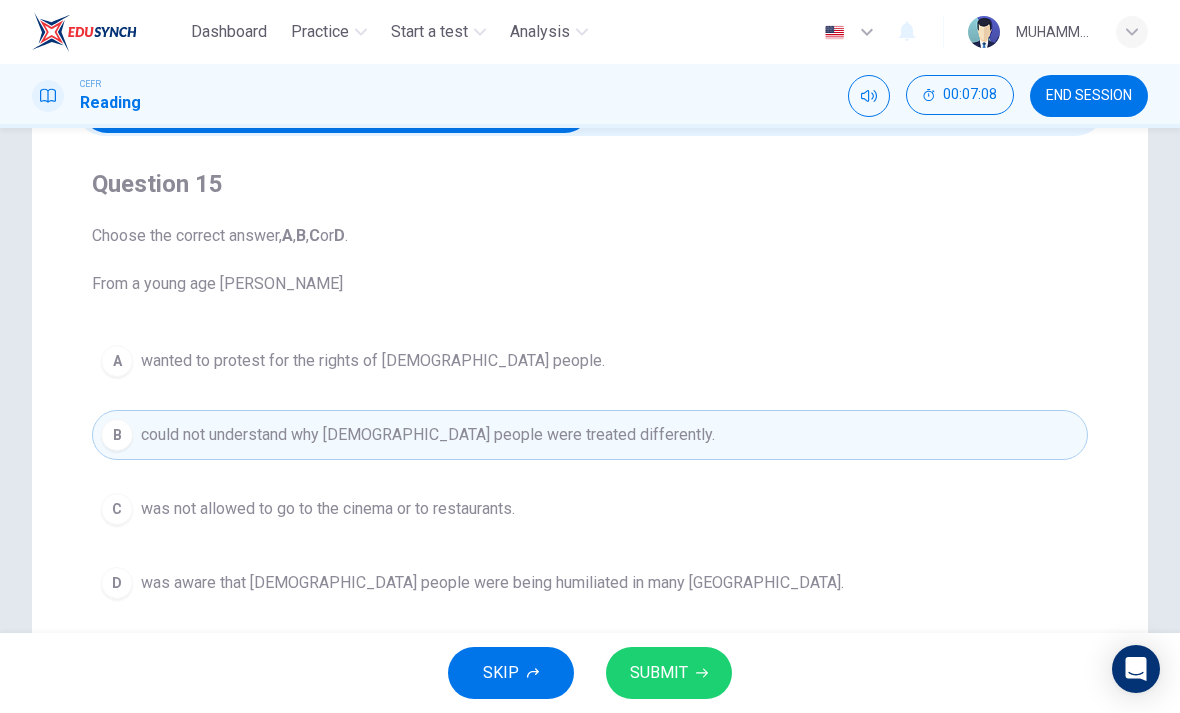 click on "SUBMIT" at bounding box center (669, 673) 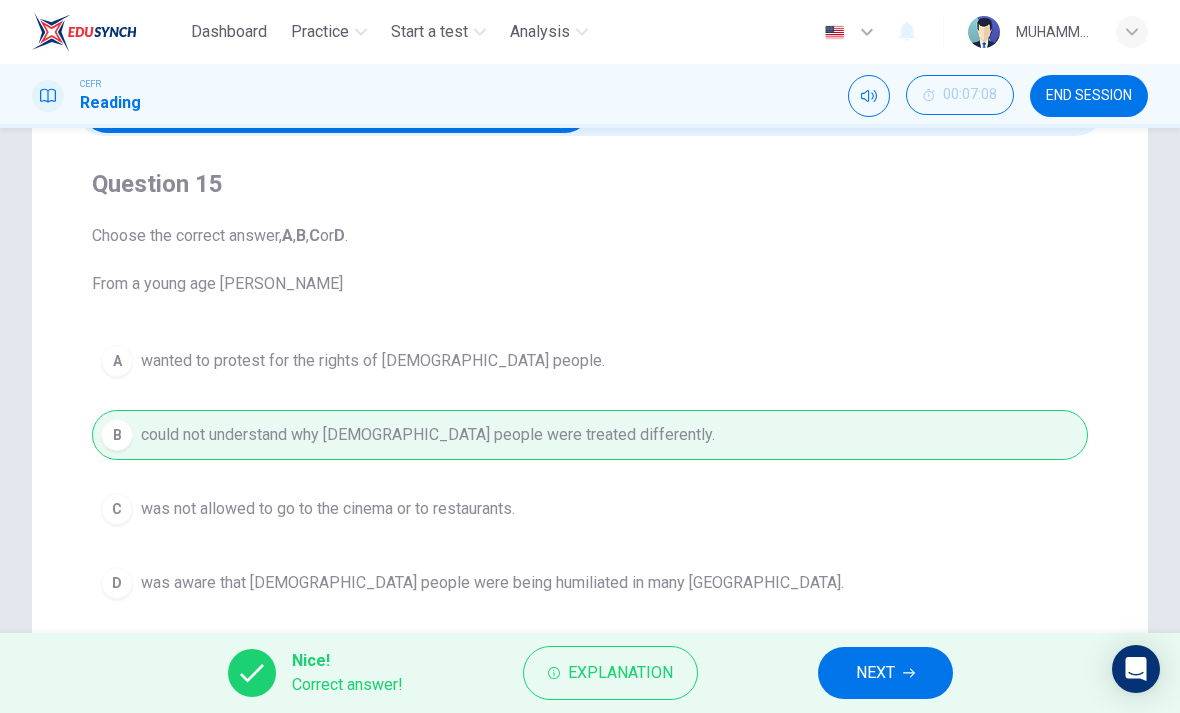 click on "NEXT" at bounding box center [885, 673] 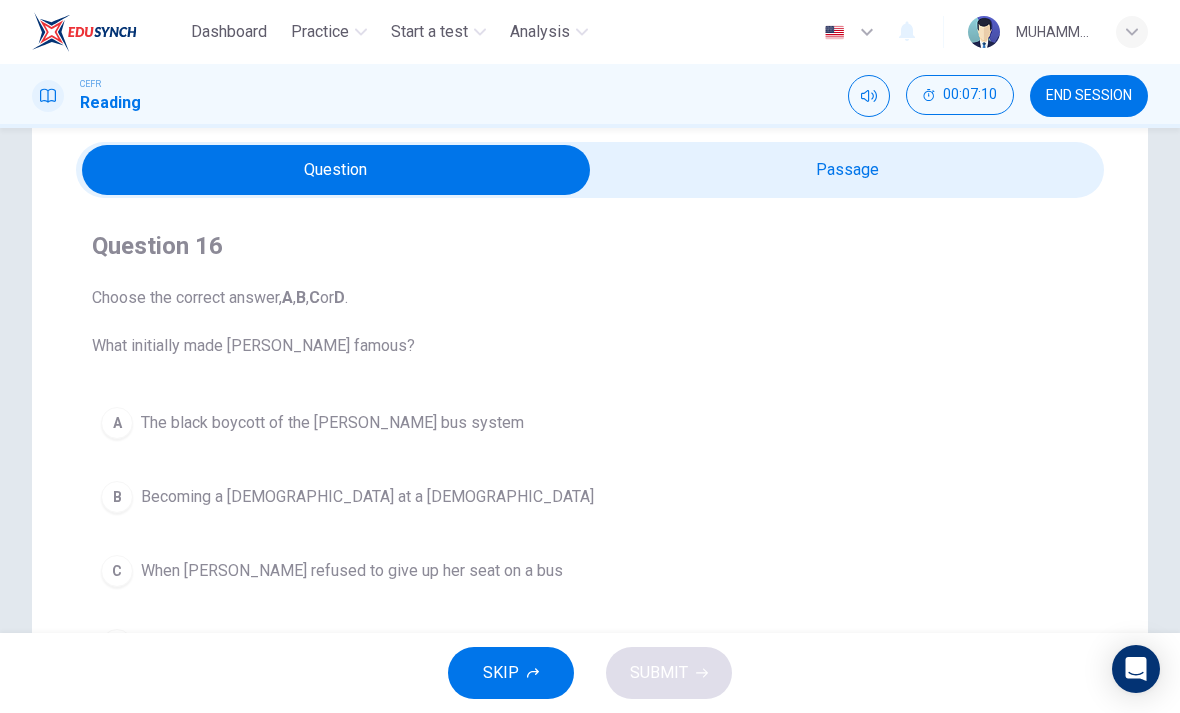 scroll, scrollTop: 63, scrollLeft: 0, axis: vertical 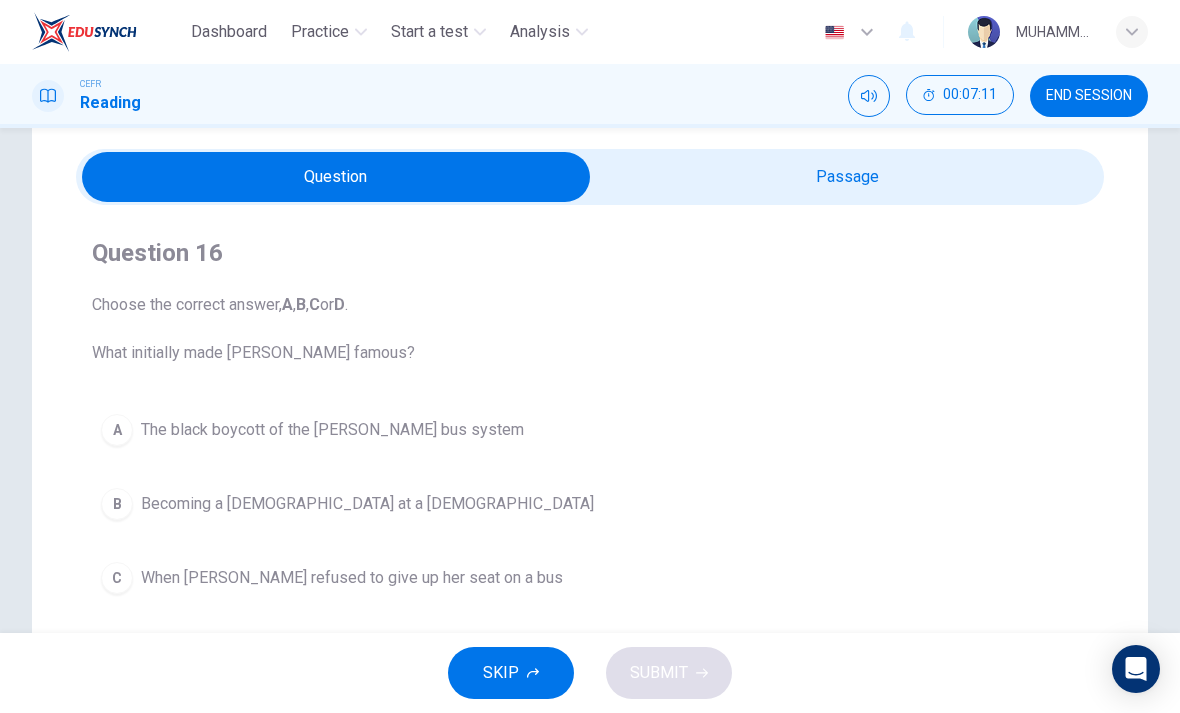 click at bounding box center (336, 177) 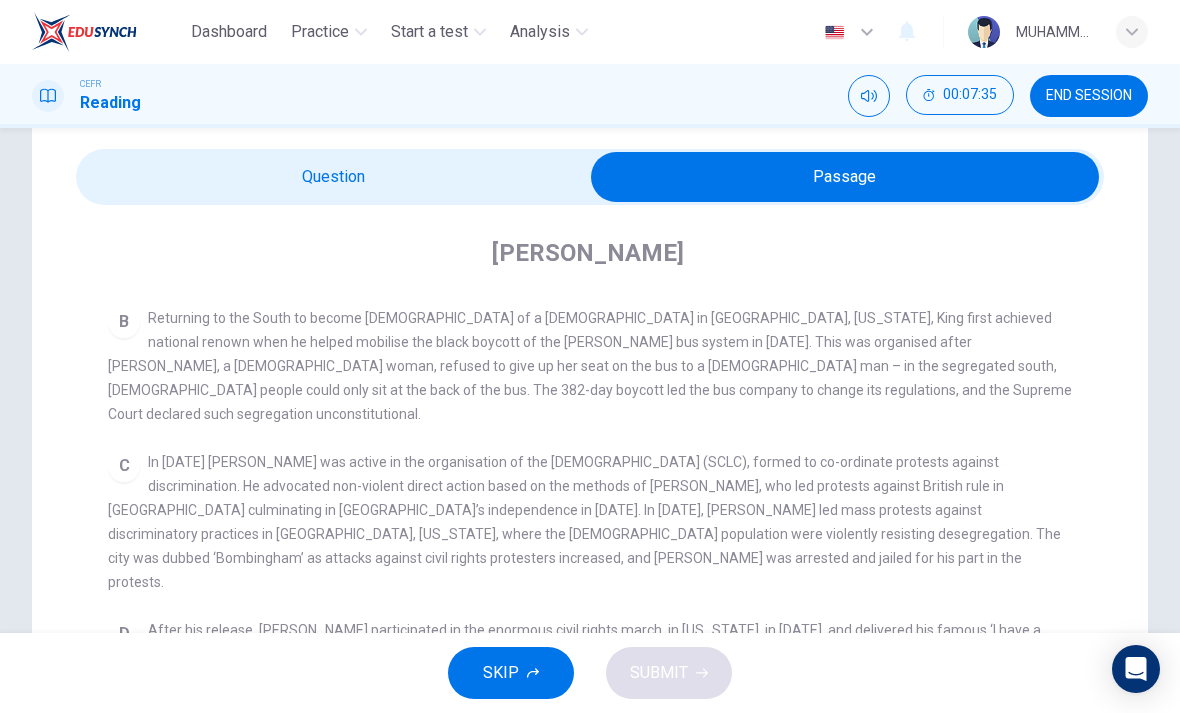 scroll, scrollTop: 563, scrollLeft: 0, axis: vertical 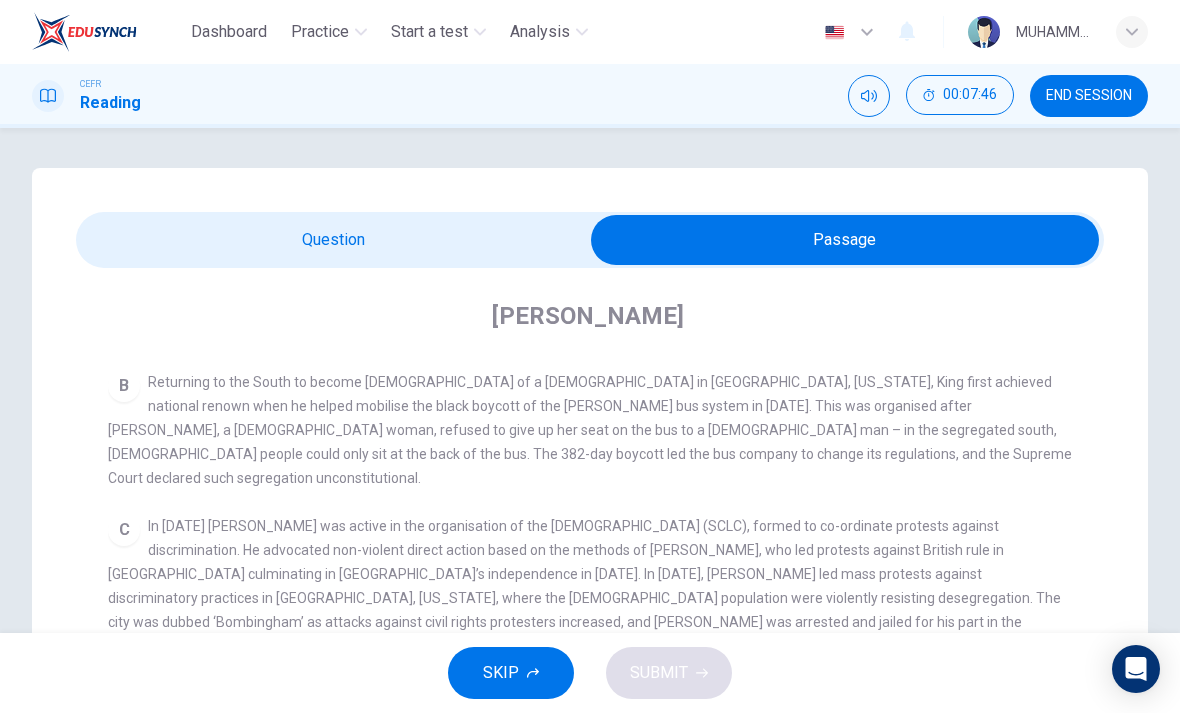 click at bounding box center [845, 240] 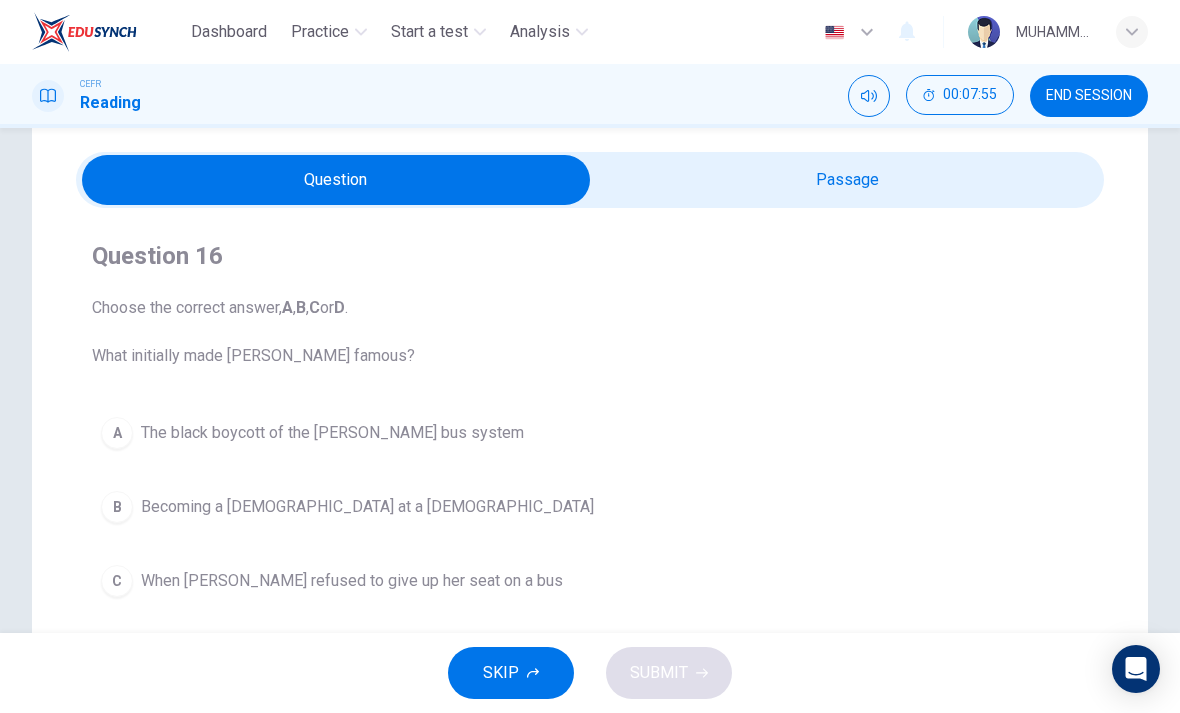 scroll, scrollTop: 53, scrollLeft: 0, axis: vertical 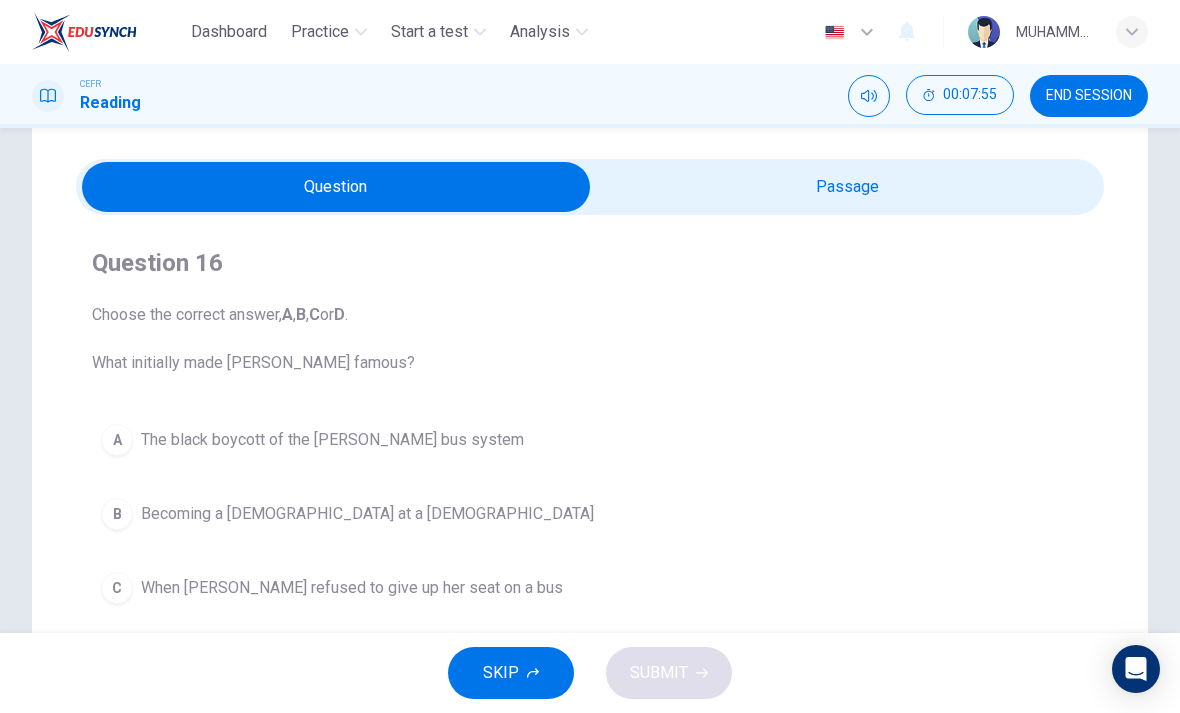 click at bounding box center (336, 187) 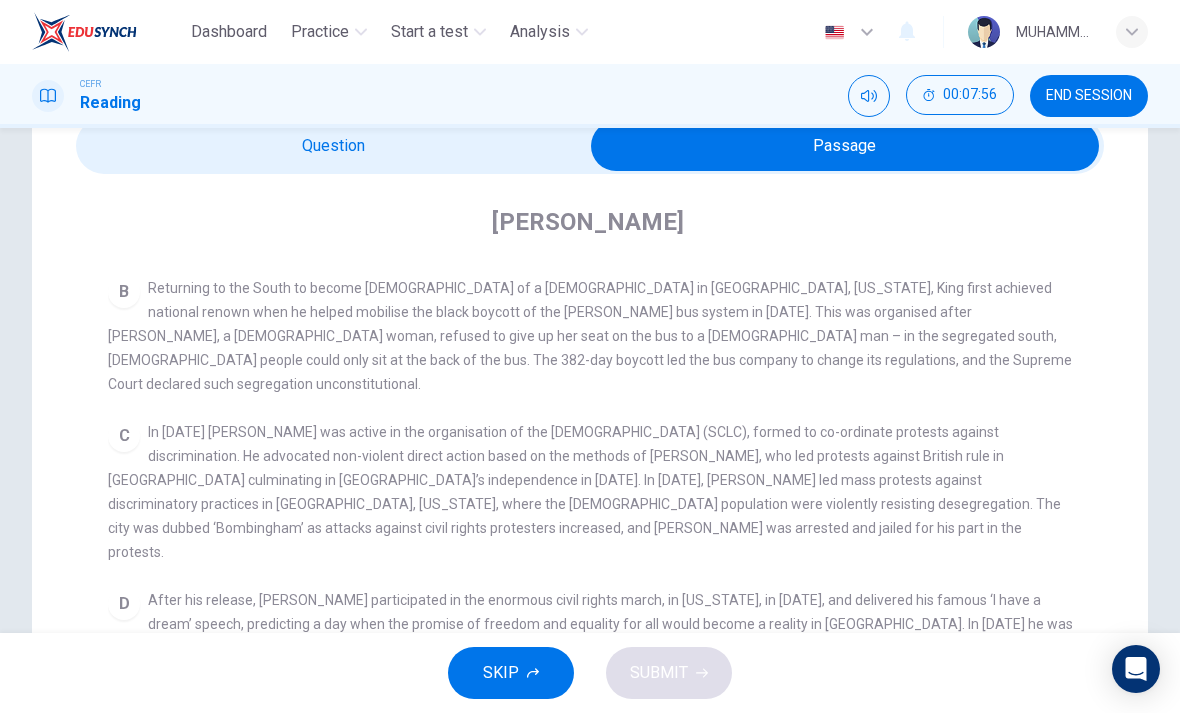scroll, scrollTop: 93, scrollLeft: 0, axis: vertical 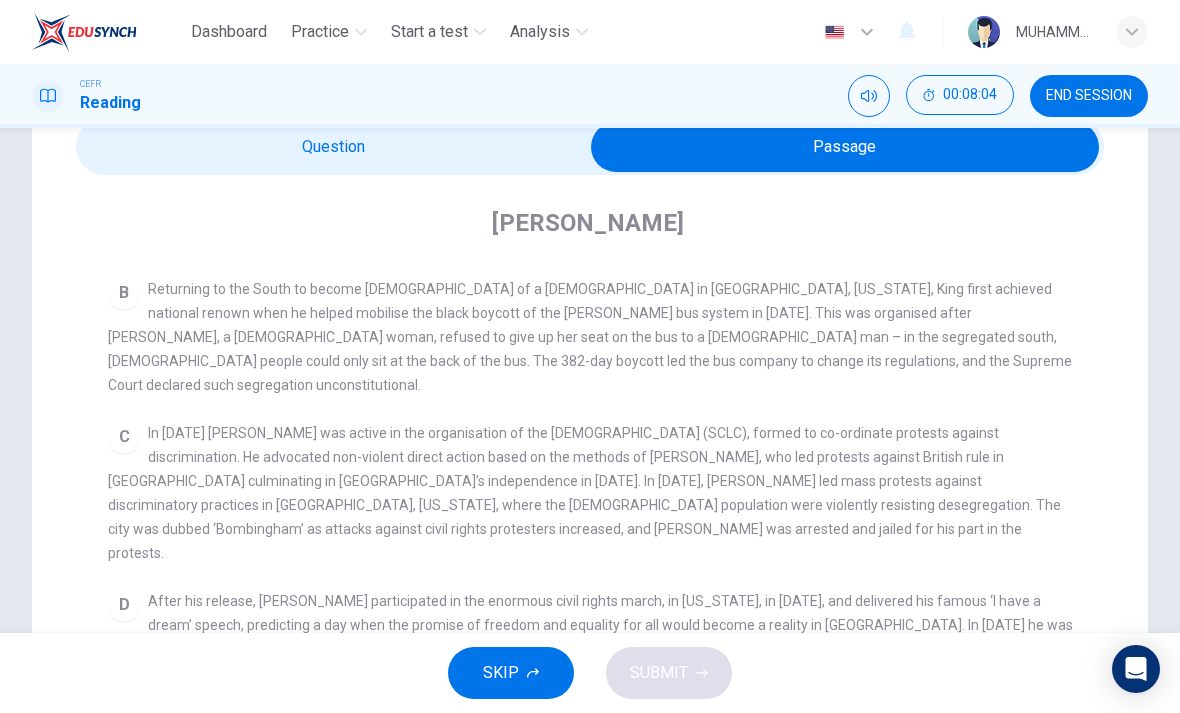click at bounding box center (845, 147) 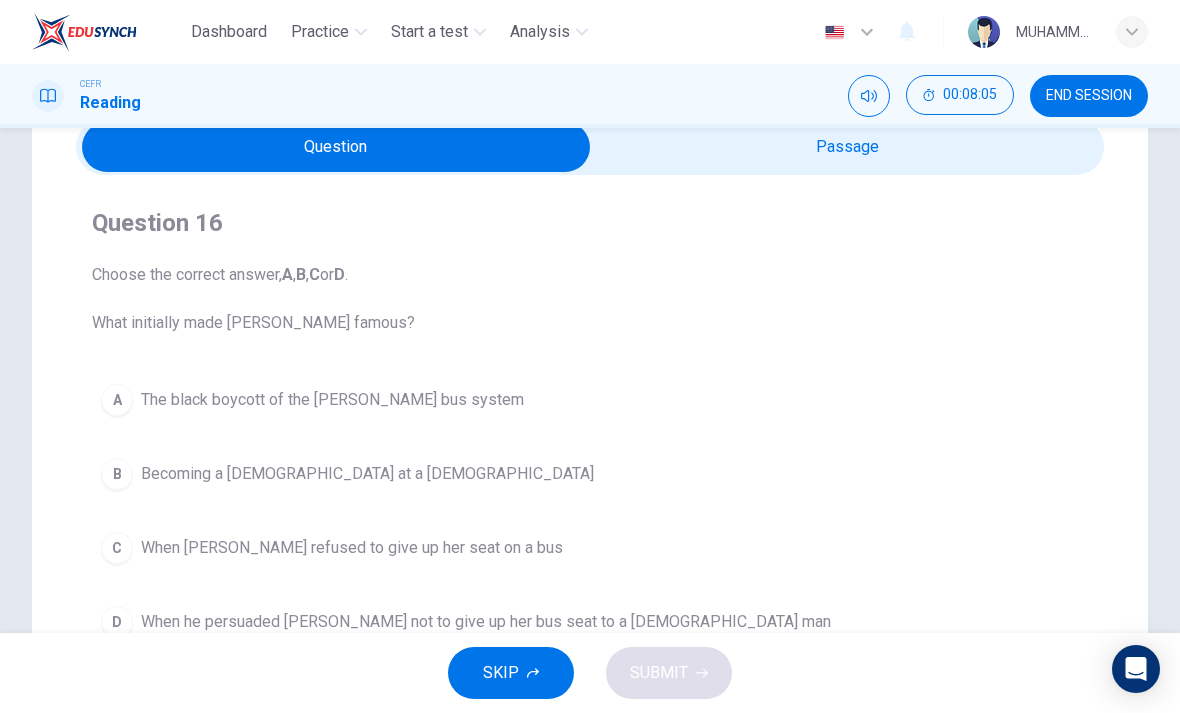 click on "A" at bounding box center (117, 400) 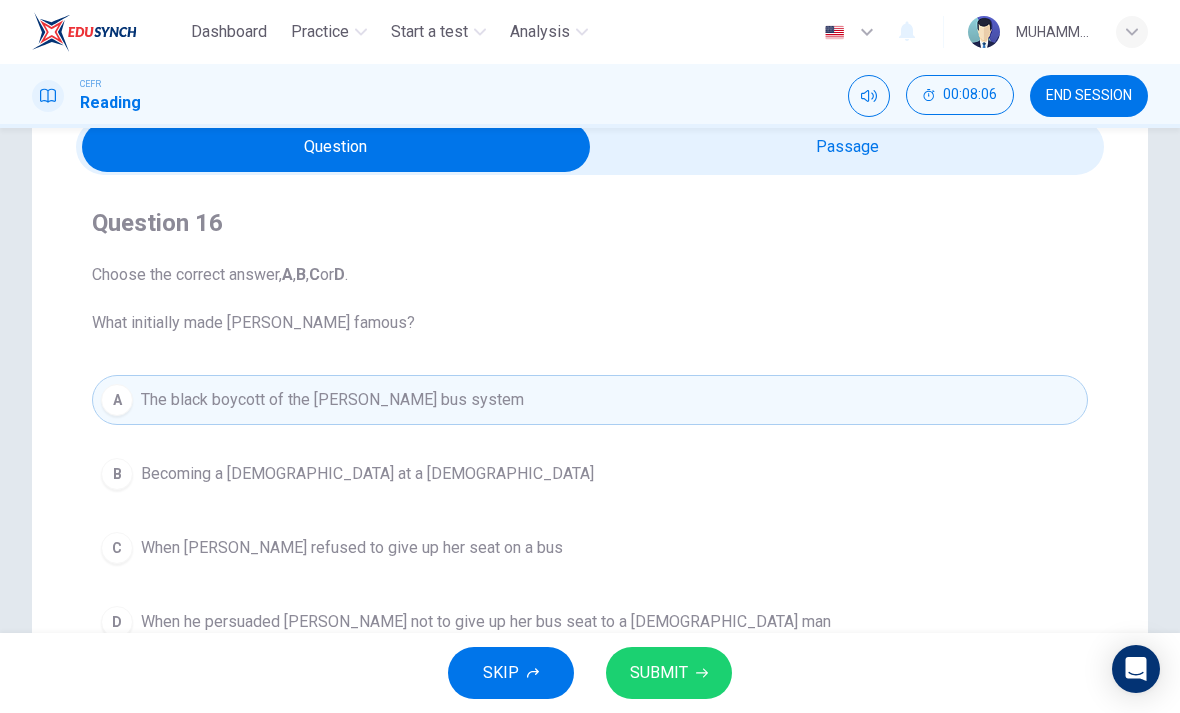 click on "SUBMIT" at bounding box center (669, 673) 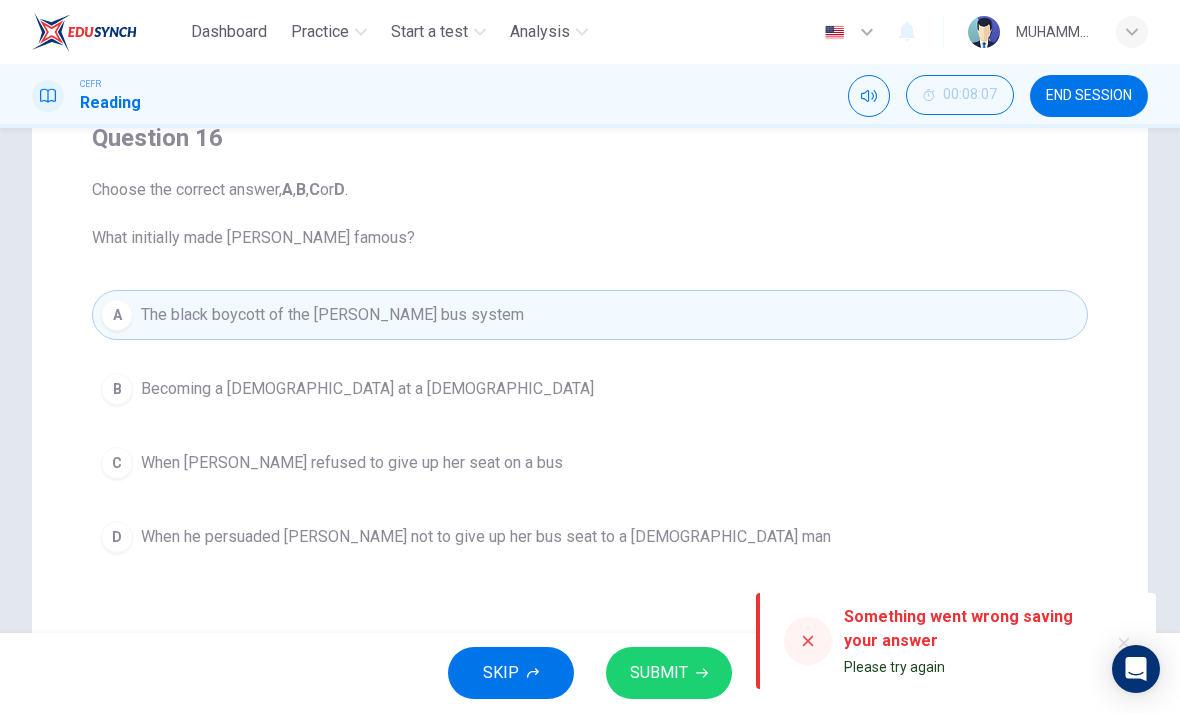 scroll, scrollTop: 212, scrollLeft: 0, axis: vertical 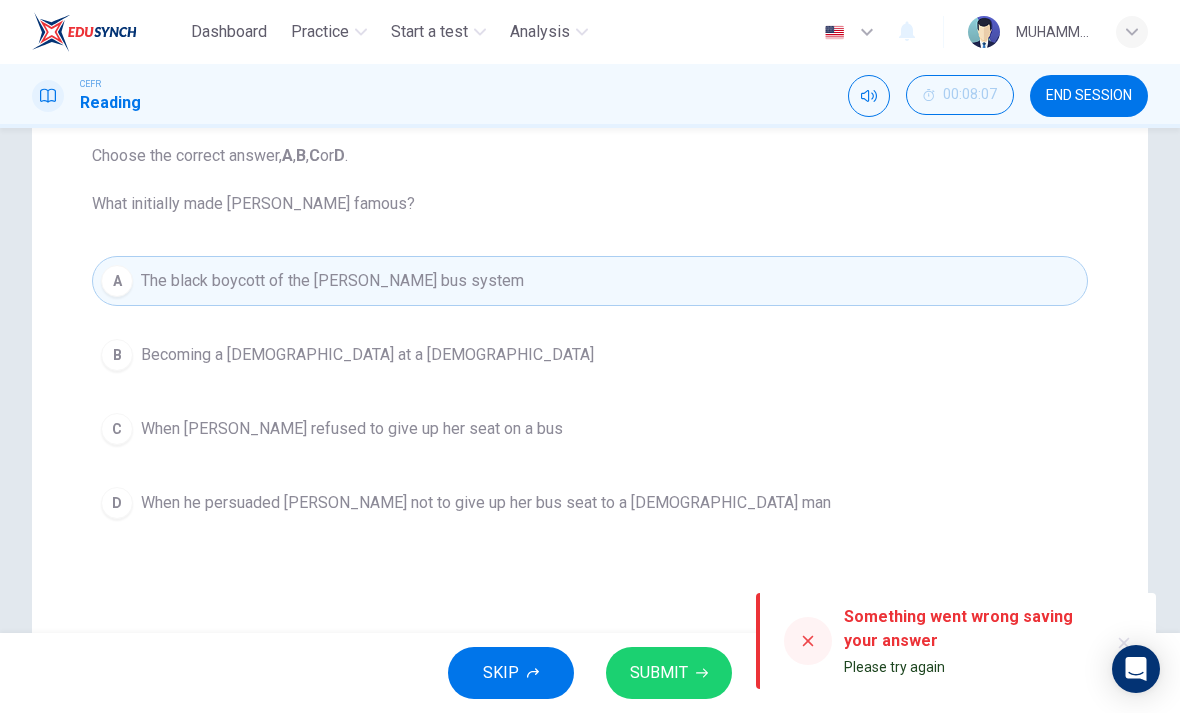 click on "SUBMIT" at bounding box center (659, 673) 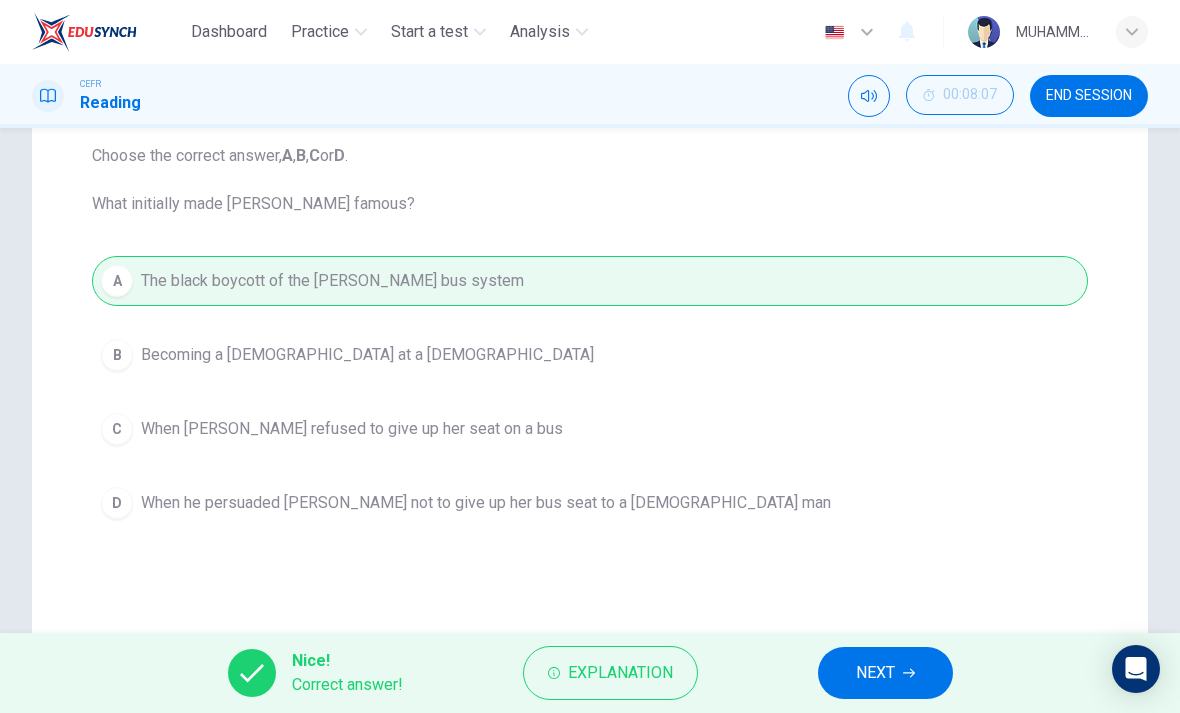 click on "NEXT" at bounding box center [875, 673] 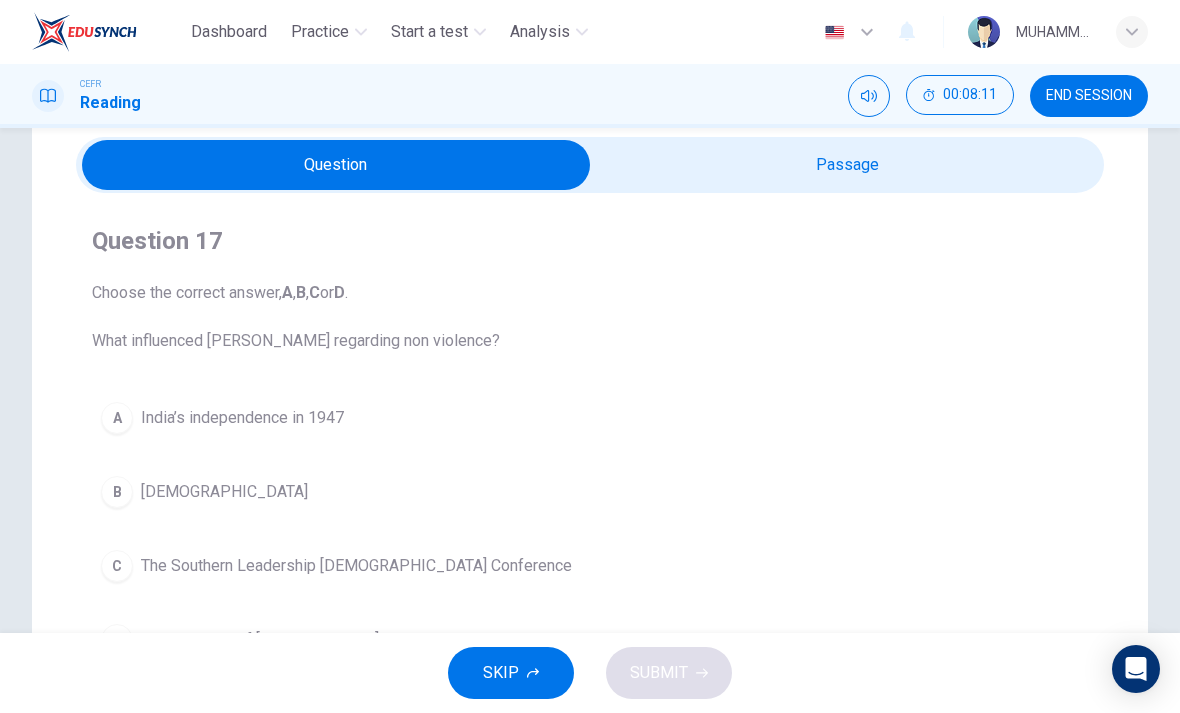 scroll, scrollTop: 74, scrollLeft: 0, axis: vertical 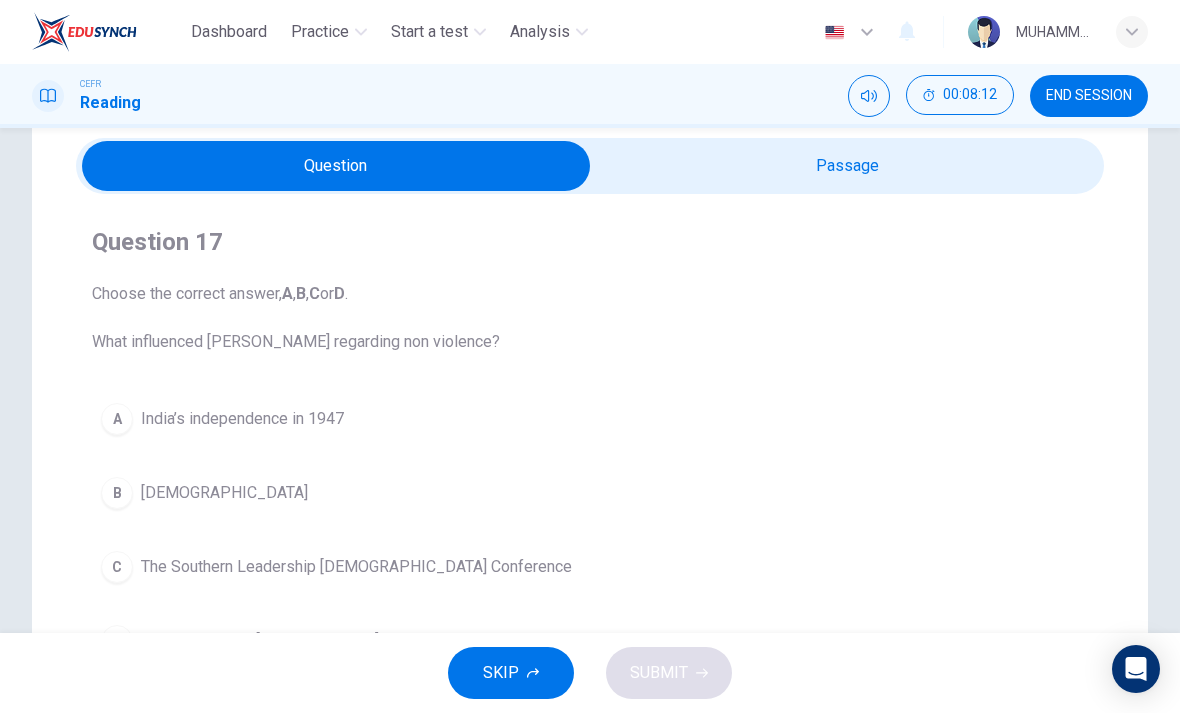 click on "Question 17 Choose the correct answer,  A ,  B ,  C  or  D .
What influenced Martin Luther King regarding non violence? A India’s independence in 1947 B Christianity C The Southern Leadership Christian Conference D The methods of Gandhi Martin Luther King CLICK TO ZOOM Click to Zoom A B Returning to the South to become pastor of a Baptist Church in Montgomery, Alabama, King first achieved national renown when he helped mobilise the black boycott of the Montgomery bus system in 1955. This was organised after Rosa Parks, a black woman, refused to give up her seat on the bus to a white man – in the segregated south, black people could only sit at the back of the bus. The 382-day boycott led the bus company to change its regulations, and the Supreme Court declared such segregation unconstitutional. C D E F" at bounding box center [590, 496] 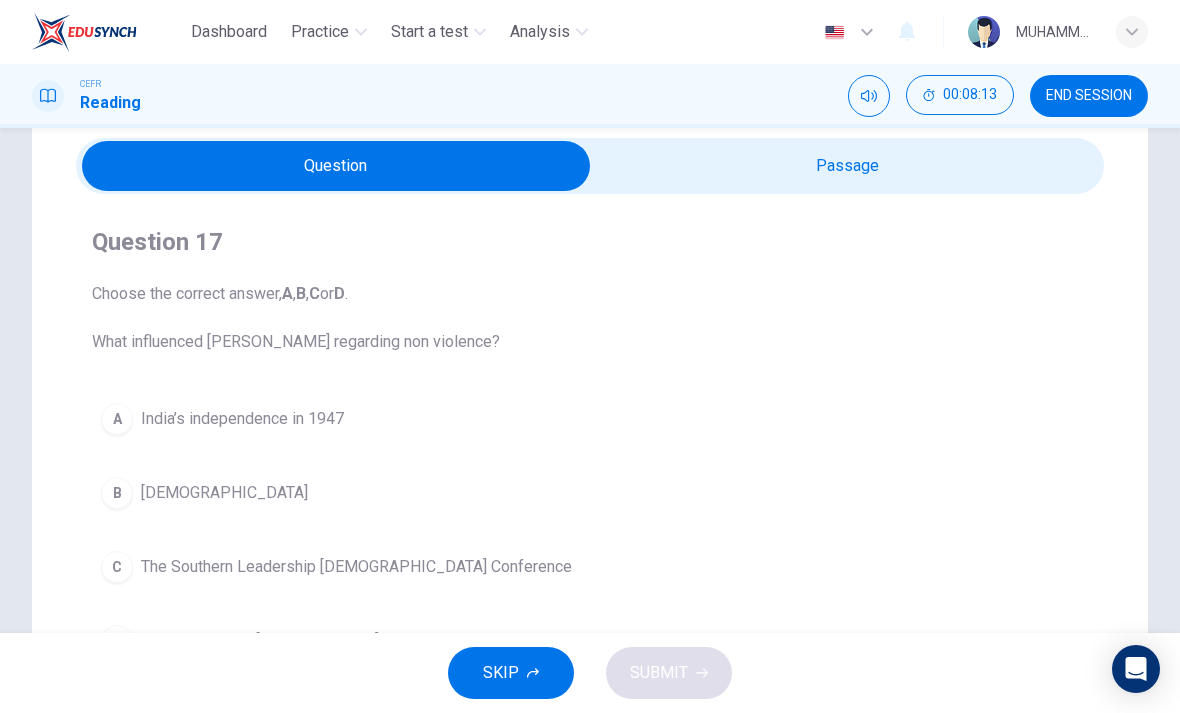 click at bounding box center (336, 166) 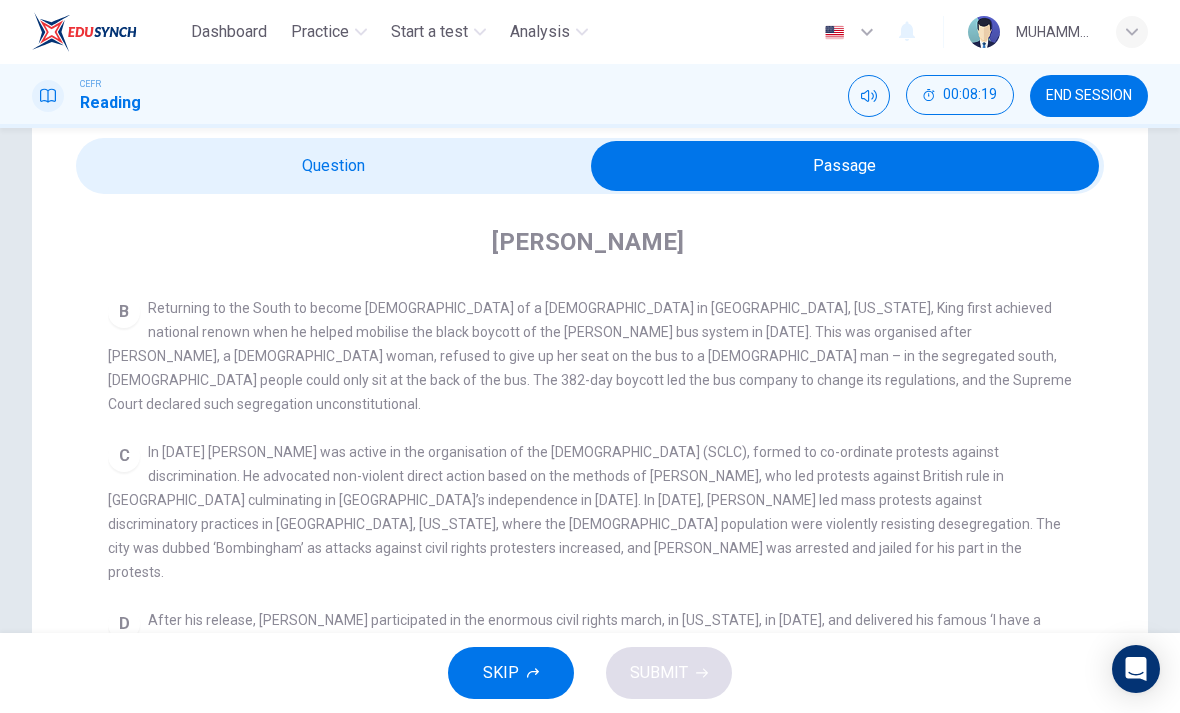 click at bounding box center (845, 166) 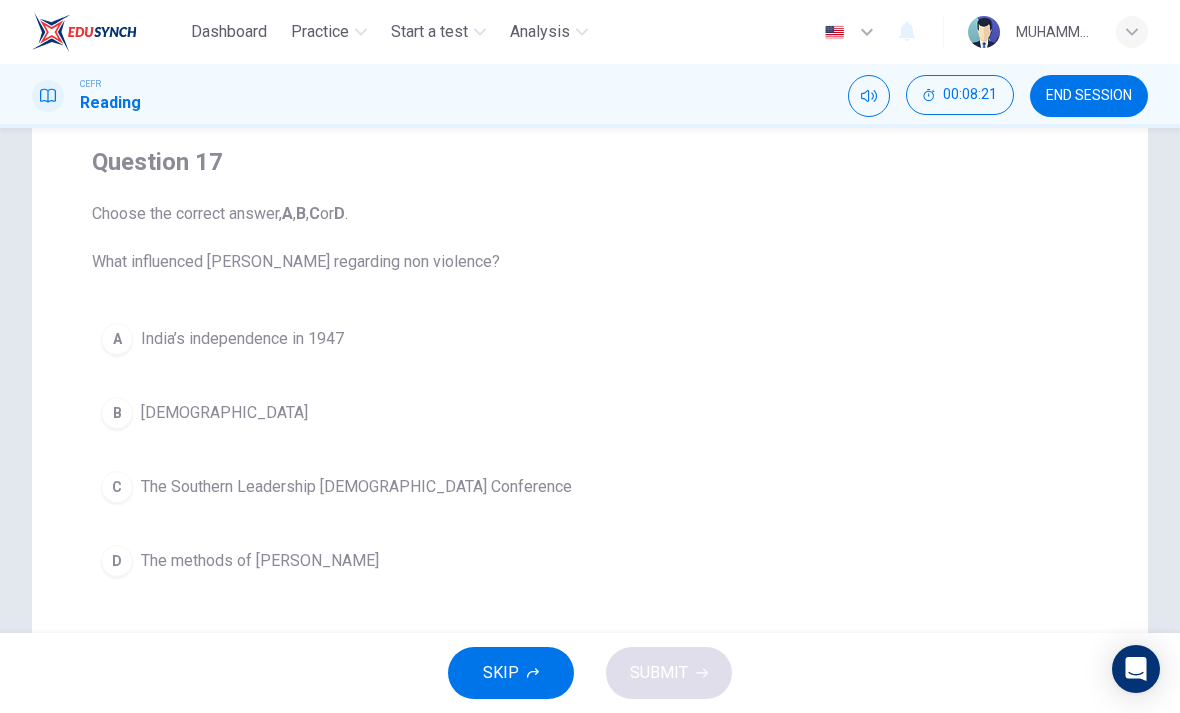 scroll, scrollTop: 160, scrollLeft: 0, axis: vertical 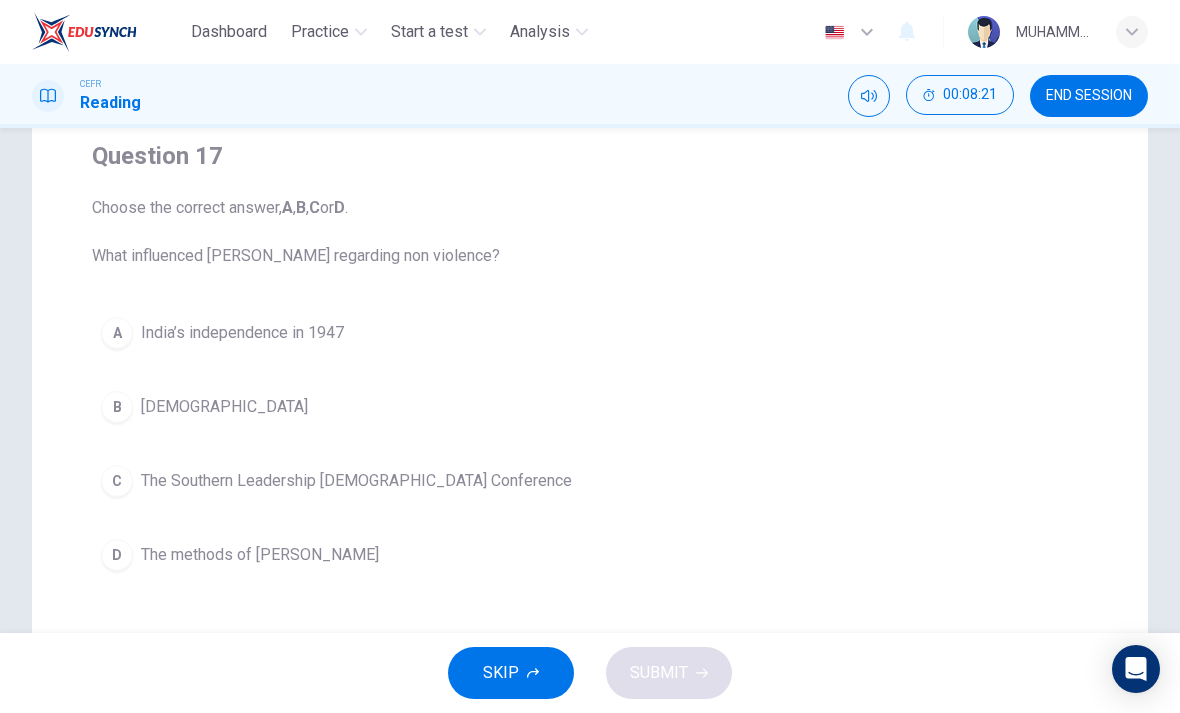 click on "D" at bounding box center (117, 555) 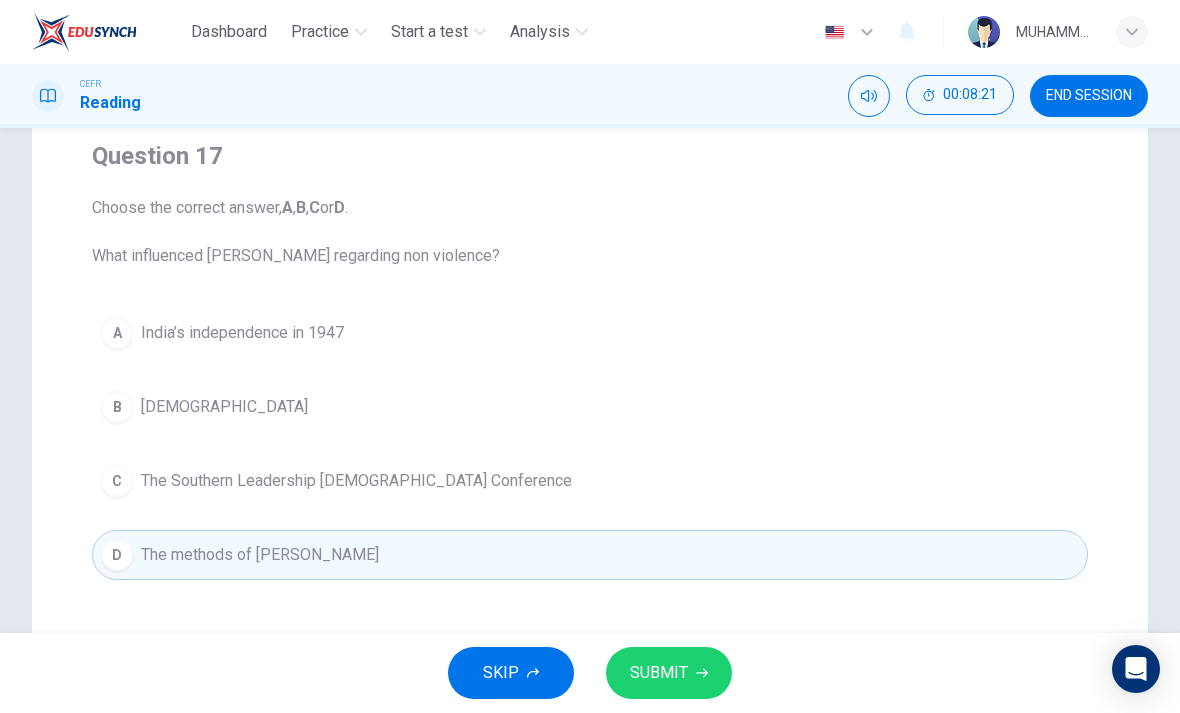 click 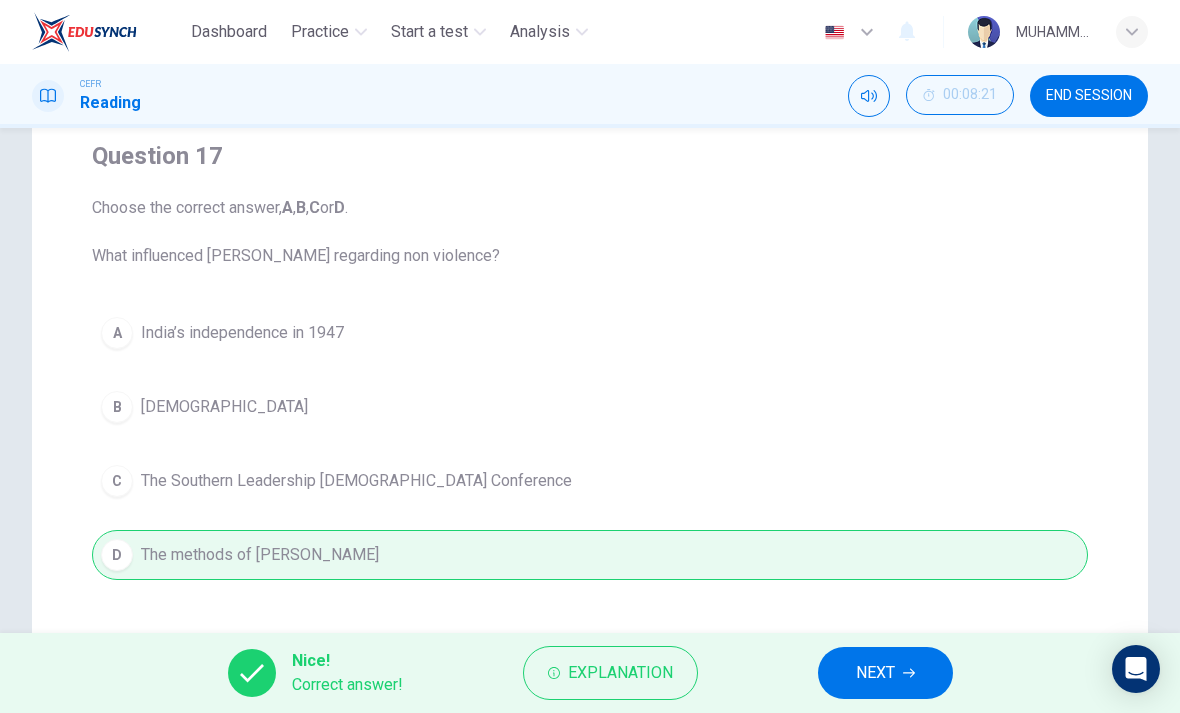 click on "NEXT" at bounding box center (885, 673) 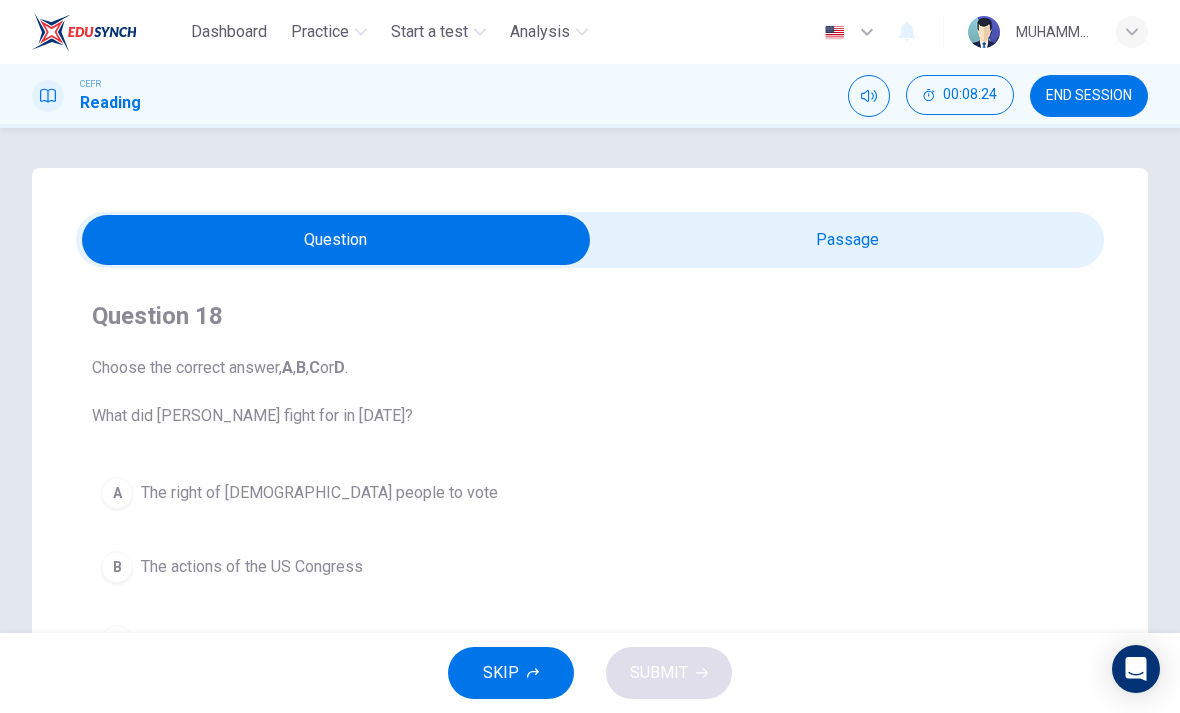 scroll, scrollTop: 0, scrollLeft: 0, axis: both 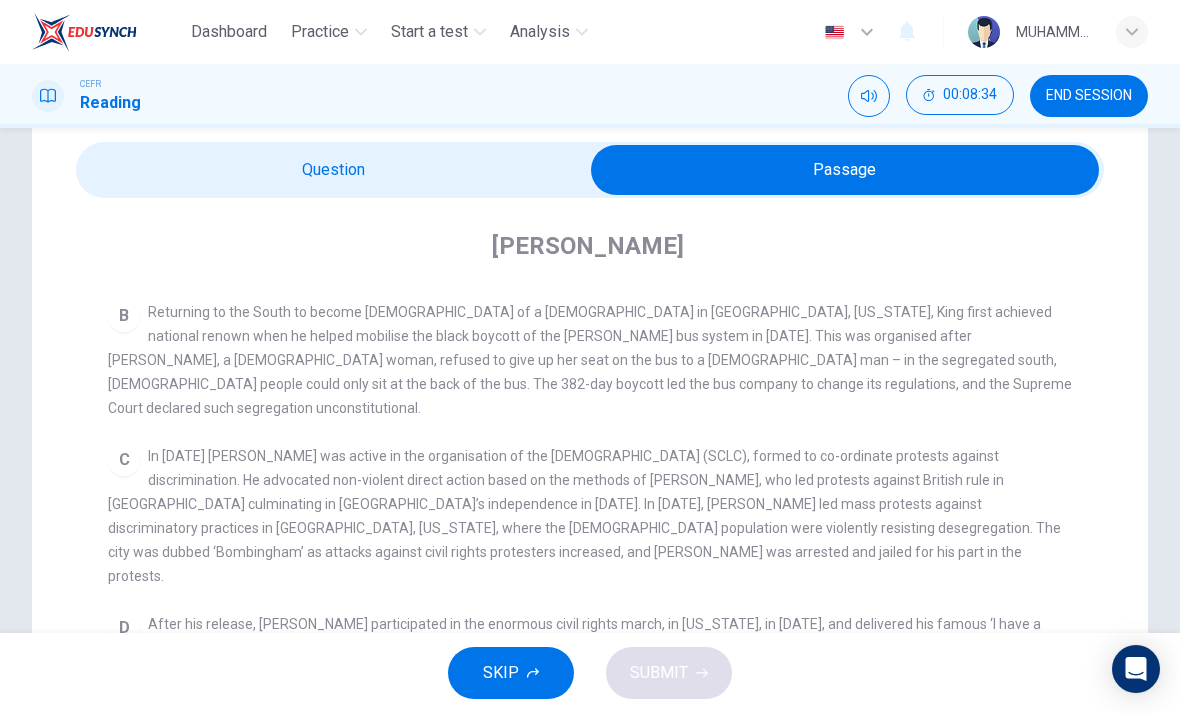 click at bounding box center (845, 170) 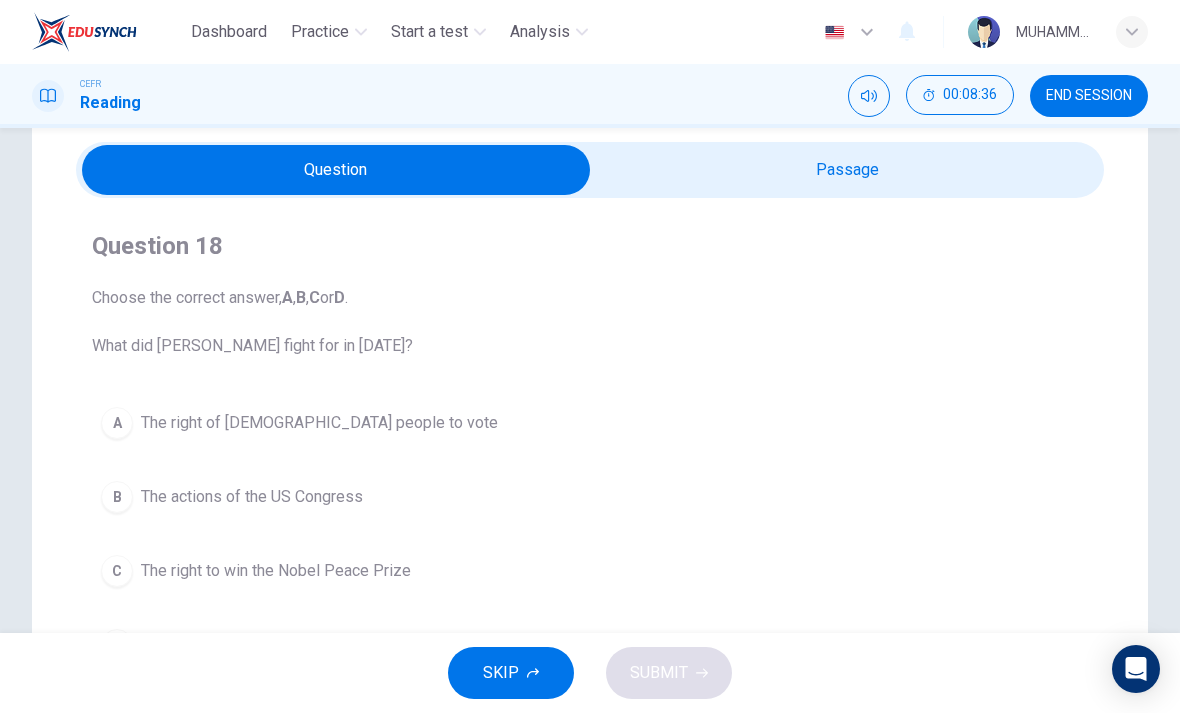 scroll, scrollTop: 105, scrollLeft: 0, axis: vertical 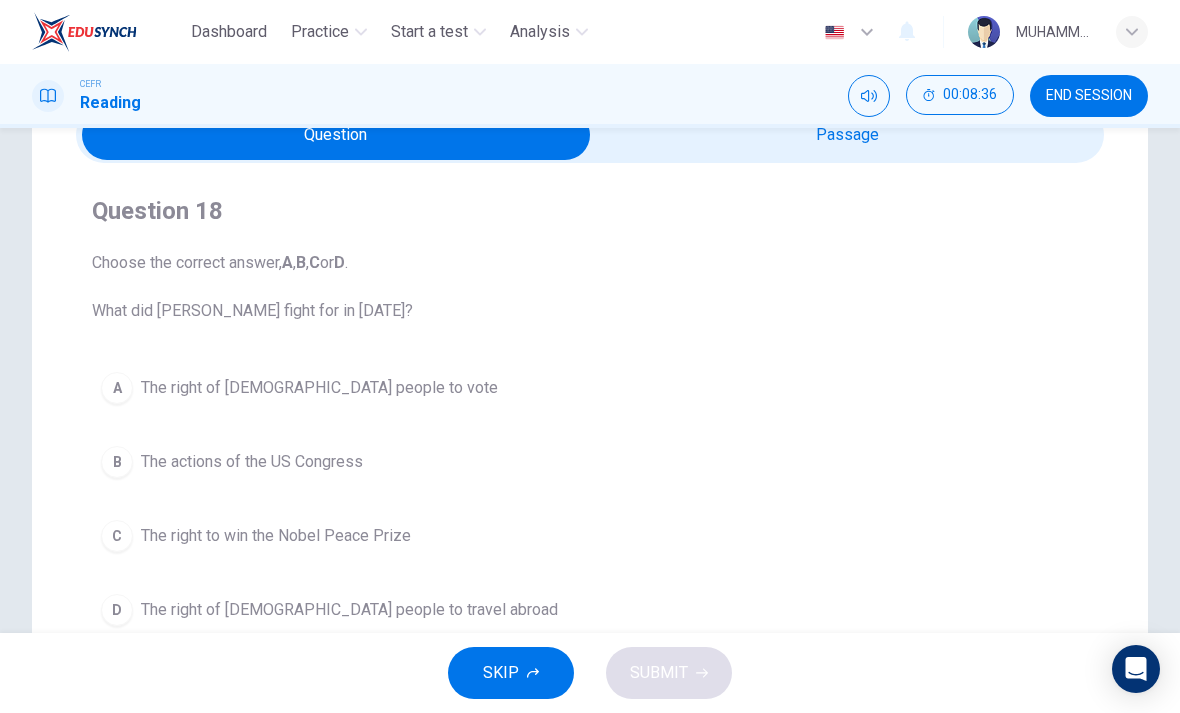 click on "A The right of black people to vote" at bounding box center (590, 388) 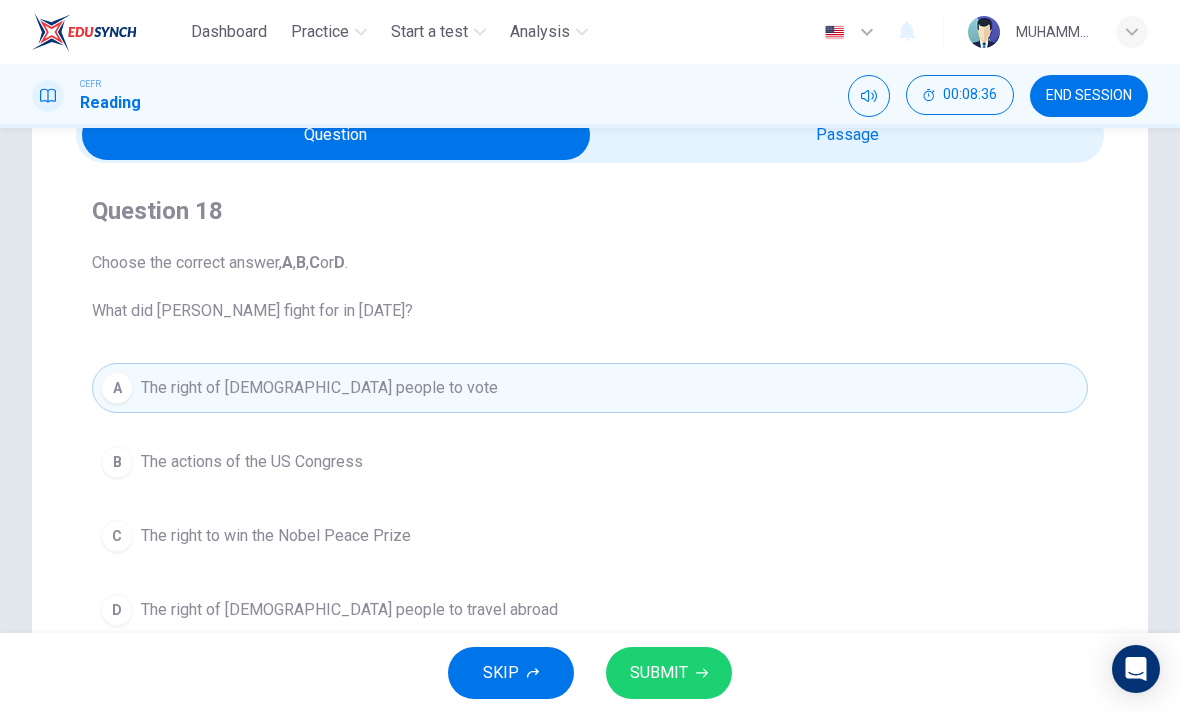 click 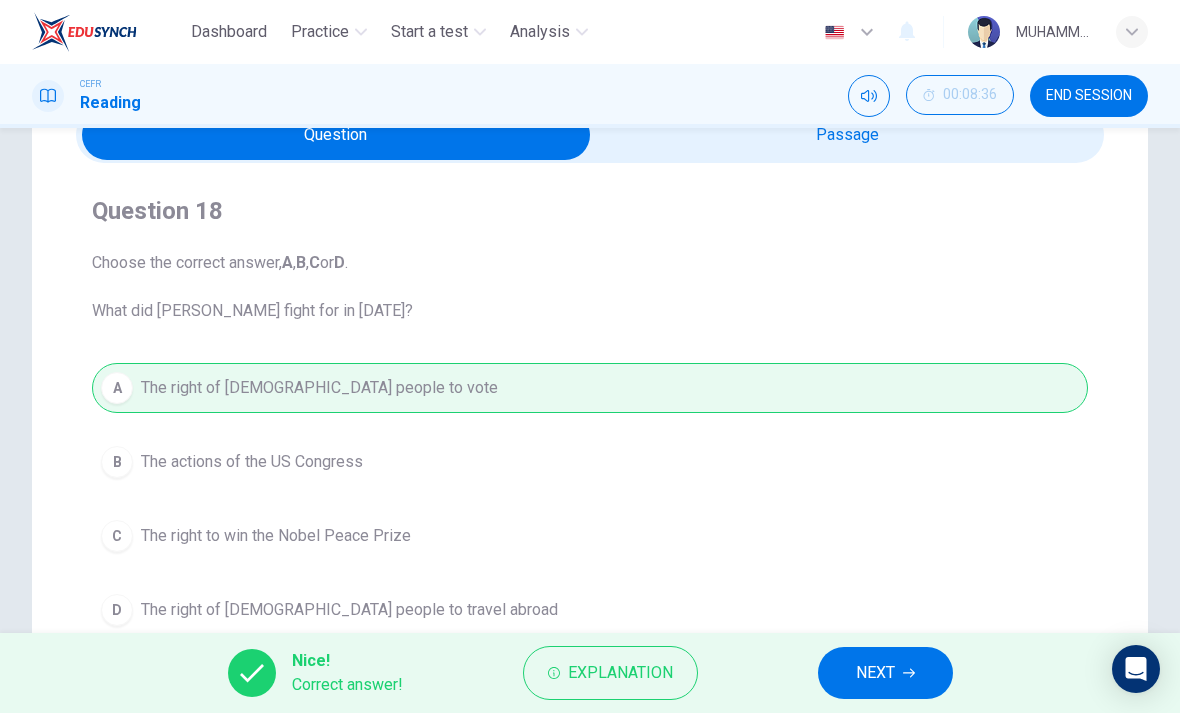click on "NEXT" at bounding box center [885, 673] 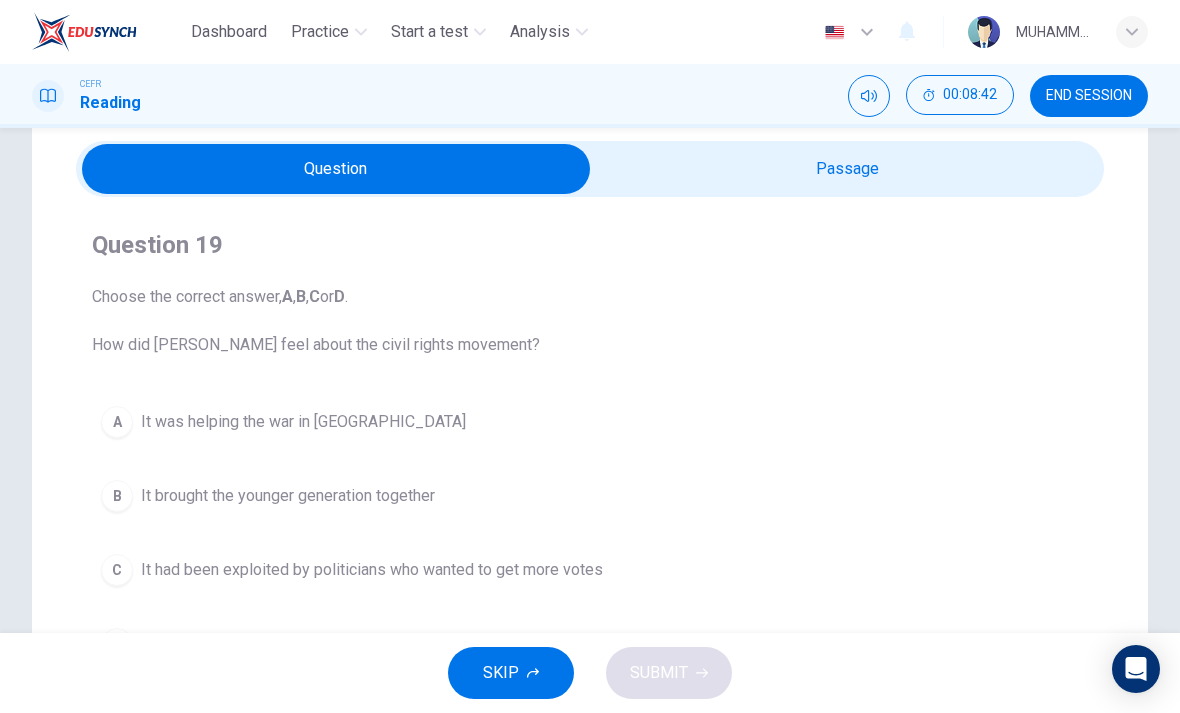 scroll, scrollTop: 67, scrollLeft: 0, axis: vertical 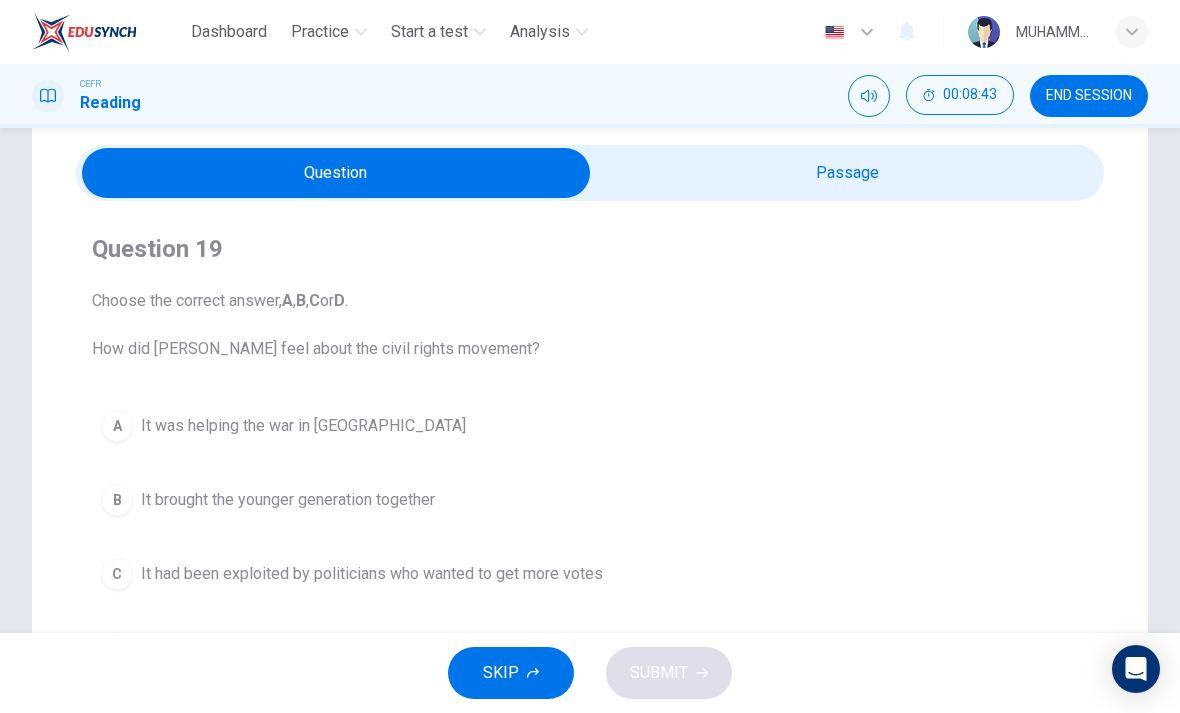 click at bounding box center (336, 173) 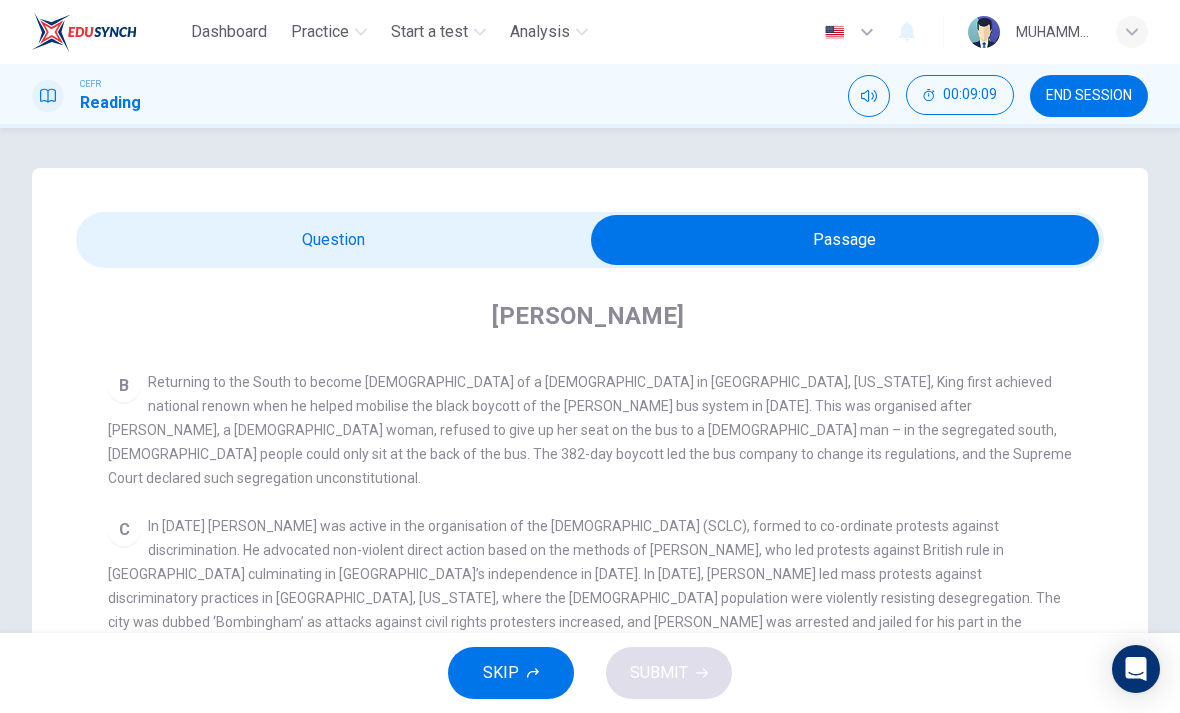 scroll, scrollTop: 0, scrollLeft: 0, axis: both 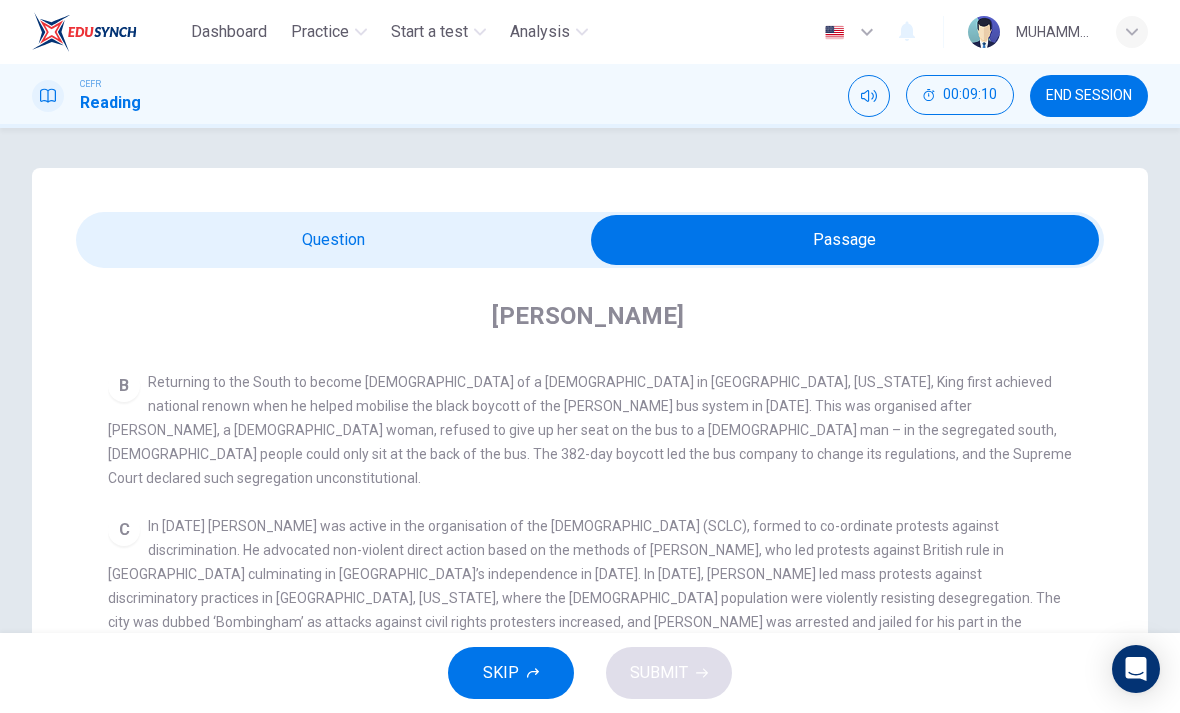click at bounding box center [845, 240] 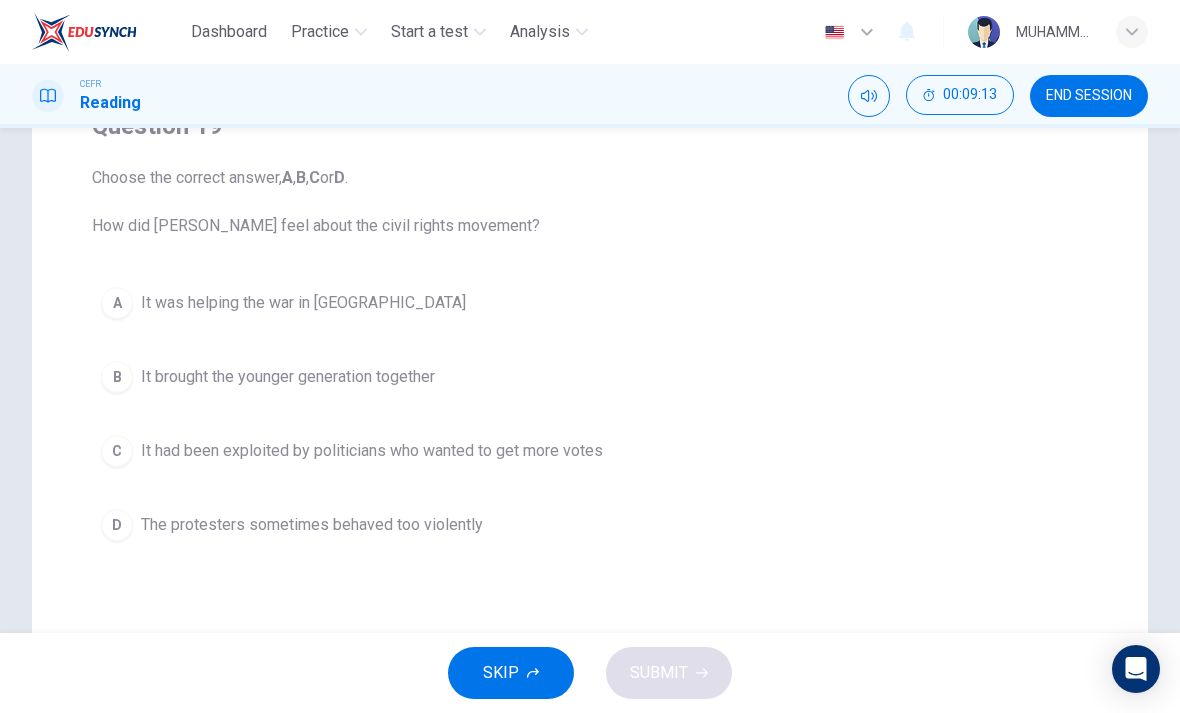 scroll, scrollTop: 193, scrollLeft: 0, axis: vertical 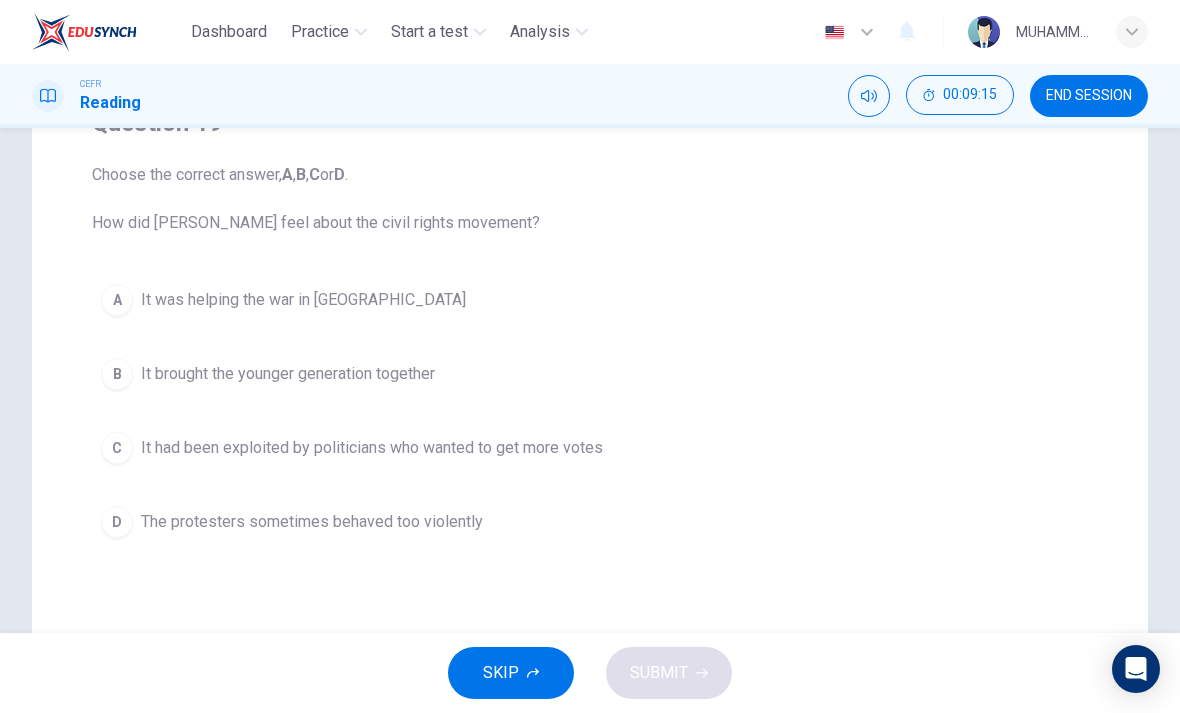 click on "B" at bounding box center (117, 374) 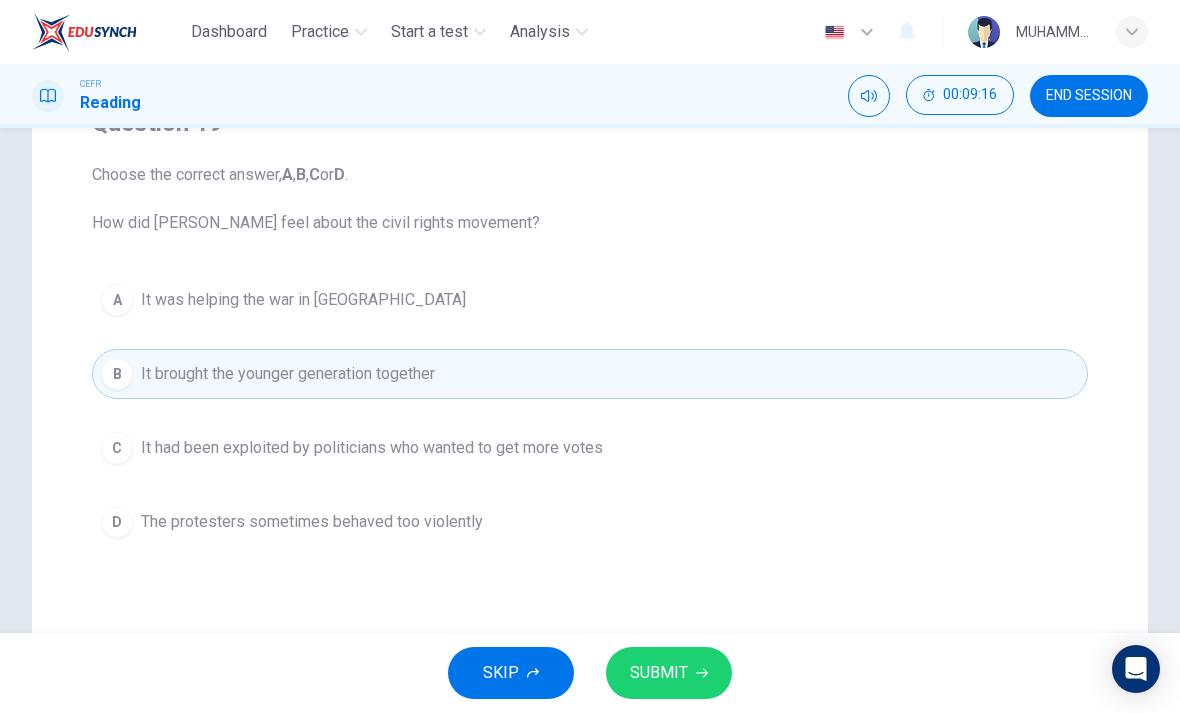 click on "SUBMIT" at bounding box center (659, 673) 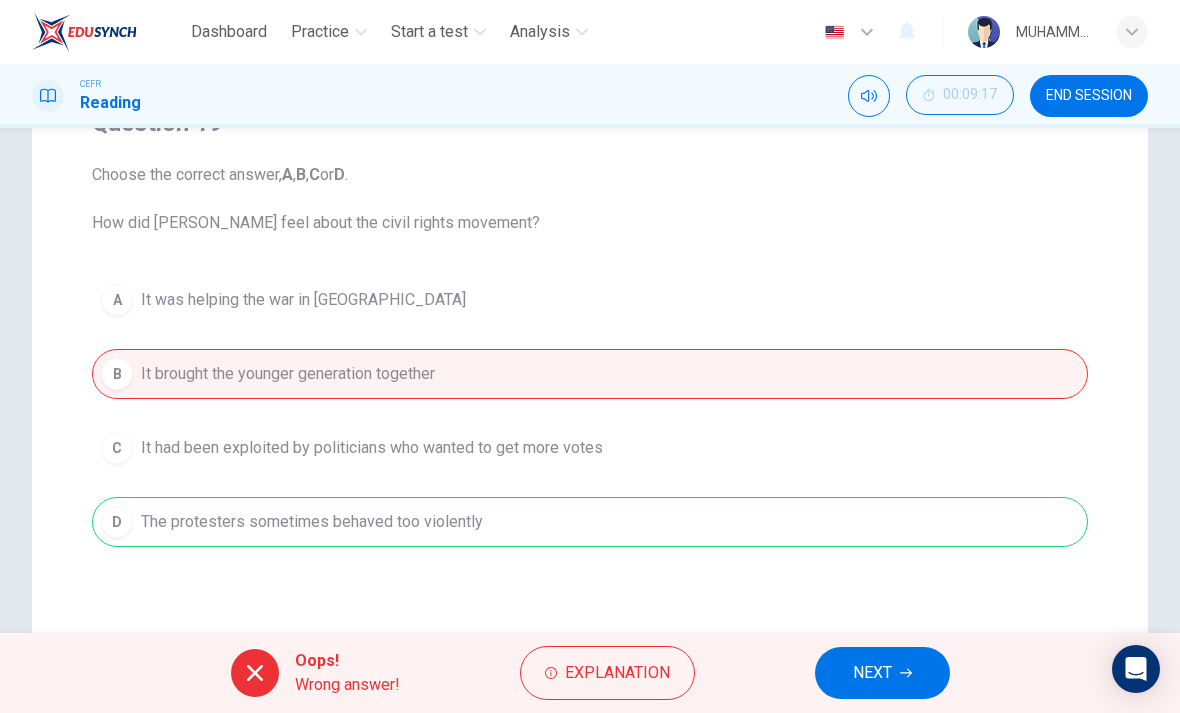 click on "Explanation" at bounding box center (617, 673) 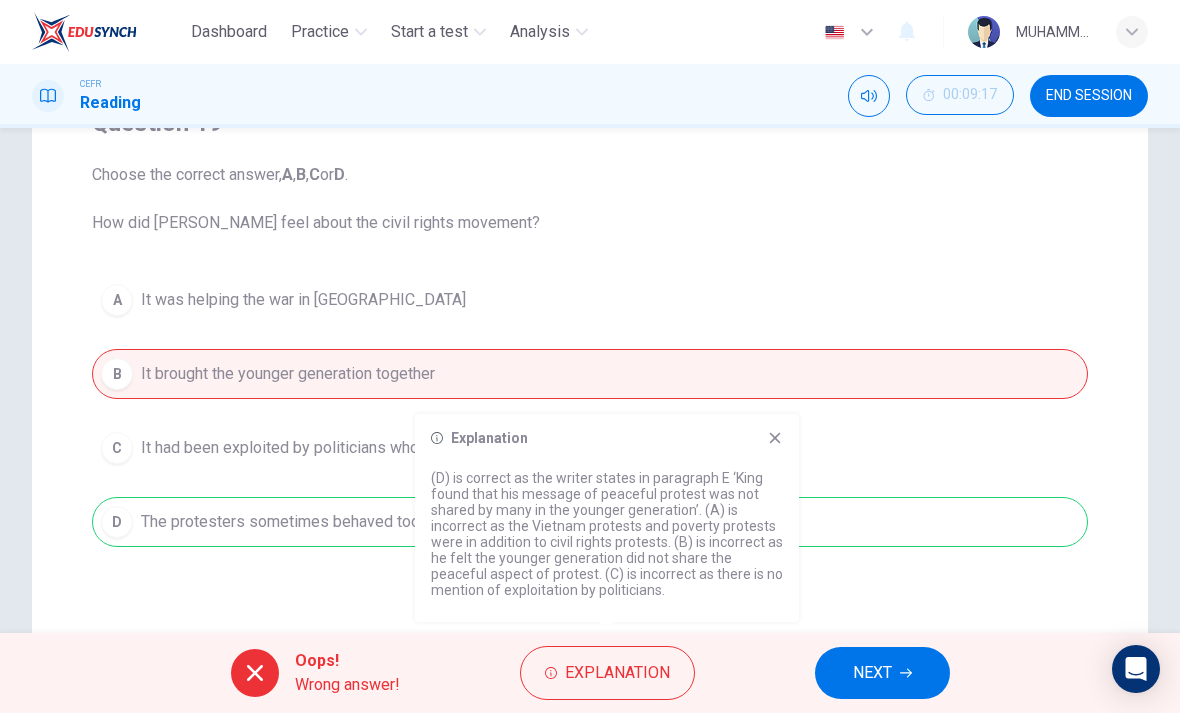 click on "NEXT" at bounding box center [872, 673] 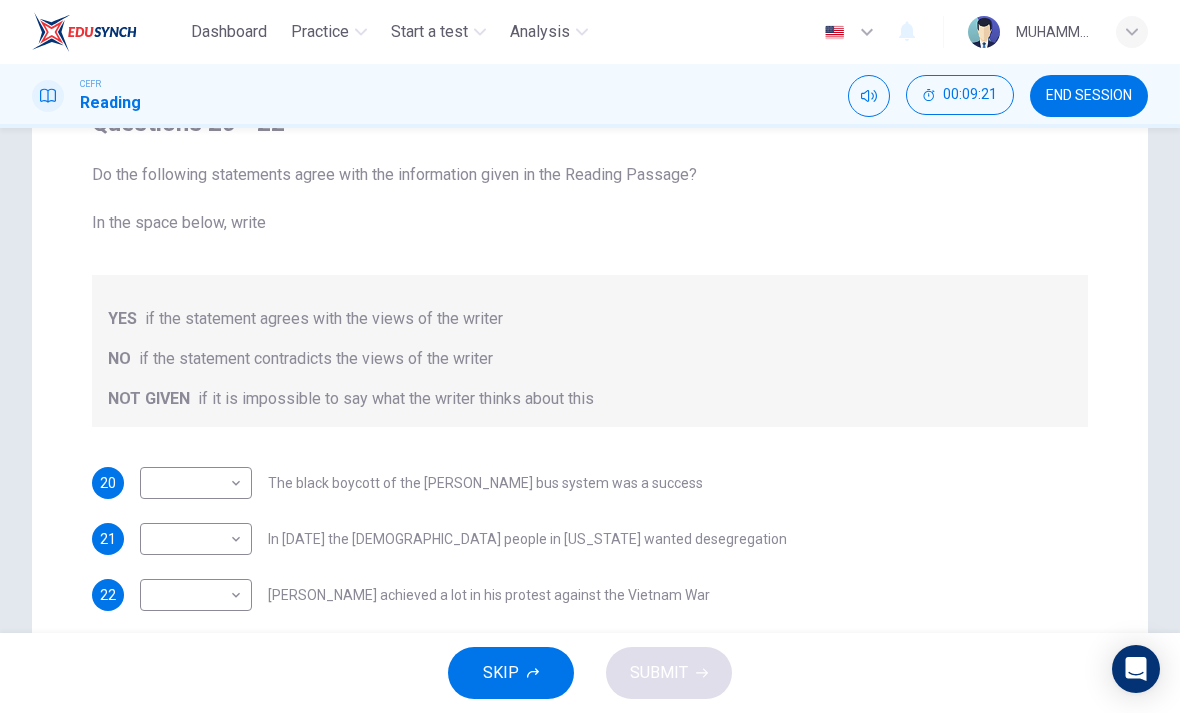 scroll, scrollTop: 249, scrollLeft: 0, axis: vertical 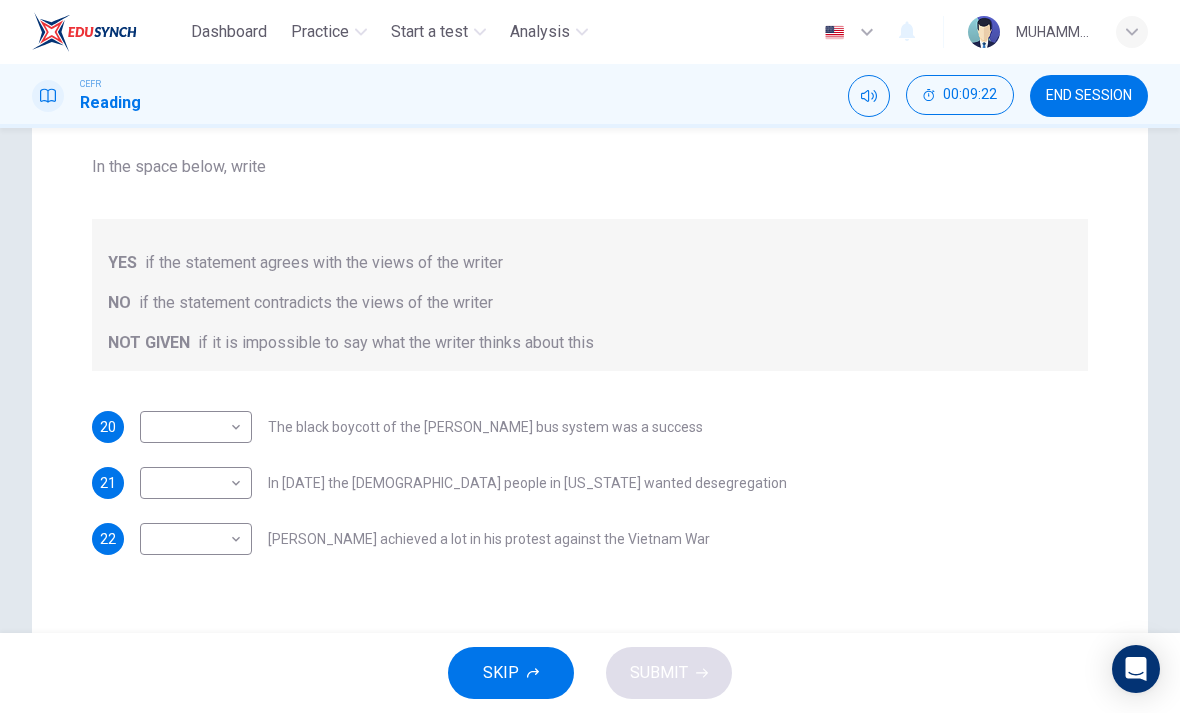 click on "Dashboard Practice Start a test Analysis English en ​ MUHAMMAD KHAIRUL AIMAN BIN KHAIRUL JAUHARI CEFR Reading 00:09:22 END SESSION Questions 20 - 22 Do the following statements agree with the information given in the Reading Passage? In the space below, write YES if the statement agrees with the views of the writer NO if the statement contradicts the views of the writer NOT GIVEN if it is impossible to say what the writer thinks about this 20 ​ ​ The black boycott of the Montgomery bus system was a success 21 ​ ​ In 1963 the white people in Alabama wanted desegregation 22 ​ ​ Martin Luther King achieved a lot in his protest against the Vietnam War Martin Luther King CLICK TO ZOOM Click to Zoom A B C D E F SKIP SUBMIT EduSynch - Online Language Proficiency Testing
Dashboard Practice Start a test Analysis Notifications © Copyright  2025" at bounding box center (590, 356) 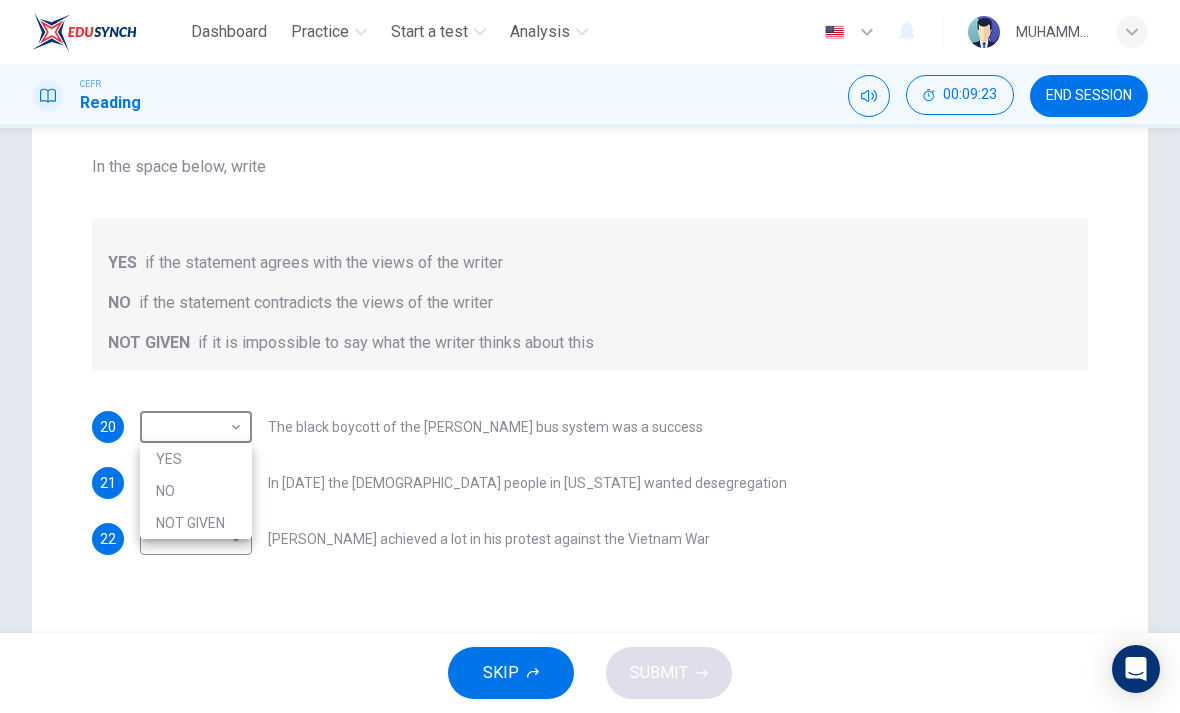click on "YES" at bounding box center [196, 459] 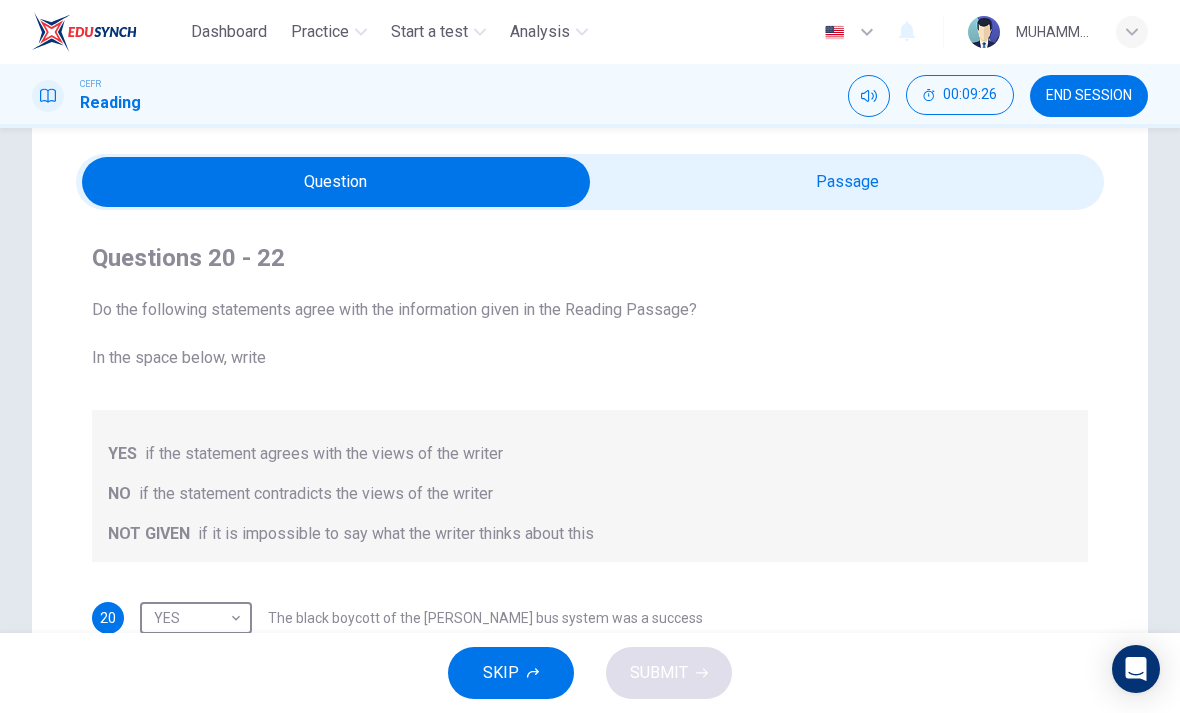 scroll, scrollTop: 56, scrollLeft: 0, axis: vertical 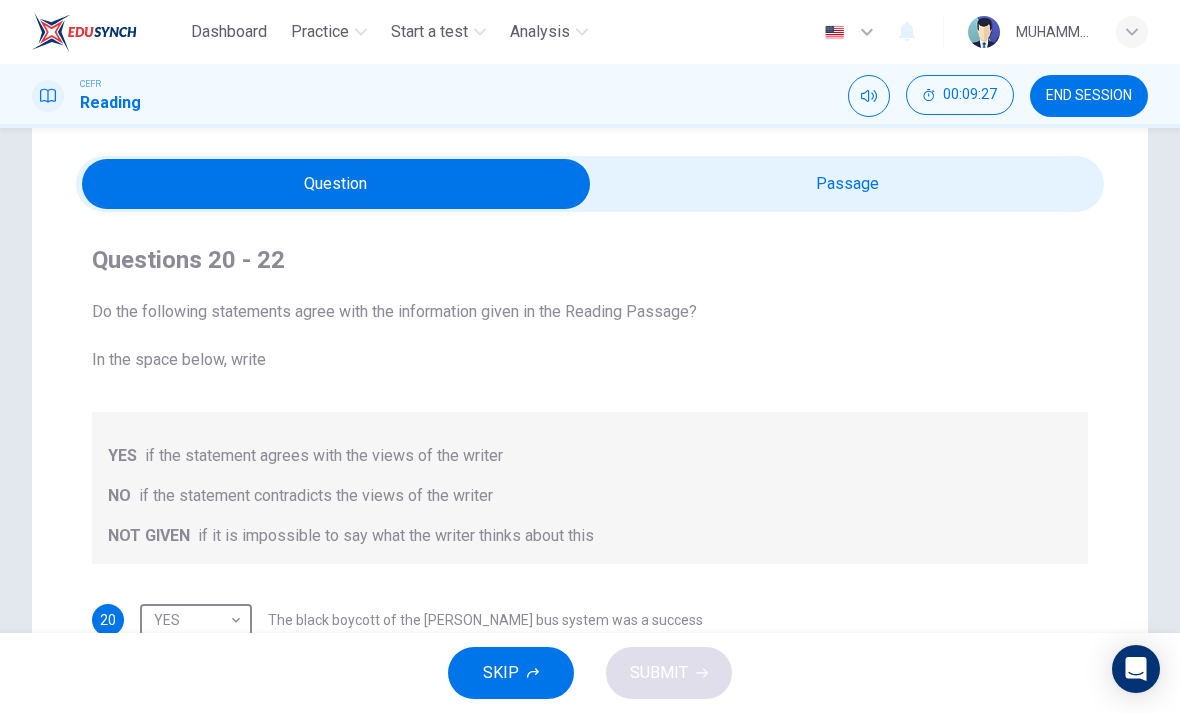 click at bounding box center [336, 184] 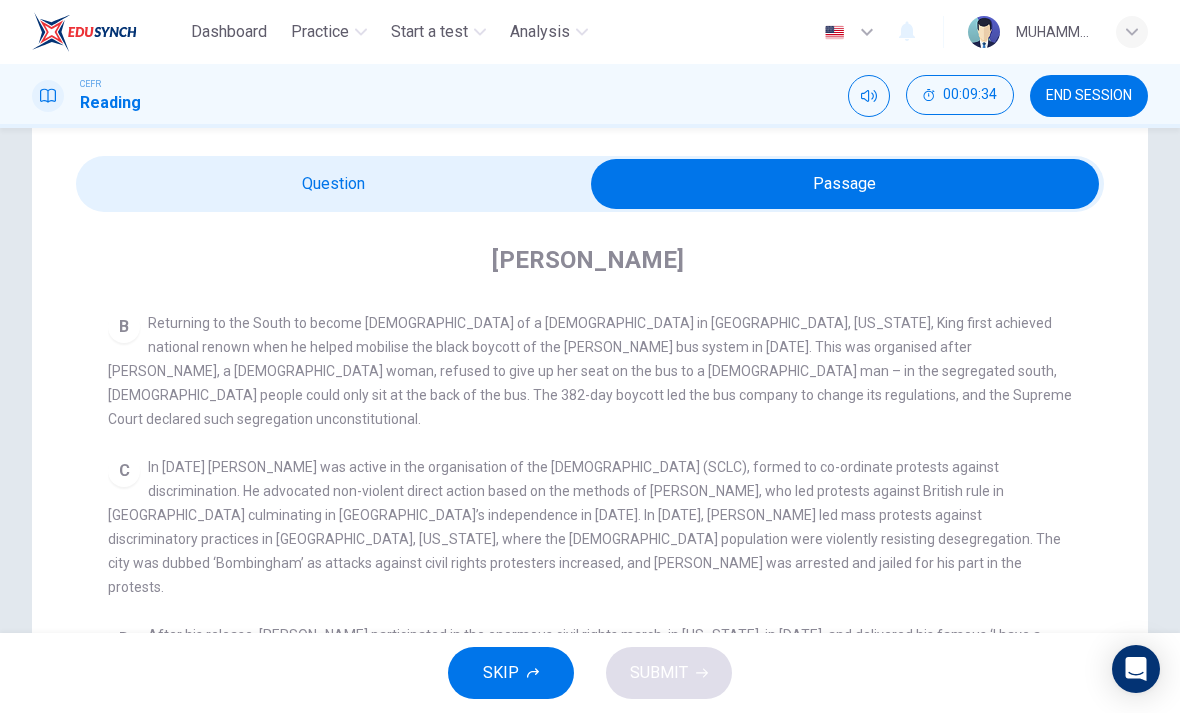 scroll, scrollTop: 563, scrollLeft: 0, axis: vertical 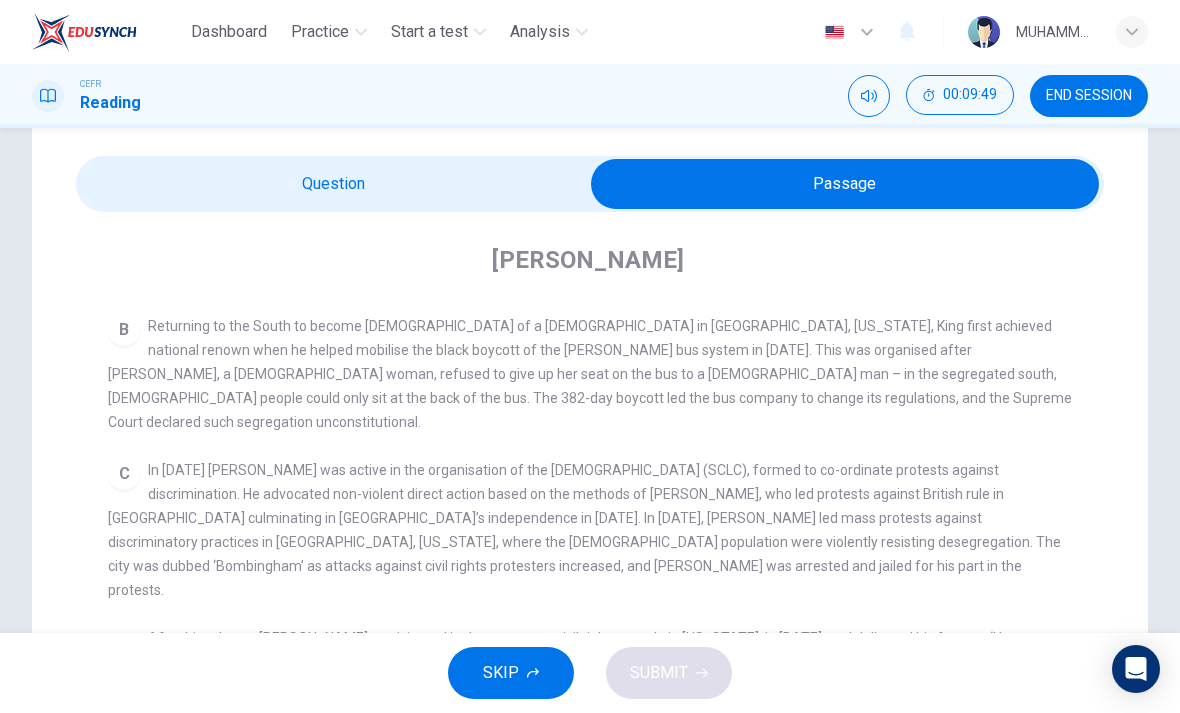 click at bounding box center [845, 184] 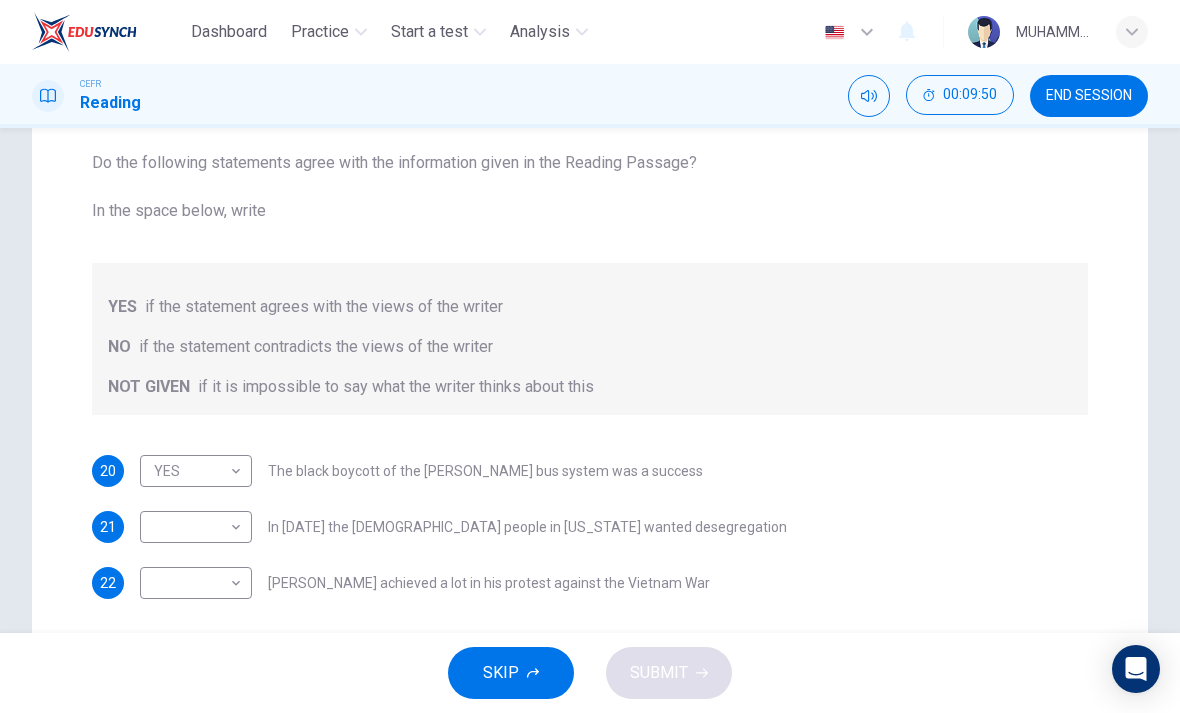 scroll, scrollTop: 207, scrollLeft: 0, axis: vertical 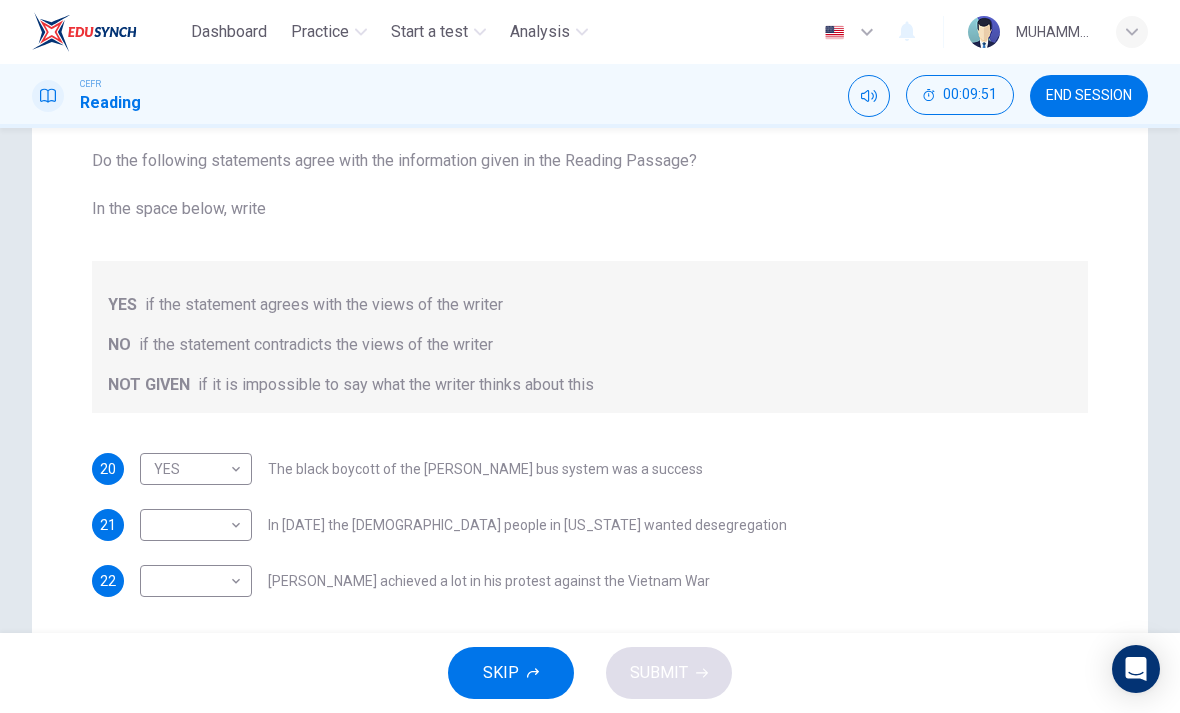 click on "Dashboard Practice Start a test Analysis English en ​ MUHAMMAD KHAIRUL AIMAN BIN KHAIRUL JAUHARI CEFR Reading 00:09:51 END SESSION Questions 20 - 22 Do the following statements agree with the information given in the Reading Passage? In the space below, write YES if the statement agrees with the views of the writer NO if the statement contradicts the views of the writer NOT GIVEN if it is impossible to say what the writer thinks about this 20 YES YES ​ The black boycott of the Montgomery bus system was a success 21 ​ ​ In 1963 the white people in Alabama wanted desegregation 22 ​ ​ Martin Luther King achieved a lot in his protest against the Vietnam War Martin Luther King CLICK TO ZOOM Click to Zoom A B C D E F SKIP SUBMIT EduSynch - Online Language Proficiency Testing
Dashboard Practice Start a test Analysis Notifications © Copyright  2025" at bounding box center [590, 356] 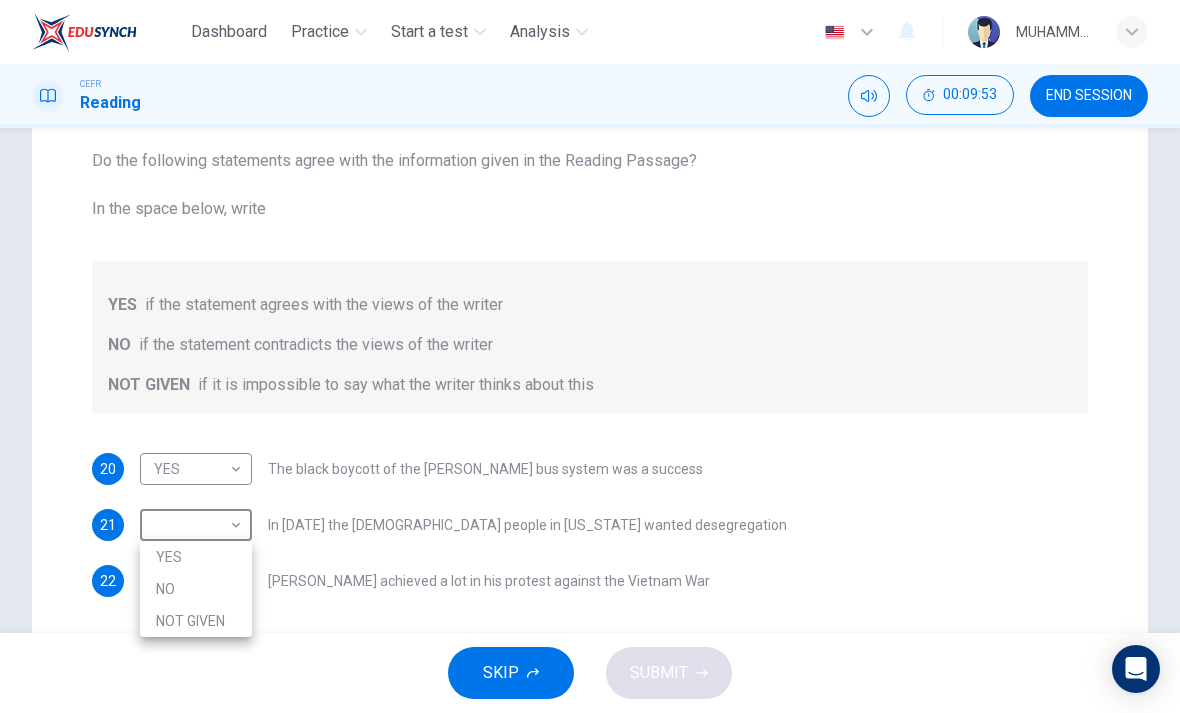 click on "NO" at bounding box center (196, 589) 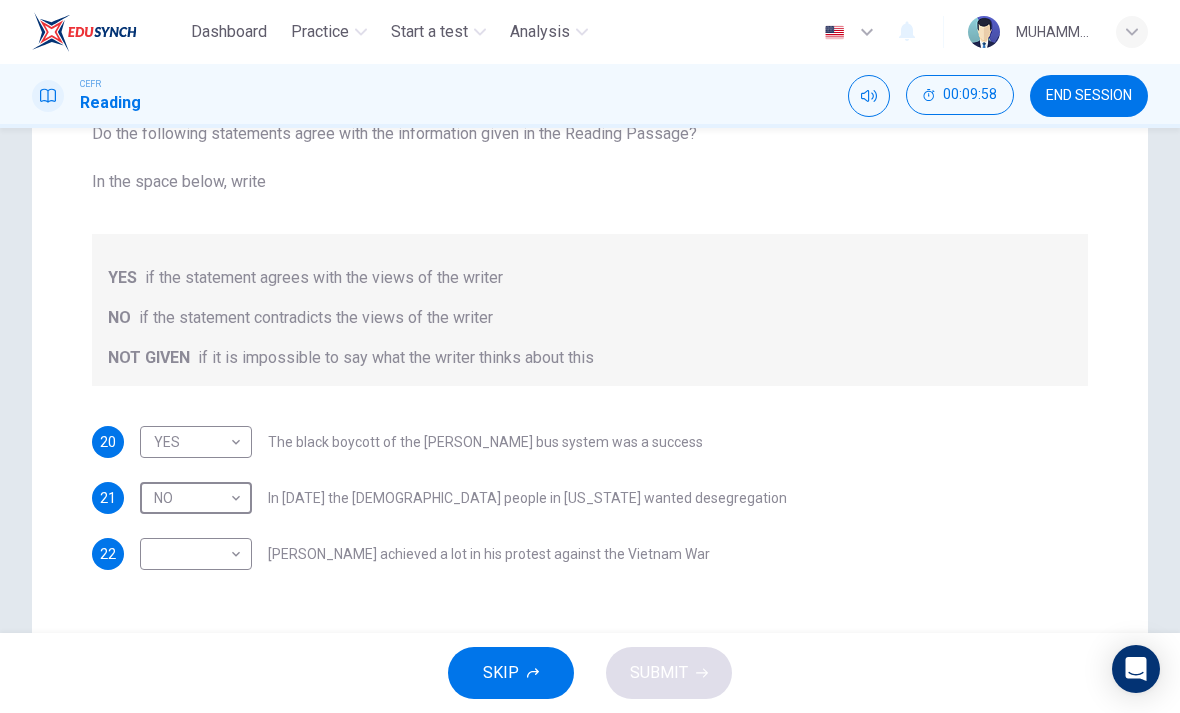 scroll, scrollTop: 235, scrollLeft: 0, axis: vertical 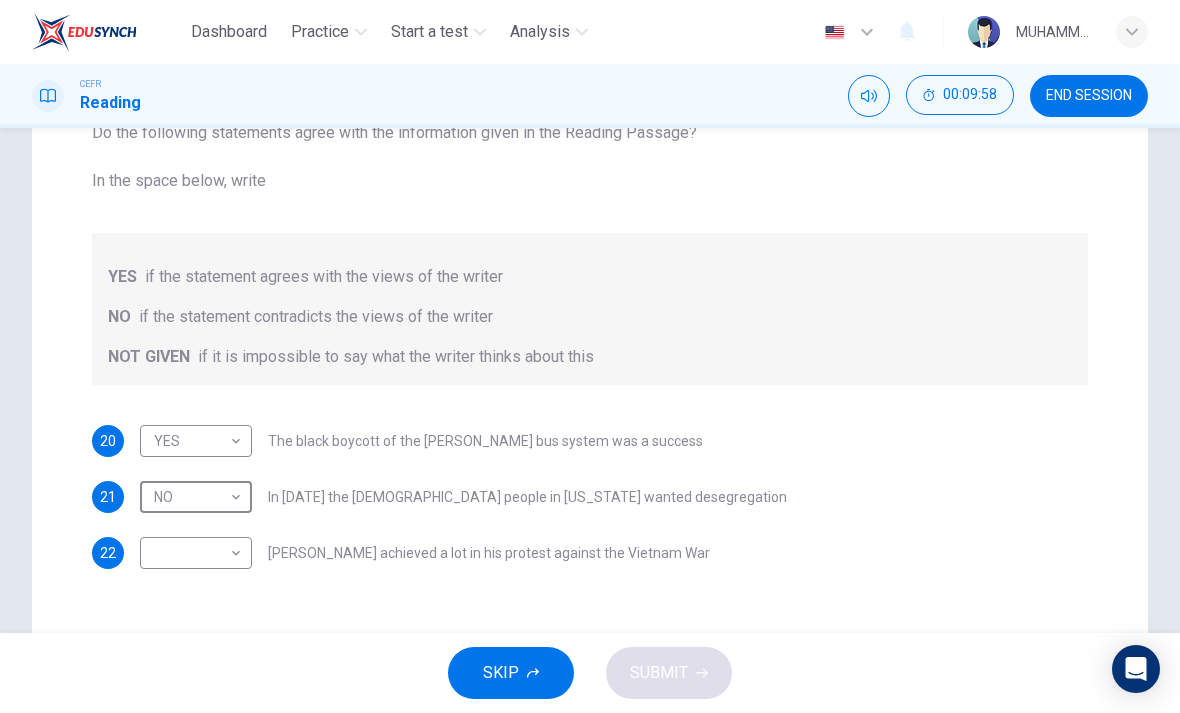 click on "Dashboard Practice Start a test Analysis English en ​ MUHAMMAD KHAIRUL AIMAN BIN KHAIRUL JAUHARI CEFR Reading 00:09:58 END SESSION Questions 20 - 22 Do the following statements agree with the information given in the Reading Passage? In the space below, write YES if the statement agrees with the views of the writer NO if the statement contradicts the views of the writer NOT GIVEN if it is impossible to say what the writer thinks about this 20 YES YES ​ The black boycott of the Montgomery bus system was a success 21 NO NO ​ In 1963 the white people in Alabama wanted desegregation 22 ​ ​ Martin Luther King achieved a lot in his protest against the Vietnam War Martin Luther King CLICK TO ZOOM Click to Zoom A B C D E F SKIP SUBMIT EduSynch - Online Language Proficiency Testing
Dashboard Practice Start a test Analysis Notifications © Copyright  2025" at bounding box center (590, 356) 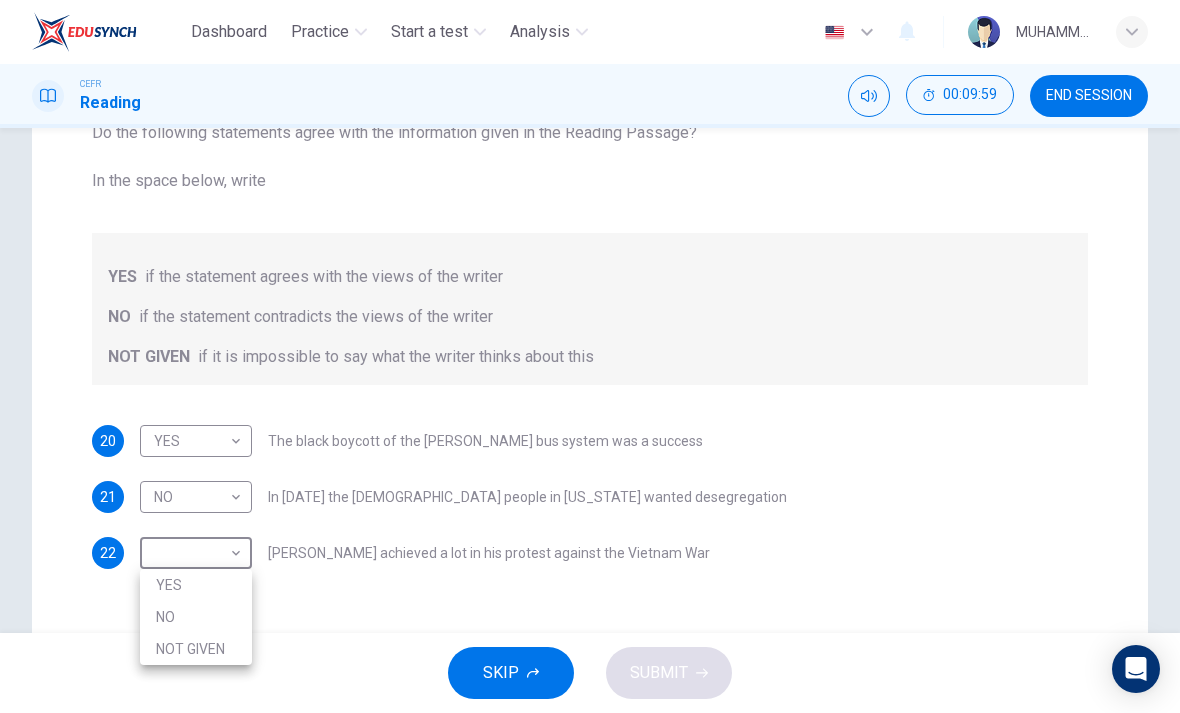 click on "NOT GIVEN" at bounding box center [196, 649] 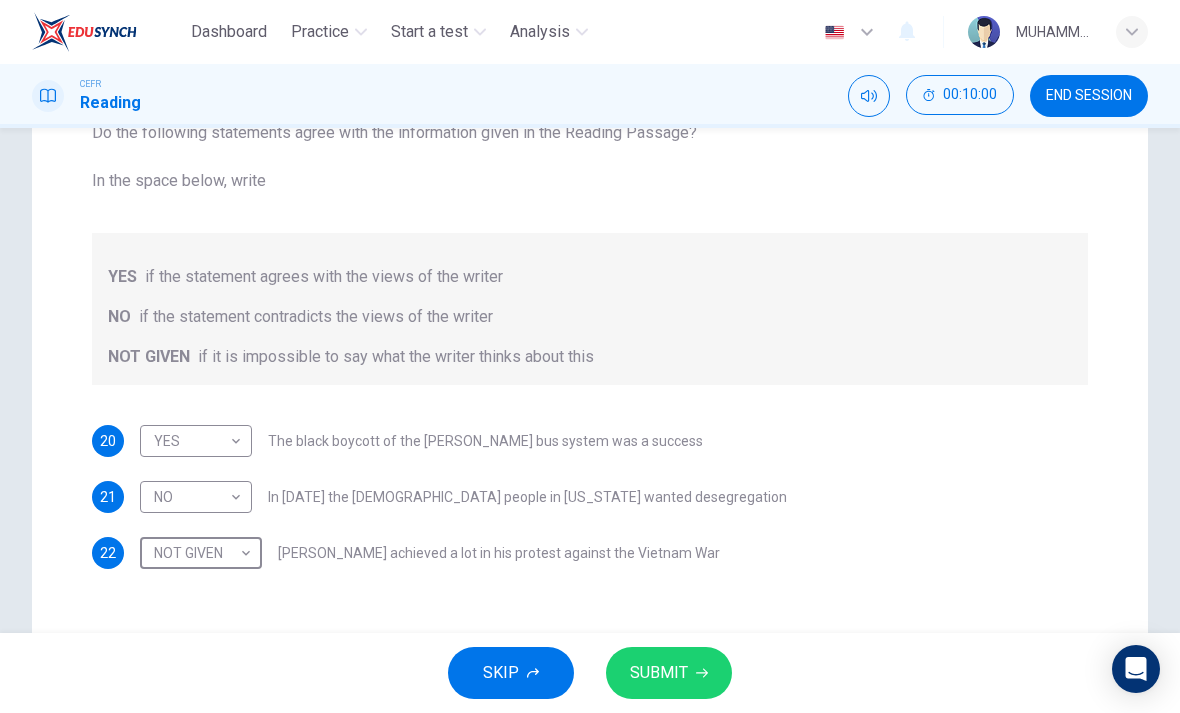 click on "SUBMIT" at bounding box center [659, 673] 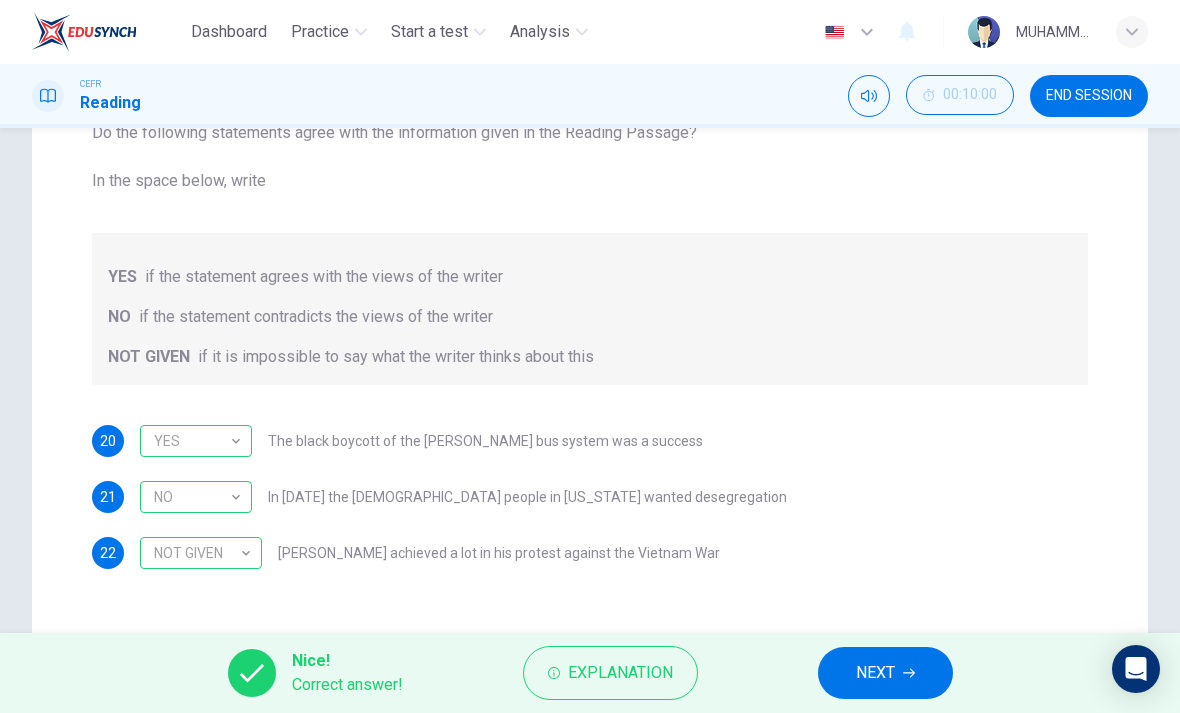 click on "NEXT" at bounding box center [875, 673] 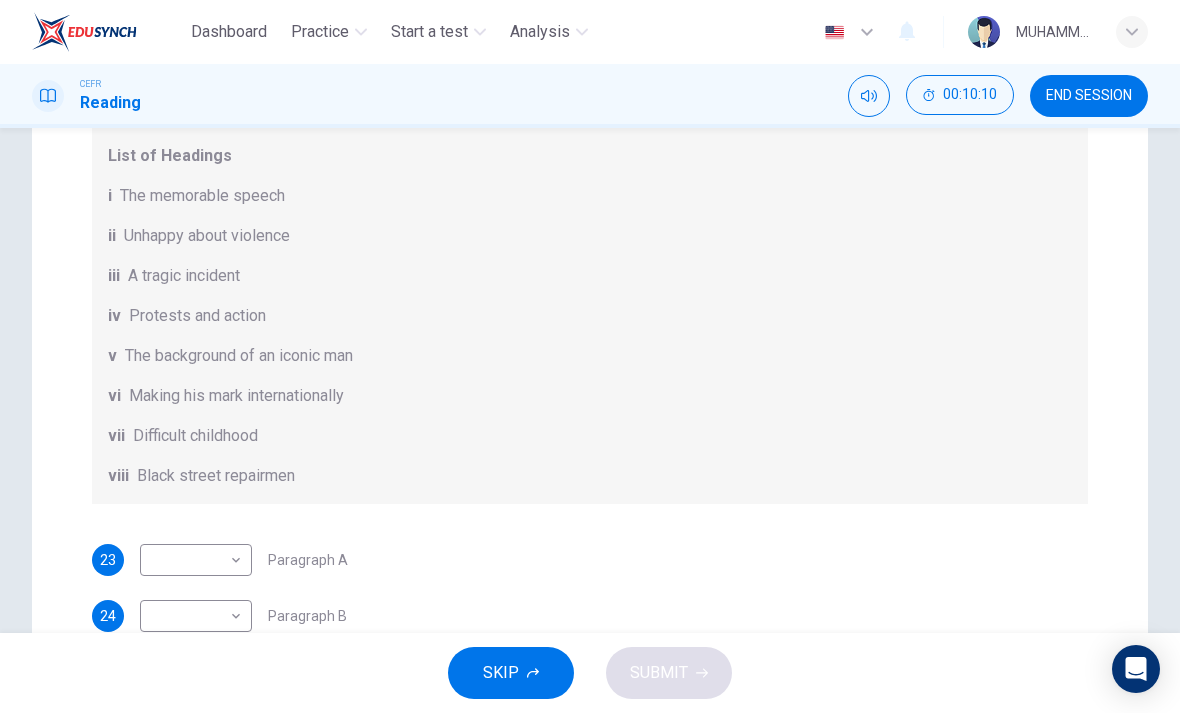 scroll, scrollTop: 184, scrollLeft: 0, axis: vertical 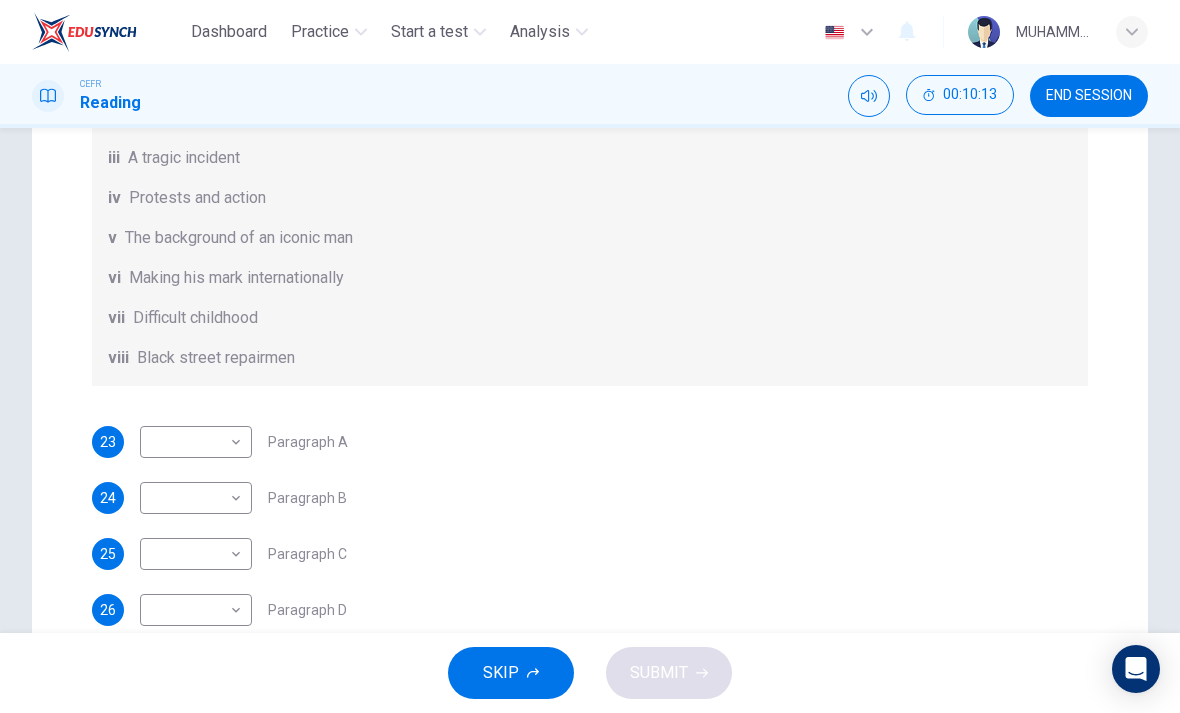 click on "Dashboard Practice Start a test Analysis English en ​ MUHAMMAD KHAIRUL AIMAN BIN KHAIRUL JAUHARI CEFR Reading 00:10:13 END SESSION Questions 23 - 28 The Reading Passage has 6 paragraphs.
Choose the correct heading for each paragraph  A – F , from the list of headings.
Write the correct number,  i – viii , in the spaces below. List of Headings i The memorable speech ii Unhappy about violence iii A tragic incident iv Protests and action v The background of an iconic man vi Making his mark internationally vii Difficult childhood viii Black street repairmen 23 ​ ​ Paragraph A 24 ​ ​ Paragraph B 25 ​ ​ Paragraph C 26 ​ ​ Paragraph D 27 ​ ​ Paragraph E 28 ​ ​ Paragraph F Martin Luther King CLICK TO ZOOM Click to Zoom A B C D E F SKIP SUBMIT EduSynch - Online Language Proficiency Testing
Dashboard Practice Start a test Analysis Notifications © Copyright  2025" at bounding box center (590, 356) 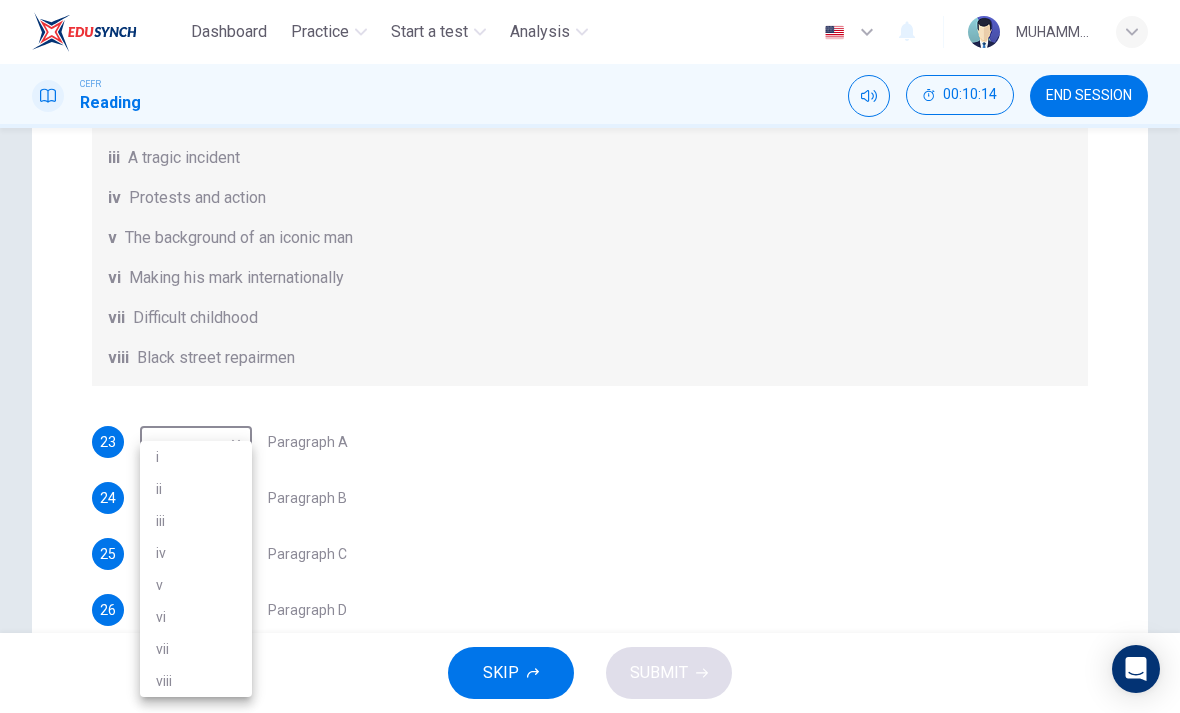 click on "v" at bounding box center [196, 585] 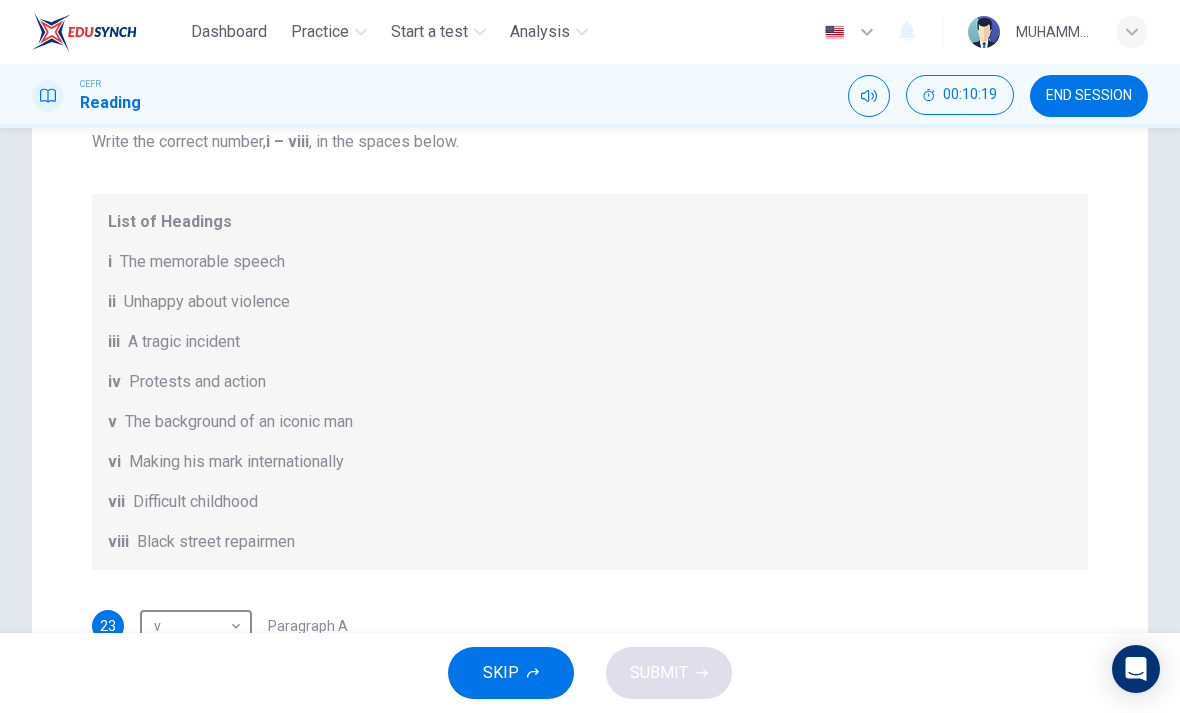 scroll, scrollTop: 0, scrollLeft: 0, axis: both 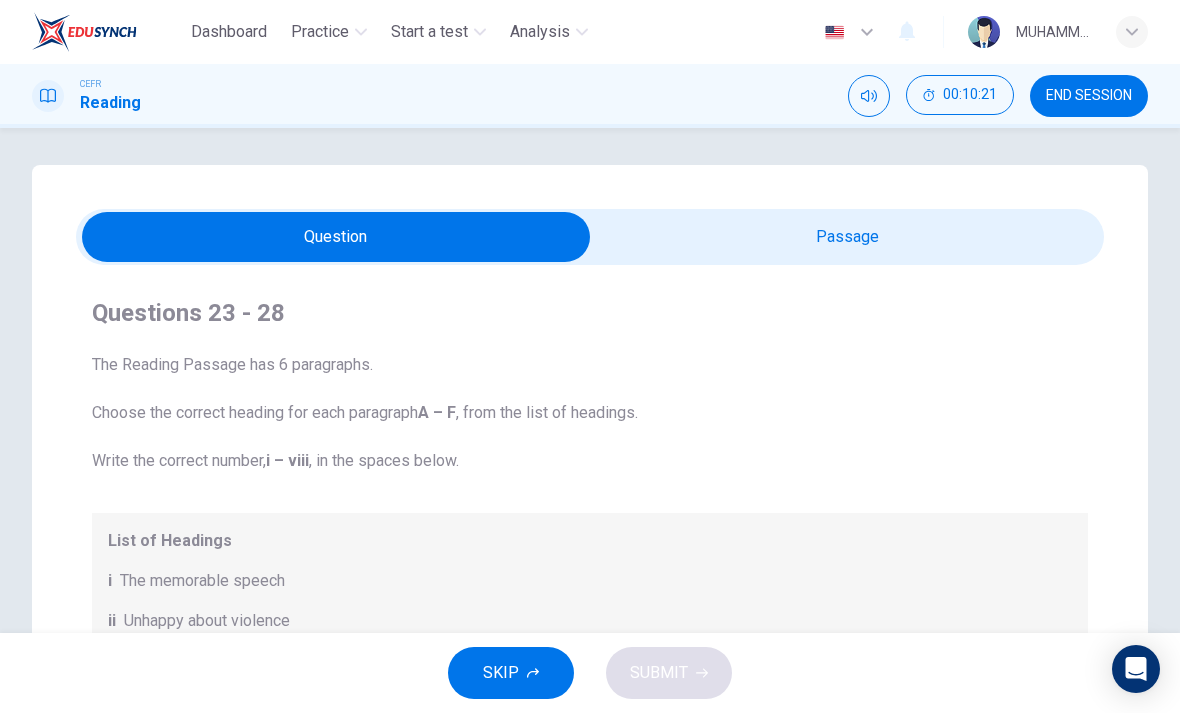 click at bounding box center (336, 237) 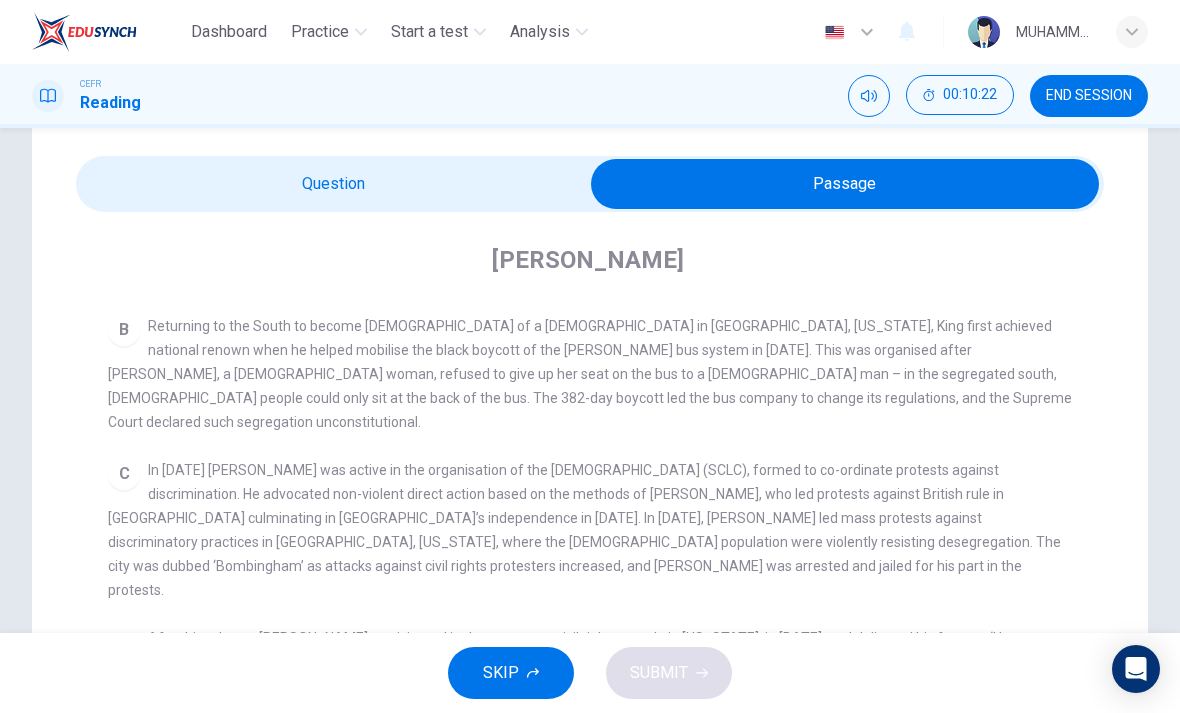 scroll, scrollTop: 31, scrollLeft: 0, axis: vertical 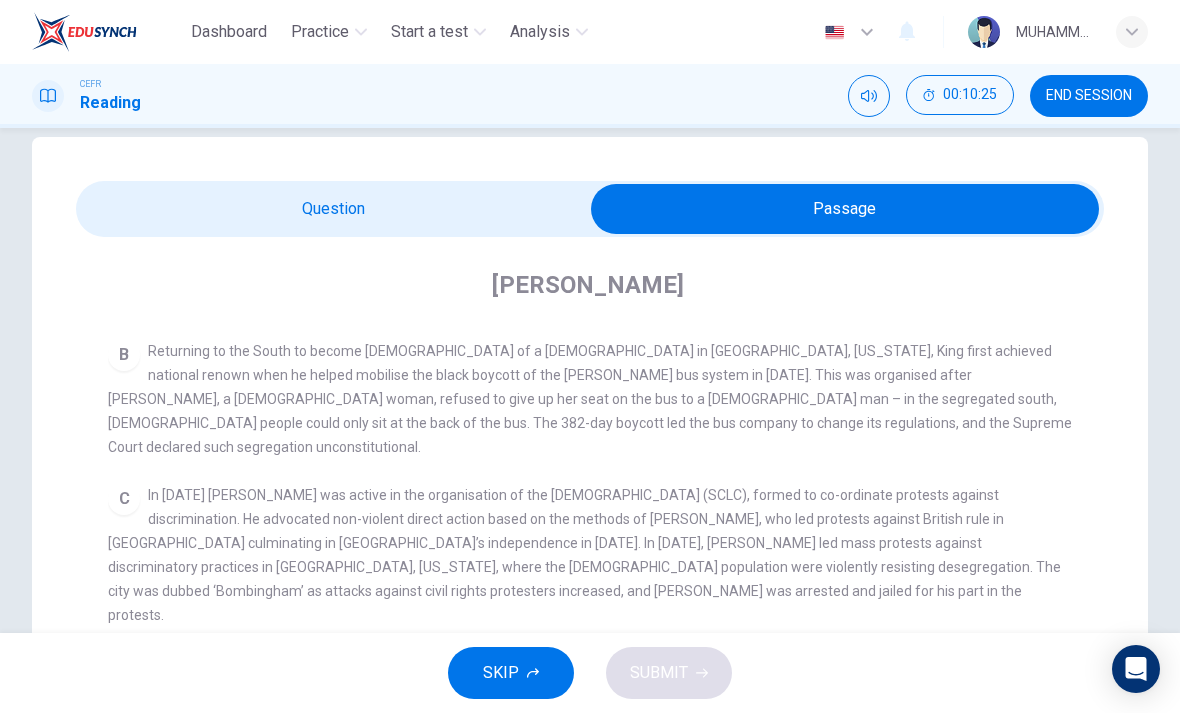 click at bounding box center [845, 209] 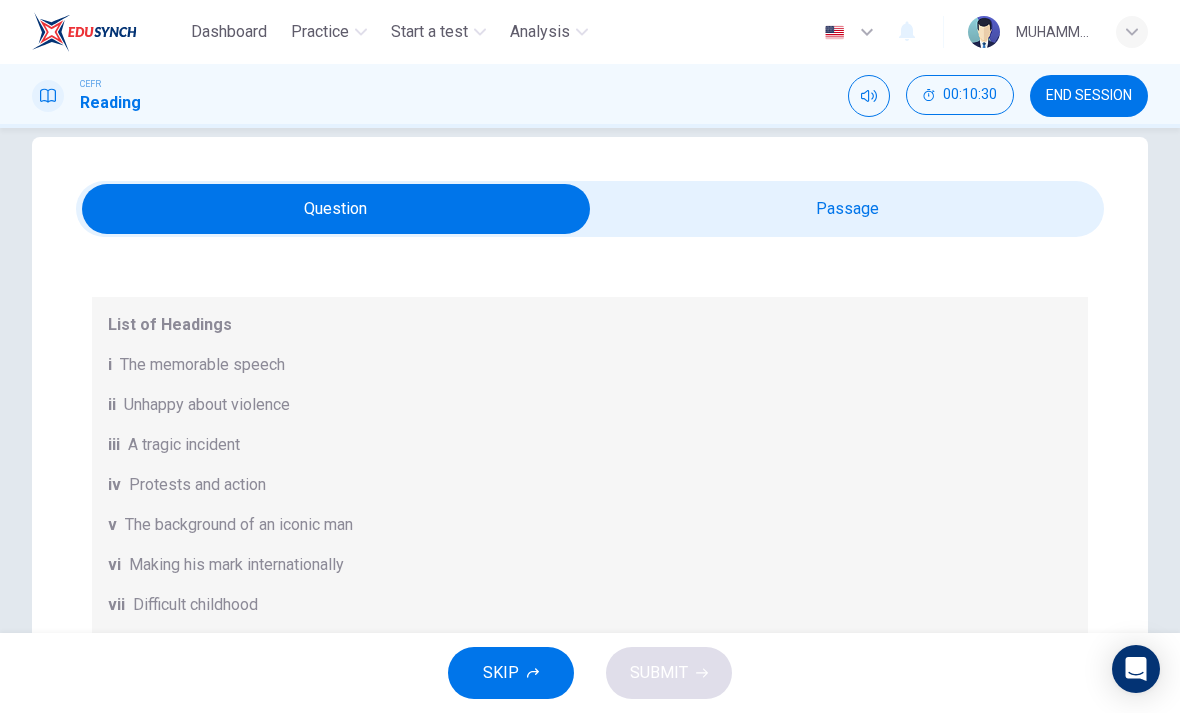 scroll, scrollTop: 188, scrollLeft: 0, axis: vertical 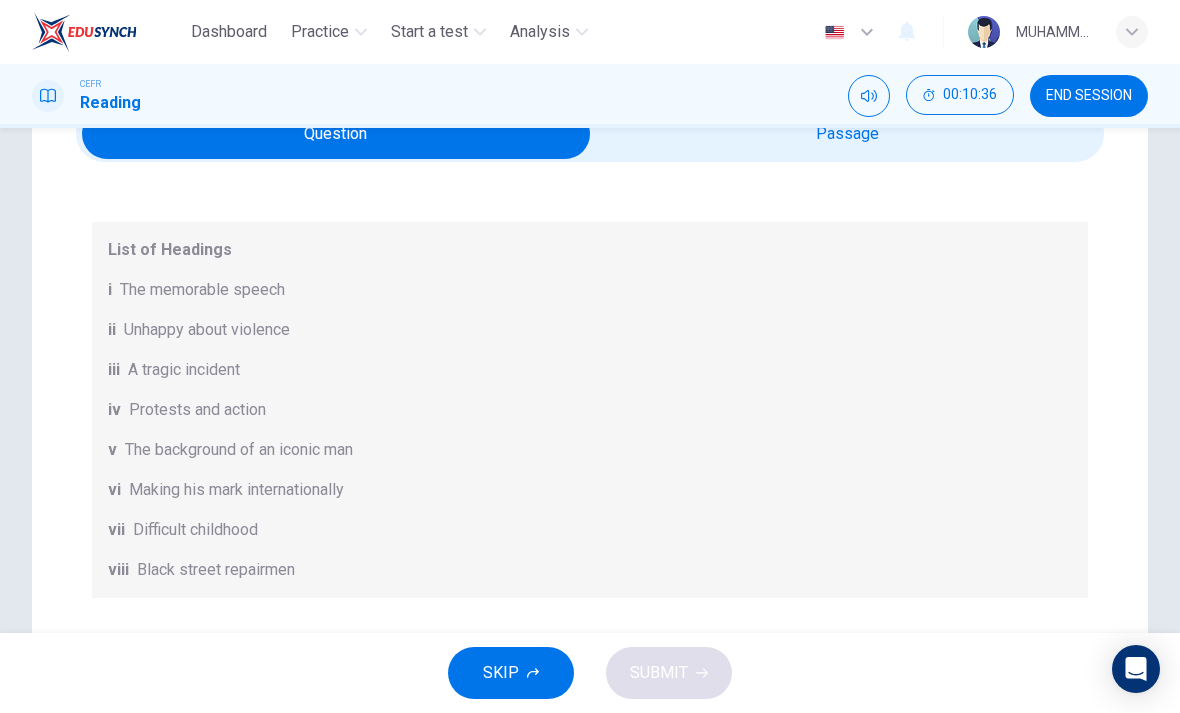 click at bounding box center [336, 134] 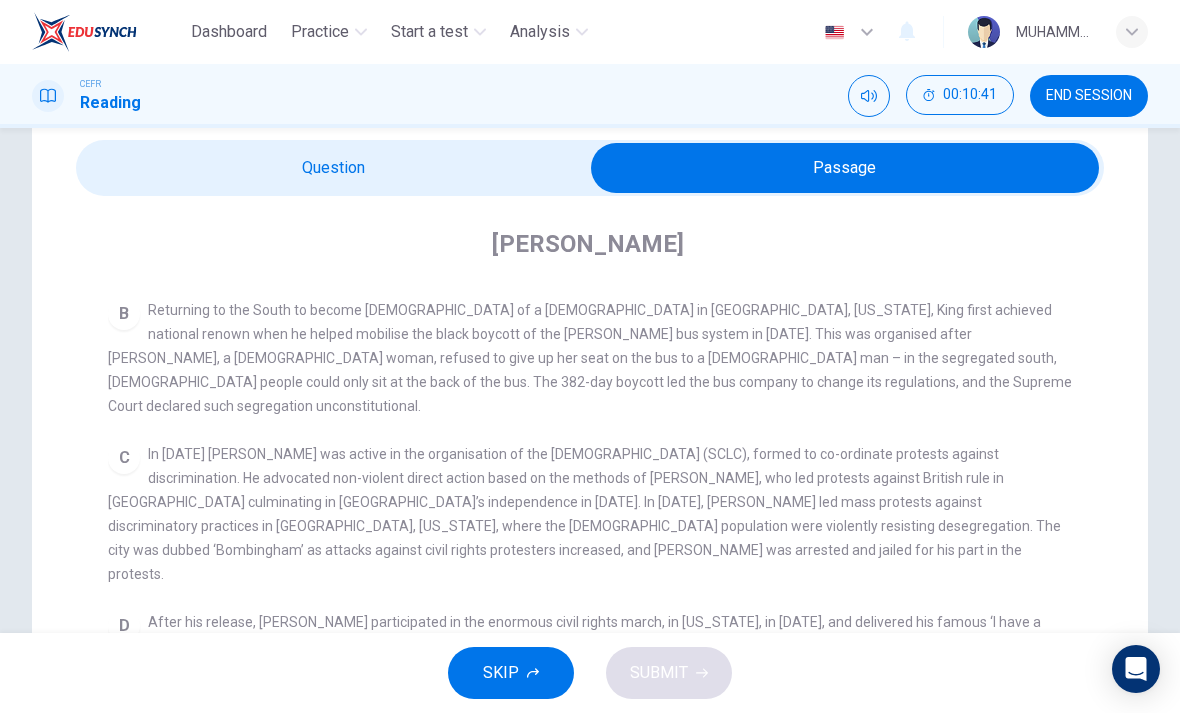 scroll, scrollTop: 66, scrollLeft: 0, axis: vertical 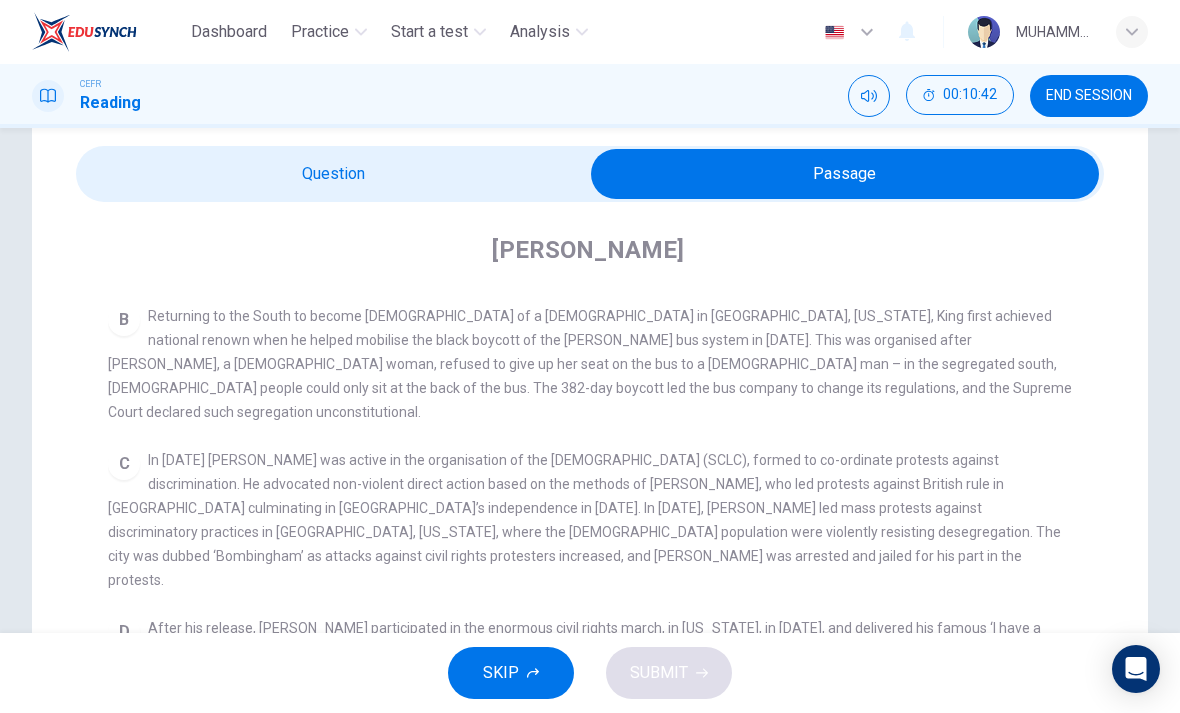 click at bounding box center [845, 174] 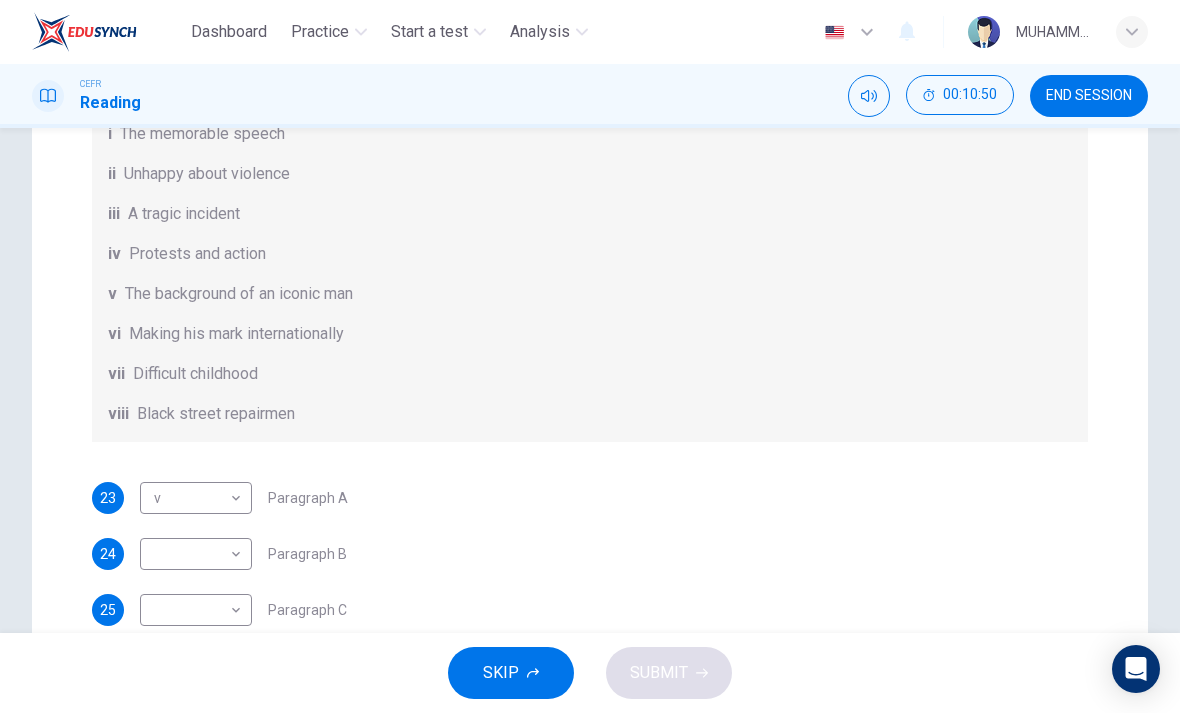 scroll, scrollTop: 300, scrollLeft: 0, axis: vertical 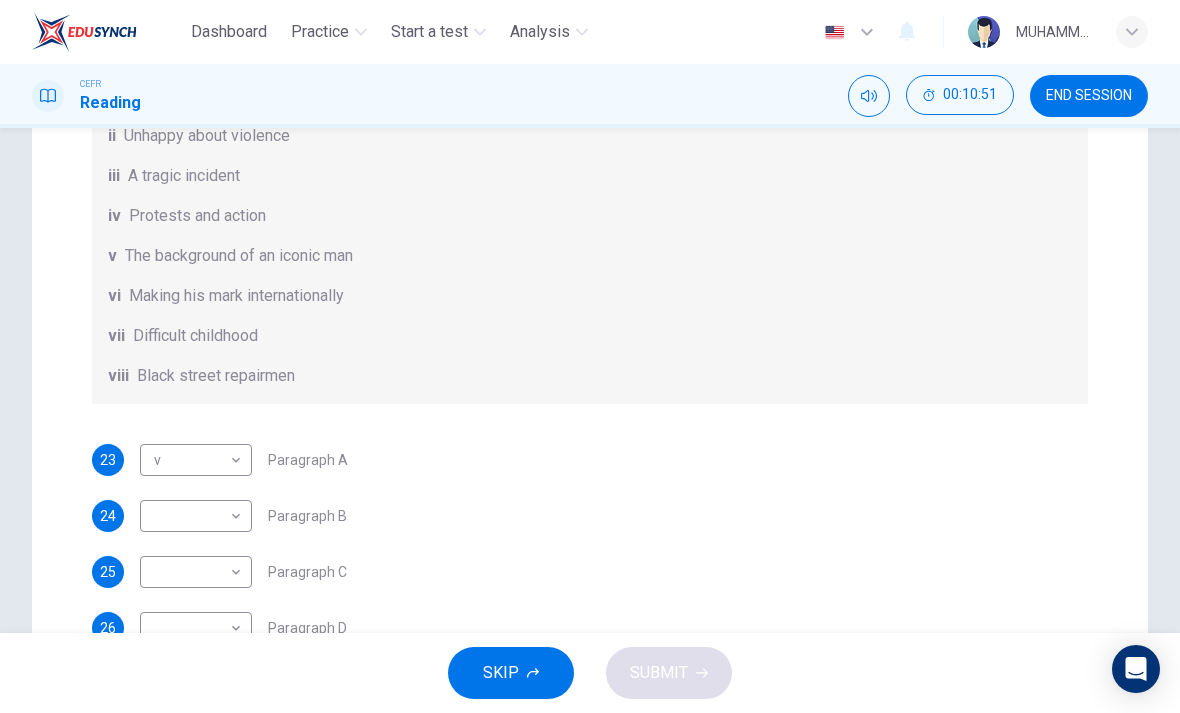 click on "Dashboard Practice Start a test Analysis English en ​ MUHAMMAD KHAIRUL AIMAN BIN KHAIRUL JAUHARI CEFR Reading 00:10:51 END SESSION Questions 23 - 28 The Reading Passage has 6 paragraphs.
Choose the correct heading for each paragraph  A – F , from the list of headings.
Write the correct number,  i – viii , in the spaces below. List of Headings i The memorable speech ii Unhappy about violence iii A tragic incident iv Protests and action v The background of an iconic man vi Making his mark internationally vii Difficult childhood viii Black street repairmen 23 v v ​ Paragraph A 24 ​ ​ Paragraph B 25 ​ ​ Paragraph C 26 ​ ​ Paragraph D 27 ​ ​ Paragraph E 28 ​ ​ Paragraph F Martin Luther King CLICK TO ZOOM Click to Zoom A B C D E F SKIP SUBMIT EduSynch - Online Language Proficiency Testing
Dashboard Practice Start a test Analysis Notifications © Copyright  2025" at bounding box center [590, 356] 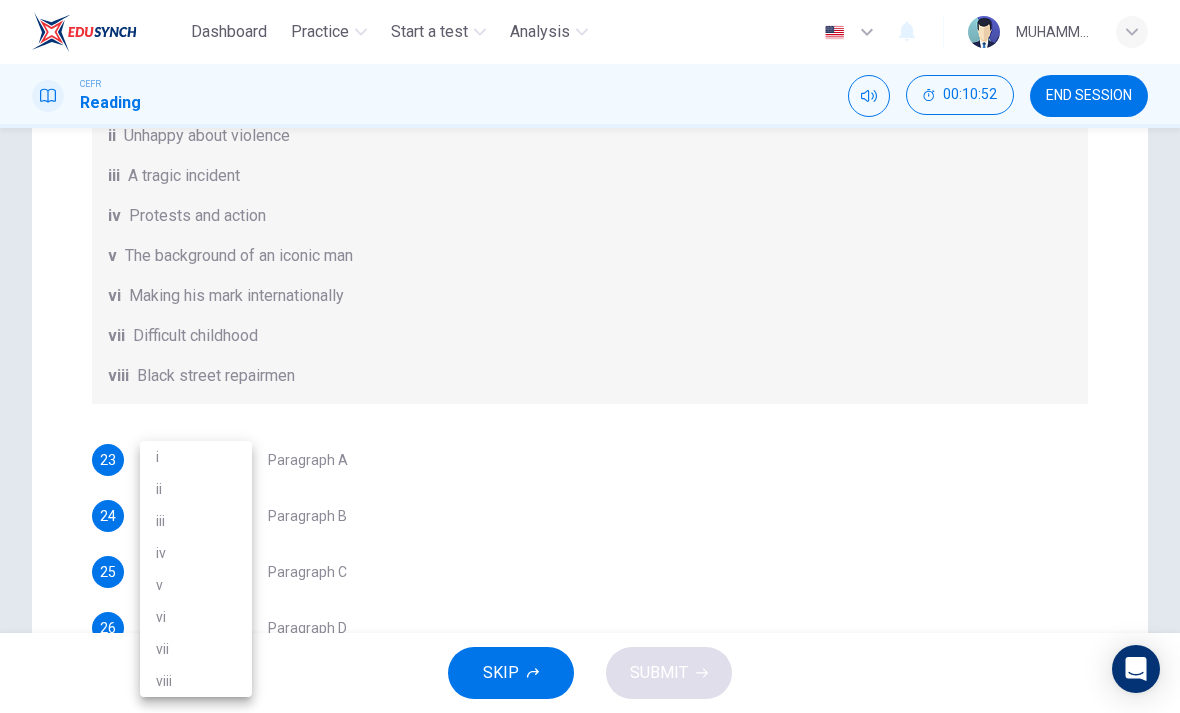 click on "ii" at bounding box center [196, 489] 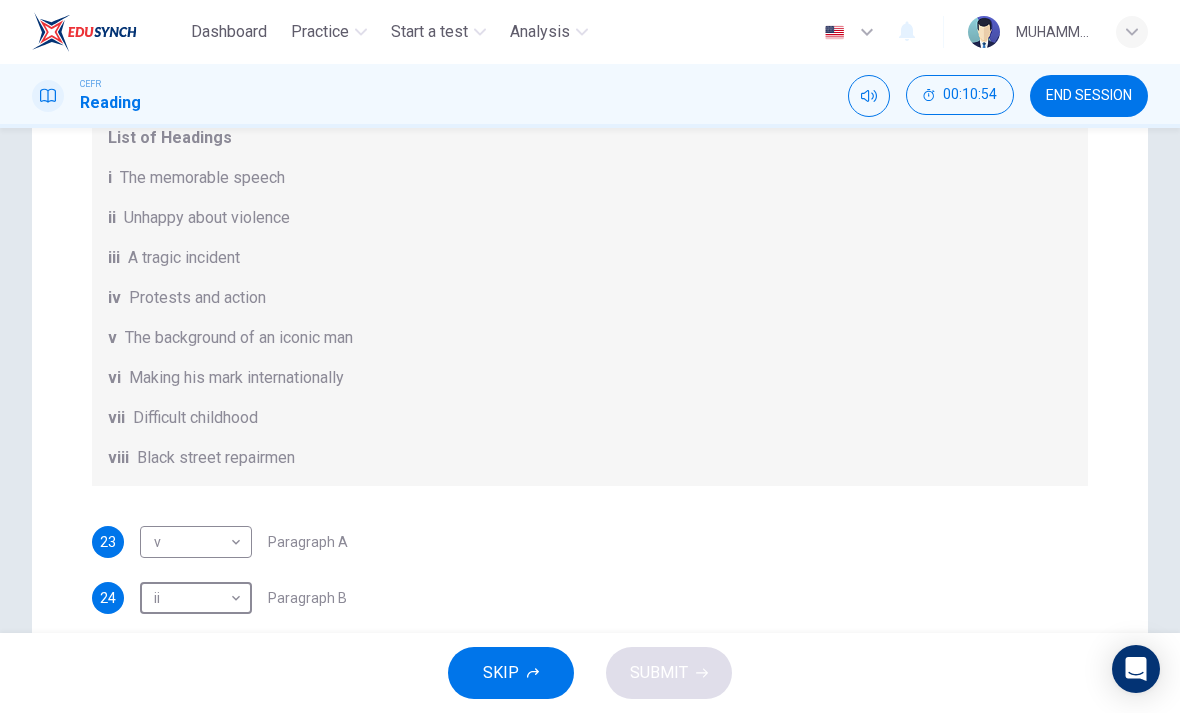 scroll, scrollTop: 178, scrollLeft: 0, axis: vertical 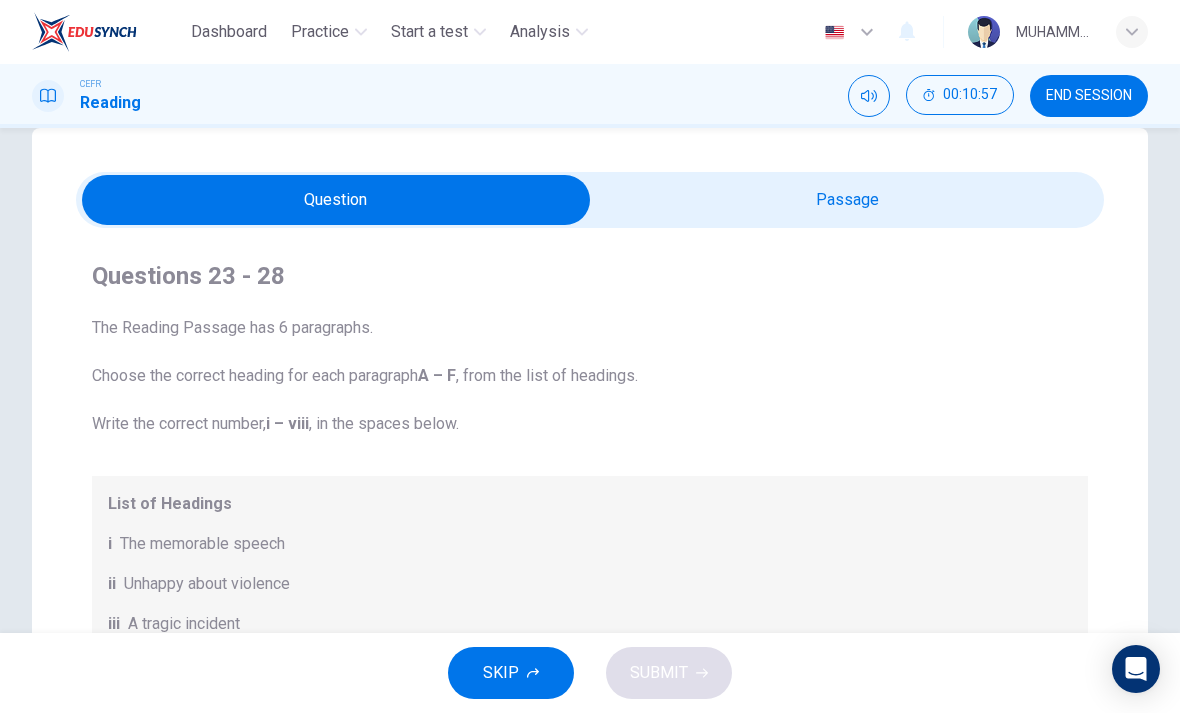 click at bounding box center [336, 200] 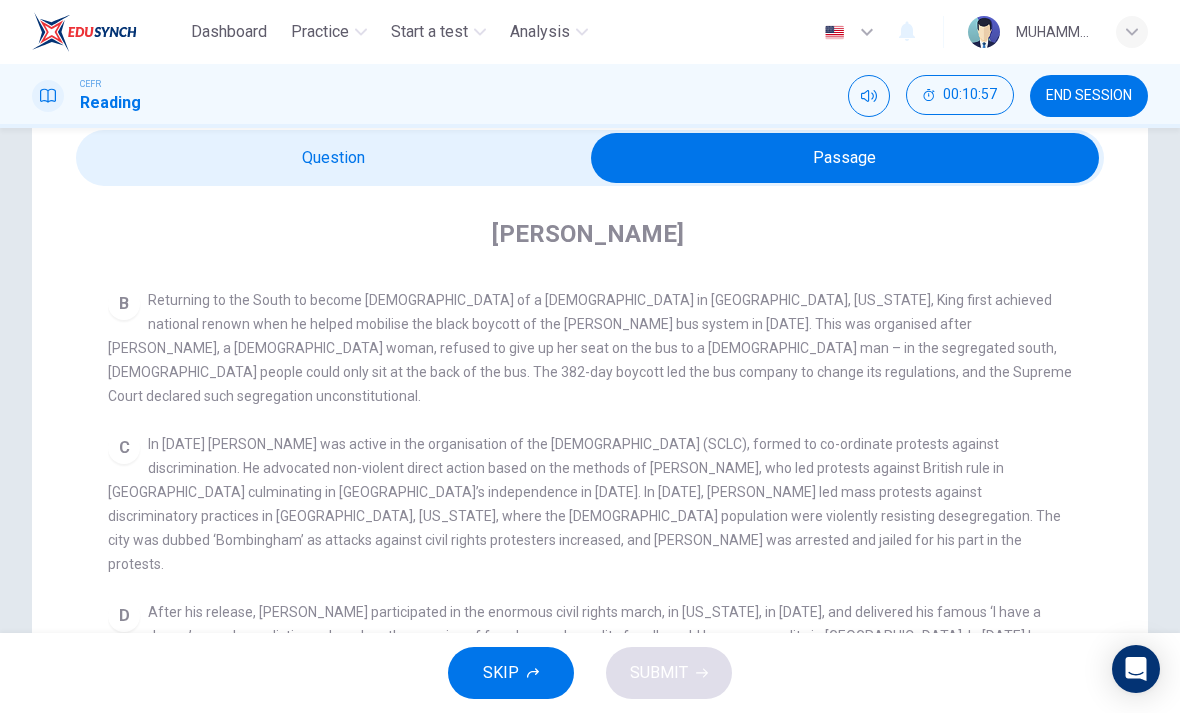 scroll, scrollTop: 90, scrollLeft: 0, axis: vertical 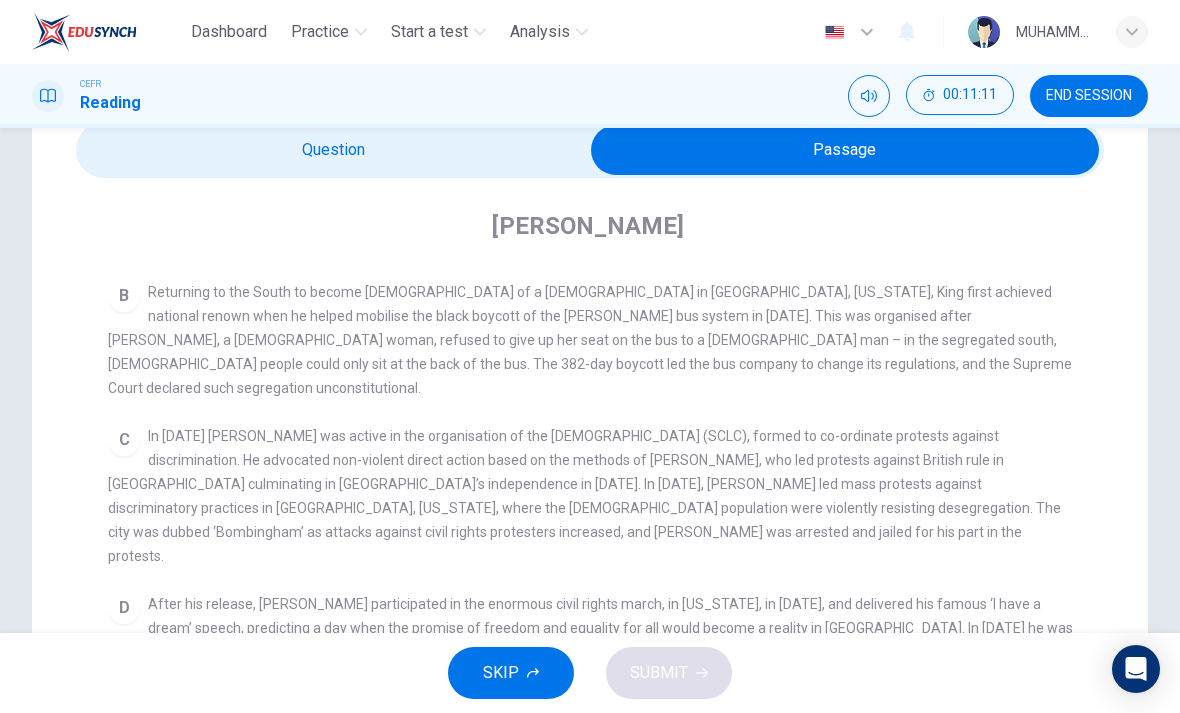 click at bounding box center [845, 150] 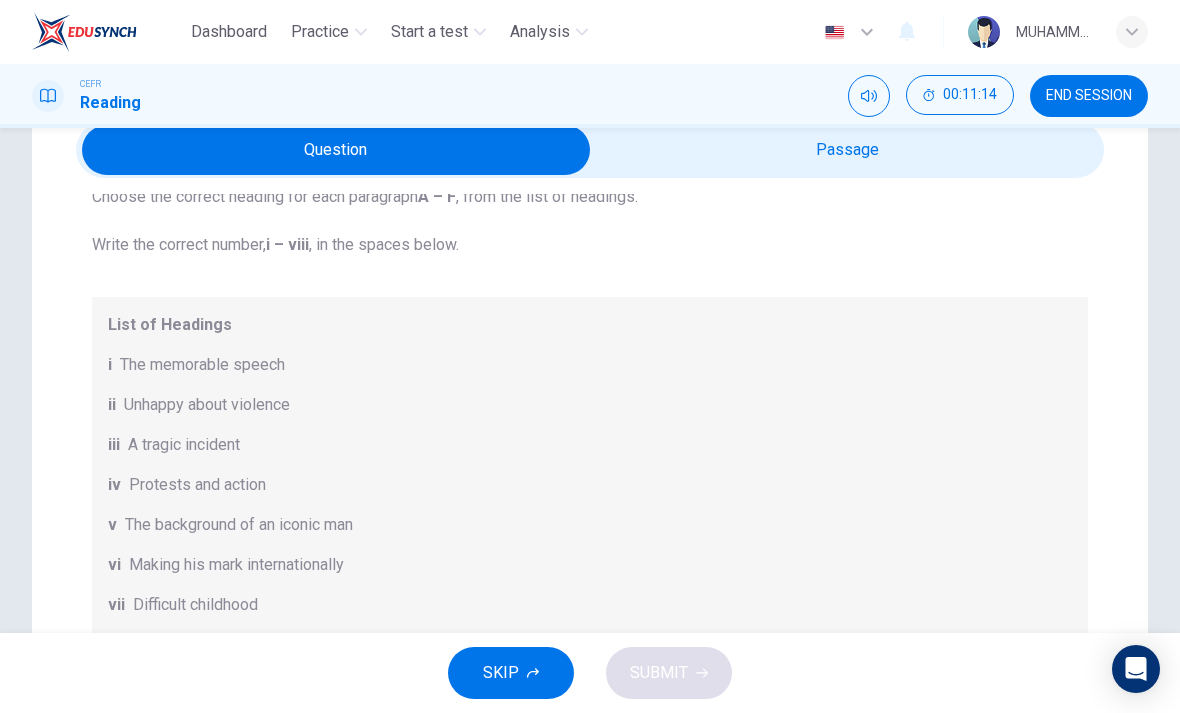 scroll, scrollTop: 162, scrollLeft: 0, axis: vertical 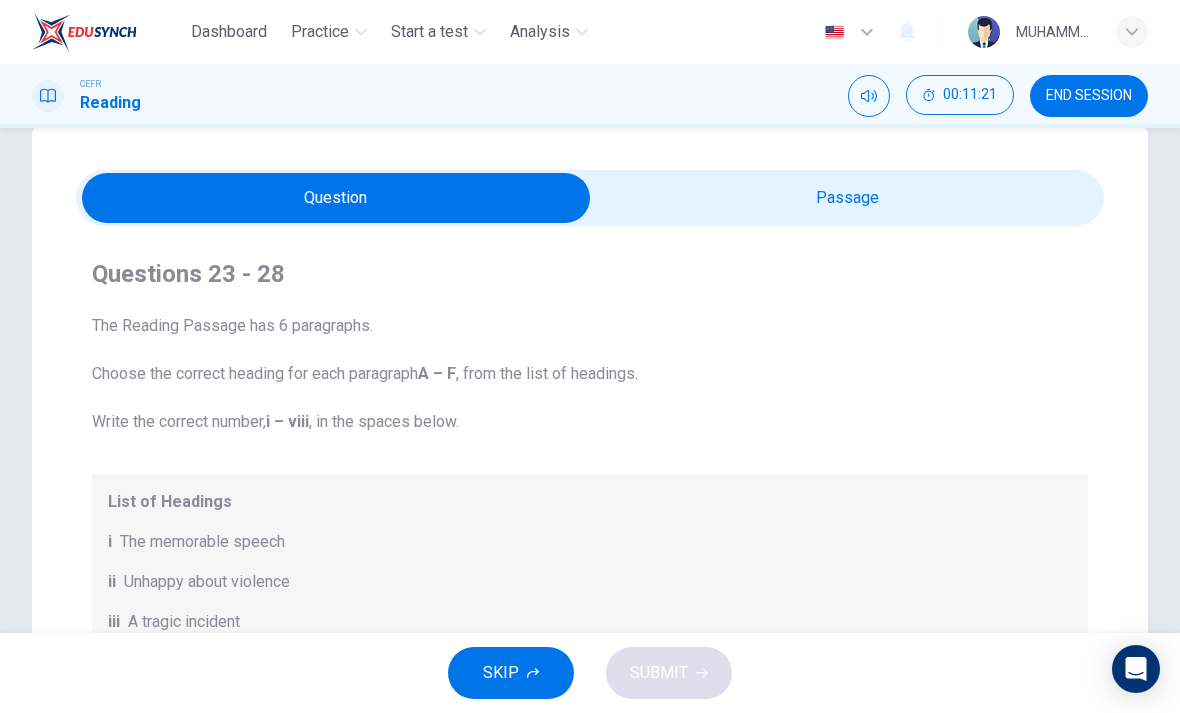 click at bounding box center (336, 198) 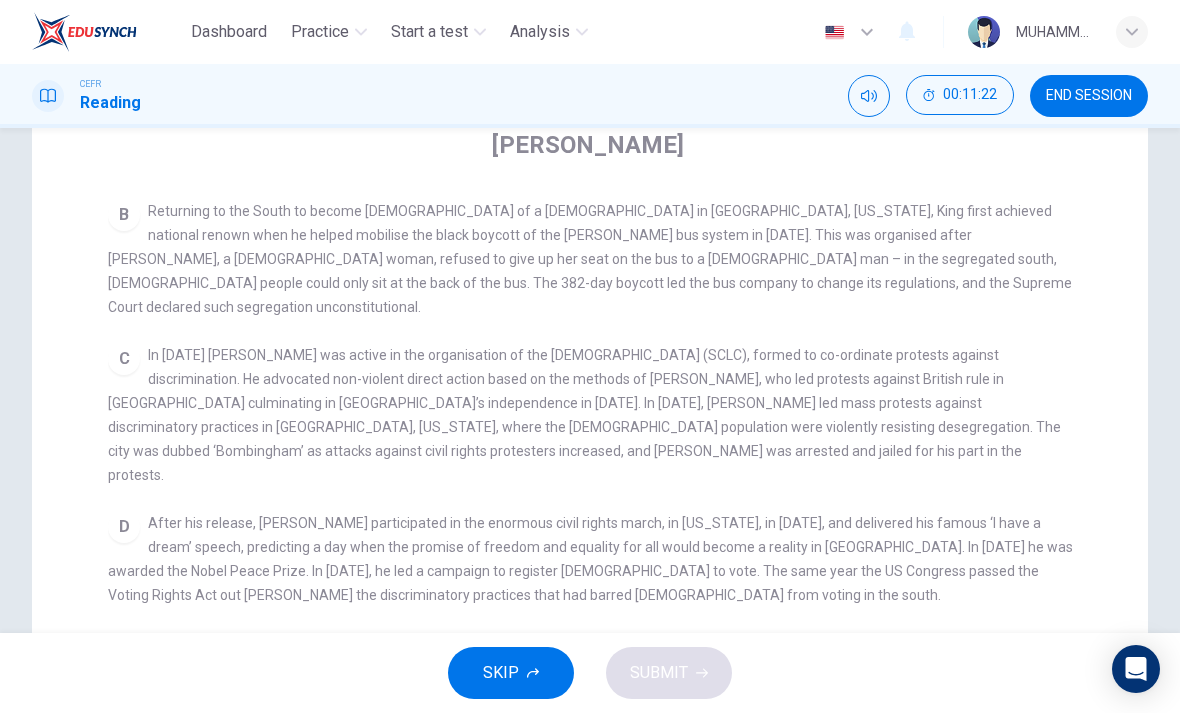 scroll, scrollTop: 172, scrollLeft: 0, axis: vertical 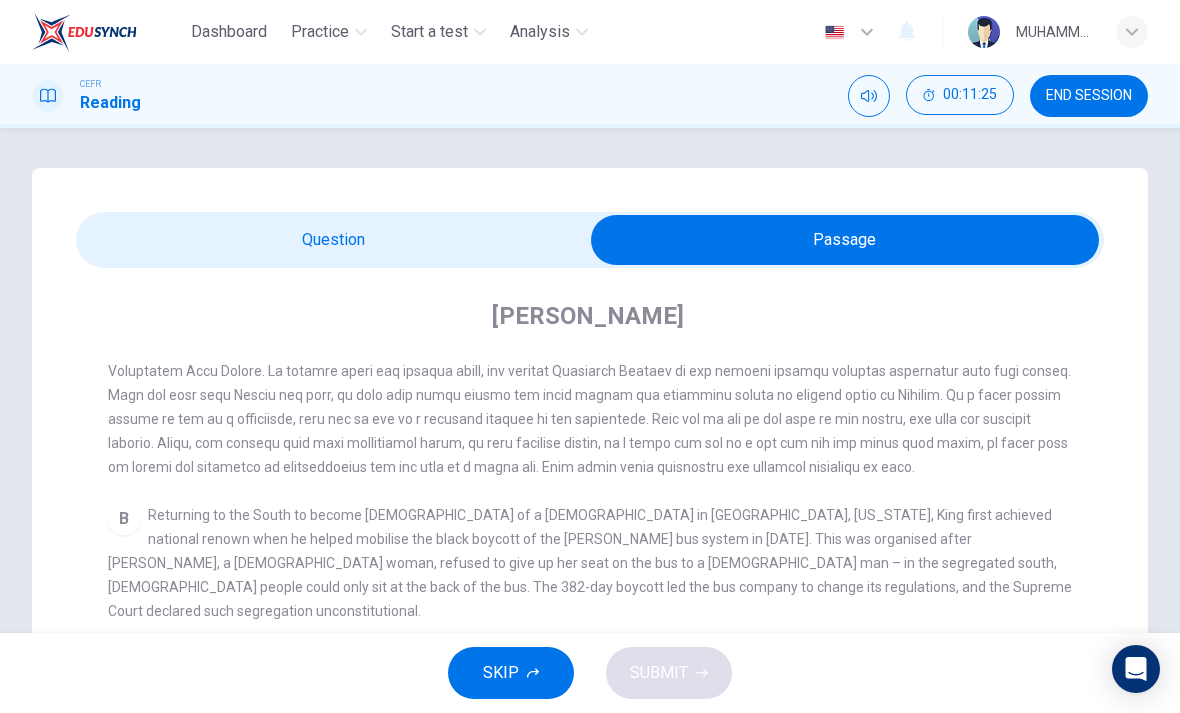 click at bounding box center (845, 240) 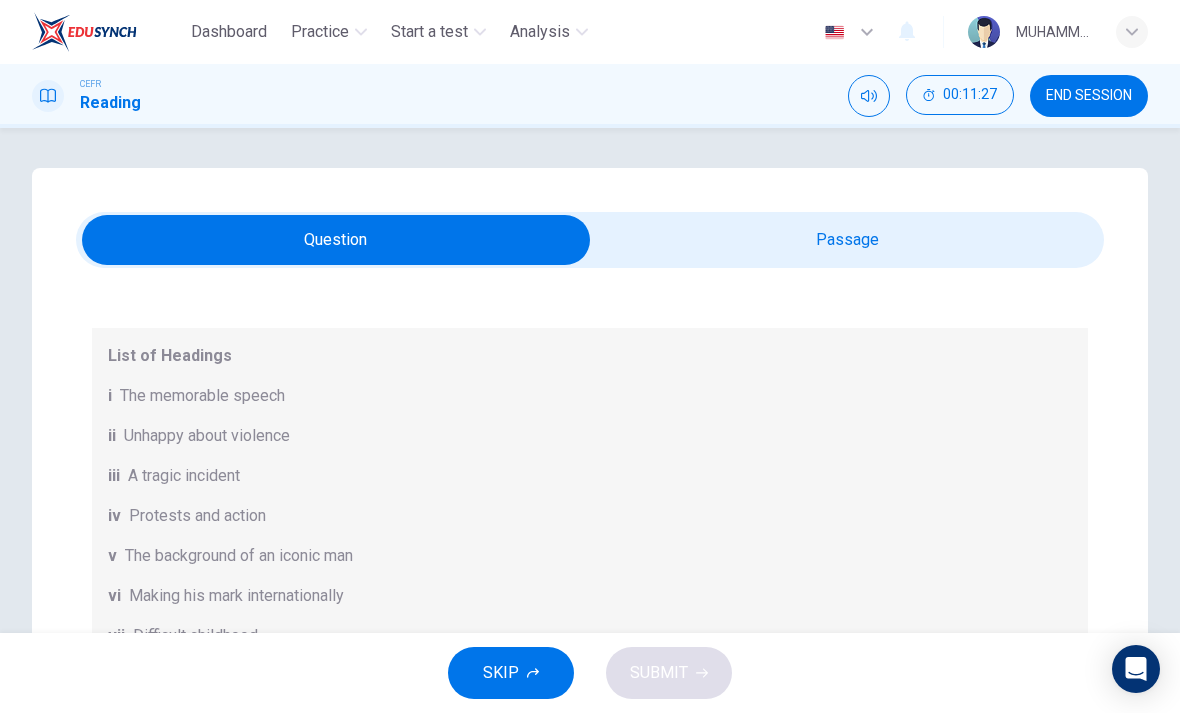 scroll, scrollTop: 190, scrollLeft: 0, axis: vertical 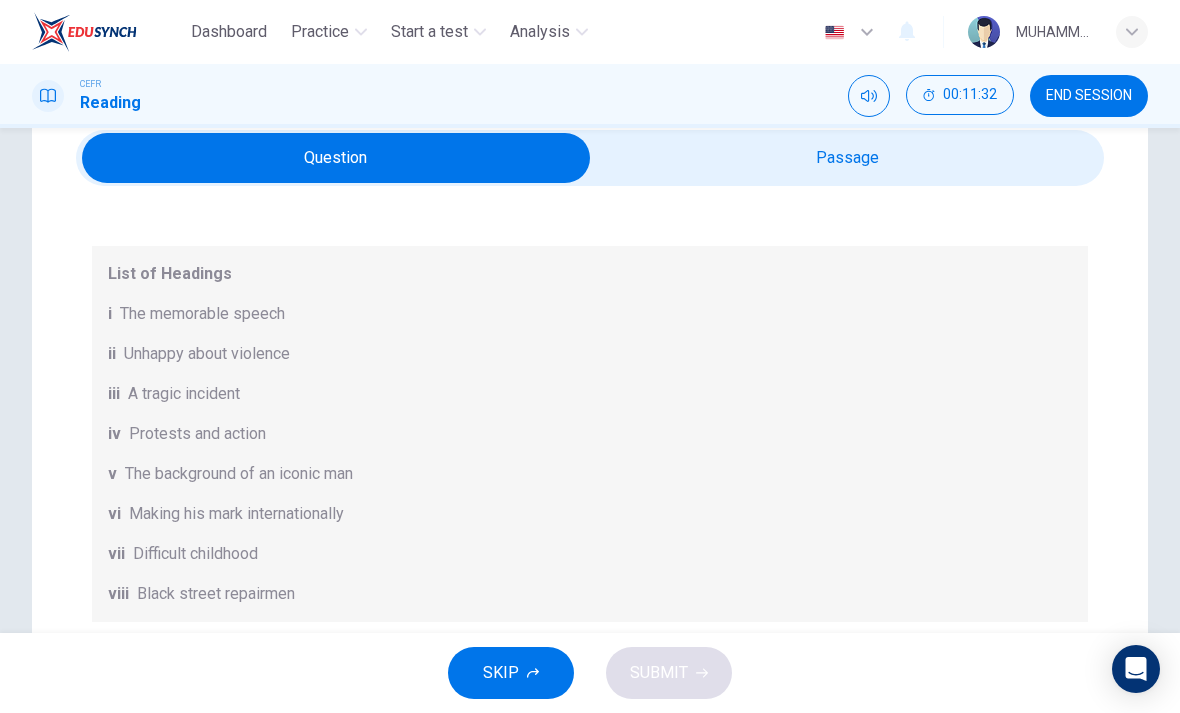 click at bounding box center (336, 158) 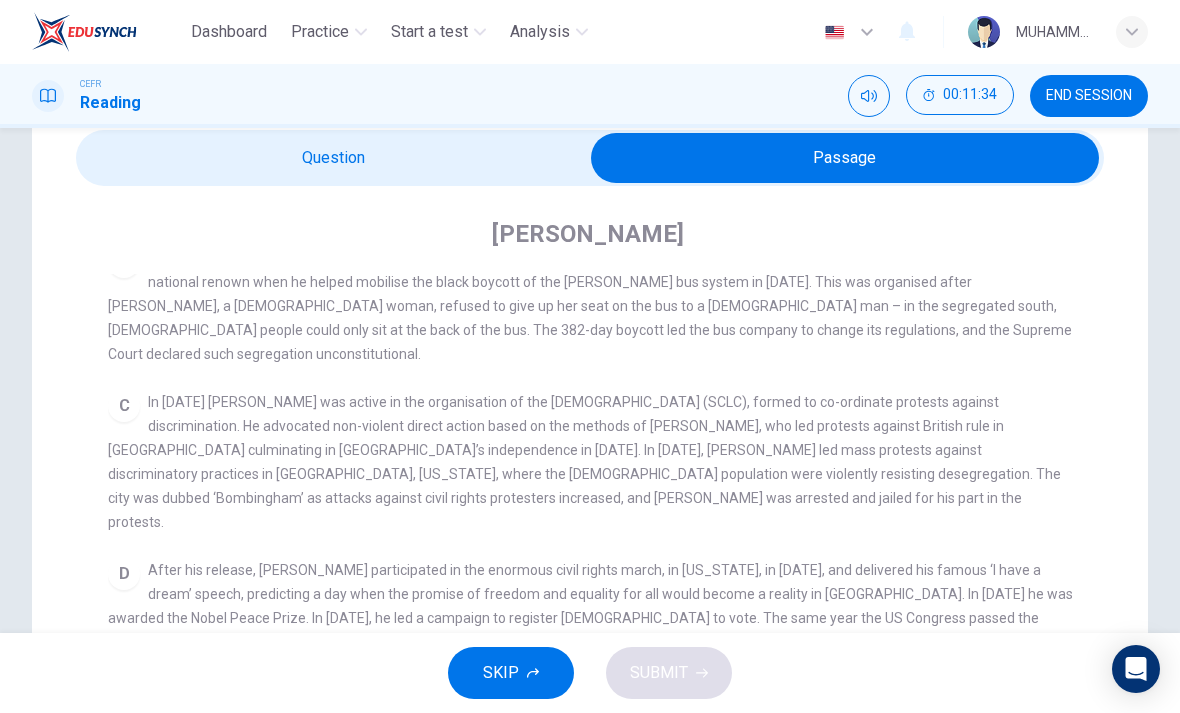 scroll, scrollTop: 572, scrollLeft: 0, axis: vertical 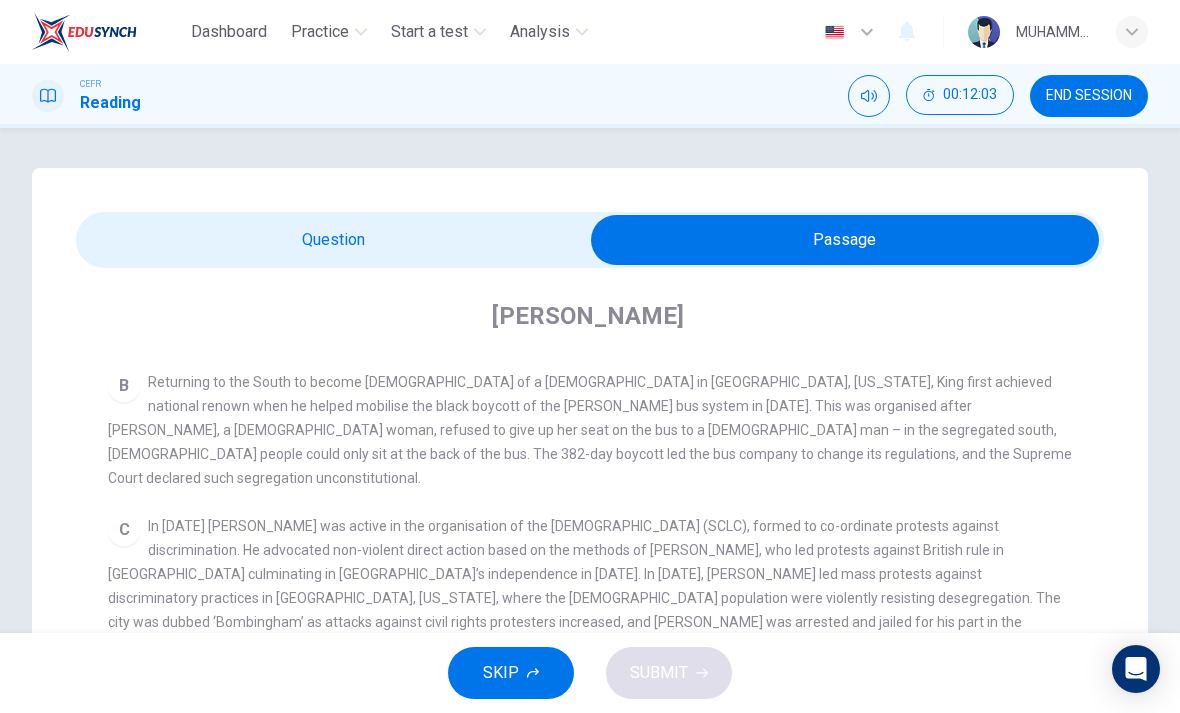 click at bounding box center [845, 240] 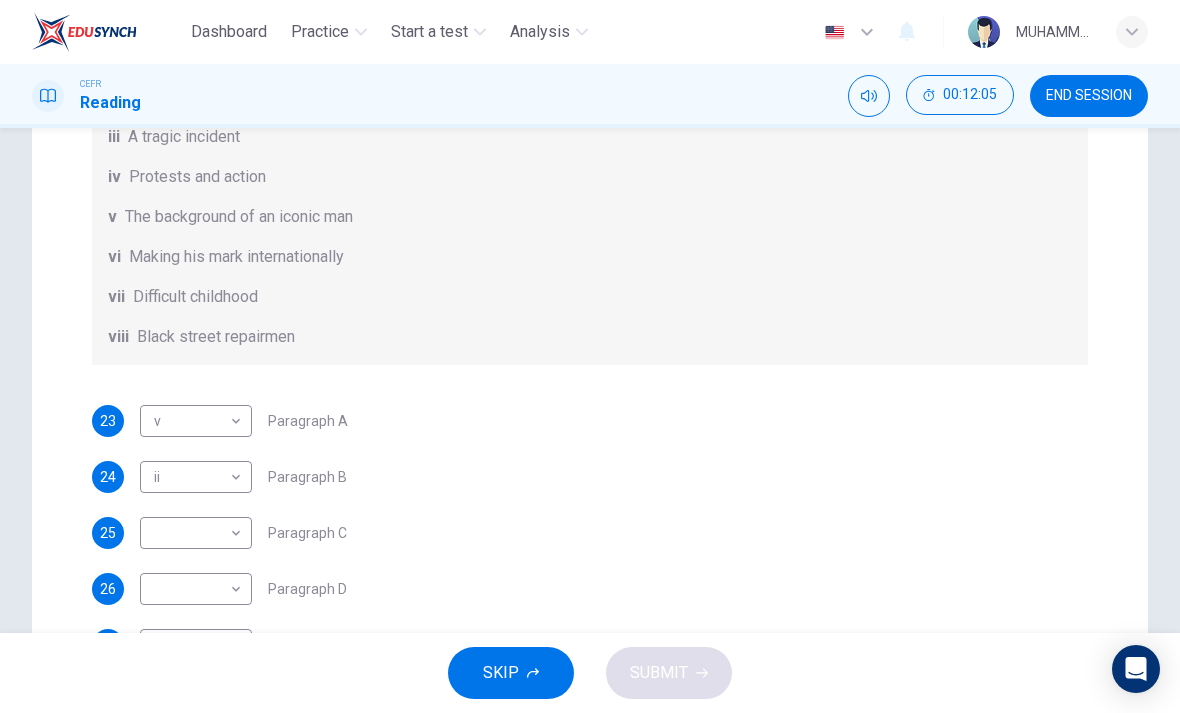 scroll, scrollTop: 394, scrollLeft: 0, axis: vertical 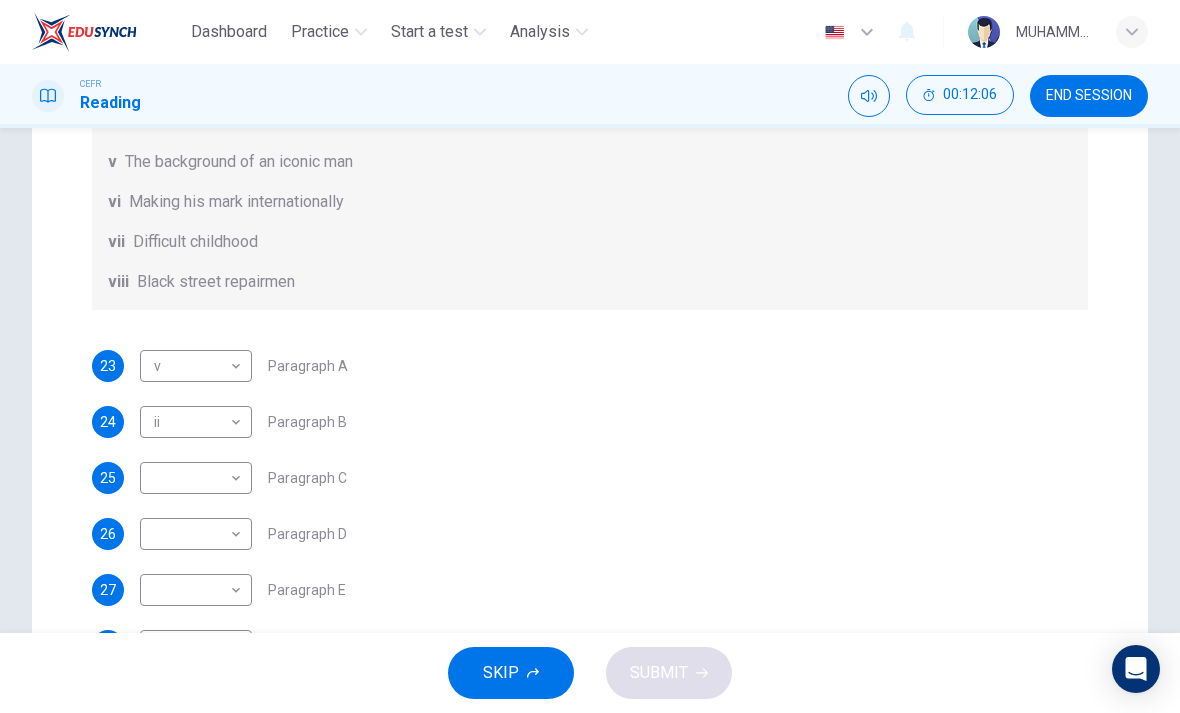 click on "Dashboard Practice Start a test Analysis English en ​ MUHAMMAD KHAIRUL AIMAN BIN KHAIRUL JAUHARI CEFR Reading 00:12:06 END SESSION Questions 23 - 28 The Reading Passage has 6 paragraphs.
Choose the correct heading for each paragraph  A – F , from the list of headings.
Write the correct number,  i – viii , in the spaces below. List of Headings i The memorable speech ii Unhappy about violence iii A tragic incident iv Protests and action v The background of an iconic man vi Making his mark internationally vii Difficult childhood viii Black street repairmen 23 v v ​ Paragraph A 24 ii ii ​ Paragraph B 25 ​ ​ Paragraph C 26 ​ ​ Paragraph D 27 ​ ​ Paragraph E 28 ​ ​ Paragraph F Martin Luther King CLICK TO ZOOM Click to Zoom A B C D E F SKIP SUBMIT EduSynch - Online Language Proficiency Testing
Dashboard Practice Start a test Analysis Notifications © Copyright  2025" at bounding box center (590, 356) 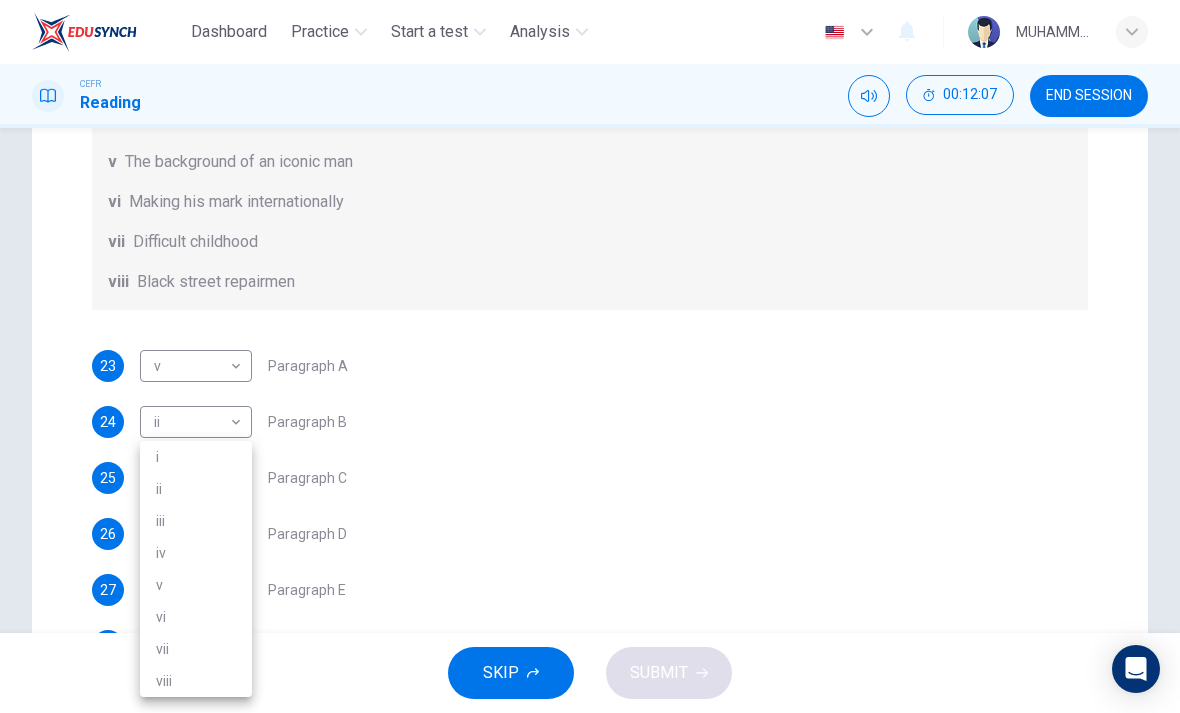 click on "i" at bounding box center (196, 457) 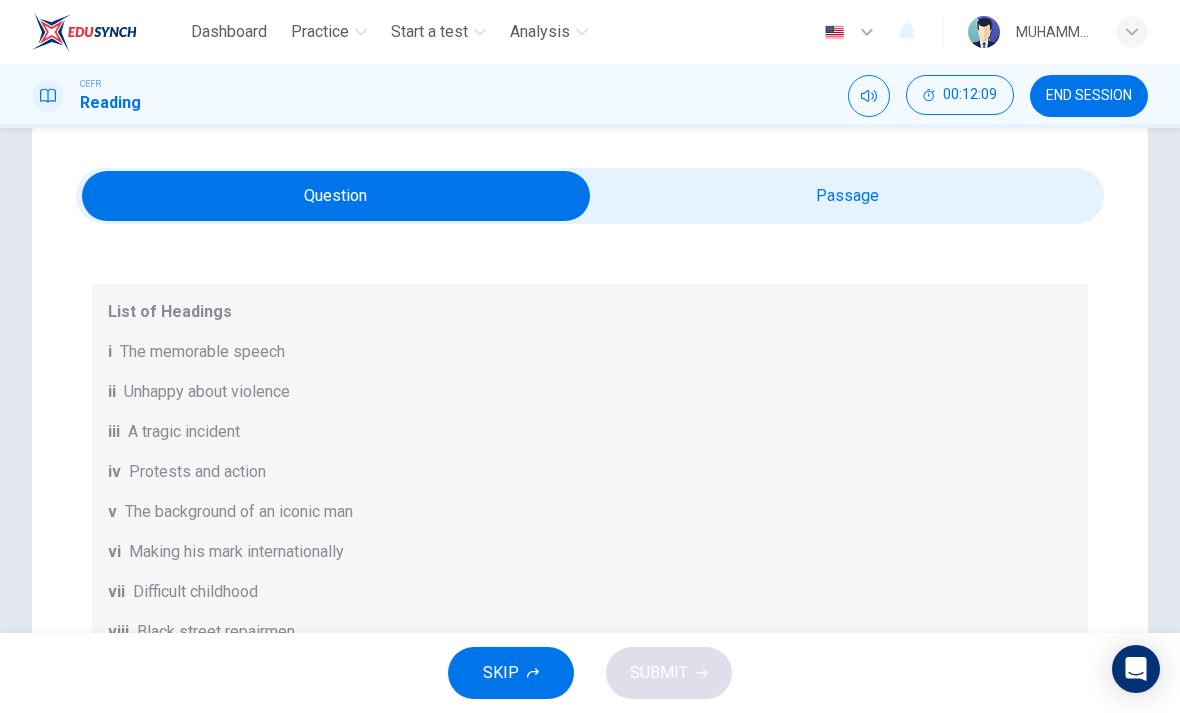 scroll, scrollTop: 31, scrollLeft: 0, axis: vertical 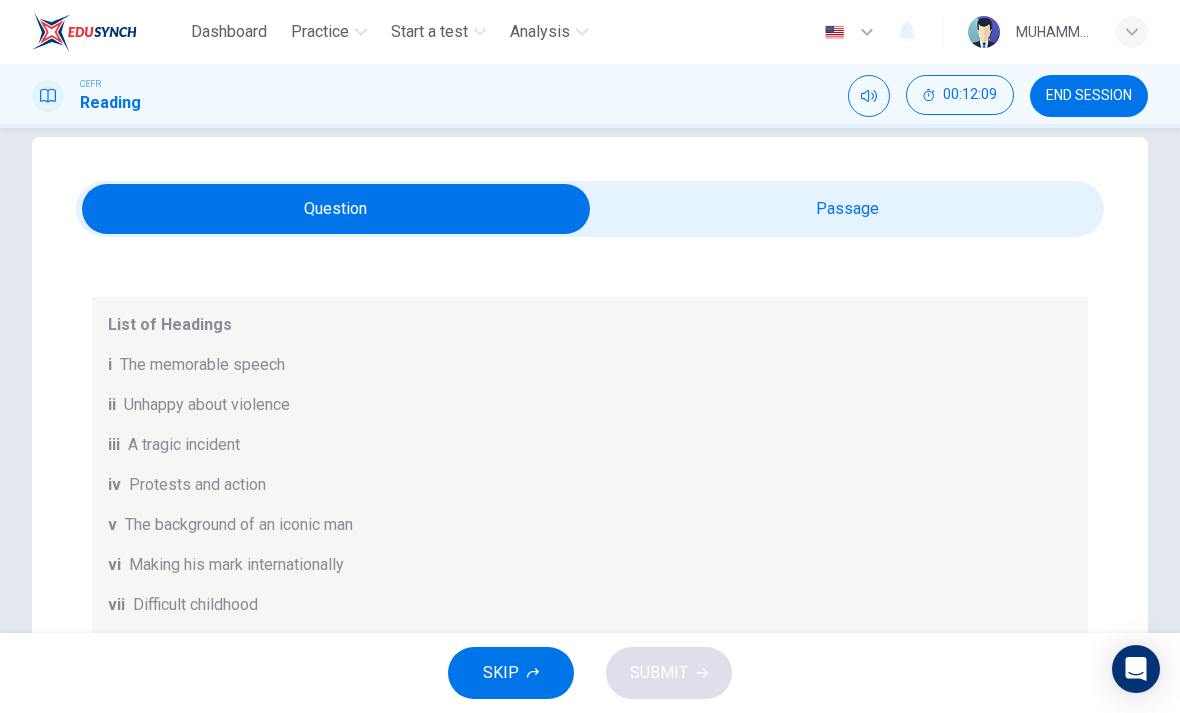 click at bounding box center (336, 209) 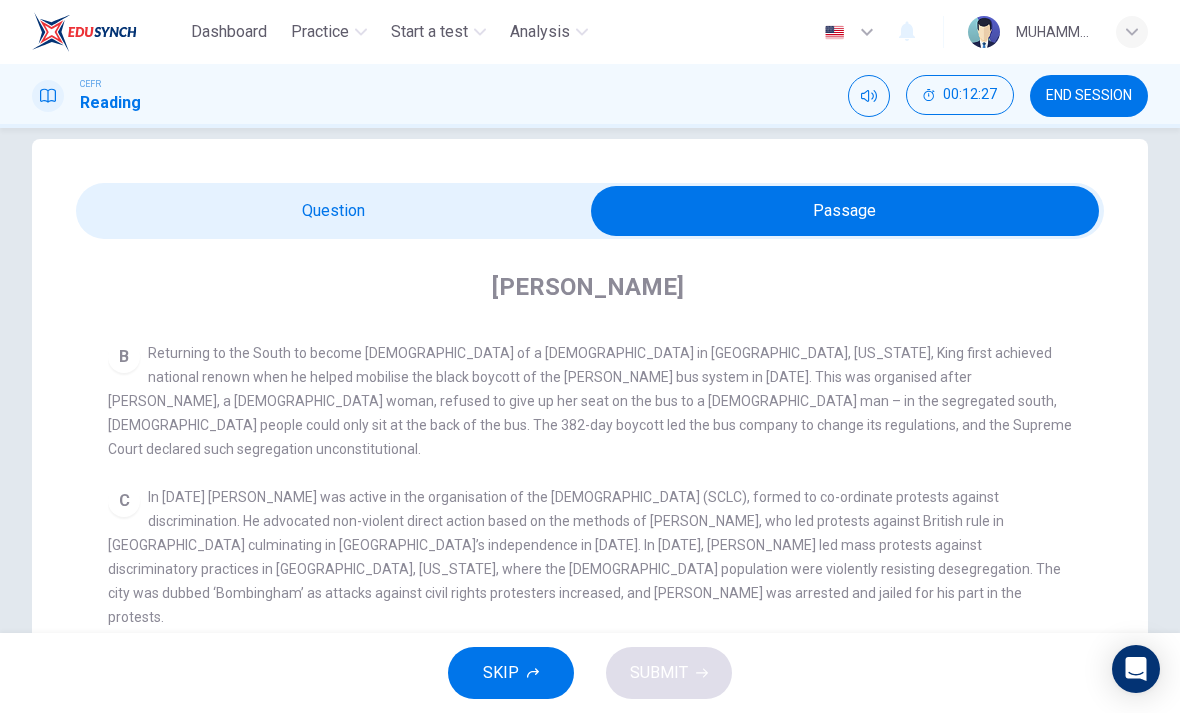 scroll, scrollTop: 22, scrollLeft: 0, axis: vertical 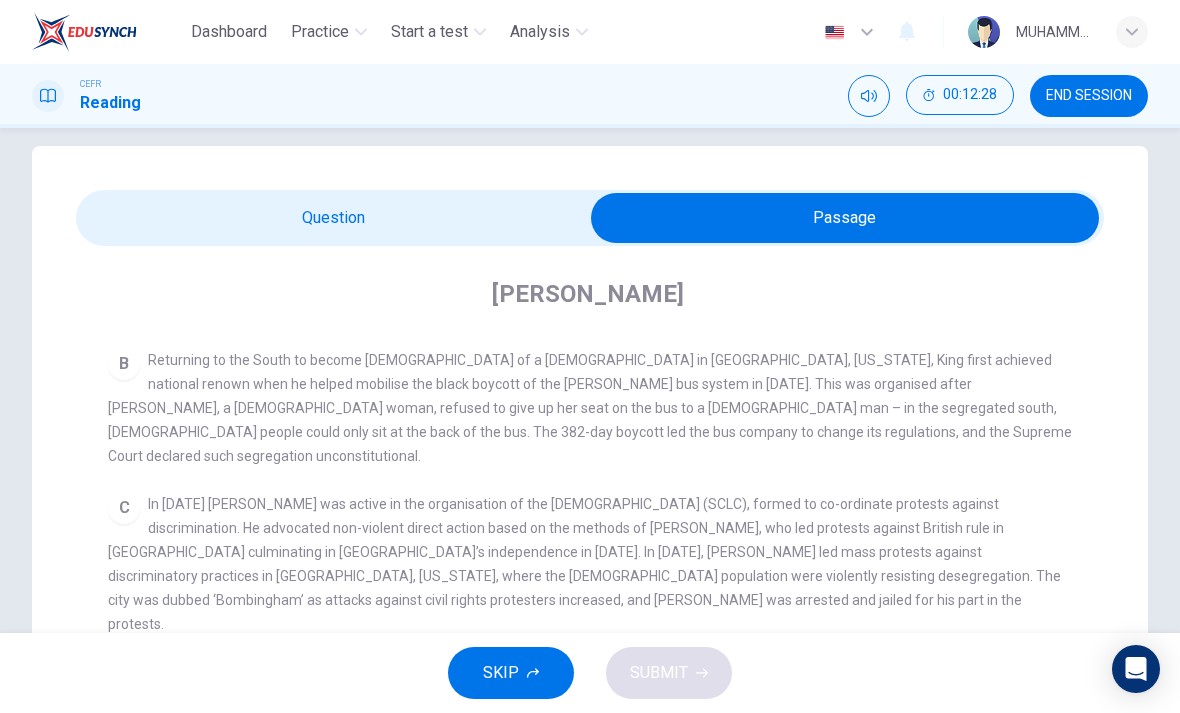 click at bounding box center (845, 218) 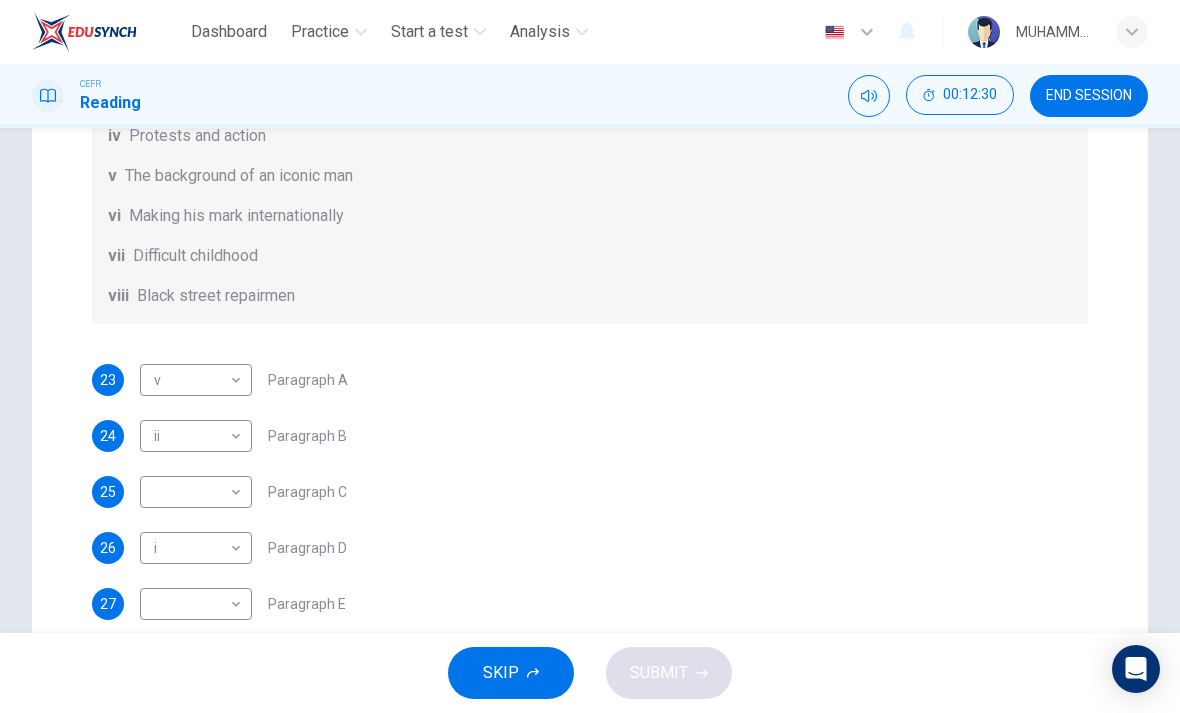 scroll, scrollTop: 381, scrollLeft: 0, axis: vertical 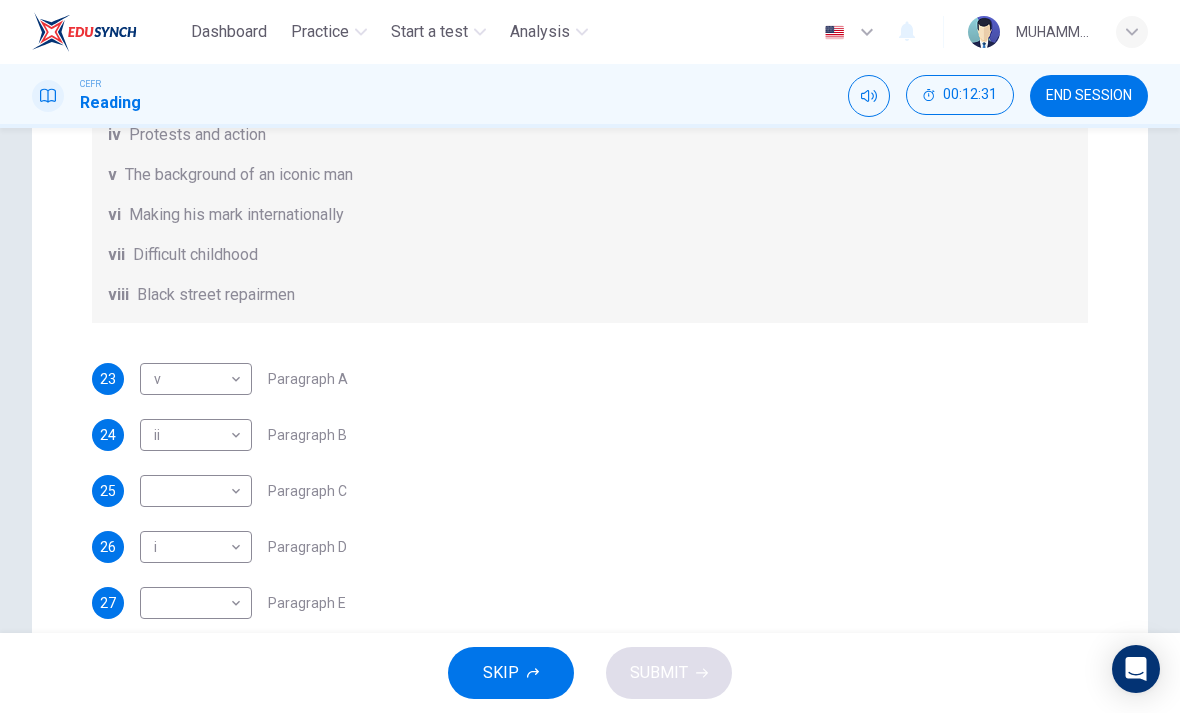 click on "Dashboard Practice Start a test Analysis English en ​ MUHAMMAD KHAIRUL AIMAN BIN KHAIRUL JAUHARI CEFR Reading 00:12:31 END SESSION Questions 23 - 28 The Reading Passage has 6 paragraphs.
Choose the correct heading for each paragraph  A – F , from the list of headings.
Write the correct number,  i – viii , in the spaces below. List of Headings i The memorable speech ii Unhappy about violence iii A tragic incident iv Protests and action v The background of an iconic man vi Making his mark internationally vii Difficult childhood viii Black street repairmen 23 v v ​ Paragraph A 24 ii ii ​ Paragraph B 25 ​ ​ Paragraph C 26 i i ​ Paragraph D 27 ​ ​ Paragraph E 28 ​ ​ Paragraph F Martin Luther King CLICK TO ZOOM Click to Zoom A B C D E F SKIP SUBMIT EduSynch - Online Language Proficiency Testing
Dashboard Practice Start a test Analysis Notifications © Copyright  2025" at bounding box center [590, 356] 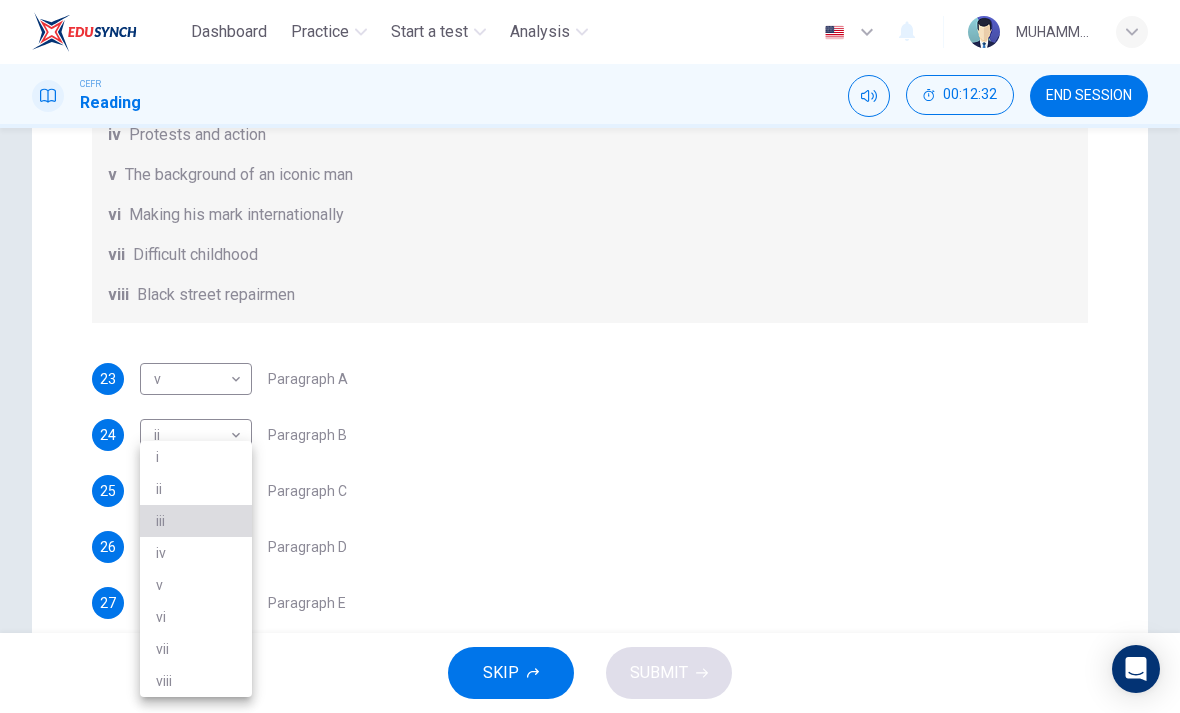 click on "iii" at bounding box center (196, 521) 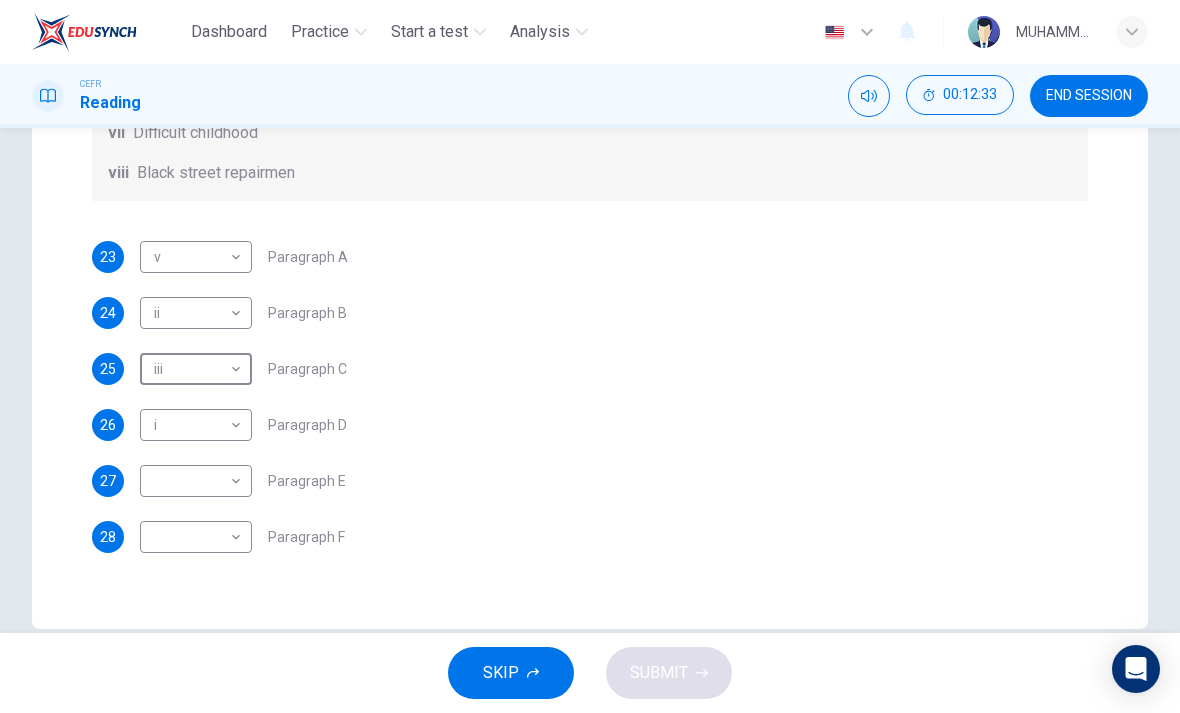 scroll, scrollTop: 508, scrollLeft: 0, axis: vertical 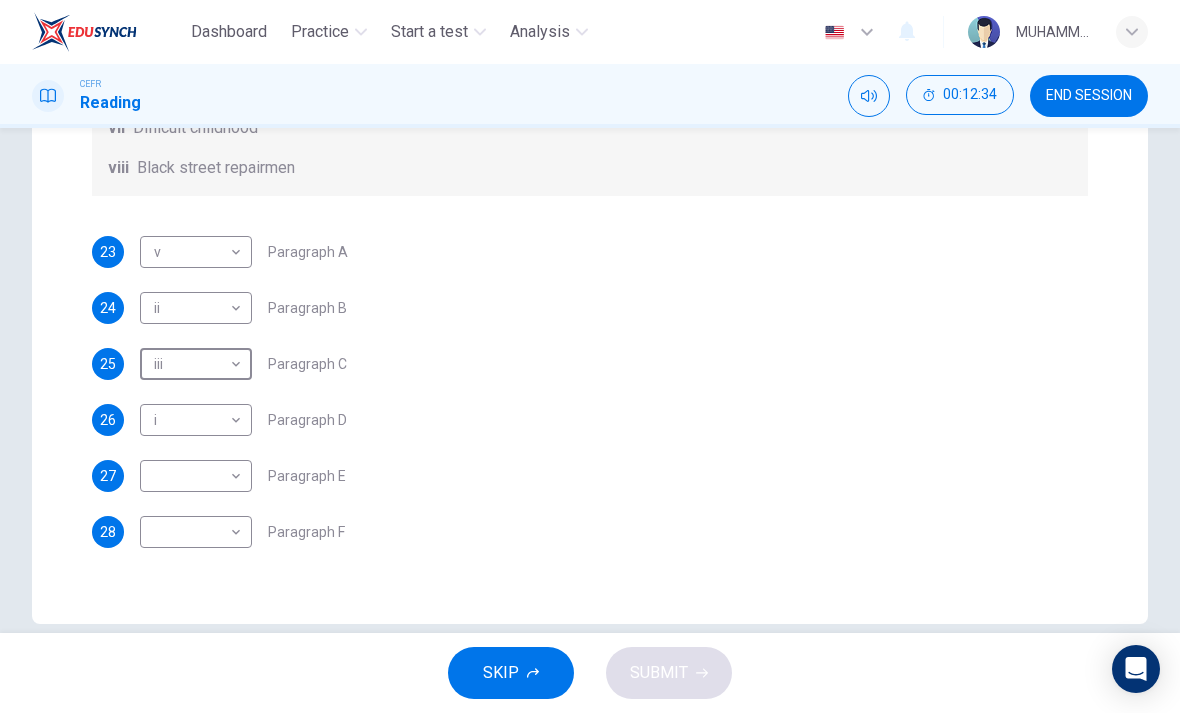 click on "Questions 23 - 28 The Reading Passage has 6 paragraphs.
Choose the correct heading for each paragraph  A – F , from the list of headings.
Write the correct number,  i – viii , in the spaces below. List of Headings i The memorable speech ii Unhappy about violence iii A tragic incident iv Protests and action v The background of an iconic man vi Making his mark internationally vii Difficult childhood viii Black street repairmen 23 v v ​ Paragraph A 24 ii ii ​ Paragraph B 25 iii iii ​ Paragraph C 26 i i ​ Paragraph D 27 ​ ​ Paragraph E 28 ​ ​ Paragraph F Martin Luther King CLICK TO ZOOM Click to Zoom A B C D E F" at bounding box center [590, 142] 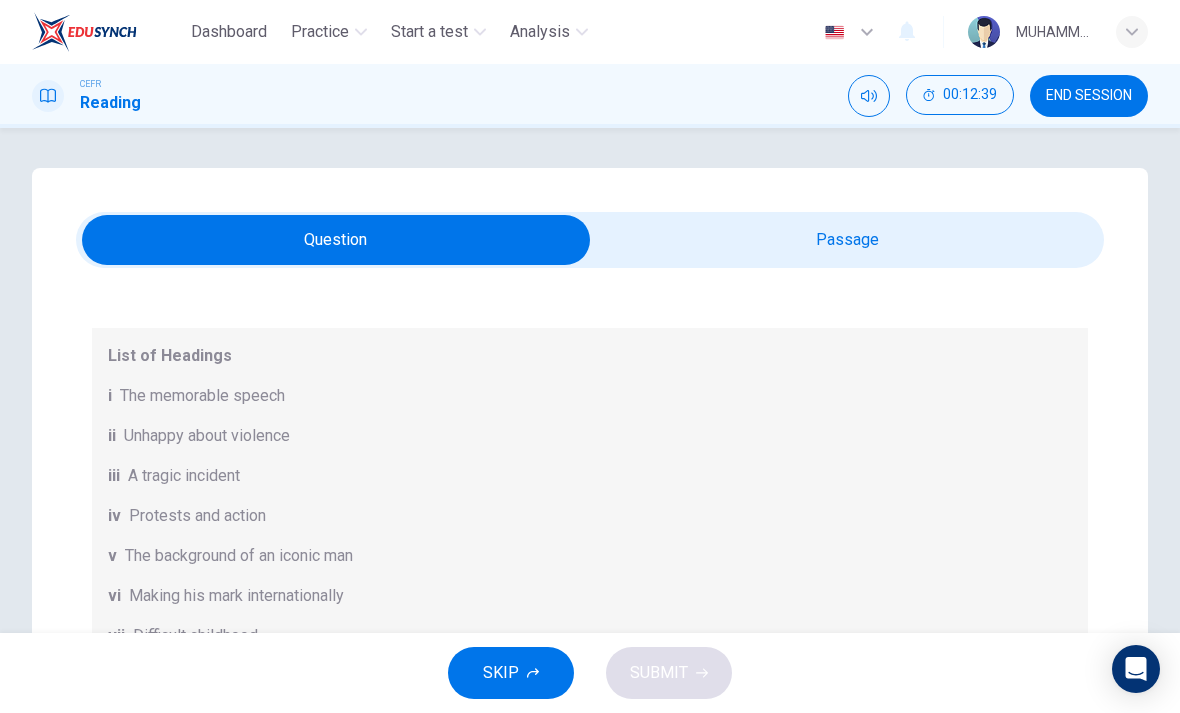 scroll, scrollTop: 0, scrollLeft: 0, axis: both 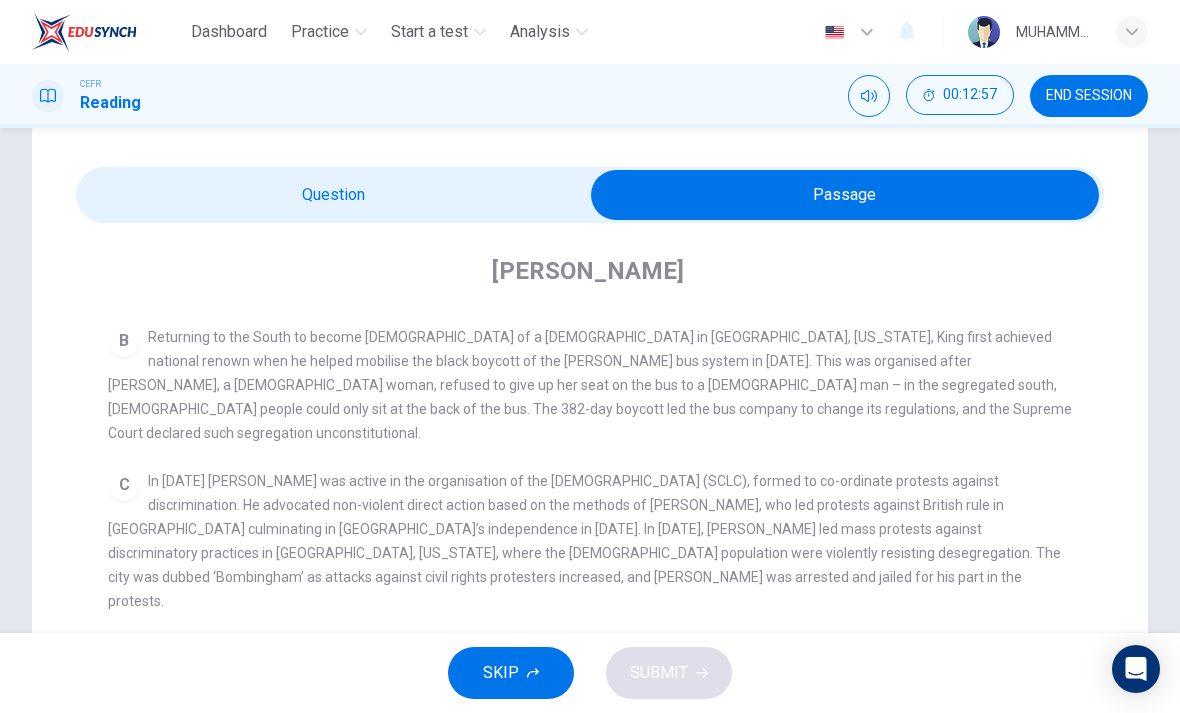click at bounding box center [845, 195] 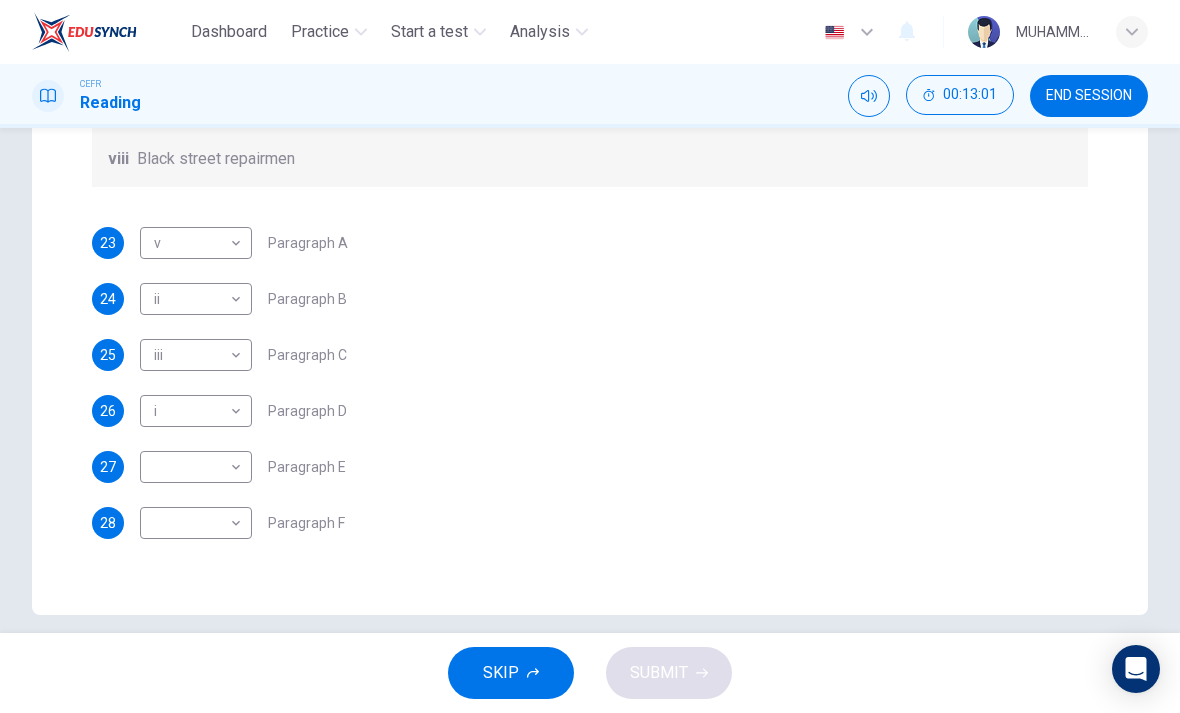 scroll, scrollTop: 522, scrollLeft: 0, axis: vertical 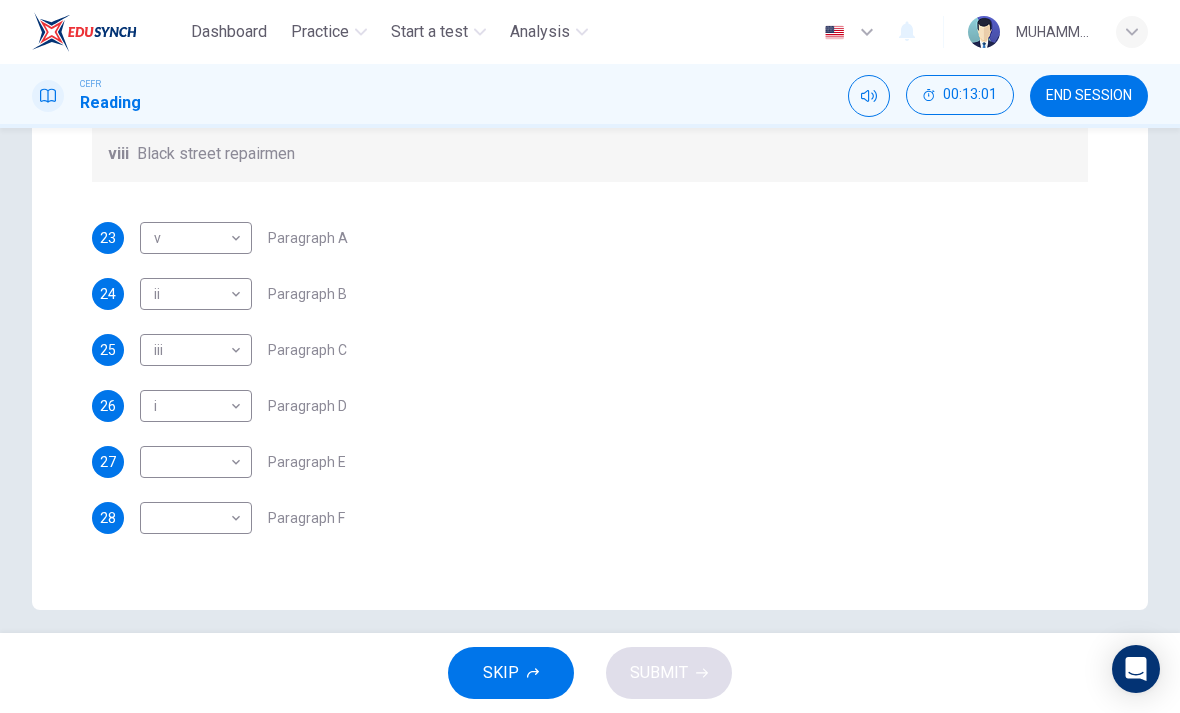 click on "Dashboard Practice Start a test Analysis English en ​ MUHAMMAD KHAIRUL AIMAN BIN KHAIRUL JAUHARI CEFR Reading 00:13:01 END SESSION Questions 23 - 28 The Reading Passage has 6 paragraphs.
Choose the correct heading for each paragraph  A – F , from the list of headings.
Write the correct number,  i – viii , in the spaces below. List of Headings i The memorable speech ii Unhappy about violence iii A tragic incident iv Protests and action v The background of an iconic man vi Making his mark internationally vii Difficult childhood viii Black street repairmen 23 v v ​ Paragraph A 24 ii ii ​ Paragraph B 25 iii iii ​ Paragraph C 26 i i ​ Paragraph D 27 ​ ​ Paragraph E 28 ​ ​ Paragraph F Martin Luther King CLICK TO ZOOM Click to Zoom A B C D E F SKIP SUBMIT EduSynch - Online Language Proficiency Testing
Dashboard Practice Start a test Analysis Notifications © Copyright  2025" at bounding box center (590, 356) 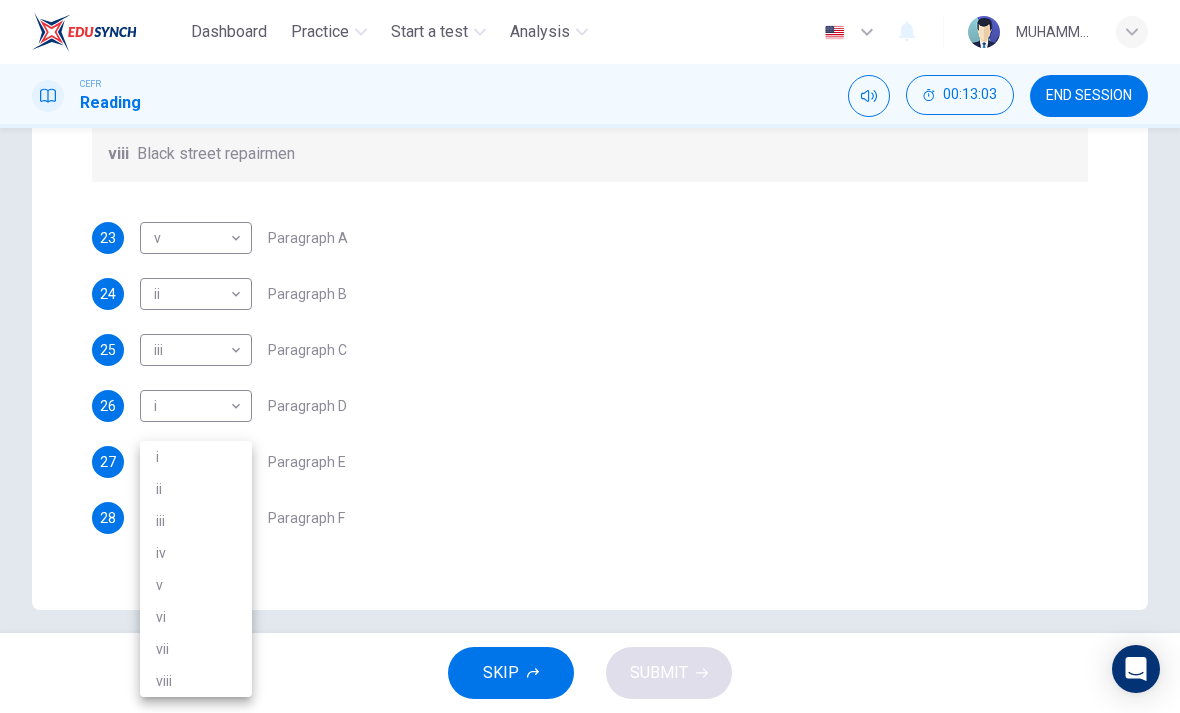 click on "vii" at bounding box center [196, 649] 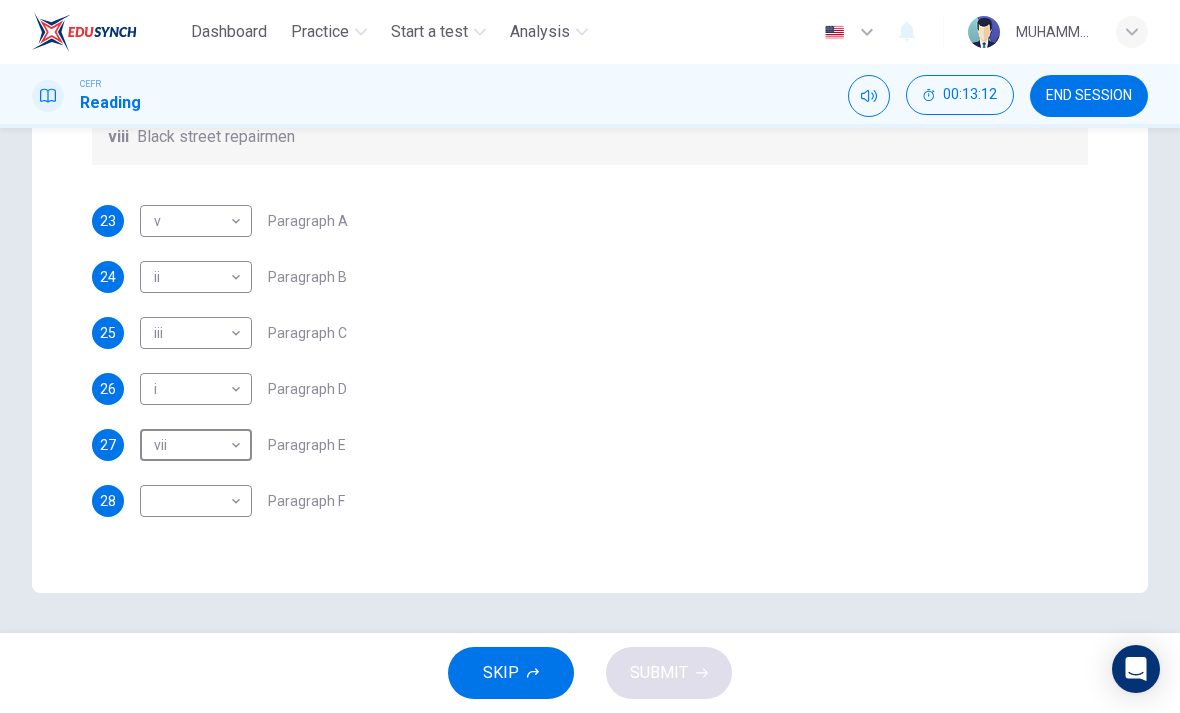 scroll, scrollTop: 539, scrollLeft: 0, axis: vertical 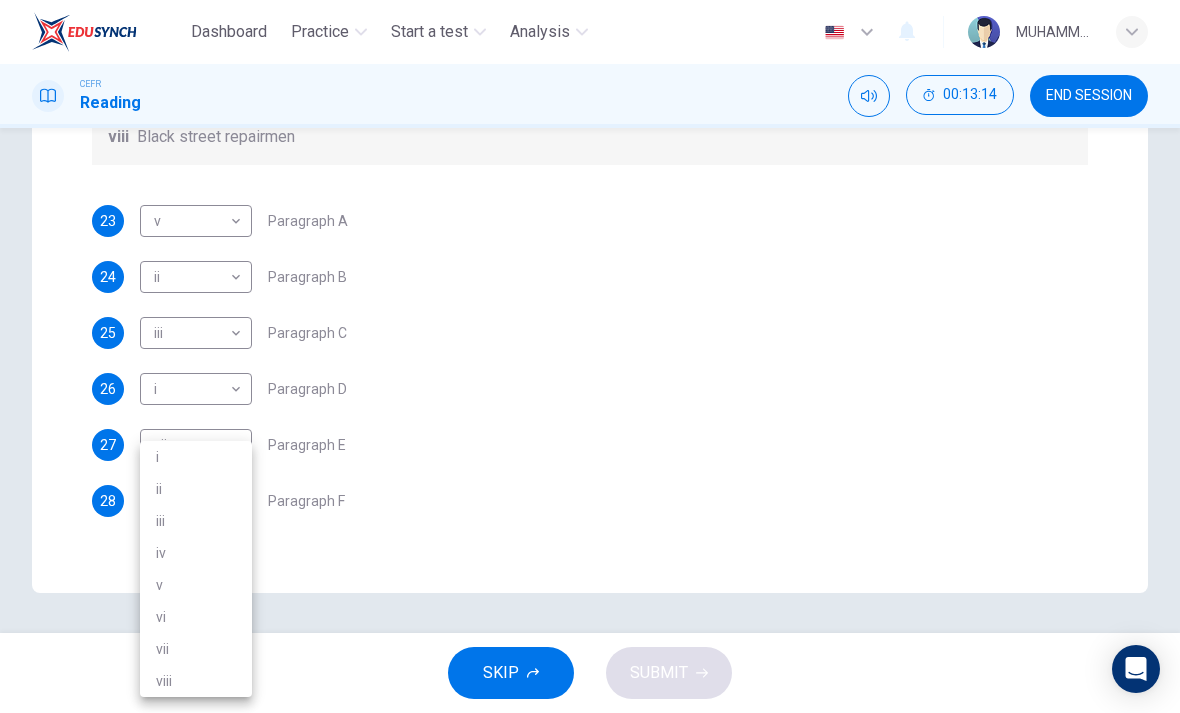 click on "vii" at bounding box center [196, 649] 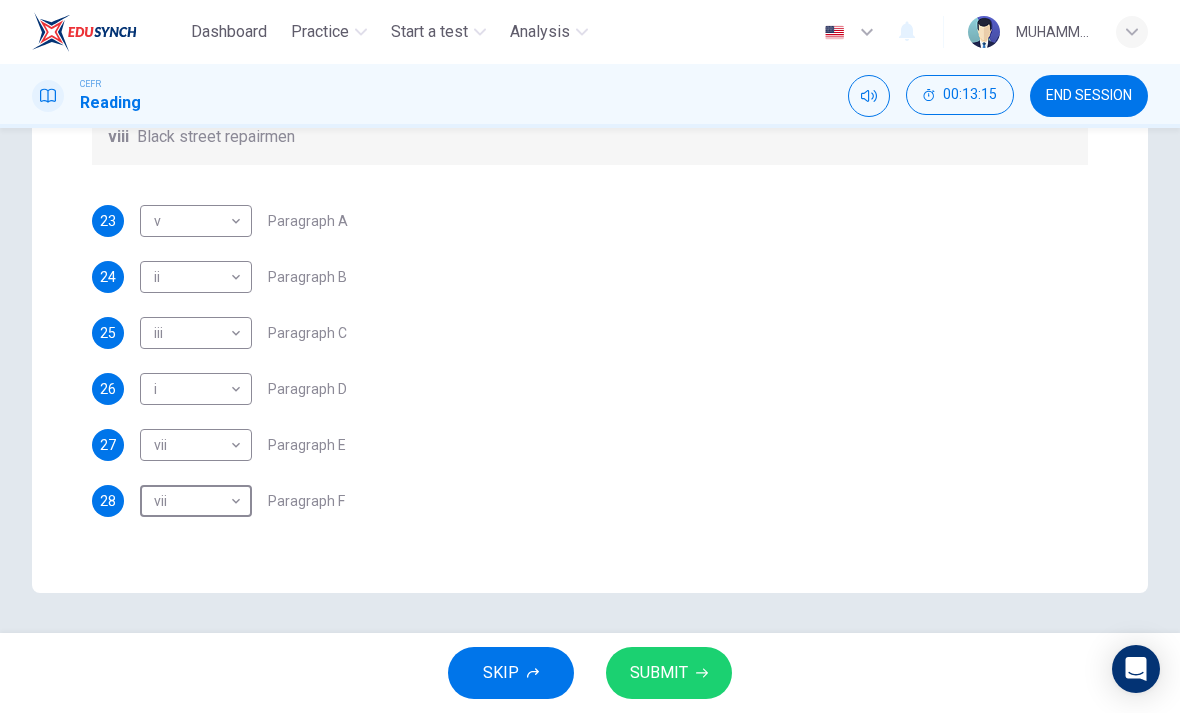click on "SUBMIT" at bounding box center [659, 673] 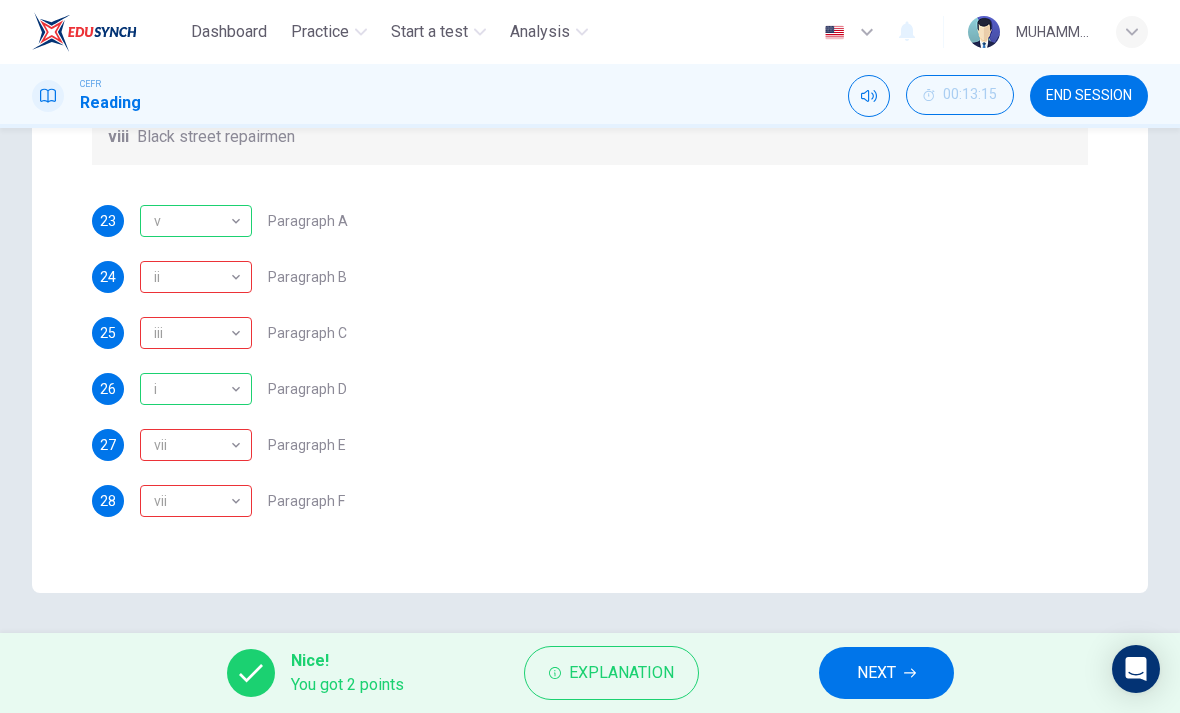 click on "NEXT" at bounding box center (876, 673) 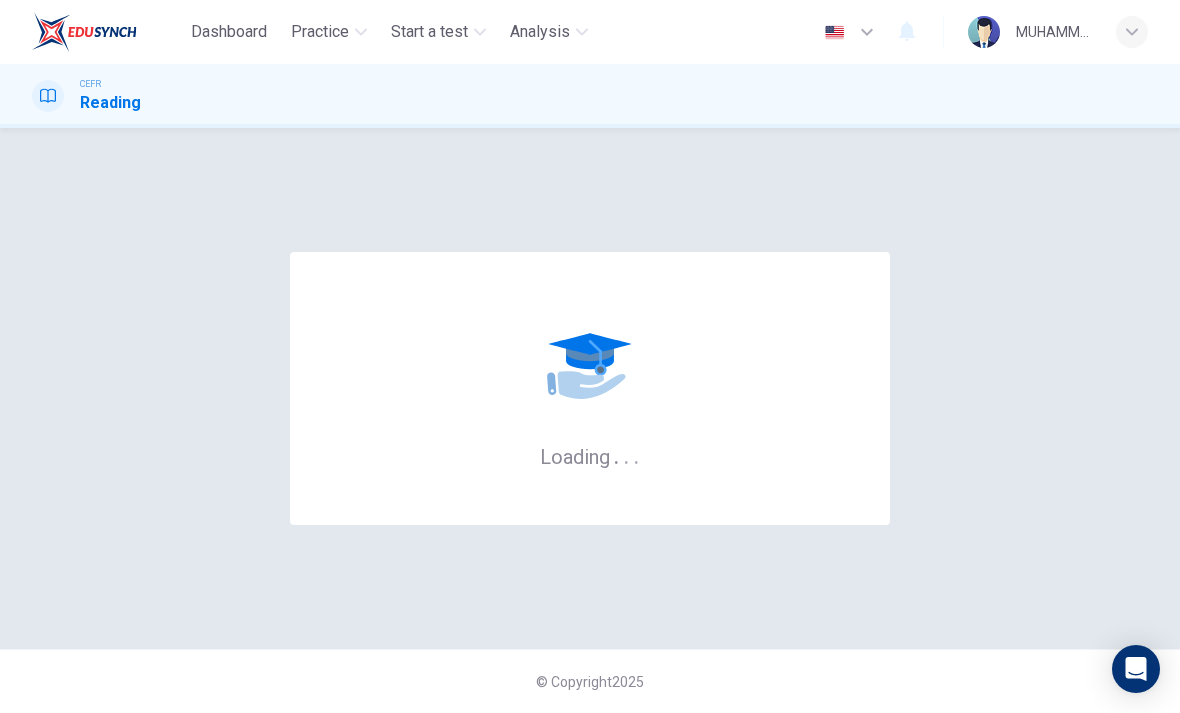scroll, scrollTop: 0, scrollLeft: 0, axis: both 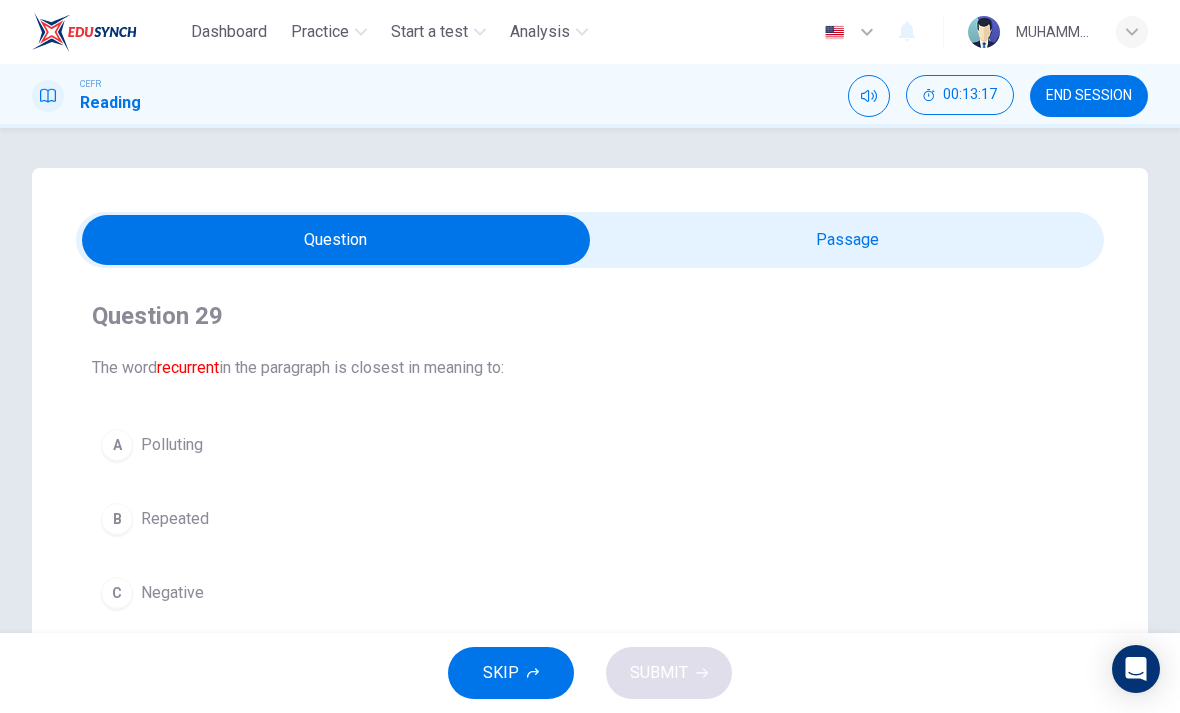click at bounding box center (336, 240) 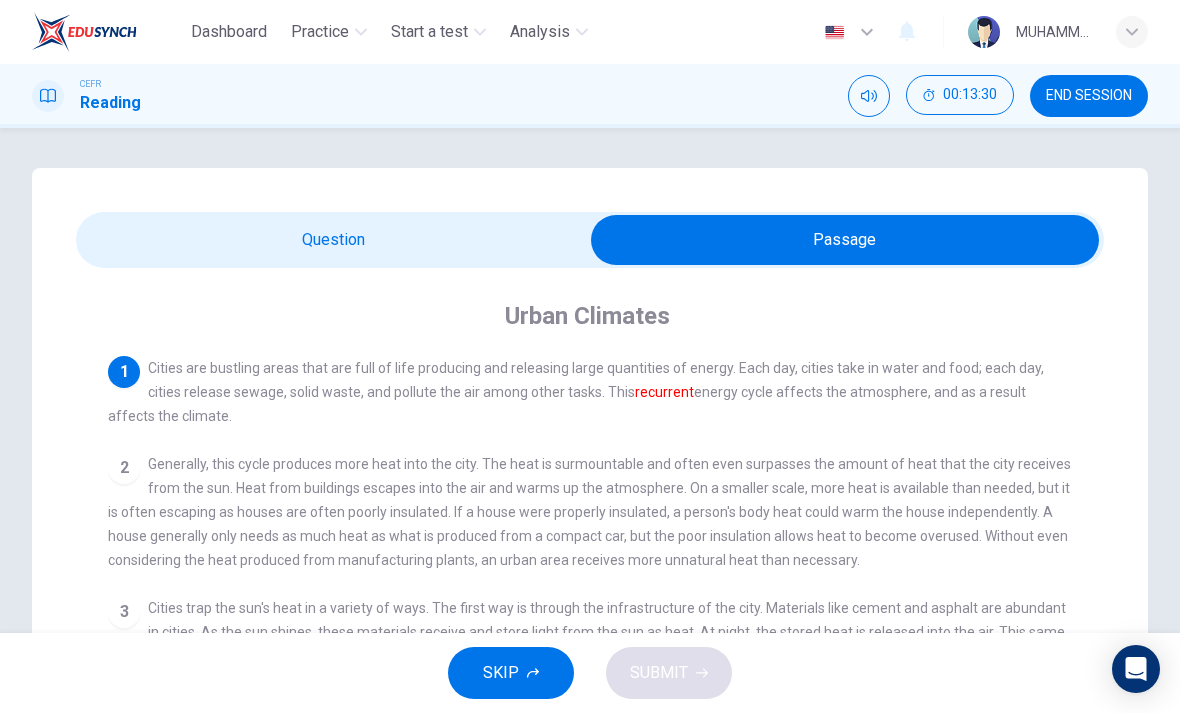 click at bounding box center [845, 240] 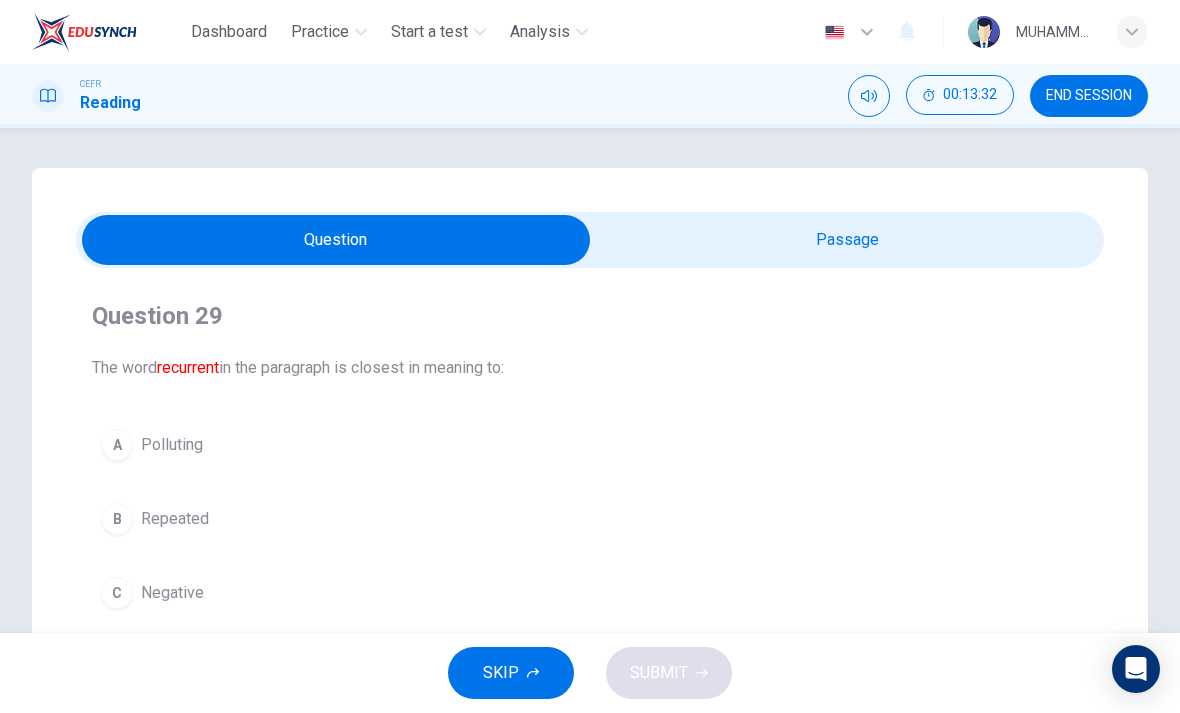 click on "B" at bounding box center (117, 519) 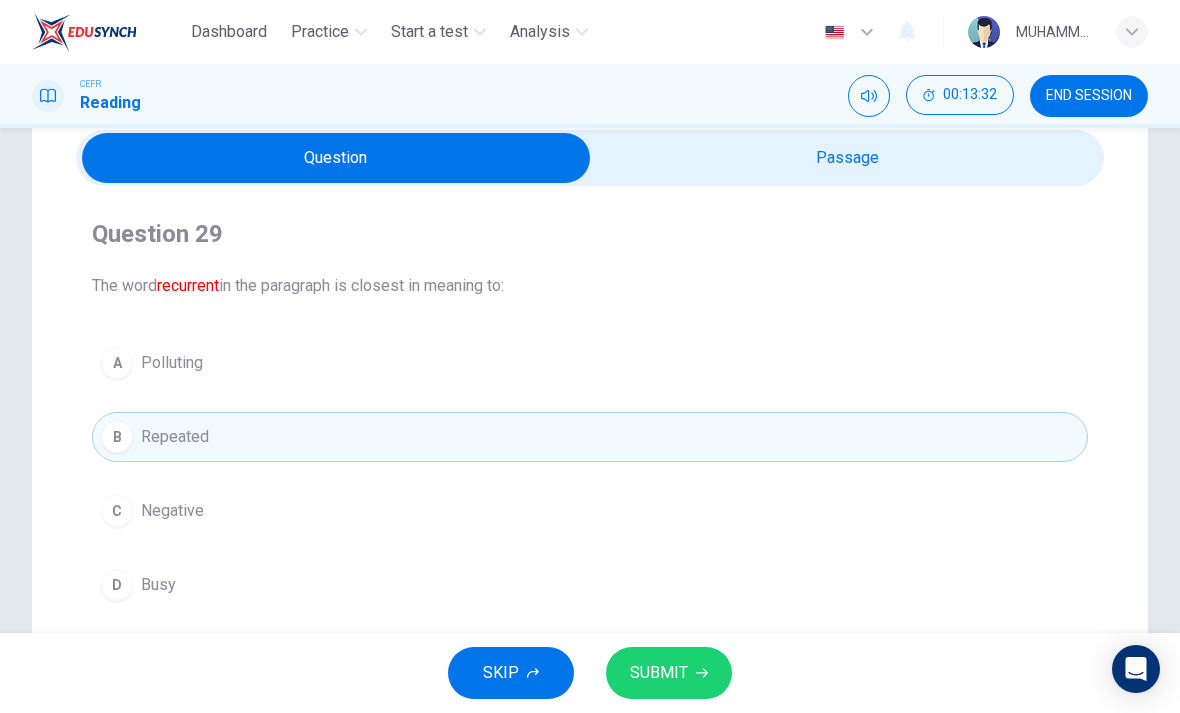 scroll, scrollTop: 112, scrollLeft: 0, axis: vertical 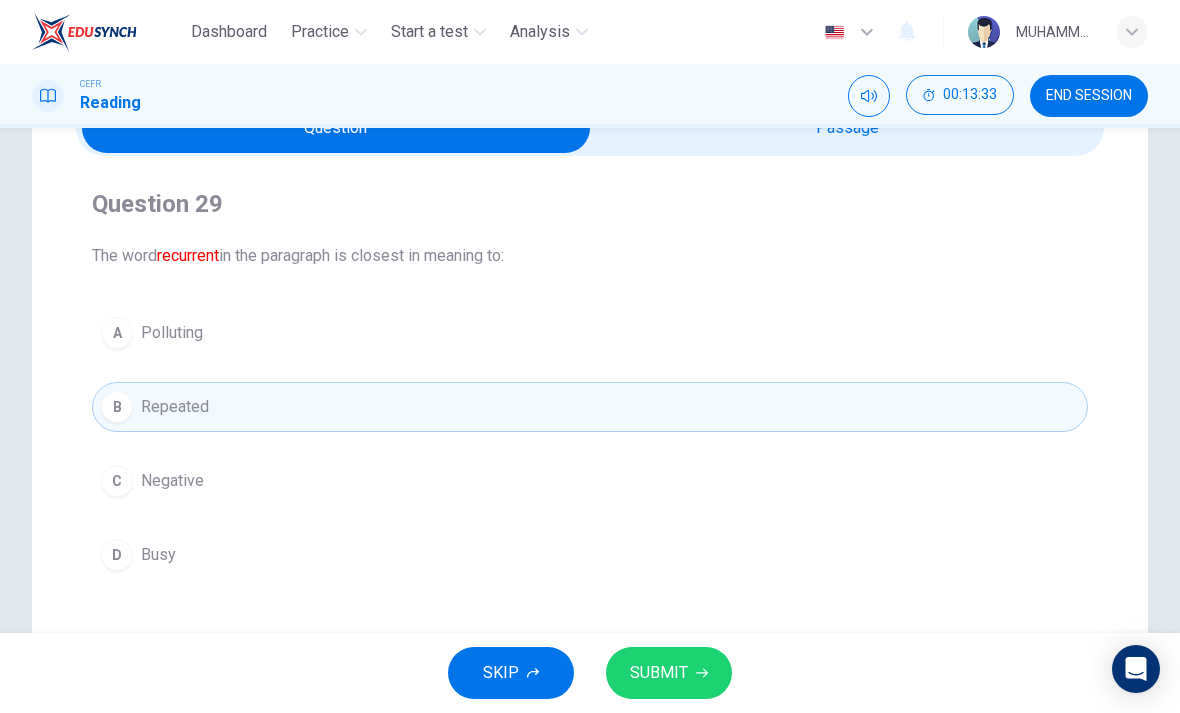 click on "SUBMIT" at bounding box center (669, 673) 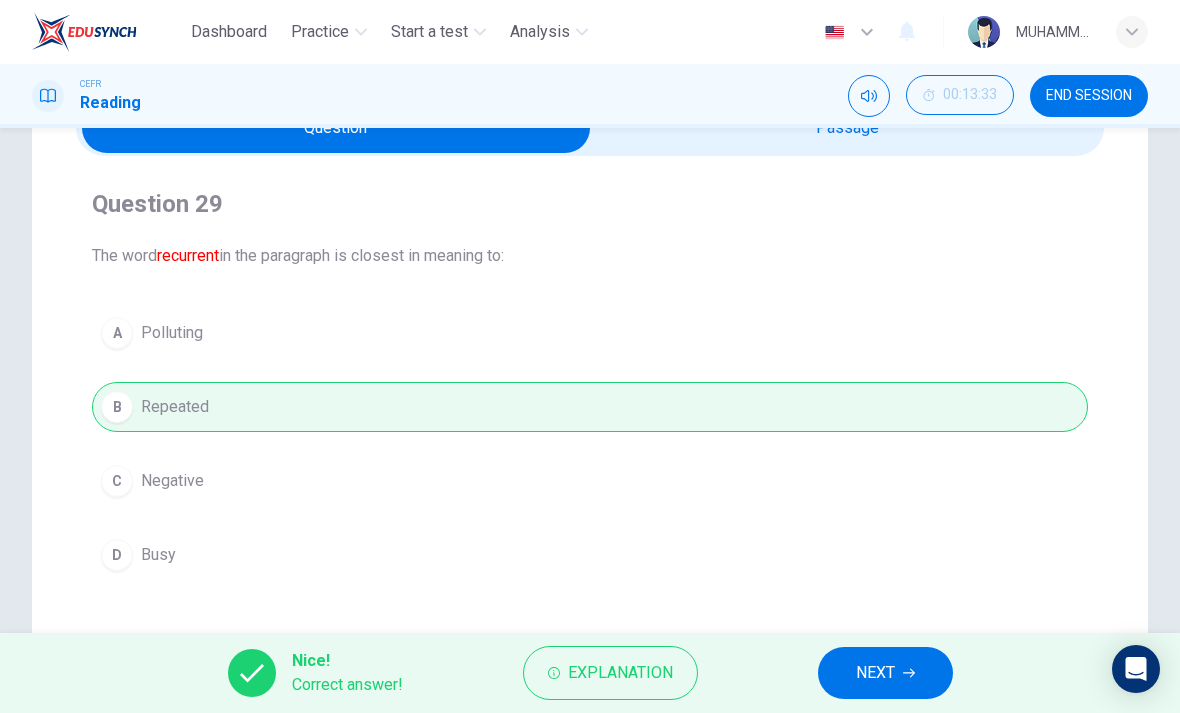 click on "NEXT" at bounding box center (885, 673) 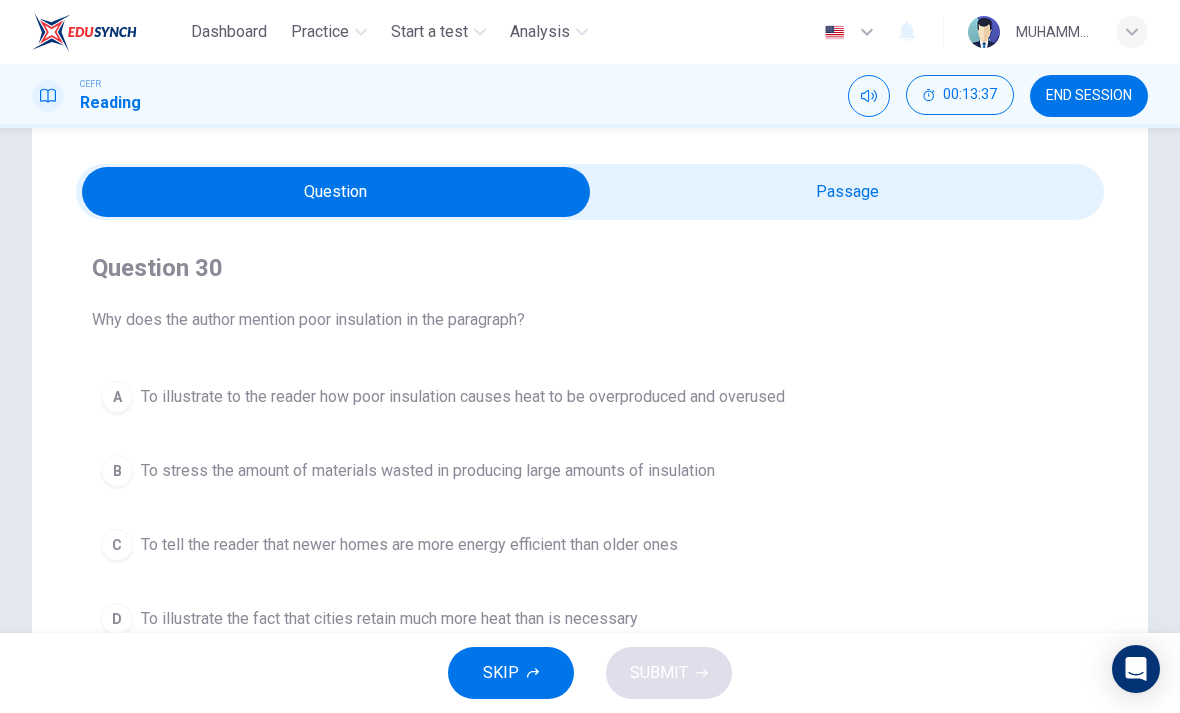 scroll, scrollTop: 47, scrollLeft: 0, axis: vertical 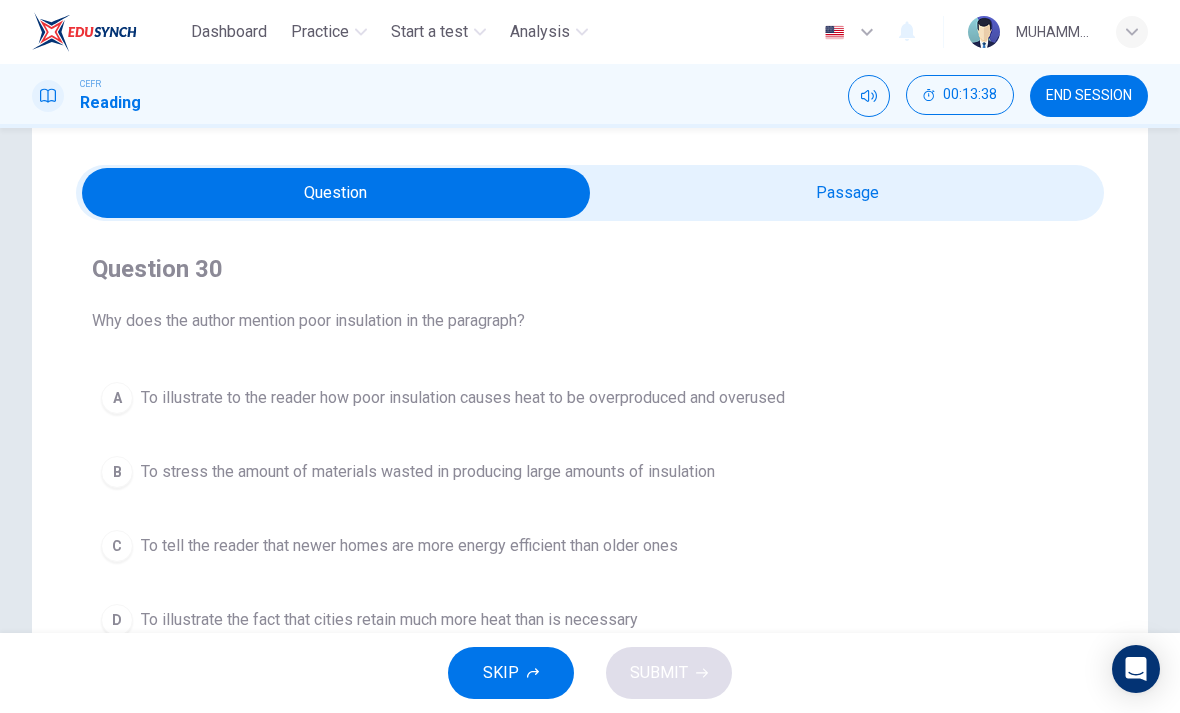 click at bounding box center (336, 193) 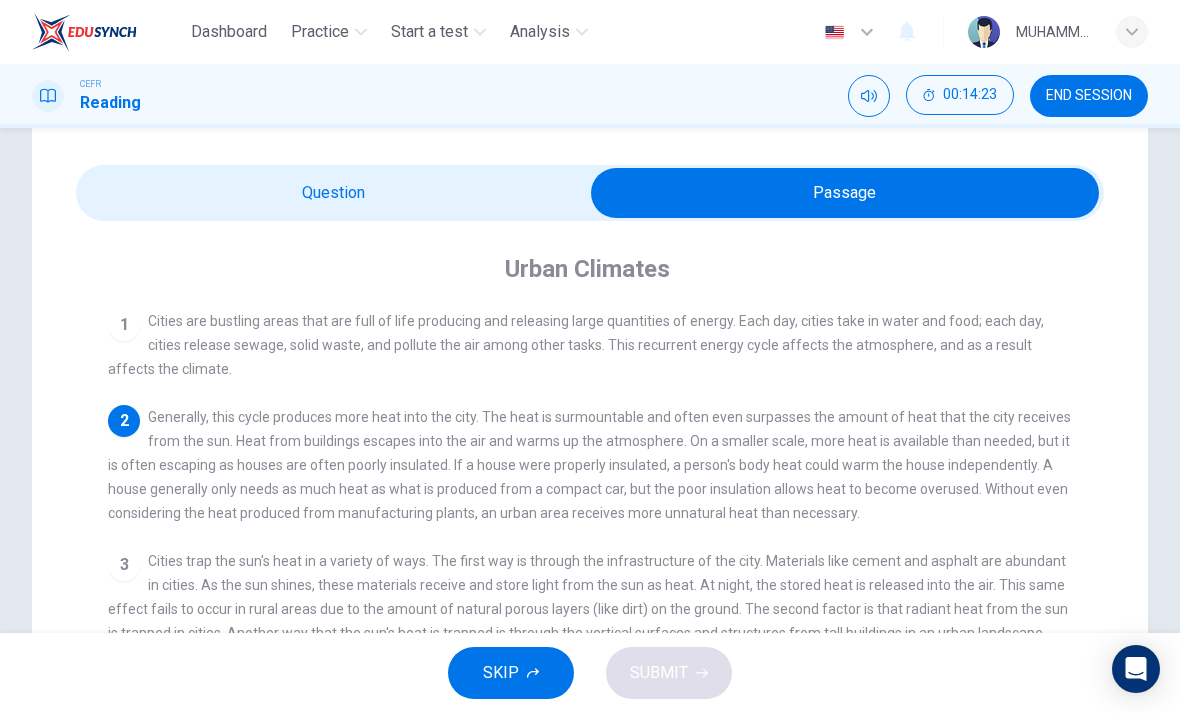 click at bounding box center [845, 193] 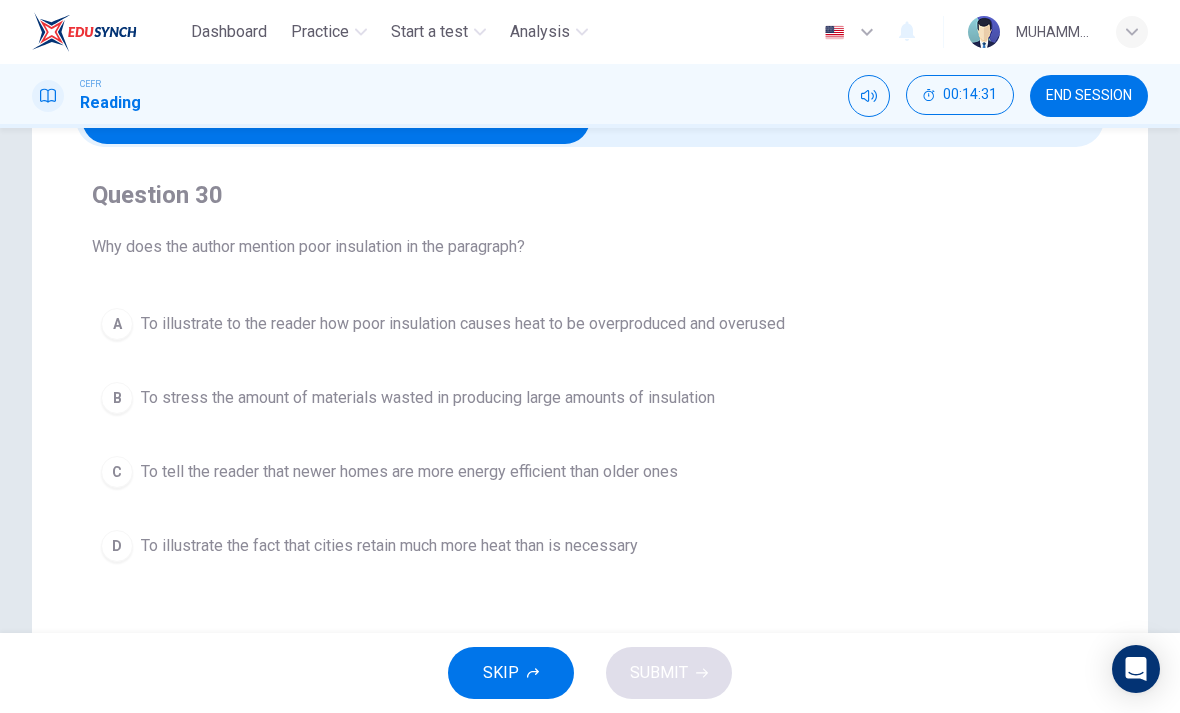 scroll, scrollTop: 130, scrollLeft: 0, axis: vertical 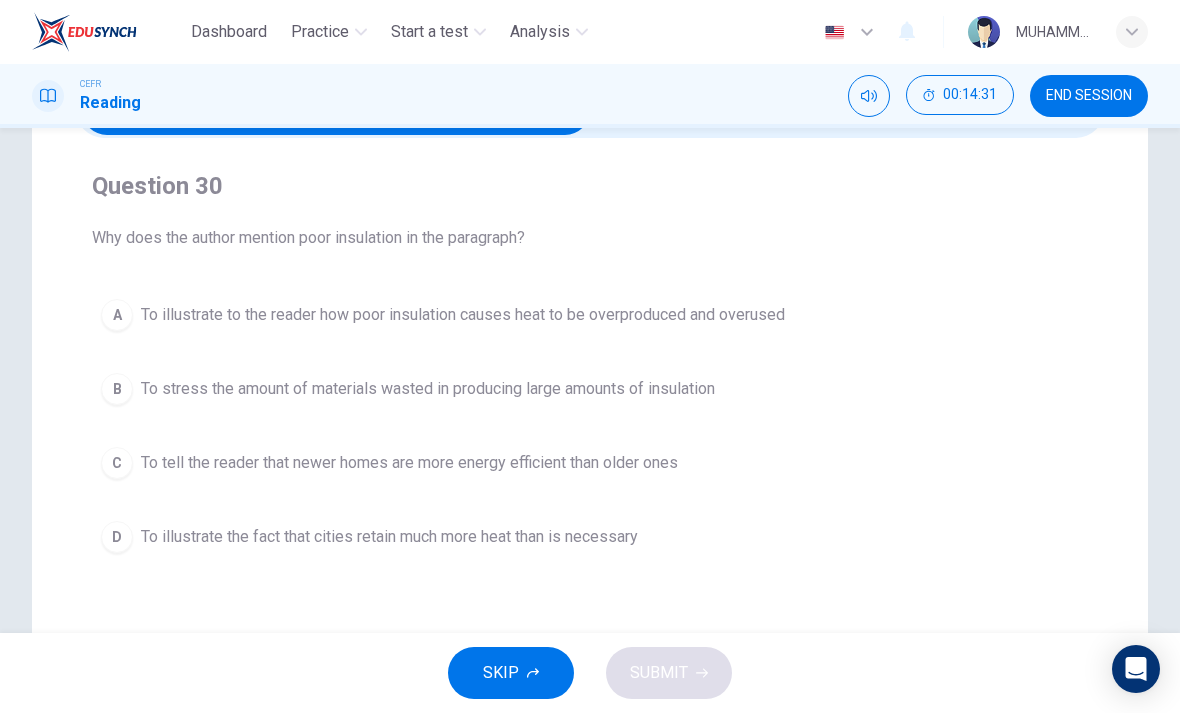 click on "To illustrate the fact that cities retain much more heat than is necessary" at bounding box center [389, 537] 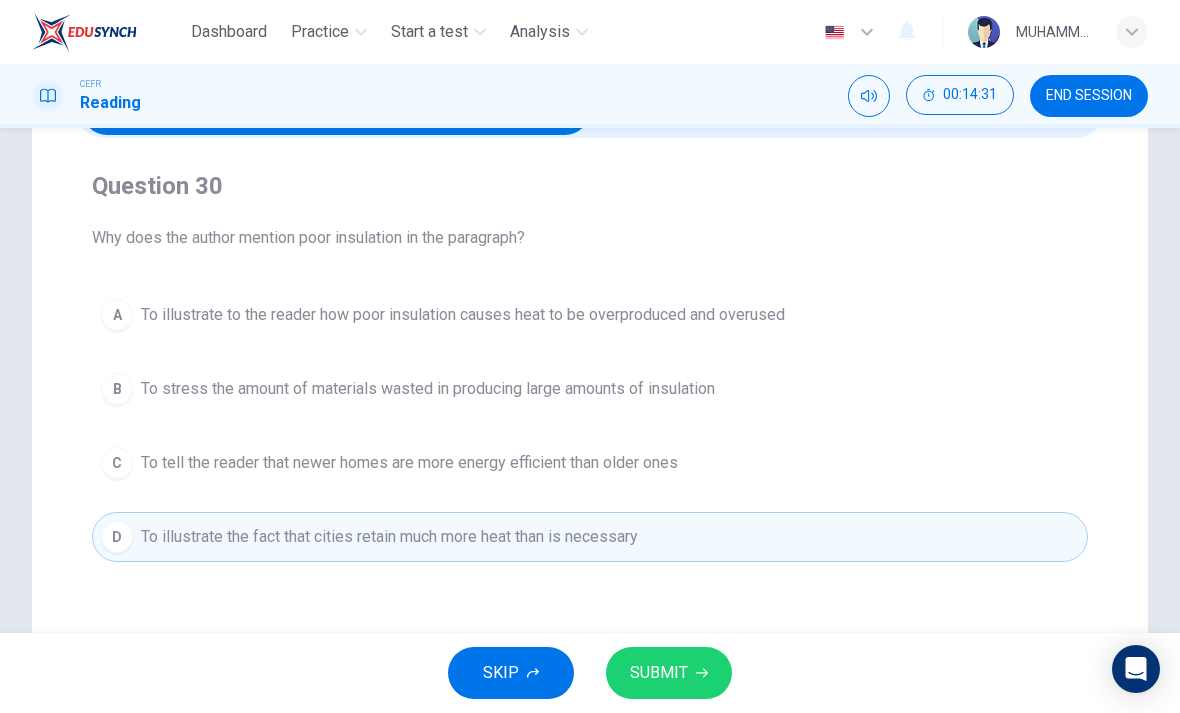 click on "SUBMIT" at bounding box center [669, 673] 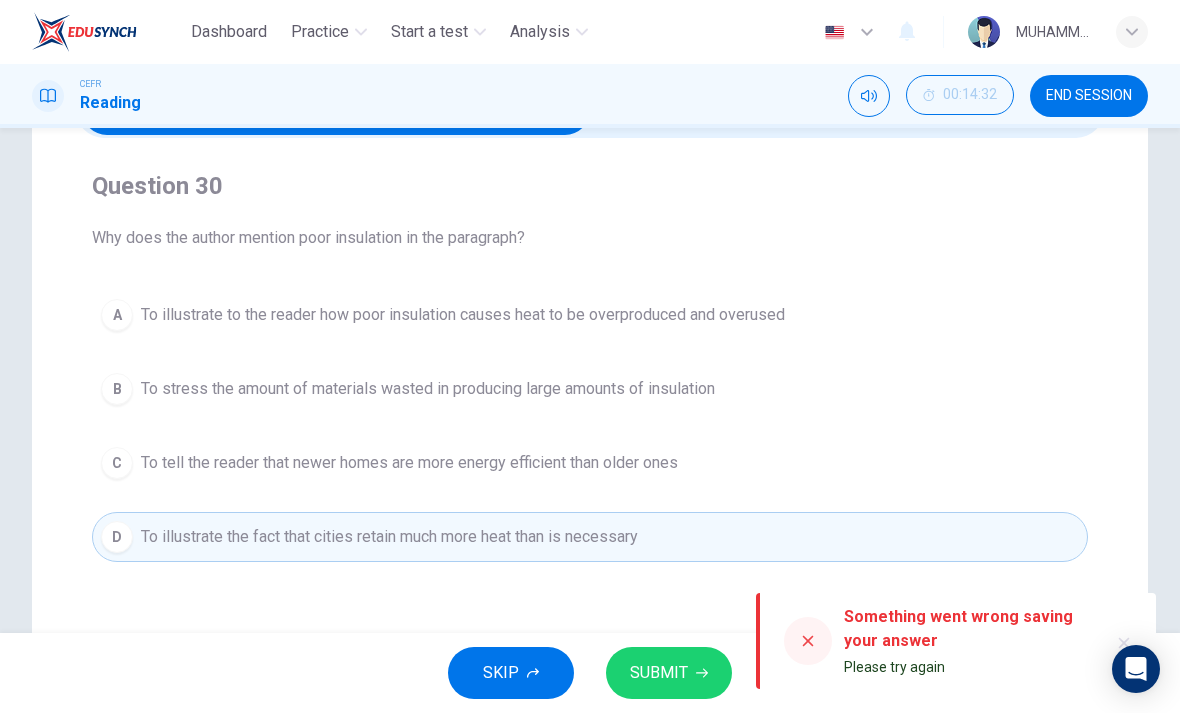 click on "SUBMIT" at bounding box center [659, 673] 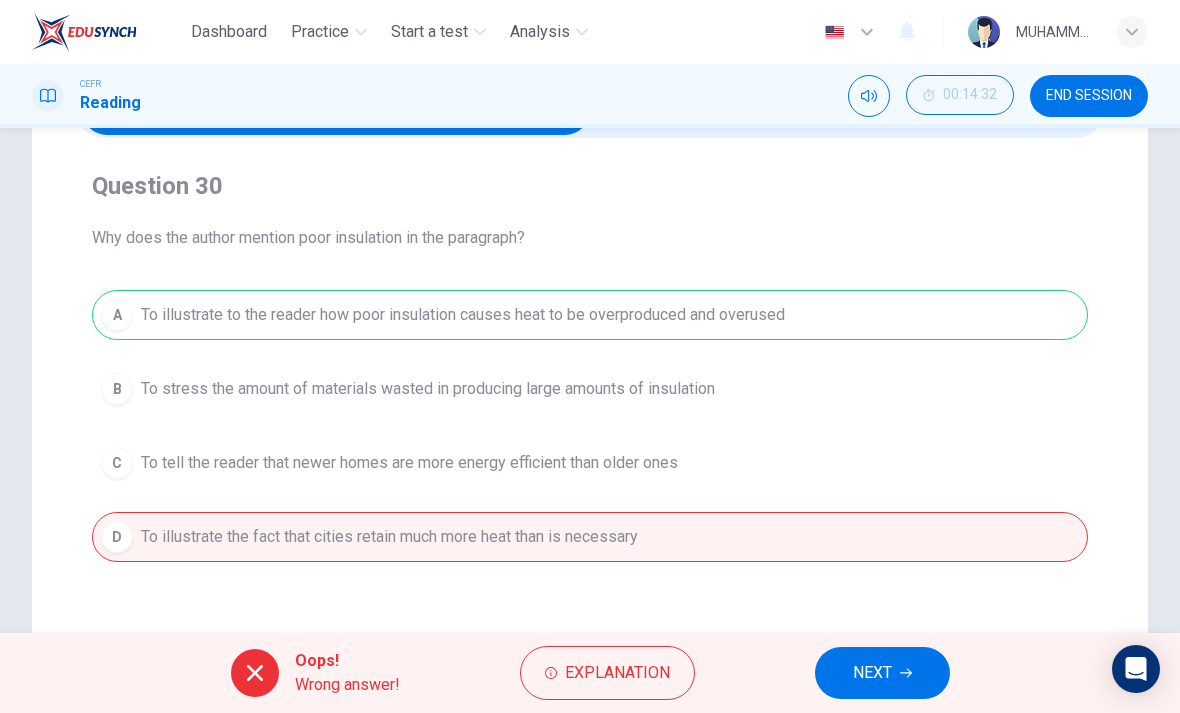 click on "NEXT" at bounding box center [882, 673] 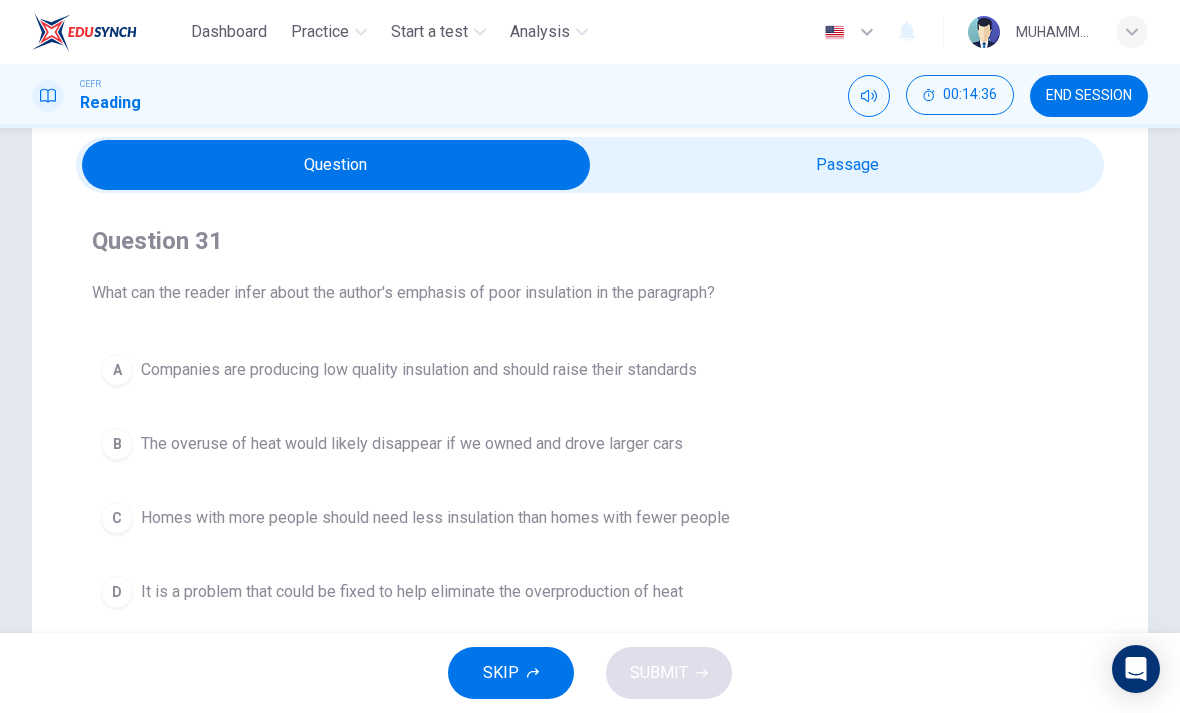 scroll, scrollTop: 57, scrollLeft: 0, axis: vertical 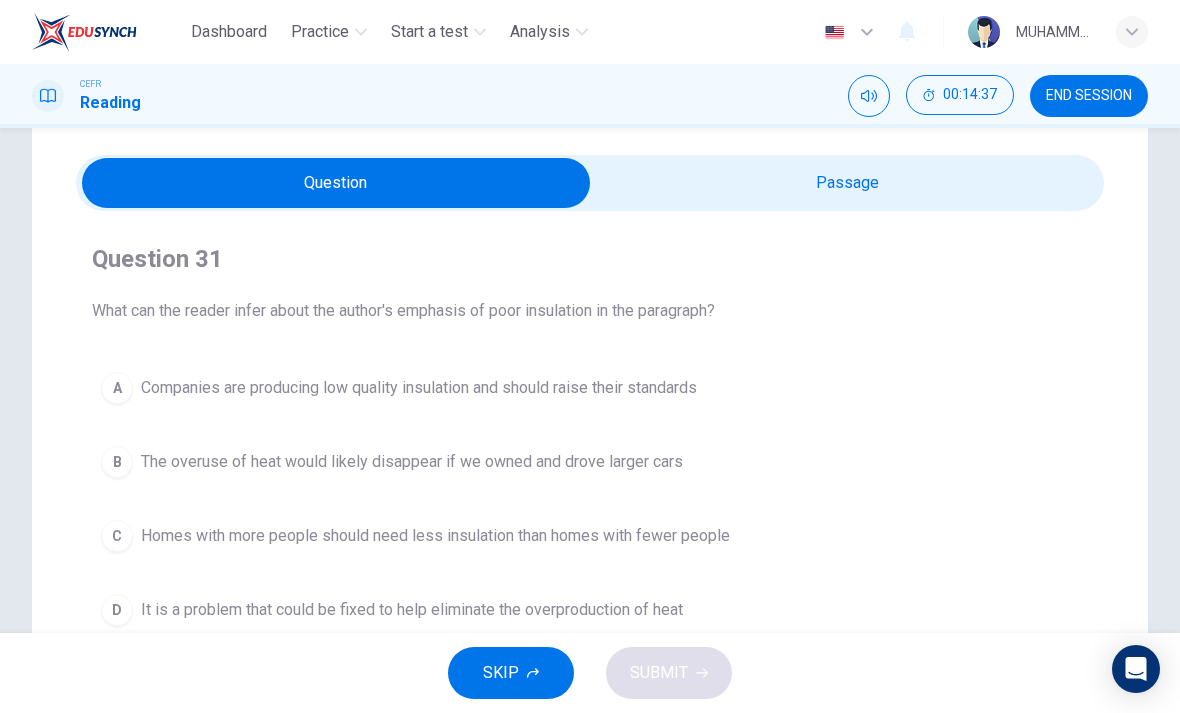 click at bounding box center (336, 183) 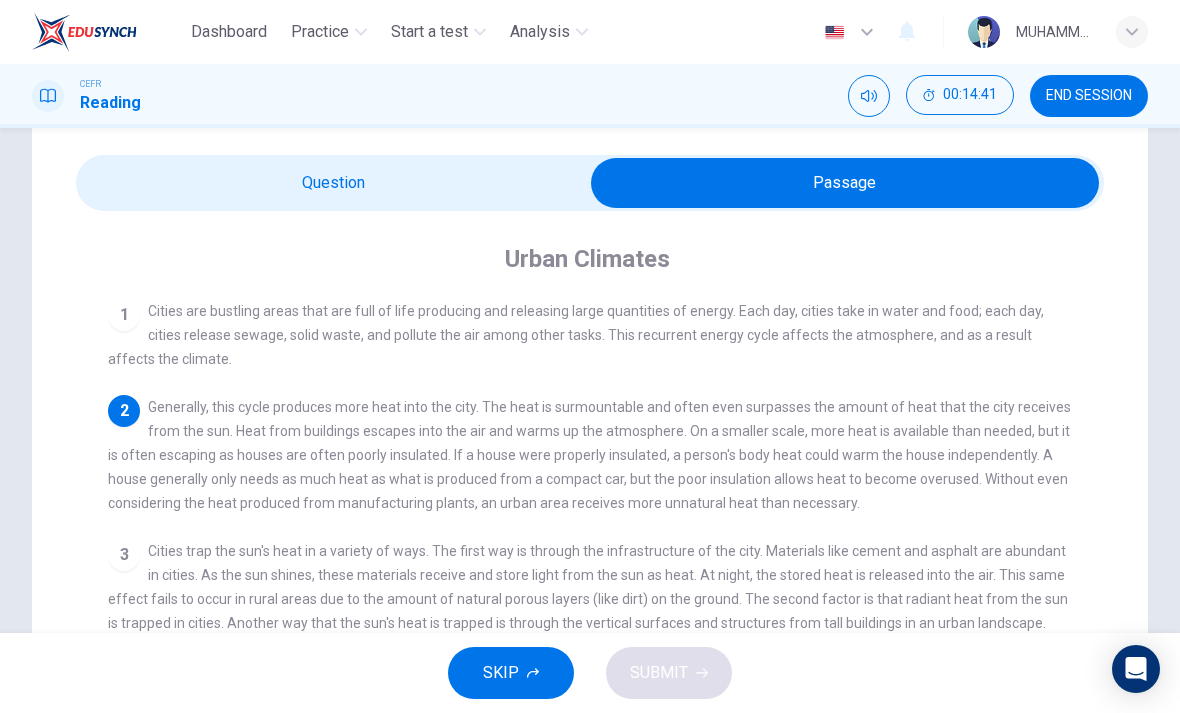 click at bounding box center [845, 183] 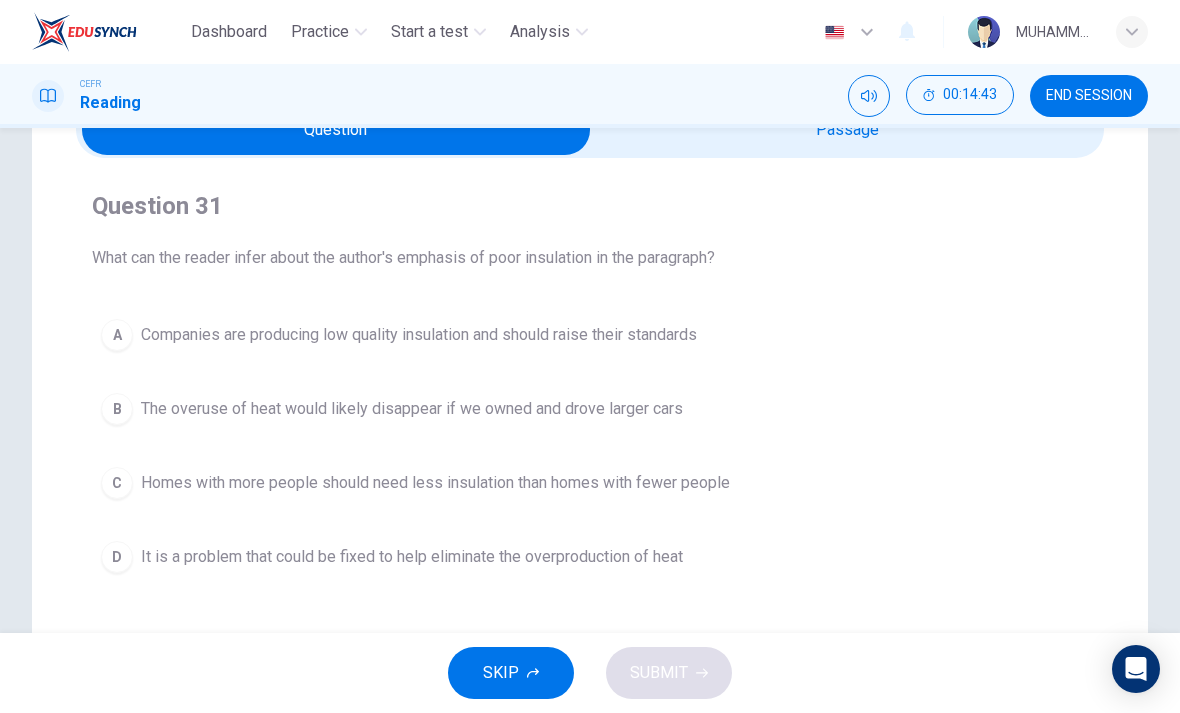 scroll, scrollTop: 118, scrollLeft: 0, axis: vertical 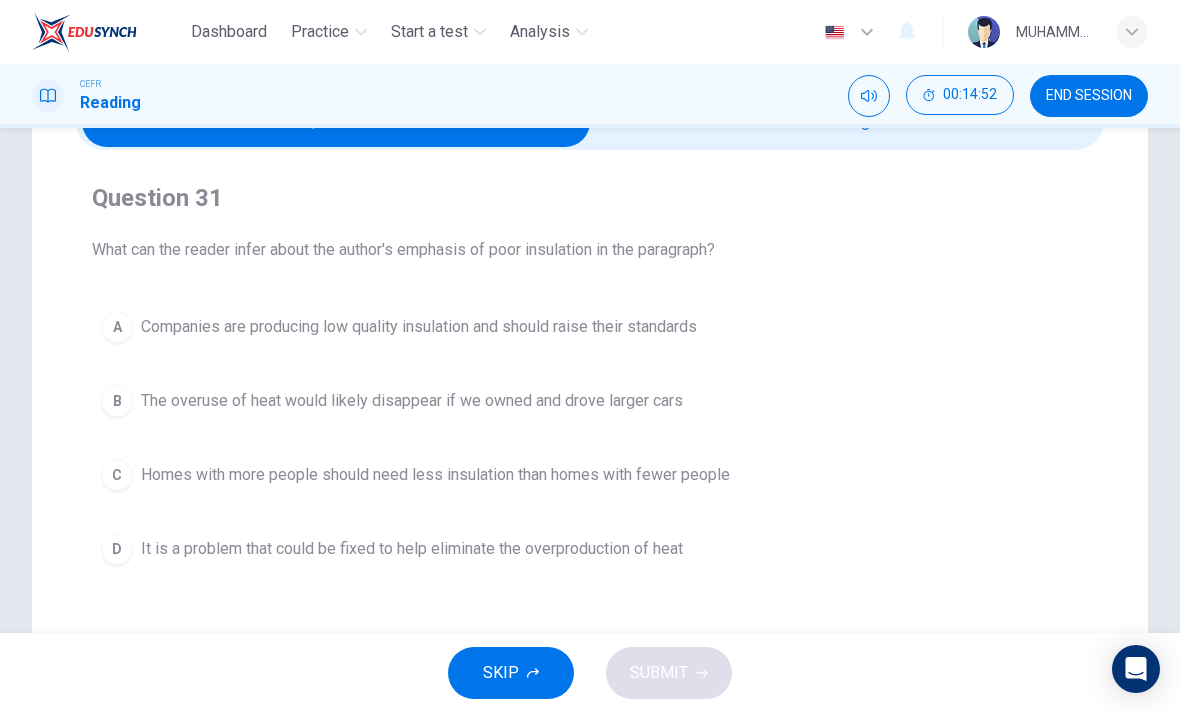 click on "D" at bounding box center [117, 549] 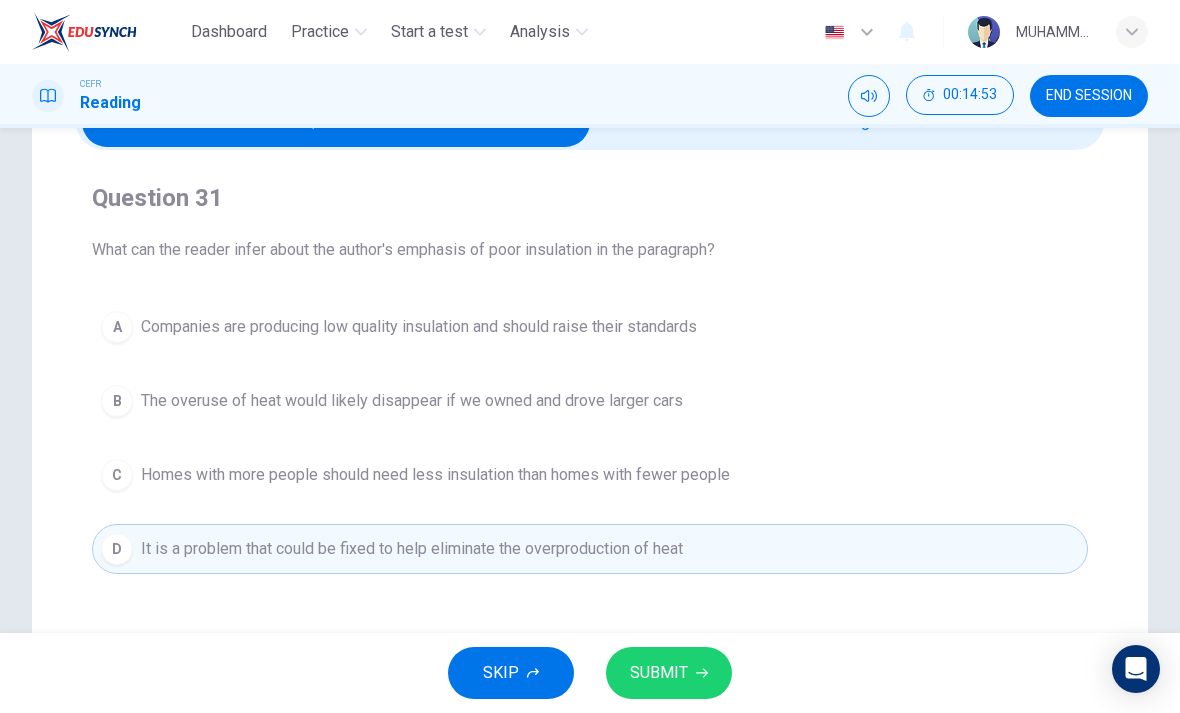 click on "C" at bounding box center (117, 475) 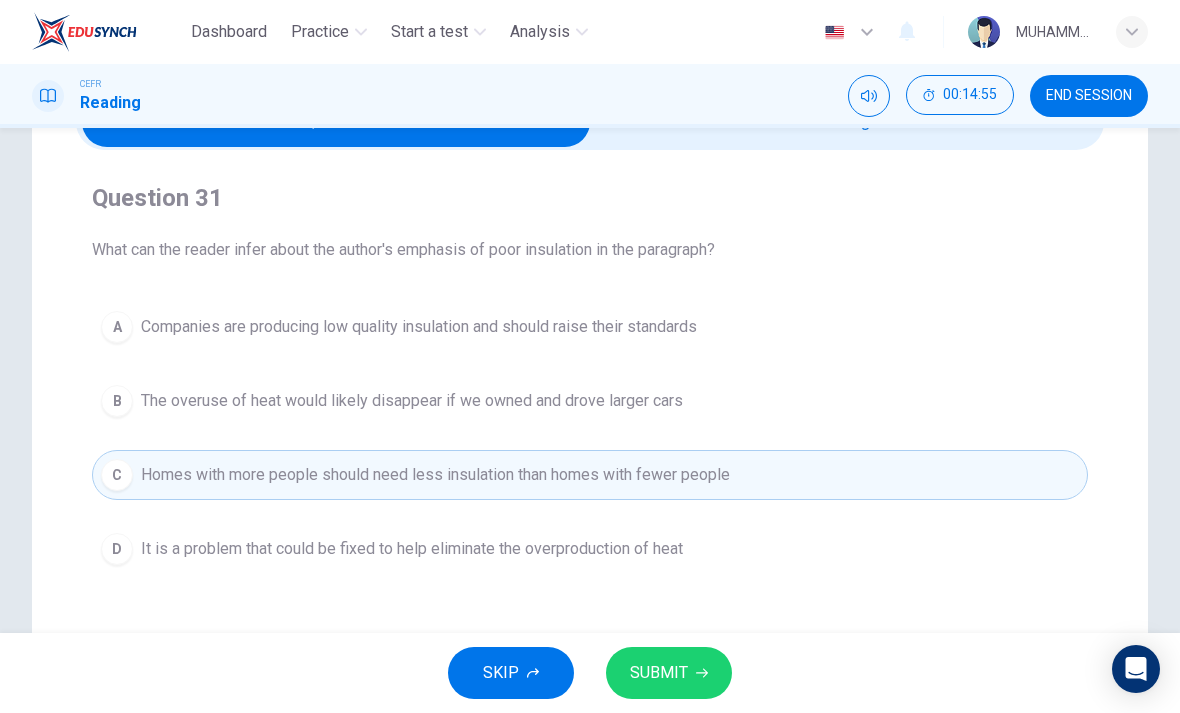 click at bounding box center (336, 122) 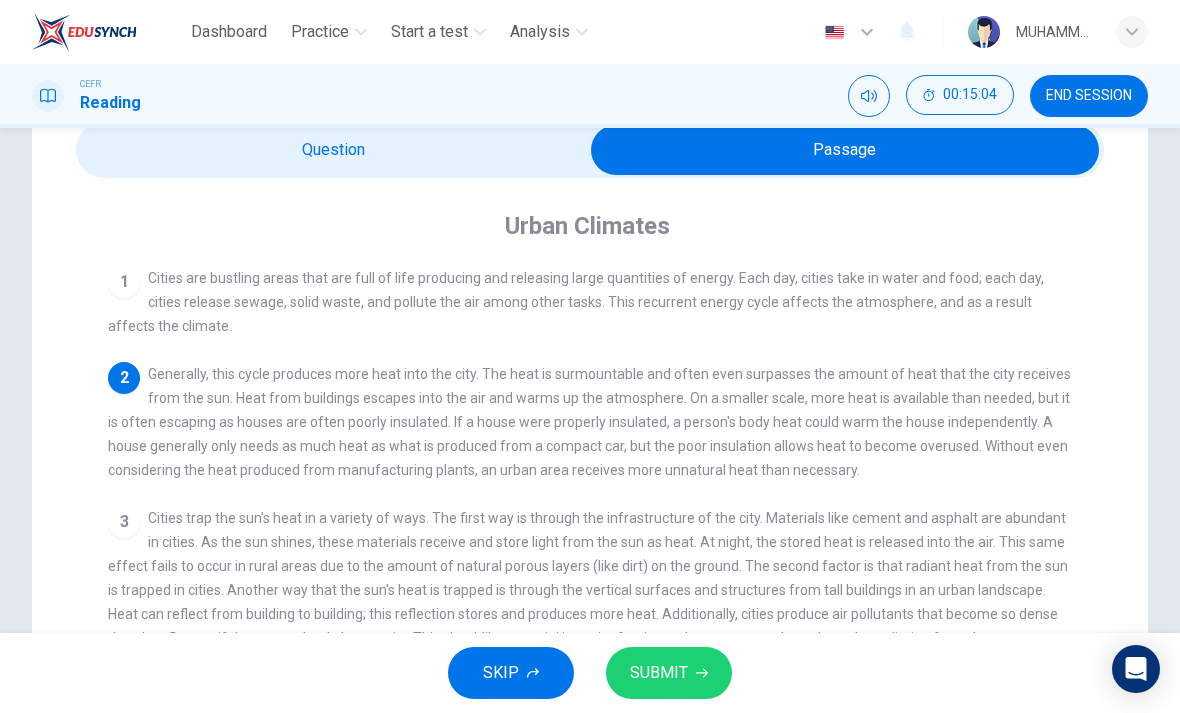 scroll, scrollTop: 88, scrollLeft: 0, axis: vertical 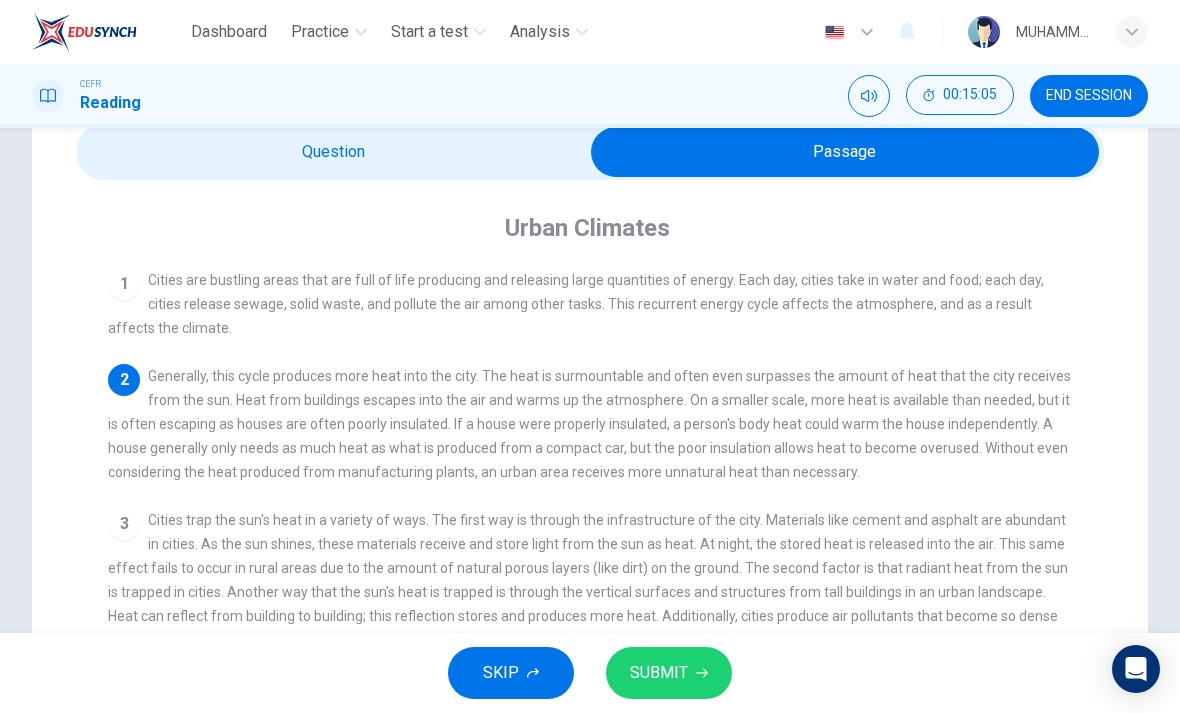click at bounding box center (845, 152) 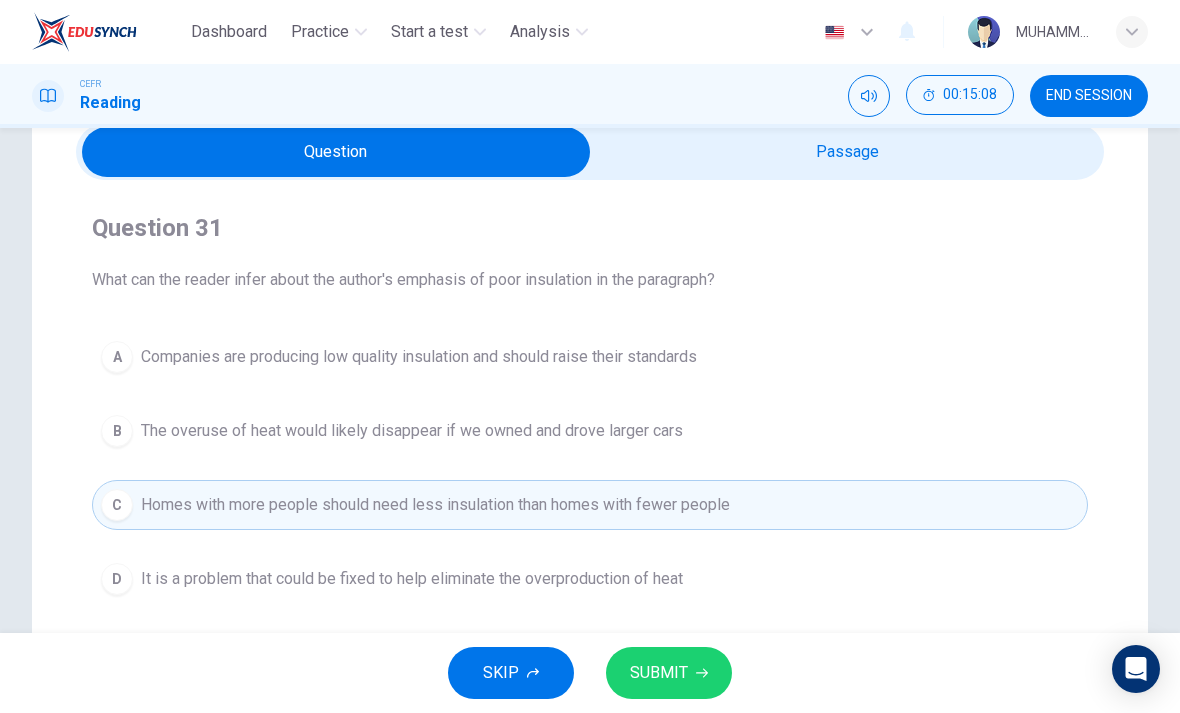 click on "SUBMIT" at bounding box center (669, 673) 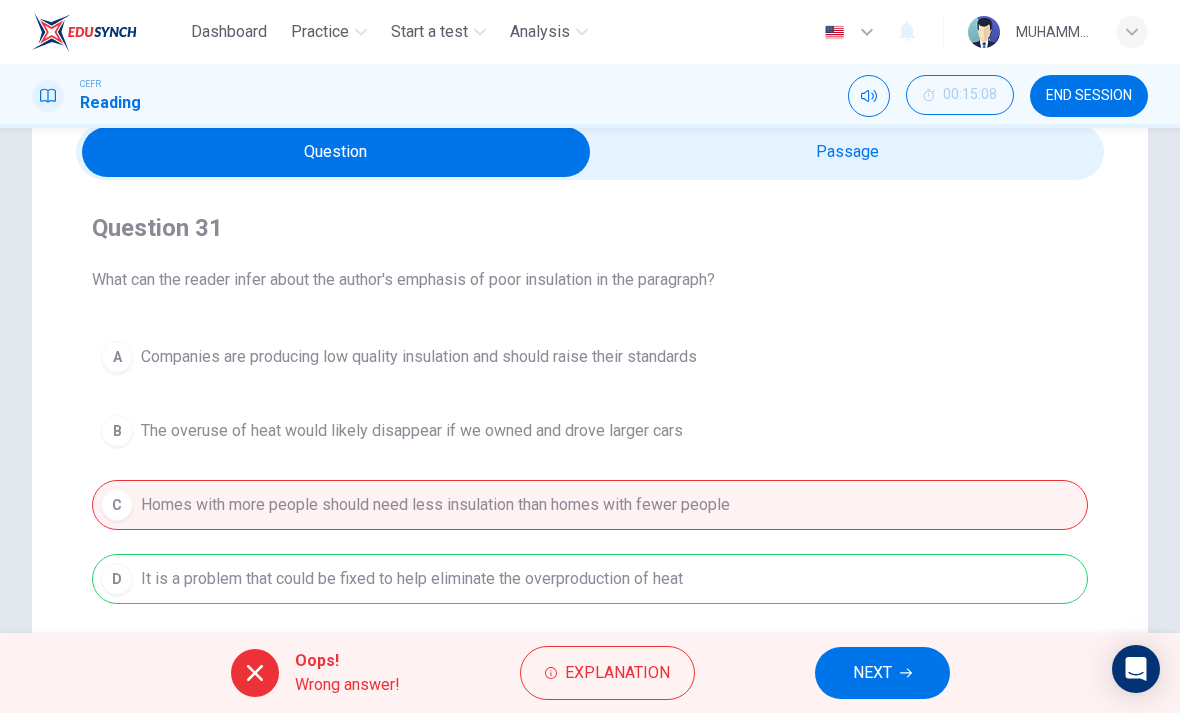 click on "NEXT" at bounding box center [872, 673] 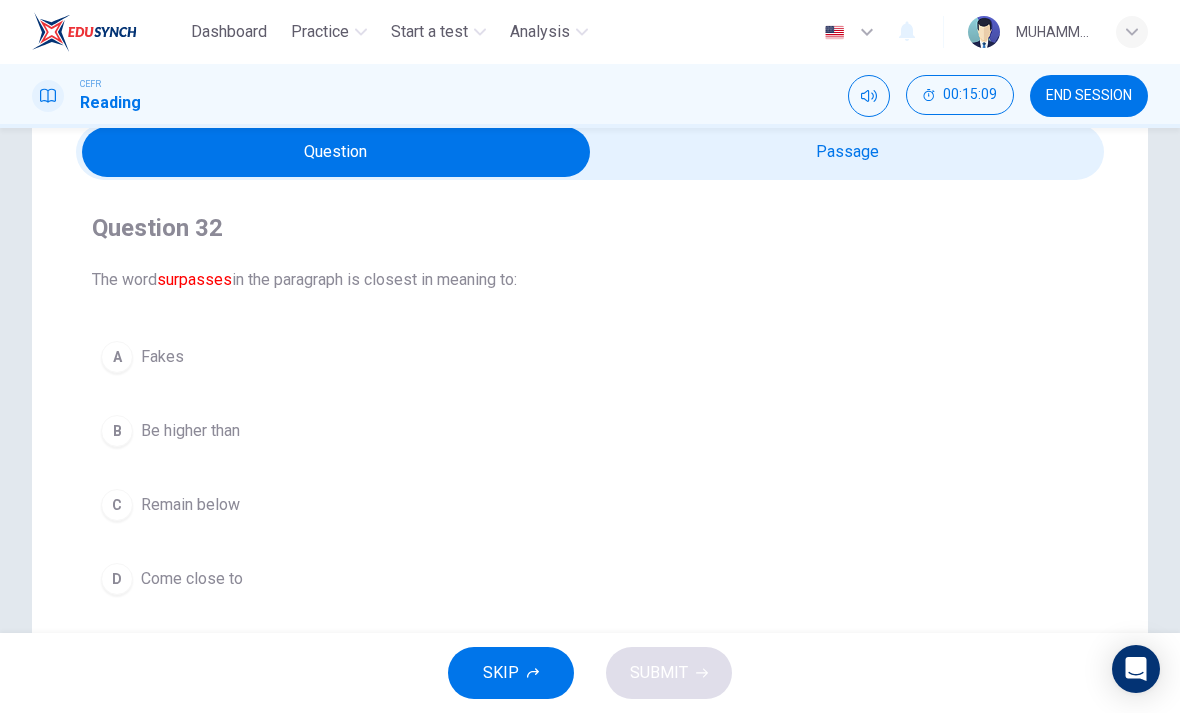 click at bounding box center (336, 152) 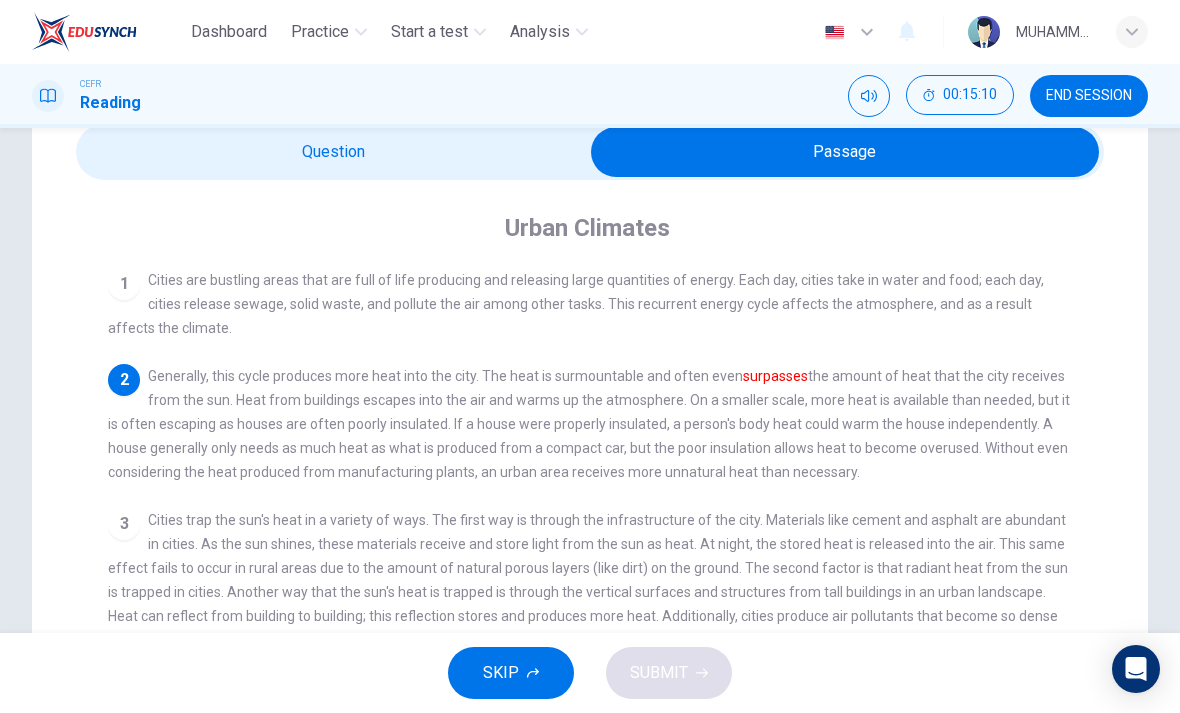 click at bounding box center (845, 152) 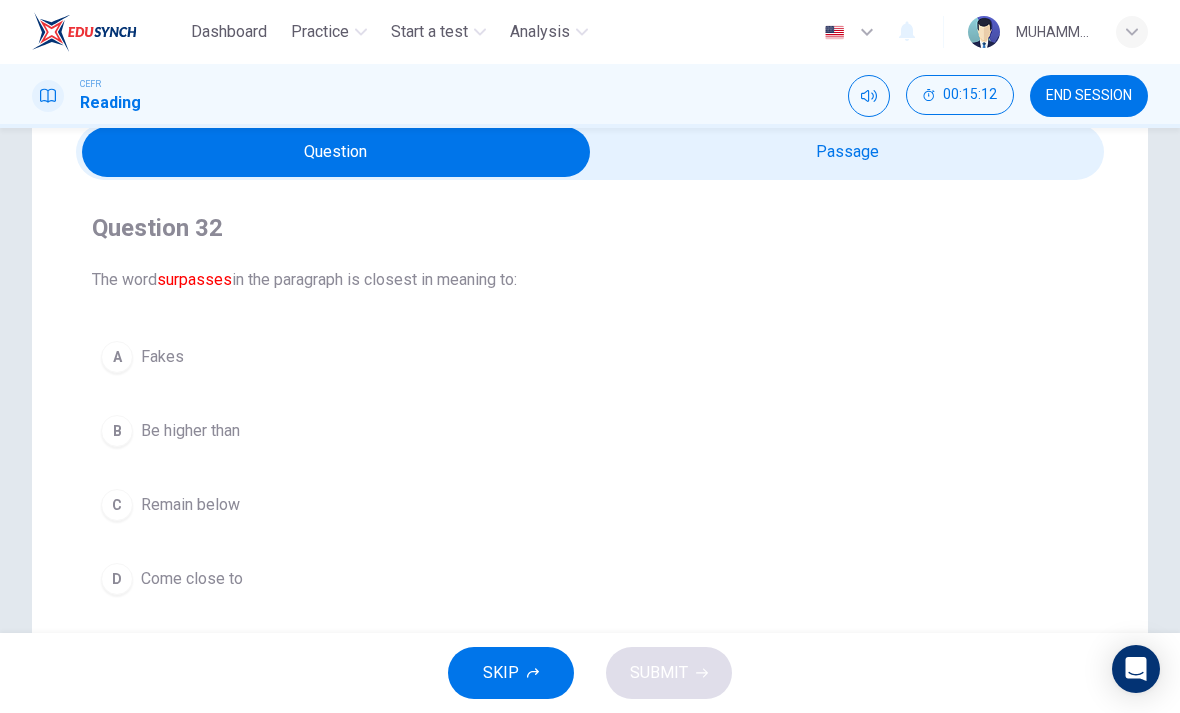 click on "B" at bounding box center (117, 431) 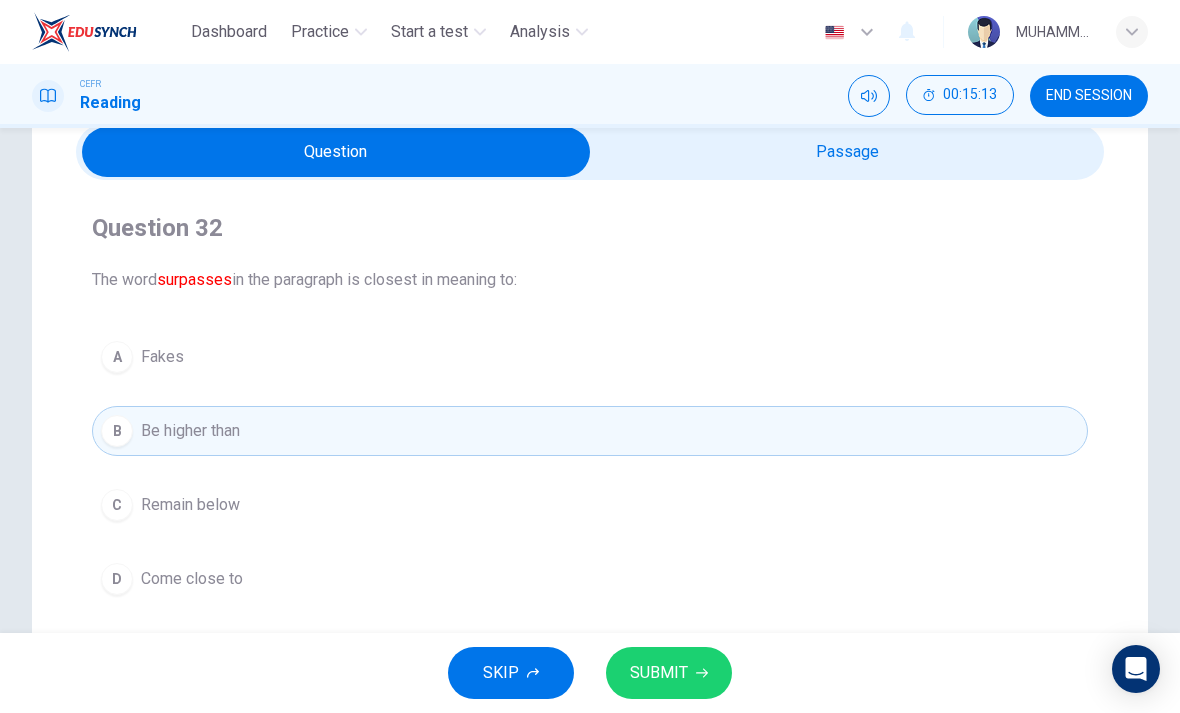 click on "SKIP SUBMIT" at bounding box center (590, 673) 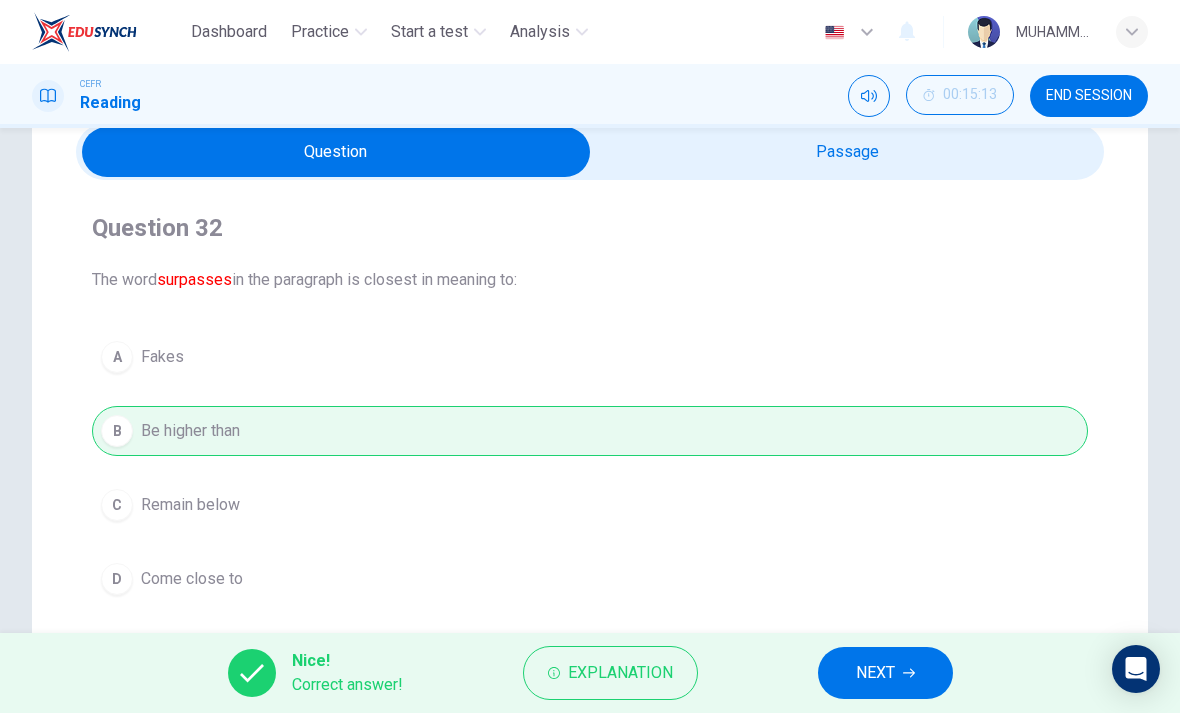 click on "NEXT" at bounding box center (875, 673) 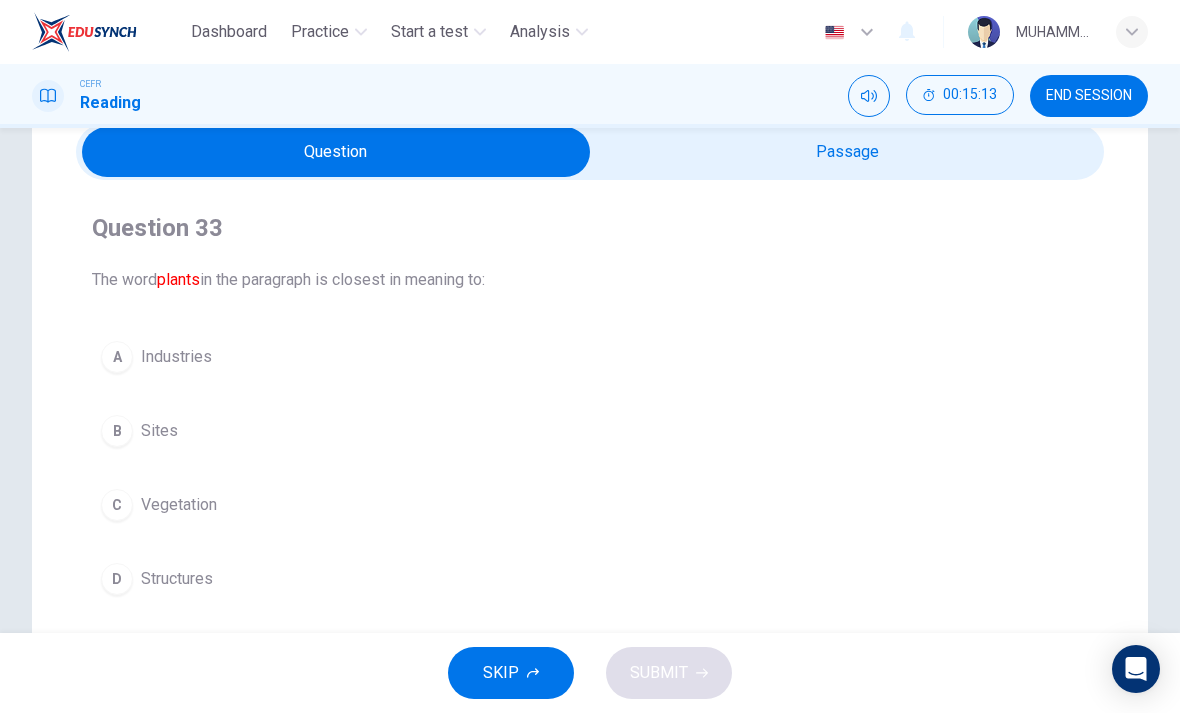 click at bounding box center (336, 152) 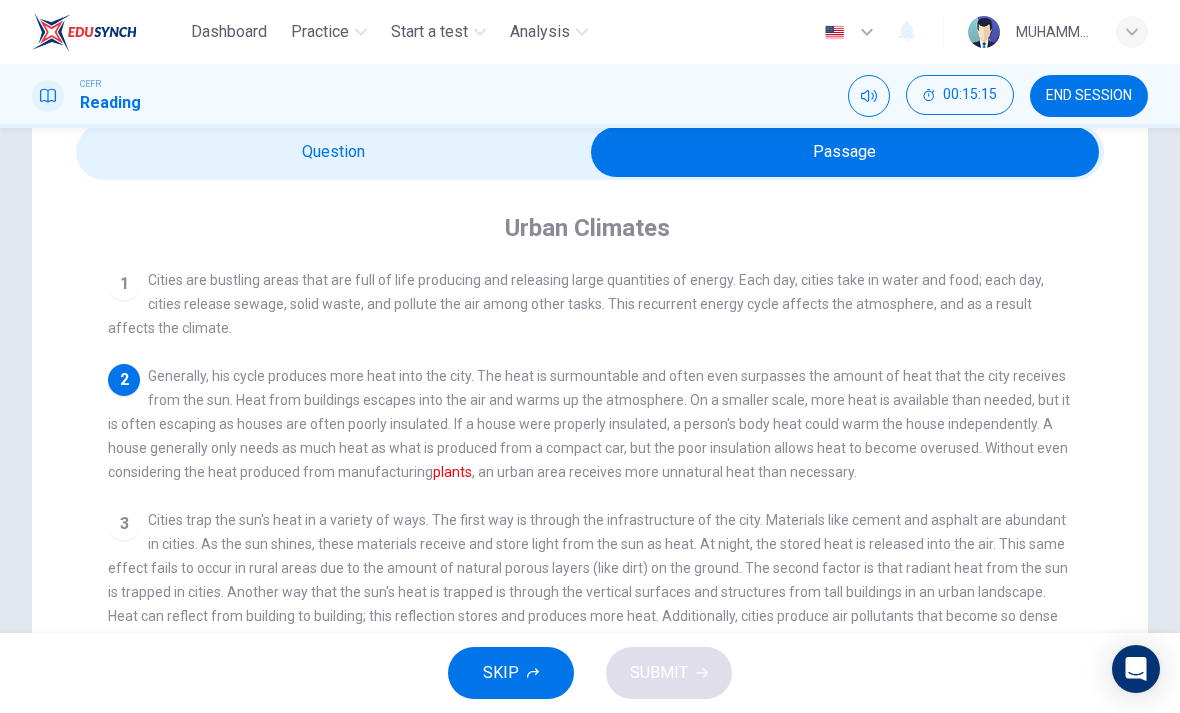 click at bounding box center [845, 152] 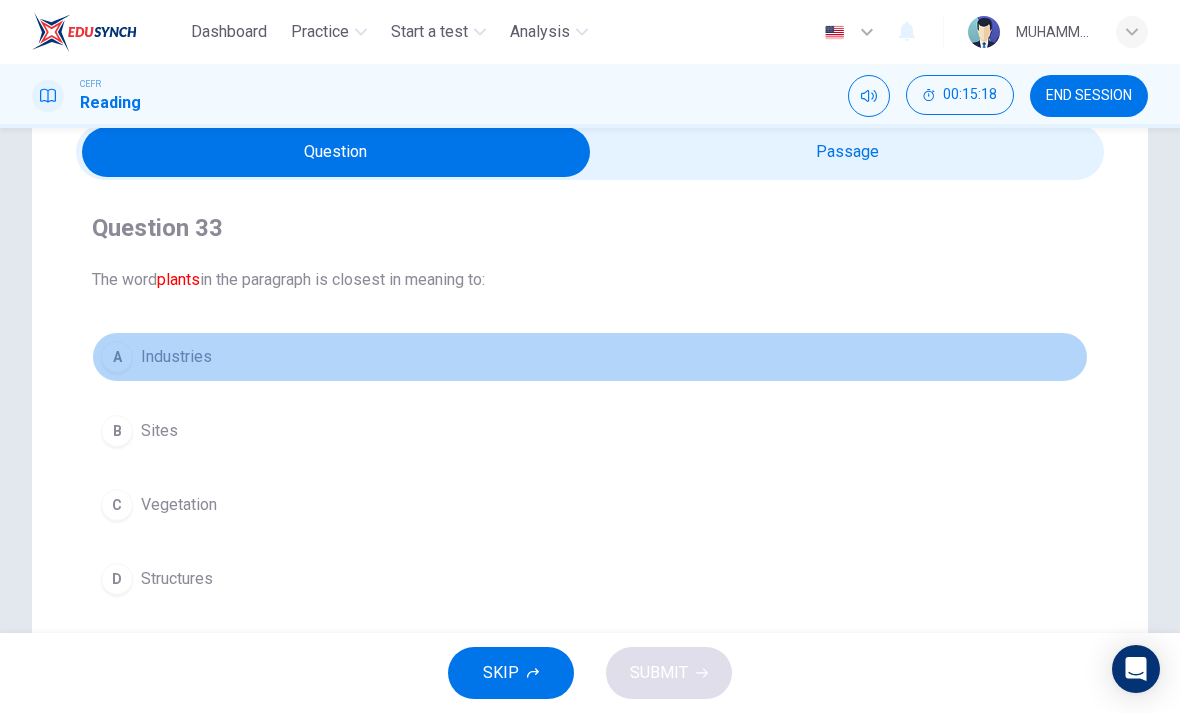 click on "A" at bounding box center [117, 357] 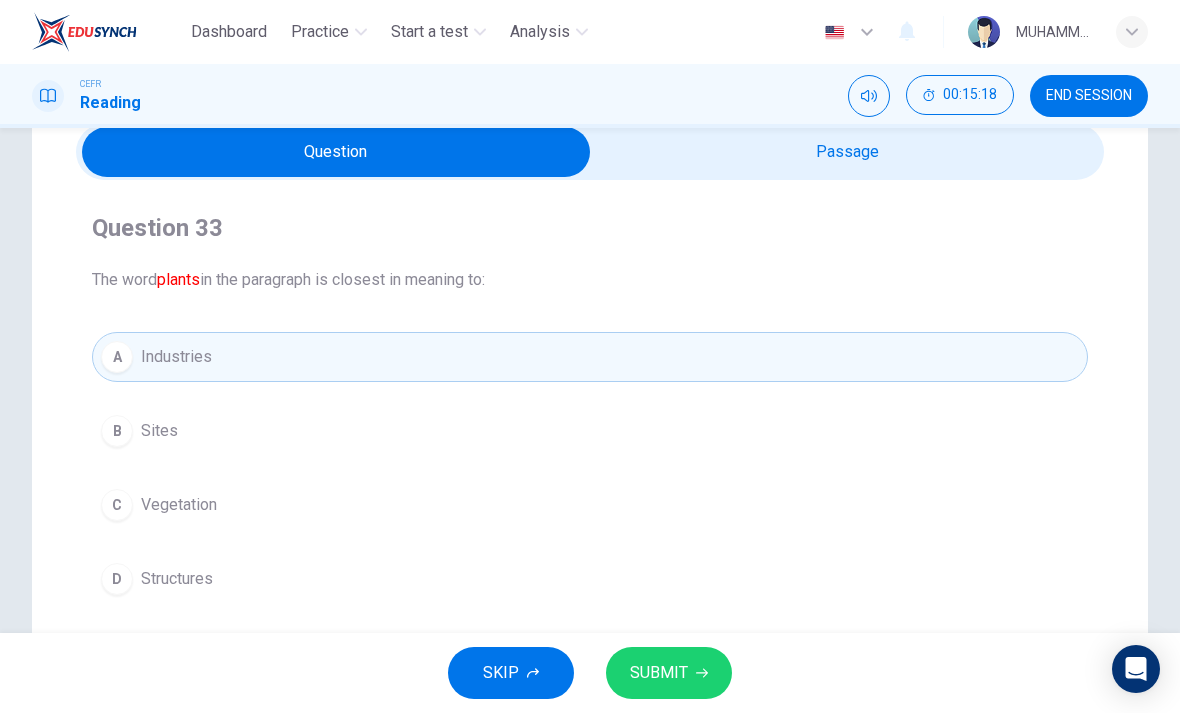 click on "SUBMIT" at bounding box center (669, 673) 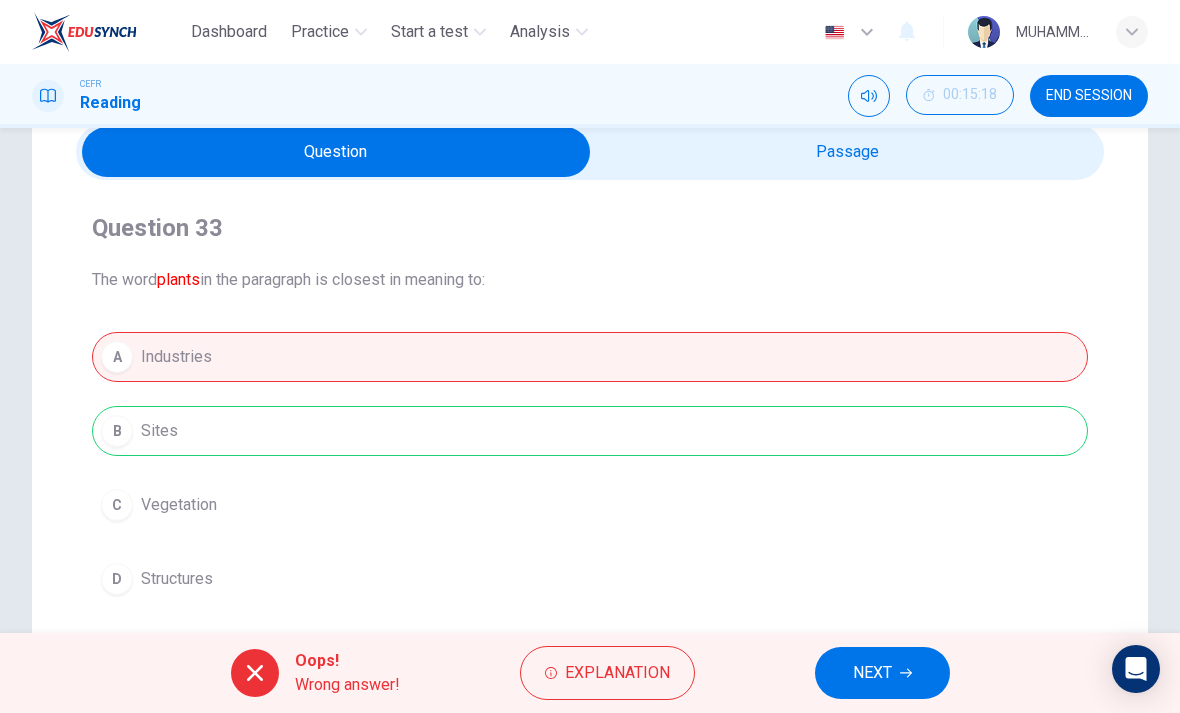 click on "NEXT" at bounding box center (882, 673) 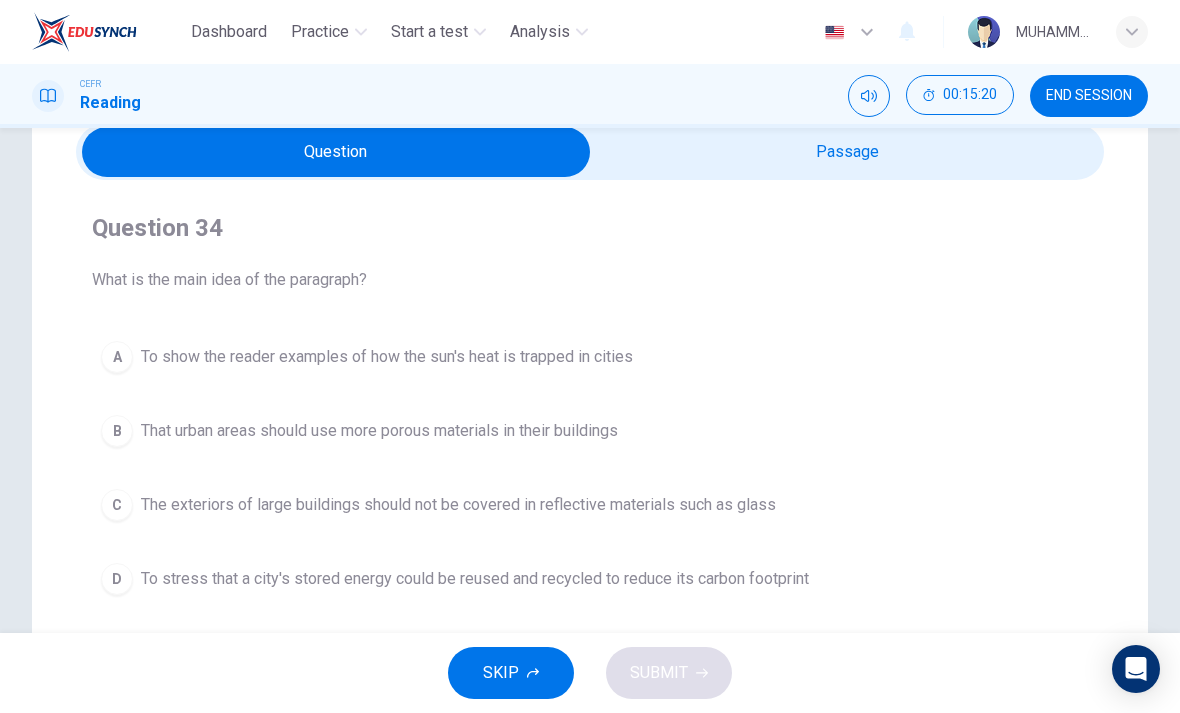 click at bounding box center [336, 152] 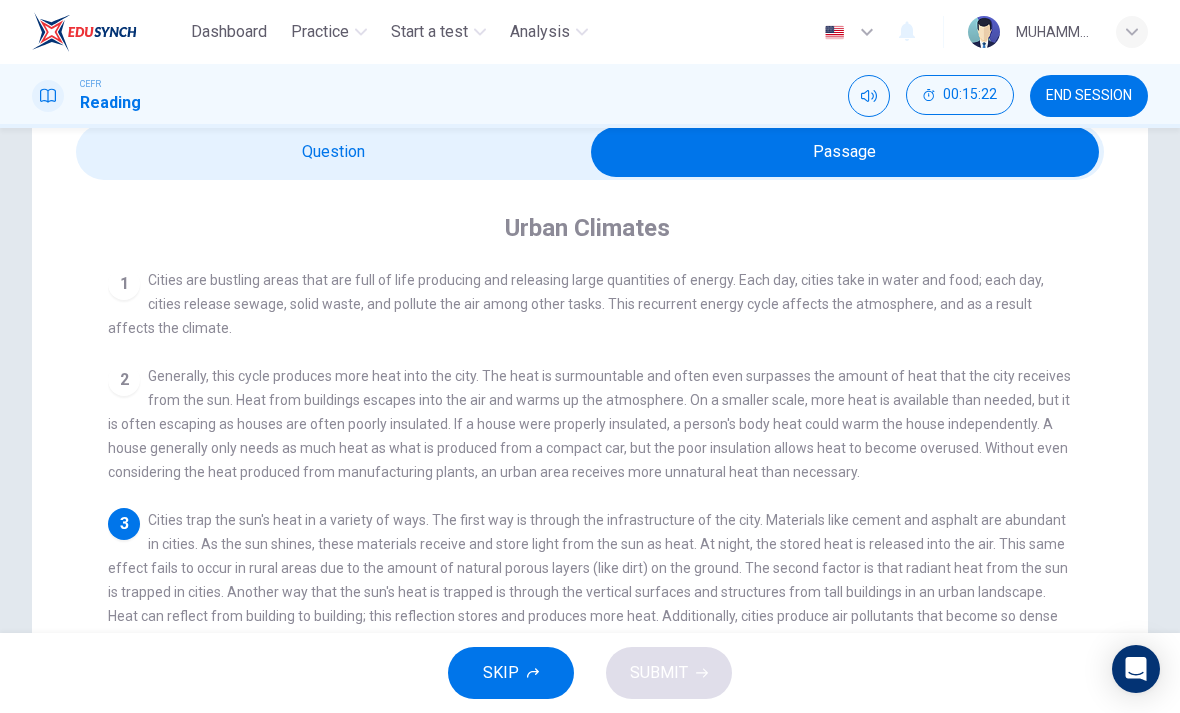 scroll, scrollTop: 4, scrollLeft: 0, axis: vertical 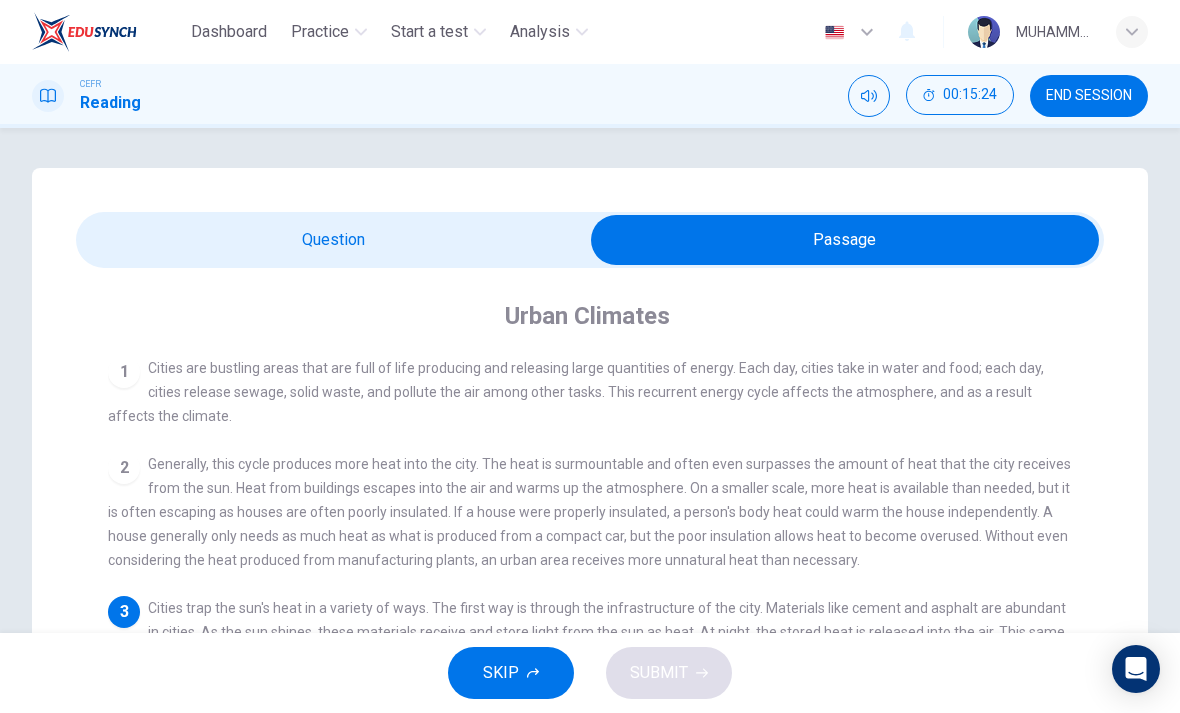 click at bounding box center [845, 240] 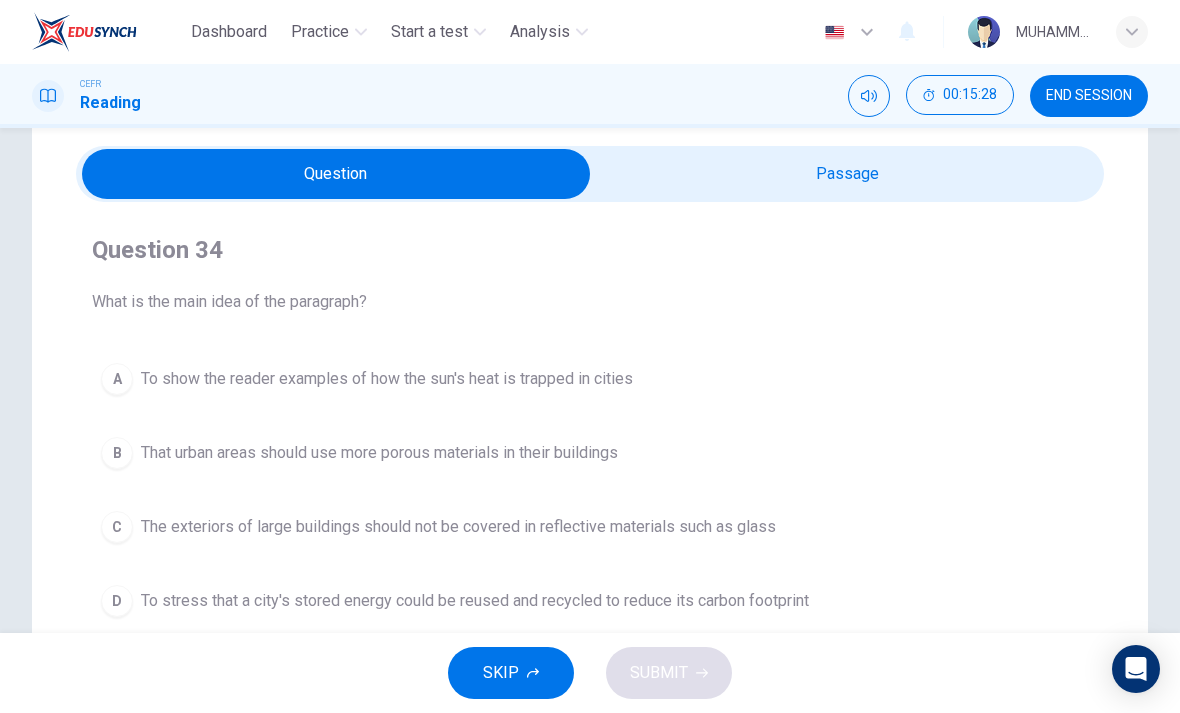 scroll, scrollTop: 79, scrollLeft: 0, axis: vertical 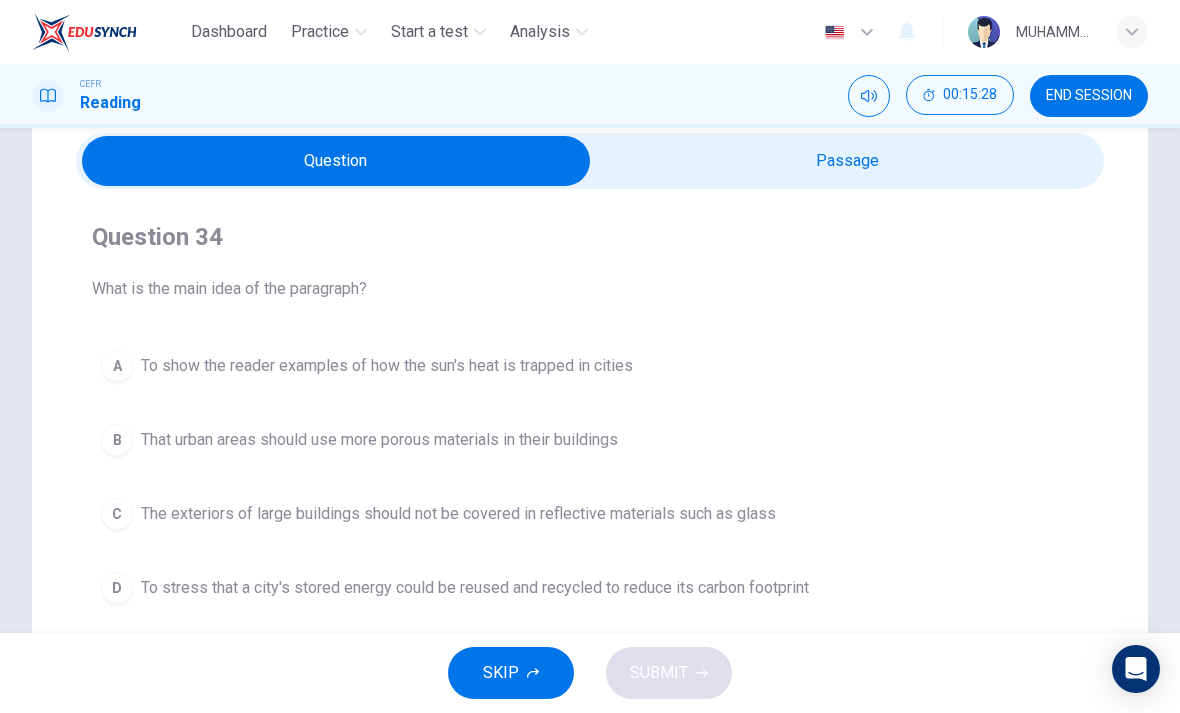 click on "C" at bounding box center (117, 514) 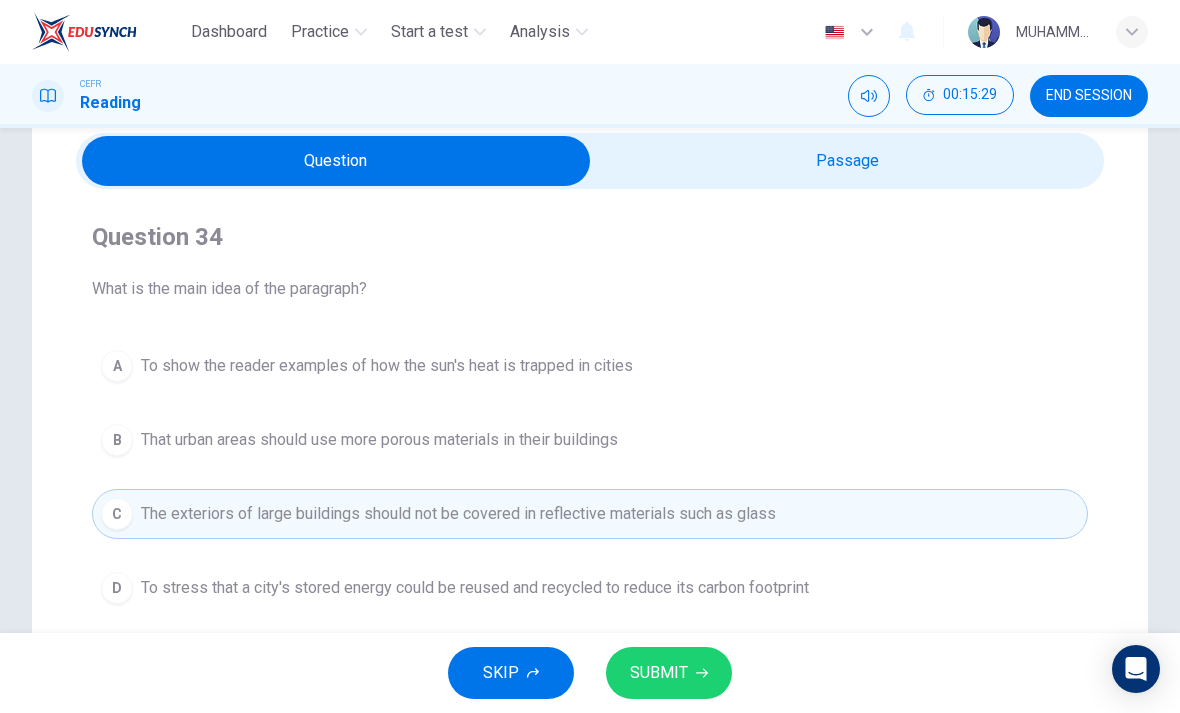 click on "SUBMIT" at bounding box center (669, 673) 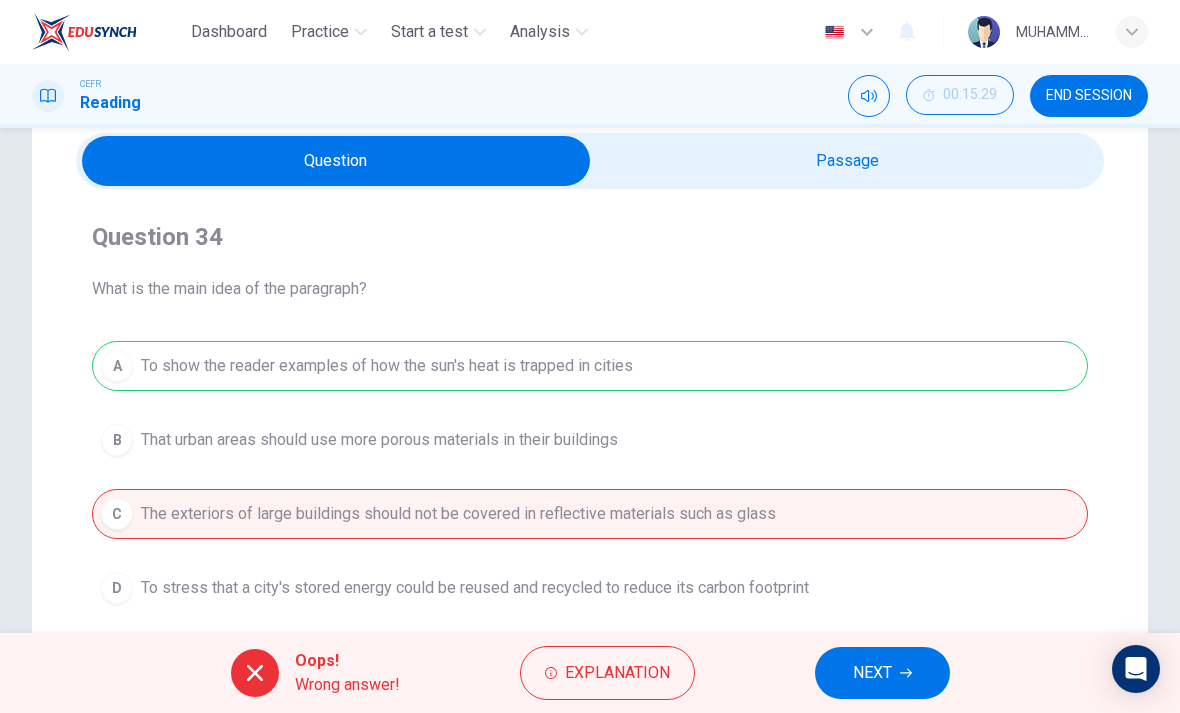 click on "NEXT" at bounding box center [872, 673] 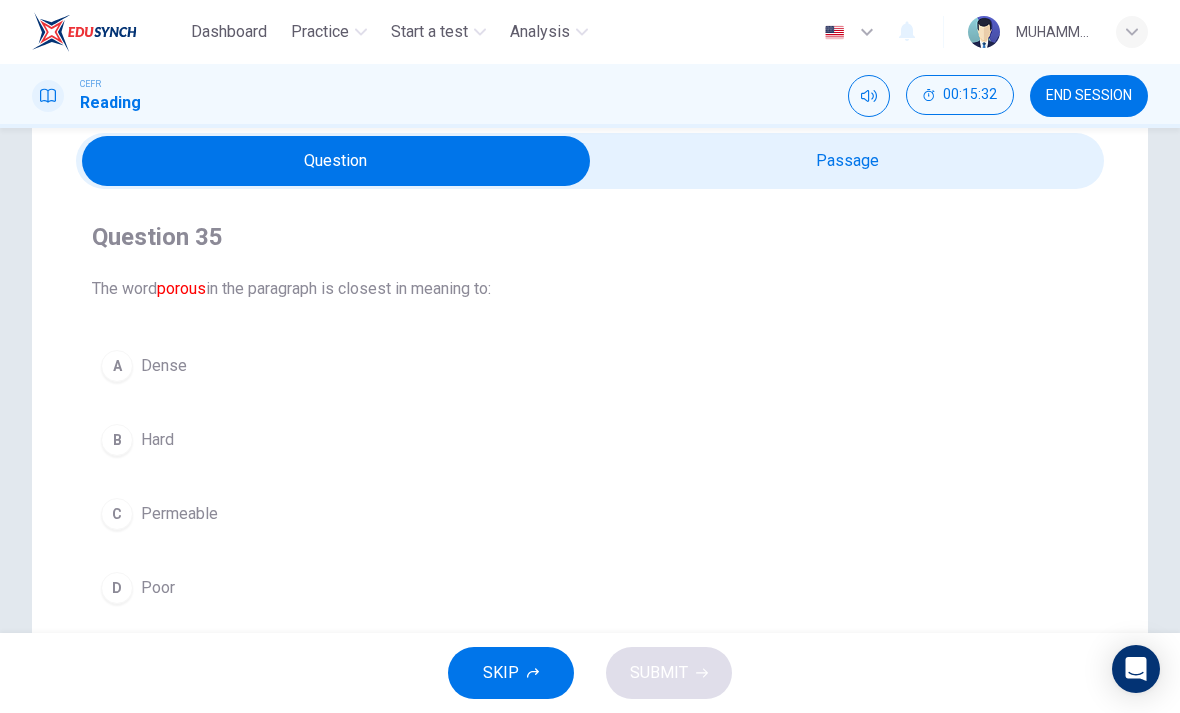 click on "A" at bounding box center (117, 366) 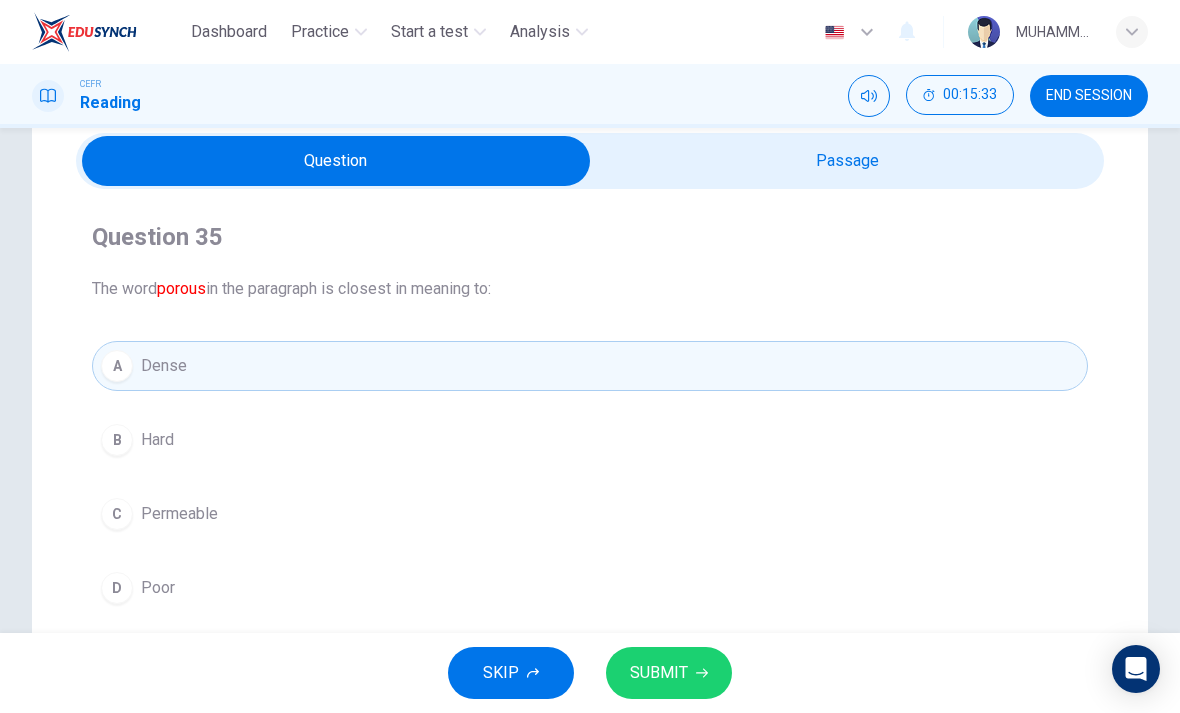 click on "SUBMIT" at bounding box center [669, 673] 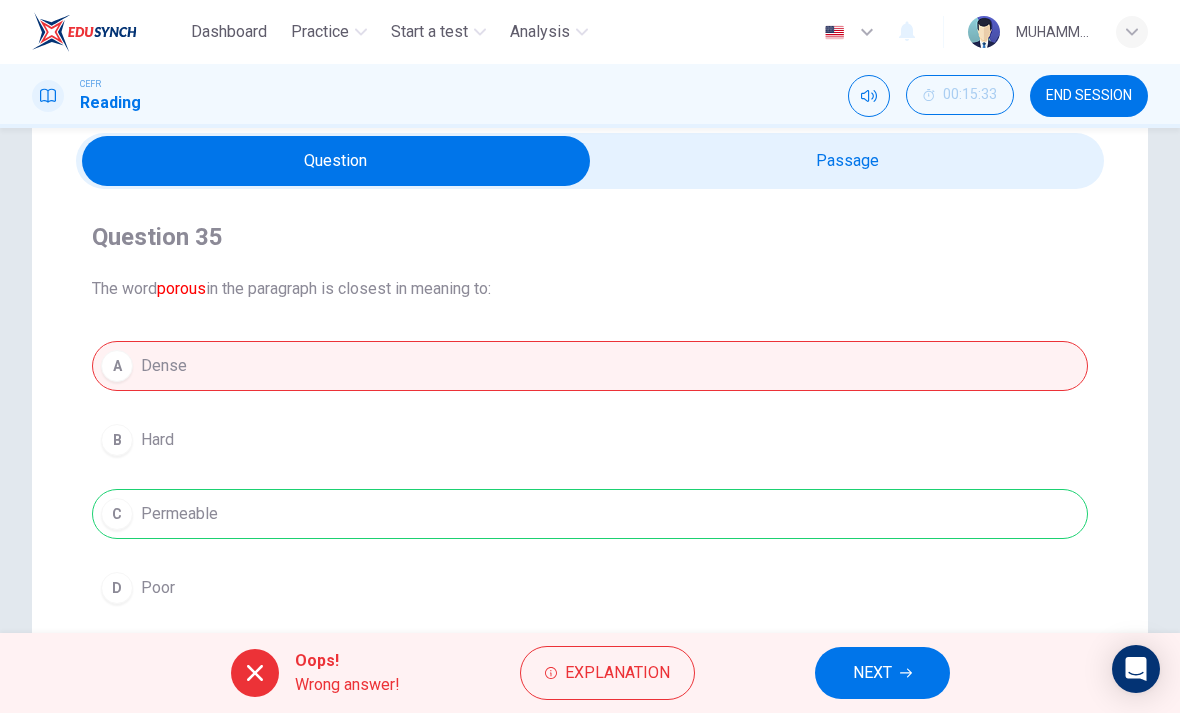 click on "NEXT" at bounding box center [882, 673] 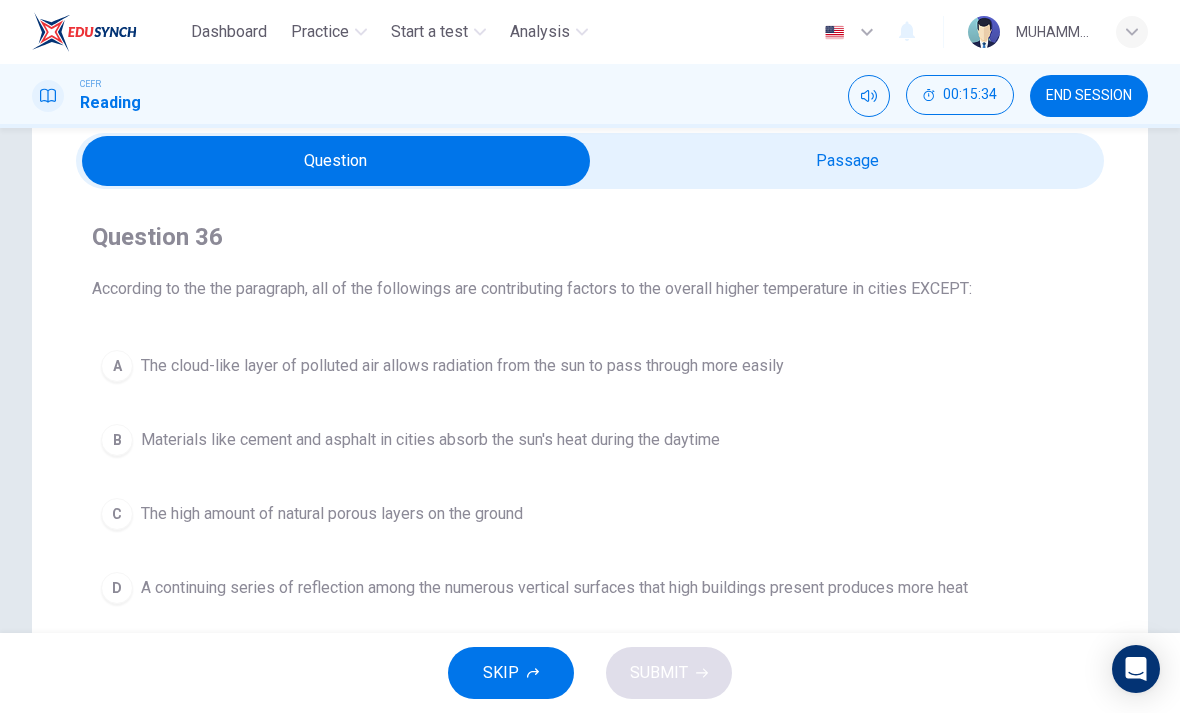 click on "END SESSION" at bounding box center [1089, 96] 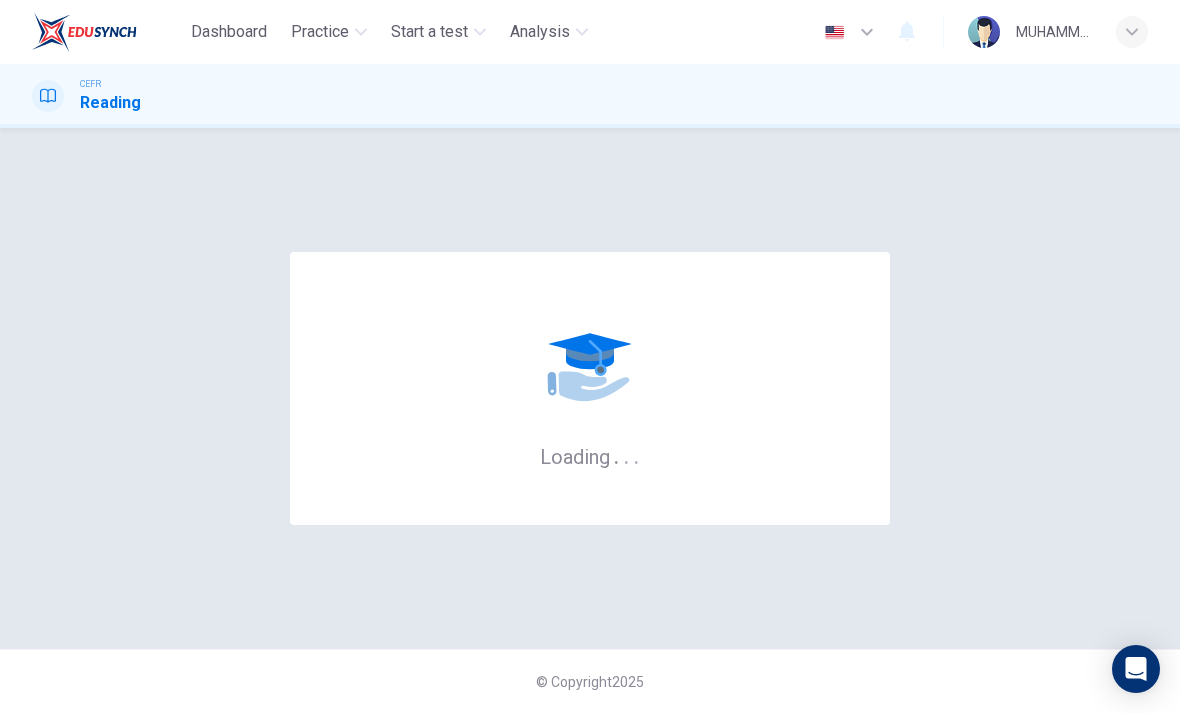 scroll, scrollTop: 0, scrollLeft: 0, axis: both 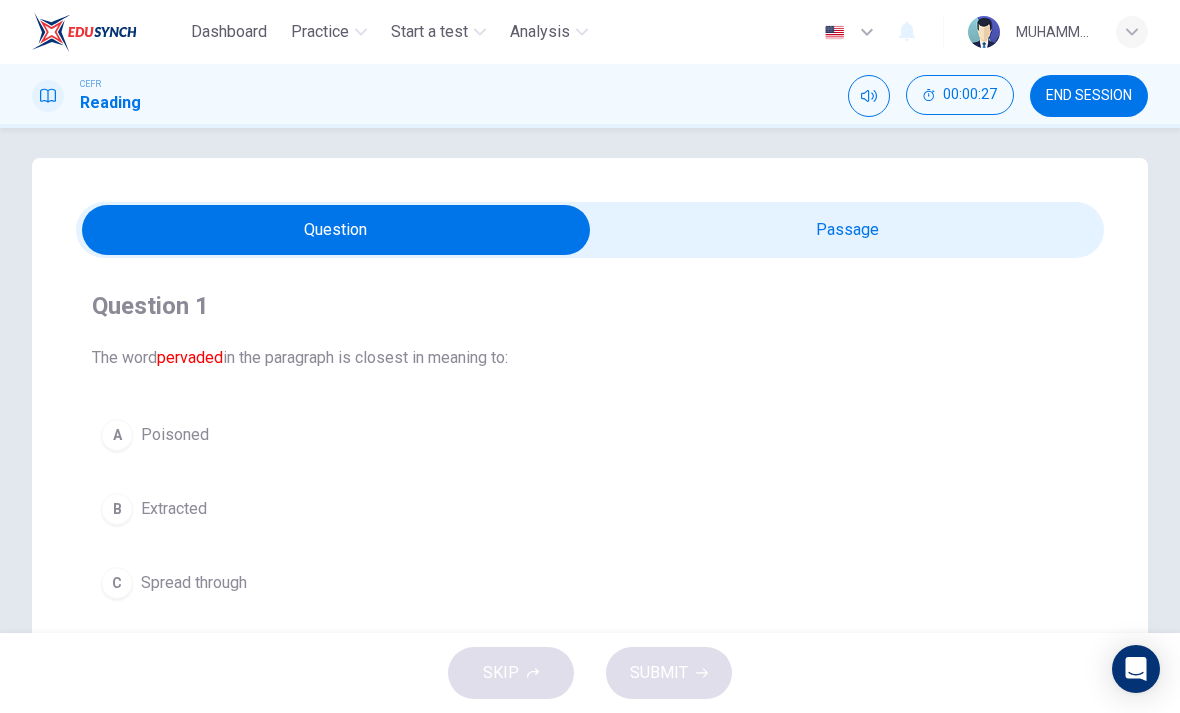 click at bounding box center [336, 230] 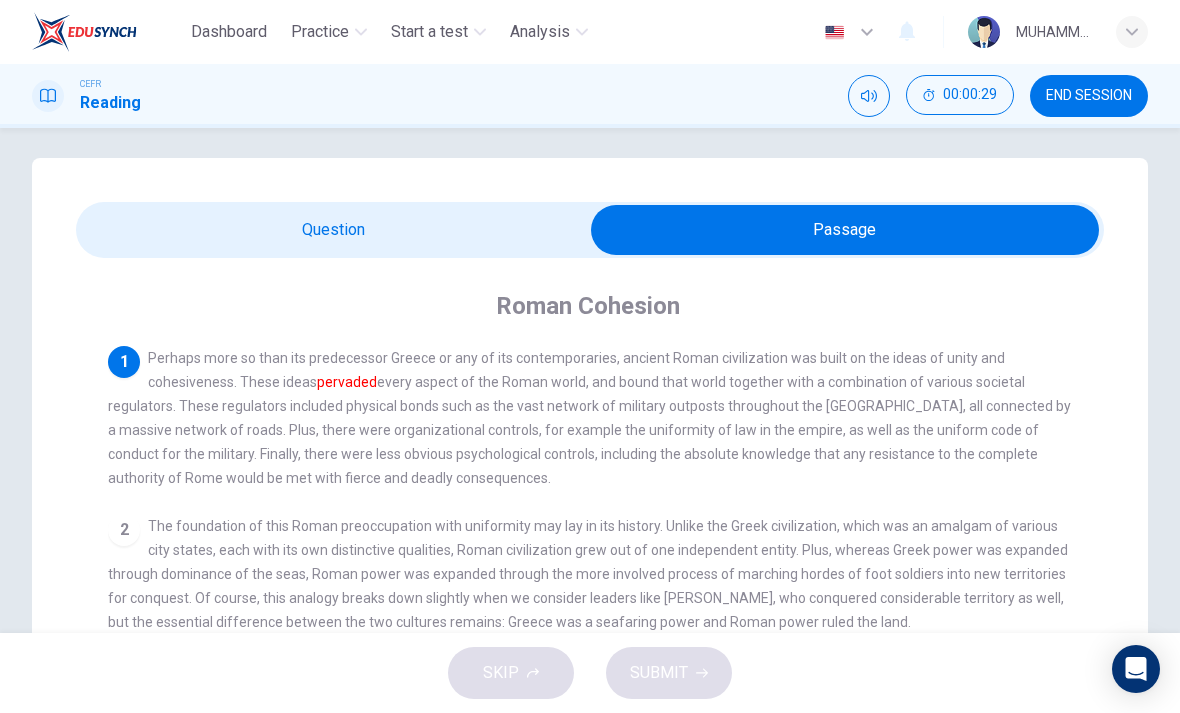 click at bounding box center [845, 230] 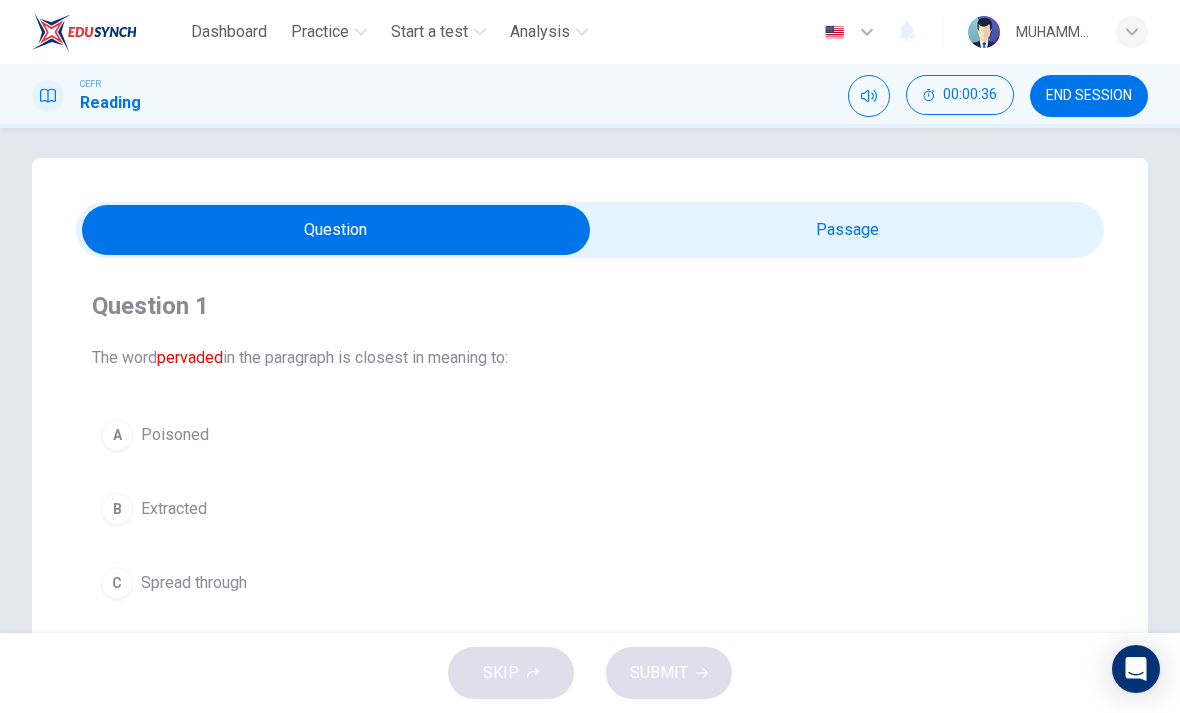click on "END SESSION" at bounding box center (1089, 96) 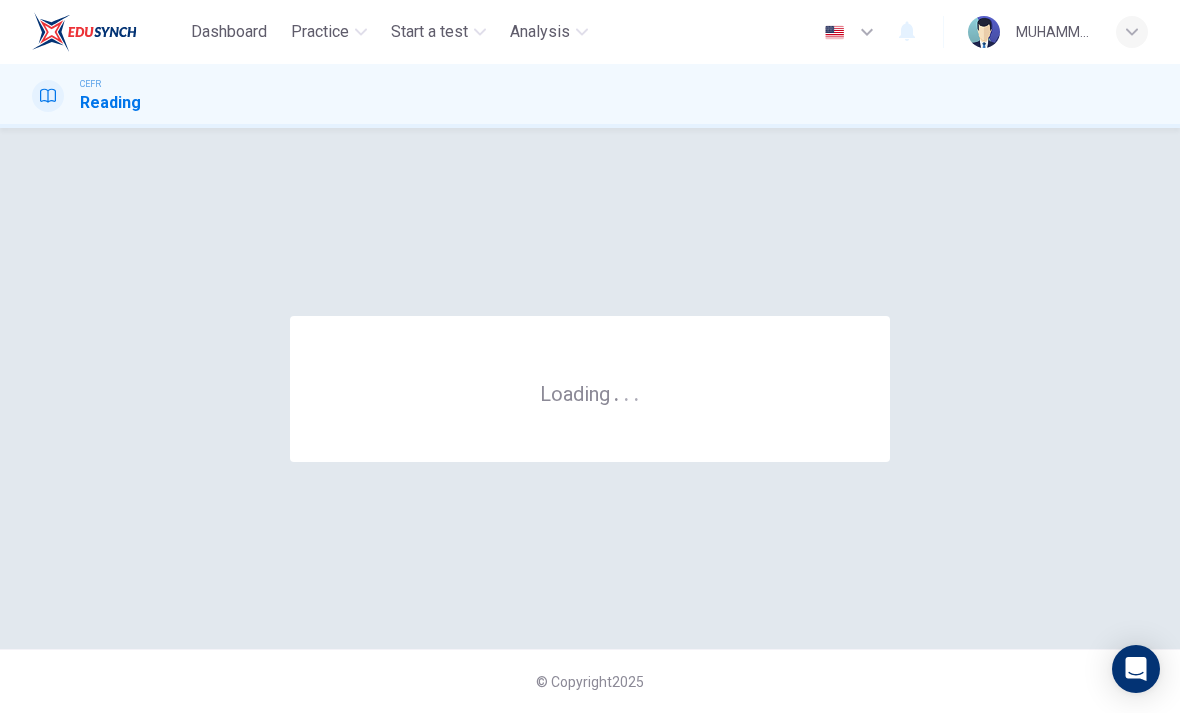 scroll, scrollTop: 0, scrollLeft: 0, axis: both 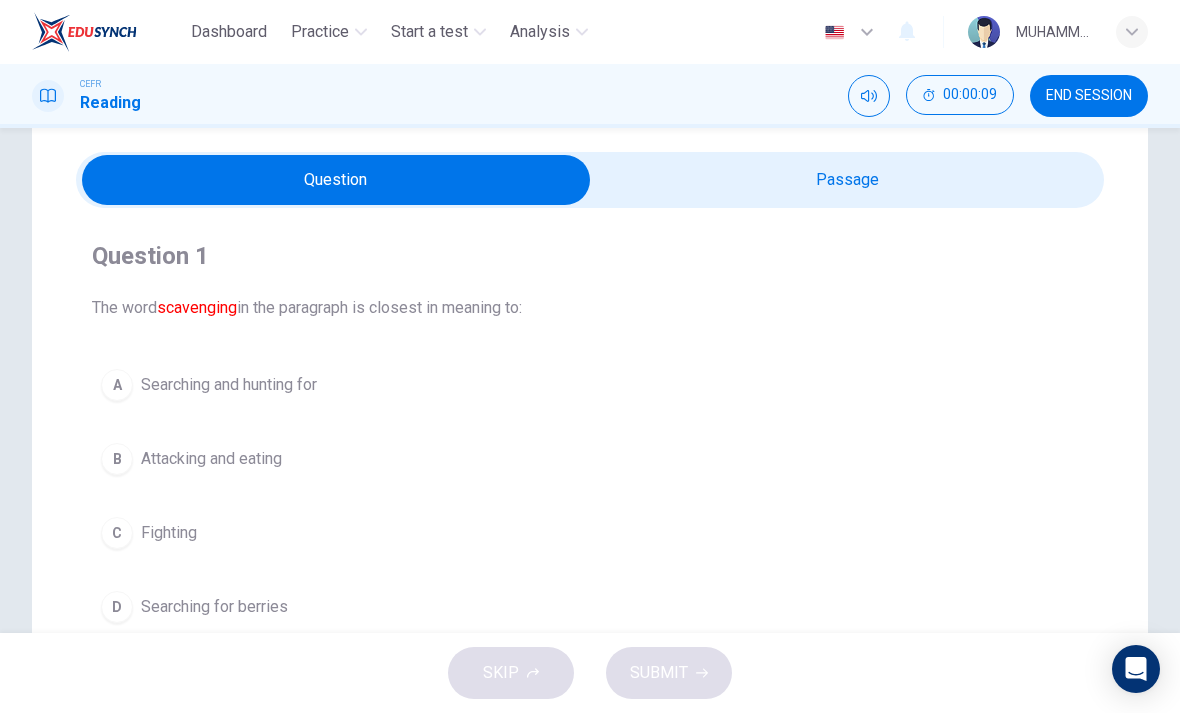 click at bounding box center (336, 180) 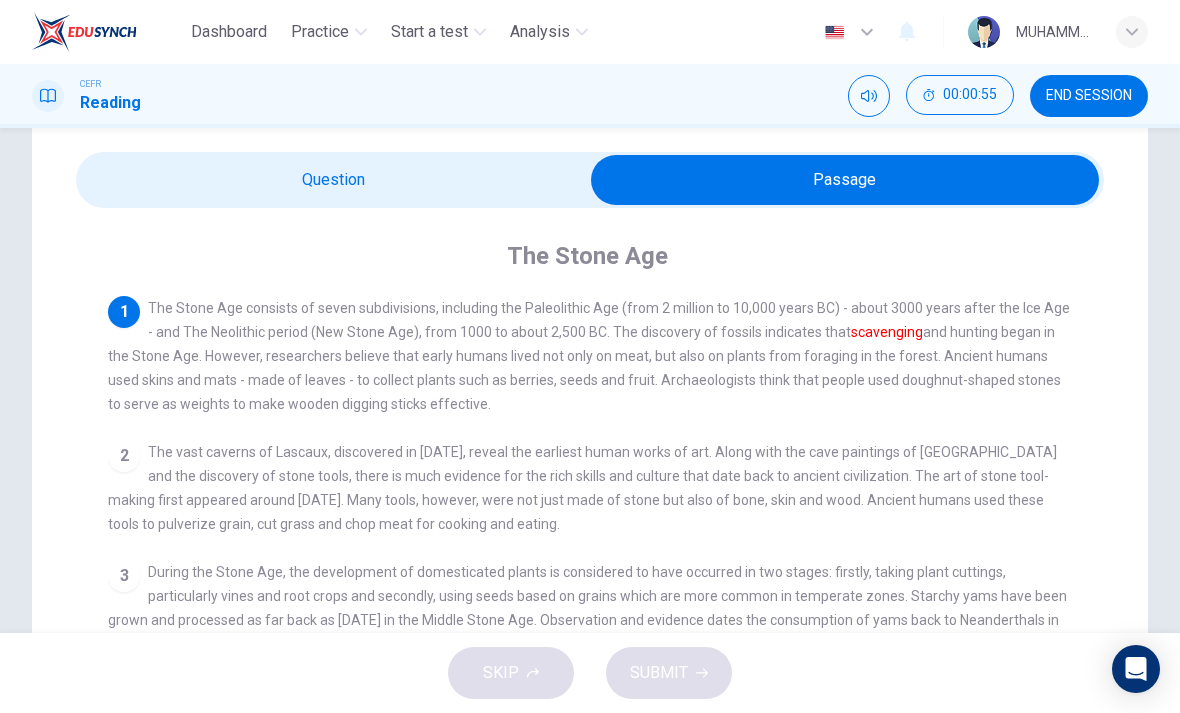 click on "Practice" at bounding box center (320, 32) 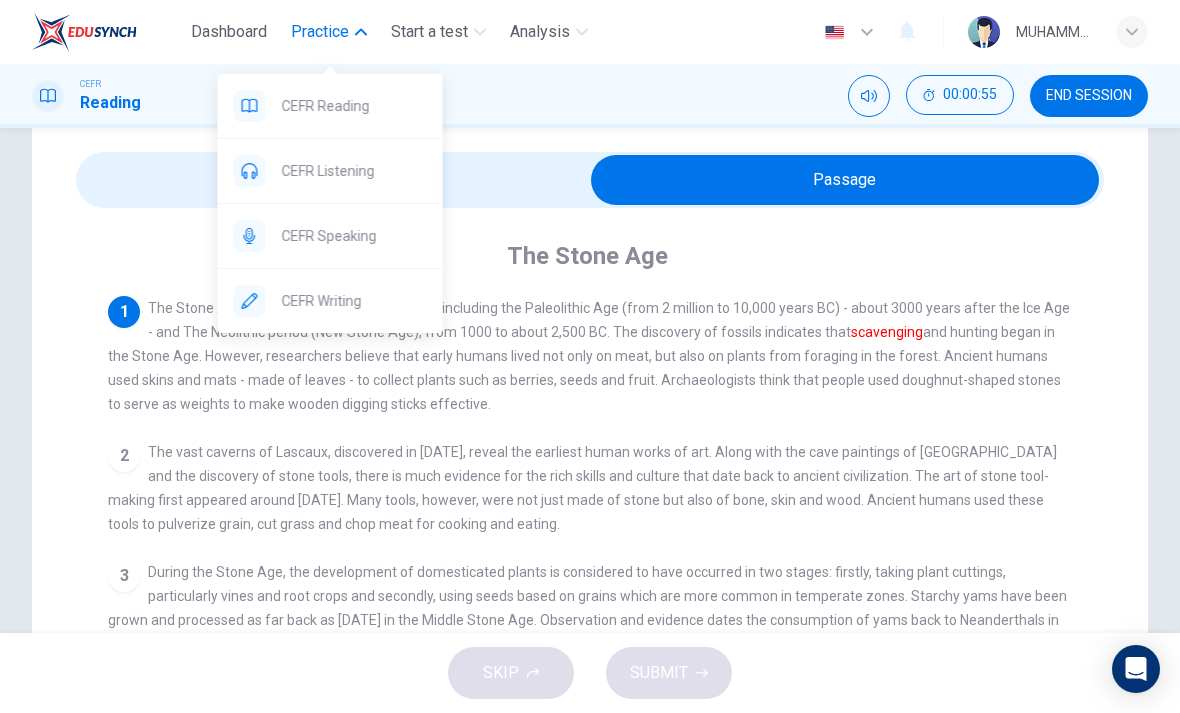 click on "Question 1 The word  scavenging  in the paragraph is closest in meaning to: A Searching and hunting for B Attacking and eating C Fighting D Searching for berries The Stone Age [DEMOGRAPHIC_DATA] The Stone Age consists of seven subdivisions, including the Paleolithic Age (from 2 million to 10,000 years BC) - about 3000 years after the Ice Age - and The Neolithic period (New Stone Age), from 1000 to about 2,500 BC. The discovery of fossils indicates that  scavenging  and hunting began in the Stone Age. However, researchers believe that early humans lived not only on meat, but also on plants from foraging in the forest. Ancient humans used skins and mats - made of leaves - to collect plants such as berries, seeds and fruit. Archaeologists think that people used doughnut-shaped stones to serve as weights to make wooden digging sticks effective. 2 3 4 5 6" at bounding box center [590, 582] 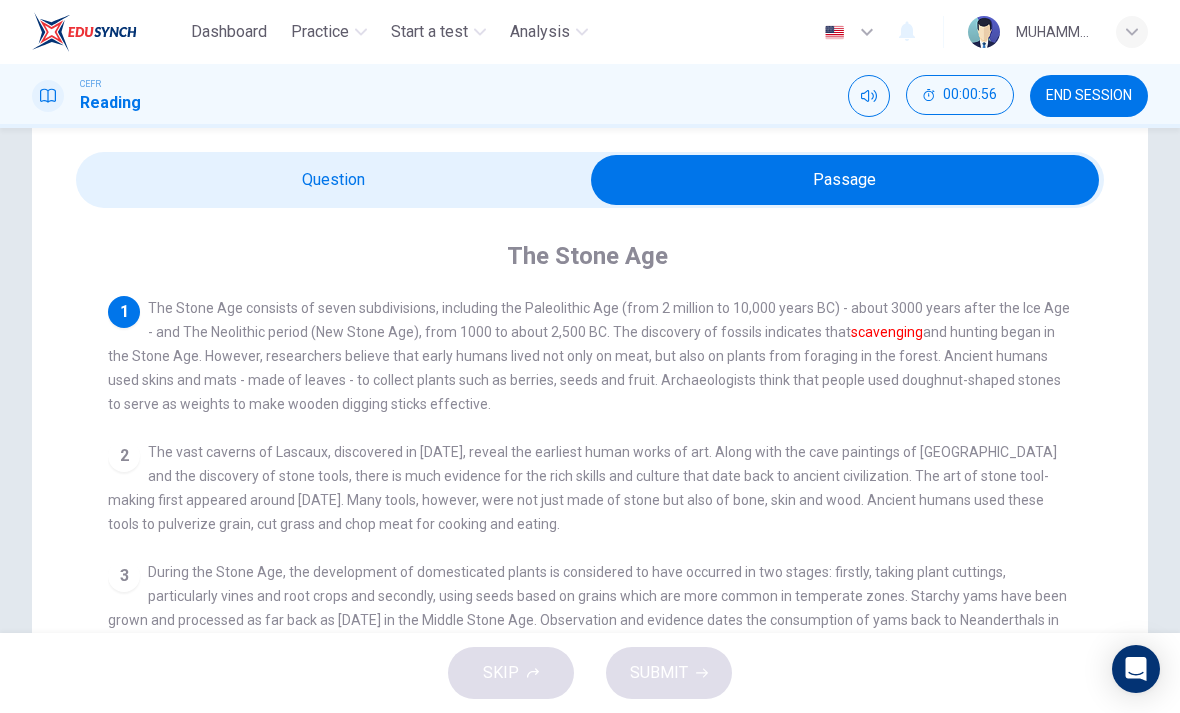 click on "END SESSION" at bounding box center (1089, 96) 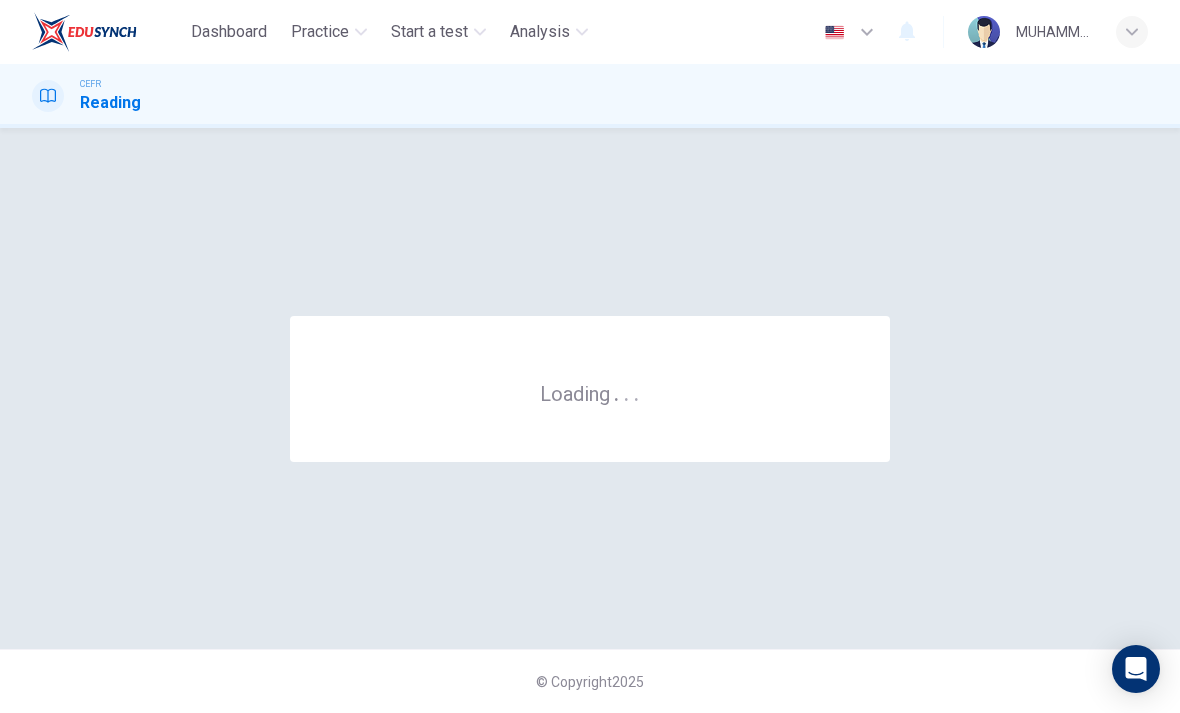 scroll, scrollTop: 0, scrollLeft: 0, axis: both 